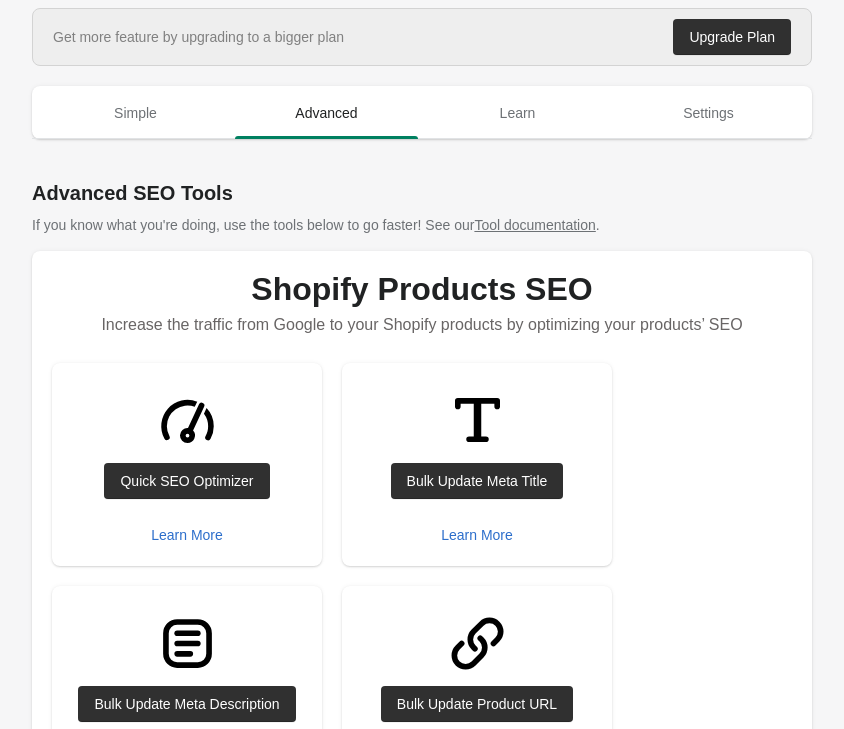 scroll, scrollTop: 0, scrollLeft: 0, axis: both 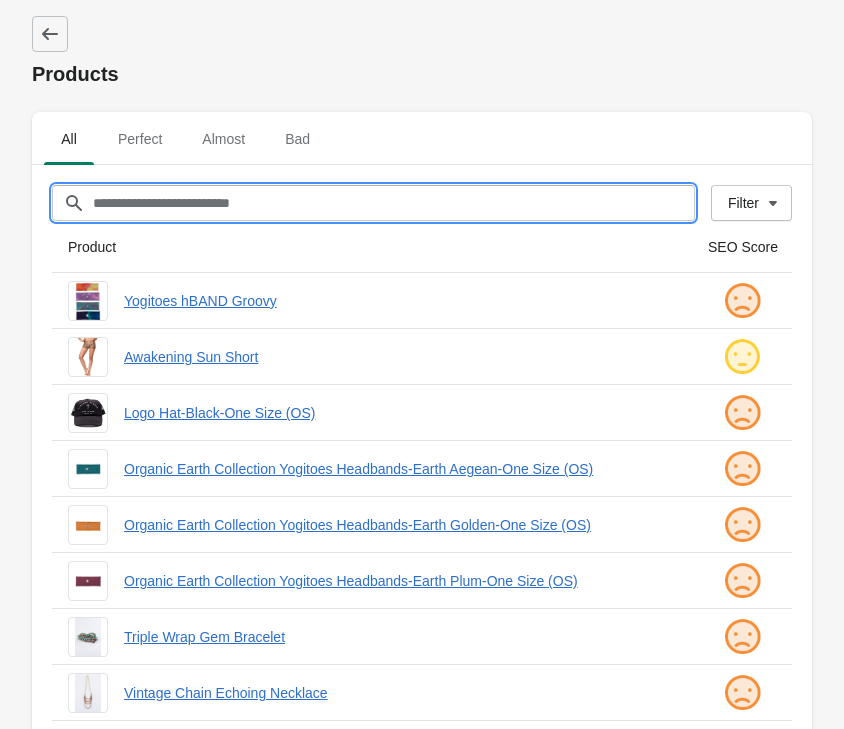 click on "Filter[title]" at bounding box center (393, 203) 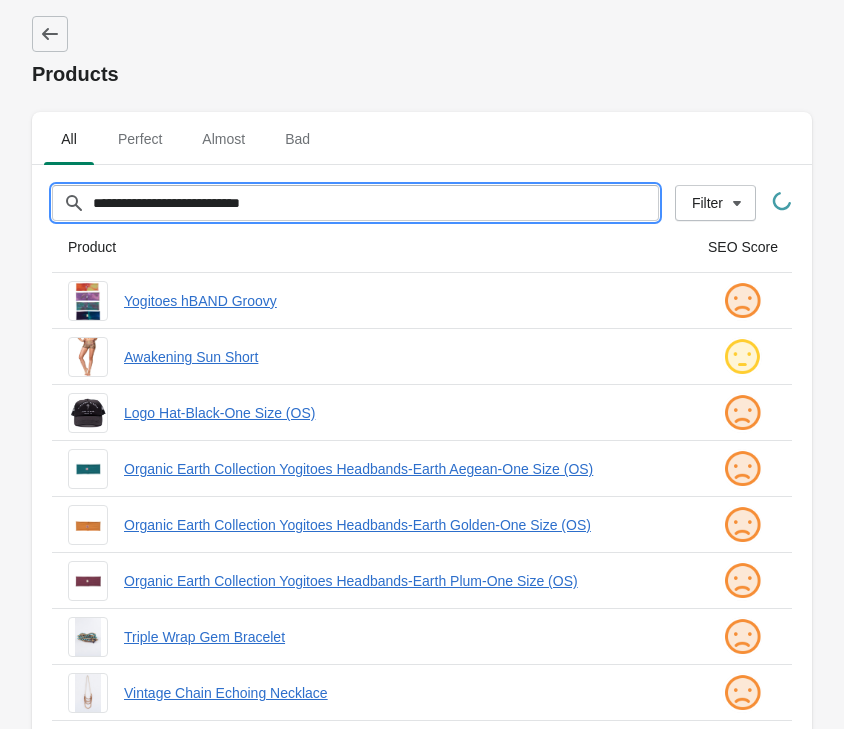 type on "**********" 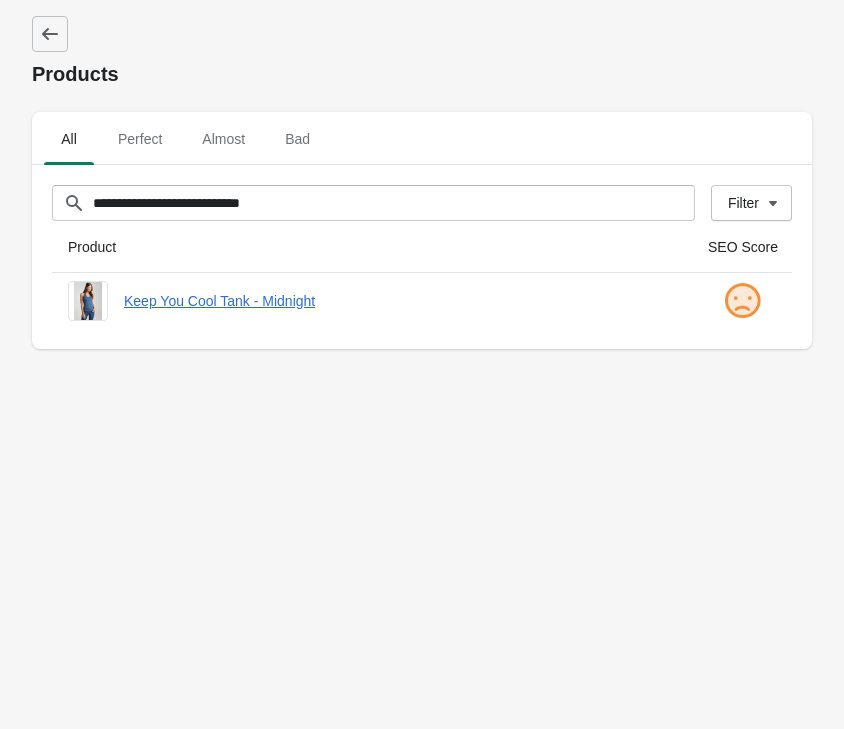click on "**********" at bounding box center (422, 364) 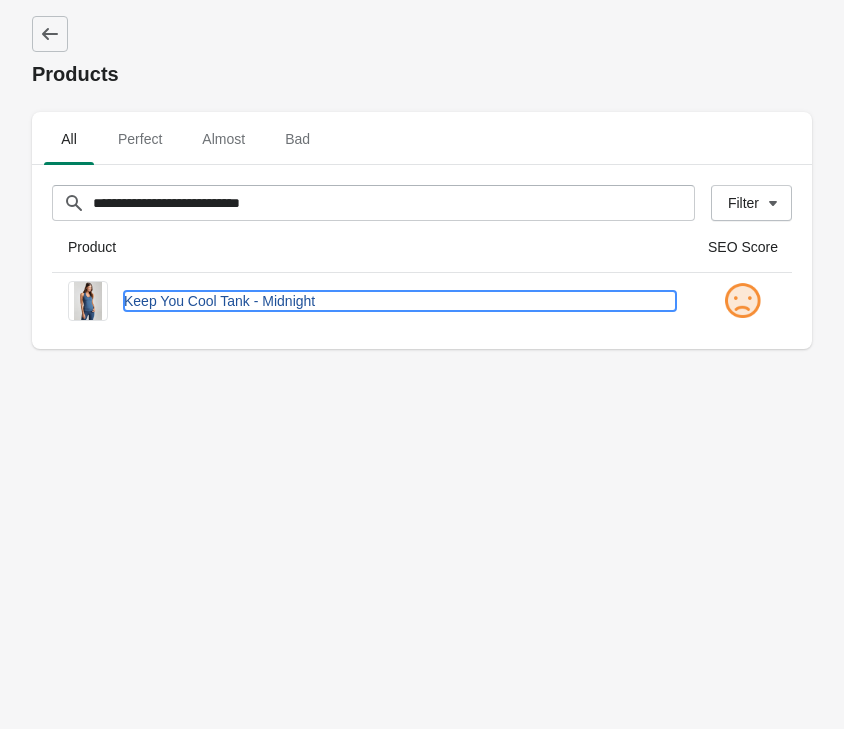 click on "Keep You Cool Tank - Midnight" at bounding box center [400, 301] 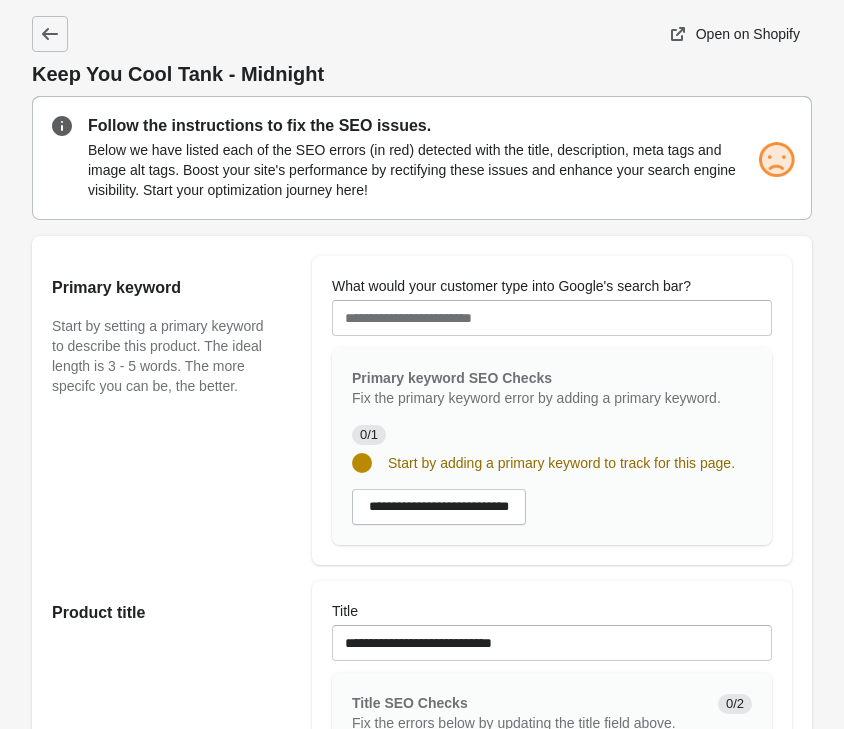 scroll, scrollTop: 0, scrollLeft: 0, axis: both 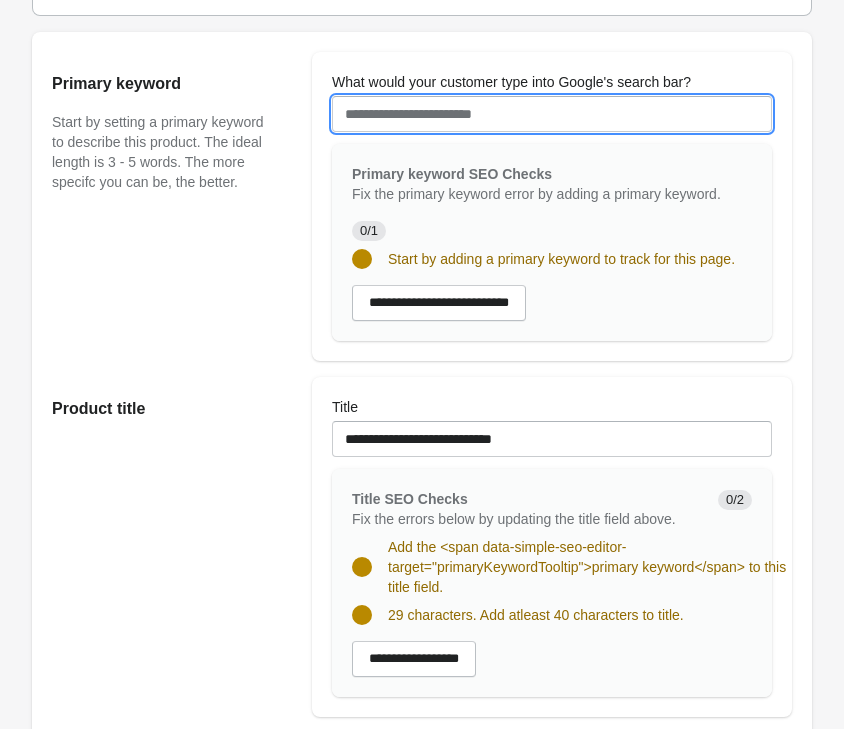 click on "What would your customer type into Google's search bar?" at bounding box center (552, 114) 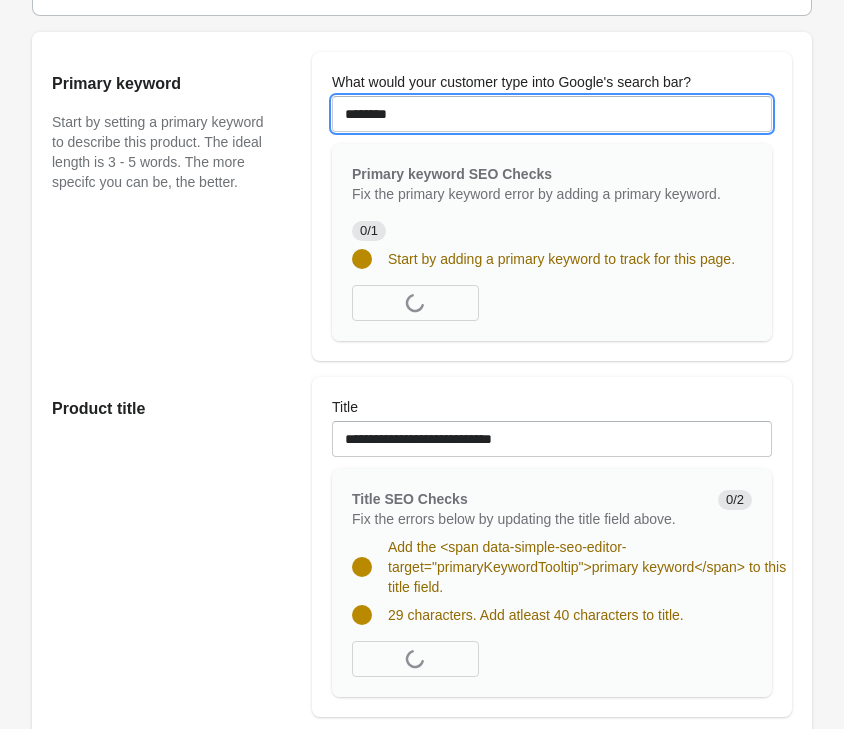 type on "********" 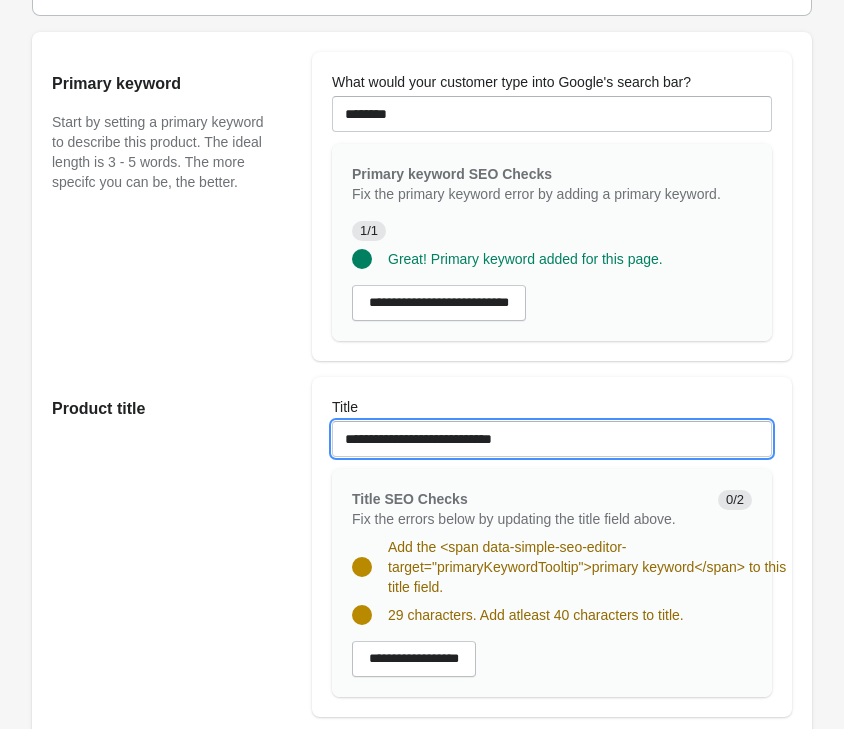 click on "**********" at bounding box center (552, 439) 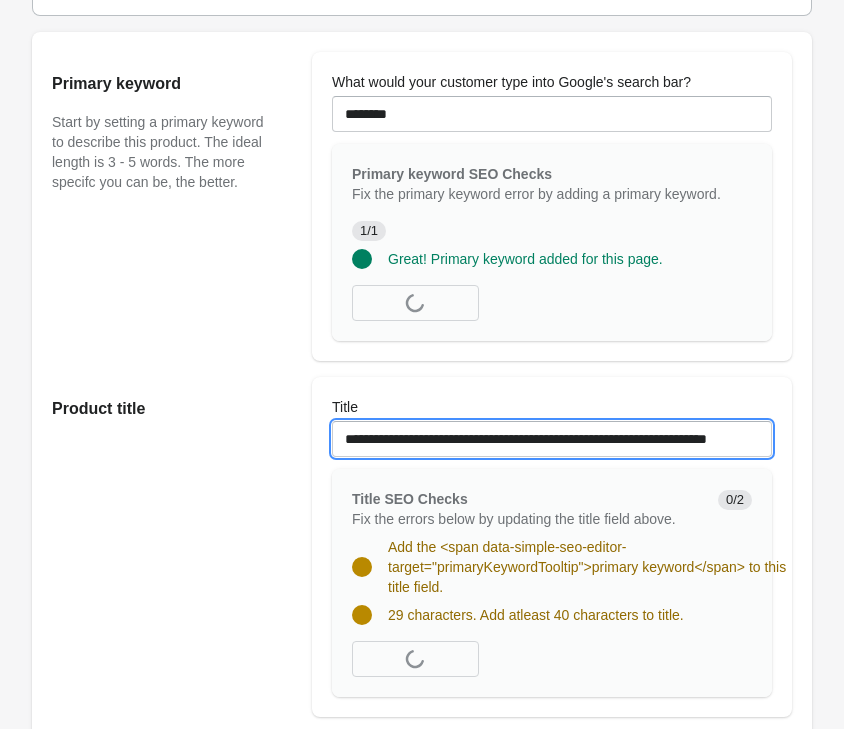 type on "**********" 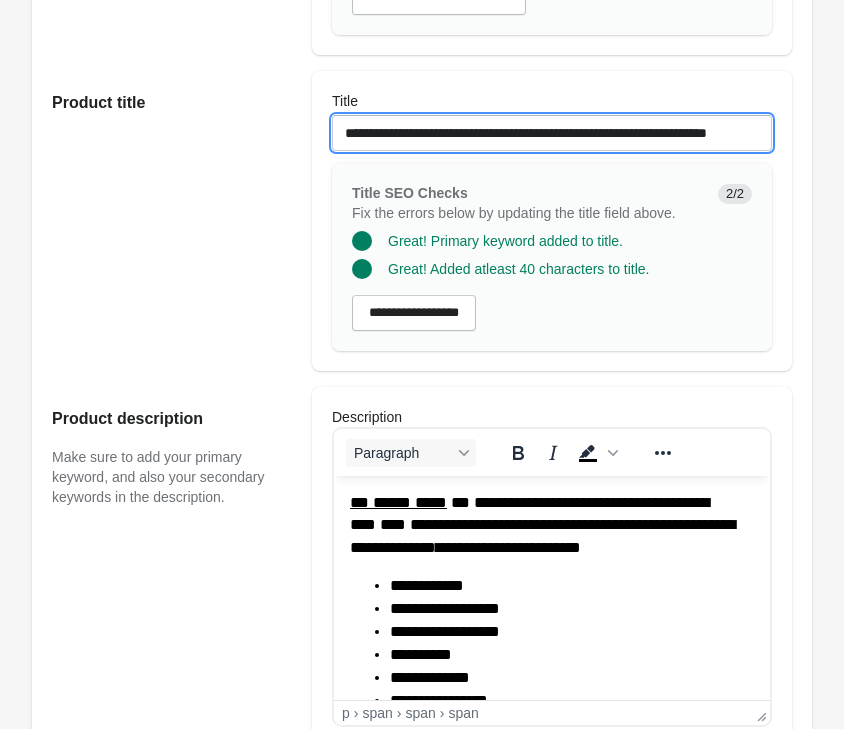 scroll, scrollTop: 816, scrollLeft: 0, axis: vertical 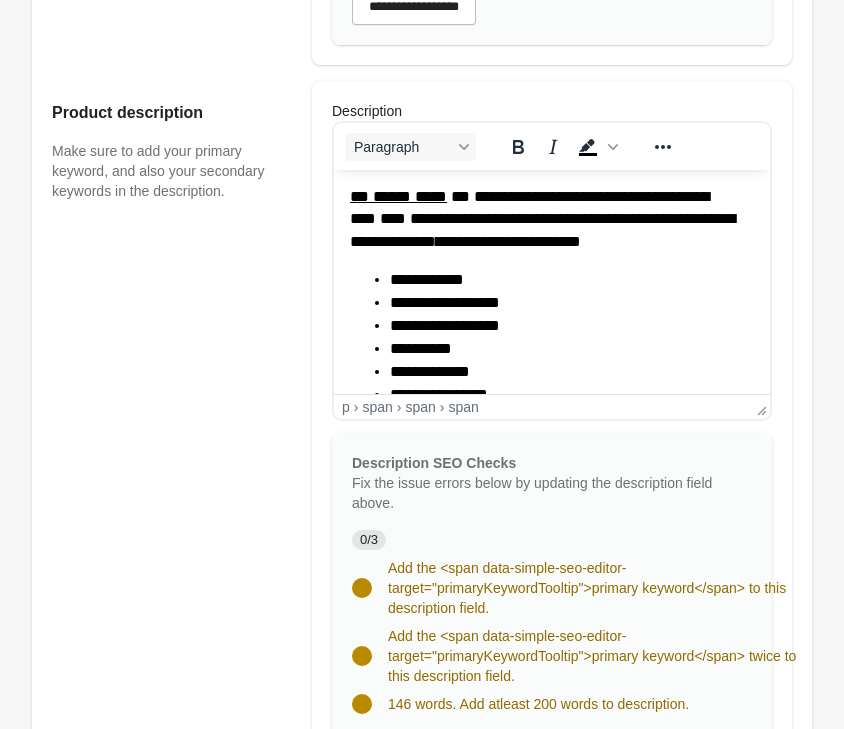 click on "**********" at bounding box center (572, 326) 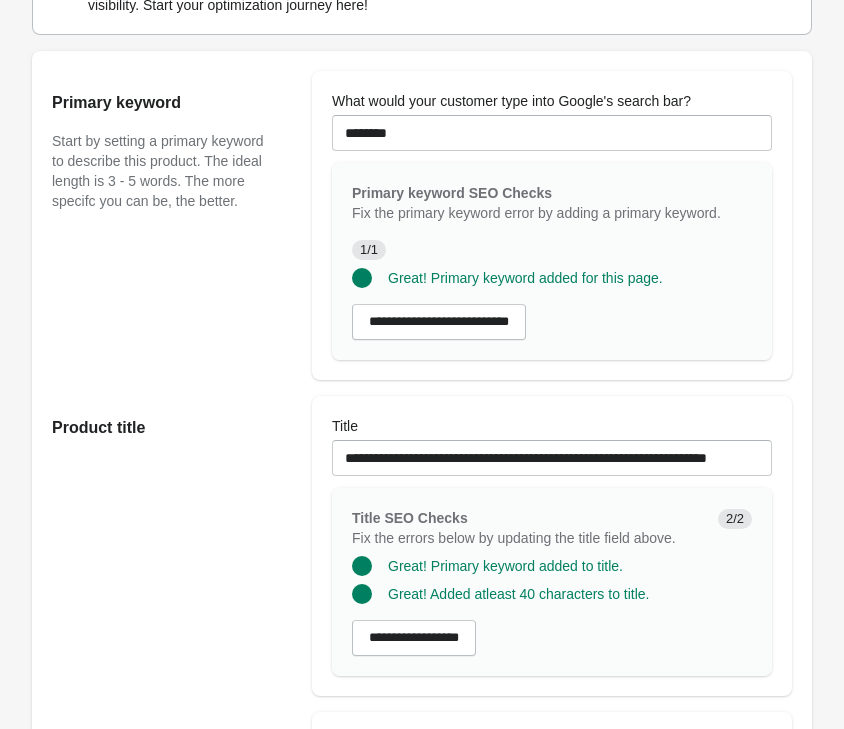 scroll, scrollTop: 102, scrollLeft: 0, axis: vertical 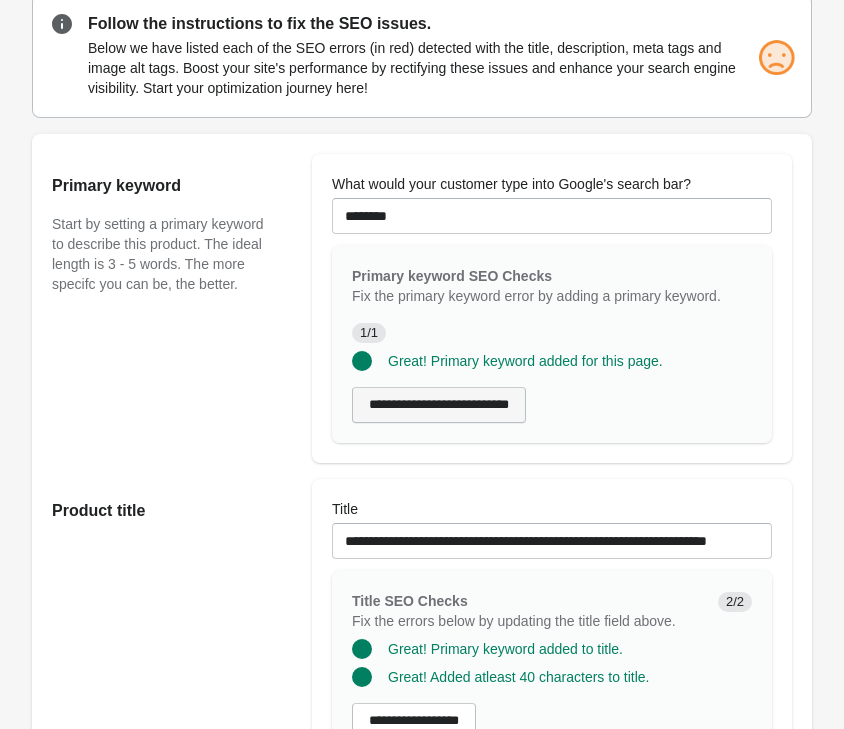 click on "**********" at bounding box center [439, 405] 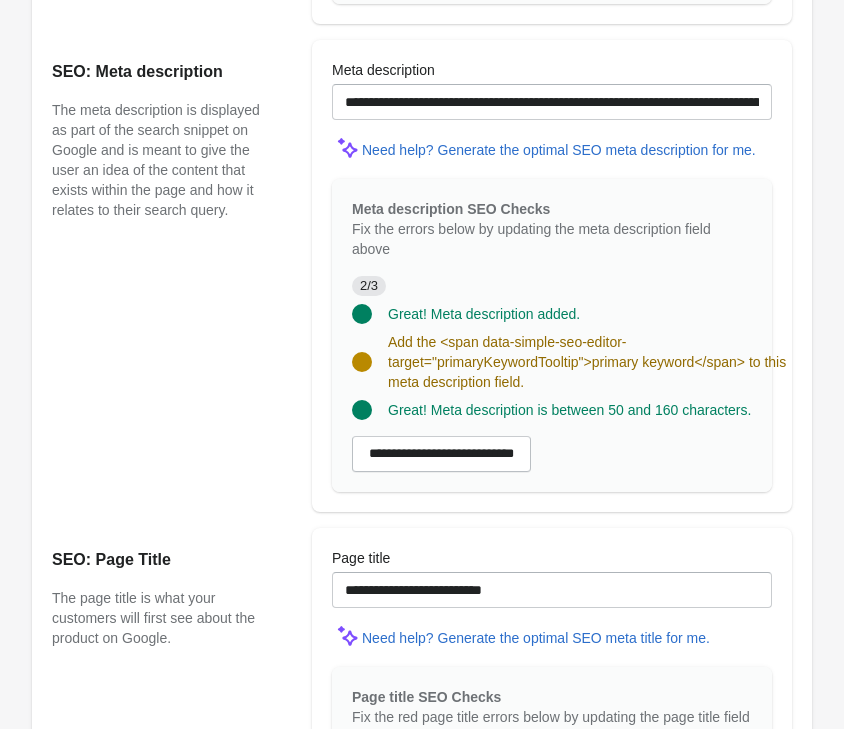 scroll, scrollTop: 1632, scrollLeft: 0, axis: vertical 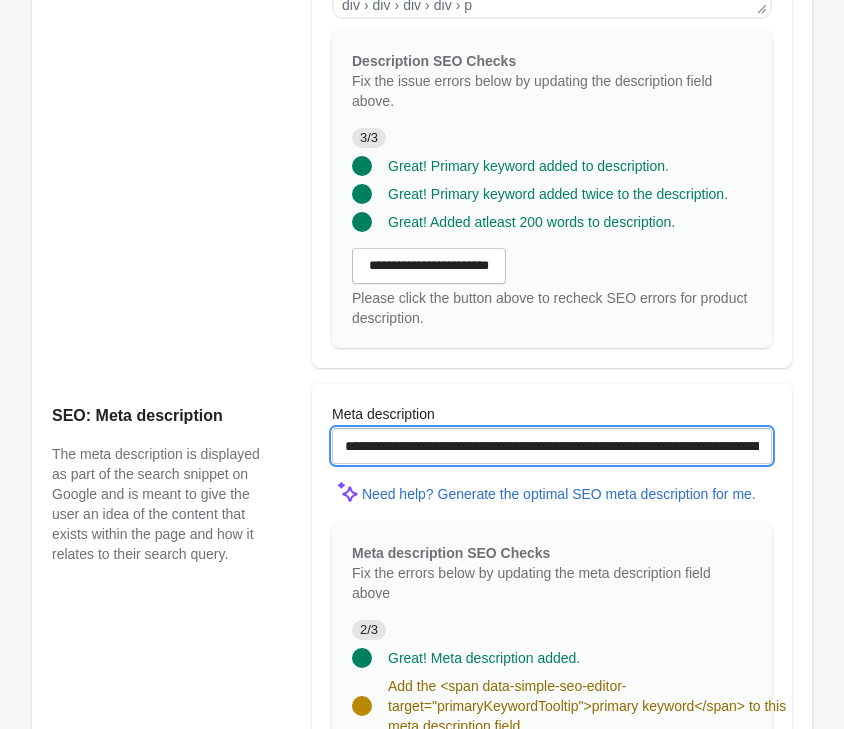 click on "**********" at bounding box center (552, 446) 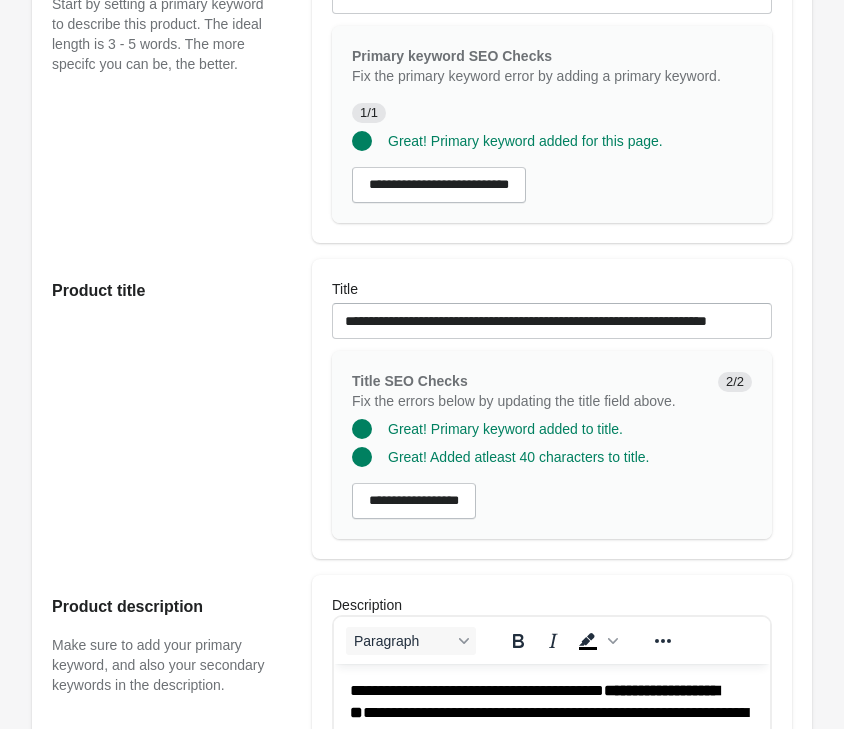 scroll, scrollTop: 300, scrollLeft: 0, axis: vertical 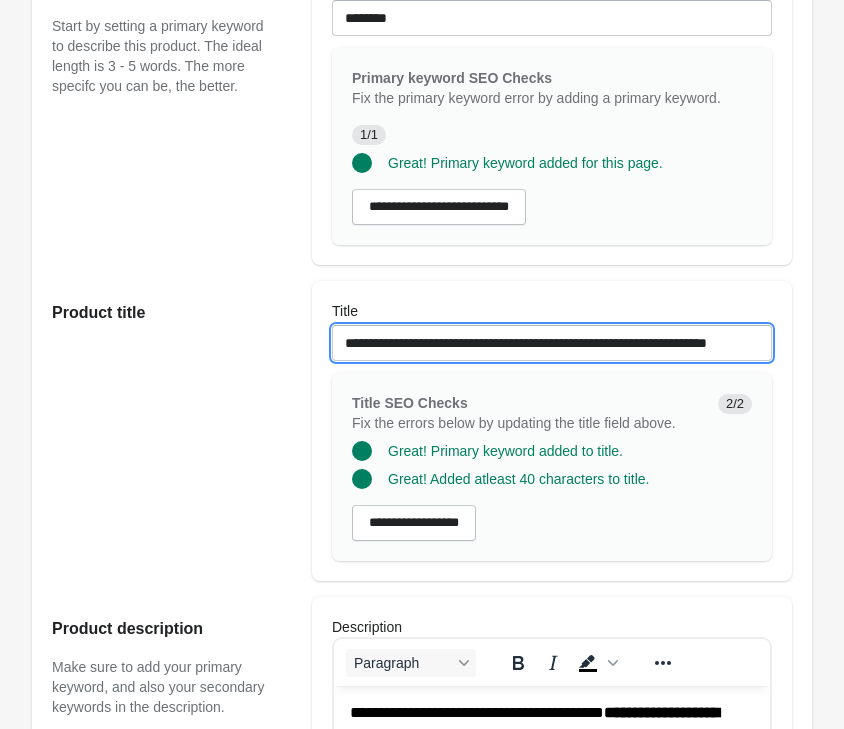 drag, startPoint x: 347, startPoint y: 340, endPoint x: 983, endPoint y: 366, distance: 636.53125 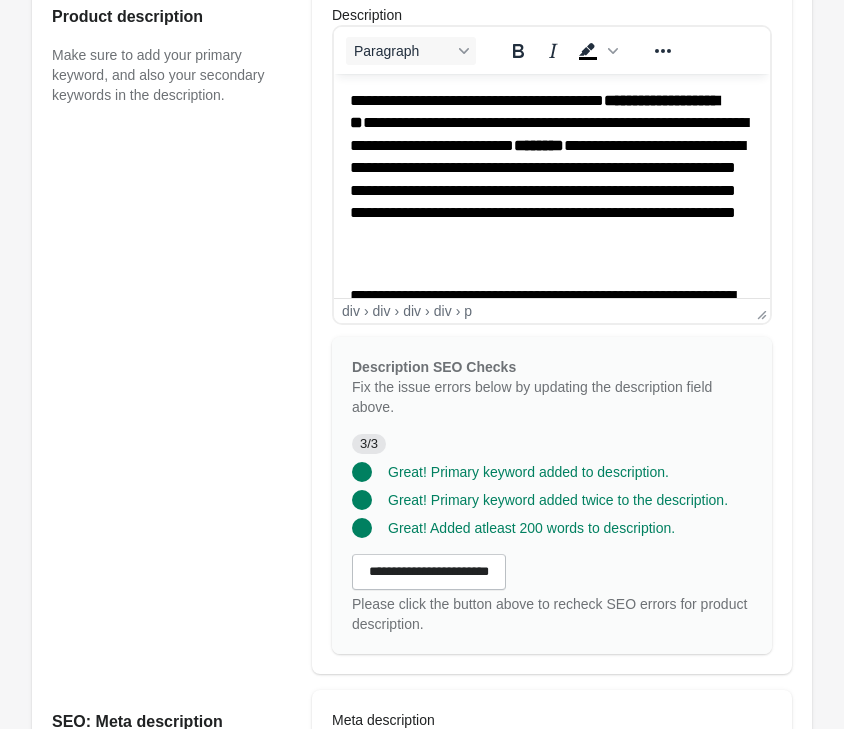 scroll, scrollTop: 1218, scrollLeft: 0, axis: vertical 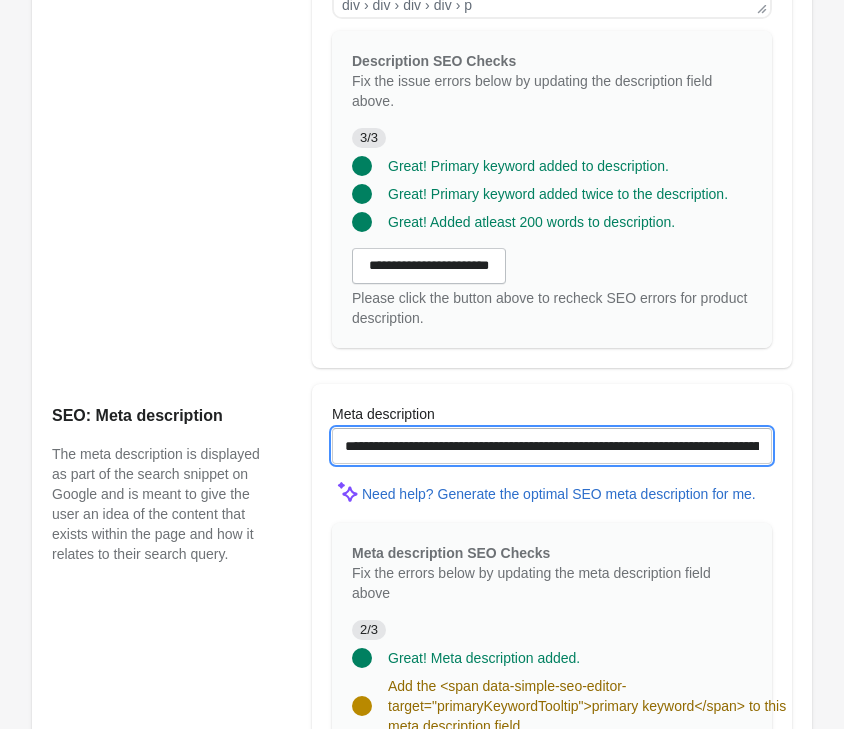 click on "**********" at bounding box center (552, 446) 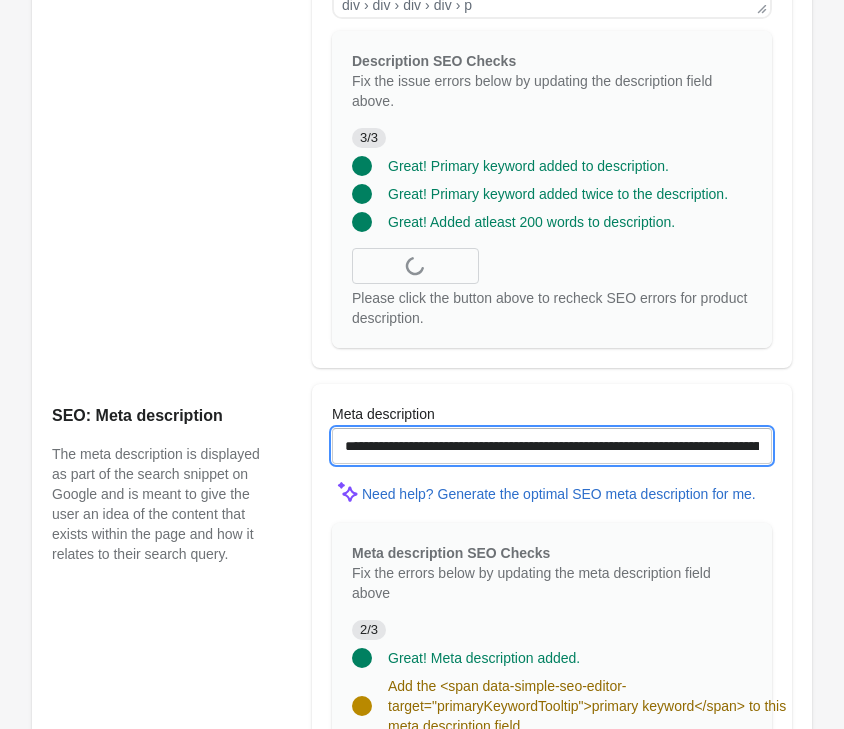 paste on "**********" 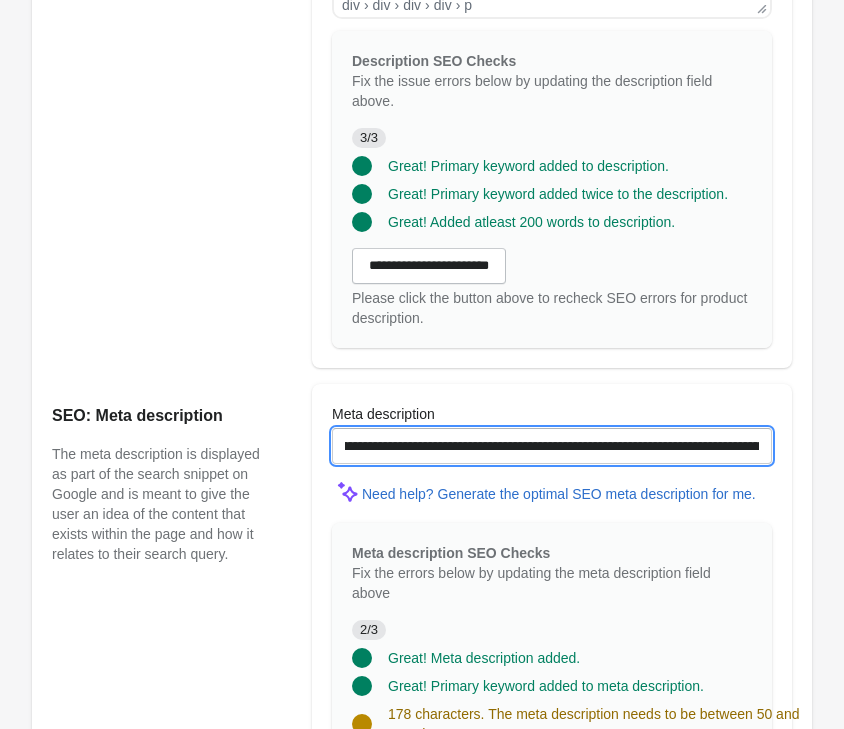 click on "**********" at bounding box center [552, 446] 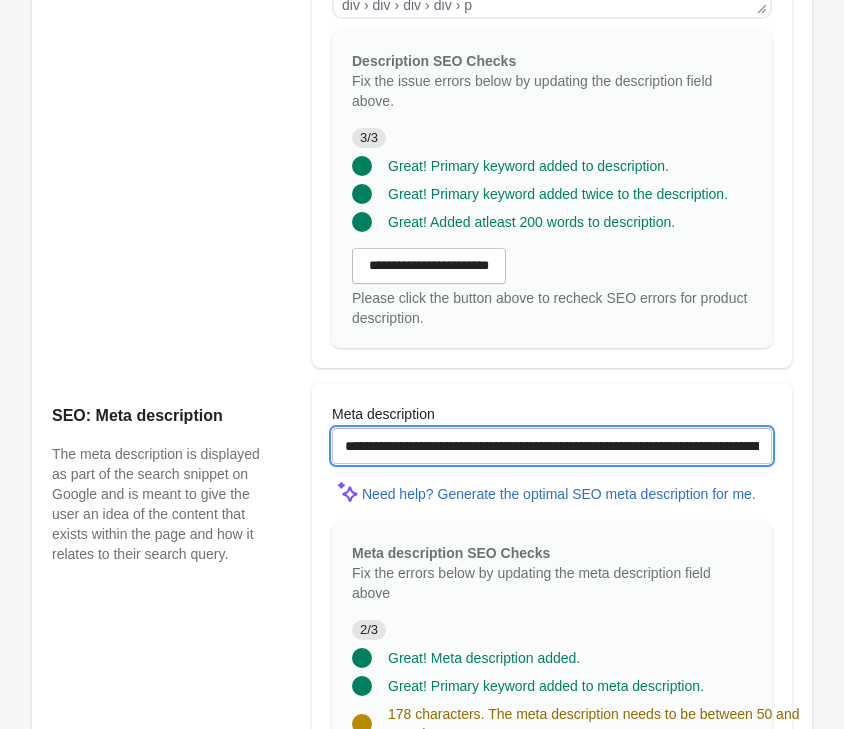 drag, startPoint x: 505, startPoint y: 438, endPoint x: 117, endPoint y: 440, distance: 388.00516 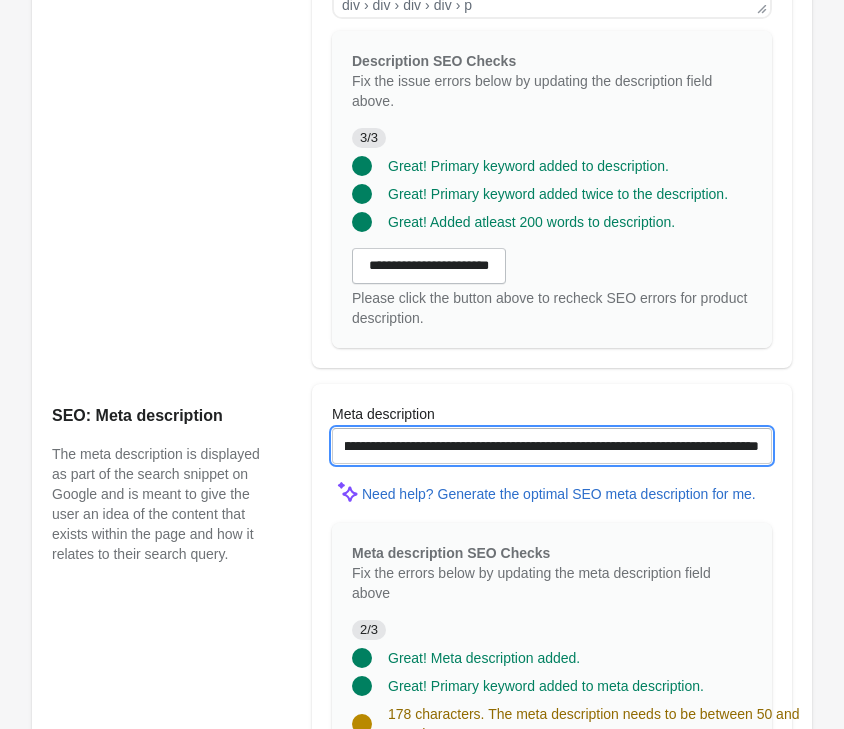 drag, startPoint x: 529, startPoint y: 445, endPoint x: 831, endPoint y: 457, distance: 302.2383 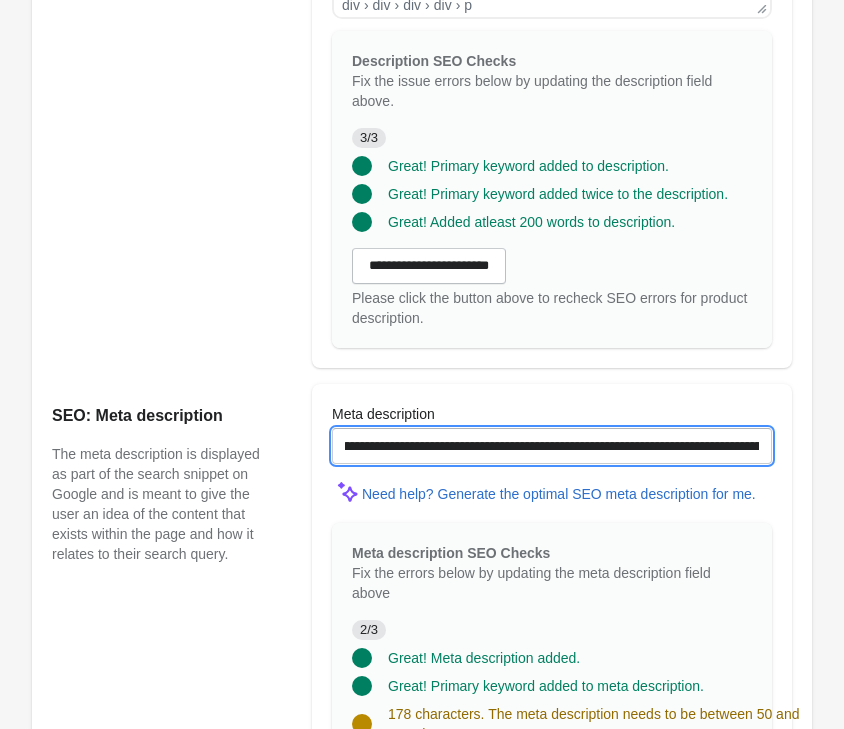 scroll, scrollTop: 0, scrollLeft: 712, axis: horizontal 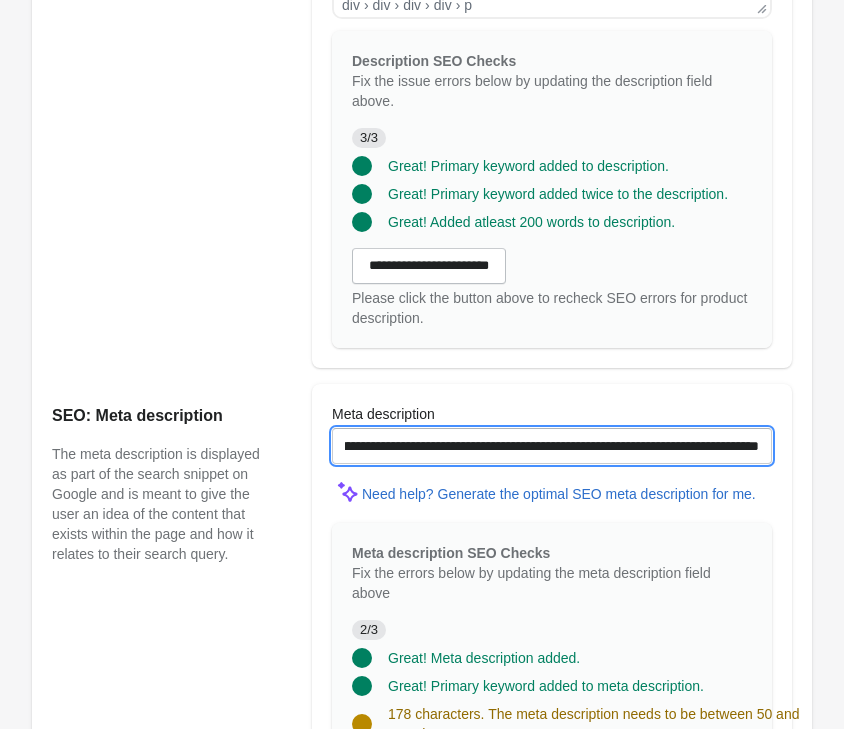 drag, startPoint x: 445, startPoint y: 446, endPoint x: 912, endPoint y: 467, distance: 467.47192 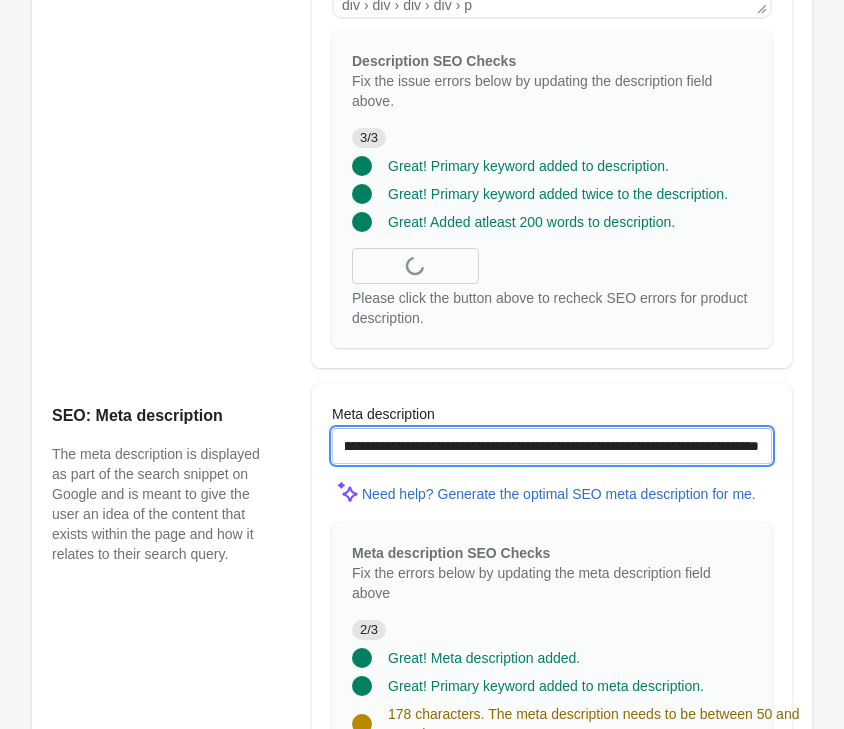 paste on "**********" 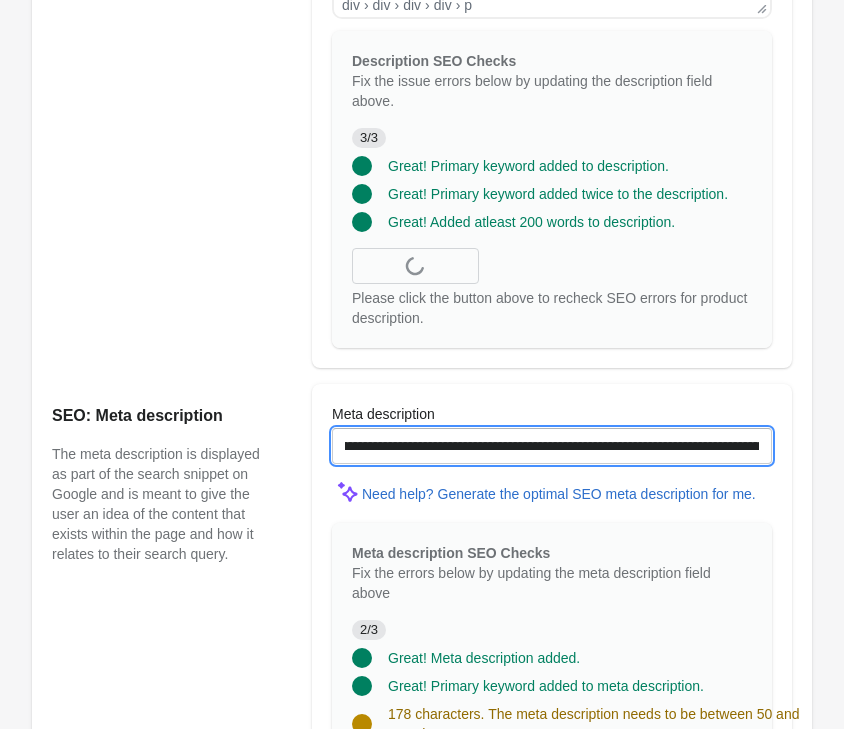 scroll, scrollTop: 0, scrollLeft: 1181, axis: horizontal 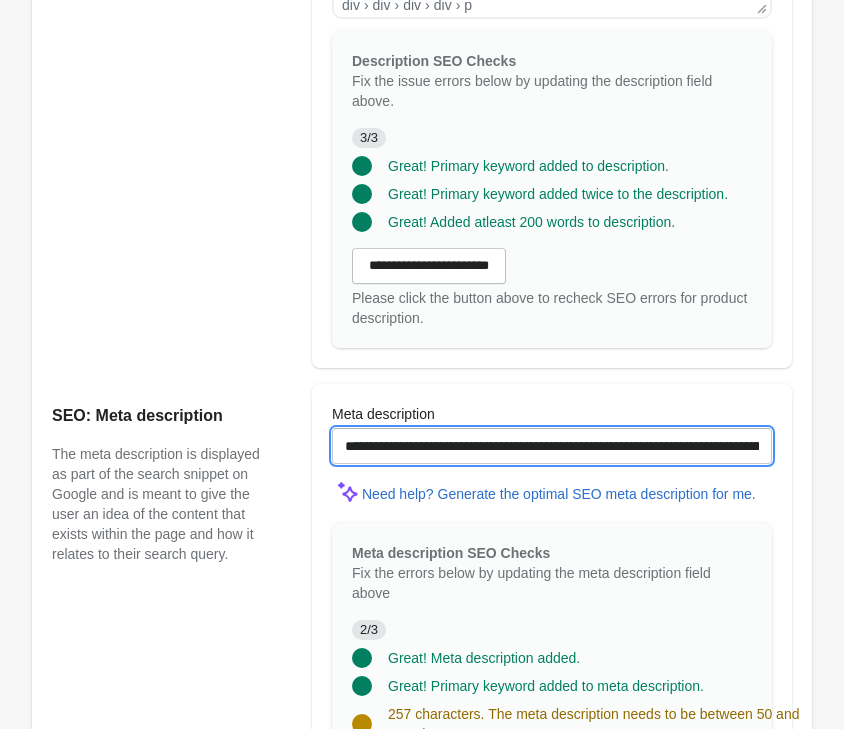 drag, startPoint x: 562, startPoint y: 446, endPoint x: 103, endPoint y: 404, distance: 460.91757 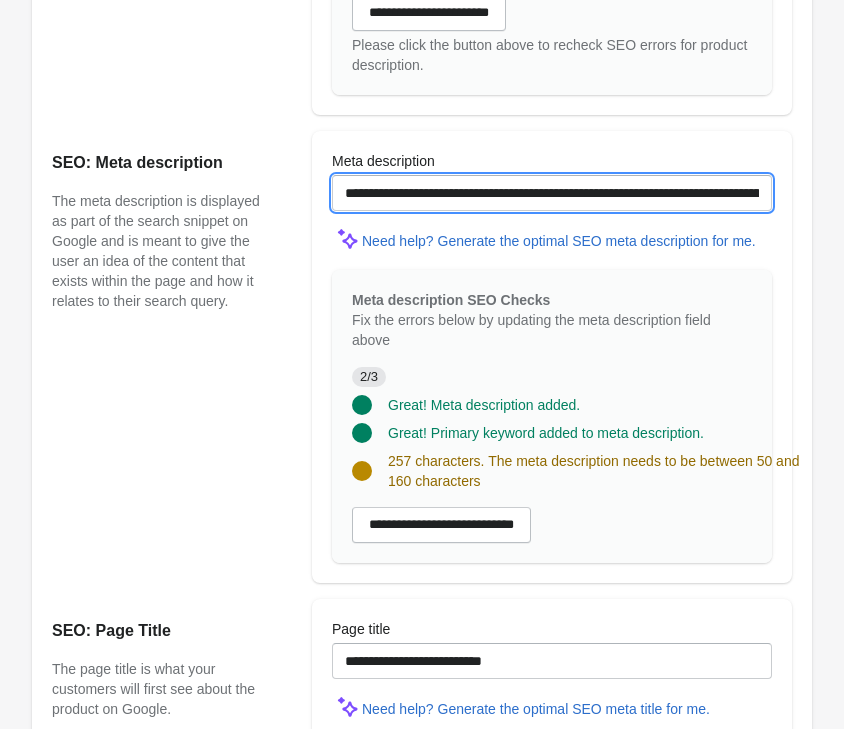 scroll, scrollTop: 1320, scrollLeft: 0, axis: vertical 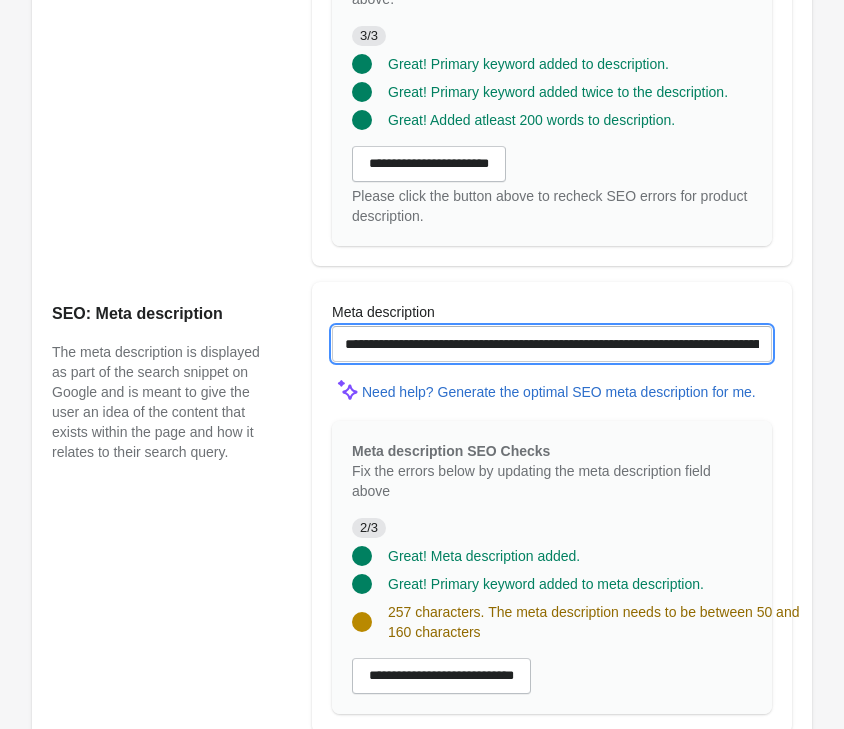 click on "**********" at bounding box center (552, 344) 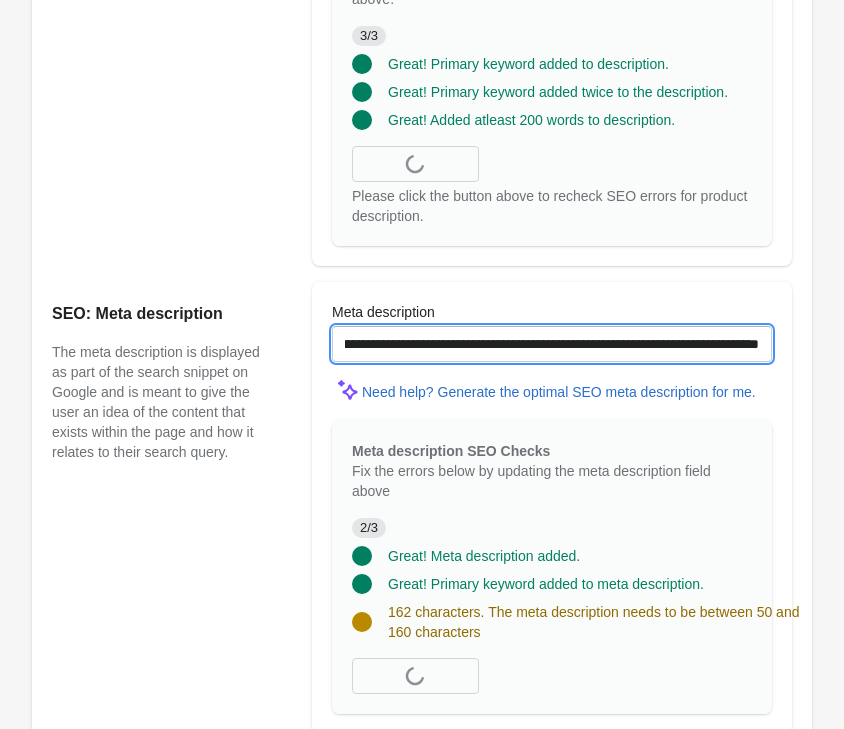 scroll, scrollTop: 0, scrollLeft: 598, axis: horizontal 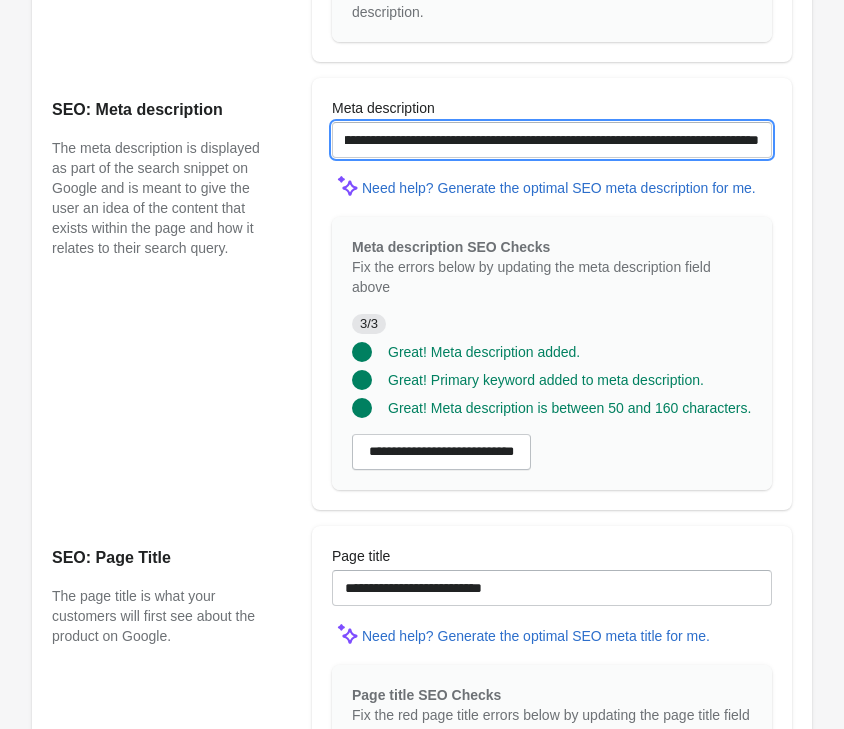 click on "**********" at bounding box center [552, 151] 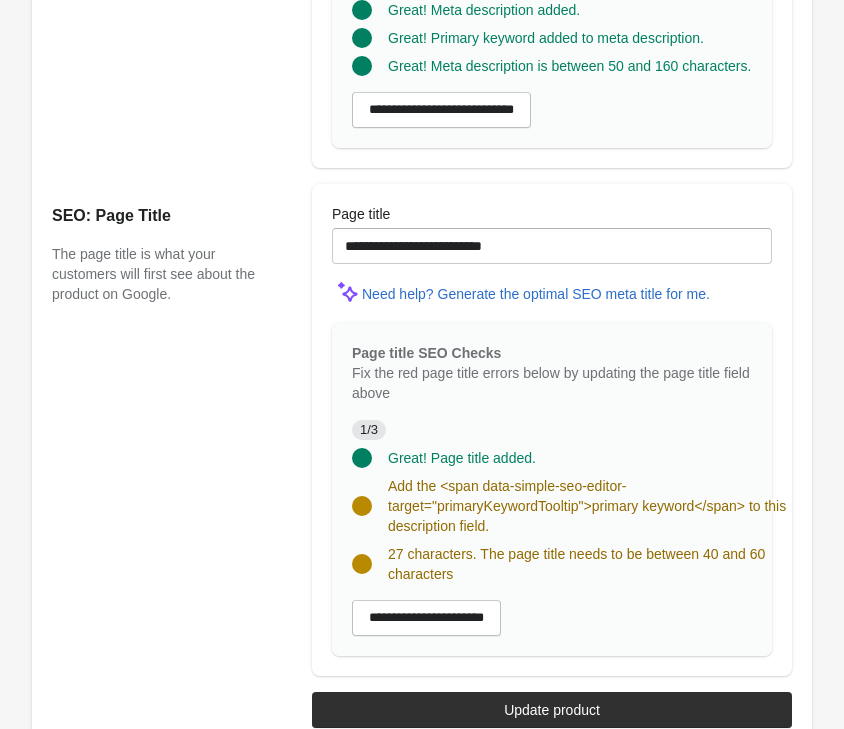 scroll, scrollTop: 1892, scrollLeft: 0, axis: vertical 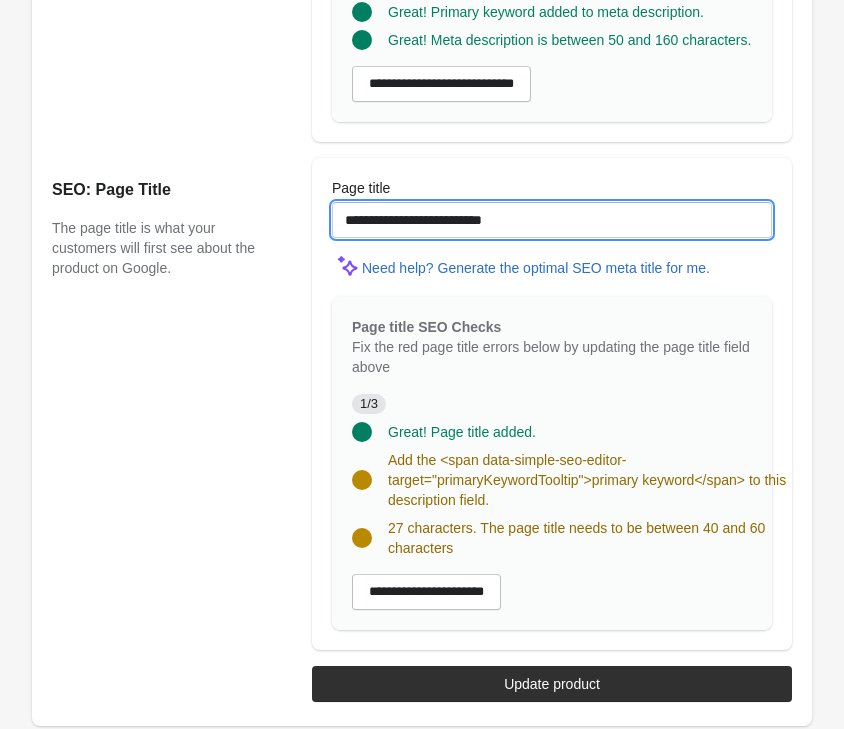 click on "**********" at bounding box center [552, 220] 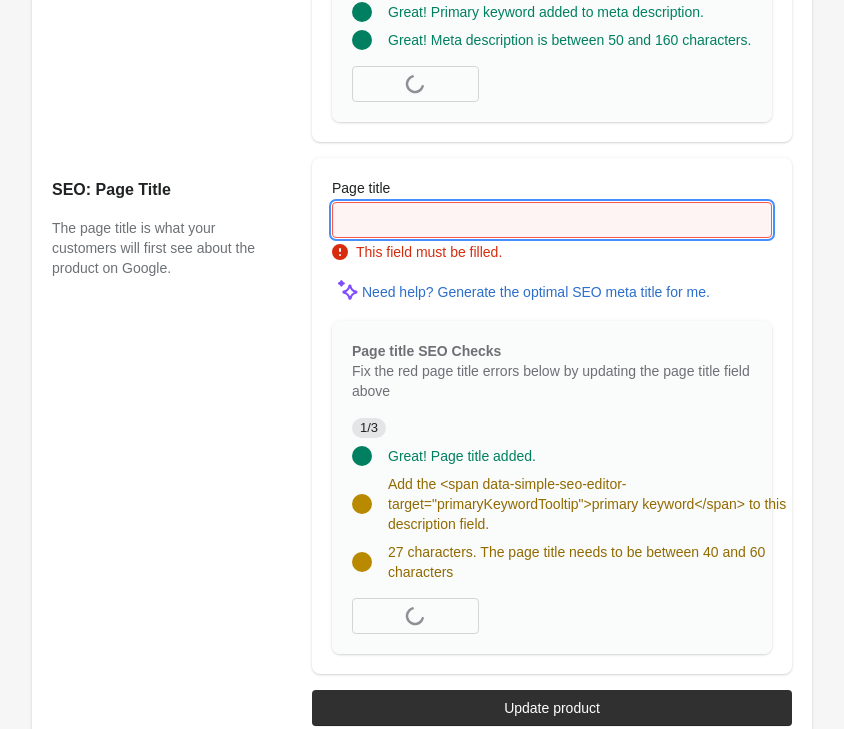 paste on "**********" 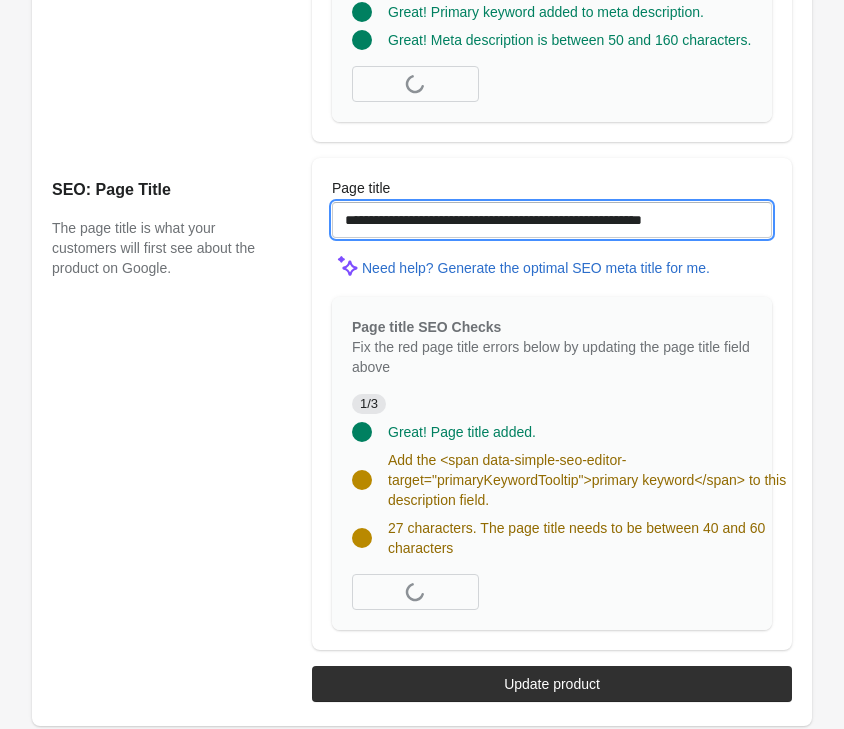 type on "**********" 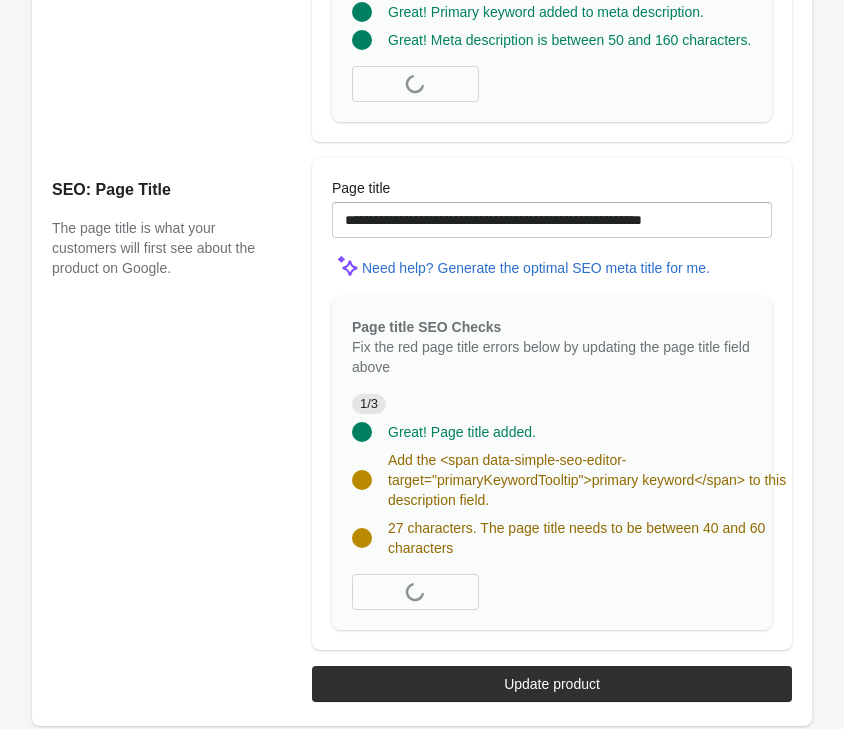 click on "SEO: Page Title
The page title is what your customers will first see about the product on Google." at bounding box center (172, 404) 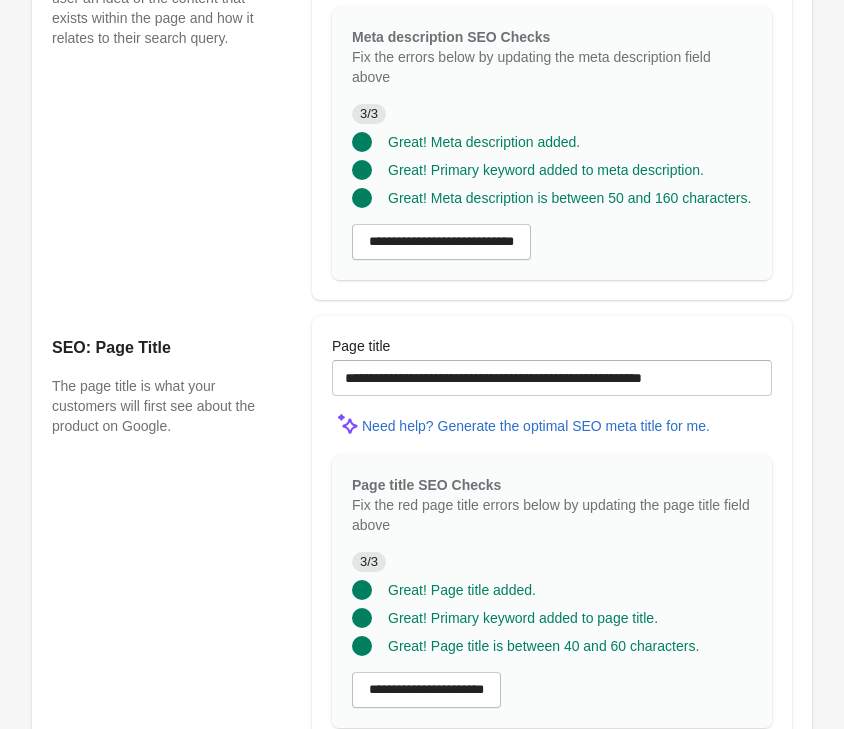 scroll, scrollTop: 1832, scrollLeft: 0, axis: vertical 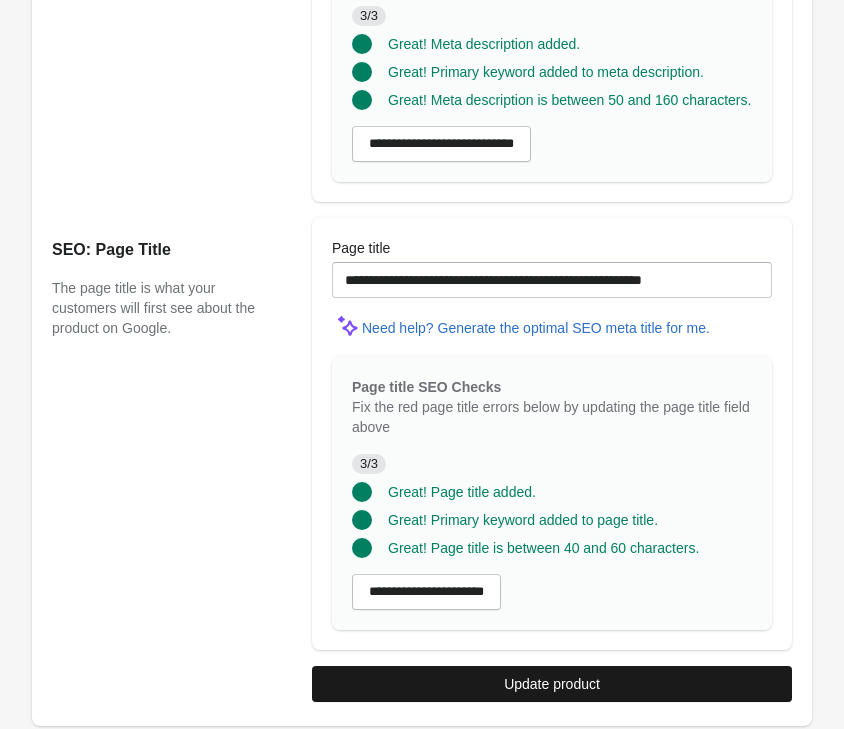click on "Update product" at bounding box center (552, 684) 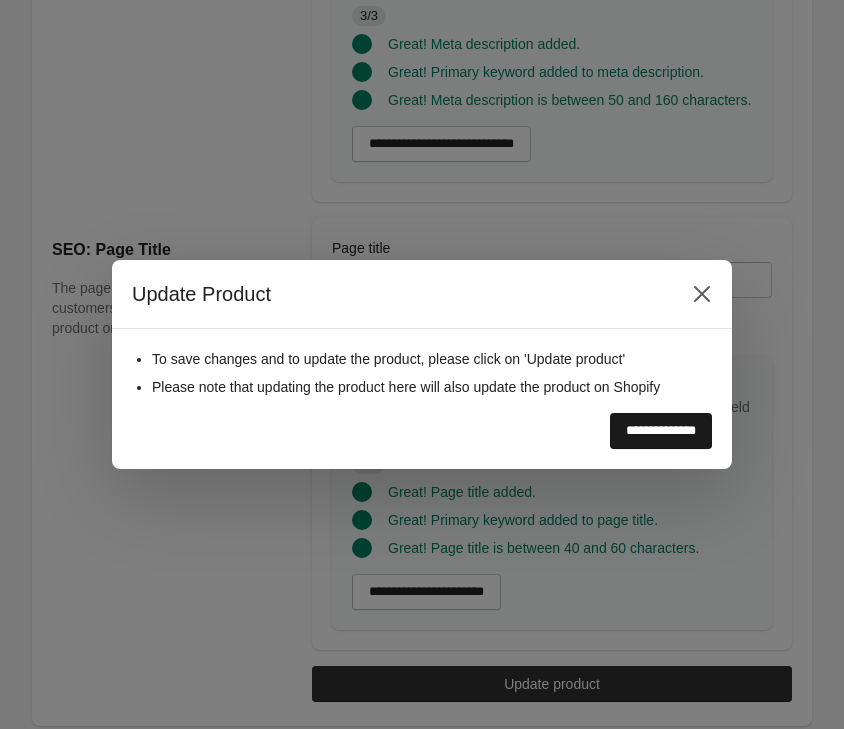 click on "**********" at bounding box center [661, 431] 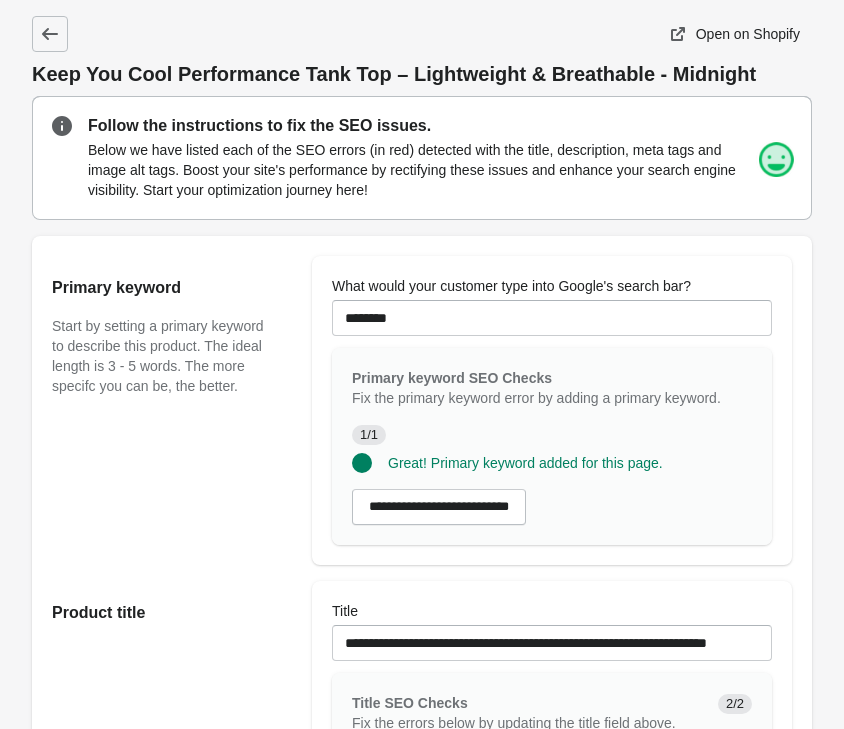 scroll, scrollTop: 0, scrollLeft: 0, axis: both 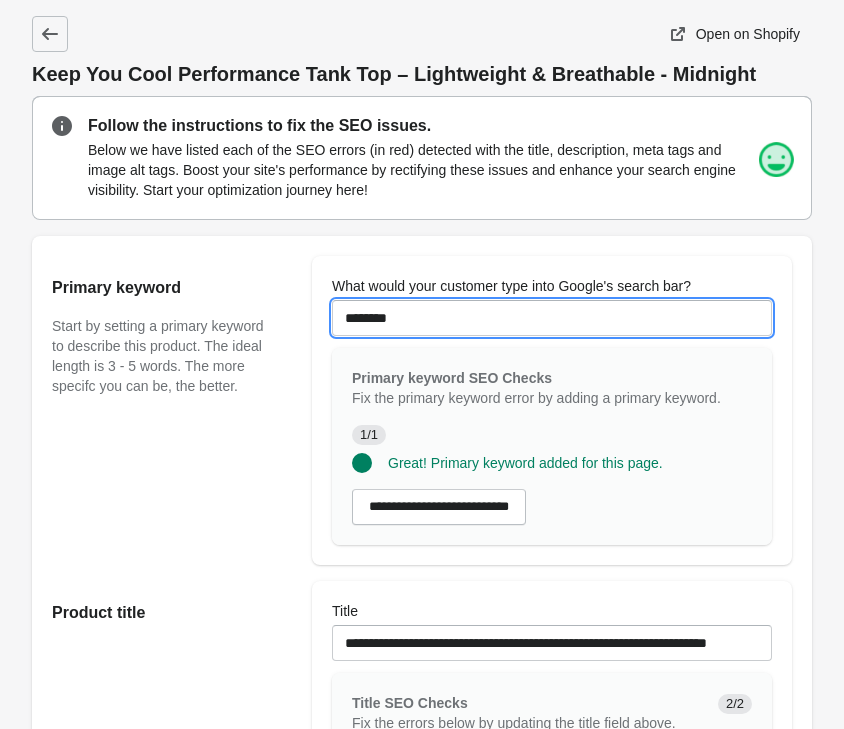 click on "********" at bounding box center (552, 318) 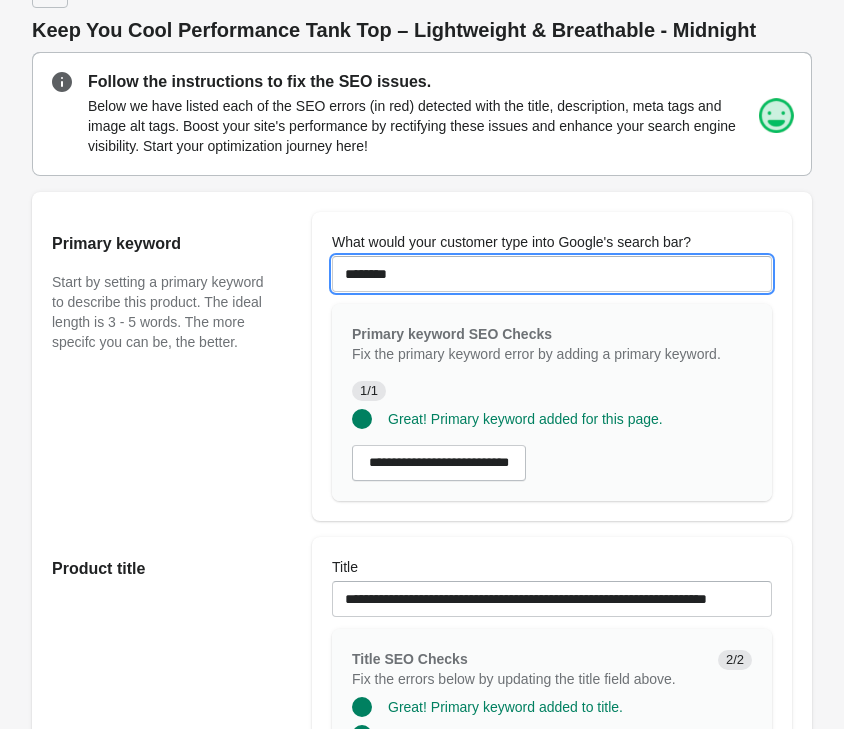 scroll, scrollTop: 306, scrollLeft: 0, axis: vertical 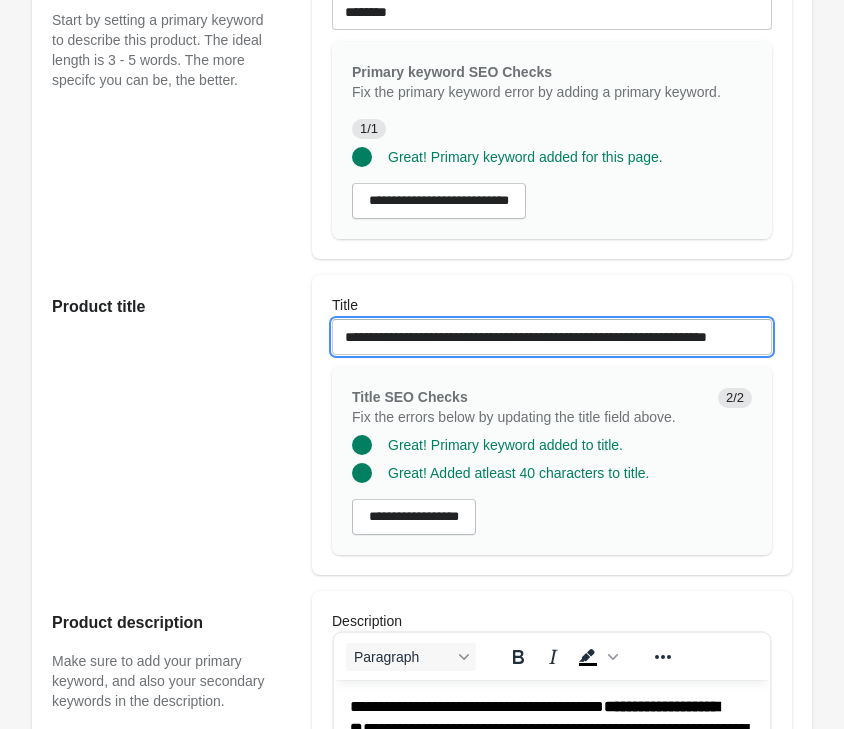 click on "**********" at bounding box center [552, 337] 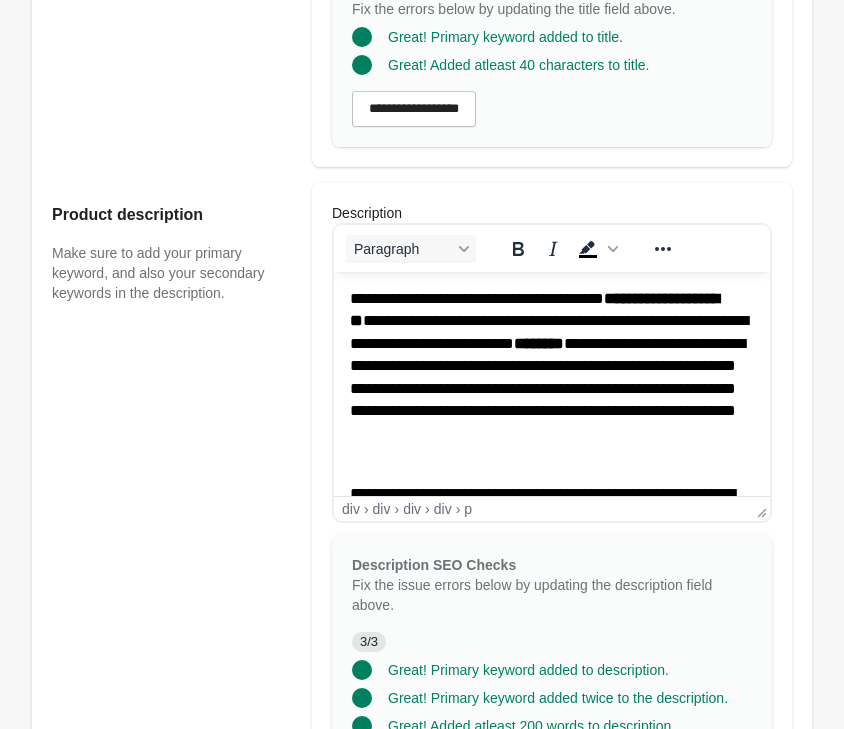 click on "**********" at bounding box center (552, 377) 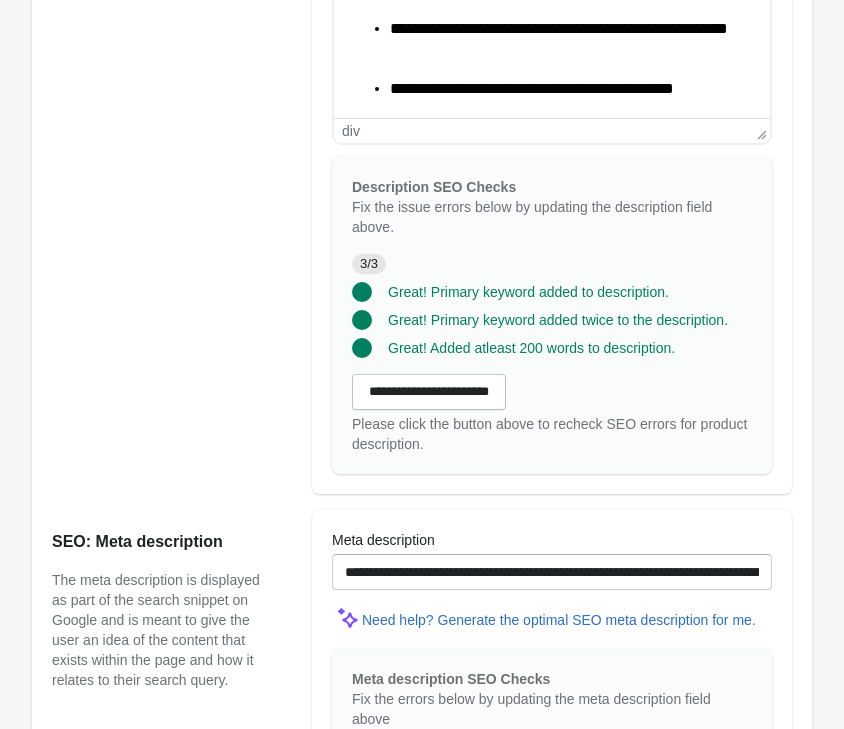 scroll, scrollTop: 1224, scrollLeft: 0, axis: vertical 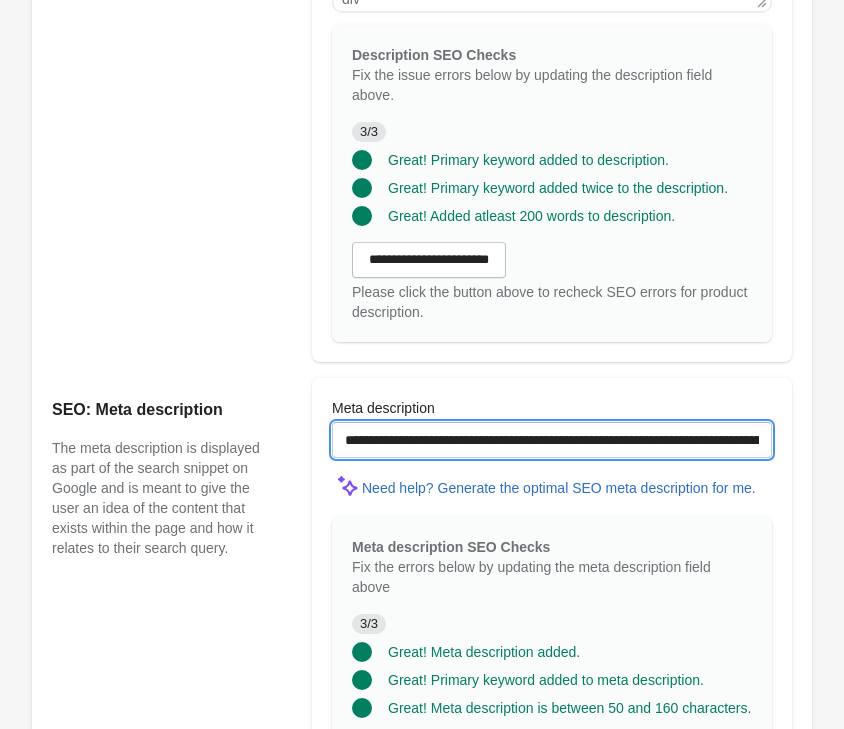 click on "**********" at bounding box center [552, 440] 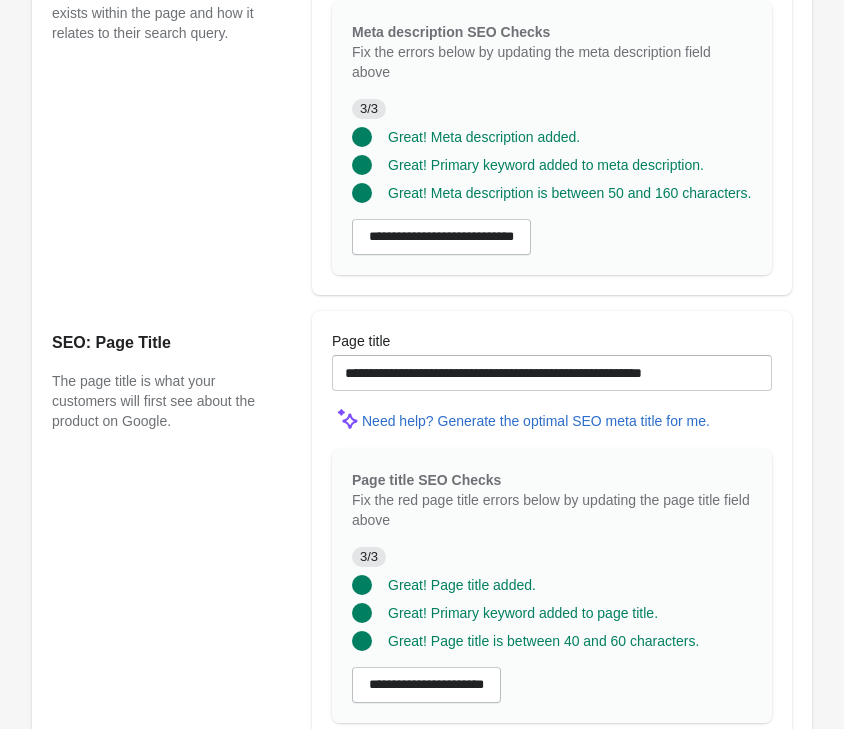 scroll, scrollTop: 1832, scrollLeft: 0, axis: vertical 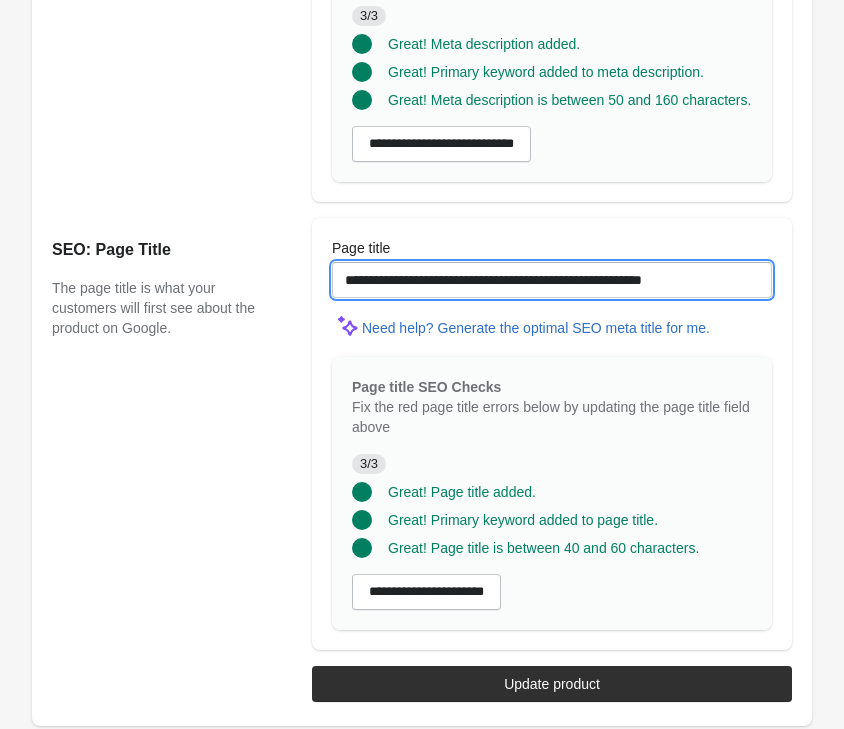 click on "**********" at bounding box center (552, 280) 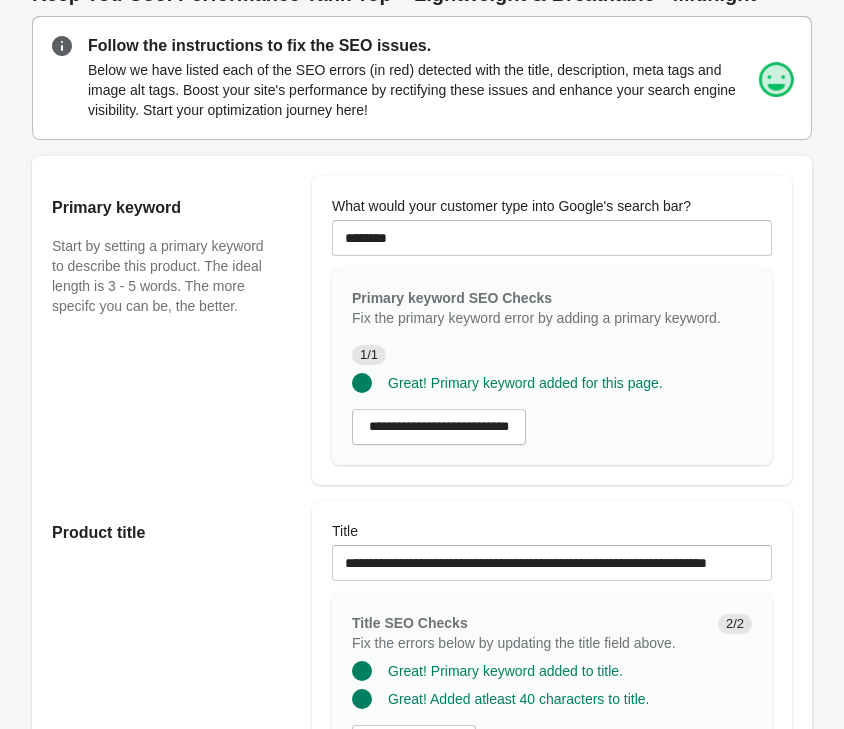 scroll, scrollTop: 0, scrollLeft: 0, axis: both 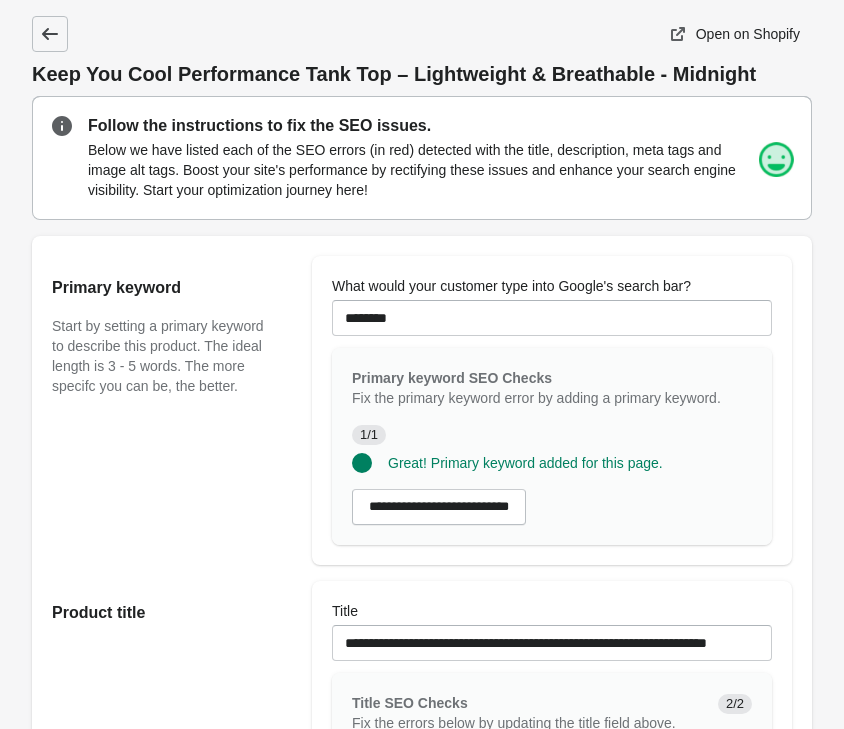 click 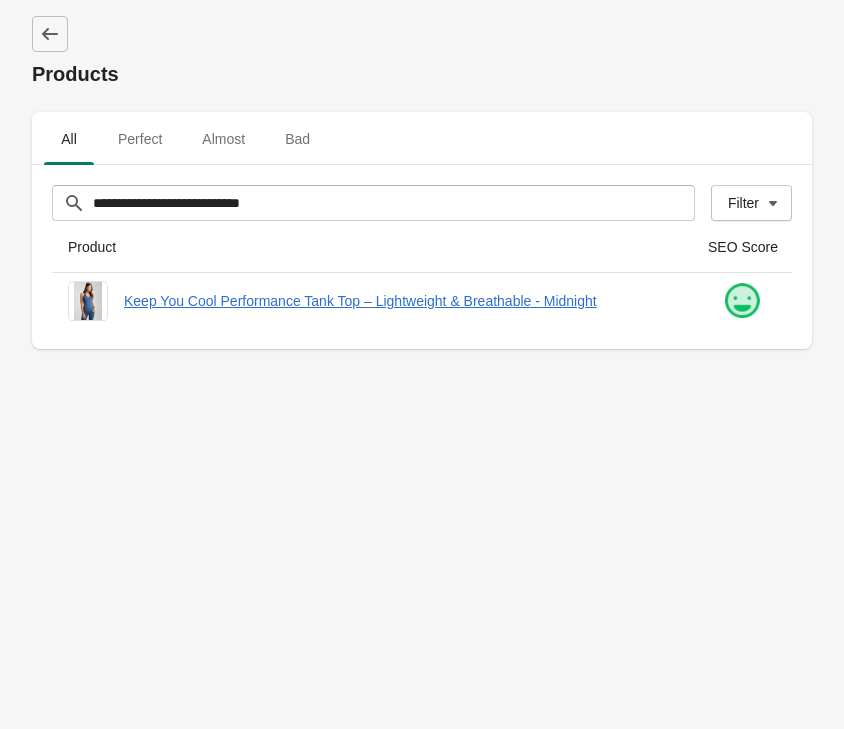 click on "**********" at bounding box center (422, 364) 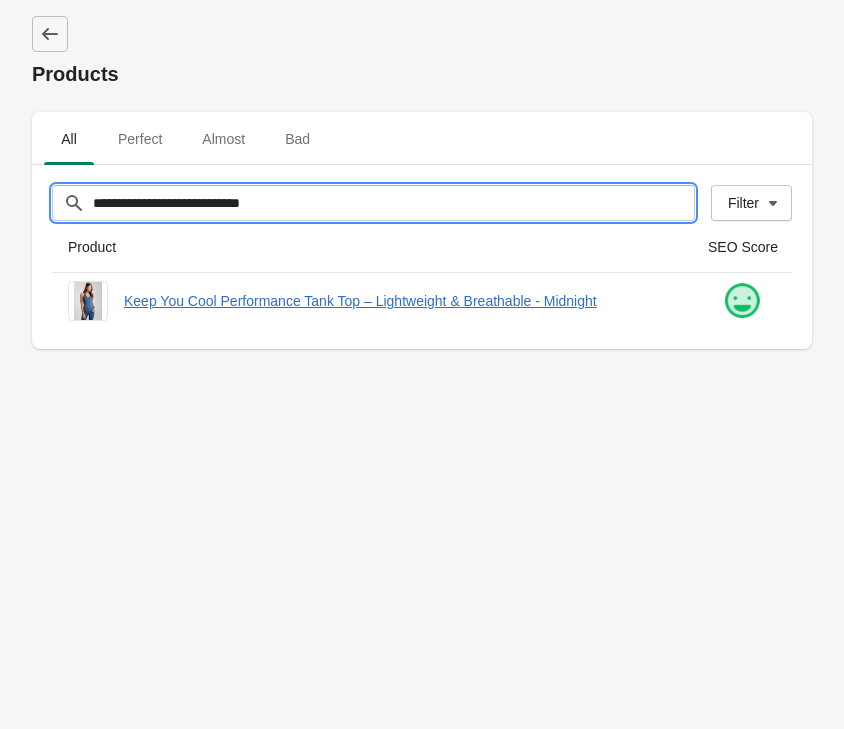 drag, startPoint x: 293, startPoint y: 204, endPoint x: -232, endPoint y: 149, distance: 527.8731 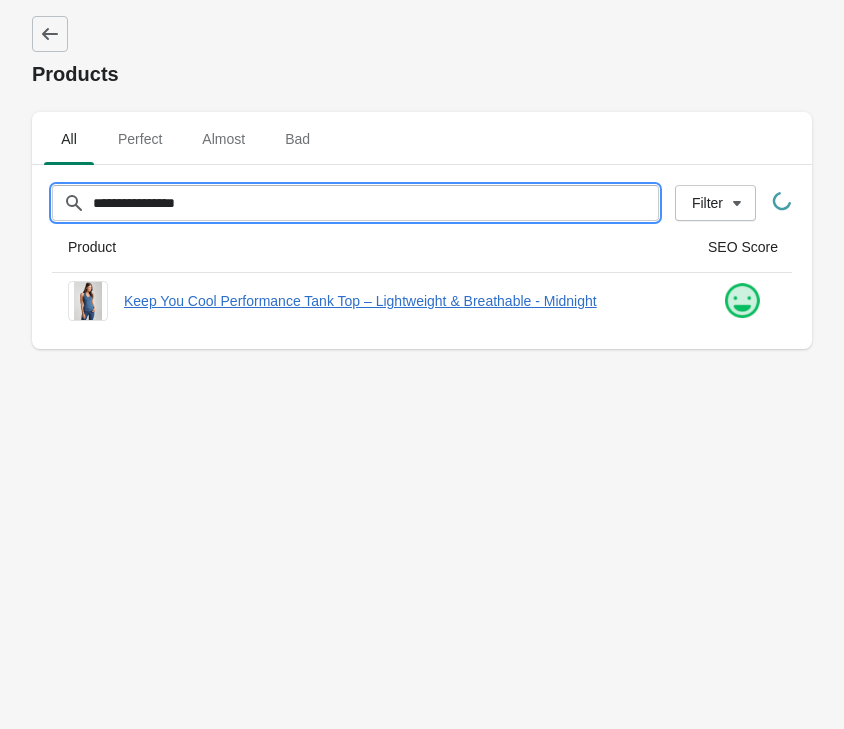 type on "**********" 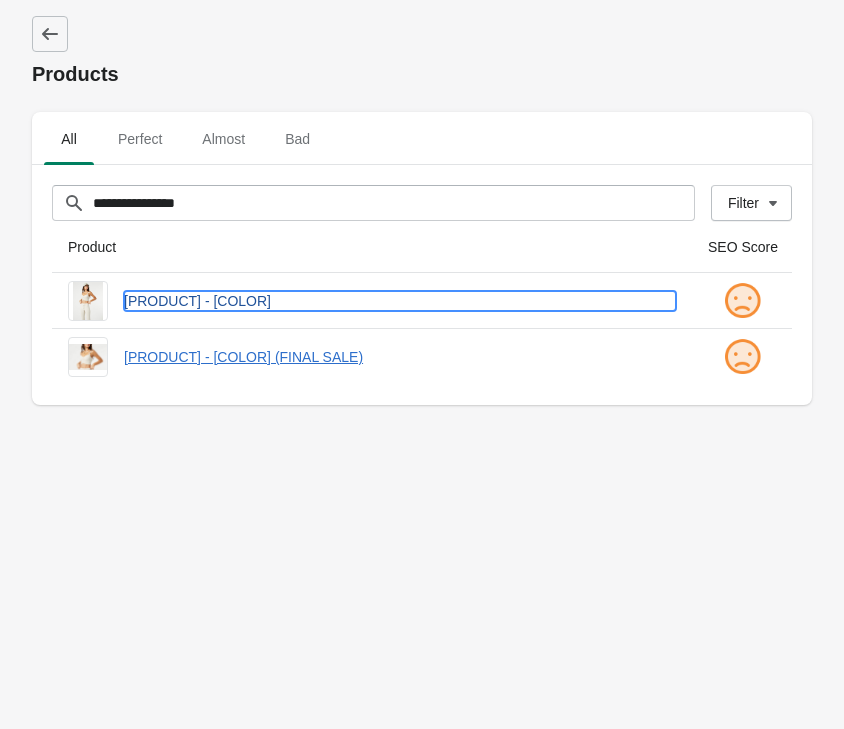 click on "[PRODUCT] - [COLOR]" at bounding box center [400, 301] 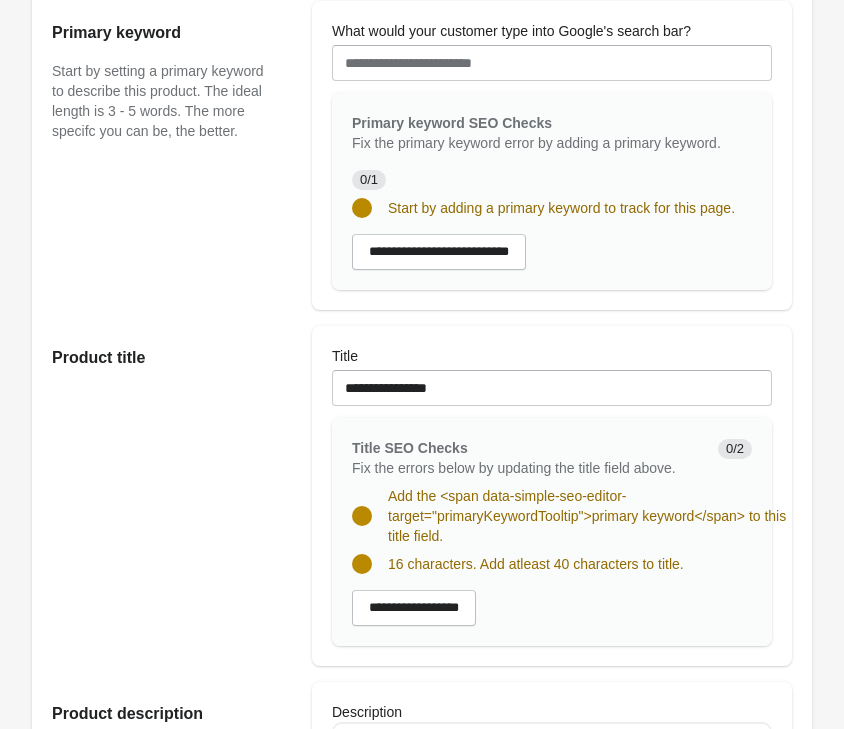 scroll, scrollTop: 306, scrollLeft: 0, axis: vertical 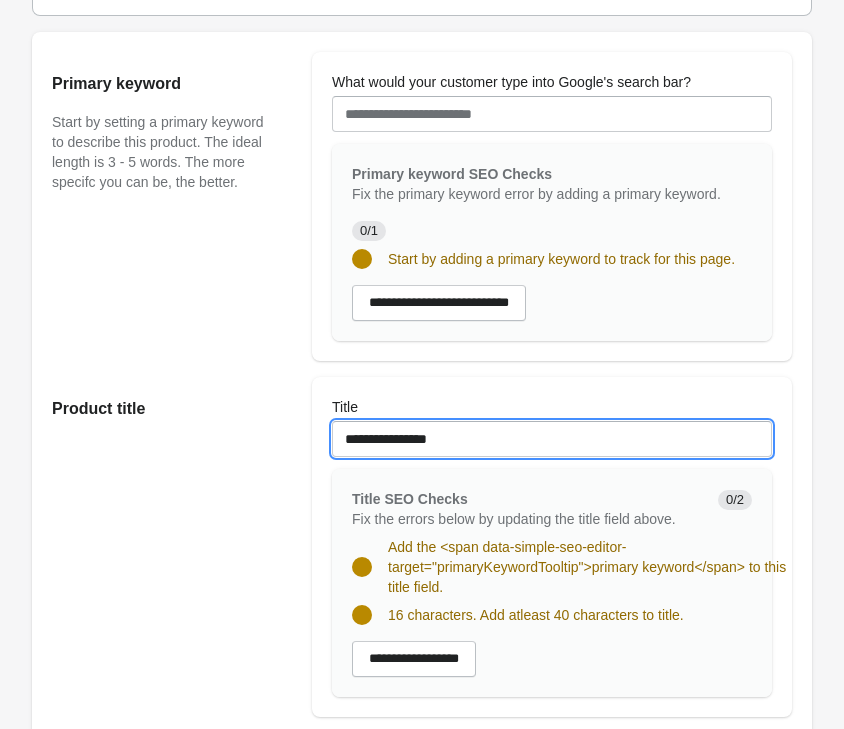 click on "**********" at bounding box center [552, 439] 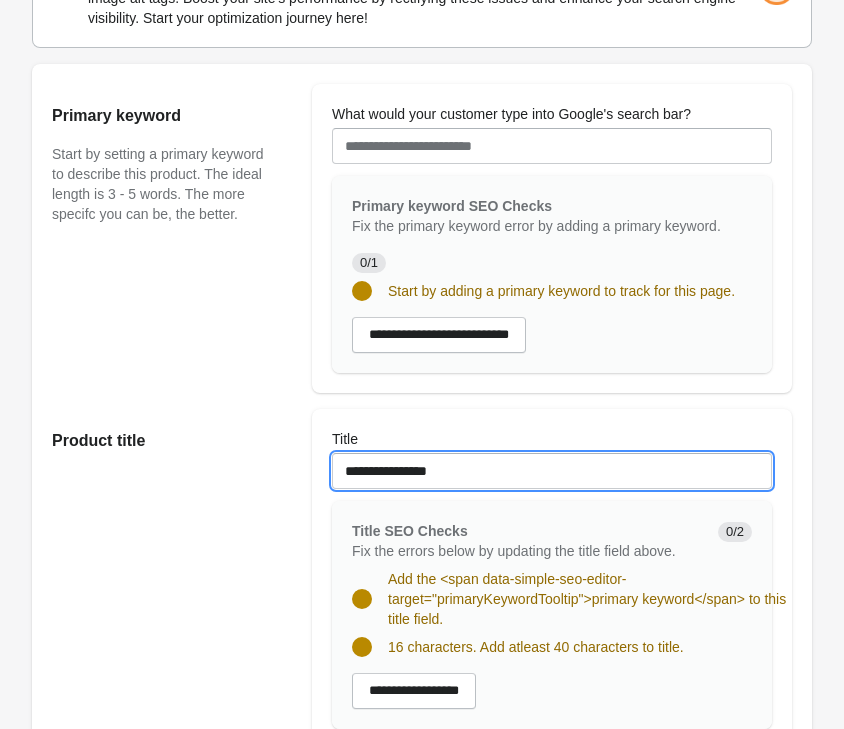 scroll, scrollTop: 204, scrollLeft: 0, axis: vertical 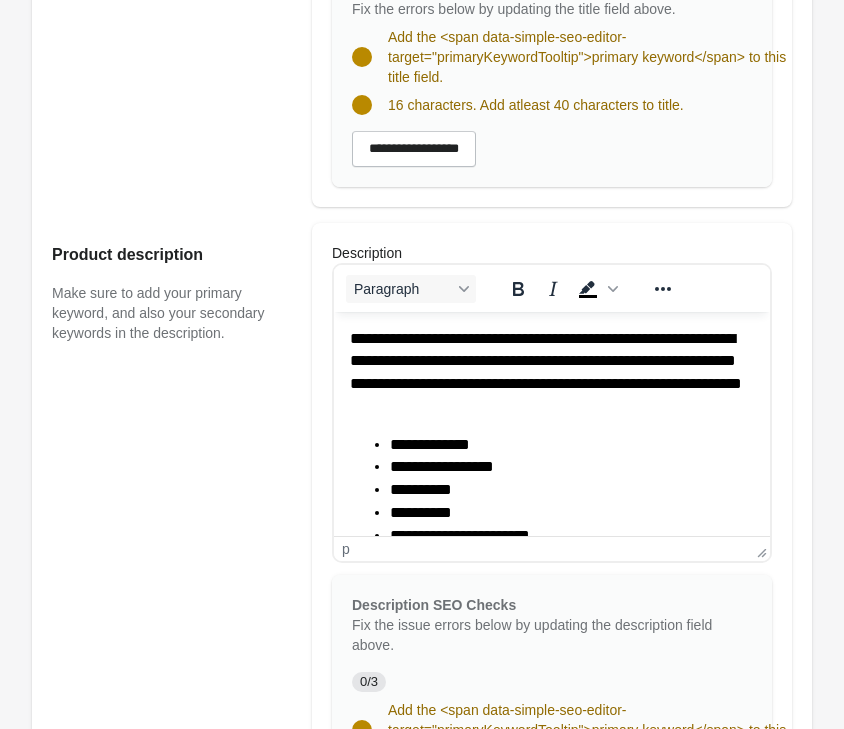 drag, startPoint x: 427, startPoint y: 484, endPoint x: 427, endPoint y: 527, distance: 43 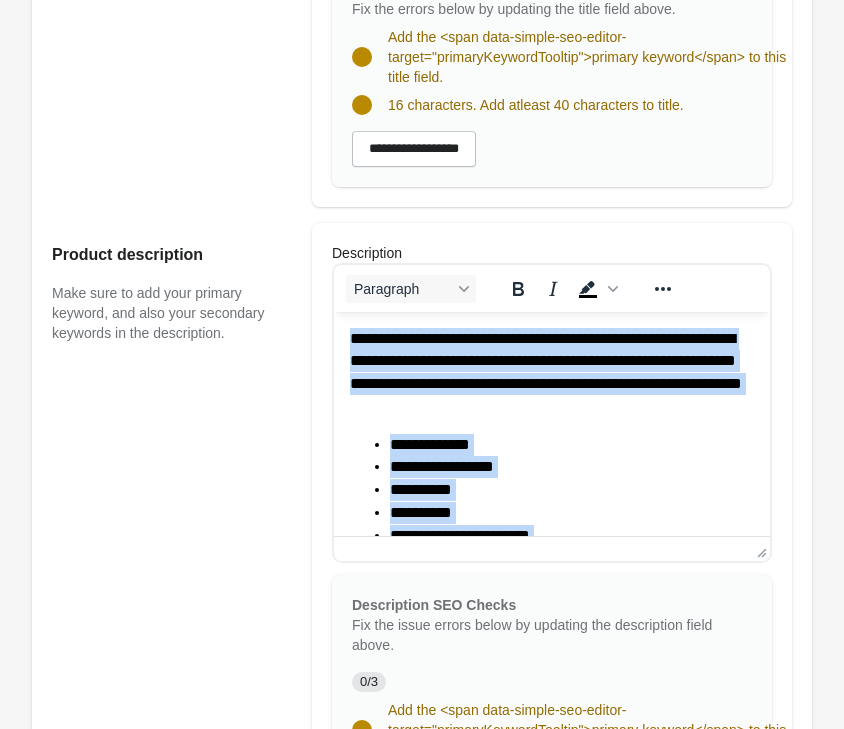copy on "**********" 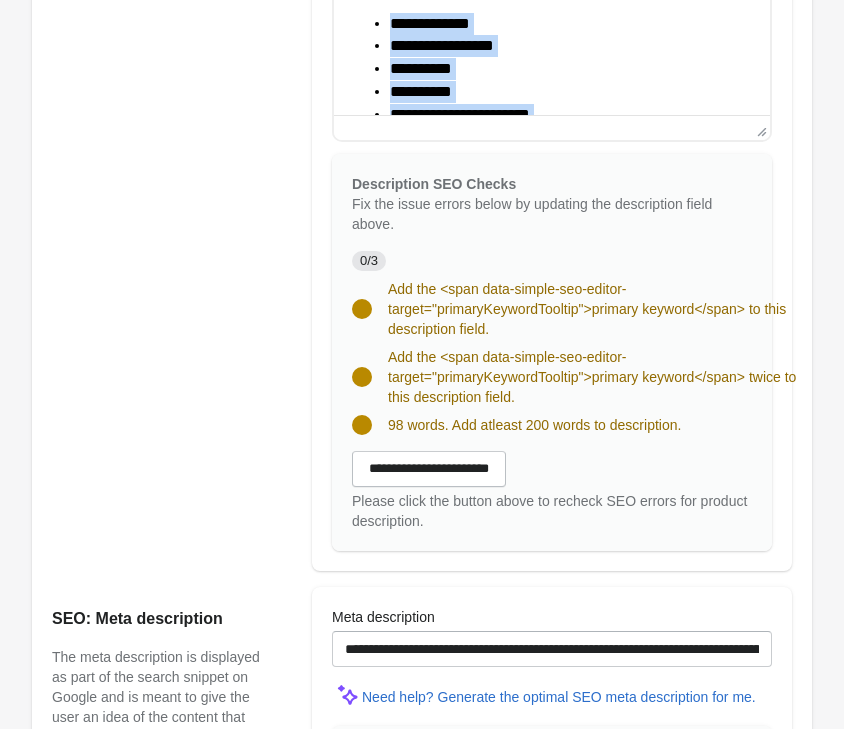 scroll, scrollTop: 1224, scrollLeft: 0, axis: vertical 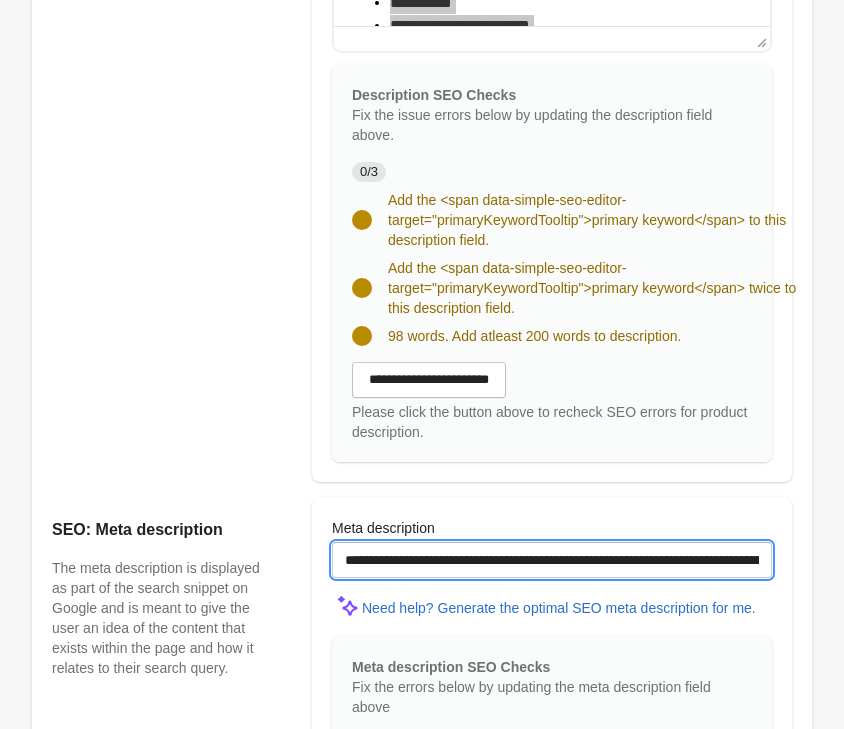 click on "**********" at bounding box center (552, 560) 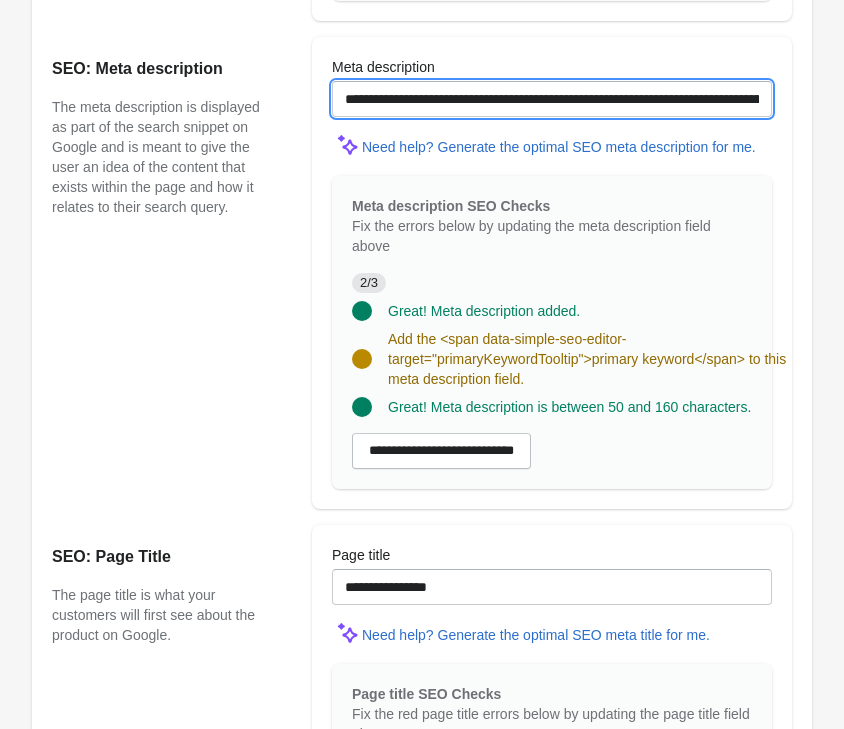 scroll, scrollTop: 1836, scrollLeft: 0, axis: vertical 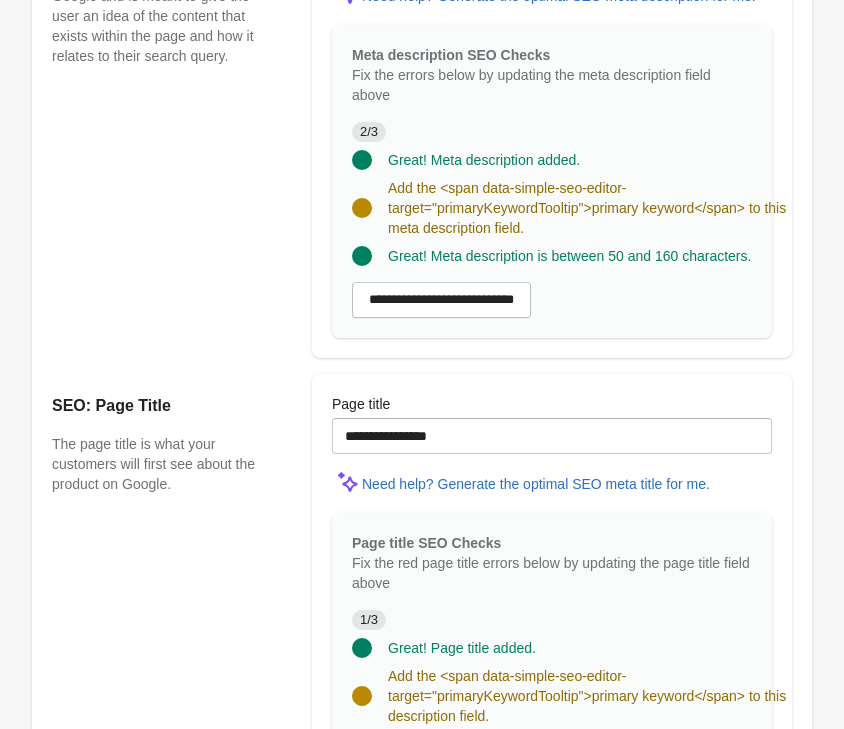 click at bounding box center (552, 460) 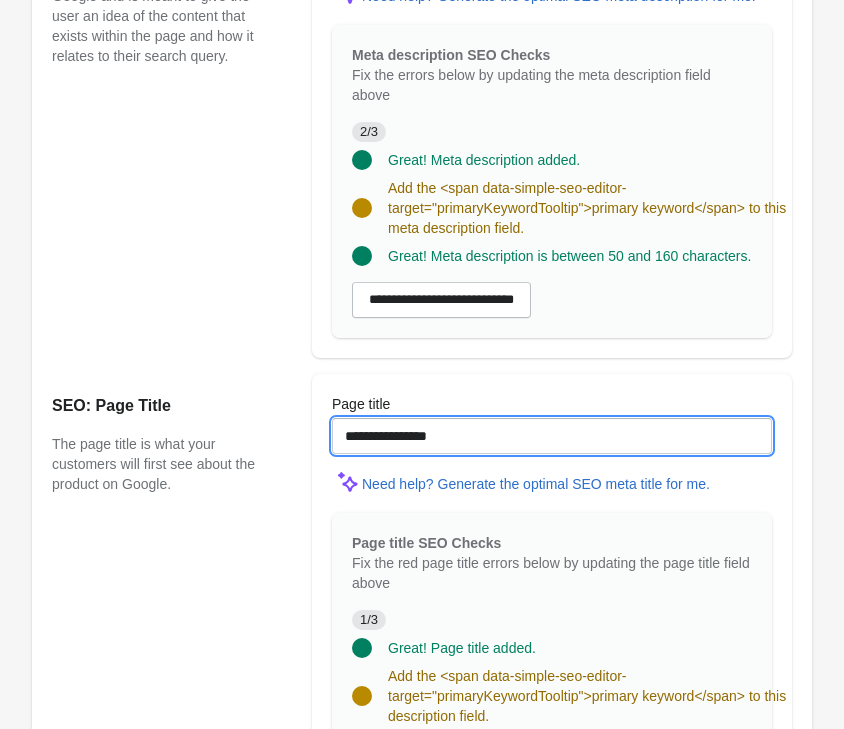 click on "**********" at bounding box center [552, 436] 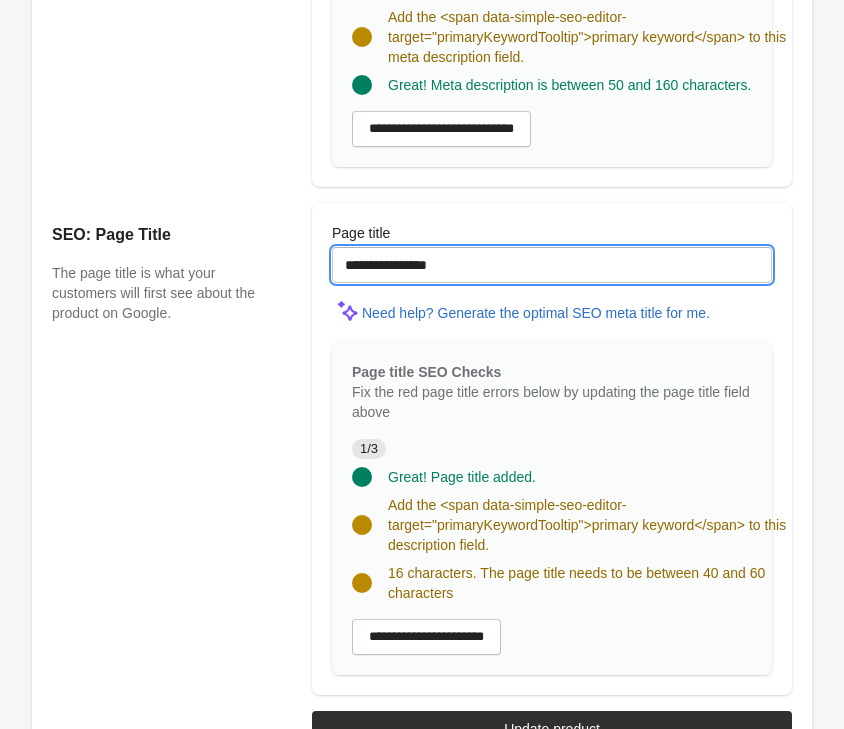 scroll, scrollTop: 2052, scrollLeft: 0, axis: vertical 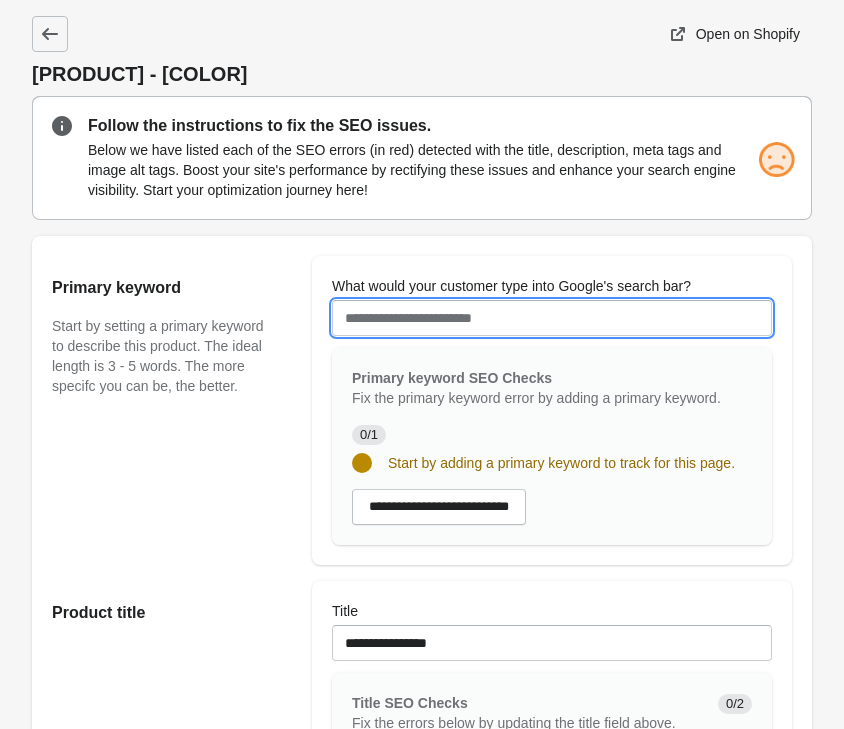 click on "What would your customer type into Google's search bar?" at bounding box center (552, 318) 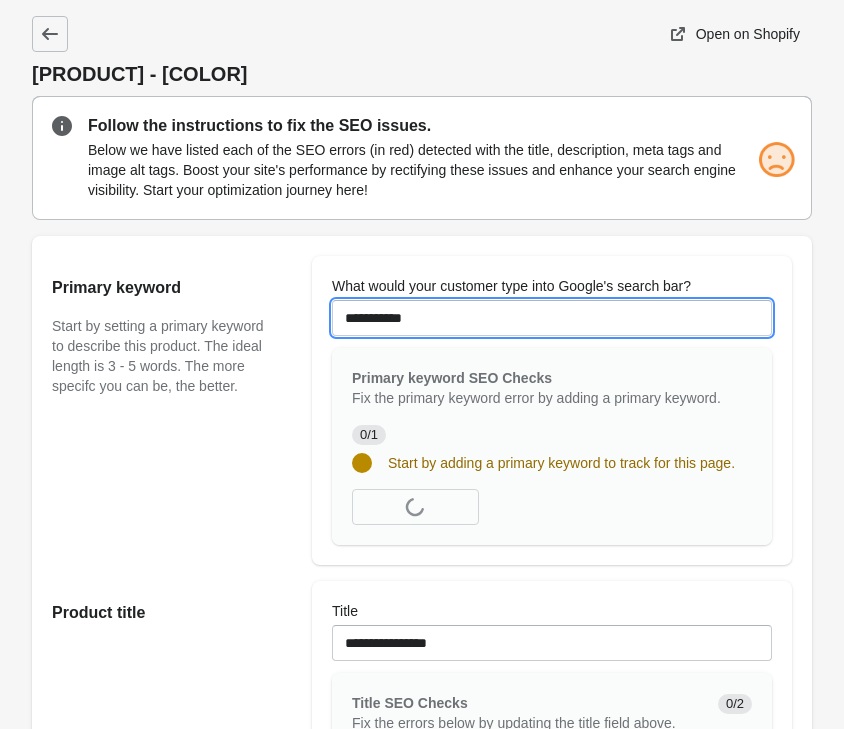 type on "**********" 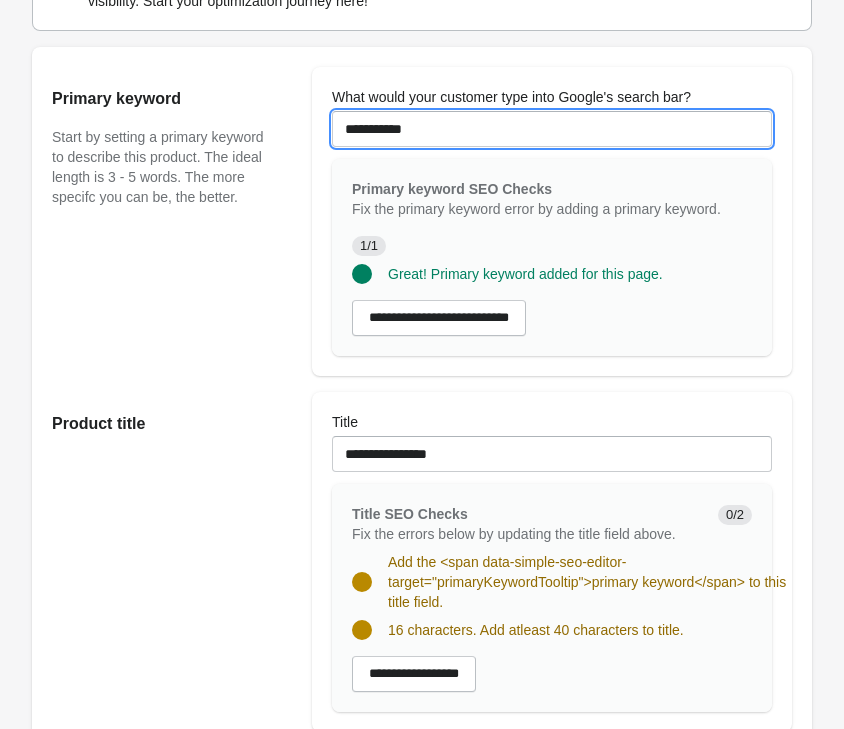 scroll, scrollTop: 306, scrollLeft: 0, axis: vertical 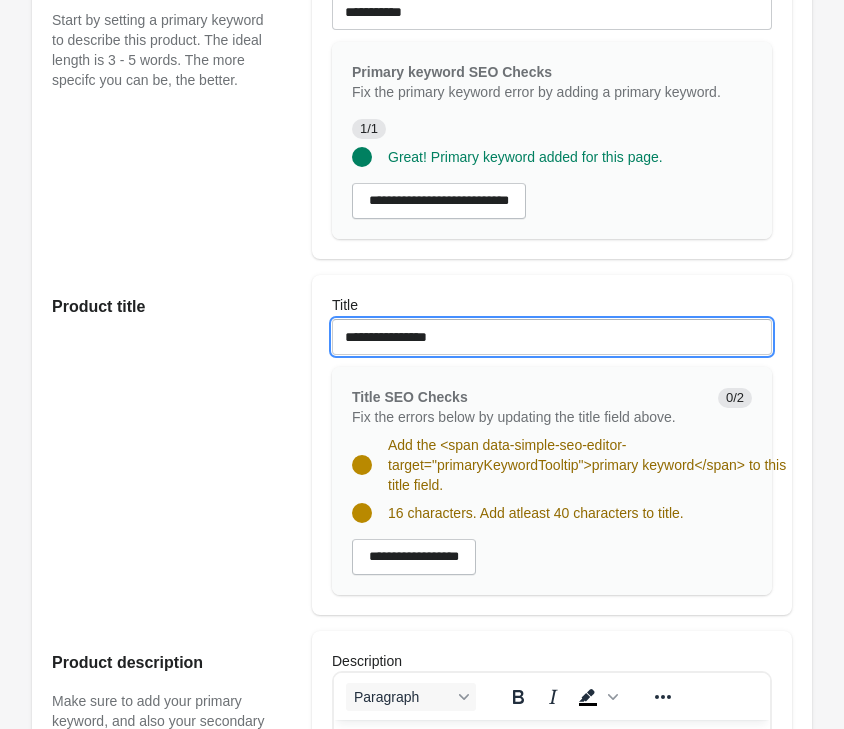 drag, startPoint x: 525, startPoint y: 346, endPoint x: 81, endPoint y: 335, distance: 444.13623 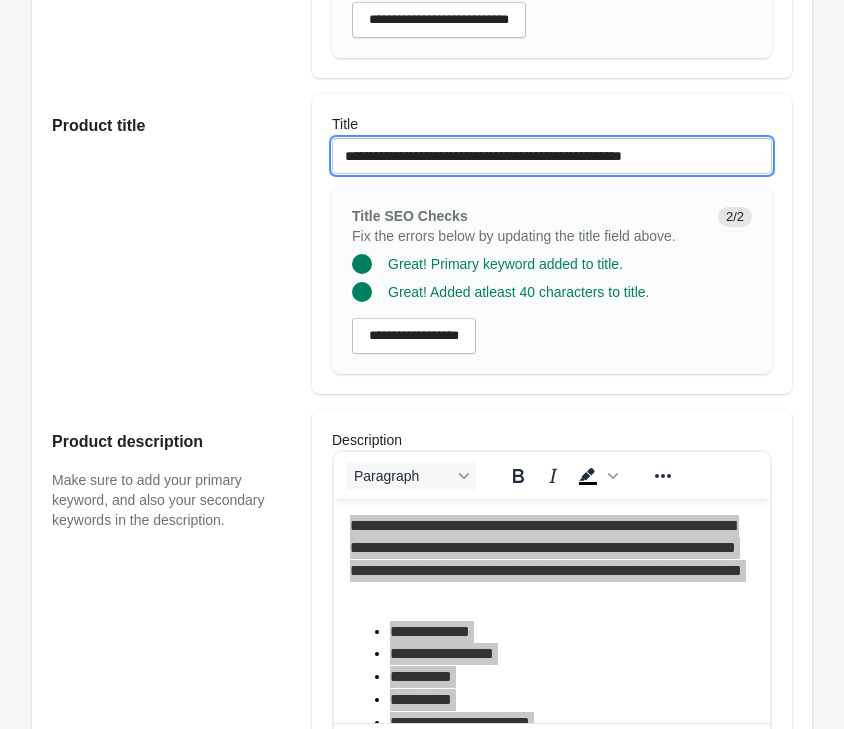 scroll, scrollTop: 510, scrollLeft: 0, axis: vertical 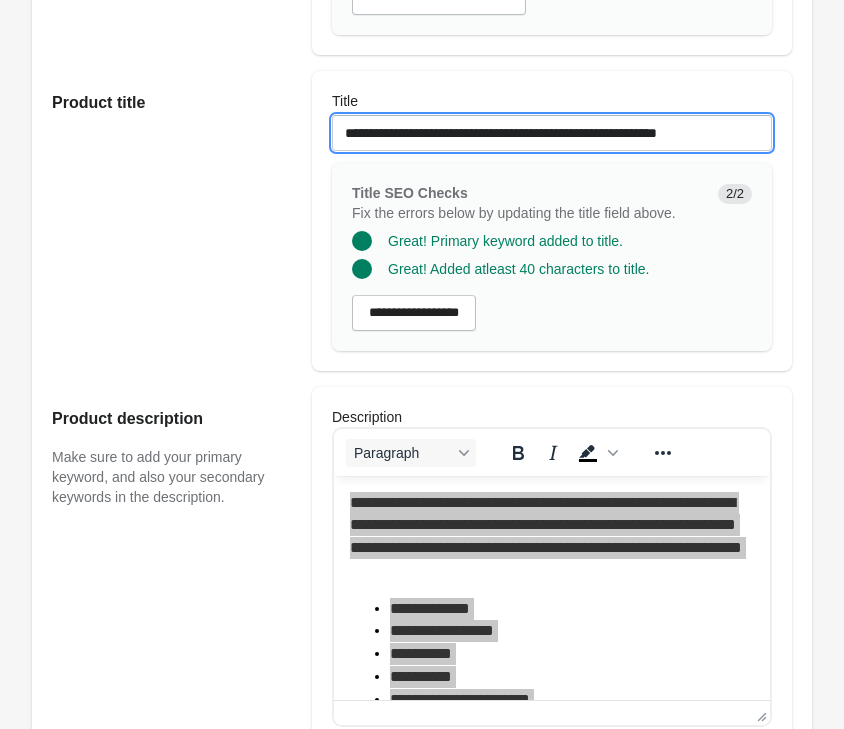 type on "**********" 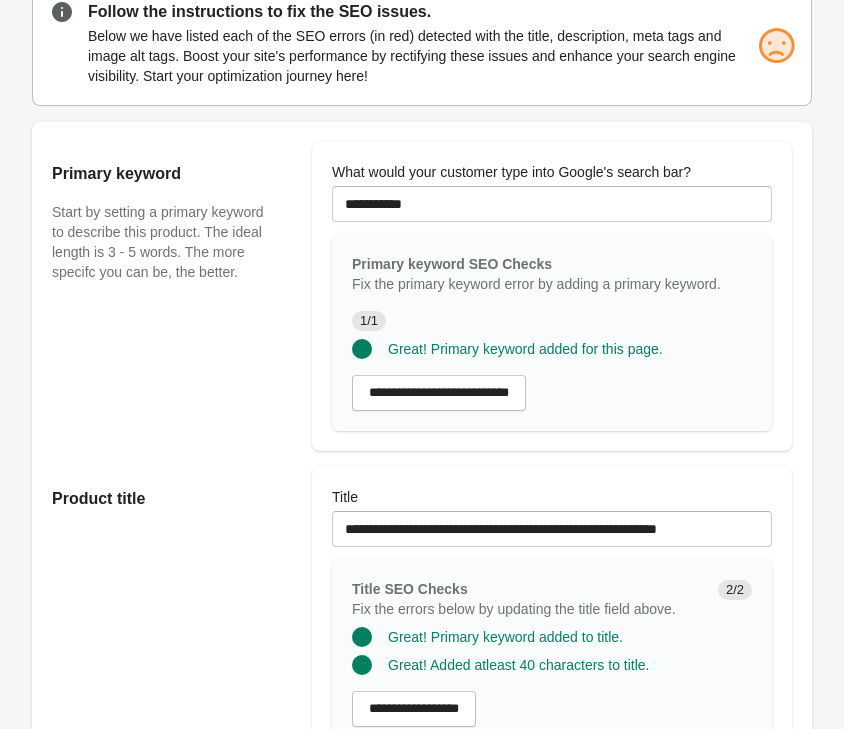 scroll, scrollTop: 102, scrollLeft: 0, axis: vertical 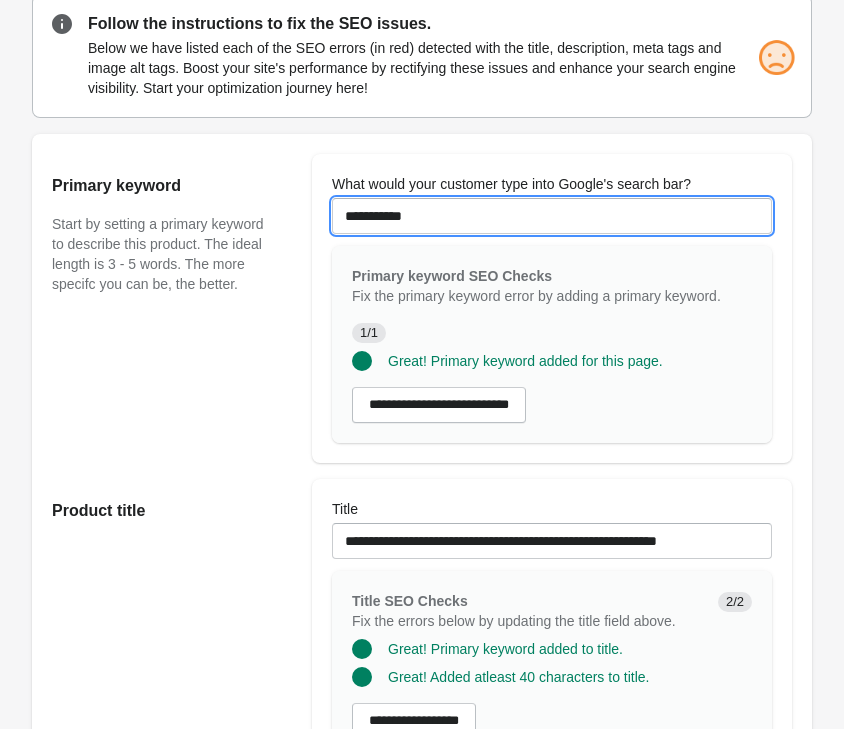 drag, startPoint x: 253, startPoint y: 207, endPoint x: 135, endPoint y: 192, distance: 118.94957 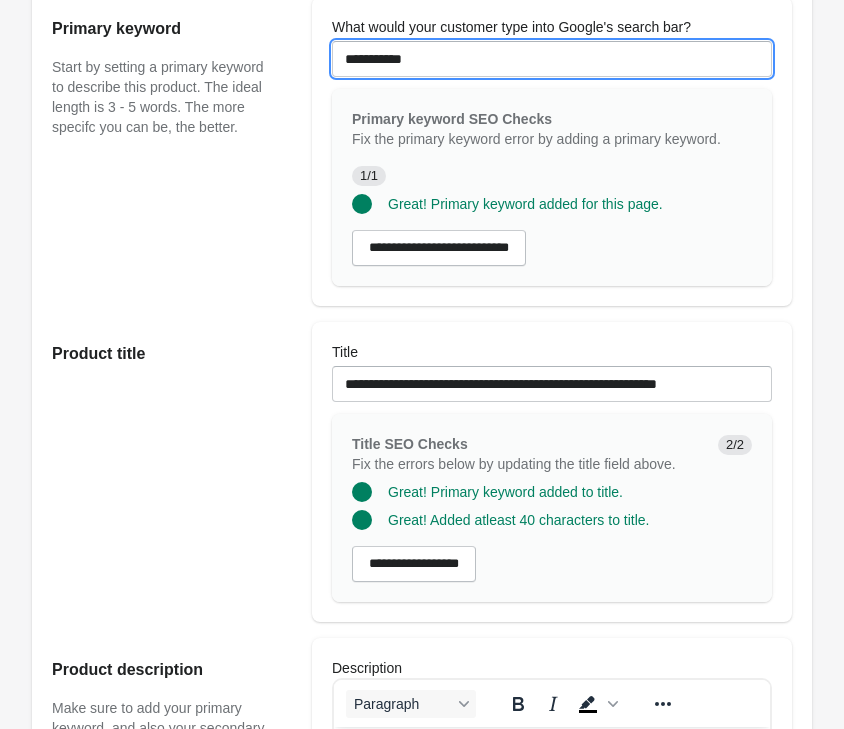 scroll, scrollTop: 408, scrollLeft: 0, axis: vertical 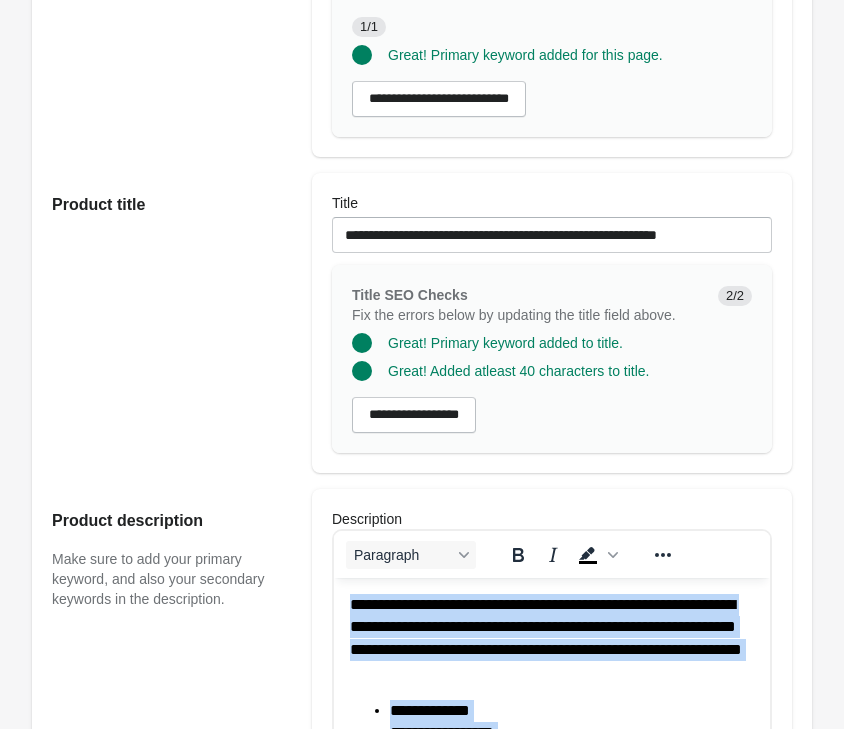 click on "**********" at bounding box center (552, 639) 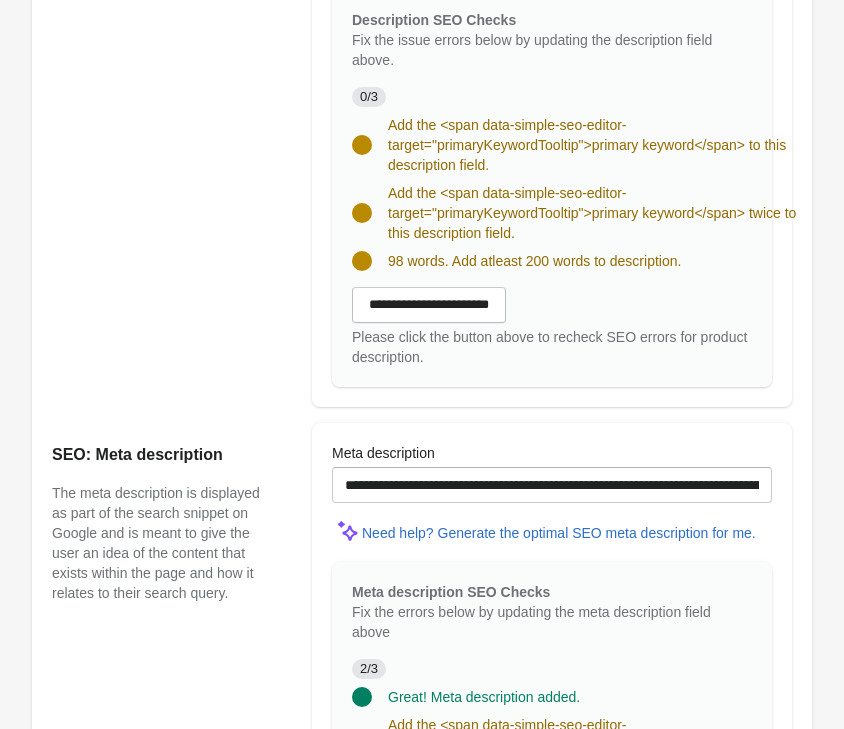 scroll, scrollTop: 1296, scrollLeft: 0, axis: vertical 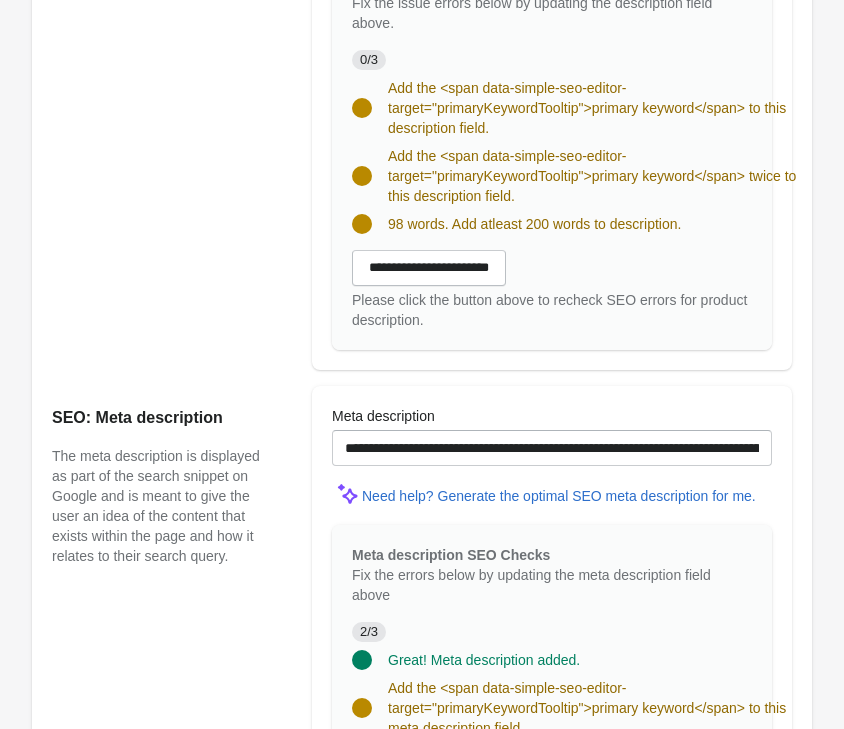 click on "**********" at bounding box center (429, 268) 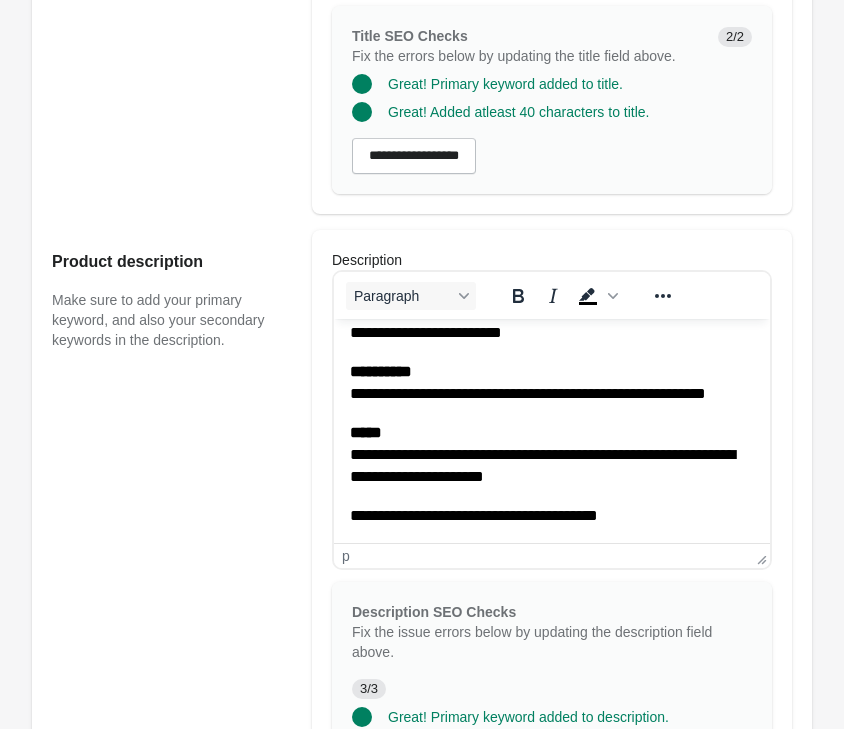 scroll, scrollTop: 714, scrollLeft: 0, axis: vertical 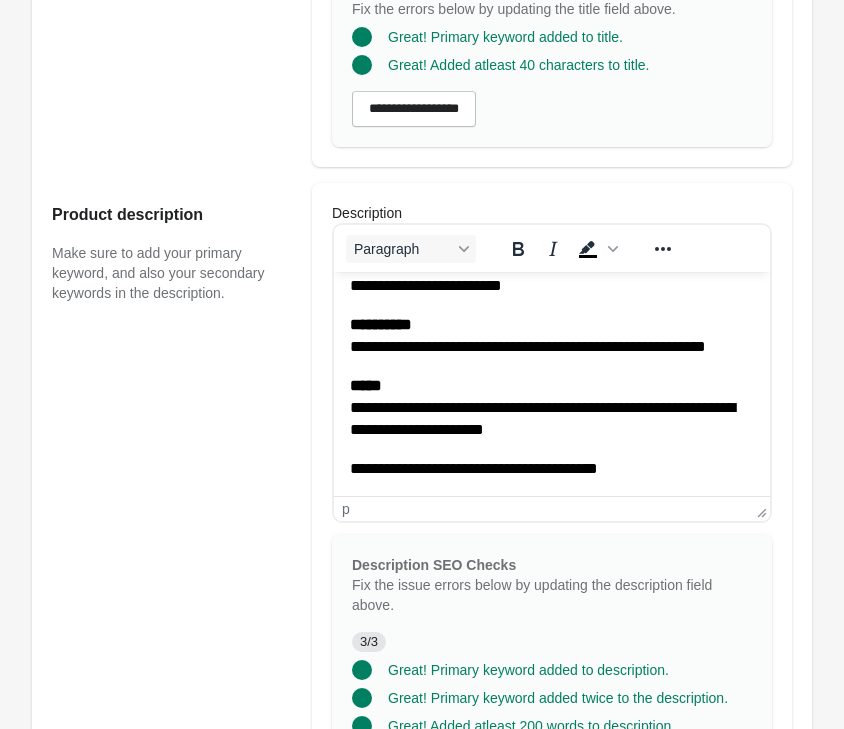 click on "**********" at bounding box center [552, 408] 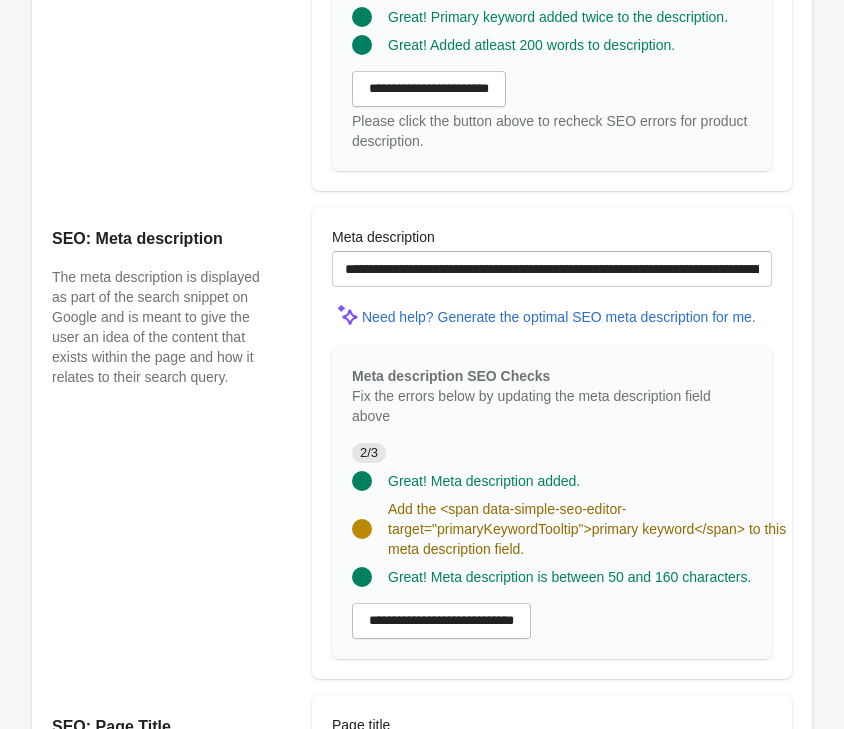 scroll, scrollTop: 1428, scrollLeft: 0, axis: vertical 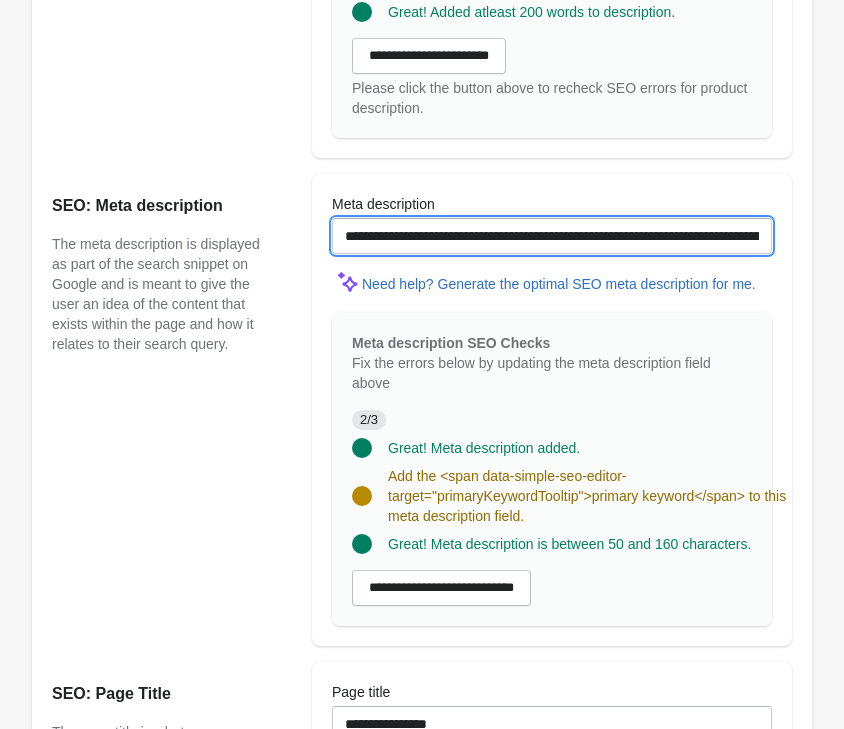 click on "**********" at bounding box center [552, 236] 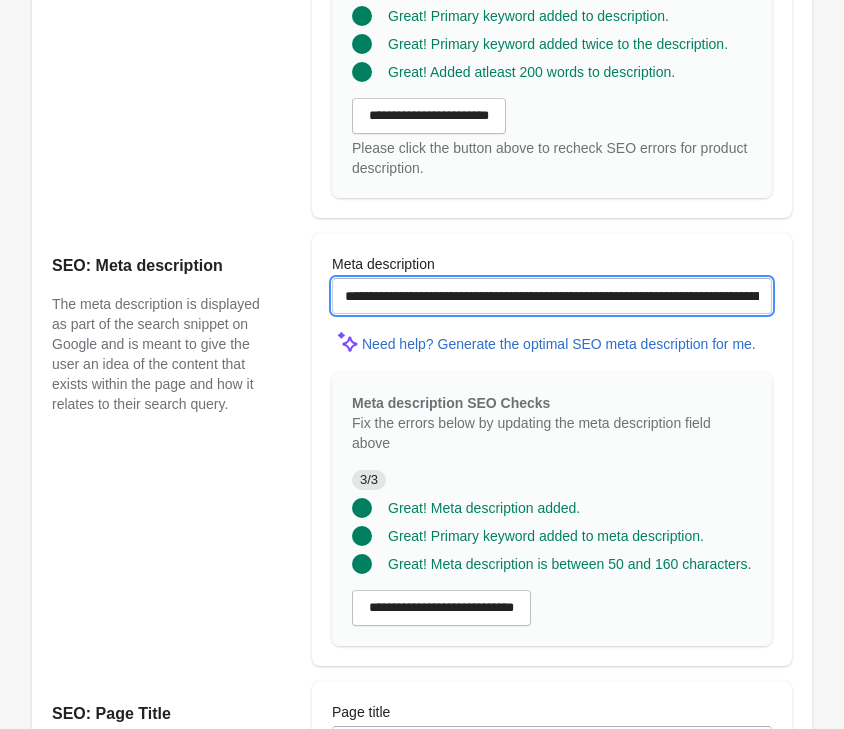 scroll, scrollTop: 1428, scrollLeft: 0, axis: vertical 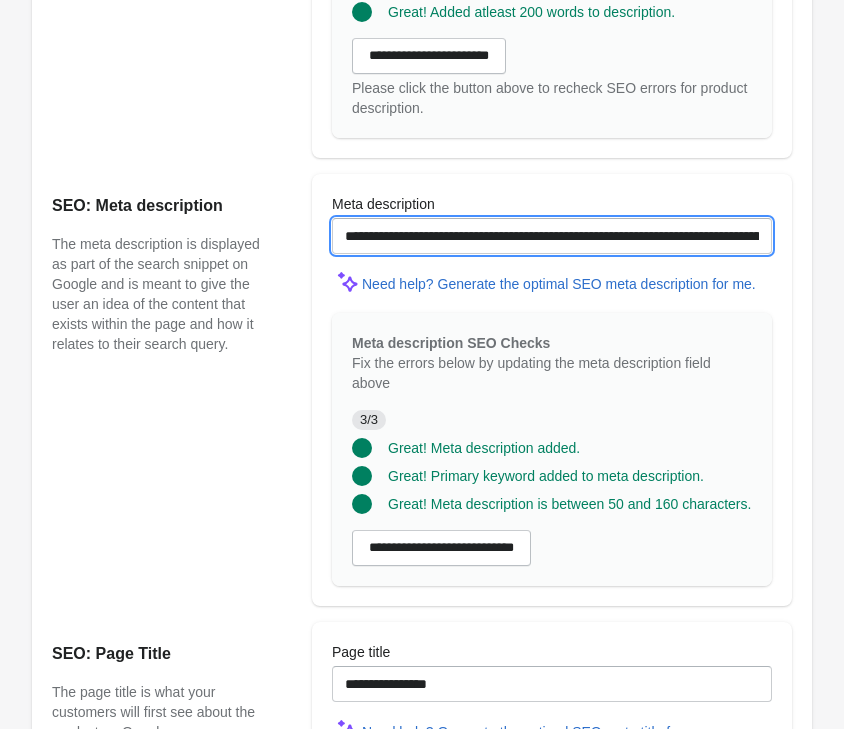 click on "**********" at bounding box center (552, 236) 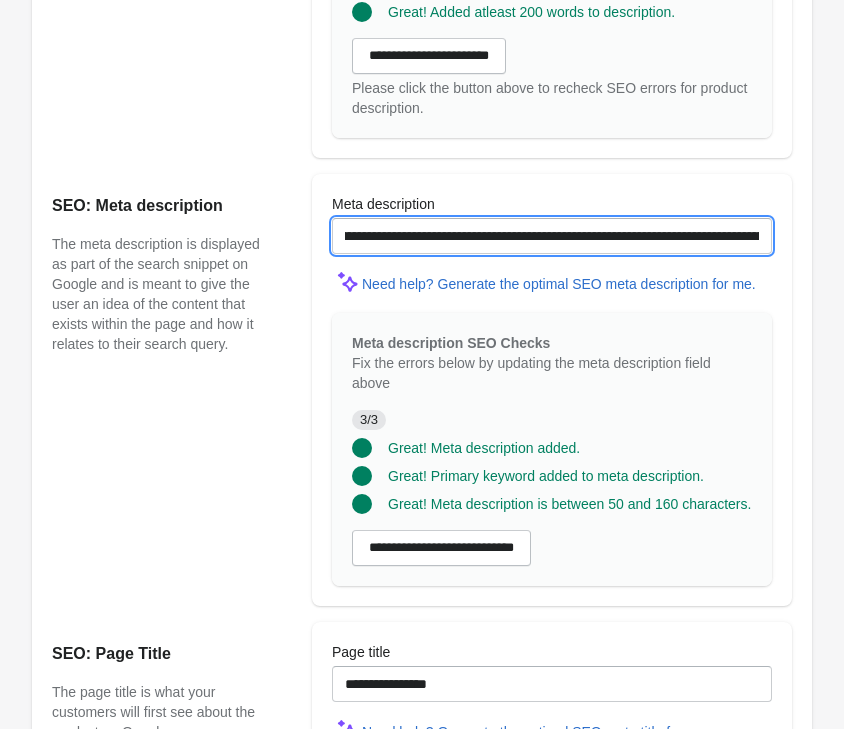 scroll, scrollTop: 0, scrollLeft: 340, axis: horizontal 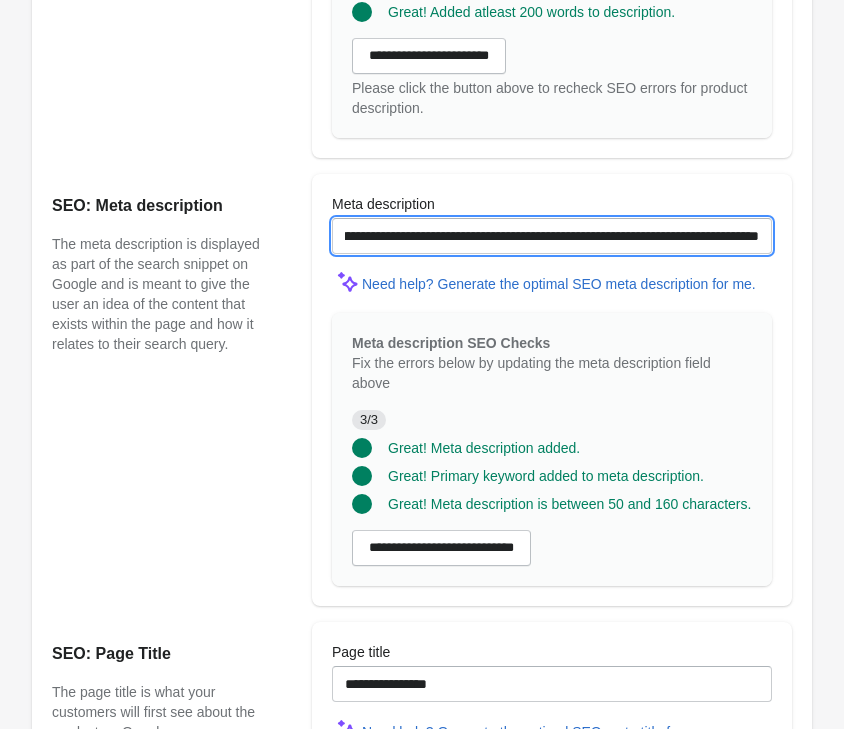 drag, startPoint x: 672, startPoint y: 238, endPoint x: 836, endPoint y: 235, distance: 164.02744 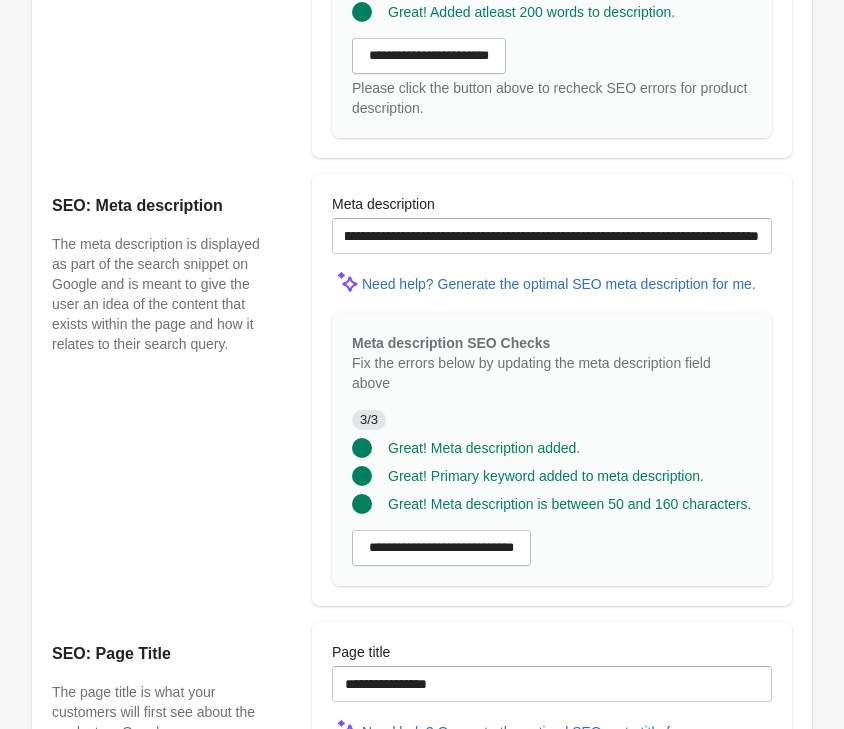 click on "**********" at bounding box center [422, -1] 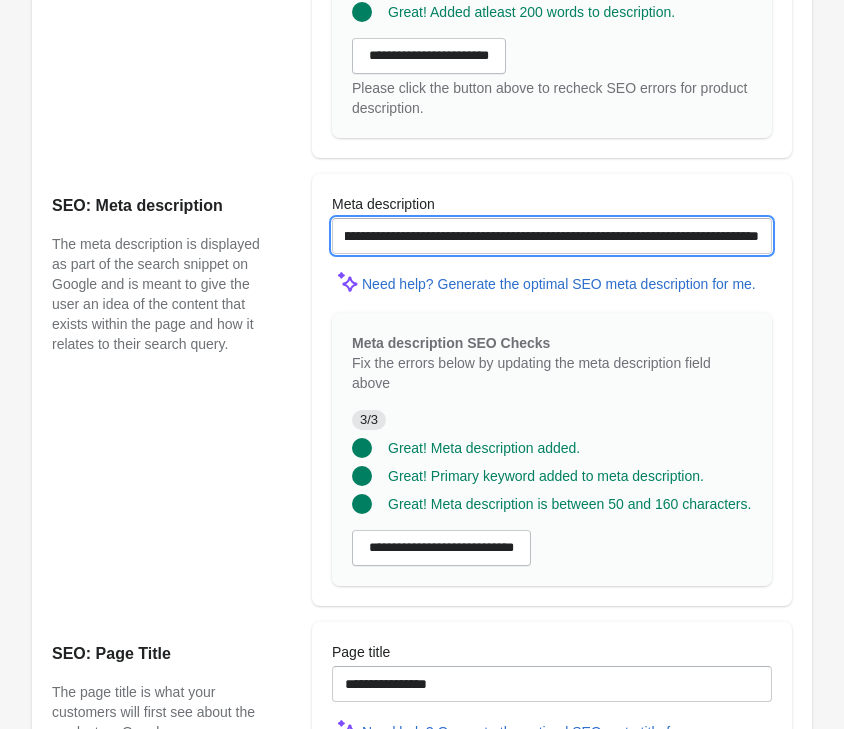 scroll, scrollTop: 0, scrollLeft: 0, axis: both 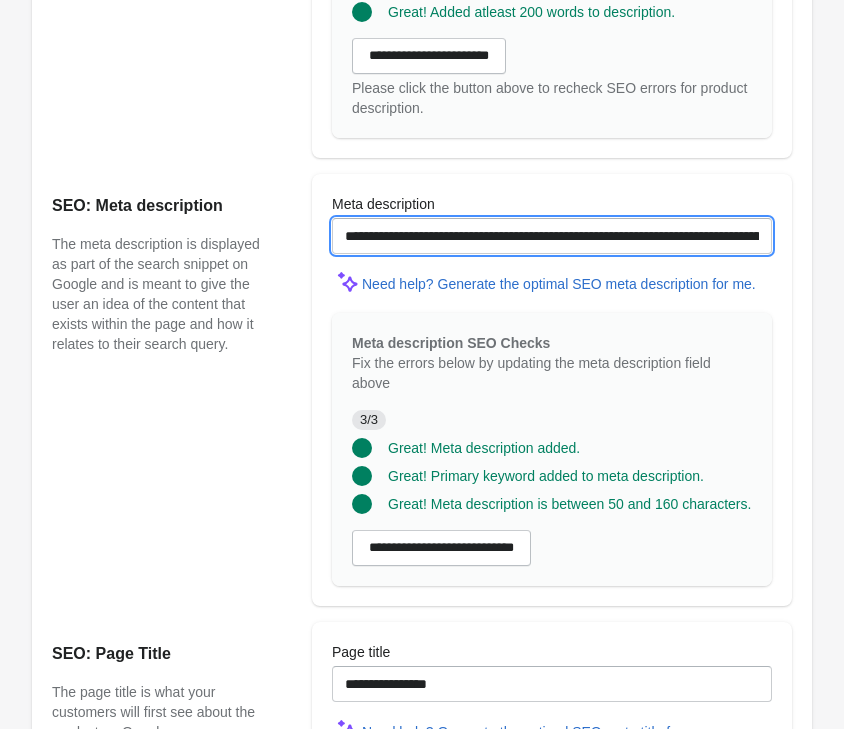 drag, startPoint x: 613, startPoint y: 244, endPoint x: -53, endPoint y: 207, distance: 667.027 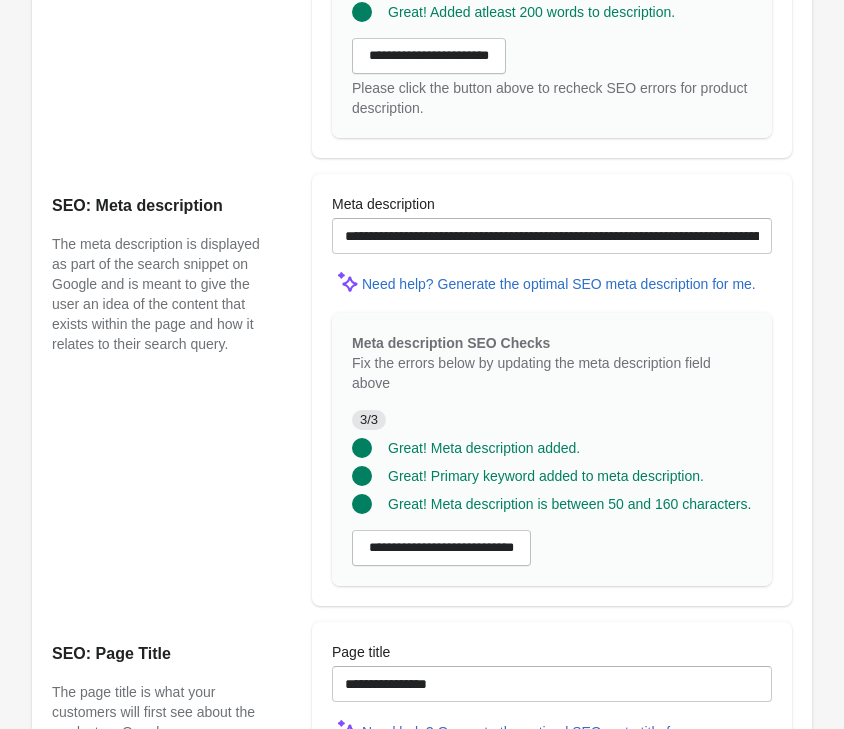 click on "SEO: Meta description
The meta description is displayed as part of the search snippet on Google and is meant to give the user an idea of the content that exists within the page and how it relates to their search query." at bounding box center (172, 390) 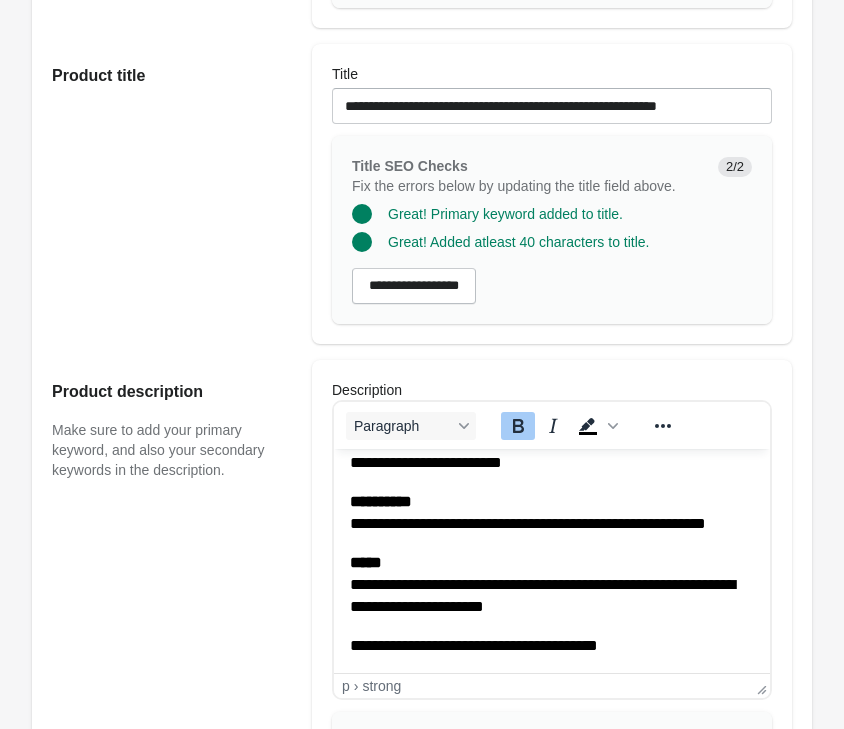 scroll, scrollTop: 510, scrollLeft: 0, axis: vertical 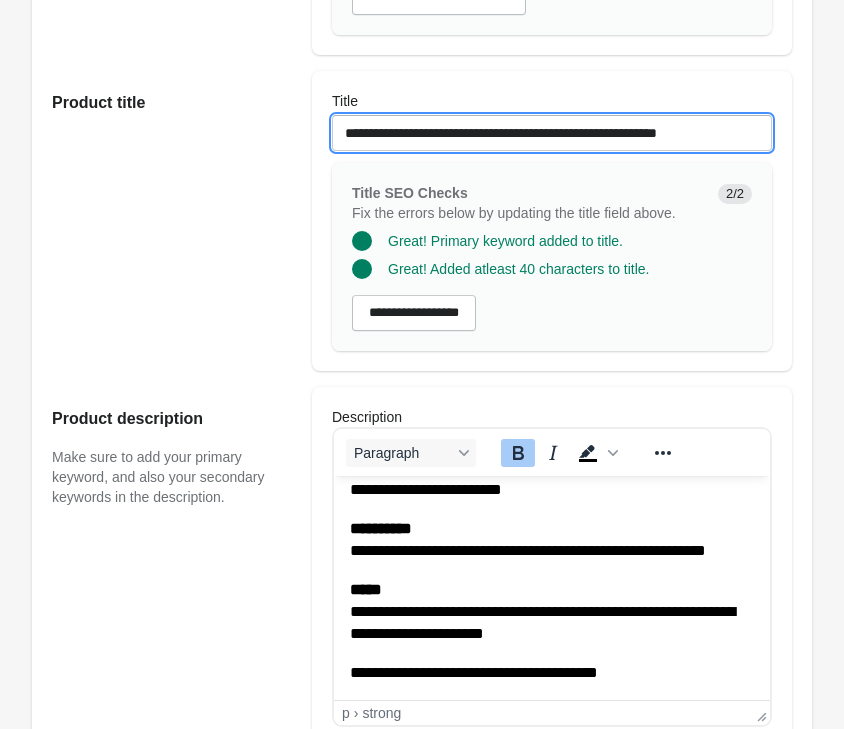 drag, startPoint x: 752, startPoint y: 124, endPoint x: 0, endPoint y: 51, distance: 755.5349 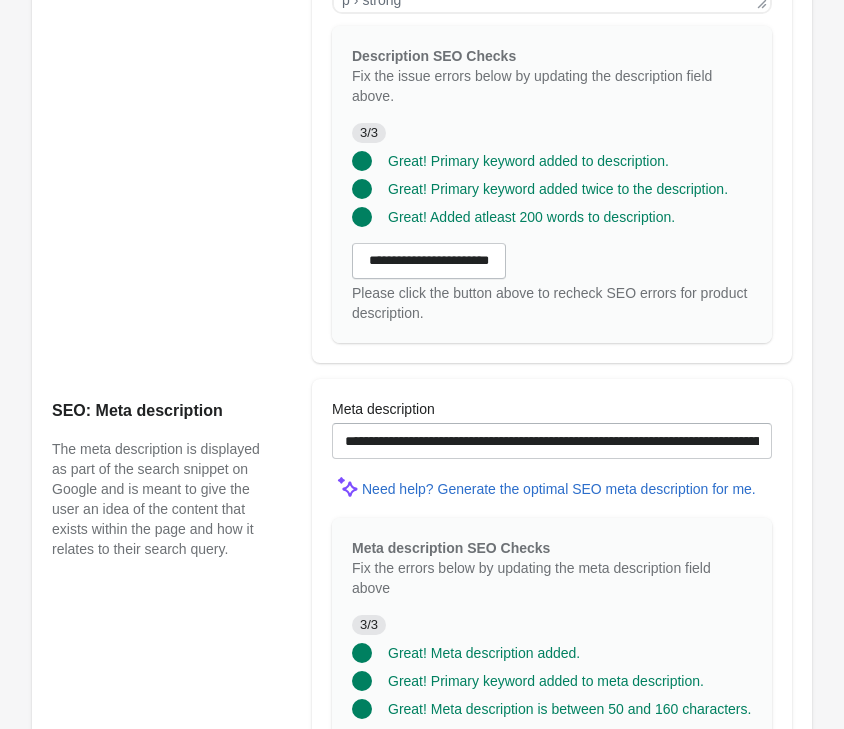 scroll, scrollTop: 1224, scrollLeft: 0, axis: vertical 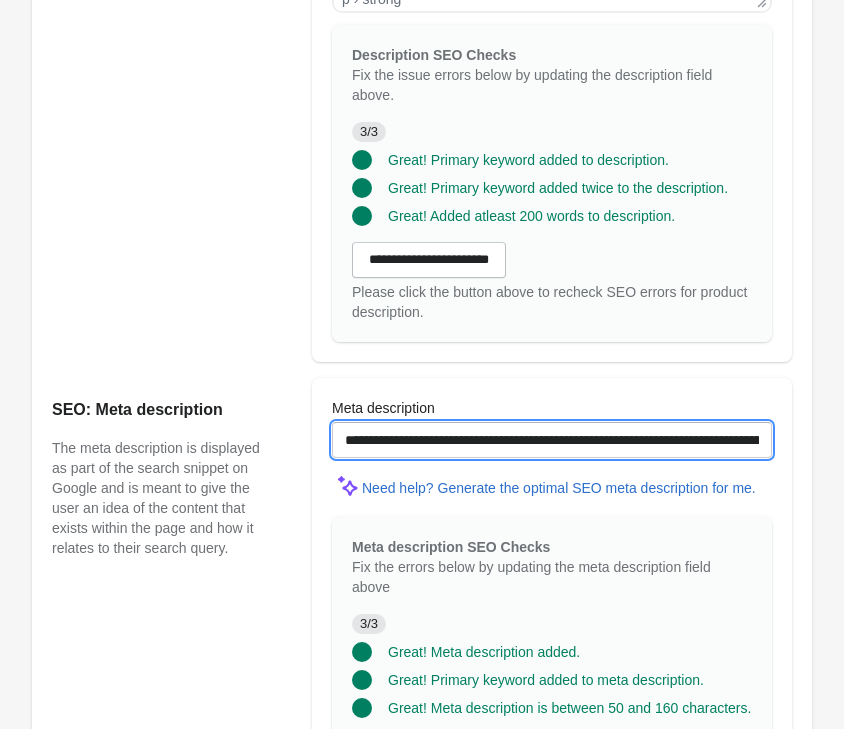 click on "**********" at bounding box center [552, 440] 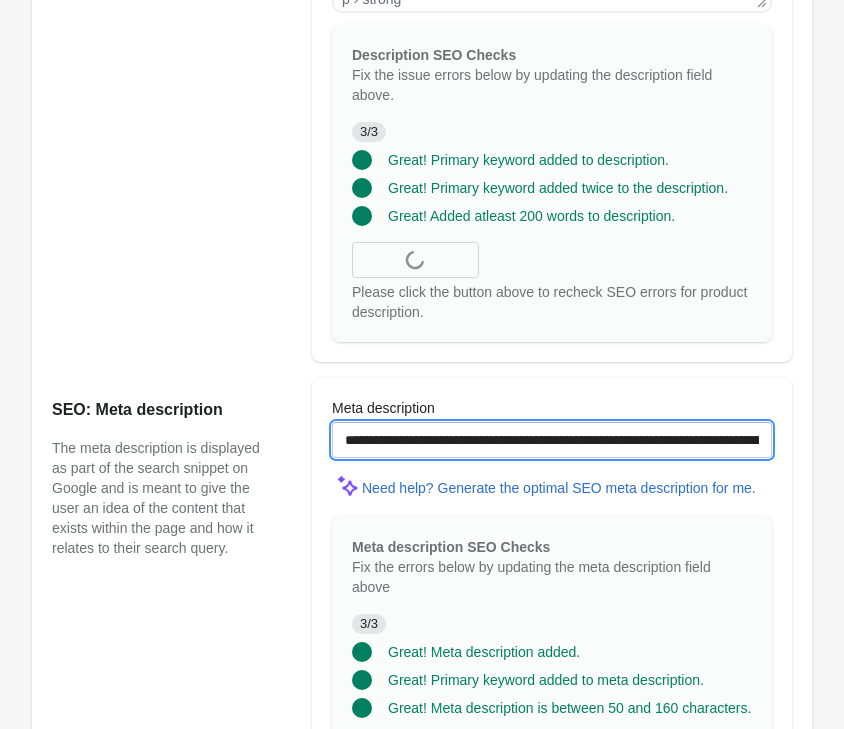 scroll, scrollTop: 0, scrollLeft: 76, axis: horizontal 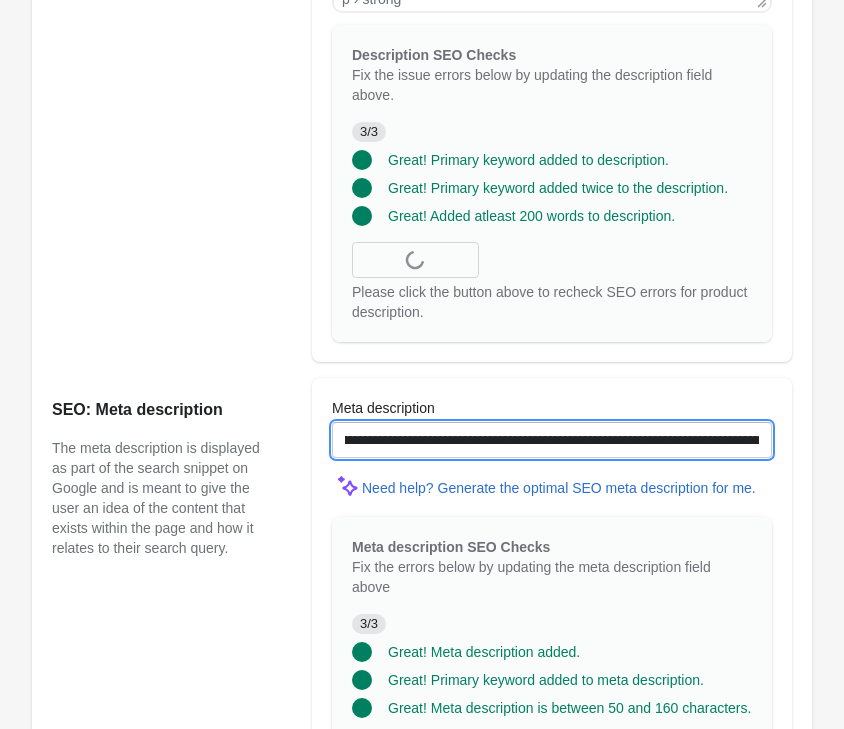 click on "**********" at bounding box center (552, 440) 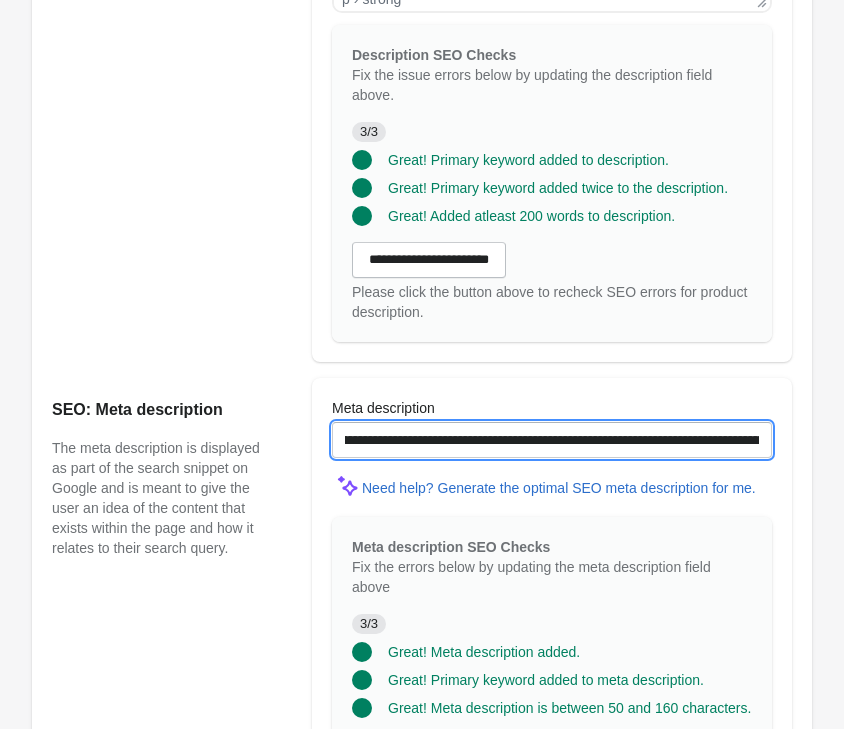 click on "**********" at bounding box center [552, 440] 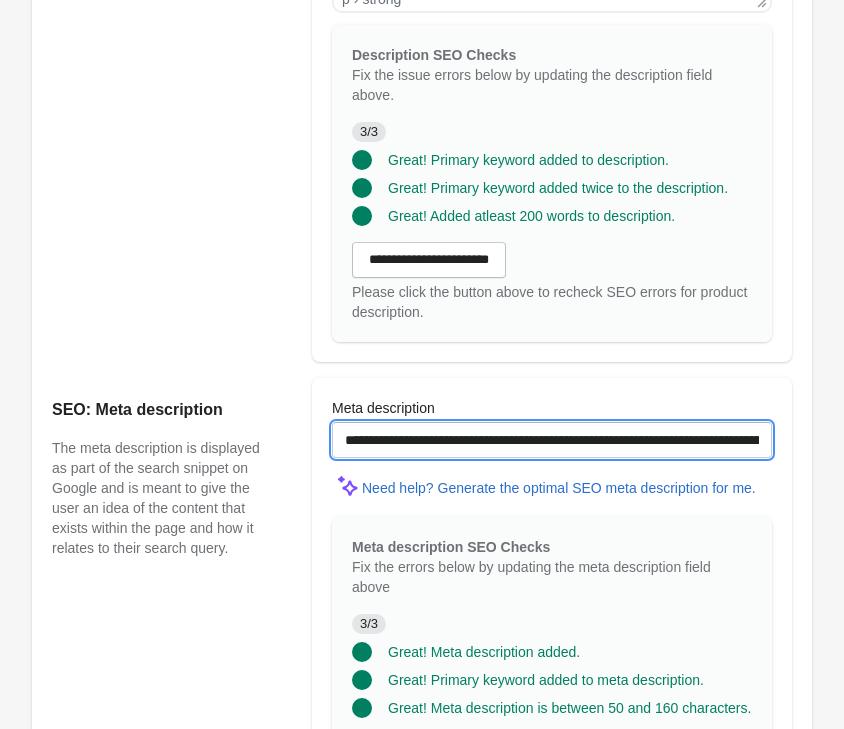 drag, startPoint x: 578, startPoint y: 439, endPoint x: 213, endPoint y: 450, distance: 365.1657 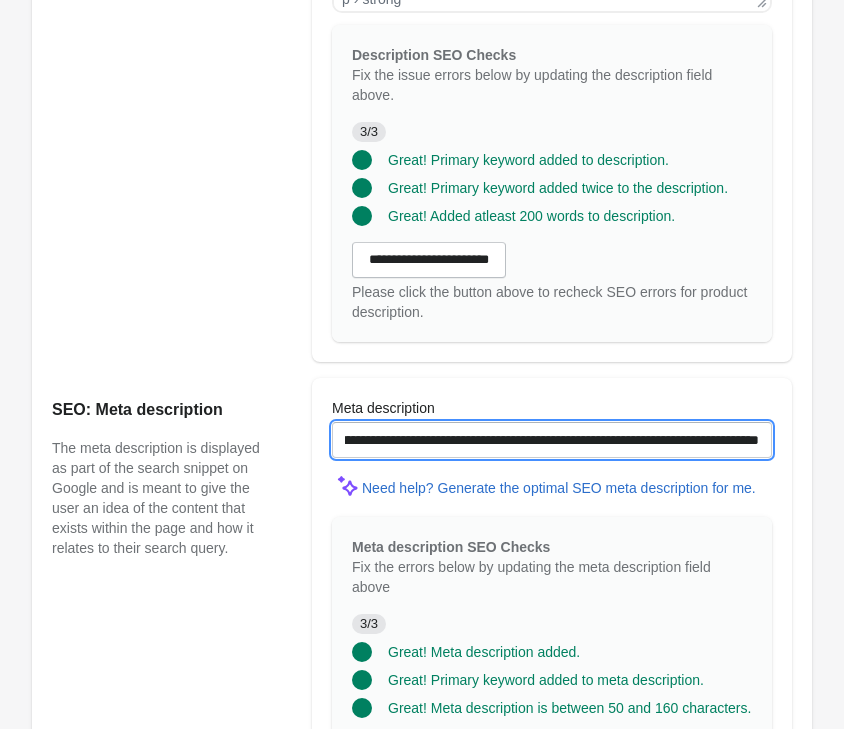 scroll, scrollTop: 0, scrollLeft: 0, axis: both 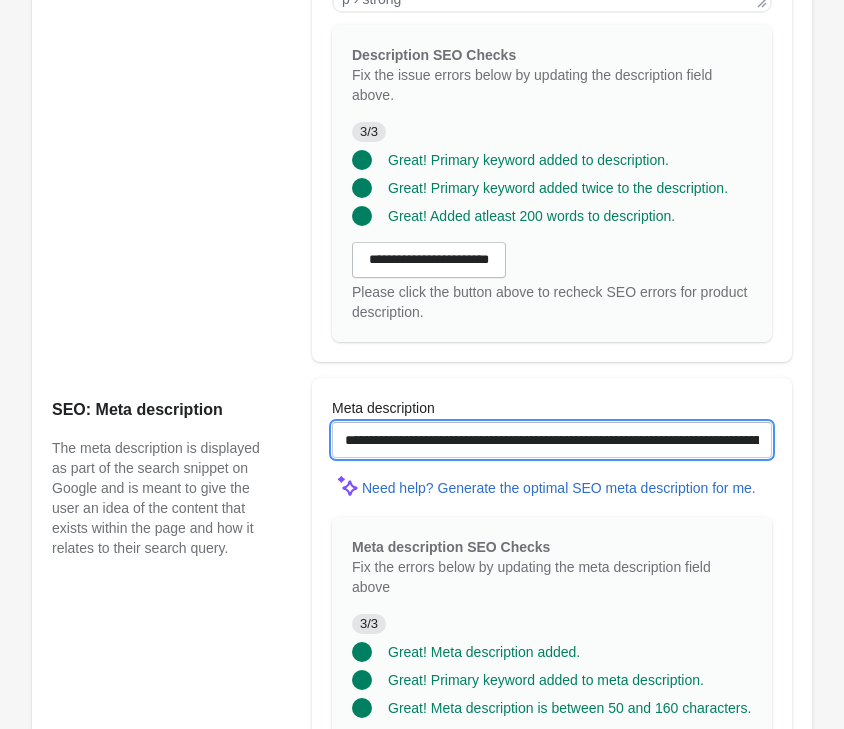 drag, startPoint x: 587, startPoint y: 443, endPoint x: 44, endPoint y: 429, distance: 543.1804 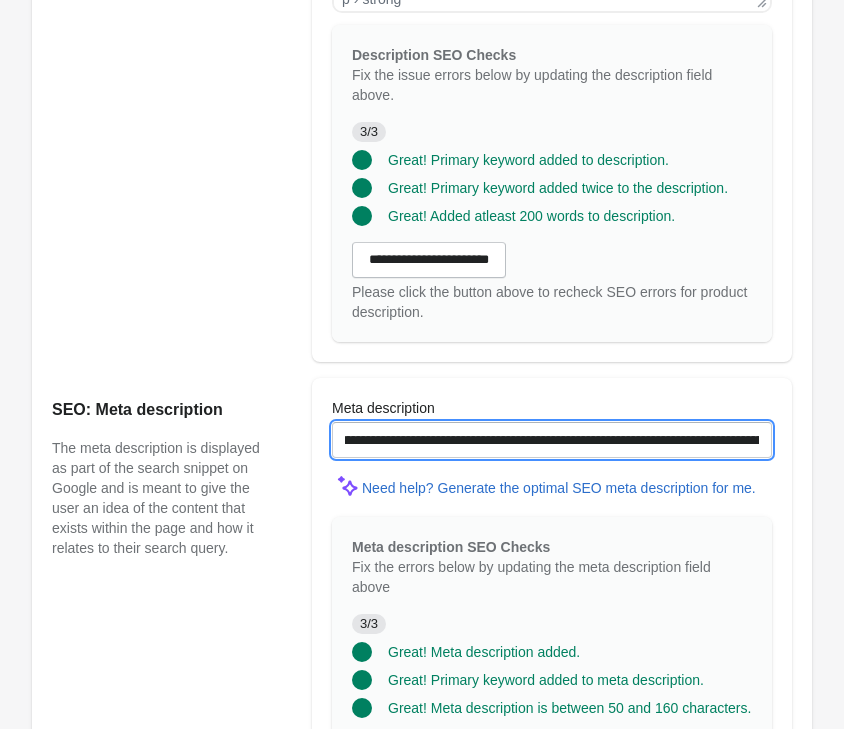 scroll, scrollTop: 0, scrollLeft: 0, axis: both 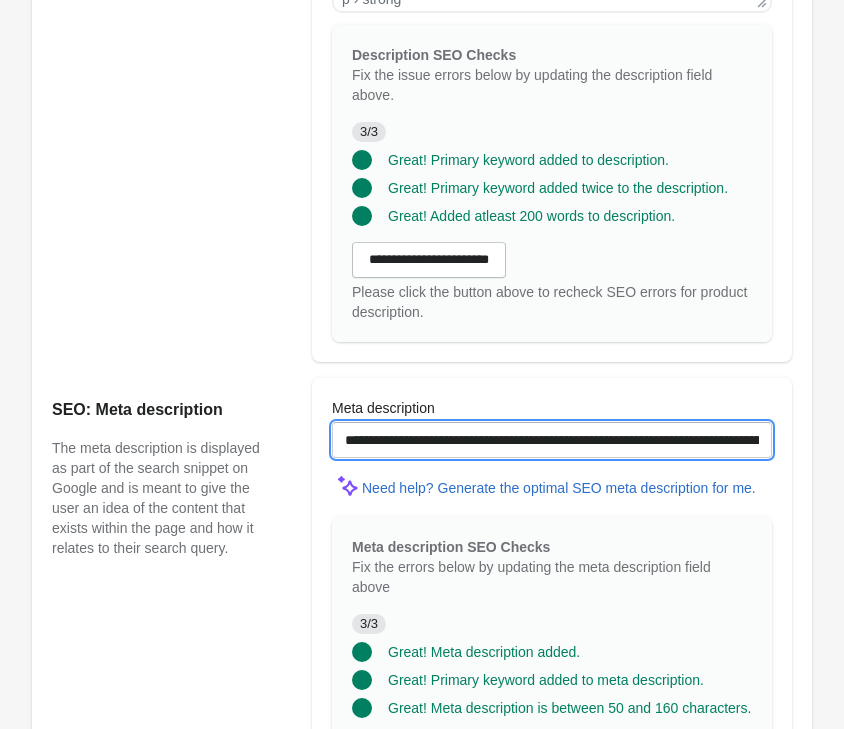 drag, startPoint x: 556, startPoint y: 442, endPoint x: 633, endPoint y: 459, distance: 78.854294 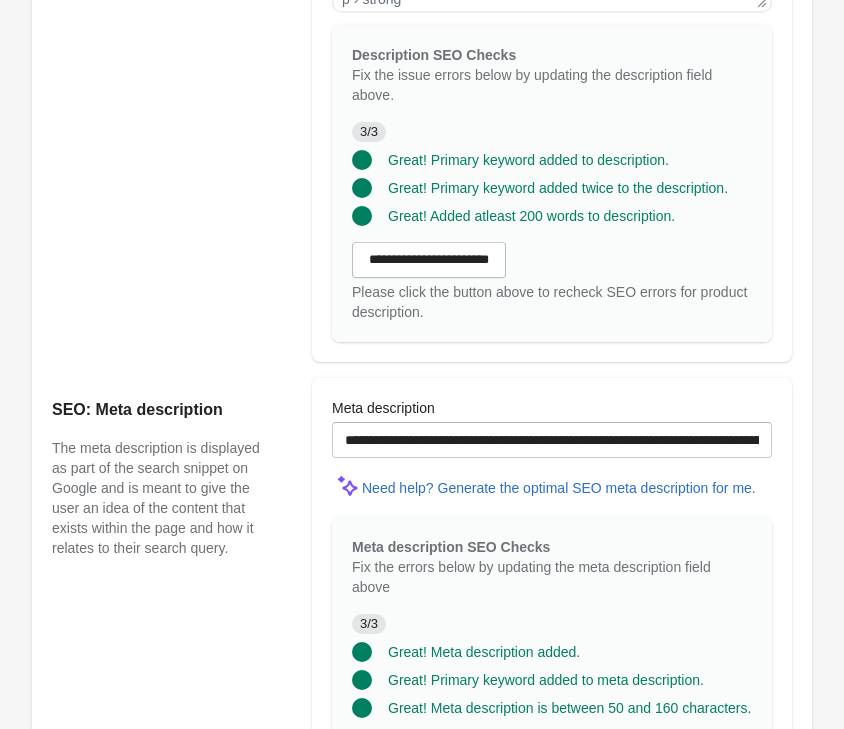 click on "SEO: Meta description
The meta description is displayed as part of the search snippet on Google and is meant to give the user an idea of the content that exists within the page and how it relates to their search query." at bounding box center [172, 594] 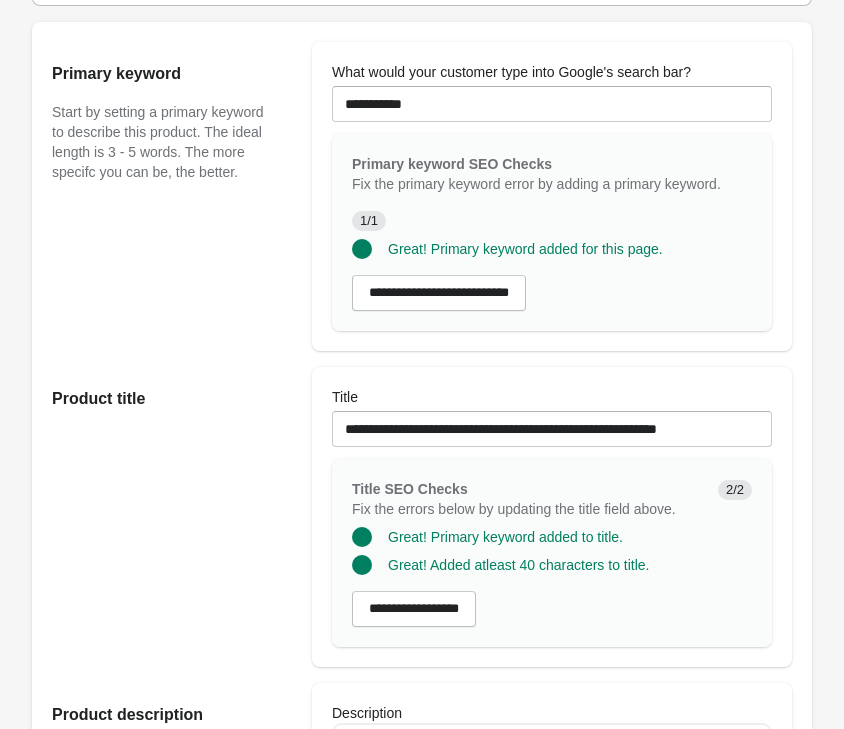 scroll, scrollTop: 204, scrollLeft: 0, axis: vertical 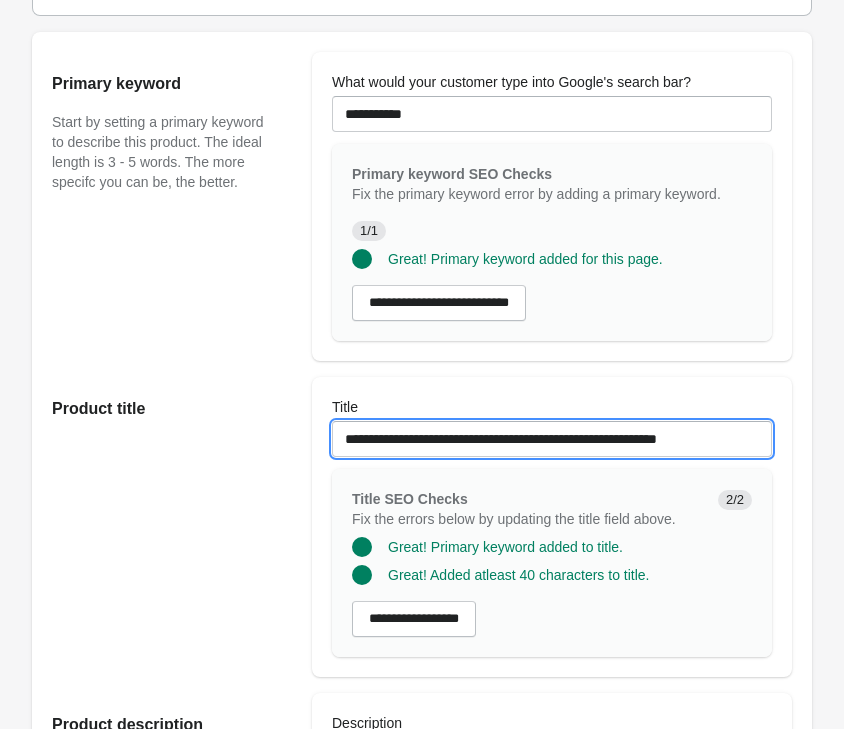 click on "**********" at bounding box center [552, 439] 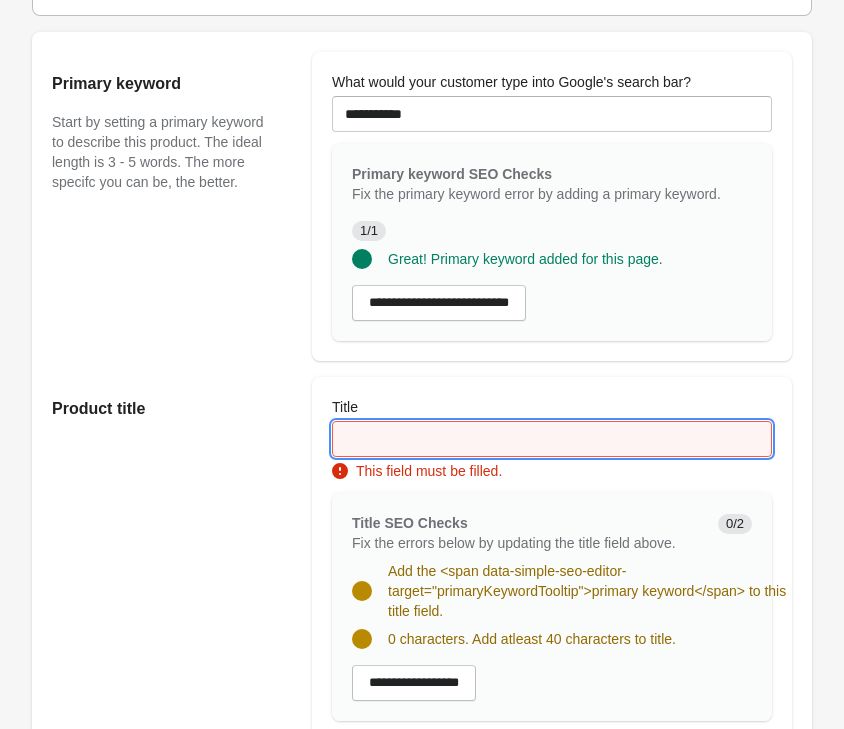 type on "**********" 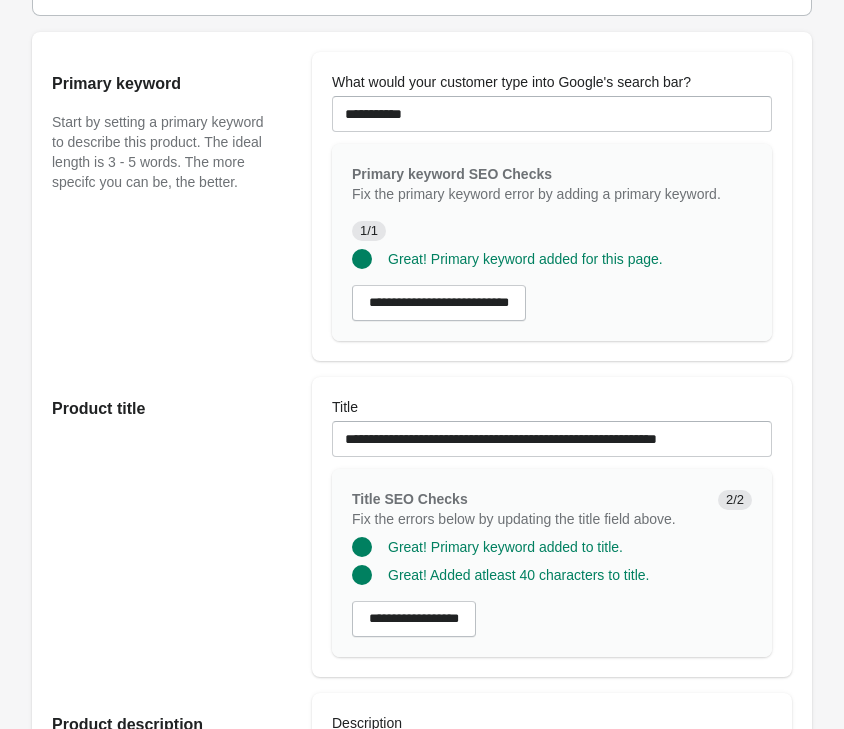 drag, startPoint x: 181, startPoint y: 580, endPoint x: 184, endPoint y: 601, distance: 21.213203 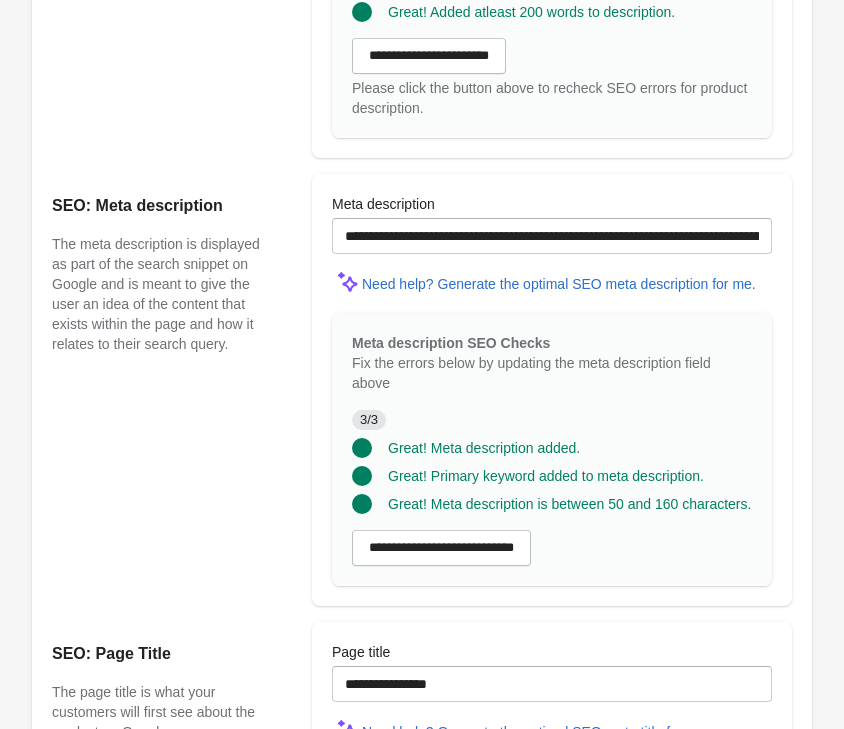 scroll, scrollTop: 1734, scrollLeft: 0, axis: vertical 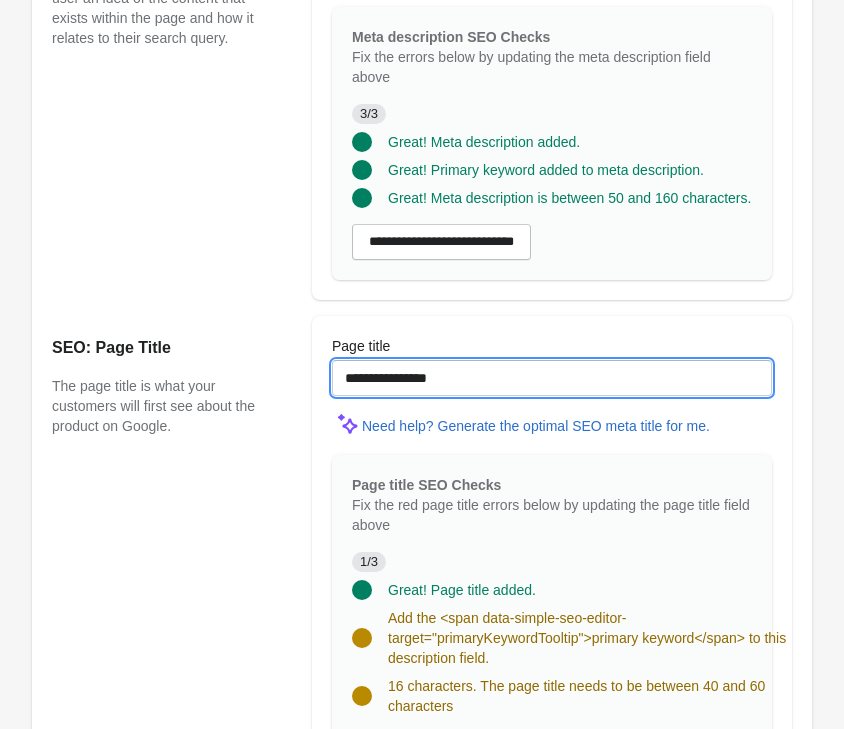 drag, startPoint x: 512, startPoint y: 376, endPoint x: -104, endPoint y: 315, distance: 619.01294 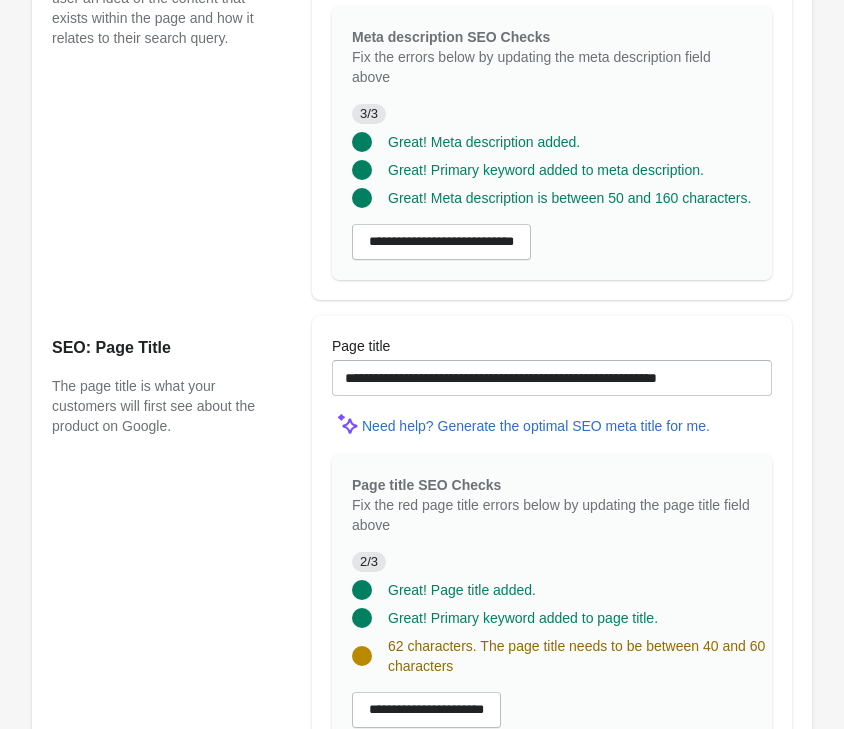click on "SEO: Page Title
The page title is what your customers will first see about the product on Google." at bounding box center (172, 542) 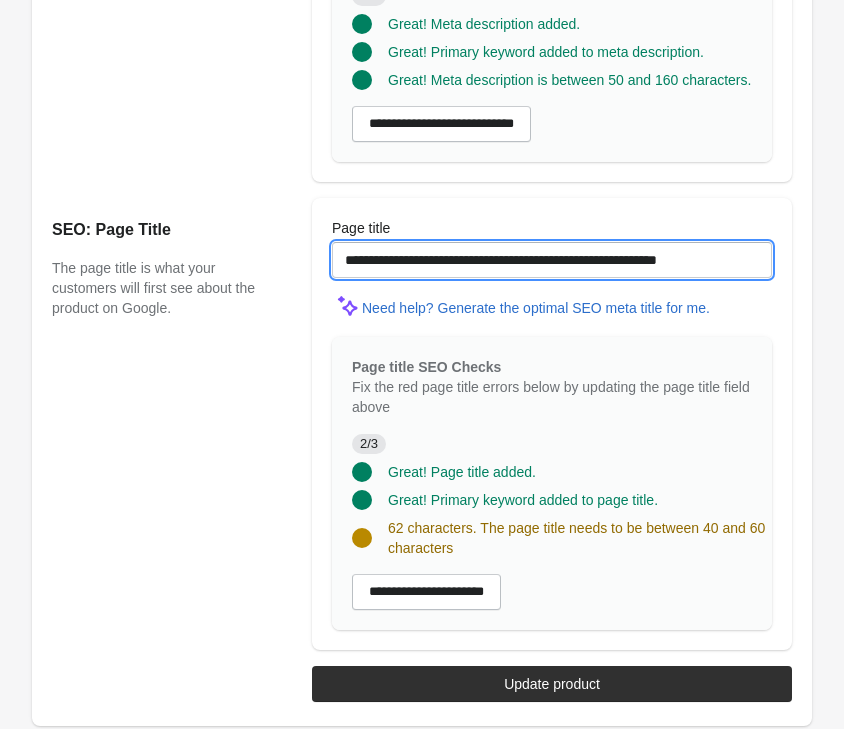 drag, startPoint x: 700, startPoint y: 253, endPoint x: 925, endPoint y: 252, distance: 225.00223 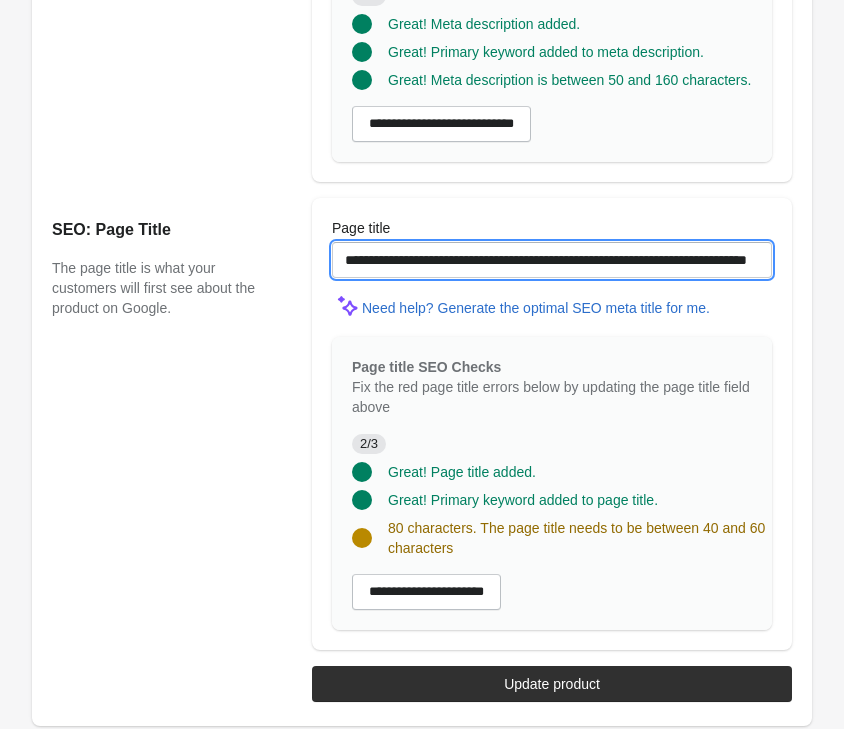 scroll, scrollTop: 0, scrollLeft: 0, axis: both 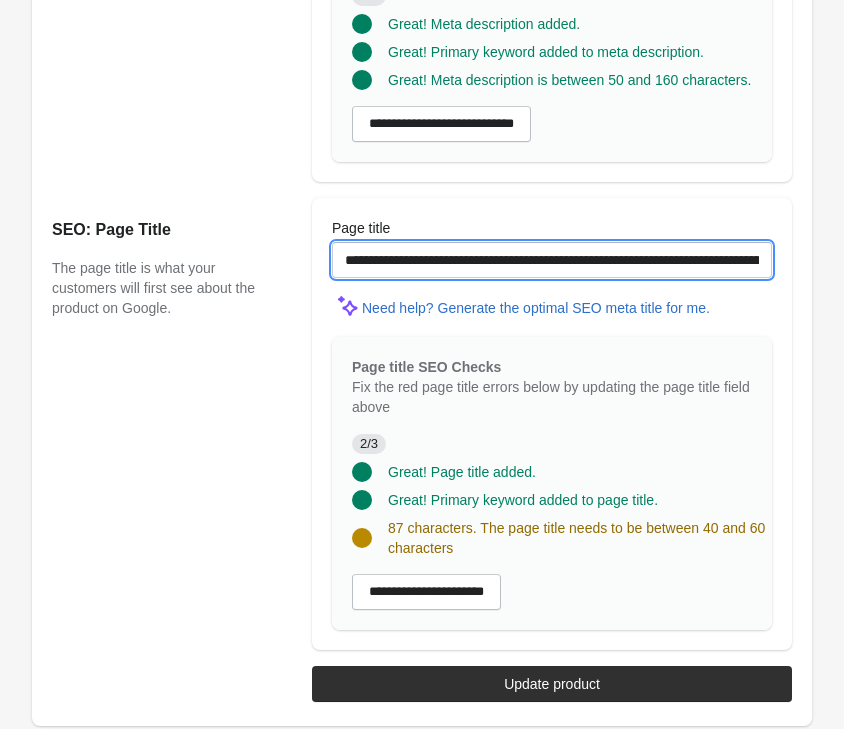 click on "**********" at bounding box center (552, 260) 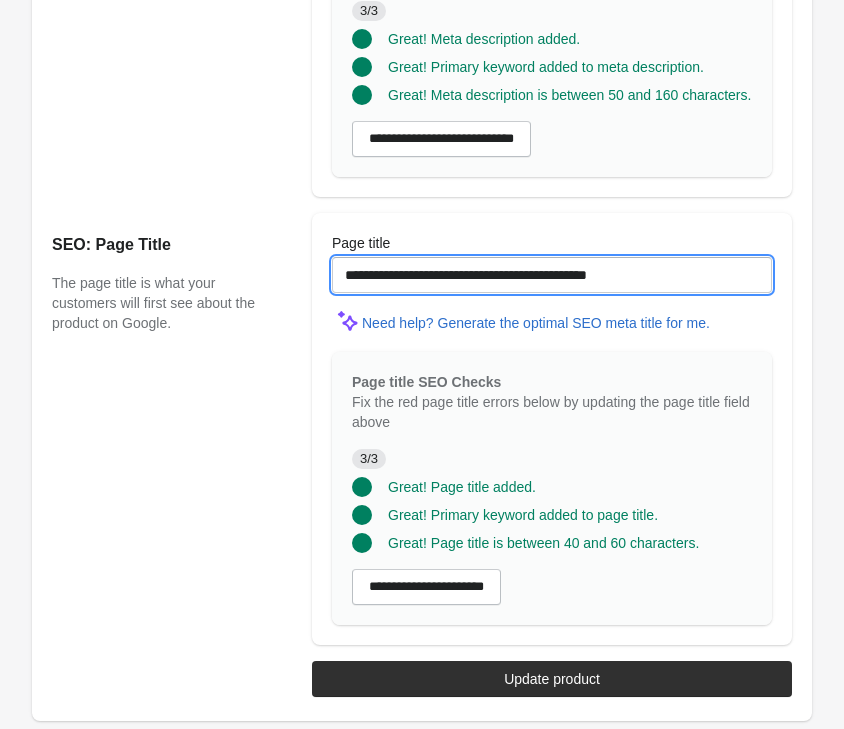 scroll, scrollTop: 1832, scrollLeft: 0, axis: vertical 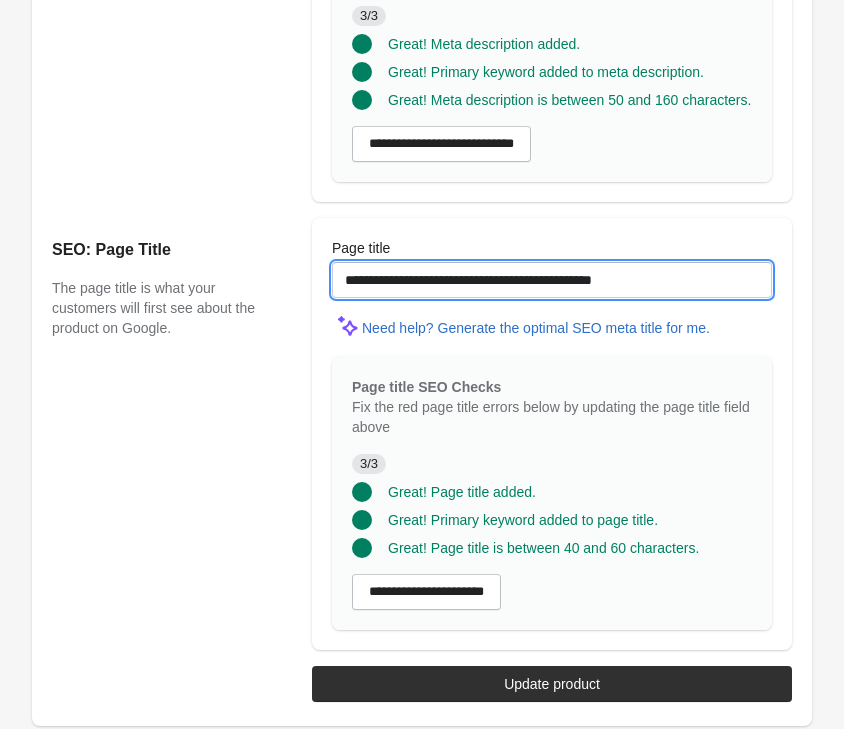 type on "**********" 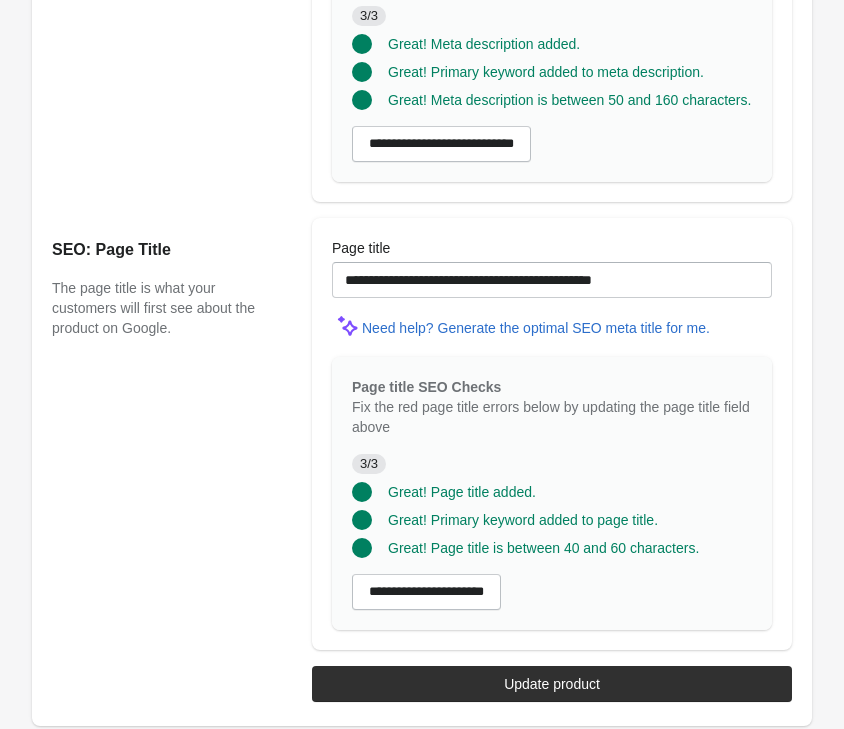 click on "SEO: Page Title
The page title is what your customers will first see about the product on Google." at bounding box center [172, 434] 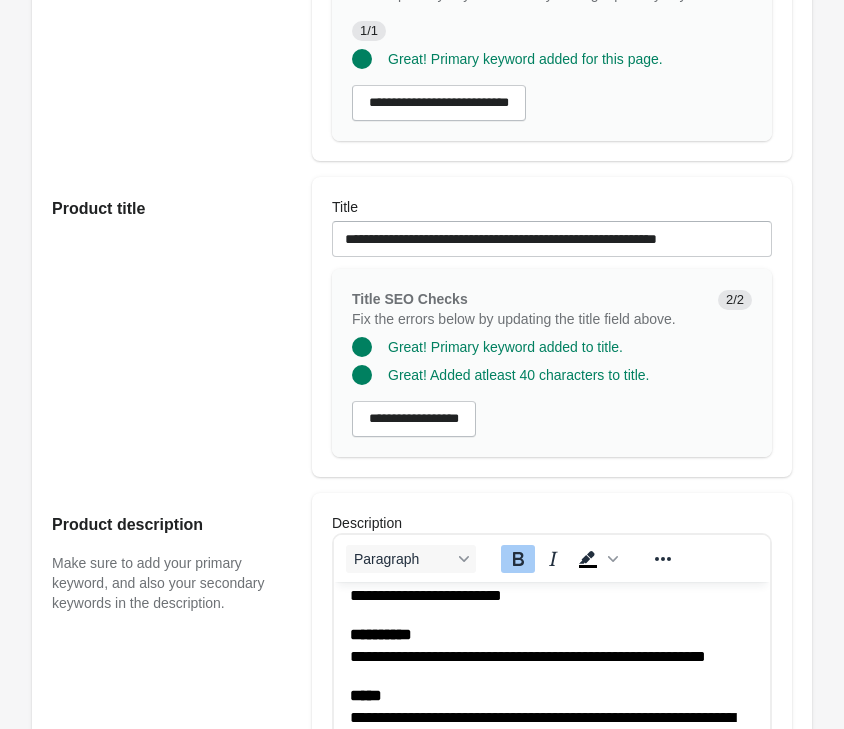 scroll, scrollTop: 0, scrollLeft: 0, axis: both 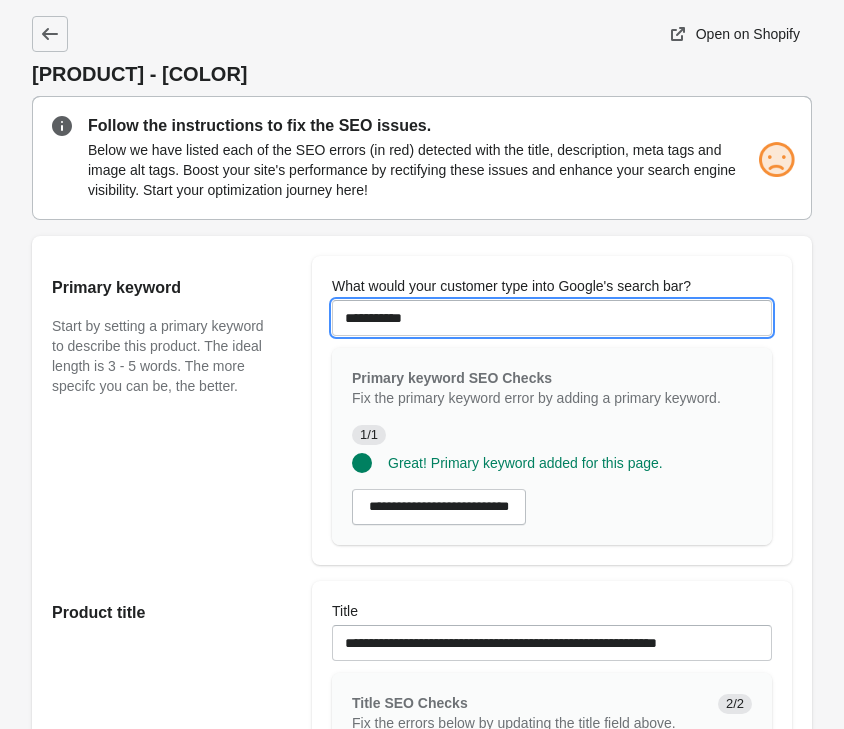 click on "**********" at bounding box center (552, 318) 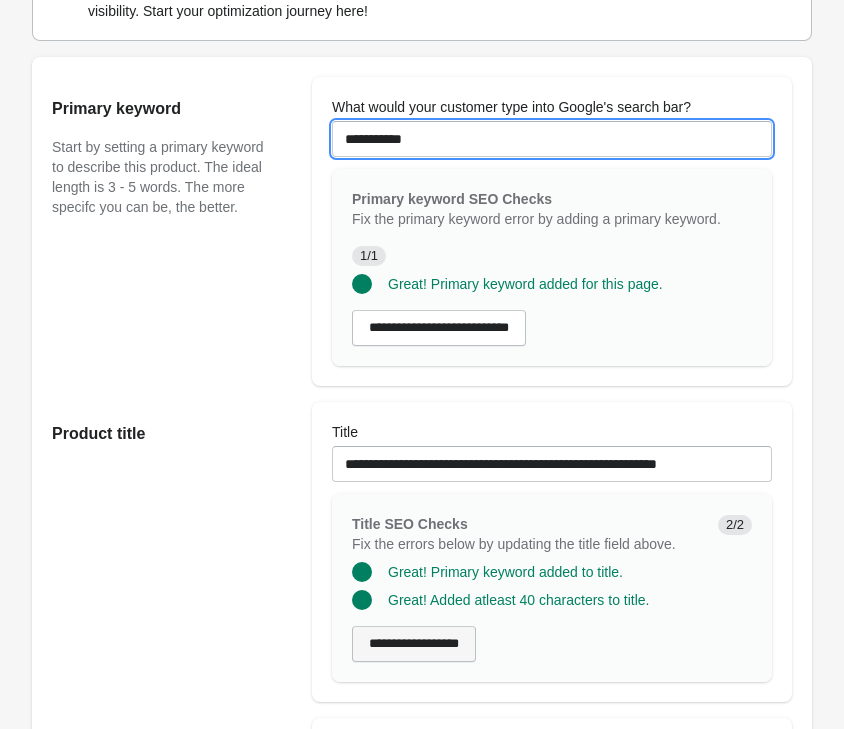 scroll, scrollTop: 408, scrollLeft: 0, axis: vertical 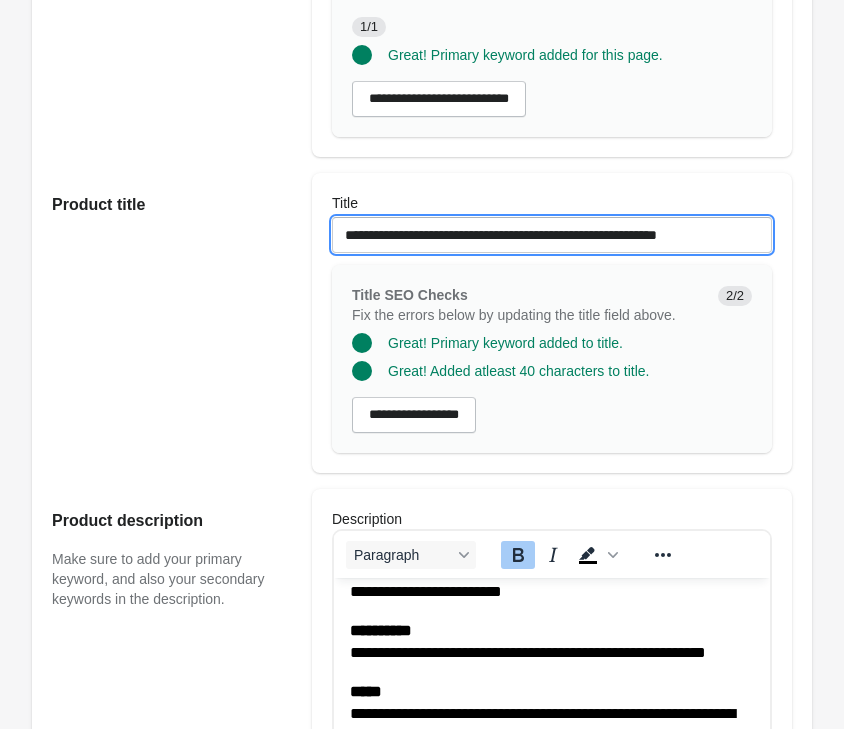 click on "**********" at bounding box center [552, 235] 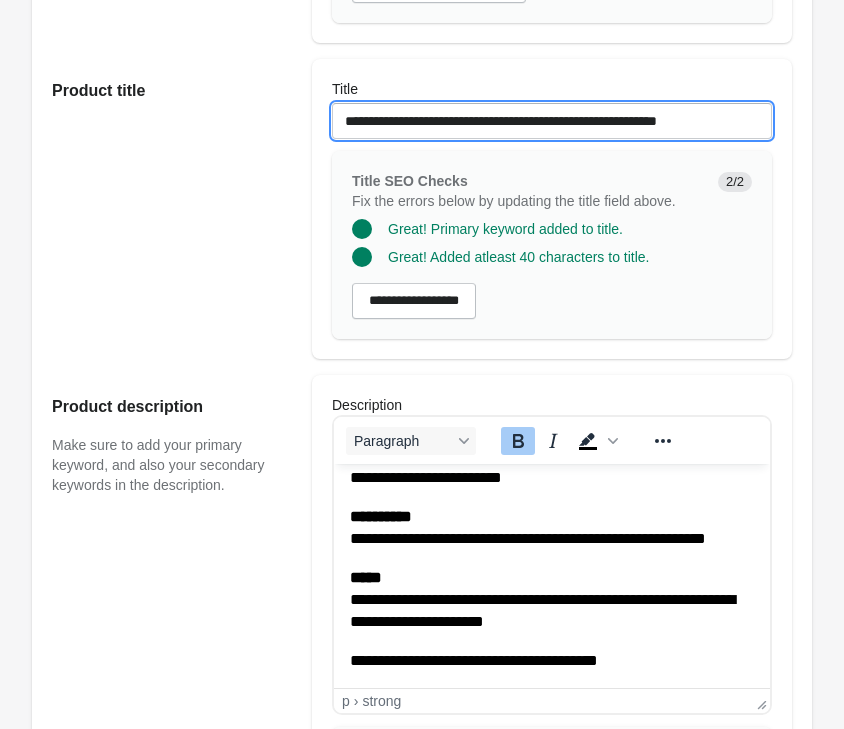 scroll, scrollTop: 816, scrollLeft: 0, axis: vertical 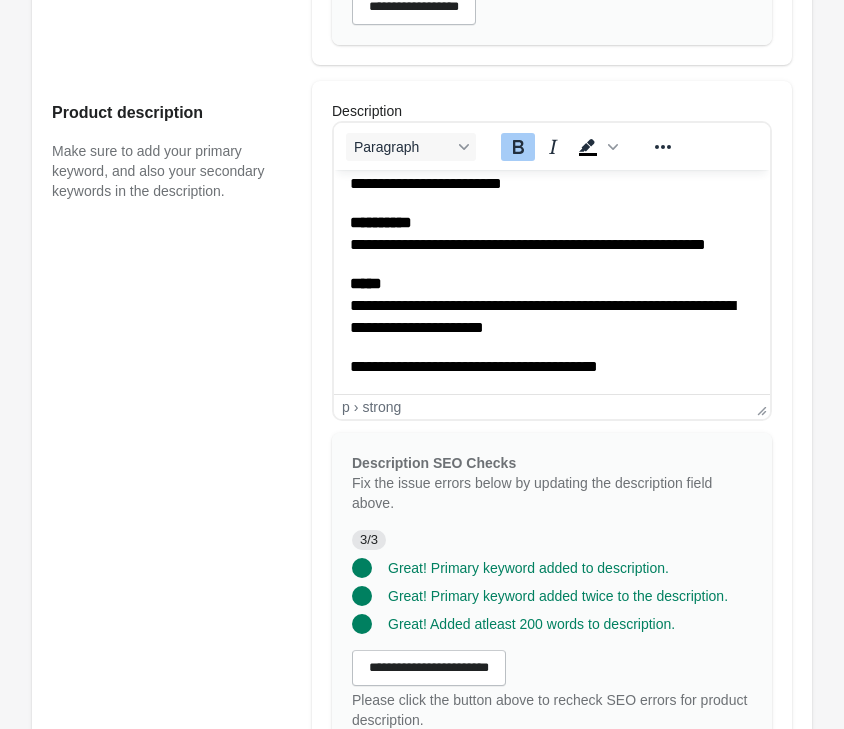 click on "**********" at bounding box center [552, 306] 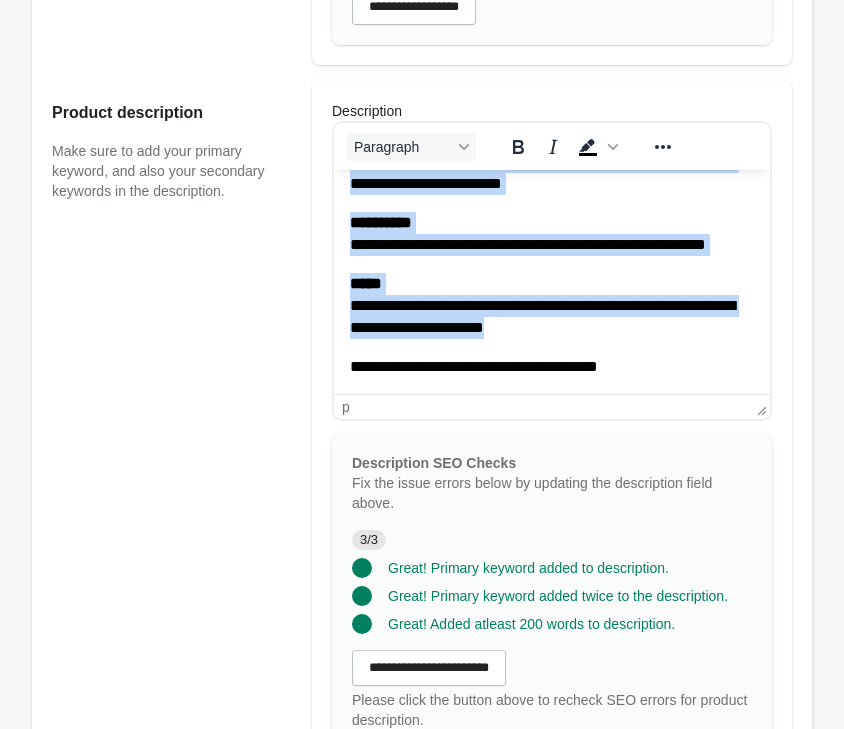 copy on "**********" 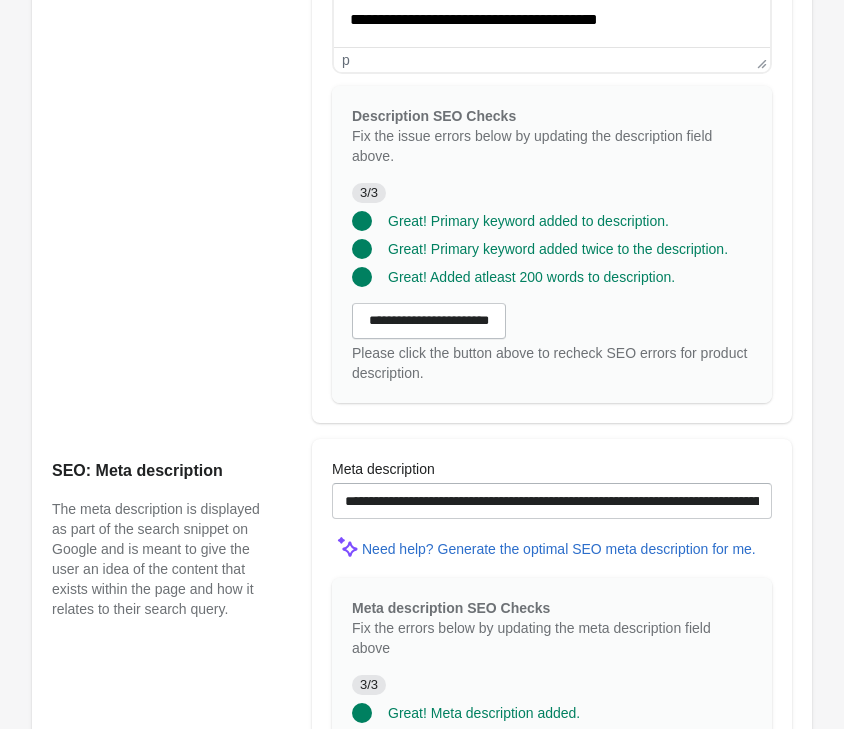 scroll, scrollTop: 1224, scrollLeft: 0, axis: vertical 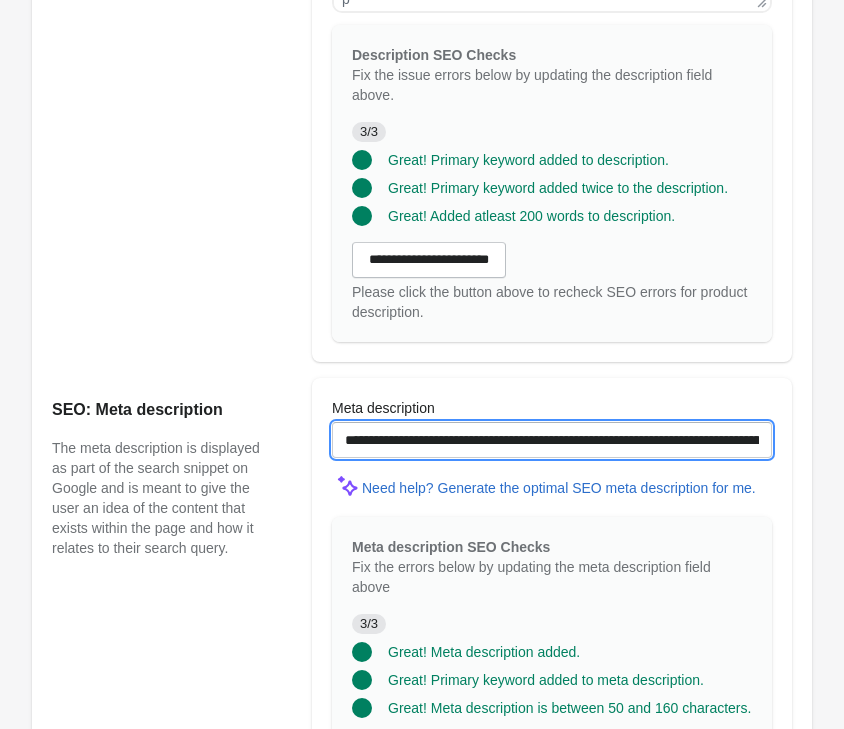 click on "**********" at bounding box center (552, 440) 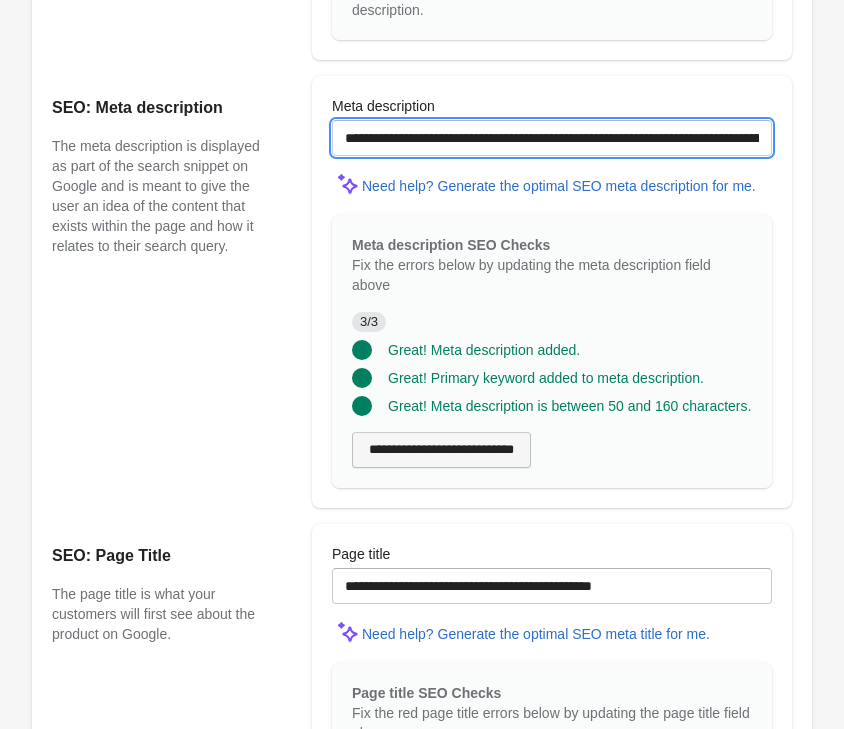 scroll, scrollTop: 1530, scrollLeft: 0, axis: vertical 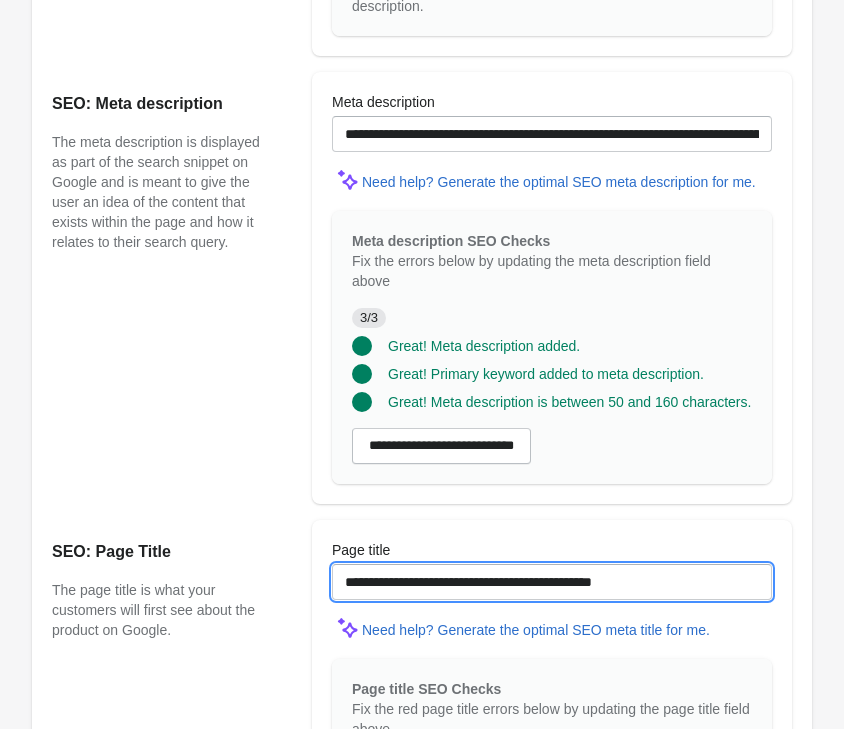 click on "**********" at bounding box center (552, 582) 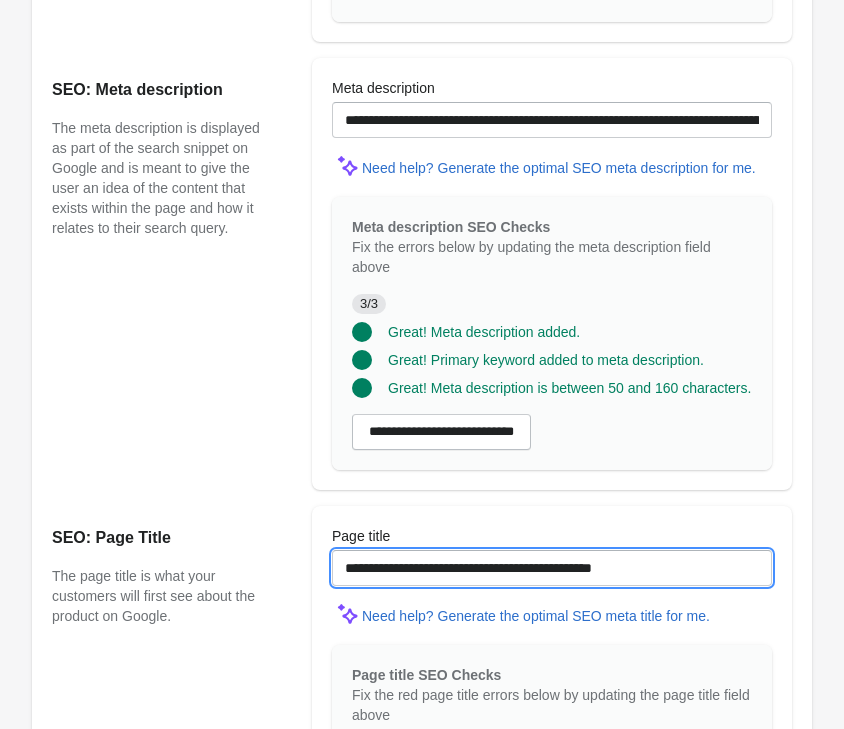 scroll, scrollTop: 1832, scrollLeft: 0, axis: vertical 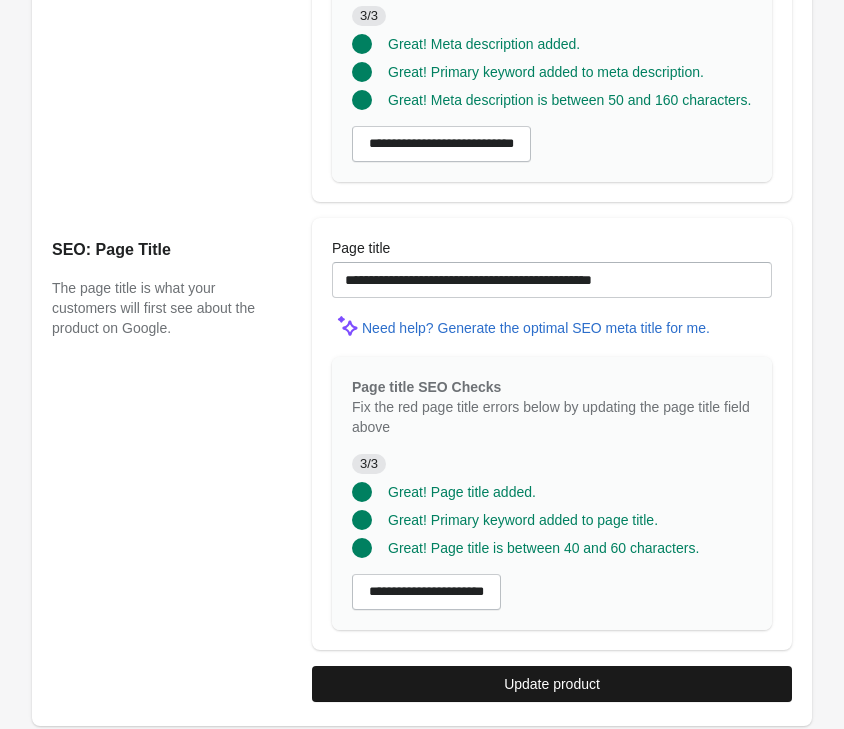 click on "Update product" at bounding box center [552, 684] 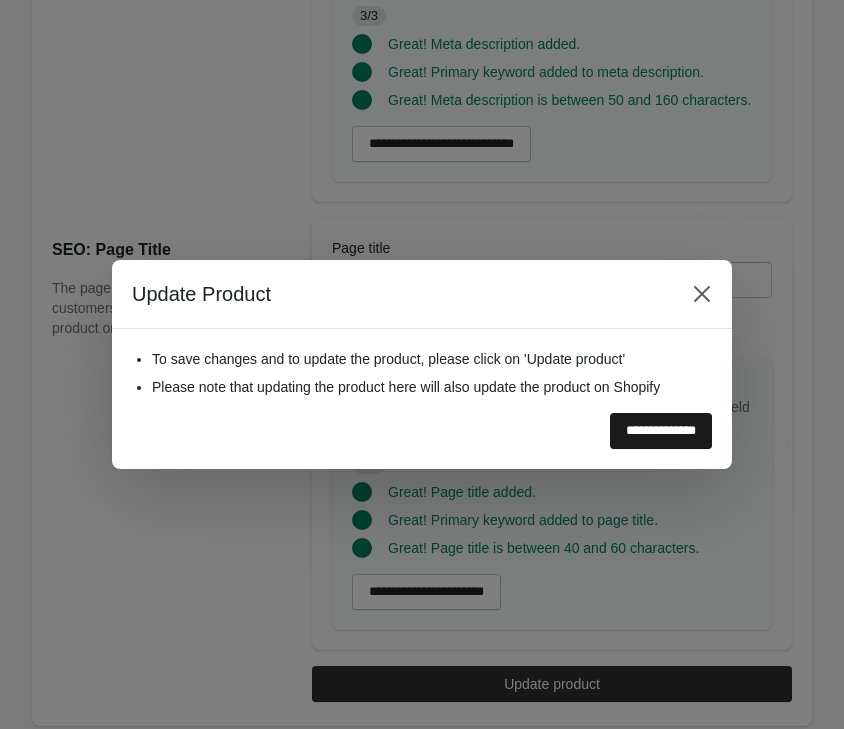 click on "**********" at bounding box center (661, 431) 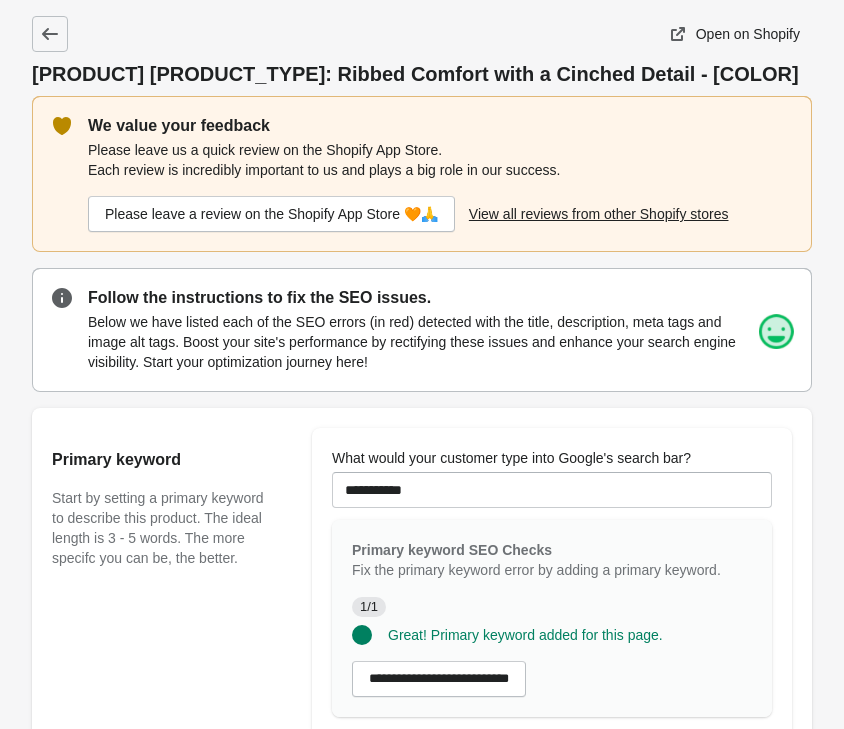 scroll, scrollTop: 0, scrollLeft: 0, axis: both 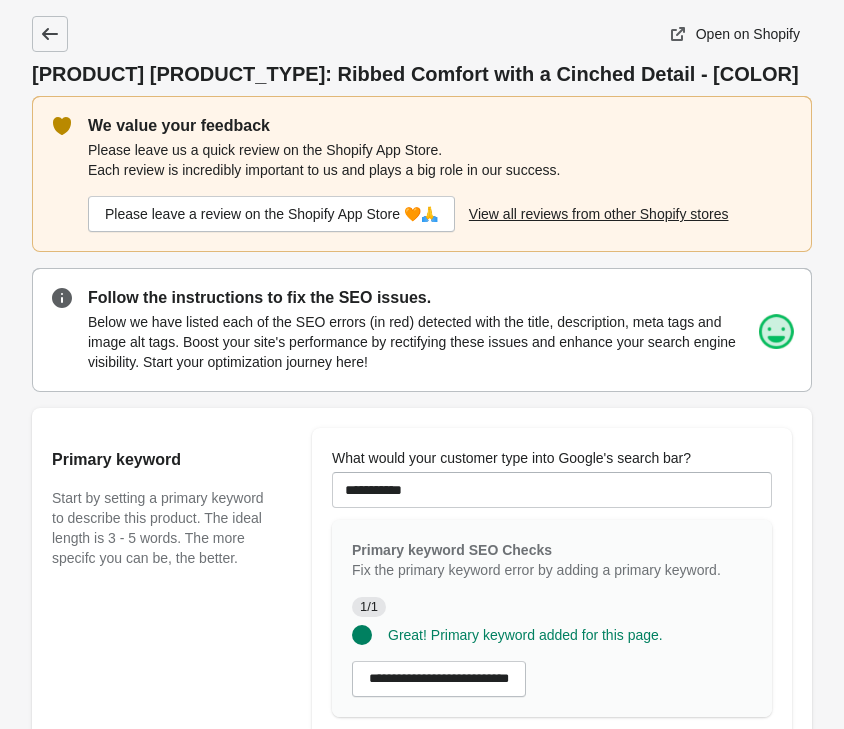 click 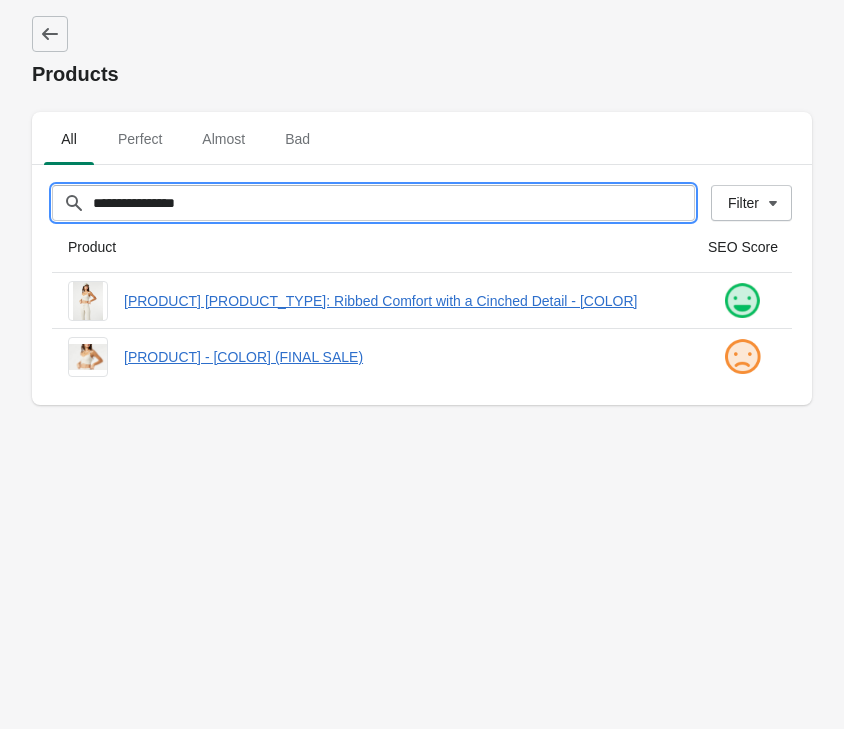 drag, startPoint x: 258, startPoint y: 197, endPoint x: -254, endPoint y: 147, distance: 514.4356 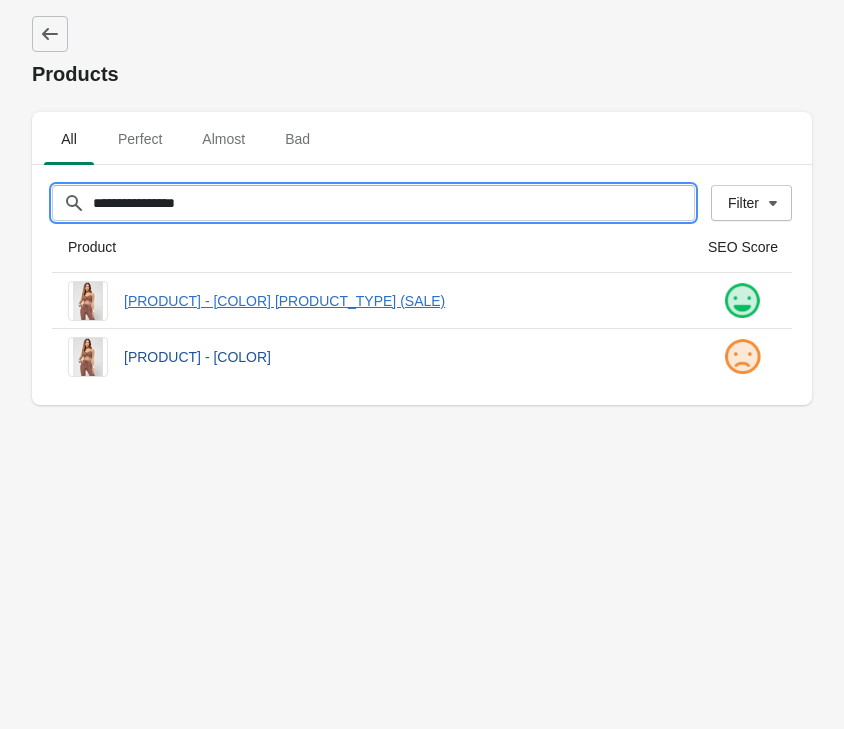 type on "**********" 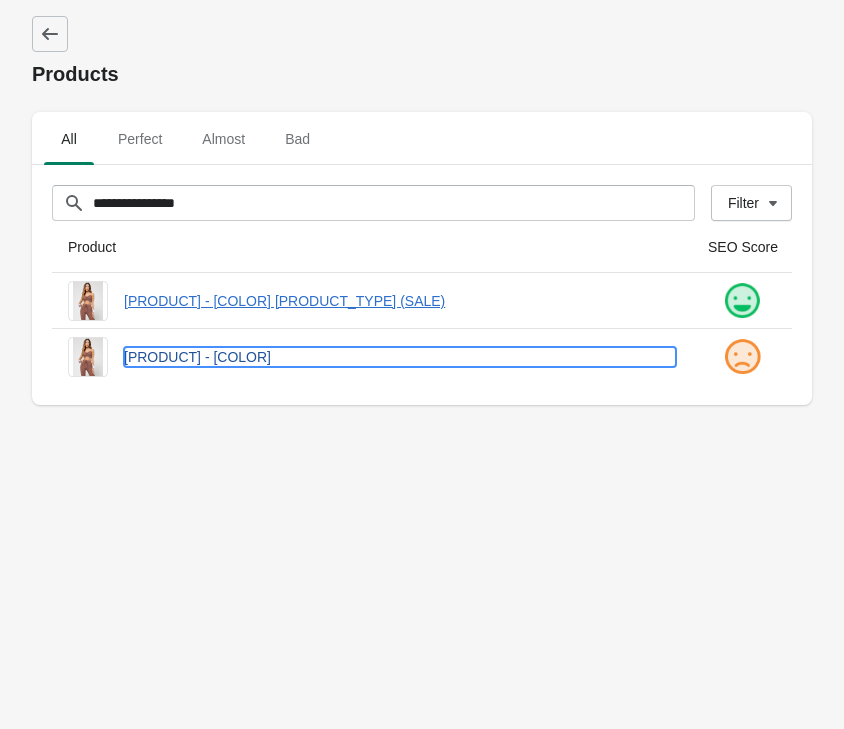click on "[PRODUCT] - [COLOR]" at bounding box center [400, 357] 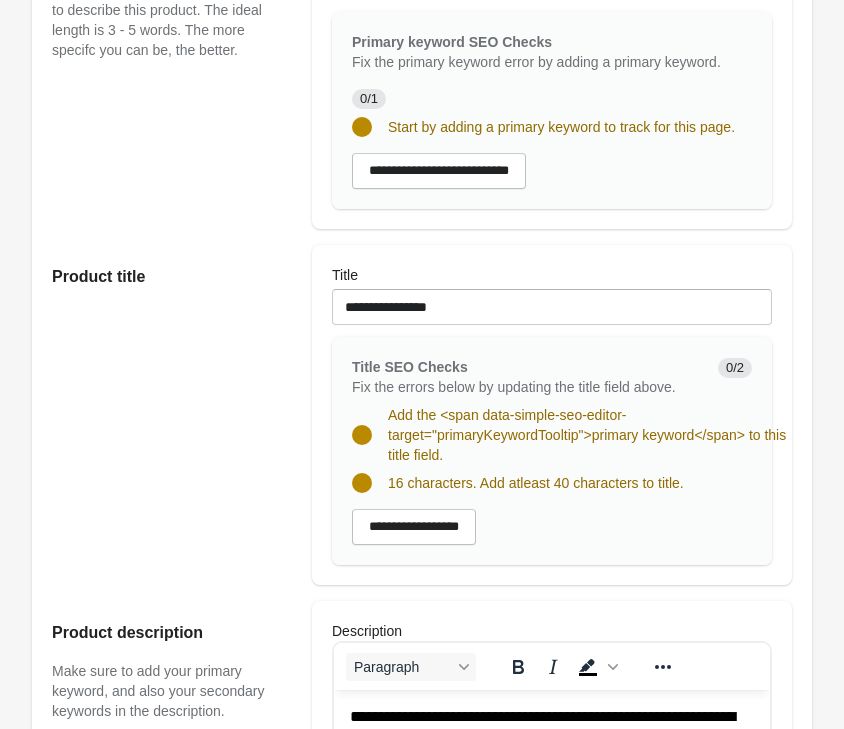 scroll, scrollTop: 510, scrollLeft: 0, axis: vertical 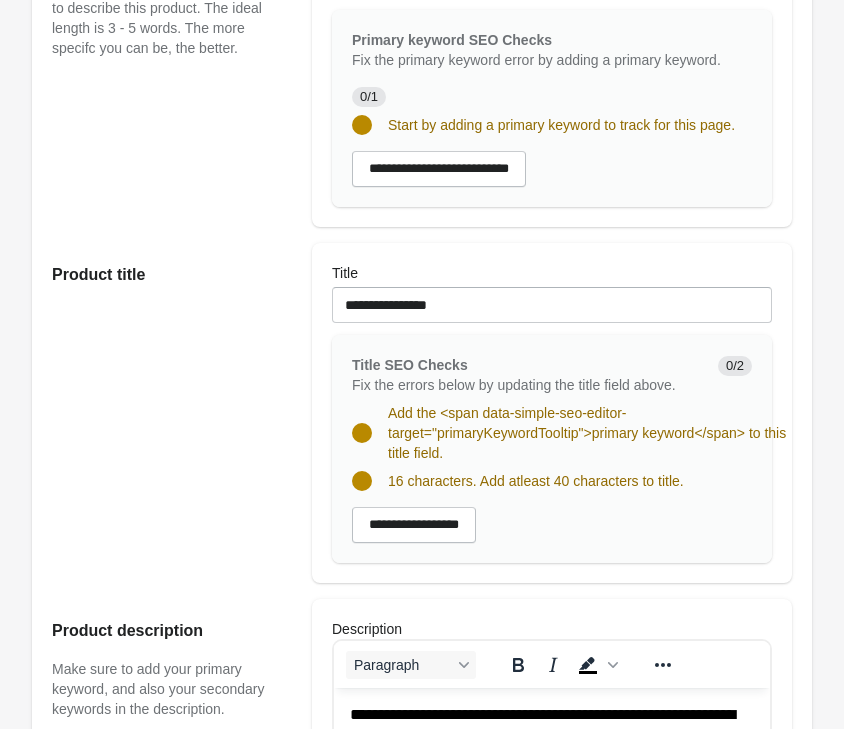 click on "Title" at bounding box center (552, 273) 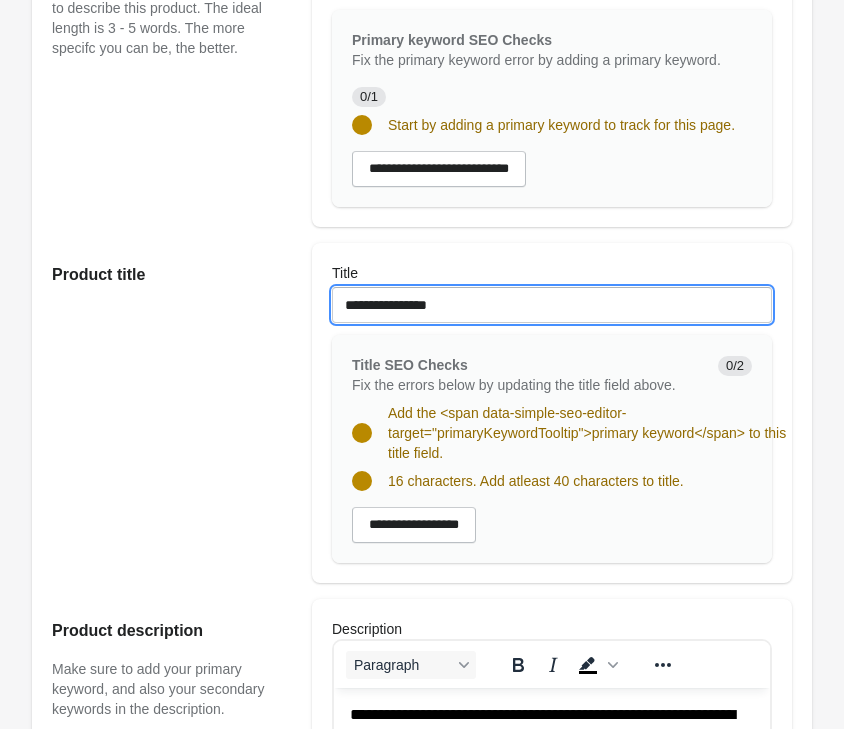 click on "**********" at bounding box center [552, 305] 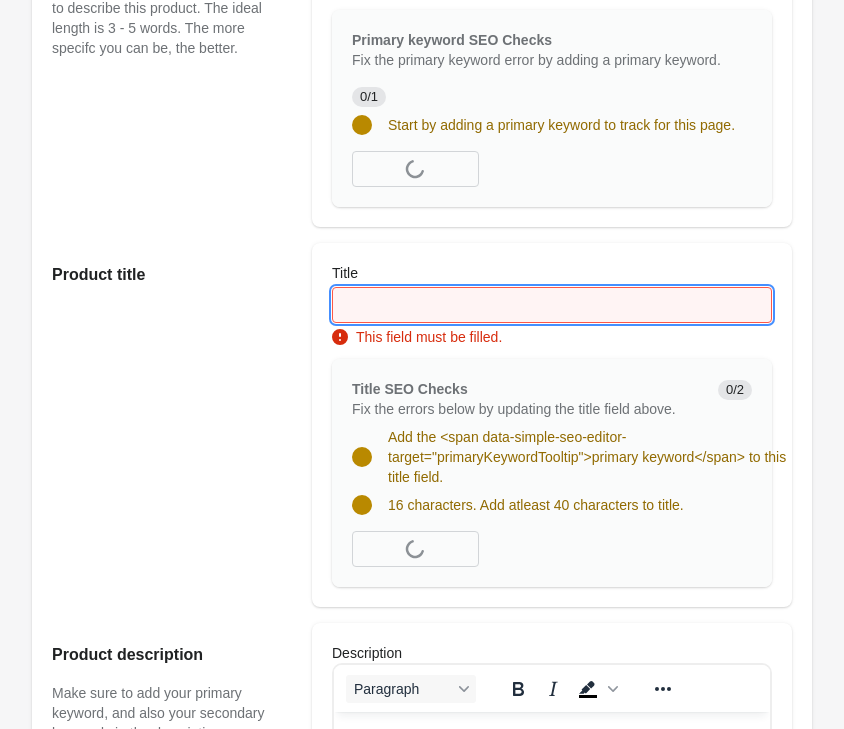 type on "**********" 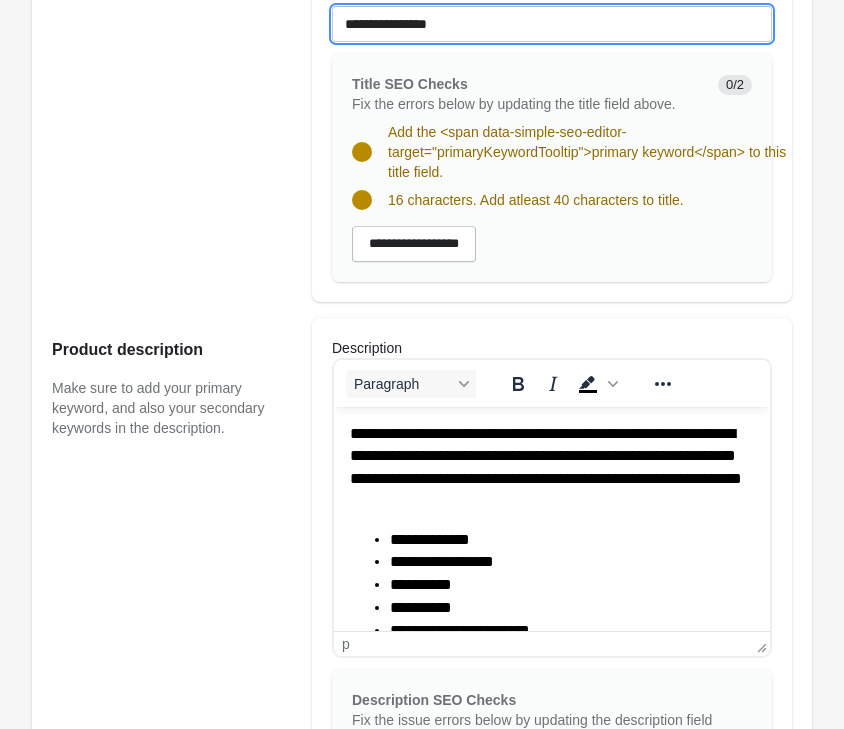 scroll, scrollTop: 816, scrollLeft: 0, axis: vertical 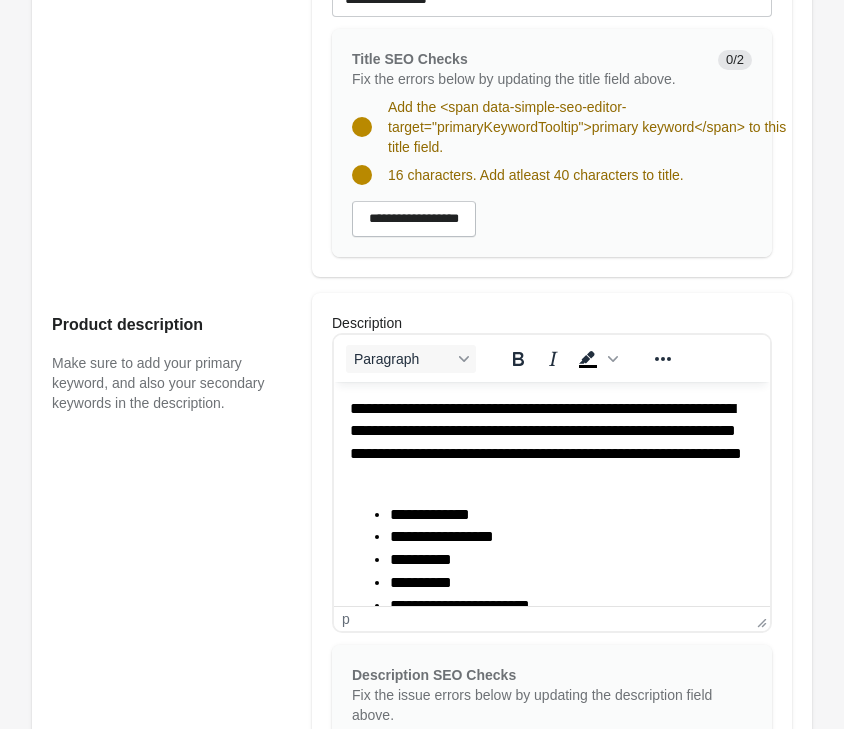click on "**********" at bounding box center [552, 443] 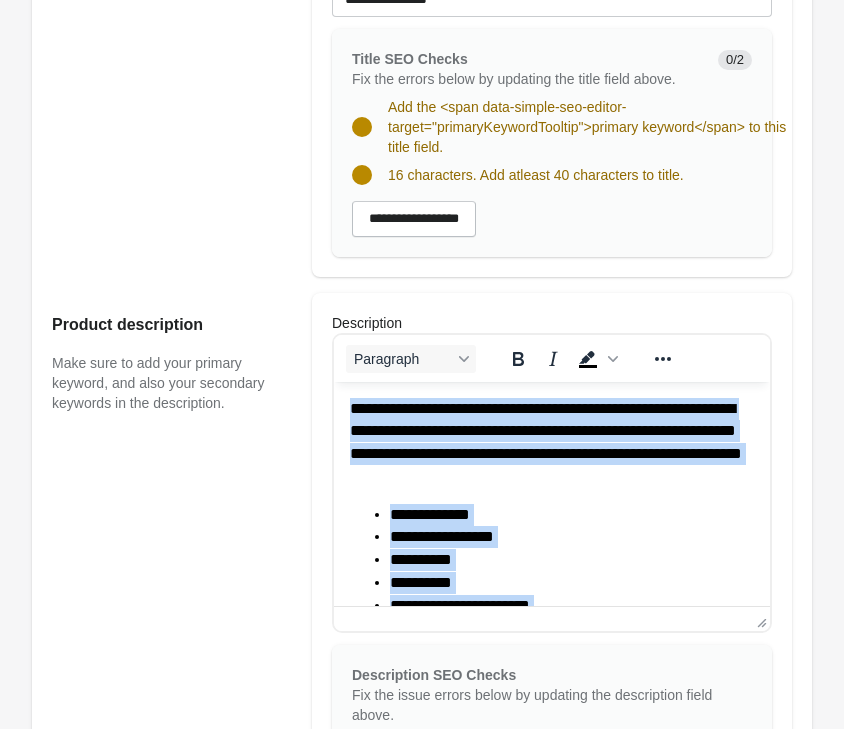copy on "**********" 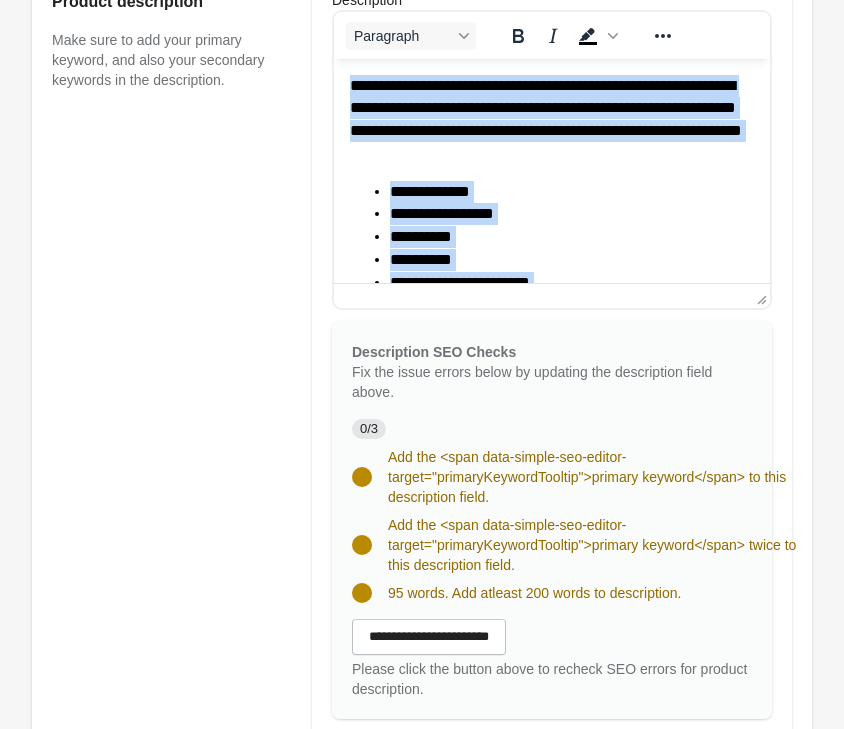 scroll, scrollTop: 1428, scrollLeft: 0, axis: vertical 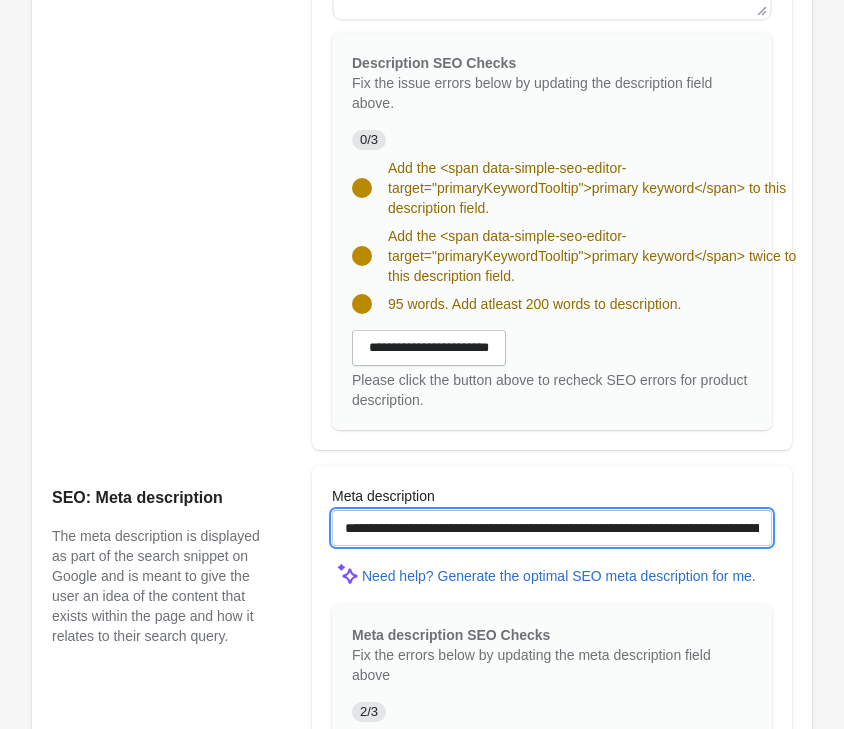 click on "**********" at bounding box center (552, 528) 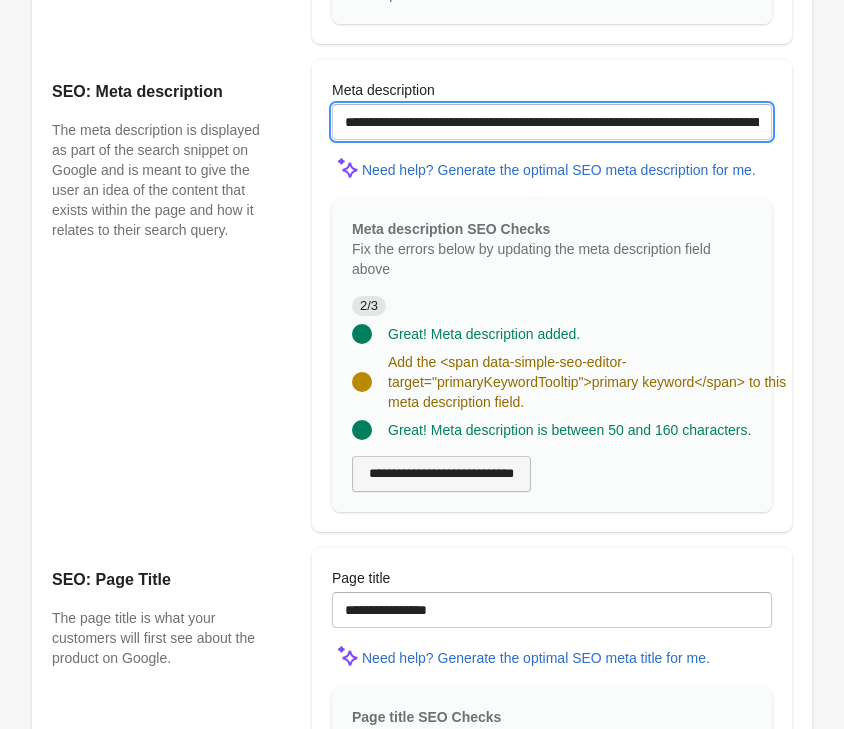 scroll, scrollTop: 1836, scrollLeft: 0, axis: vertical 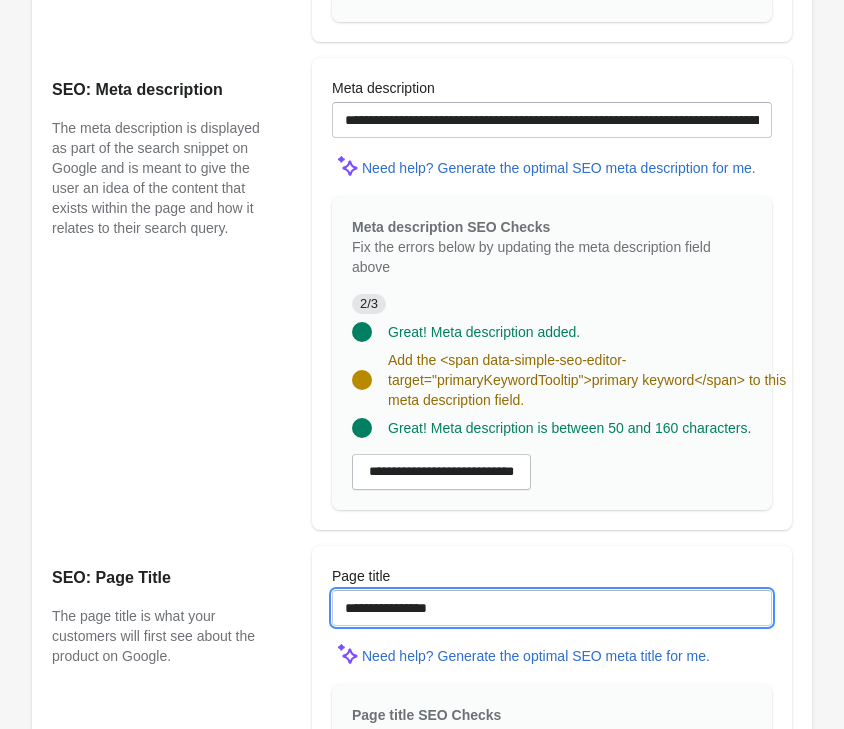 click on "**********" at bounding box center [552, 608] 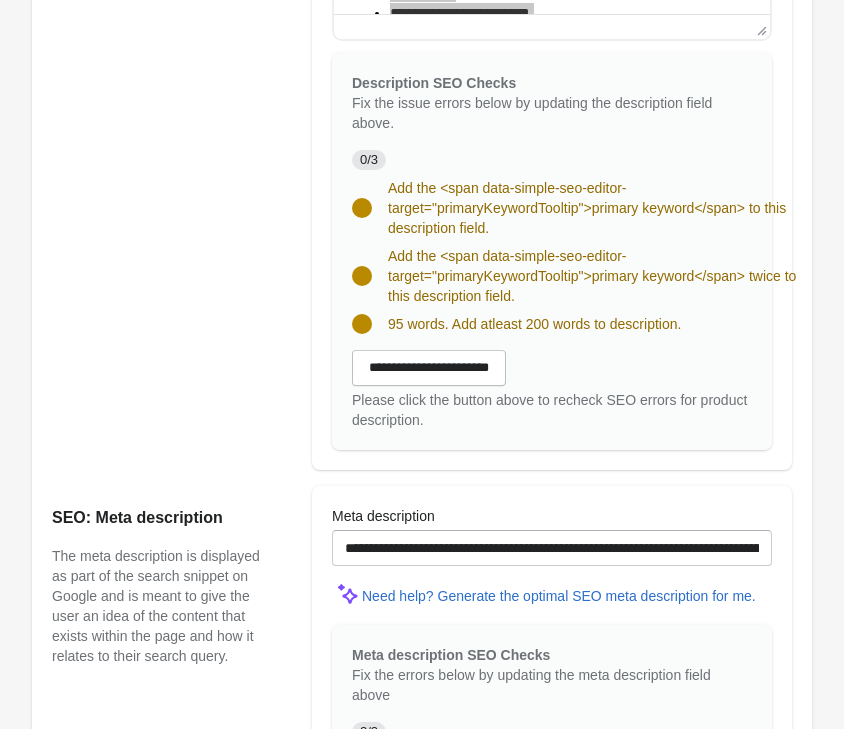 scroll, scrollTop: 1000, scrollLeft: 0, axis: vertical 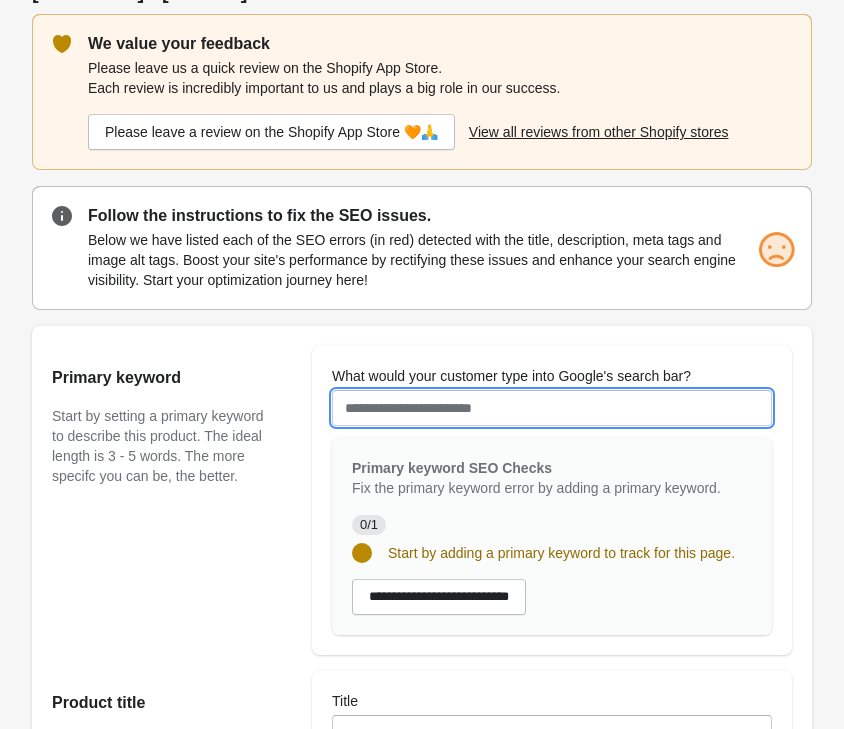 click on "What would your customer type into Google's search bar?" at bounding box center (552, 408) 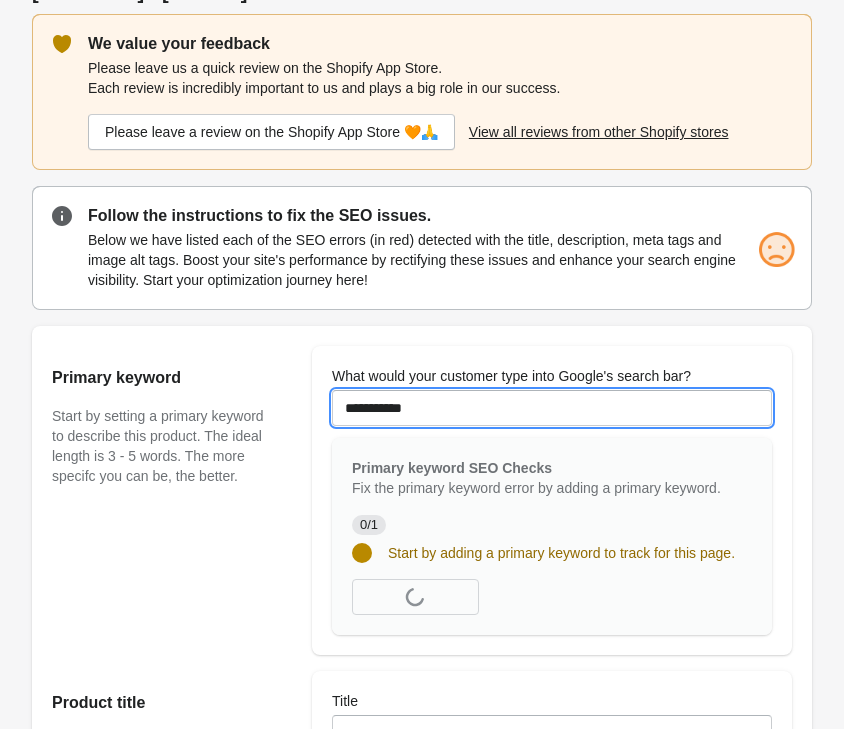 type on "**********" 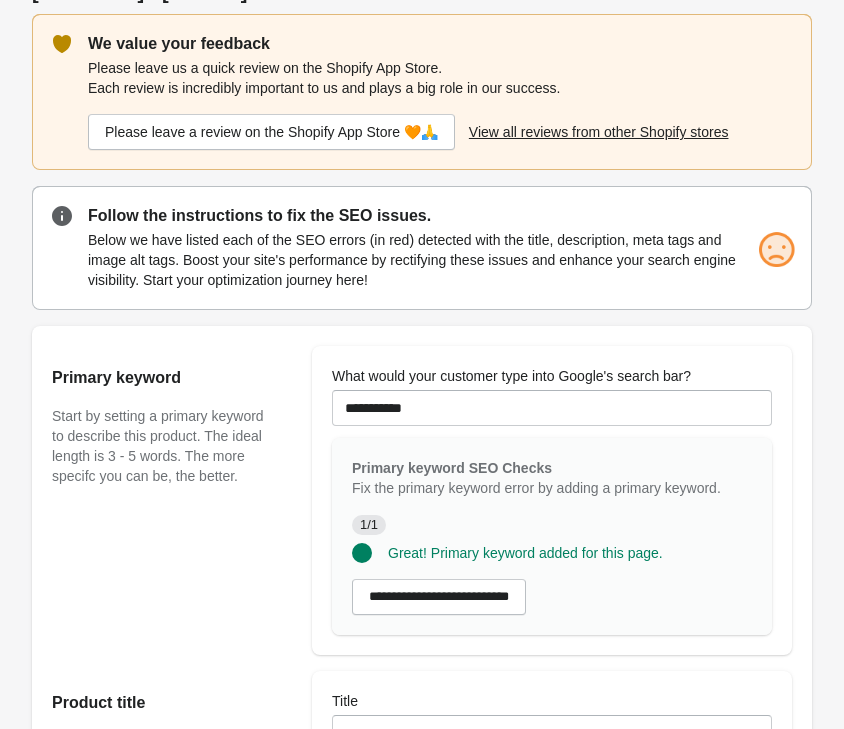 click on "Great! Primary keyword added for this page." at bounding box center [544, 545] 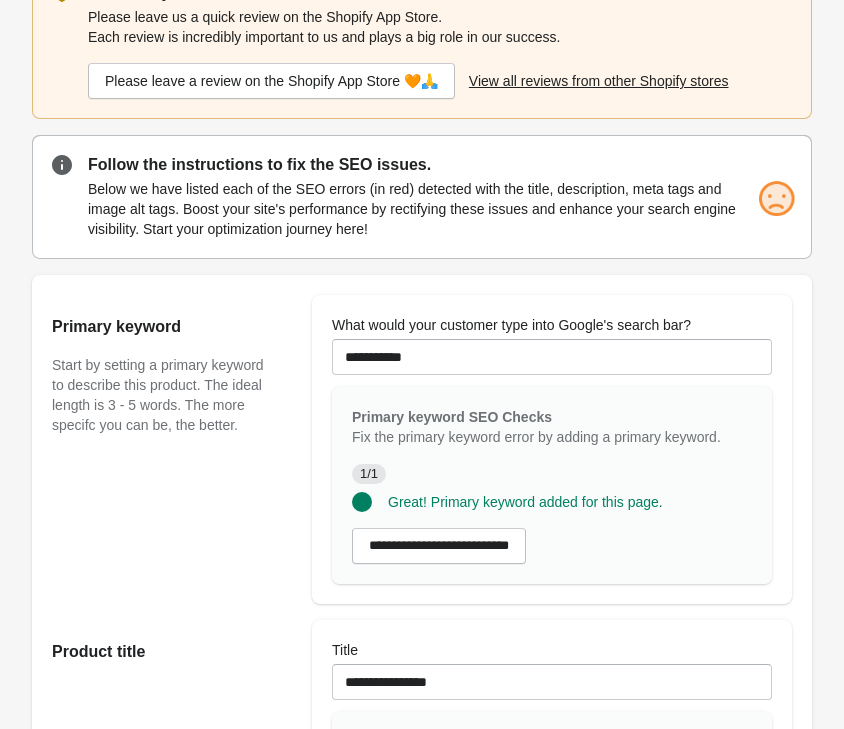 scroll, scrollTop: 490, scrollLeft: 0, axis: vertical 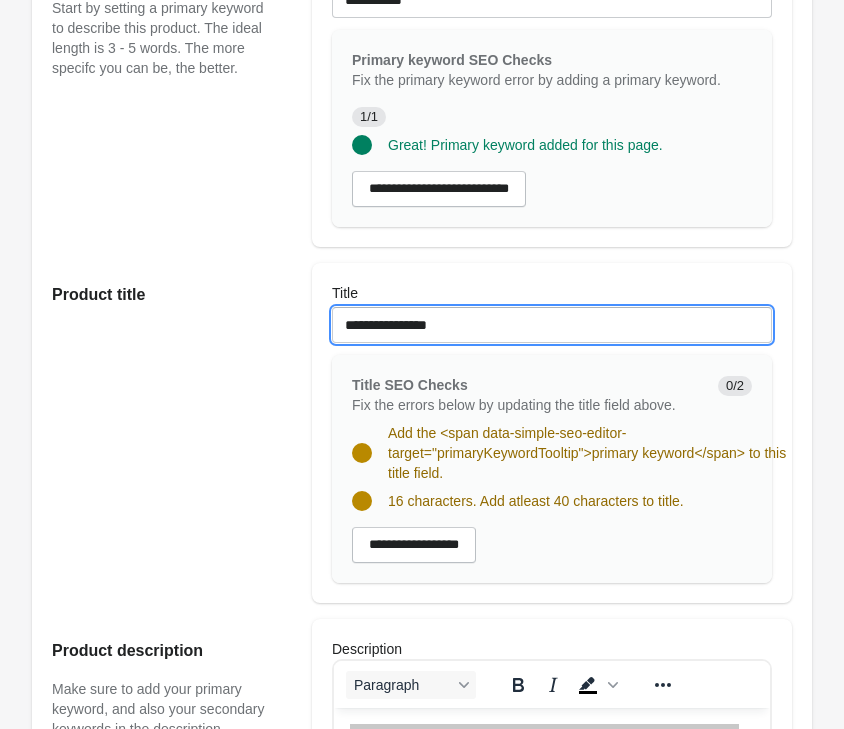 click on "**********" at bounding box center (552, 325) 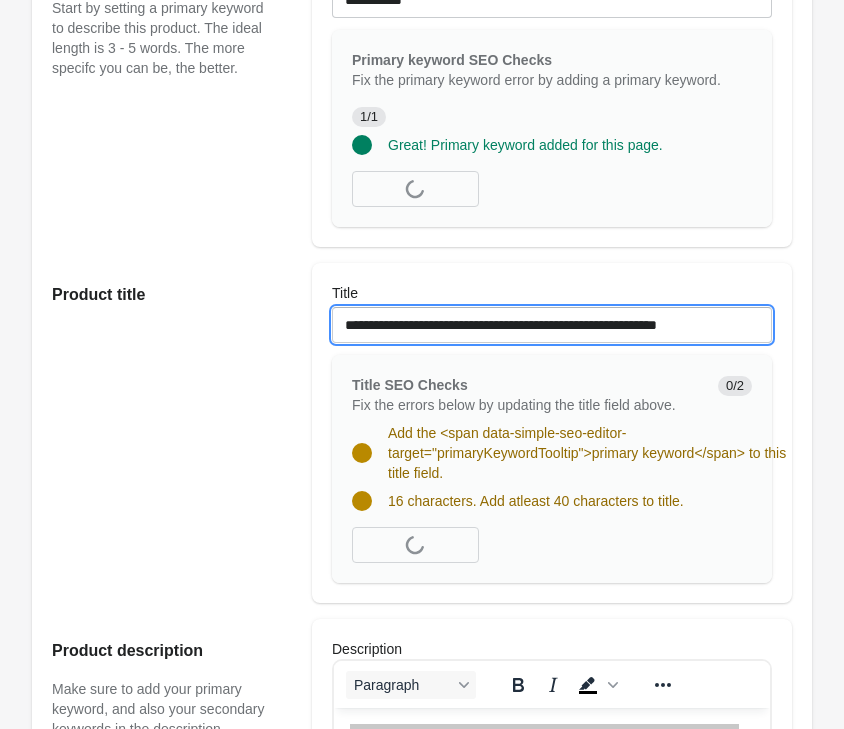 type on "**********" 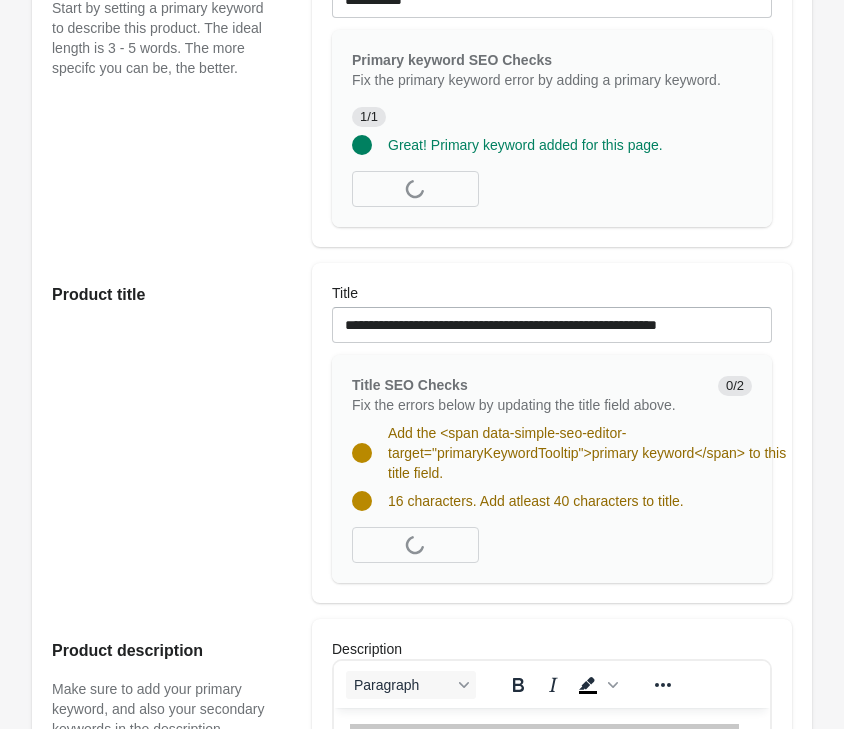click on "Product title" at bounding box center [172, 433] 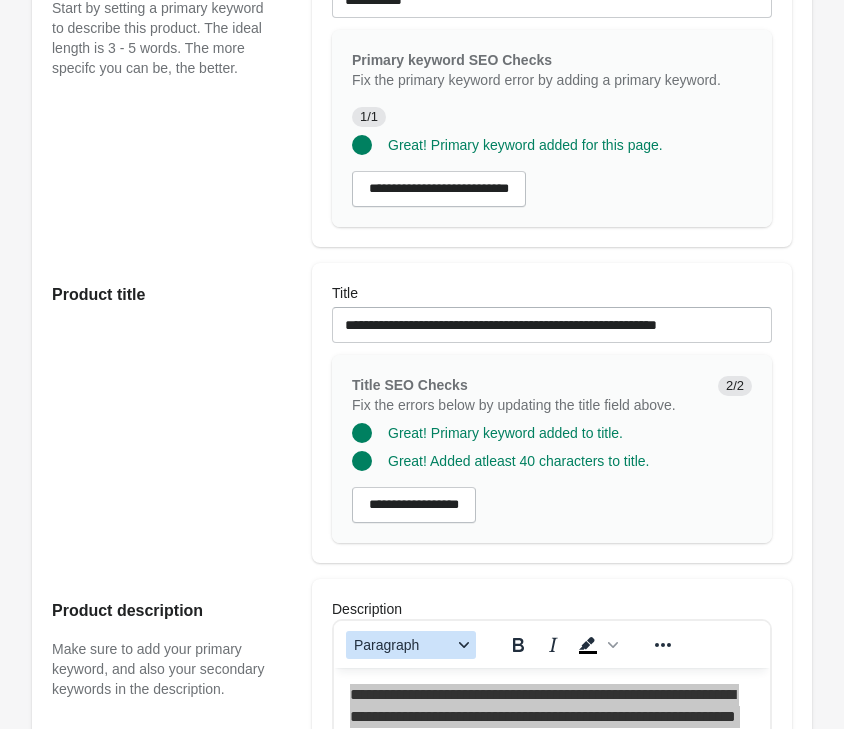 scroll, scrollTop: 796, scrollLeft: 0, axis: vertical 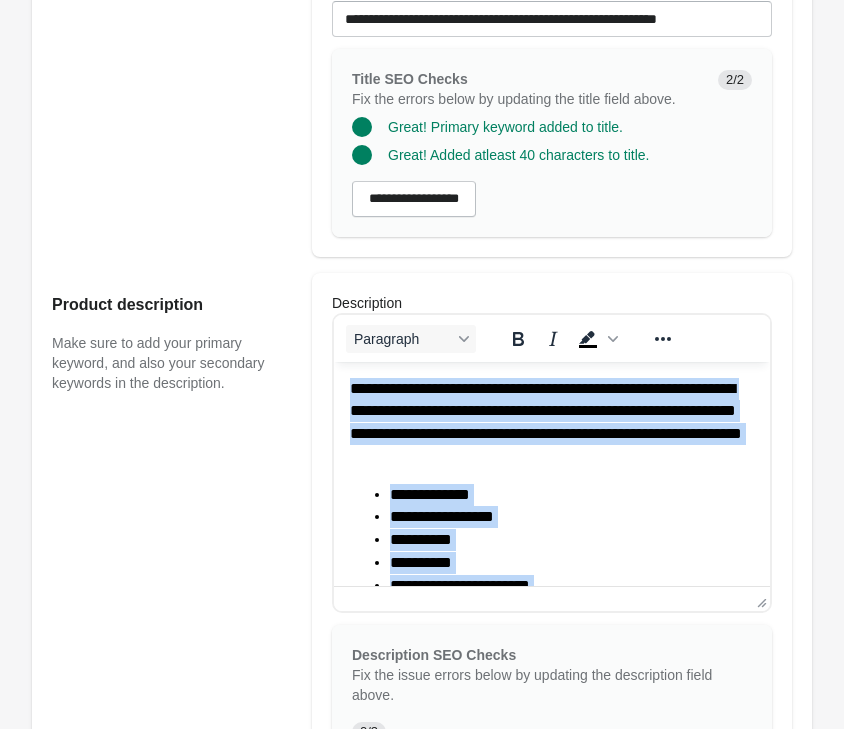 click on "**********" at bounding box center (552, 423) 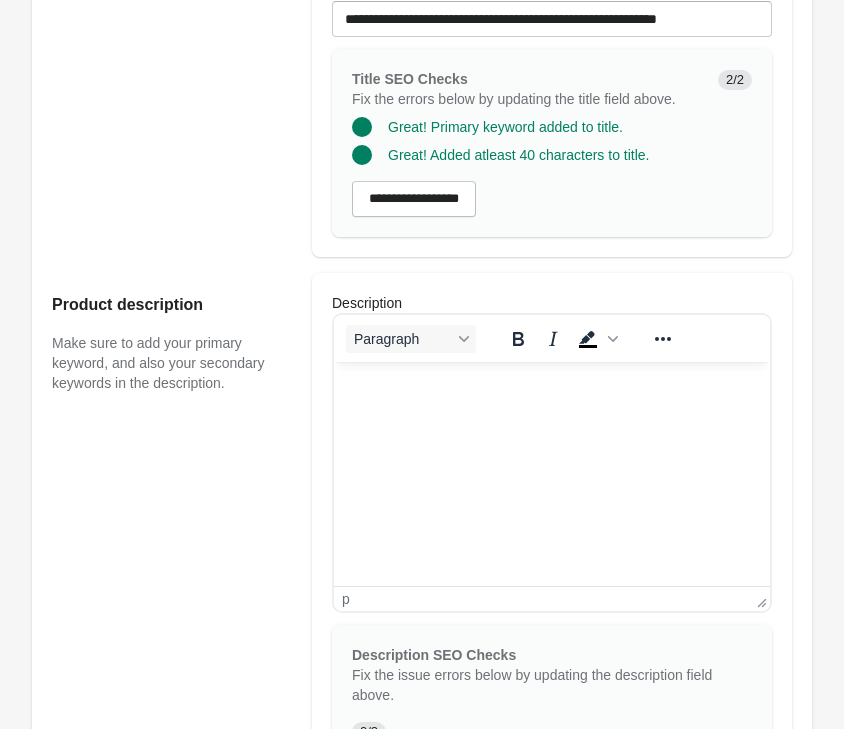 scroll, scrollTop: 534, scrollLeft: 0, axis: vertical 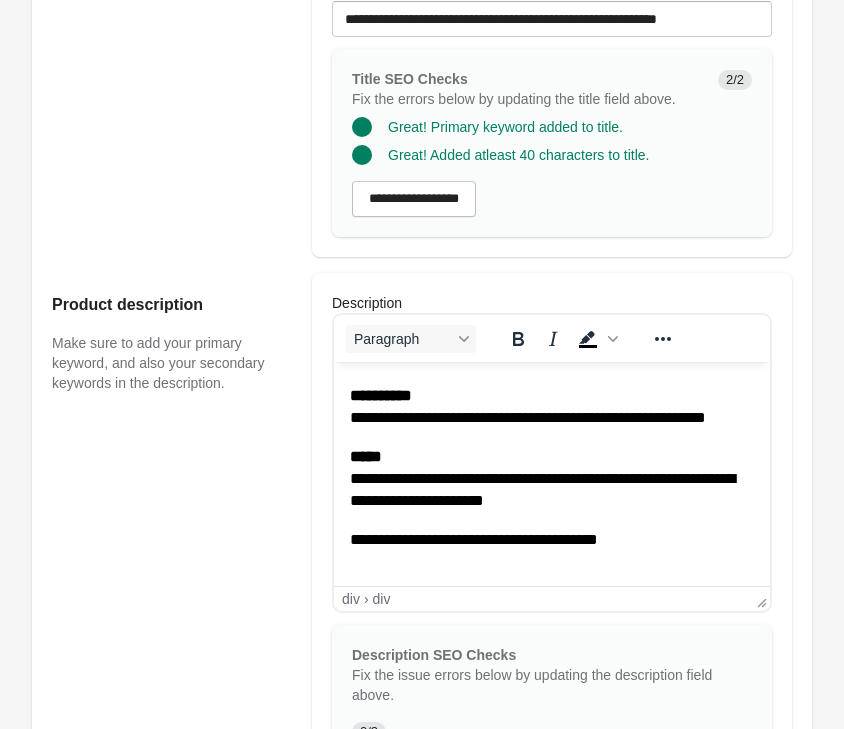 click on "Product description
Make sure to add your primary keyword, and also your secondary keywords in the description." at bounding box center (172, 657) 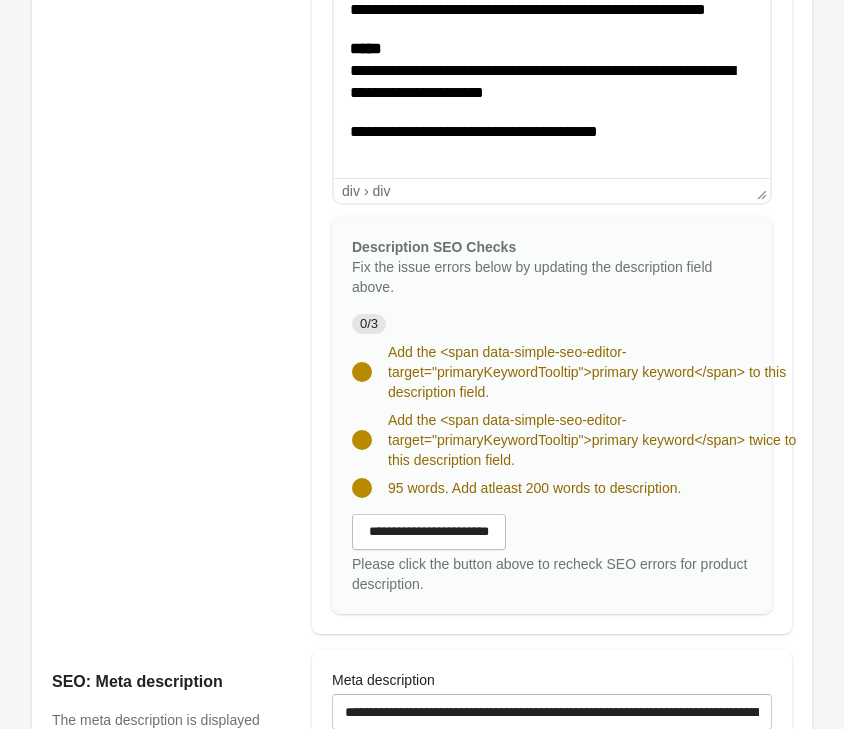 scroll, scrollTop: 1510, scrollLeft: 0, axis: vertical 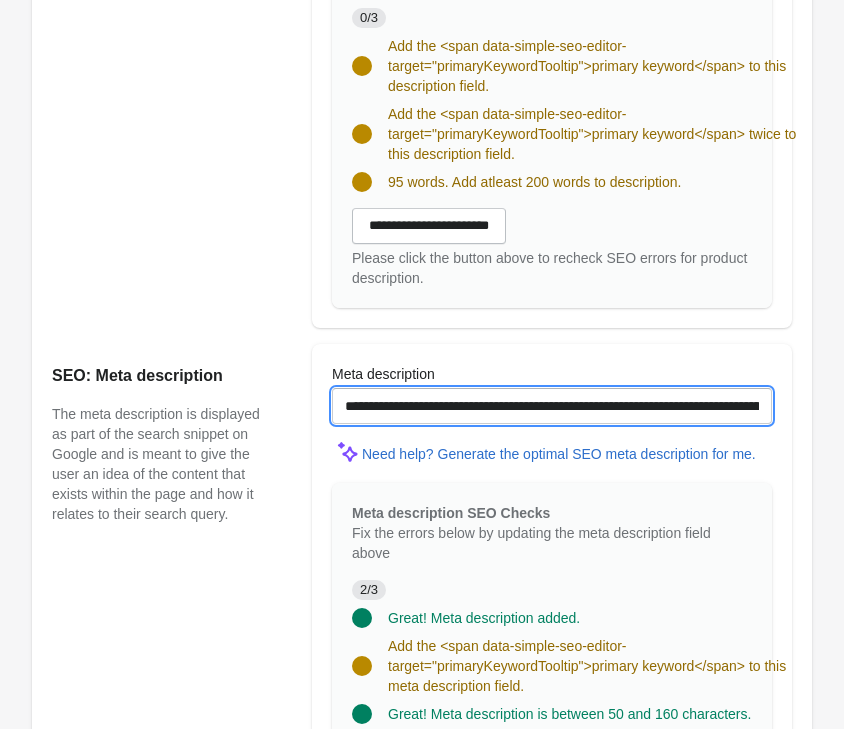 click on "**********" at bounding box center (552, 406) 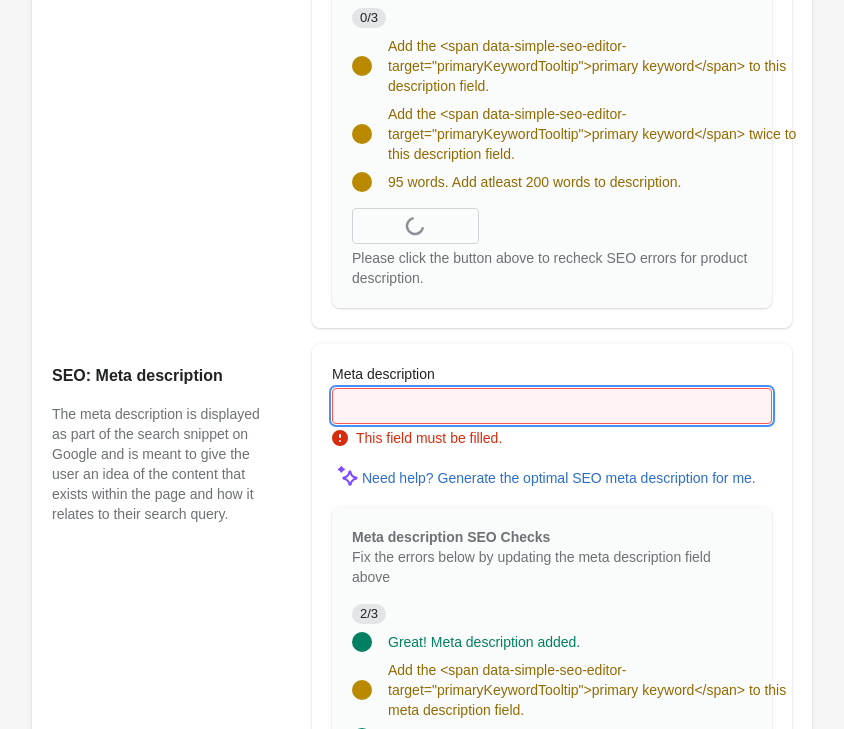 paste on "**********" 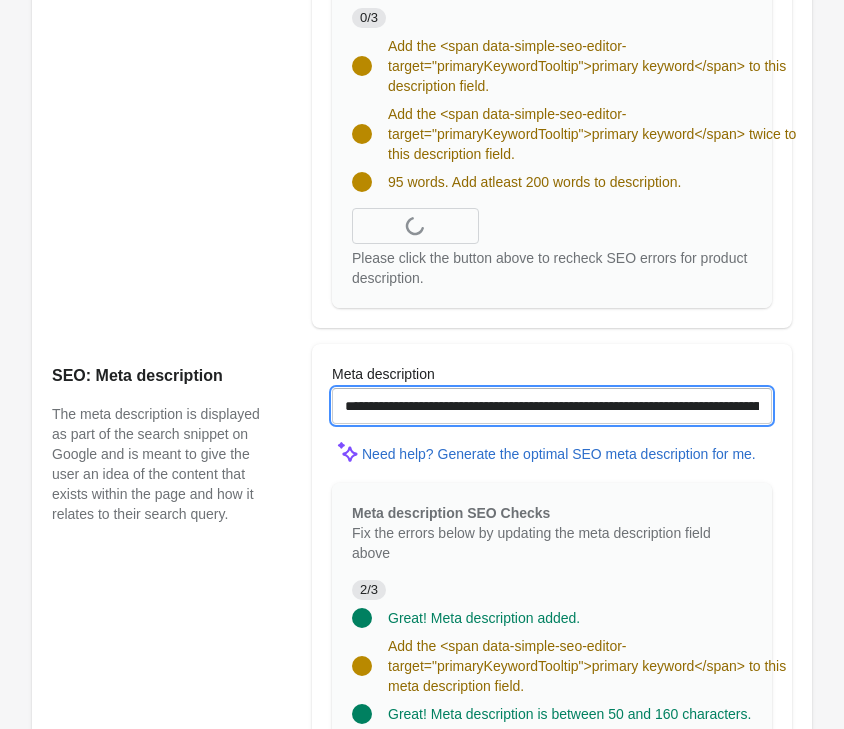scroll, scrollTop: 0, scrollLeft: 580, axis: horizontal 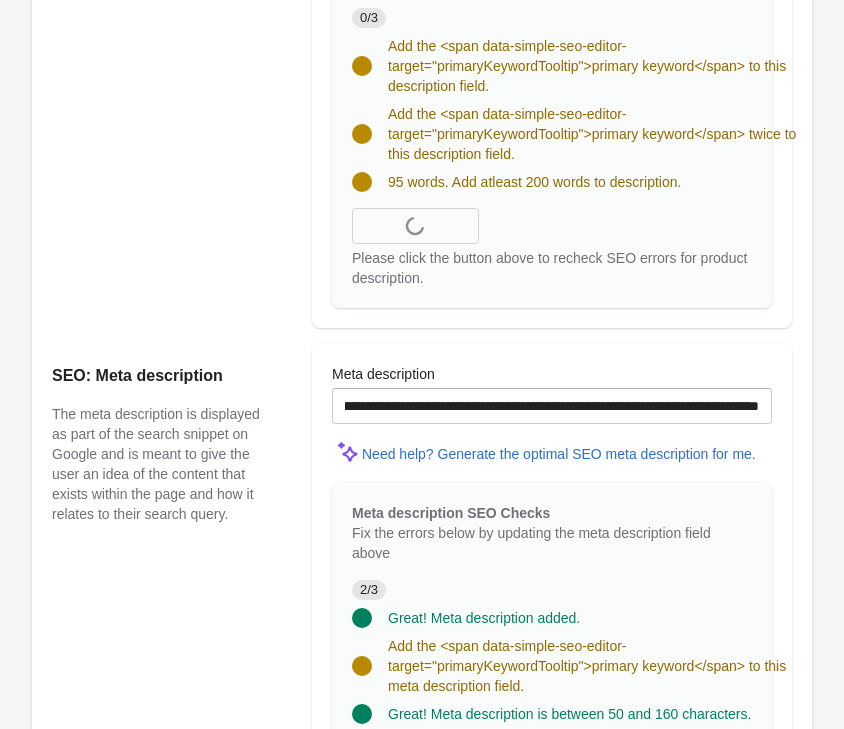 click at bounding box center [552, 477] 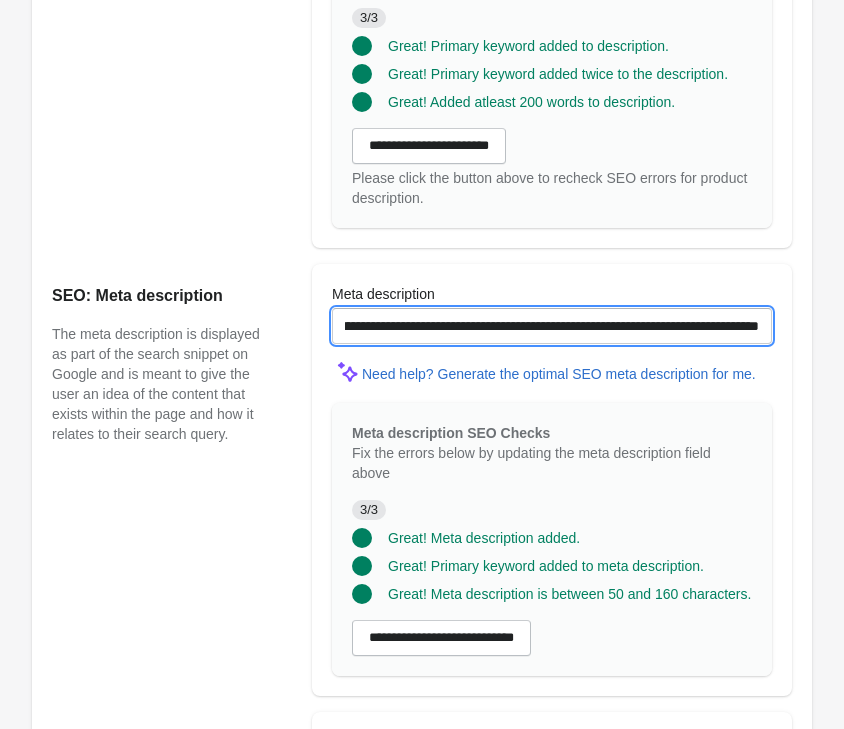 scroll, scrollTop: 0, scrollLeft: 0, axis: both 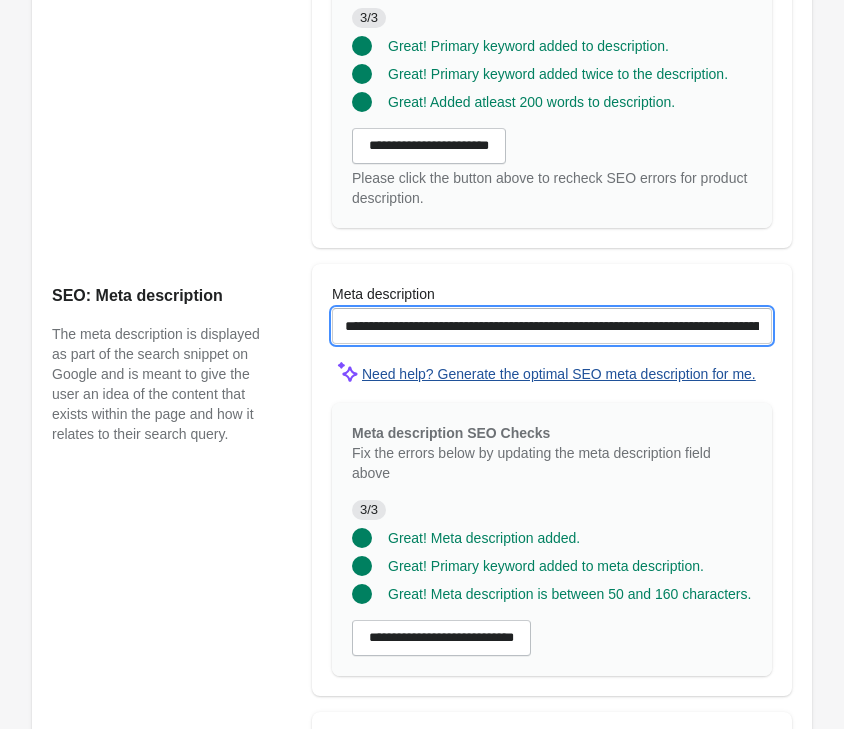 drag, startPoint x: 494, startPoint y: 329, endPoint x: 621, endPoint y: 357, distance: 130.04999 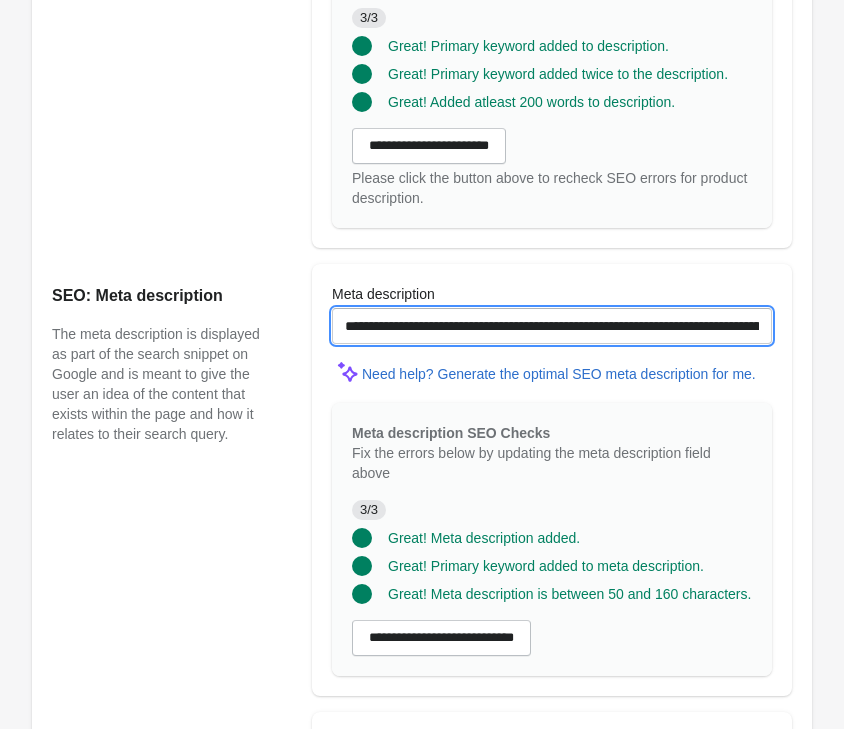 click on "**********" at bounding box center (552, 326) 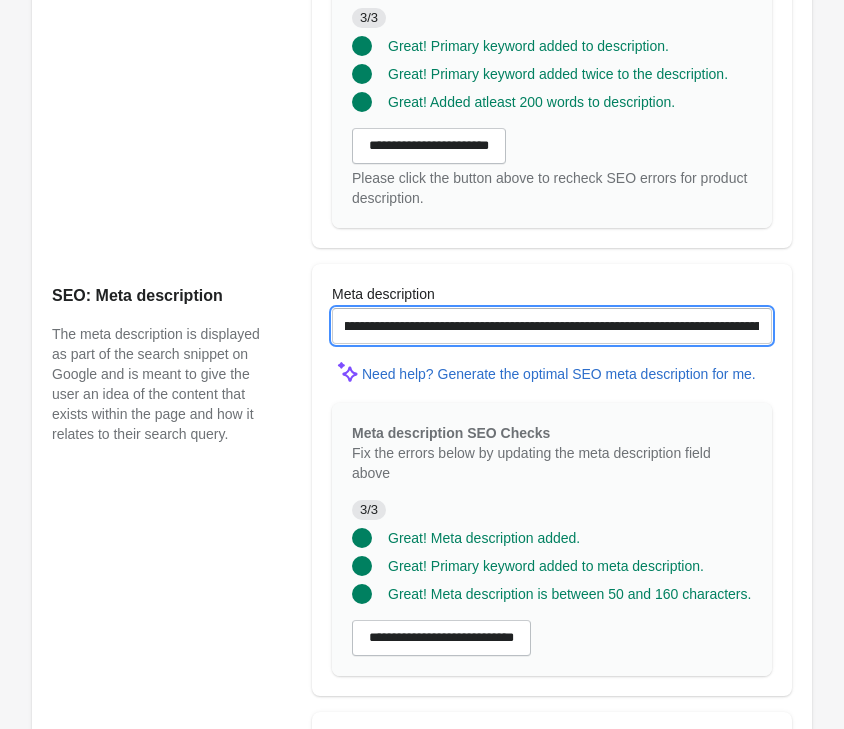 scroll, scrollTop: 0, scrollLeft: 288, axis: horizontal 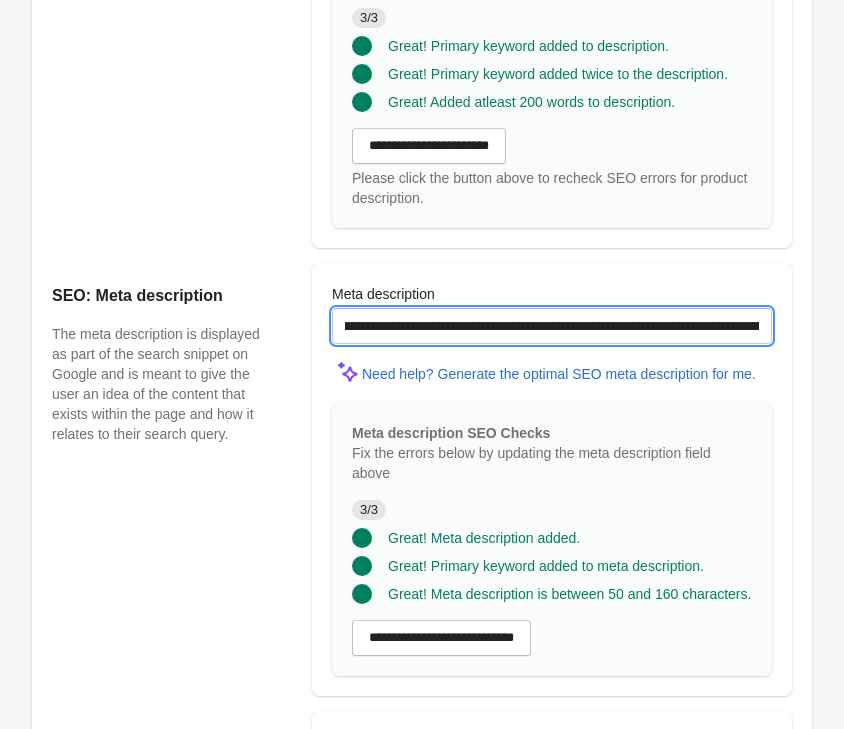 drag, startPoint x: 682, startPoint y: 320, endPoint x: 579, endPoint y: 323, distance: 103.04368 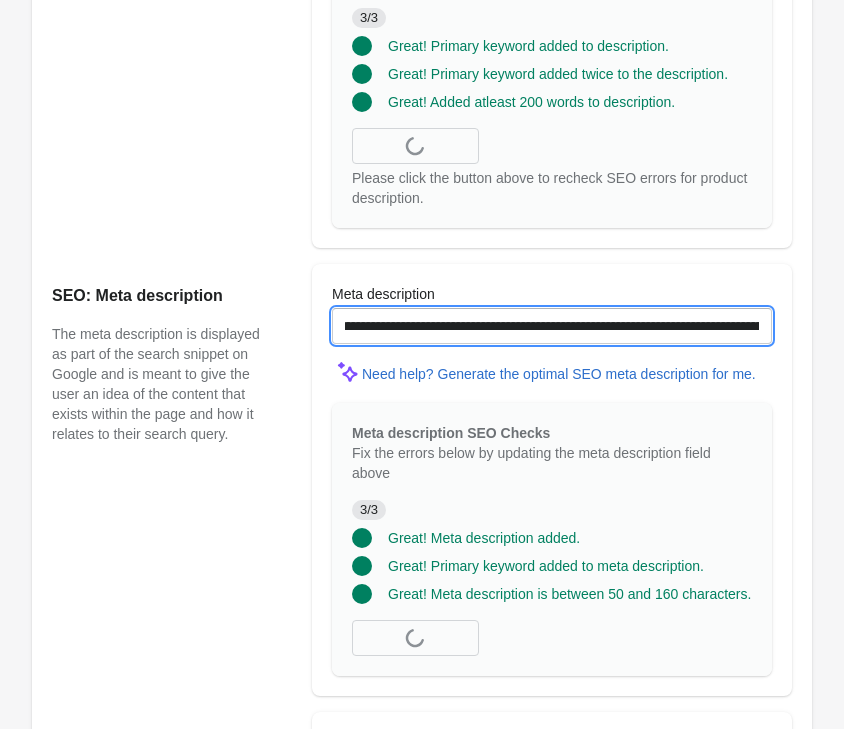type on "**********" 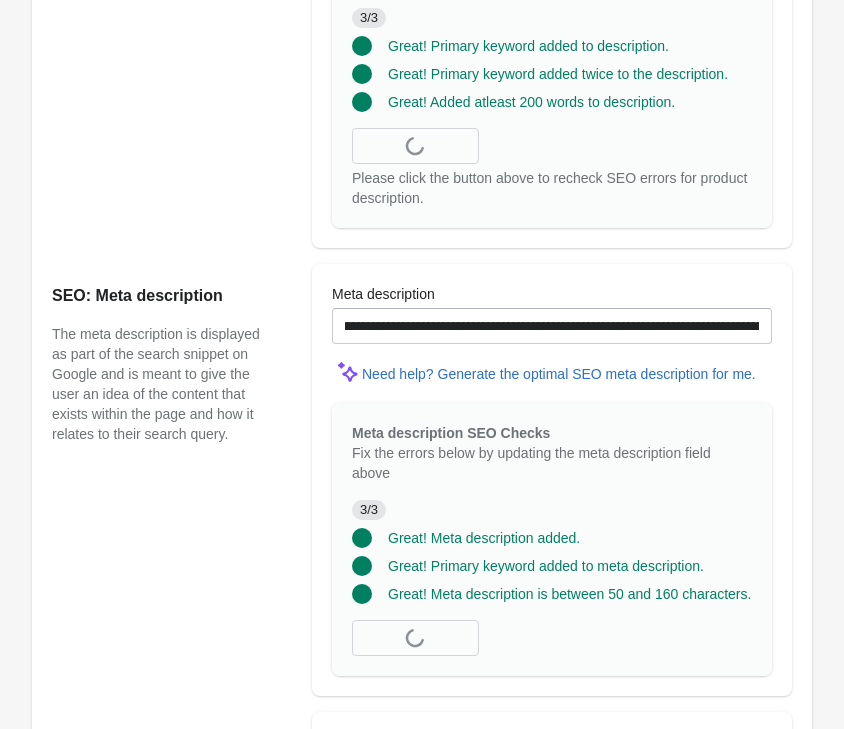 click on "Great! Meta description added." at bounding box center [544, 530] 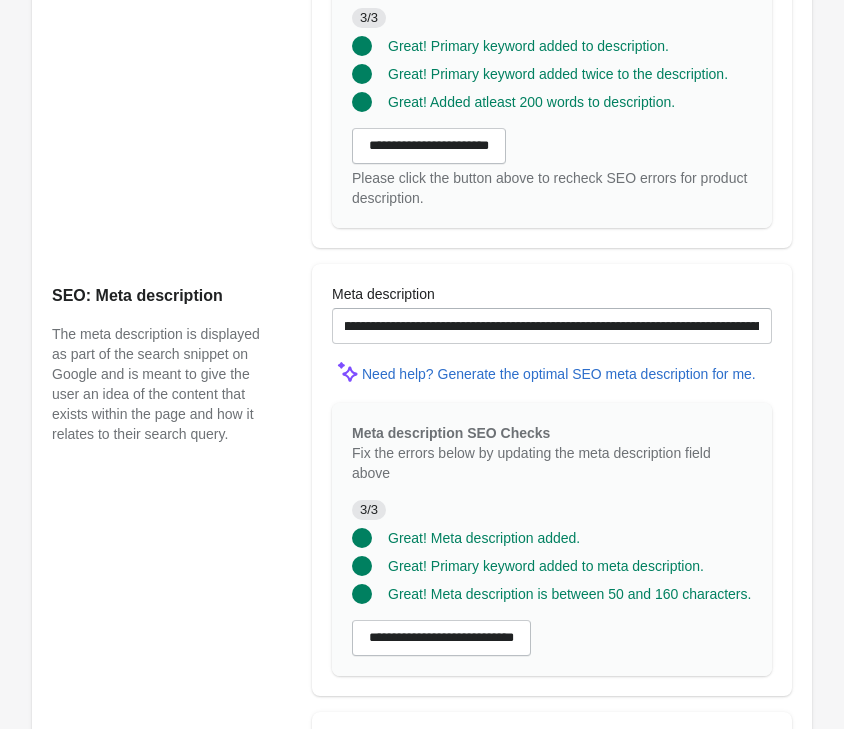 scroll, scrollTop: 1918, scrollLeft: 0, axis: vertical 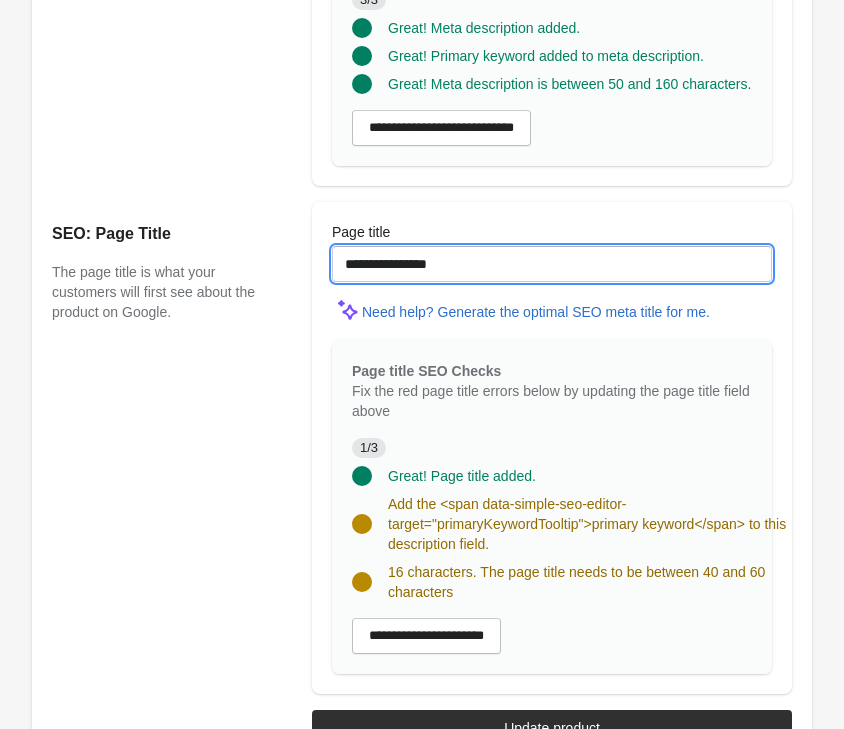 drag, startPoint x: 432, startPoint y: 243, endPoint x: -93, endPoint y: 189, distance: 527.76984 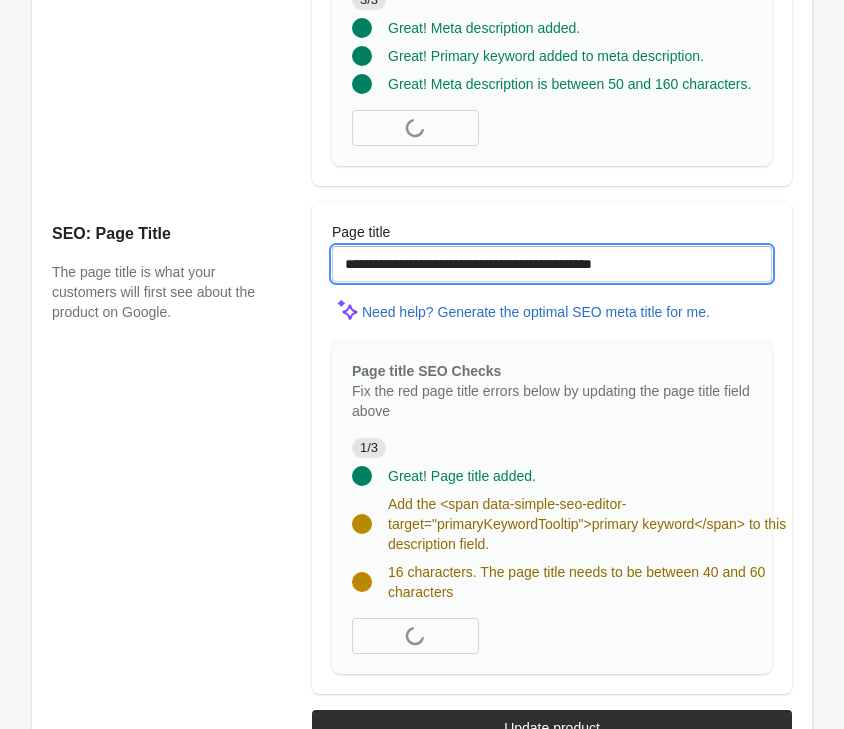 click on "**********" at bounding box center [552, 264] 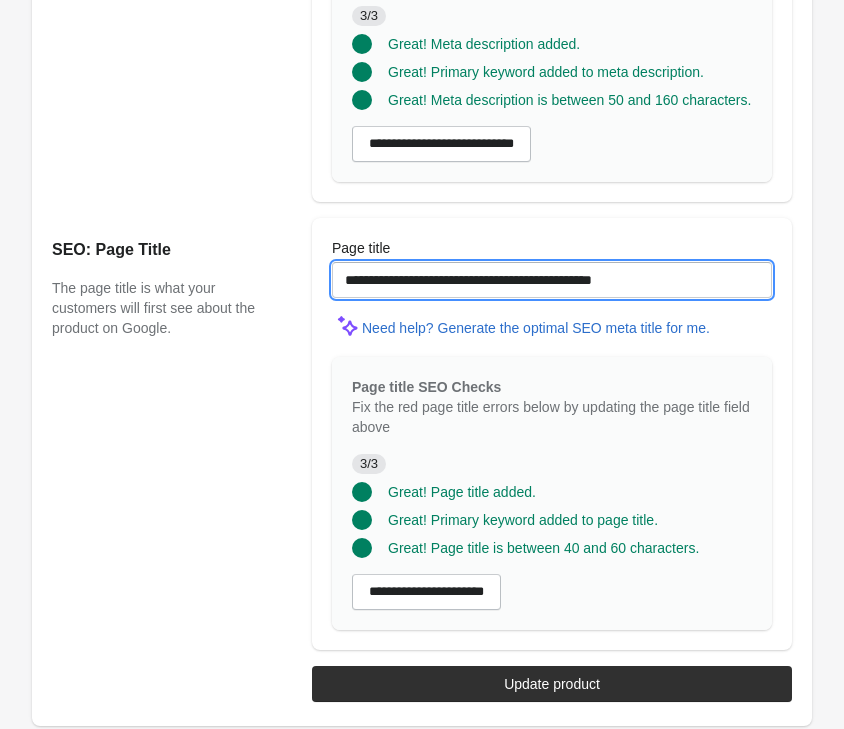 click on "**********" at bounding box center (552, 280) 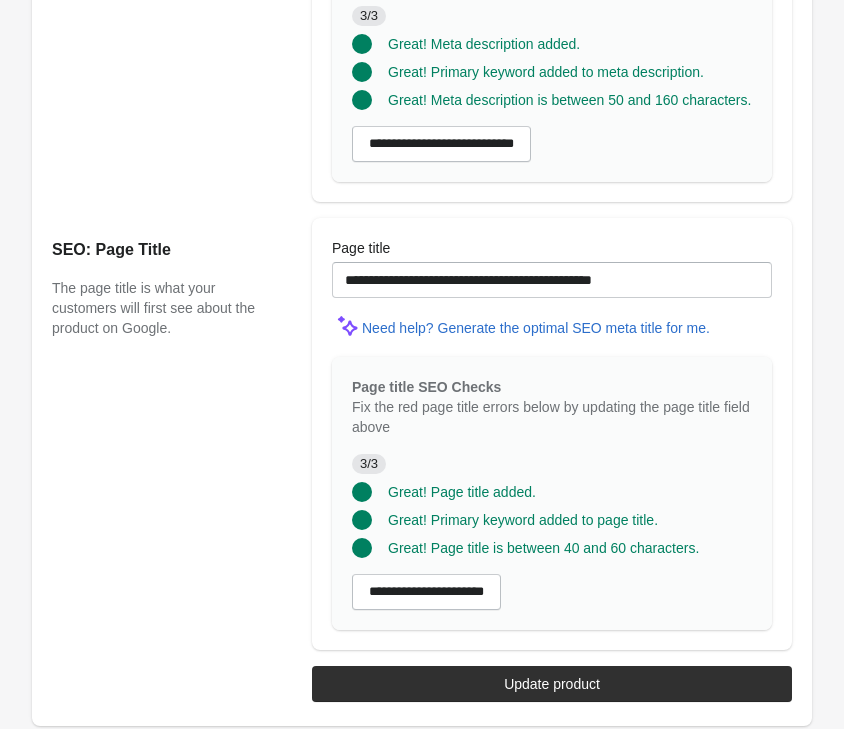 click on "SEO: Page Title
The page title is what your customers will first see about the product on Google." at bounding box center [172, 434] 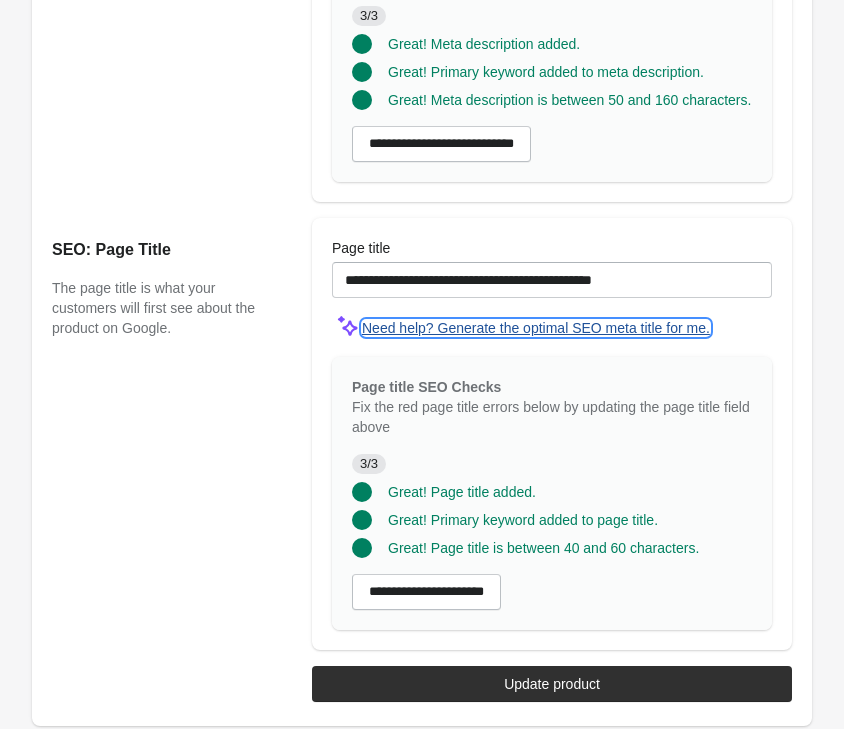 click on "Need help? Generate the optimal SEO meta title for me." at bounding box center [536, 328] 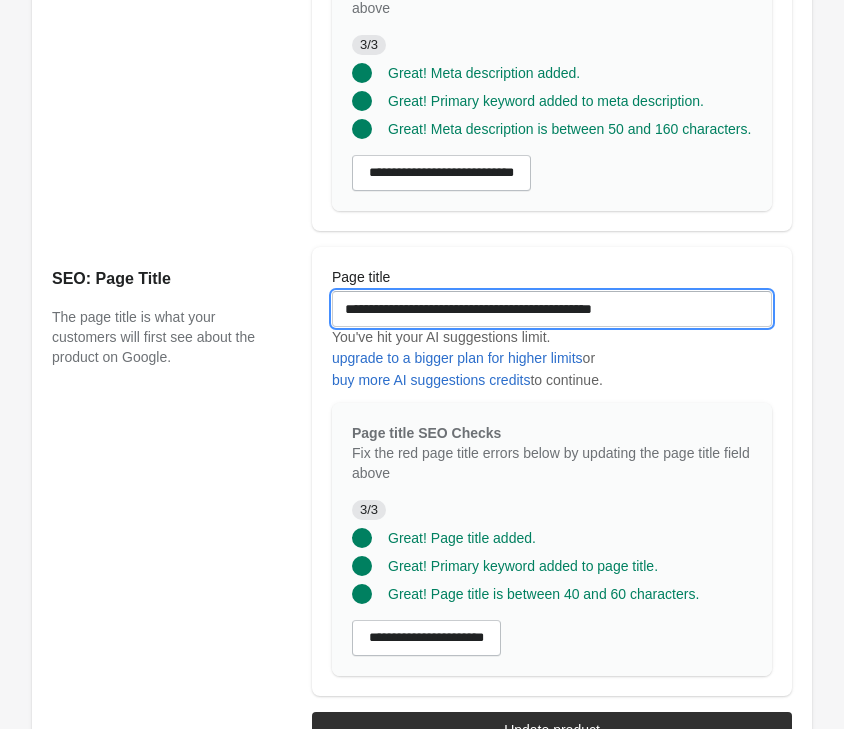click on "**********" at bounding box center (552, 309) 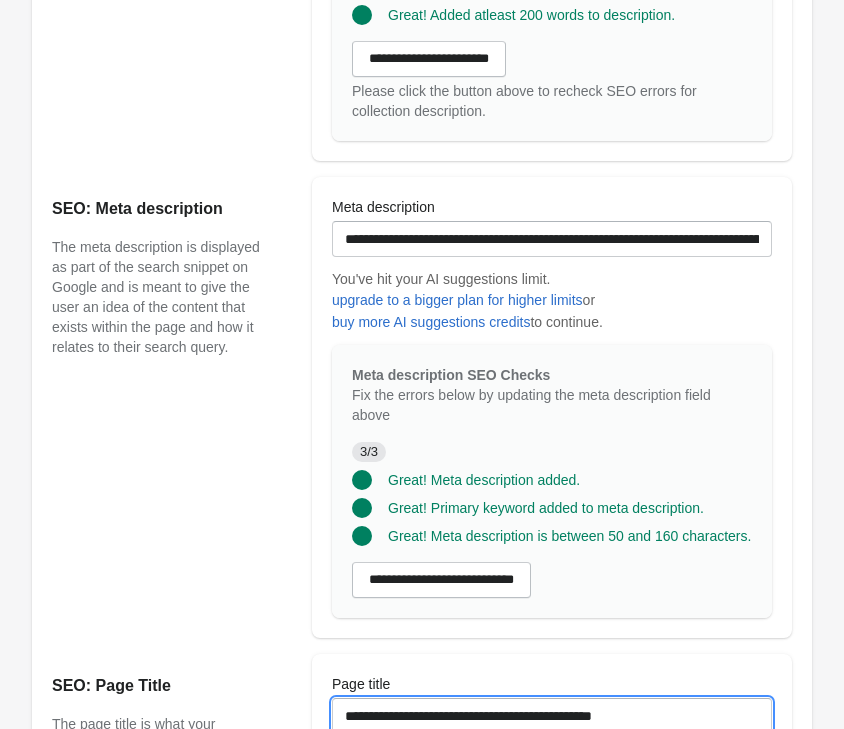 scroll, scrollTop: 1494, scrollLeft: 0, axis: vertical 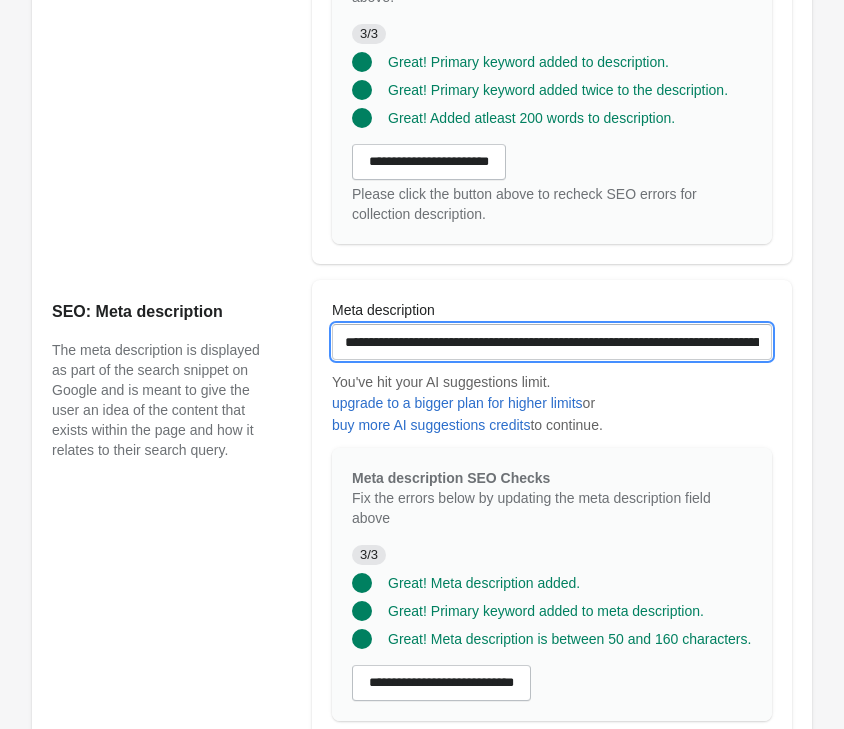 click on "**********" at bounding box center [552, 342] 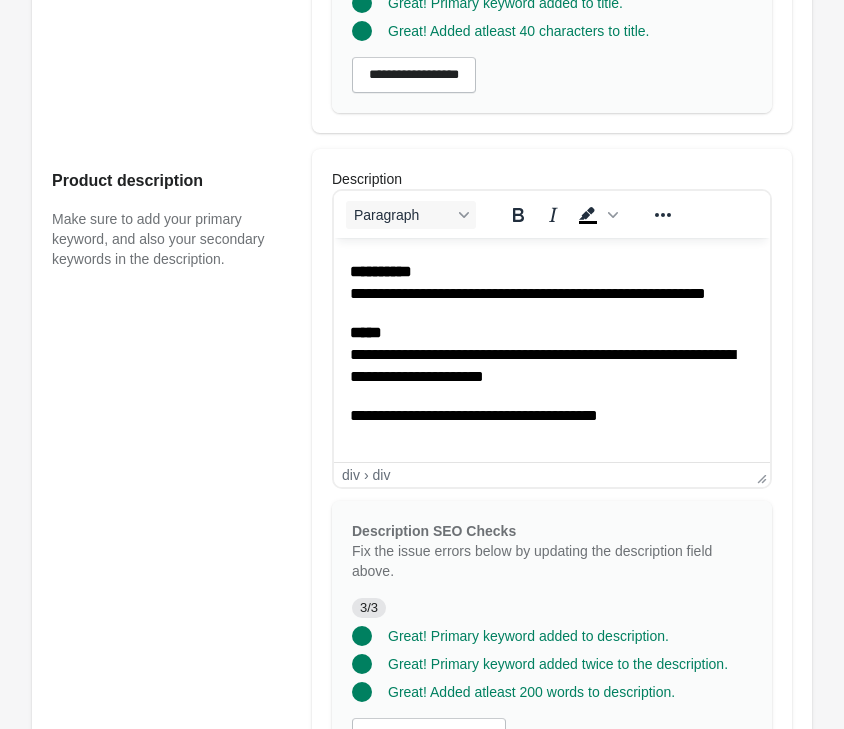 scroll, scrollTop: 882, scrollLeft: 0, axis: vertical 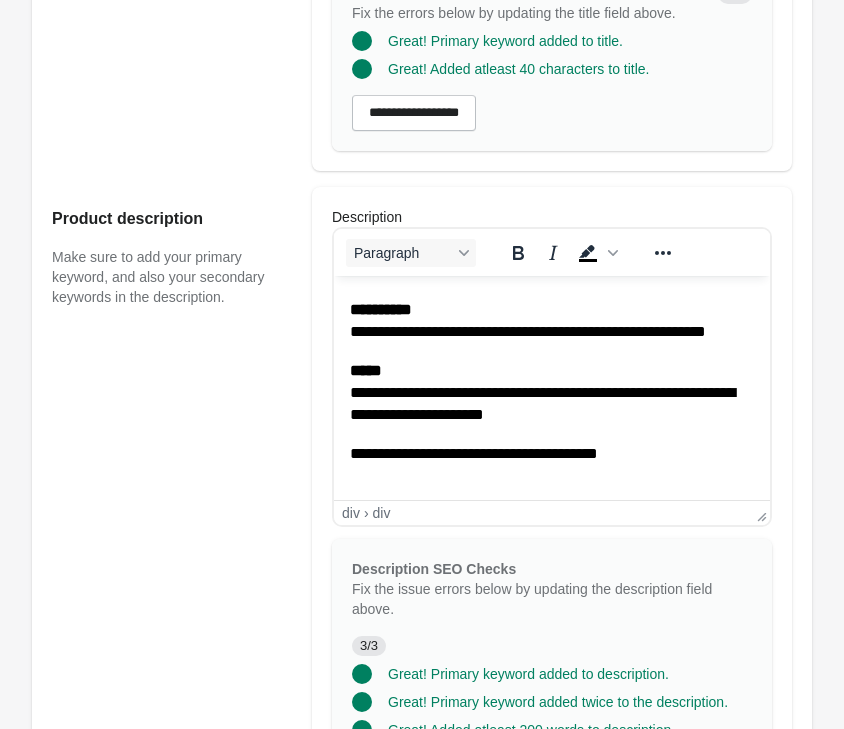click on "**********" at bounding box center (552, 321) 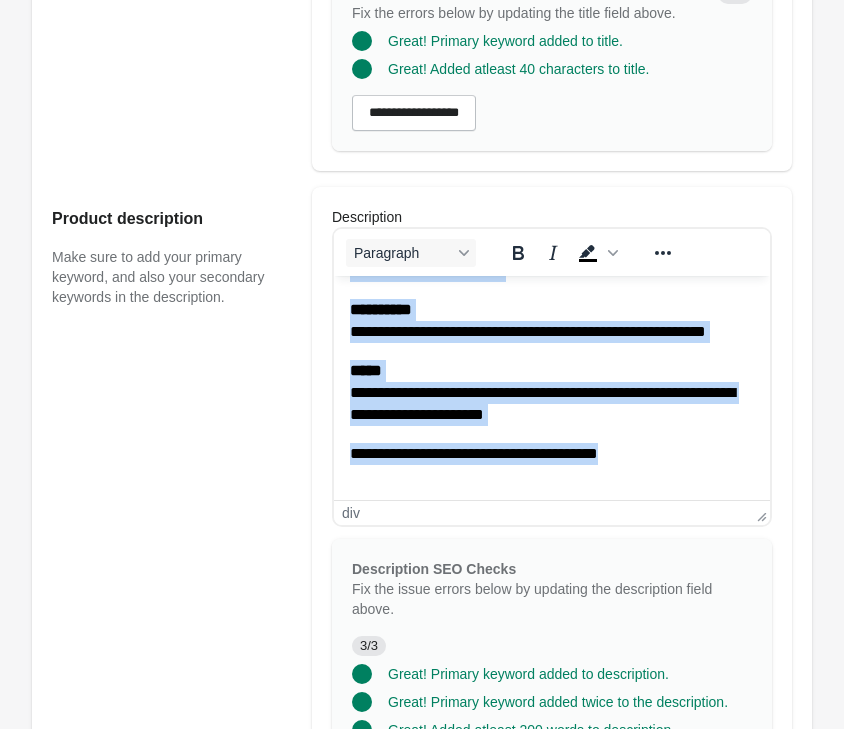 copy on "**********" 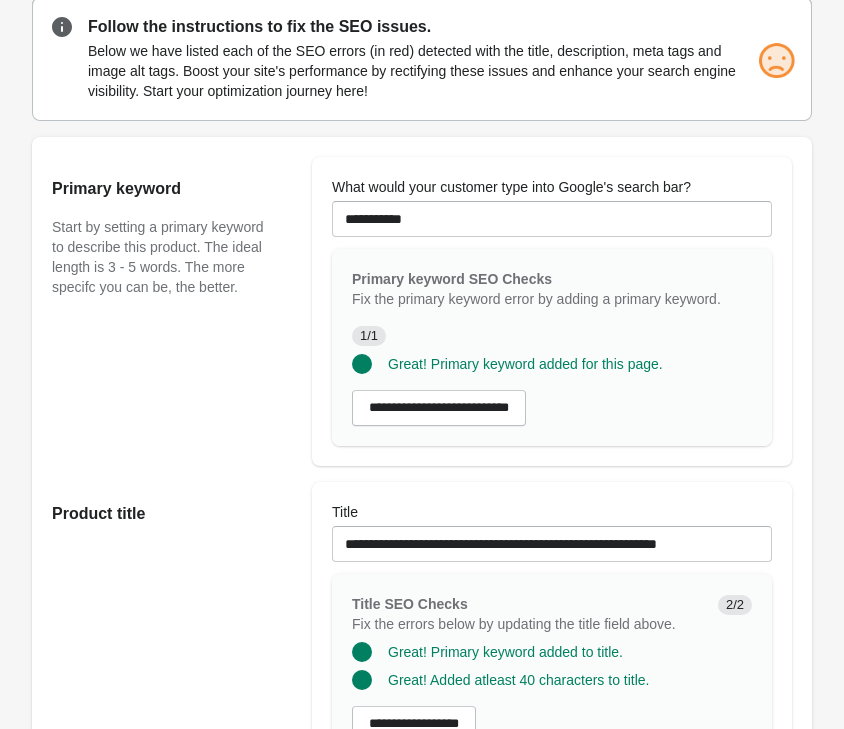 scroll, scrollTop: 270, scrollLeft: 0, axis: vertical 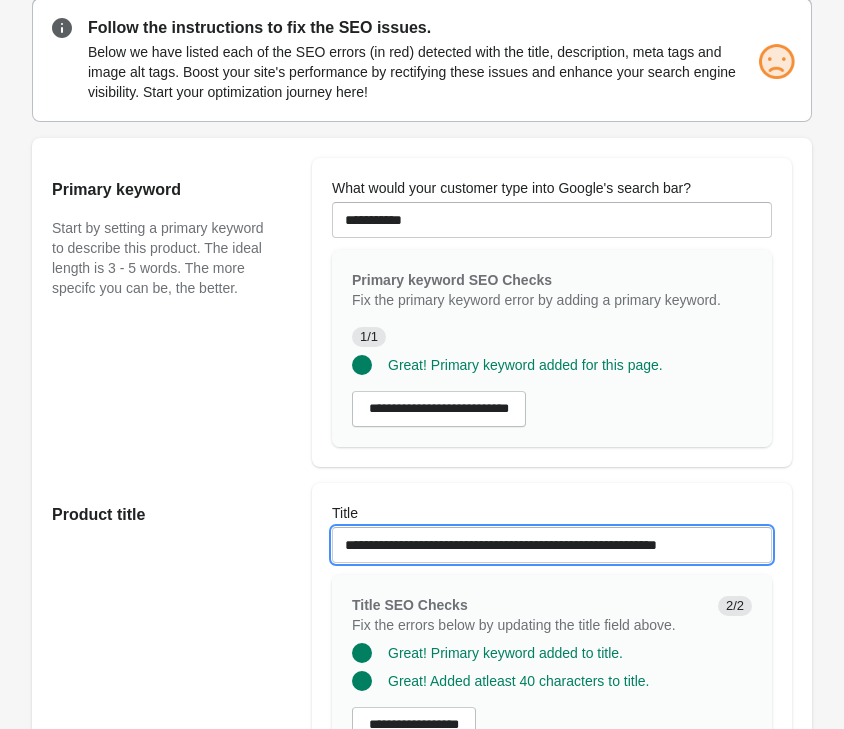 click on "**********" at bounding box center (552, 545) 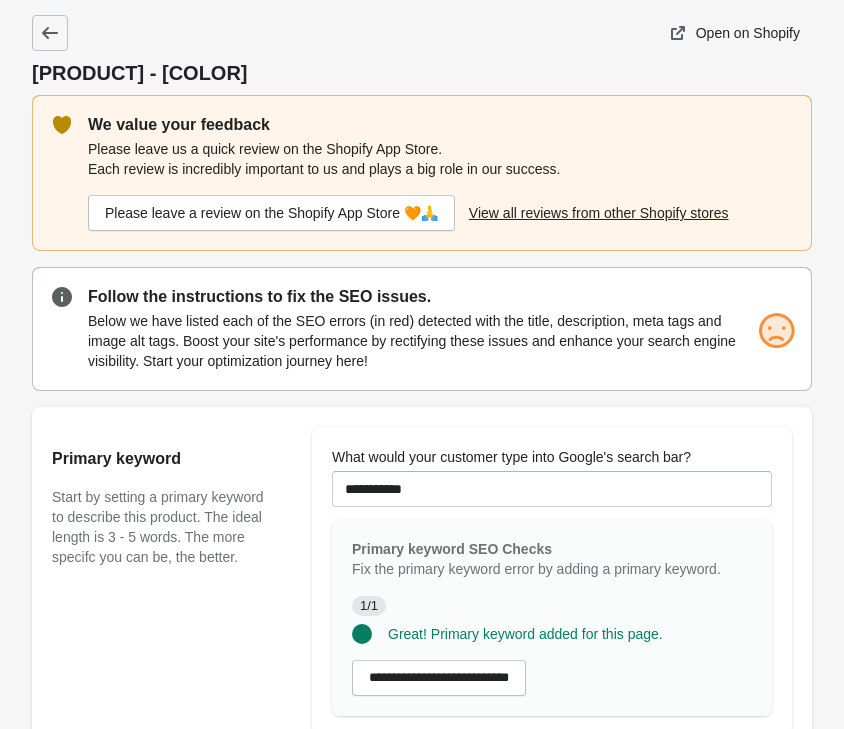 scroll, scrollTop: 0, scrollLeft: 0, axis: both 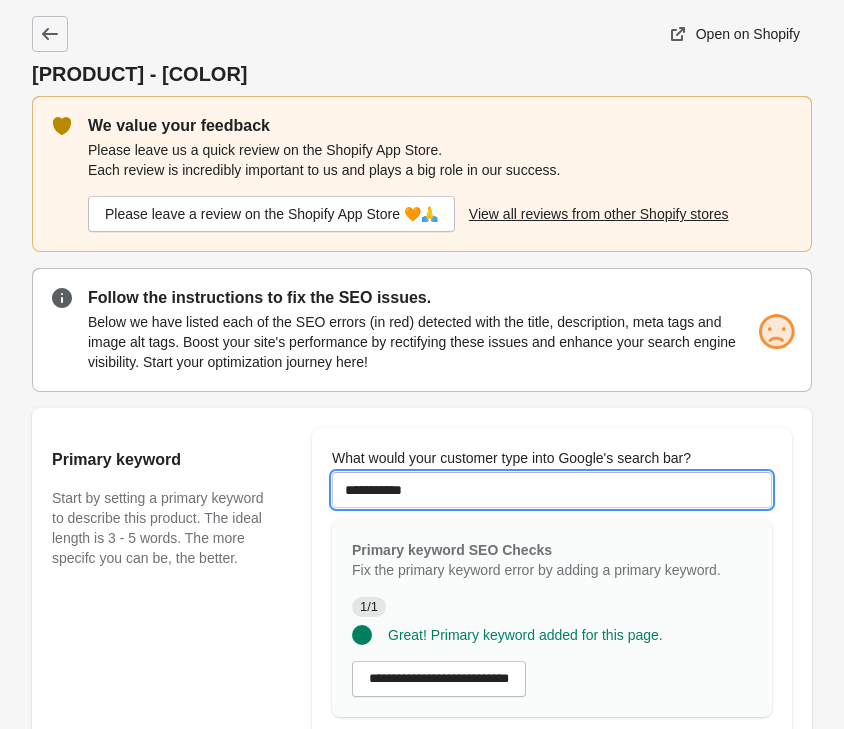 drag, startPoint x: 434, startPoint y: 492, endPoint x: -4, endPoint y: 444, distance: 440.62228 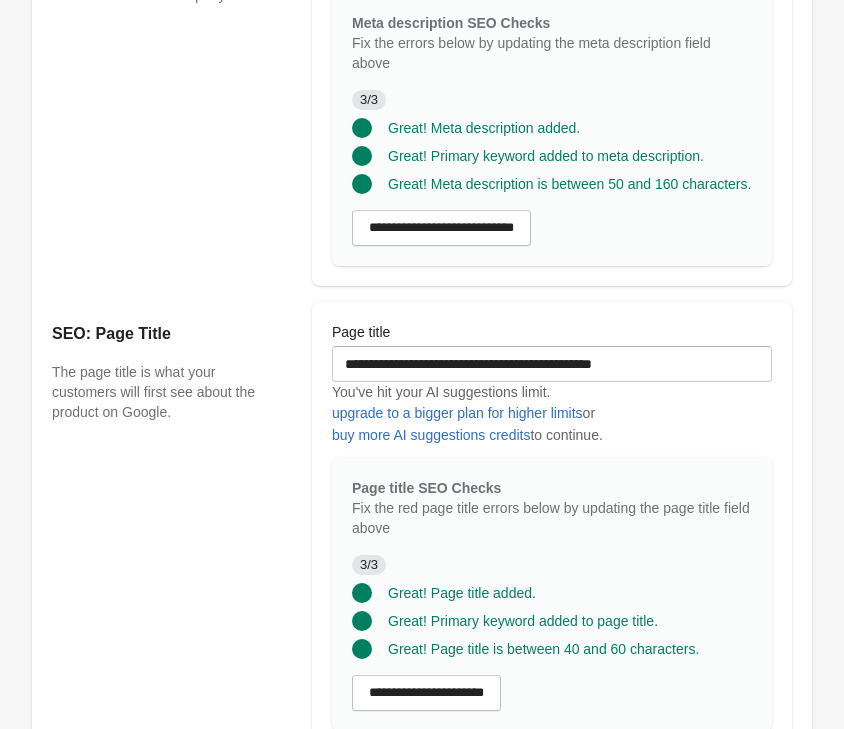 scroll, scrollTop: 2051, scrollLeft: 0, axis: vertical 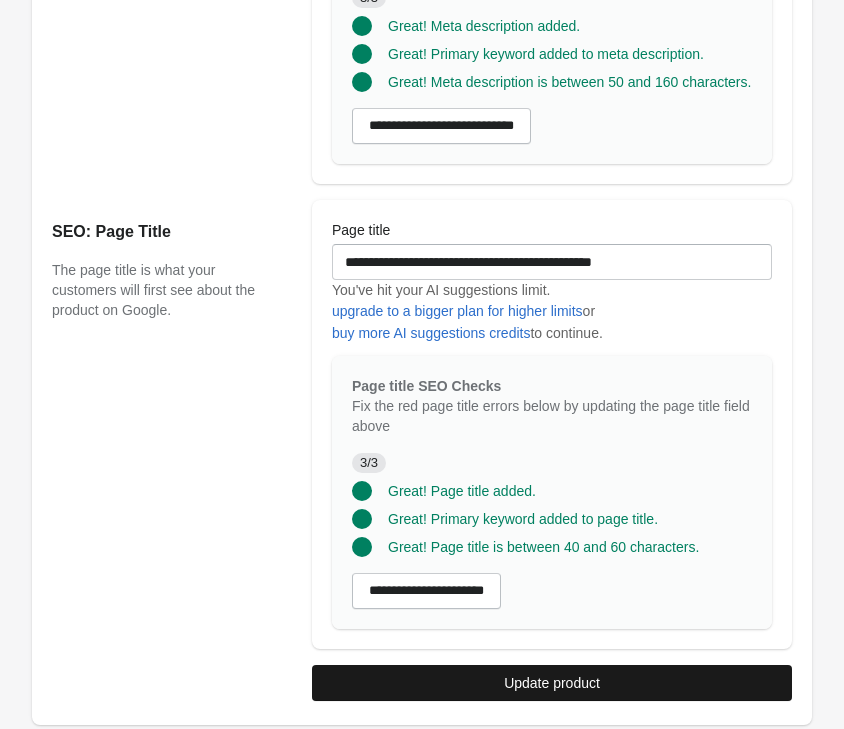 click on "Update product" at bounding box center [552, 683] 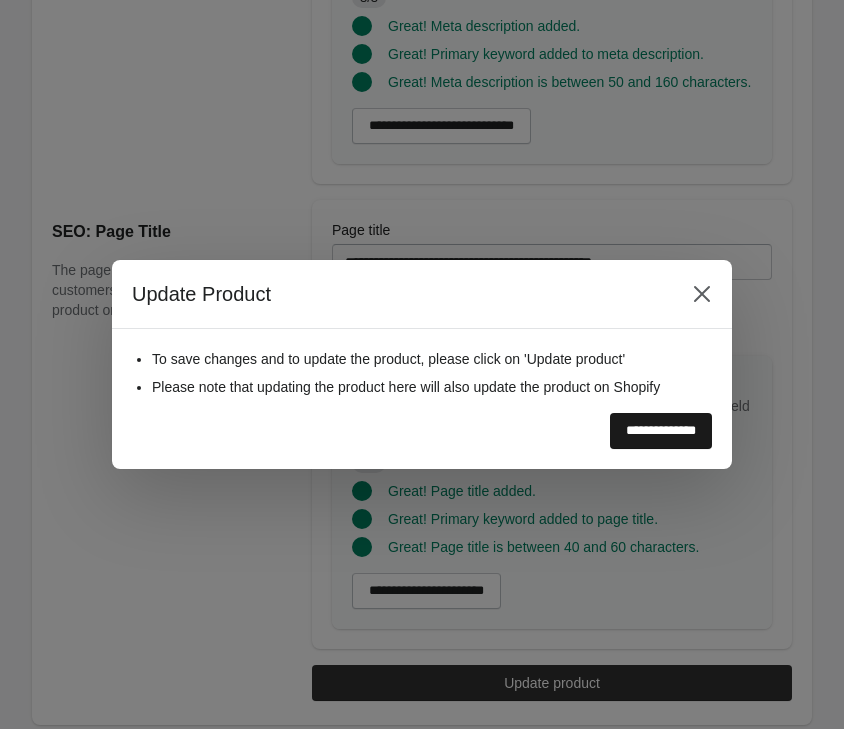 click on "**********" at bounding box center (661, 431) 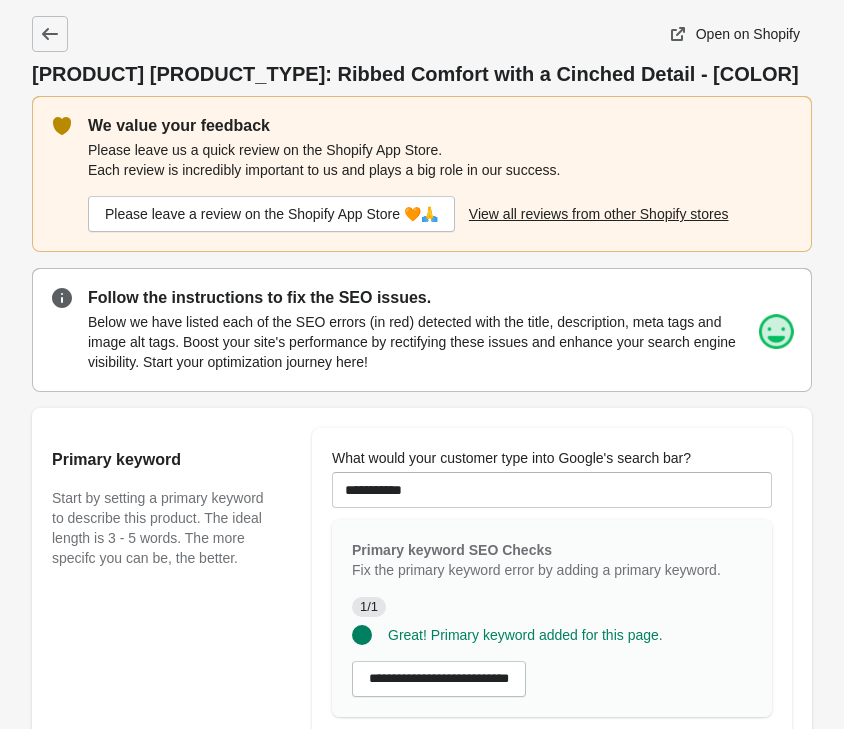 scroll, scrollTop: 0, scrollLeft: 0, axis: both 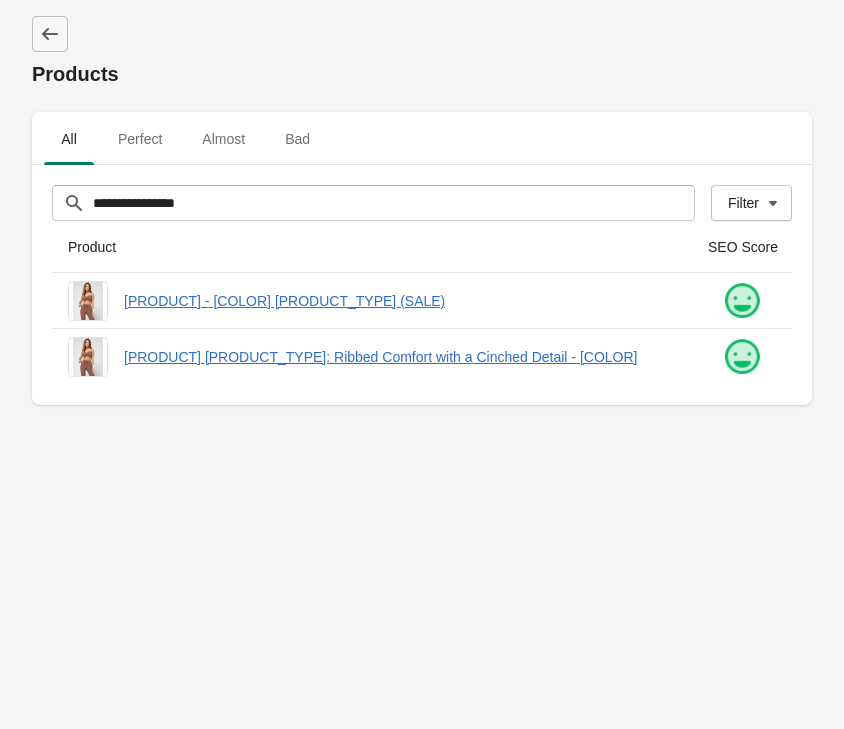 click on "**********" at bounding box center (422, 364) 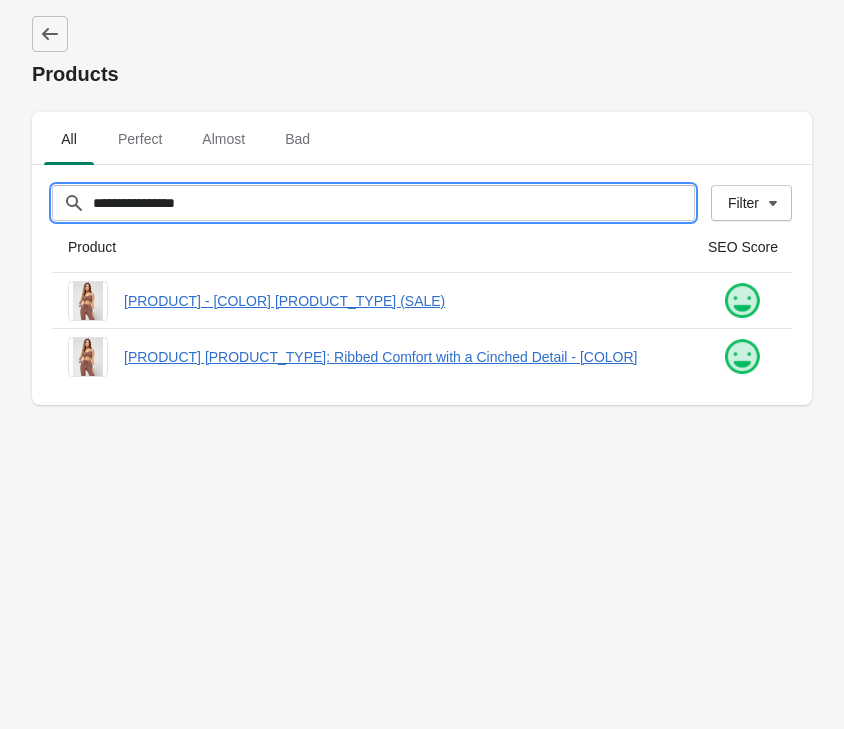drag, startPoint x: 201, startPoint y: 201, endPoint x: -168, endPoint y: 194, distance: 369.06638 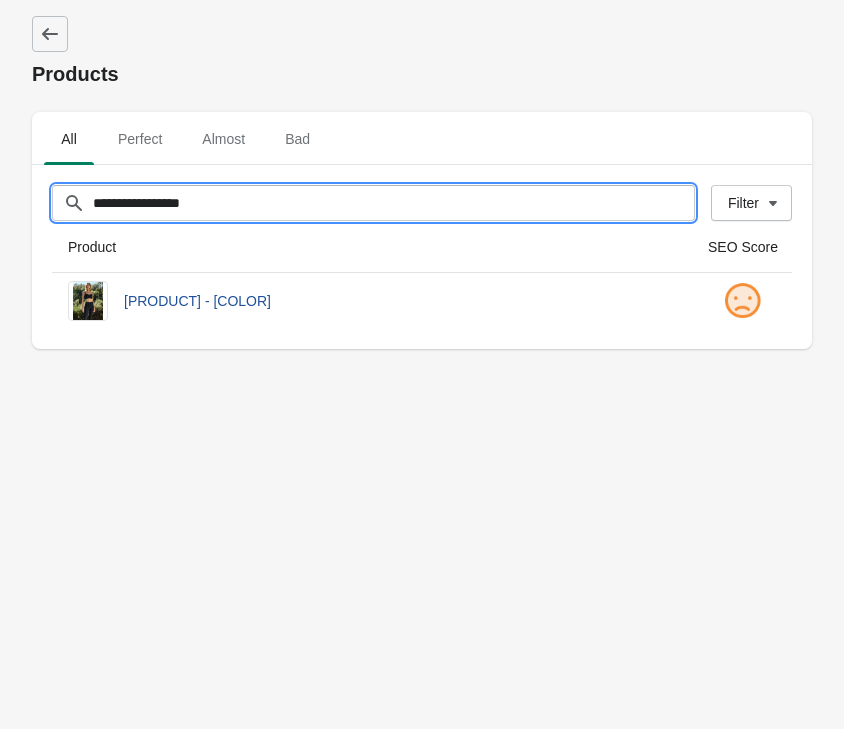 type on "**********" 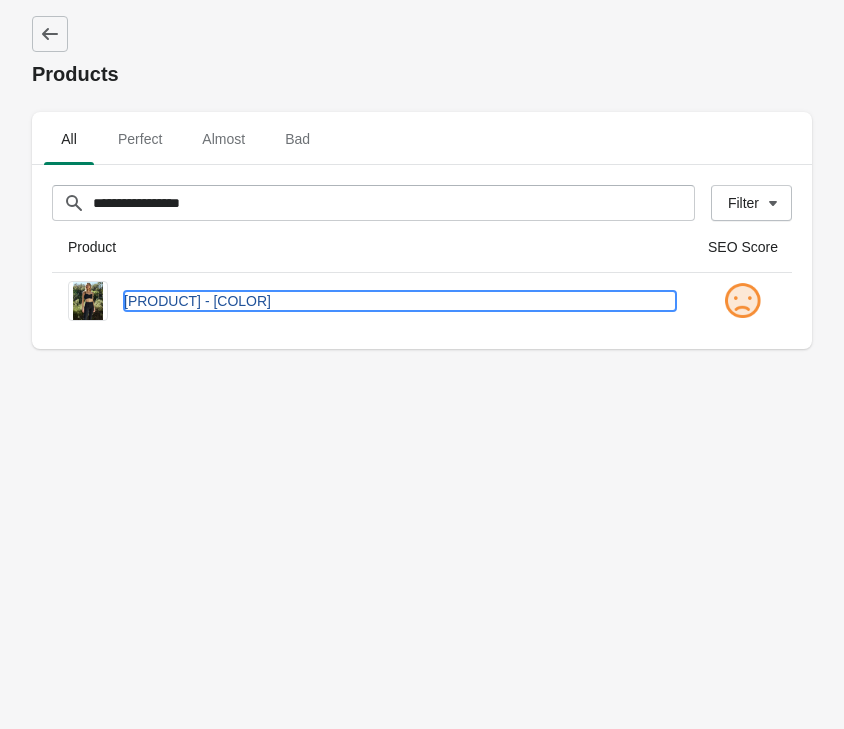 click on "[PRODUCT] - [COLOR]" at bounding box center [400, 301] 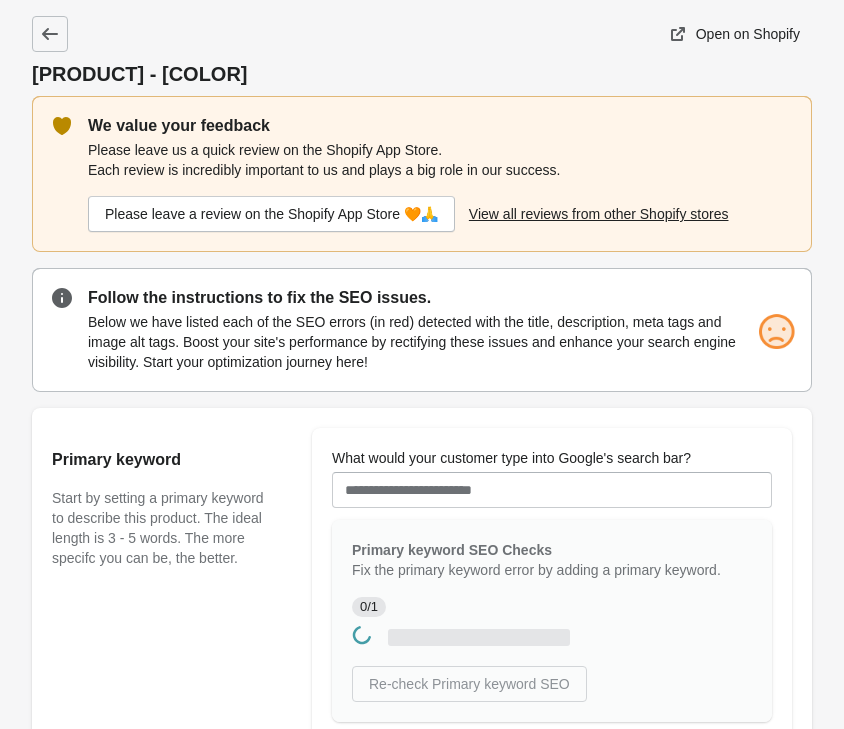 click on "Follow the instructions to fix the SEO issues." at bounding box center [440, 298] 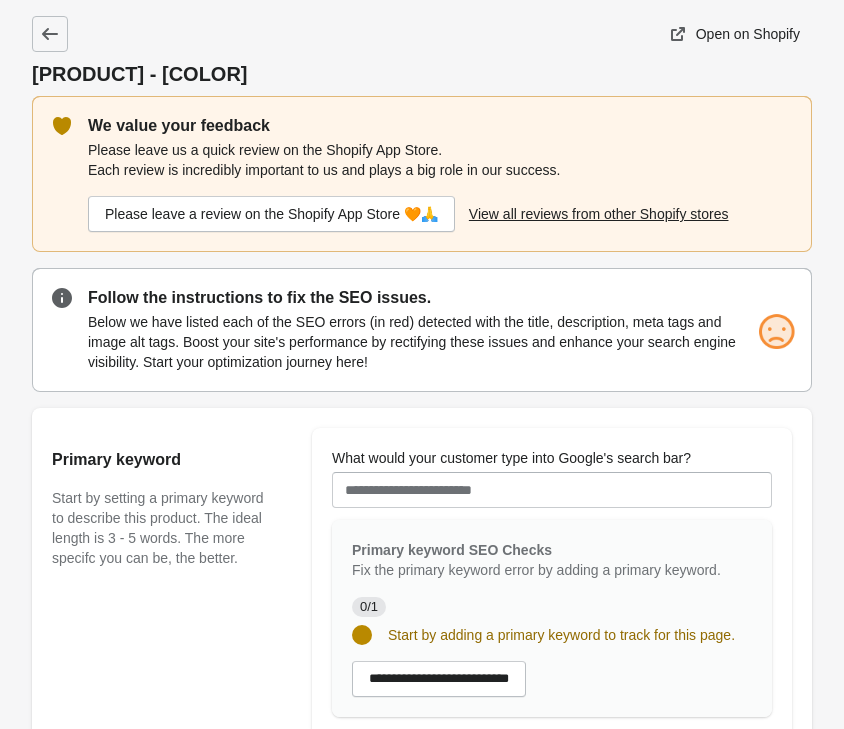 scroll, scrollTop: 0, scrollLeft: 0, axis: both 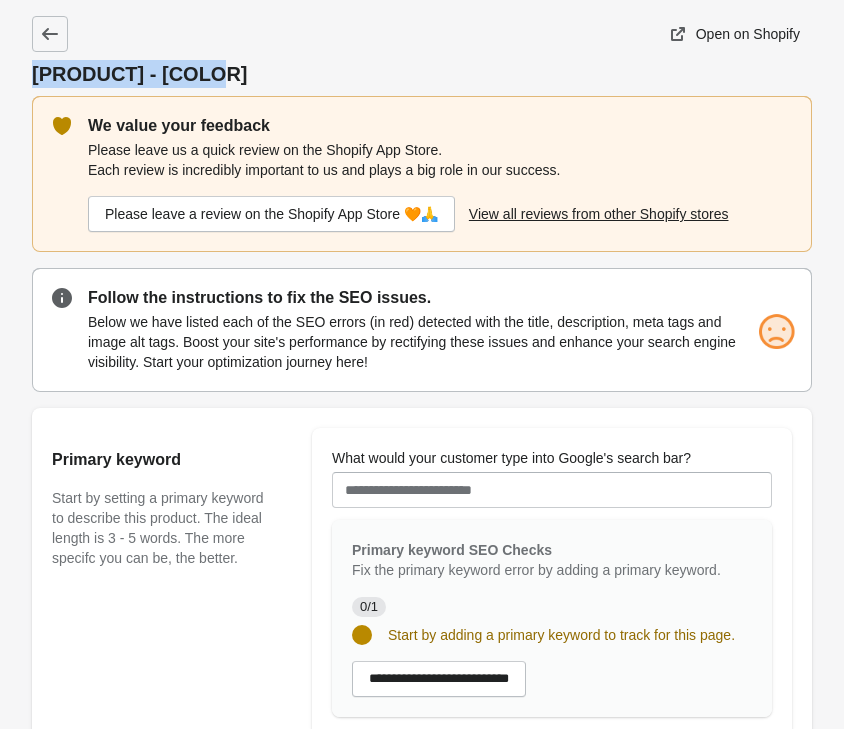 drag, startPoint x: 210, startPoint y: 76, endPoint x: -30, endPoint y: 76, distance: 240 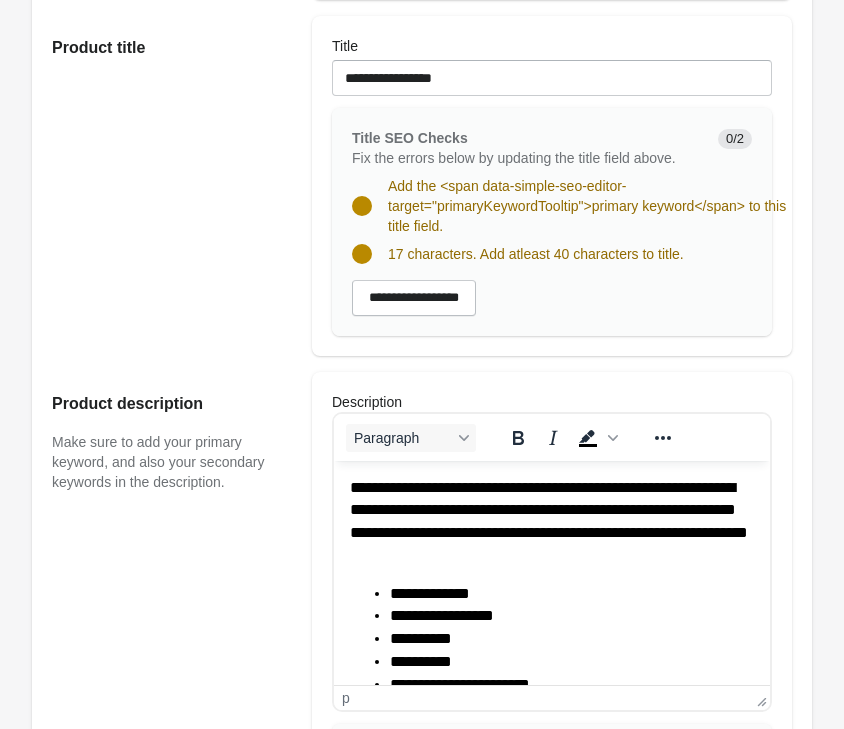 scroll, scrollTop: 816, scrollLeft: 0, axis: vertical 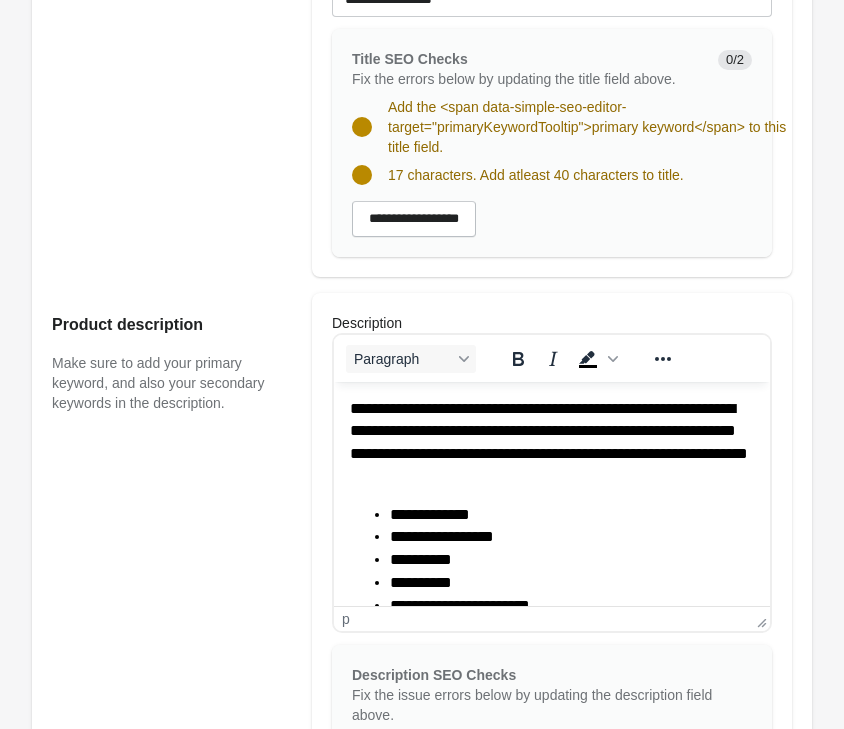 click on "**********" at bounding box center [572, 515] 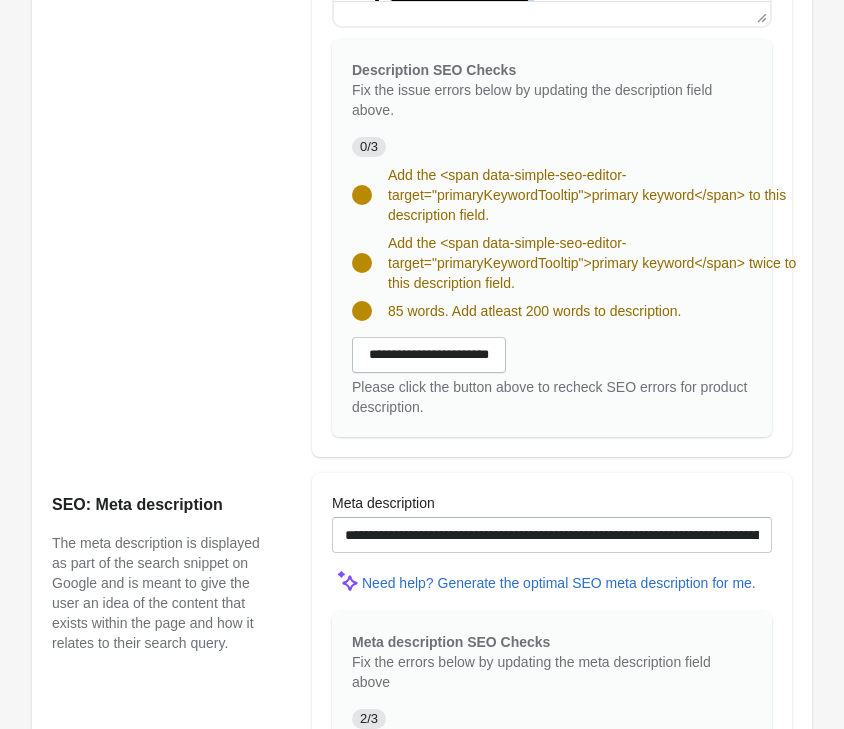 scroll, scrollTop: 1428, scrollLeft: 0, axis: vertical 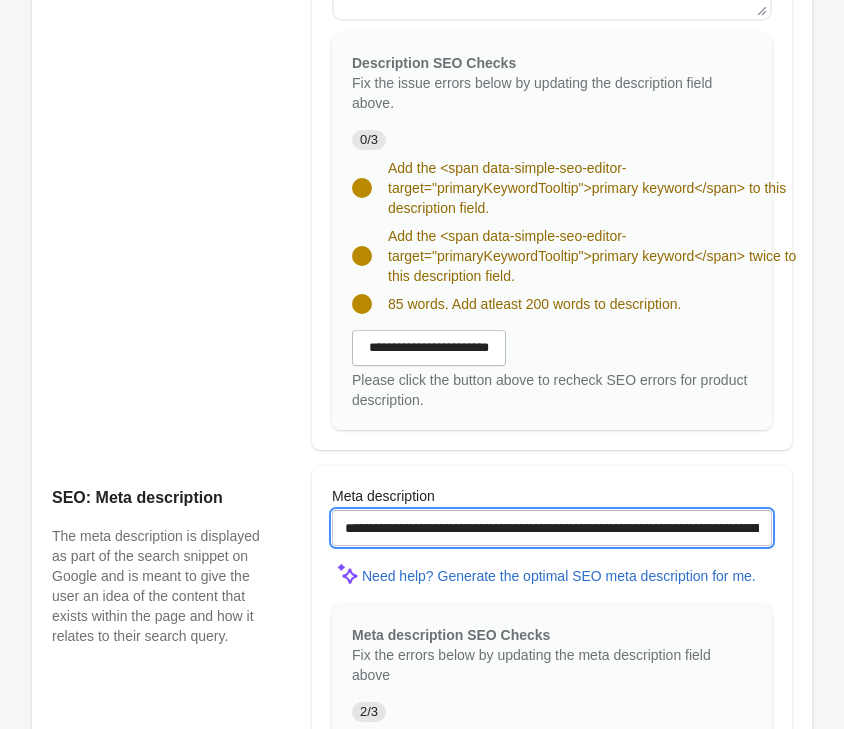 click on "**********" at bounding box center (552, 528) 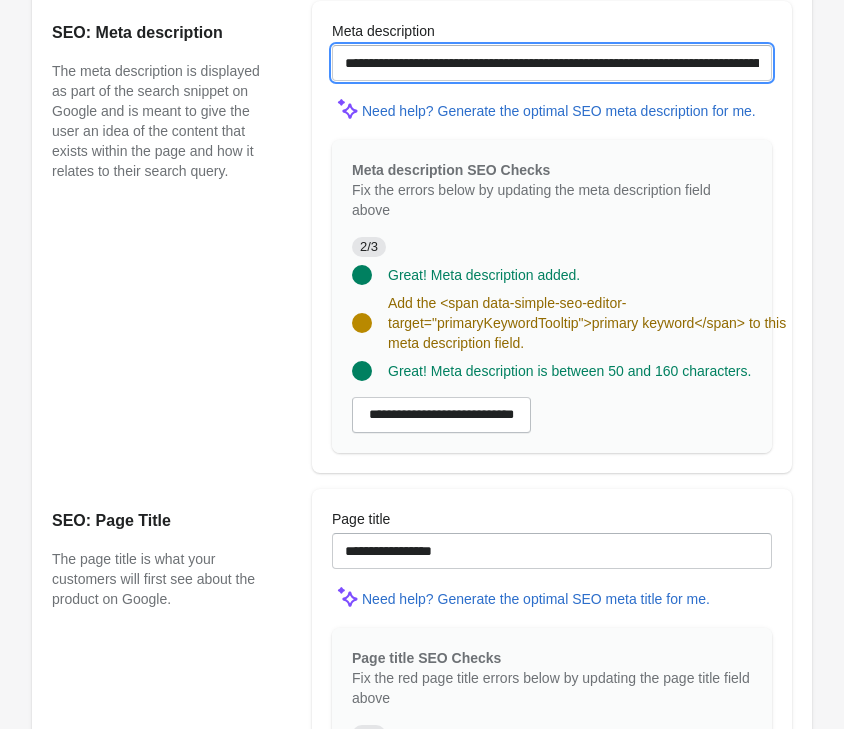 scroll, scrollTop: 2040, scrollLeft: 0, axis: vertical 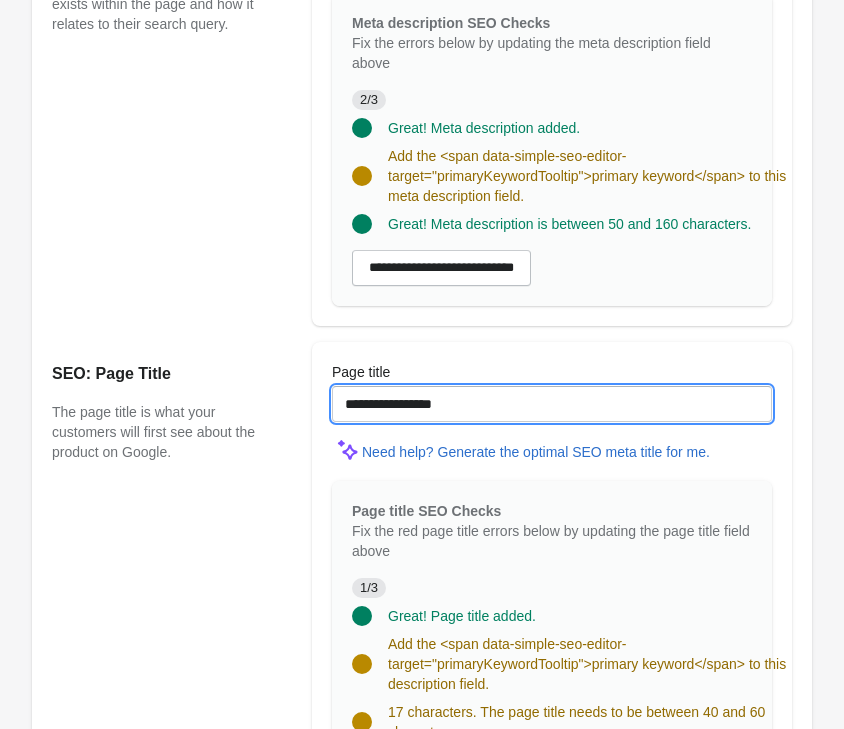click on "**********" at bounding box center [552, 404] 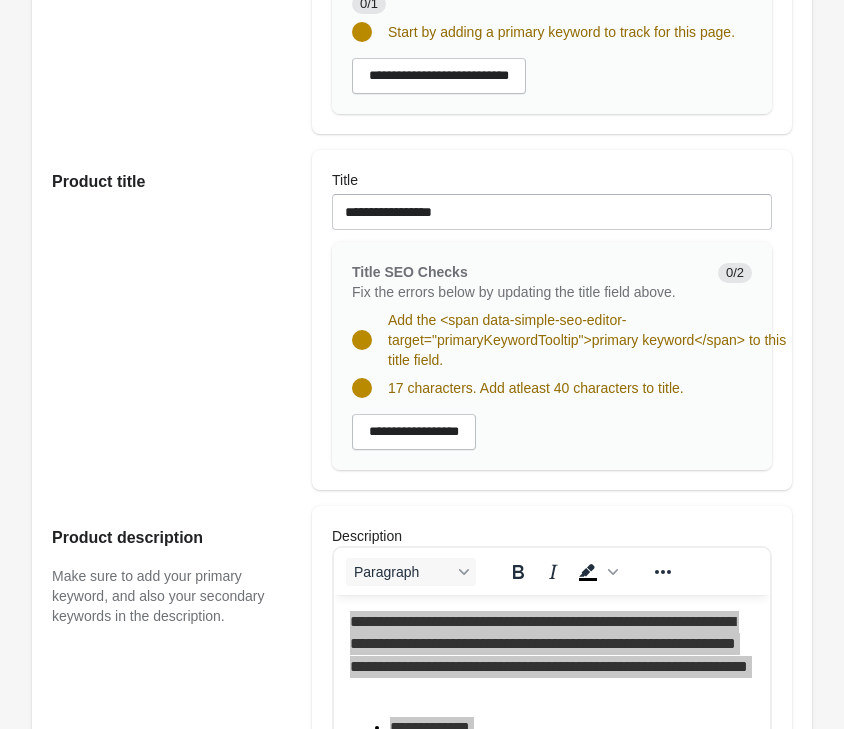 scroll, scrollTop: 592, scrollLeft: 0, axis: vertical 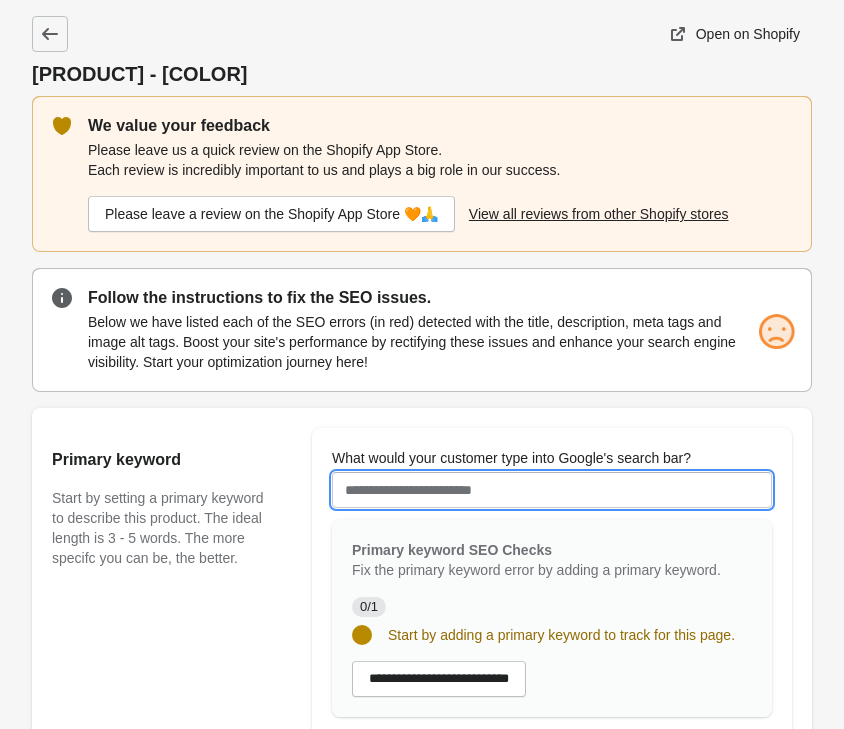 click on "What would your customer type into Google's search bar?" at bounding box center [552, 490] 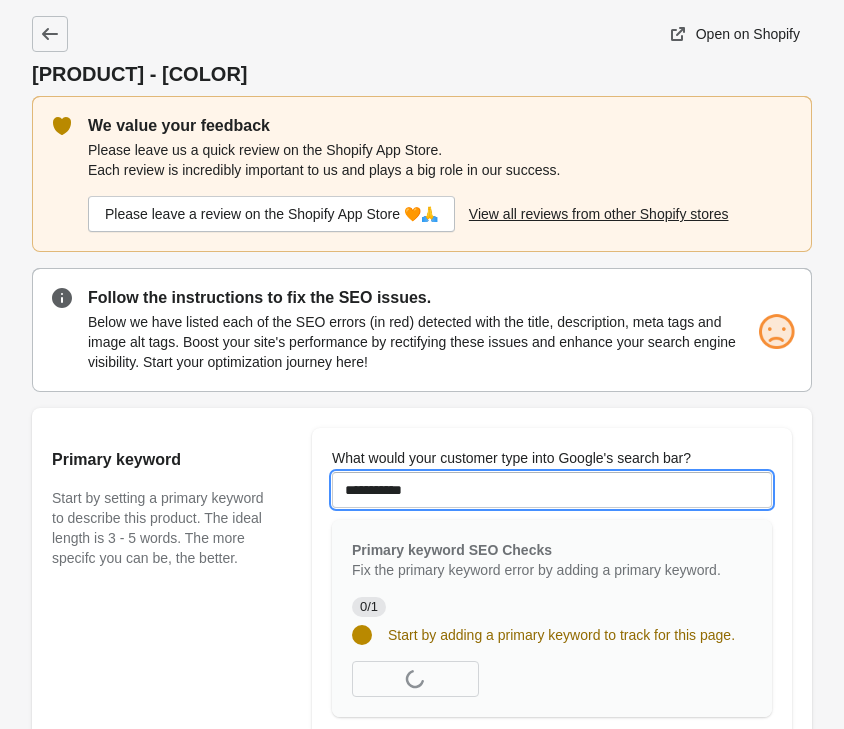 type on "**********" 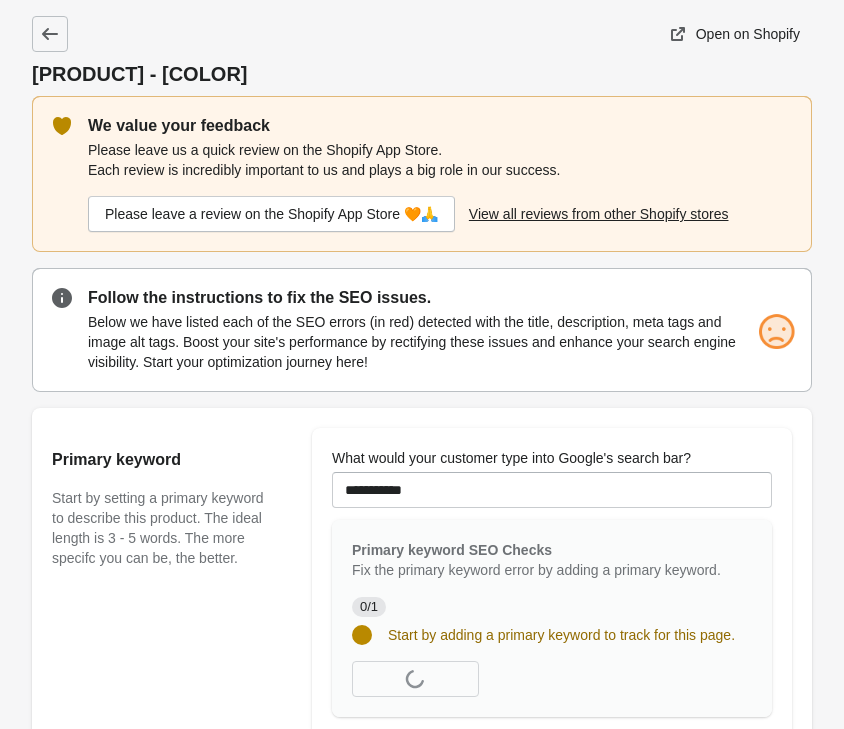 click on "Primary keyword
Start by setting a primary keyword to describe this product. The ideal length is 3 - 5 words. The more specifc you can be, the better." at bounding box center (172, 582) 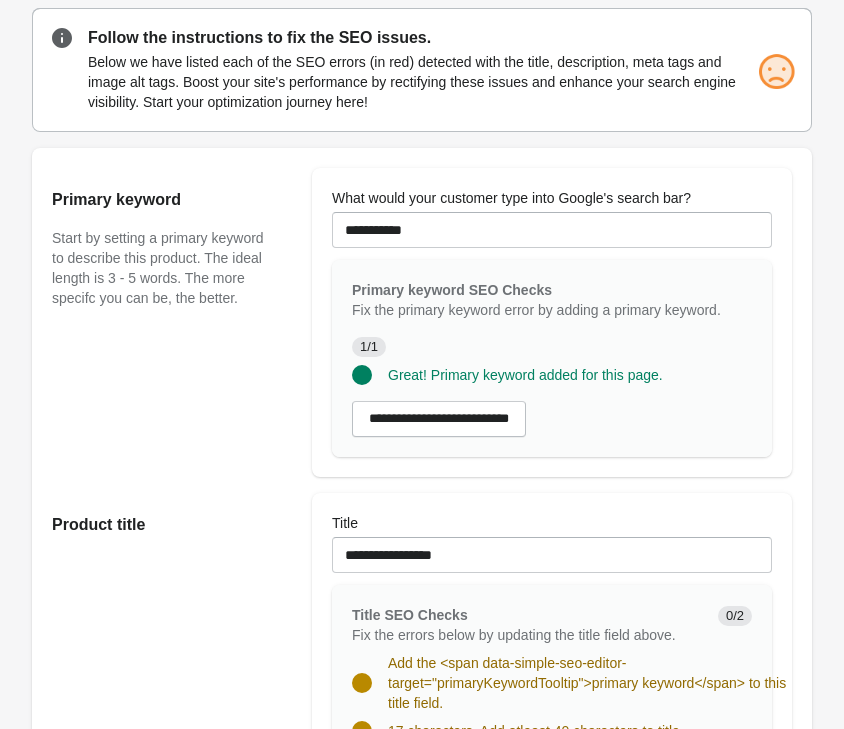 scroll, scrollTop: 306, scrollLeft: 0, axis: vertical 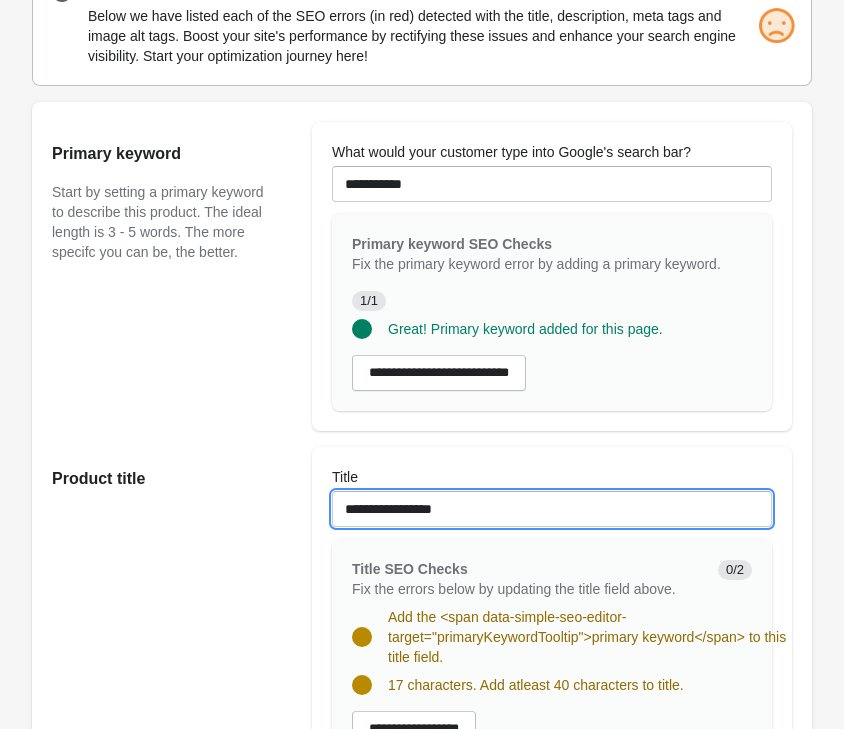 click on "**********" at bounding box center [552, 509] 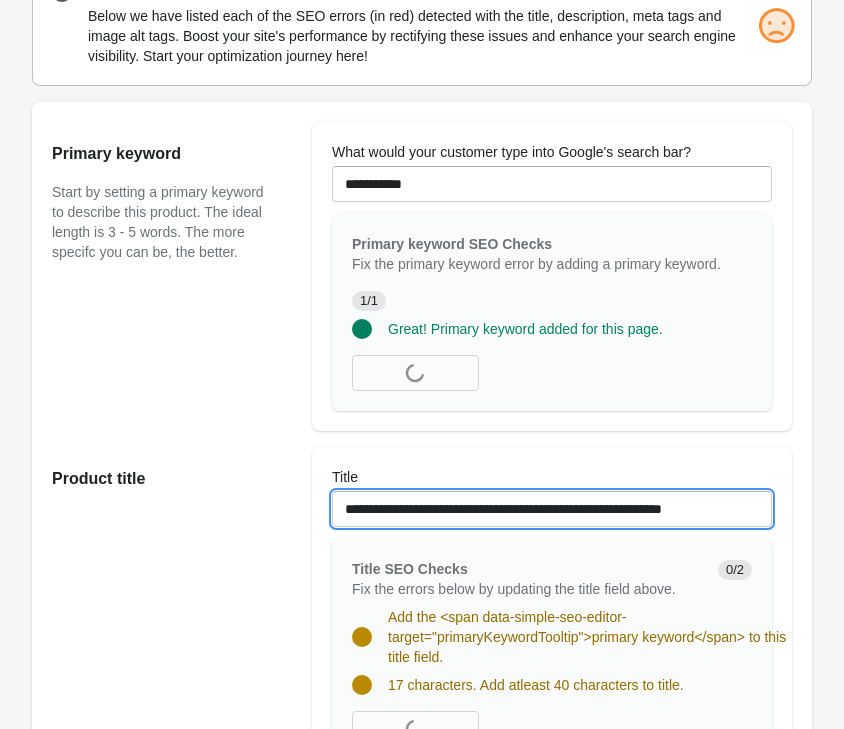 type on "**********" 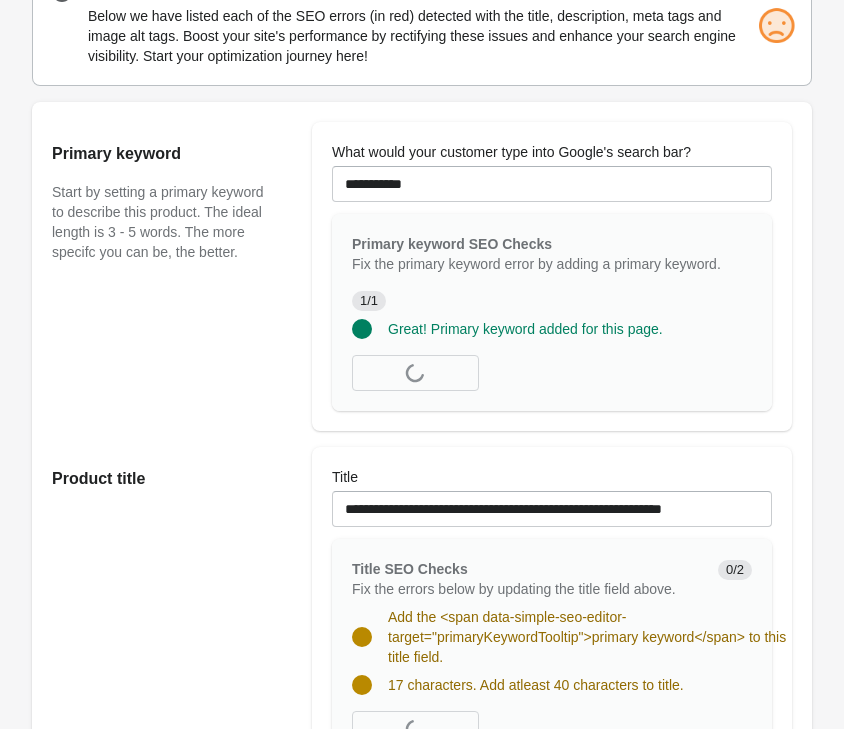 click on "Product title" at bounding box center [162, 479] 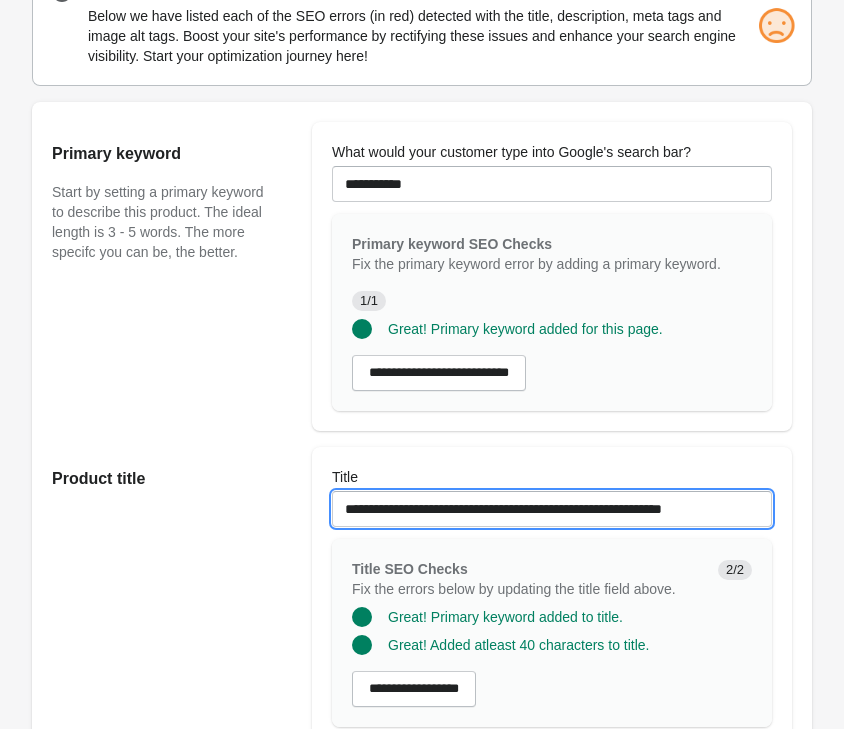 click on "**********" at bounding box center (552, 509) 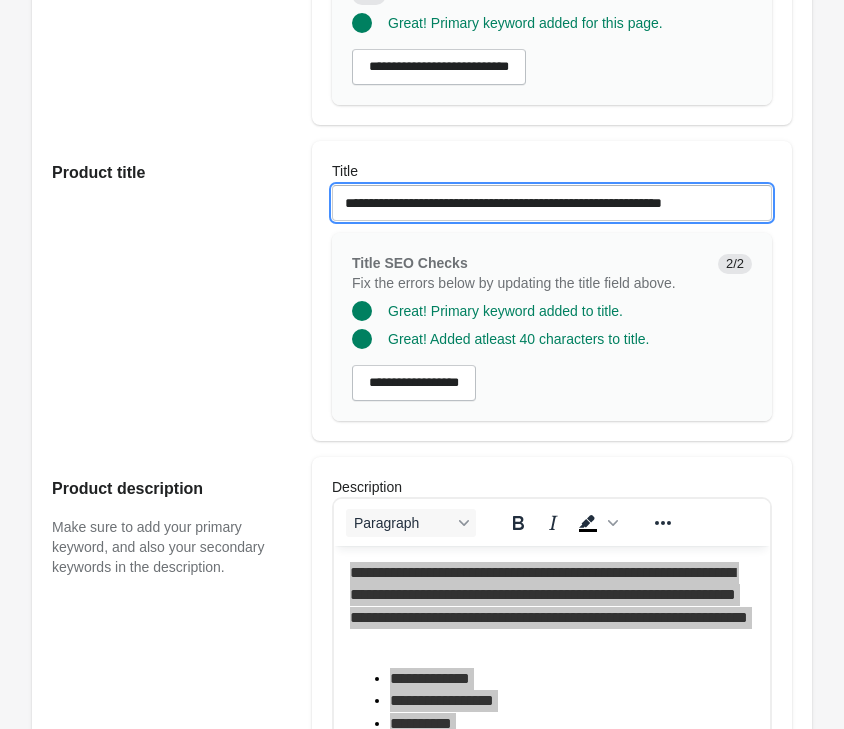 scroll, scrollTop: 918, scrollLeft: 0, axis: vertical 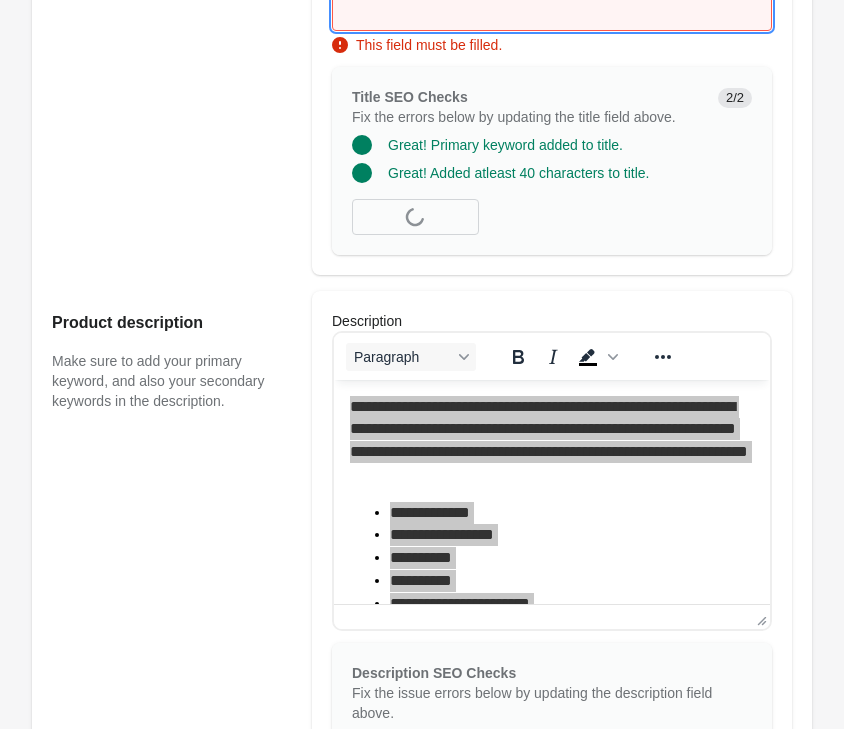 paste on "**********" 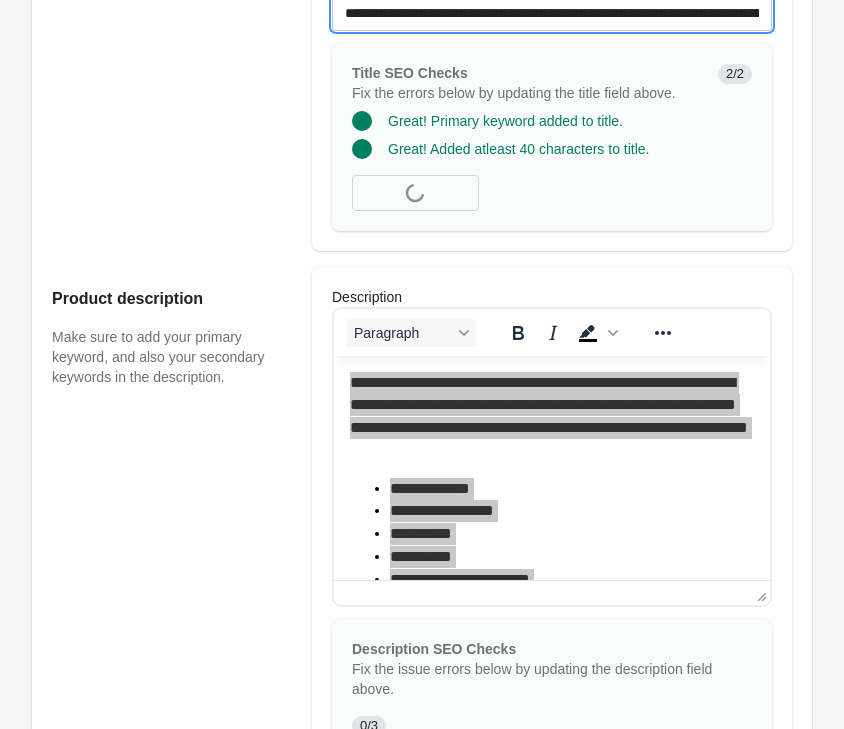 scroll, scrollTop: 0, scrollLeft: 7548, axis: horizontal 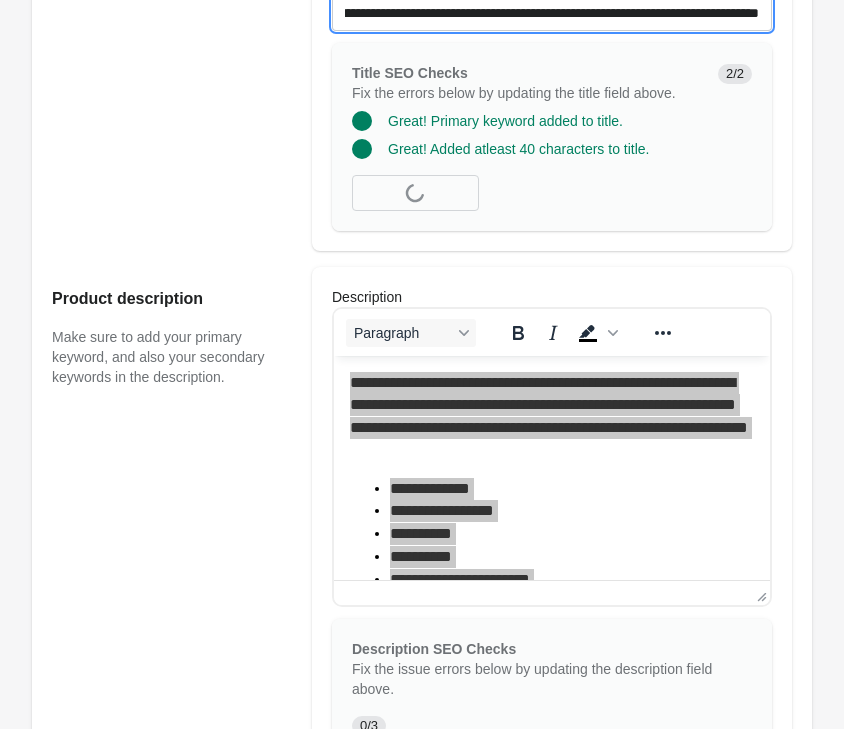 type on "**********" 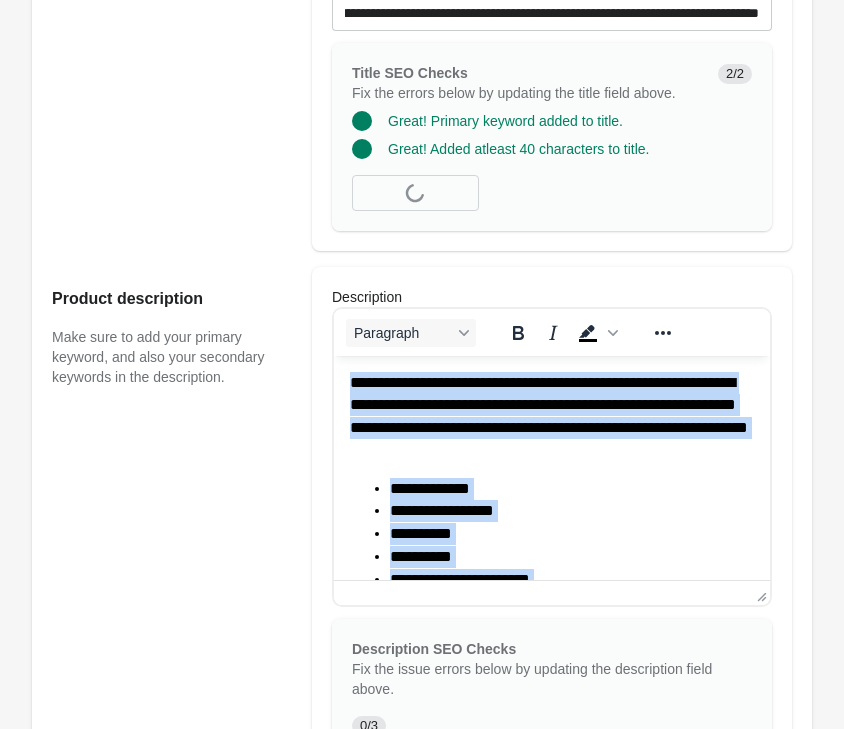 click on "**********" at bounding box center [572, 489] 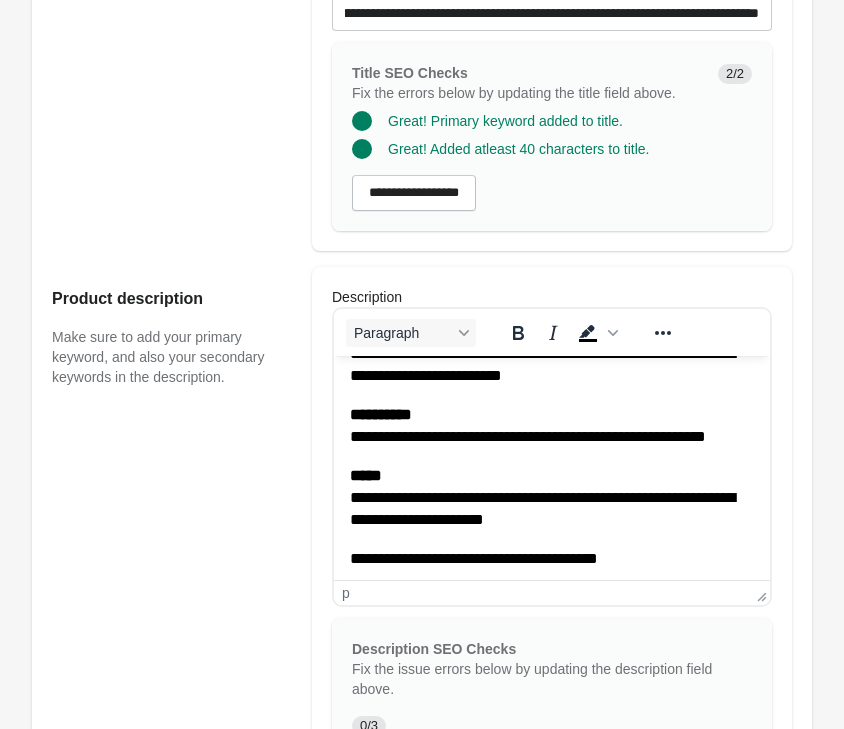 scroll, scrollTop: 515, scrollLeft: 0, axis: vertical 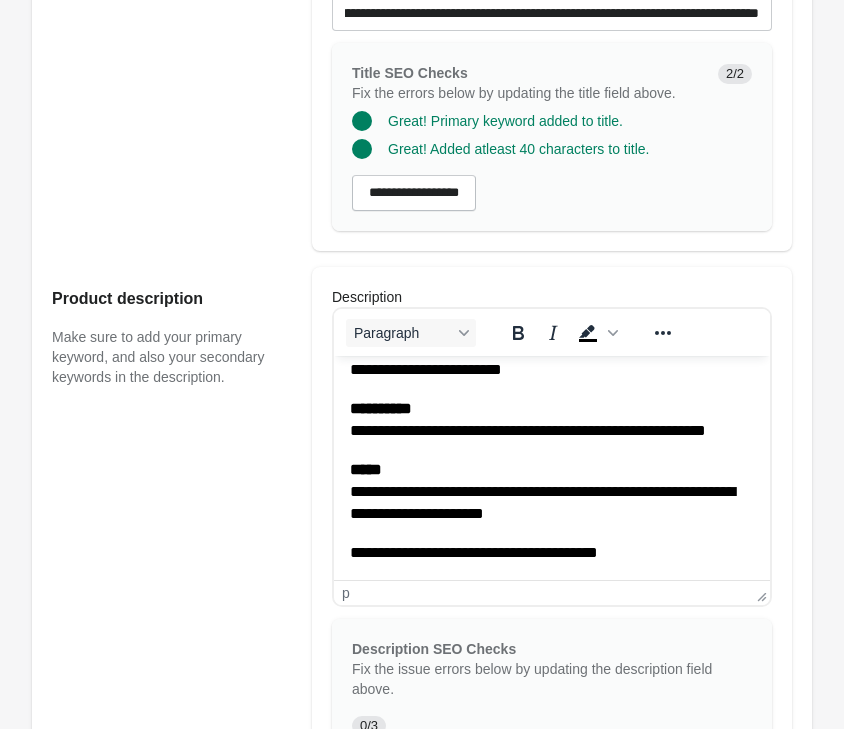 click on "Product description
Make sure to add your primary keyword, and also your secondary keywords in the description." at bounding box center [172, 651] 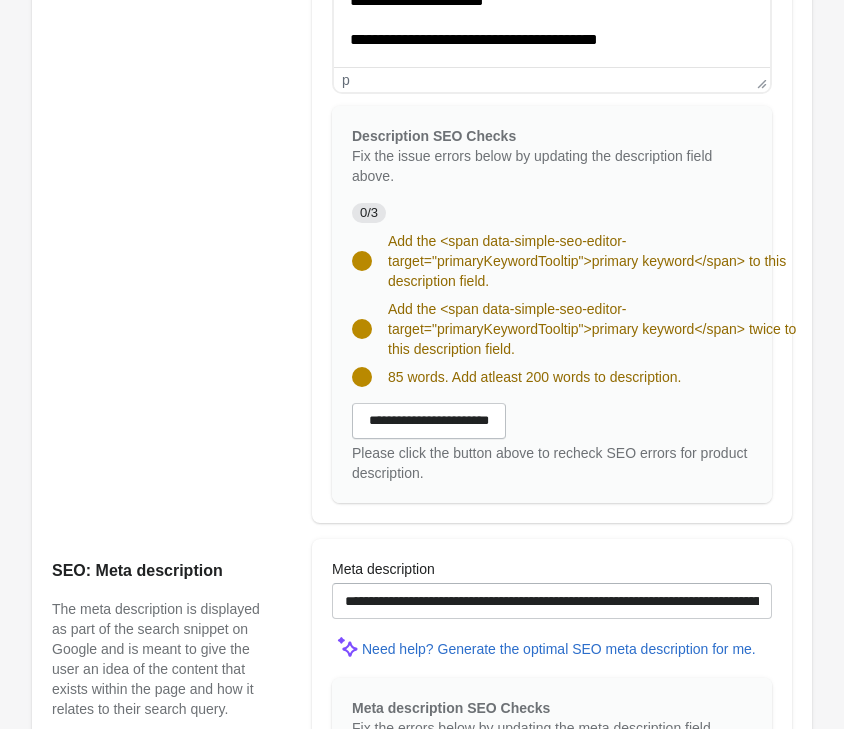 scroll, scrollTop: 1414, scrollLeft: 0, axis: vertical 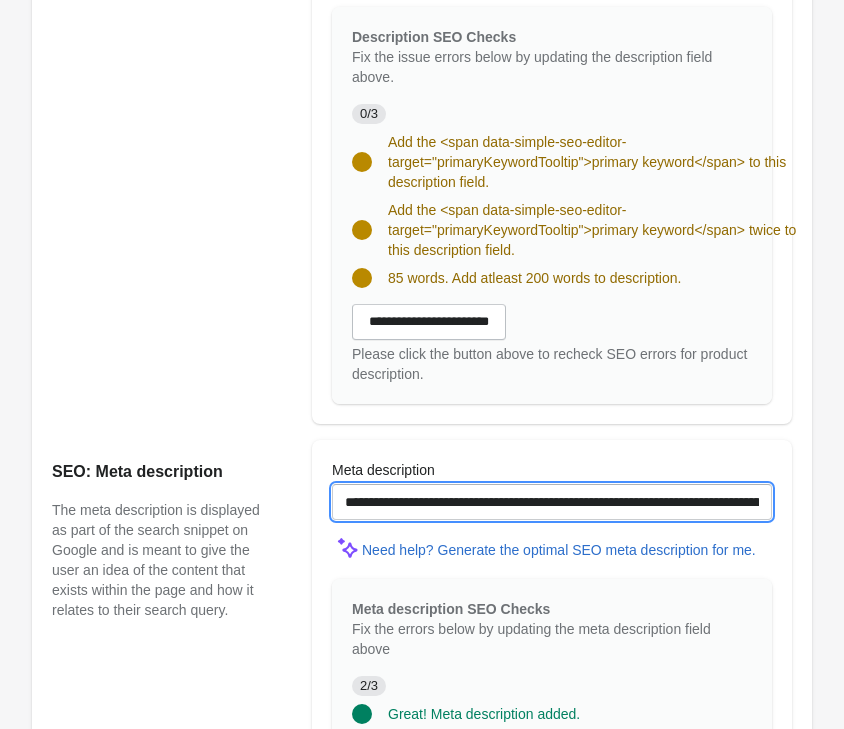 click on "**********" at bounding box center [552, 502] 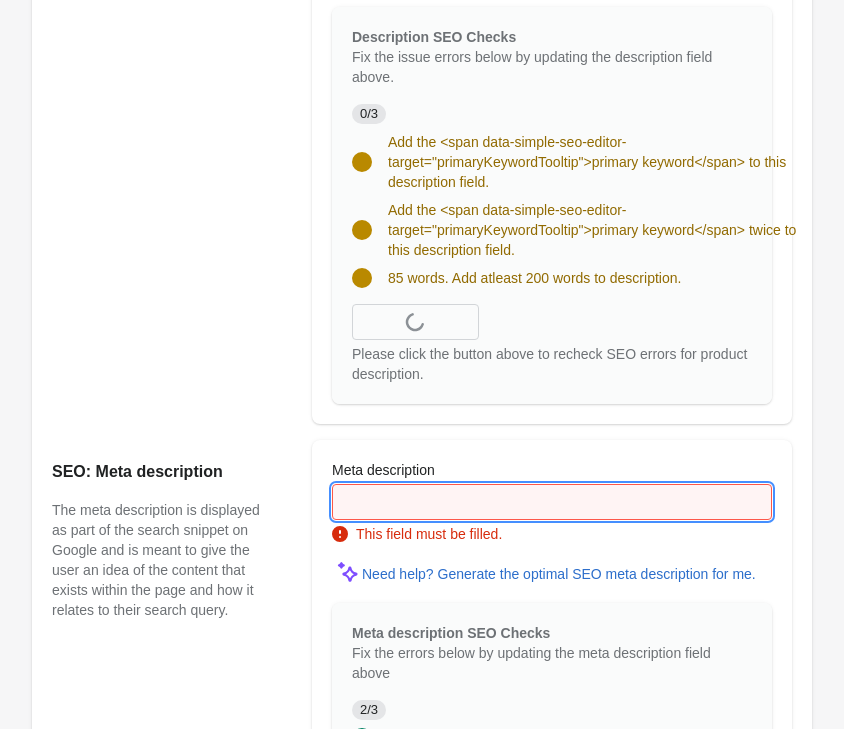 paste on "**********" 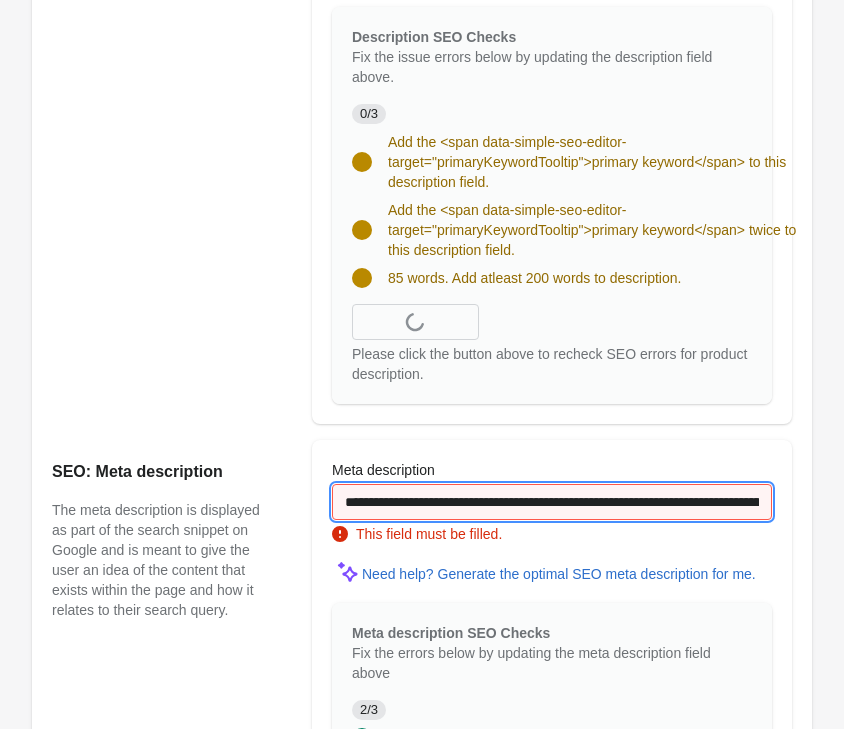 scroll, scrollTop: 0, scrollLeft: 568, axis: horizontal 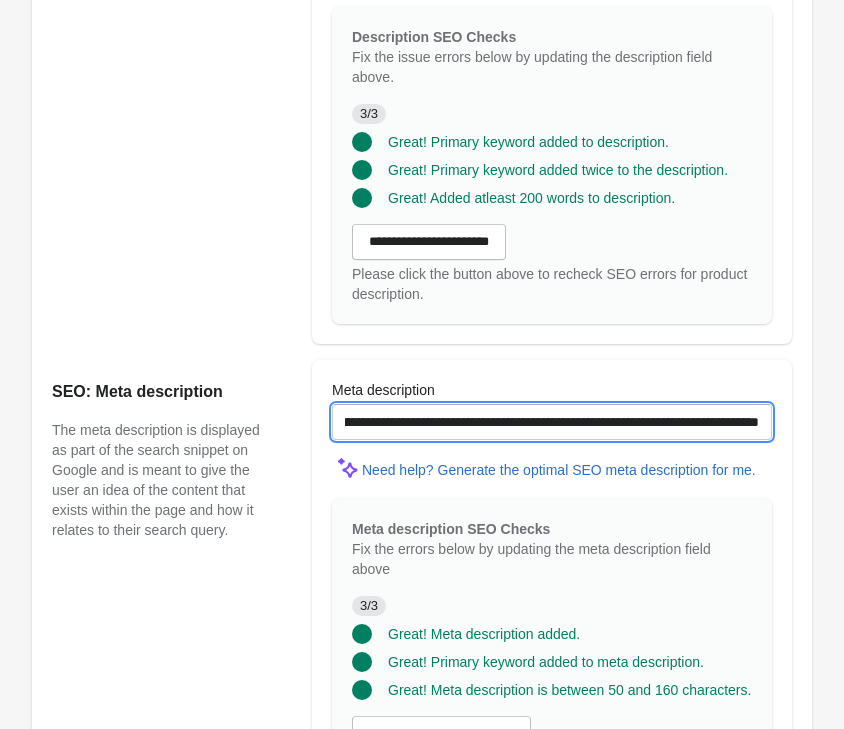 click on "**********" at bounding box center [552, 422] 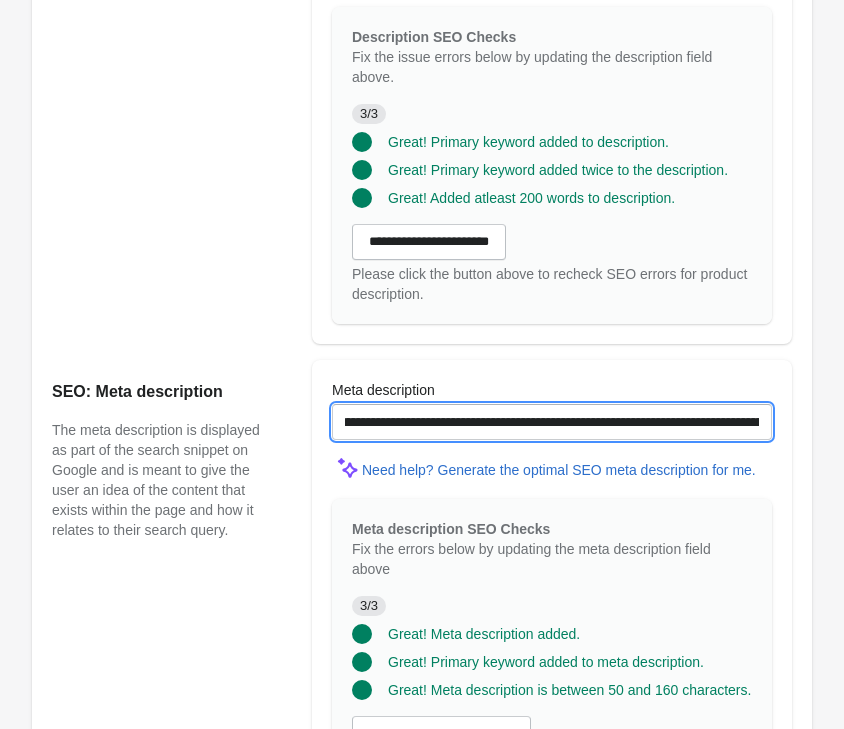 scroll, scrollTop: 0, scrollLeft: 0, axis: both 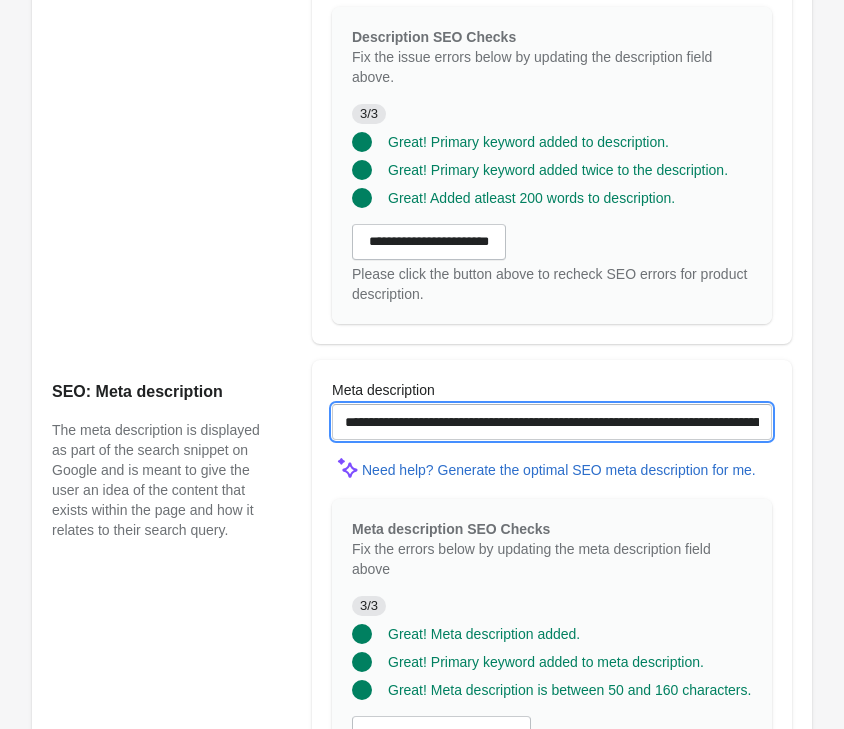 drag, startPoint x: 395, startPoint y: 417, endPoint x: 215, endPoint y: 417, distance: 180 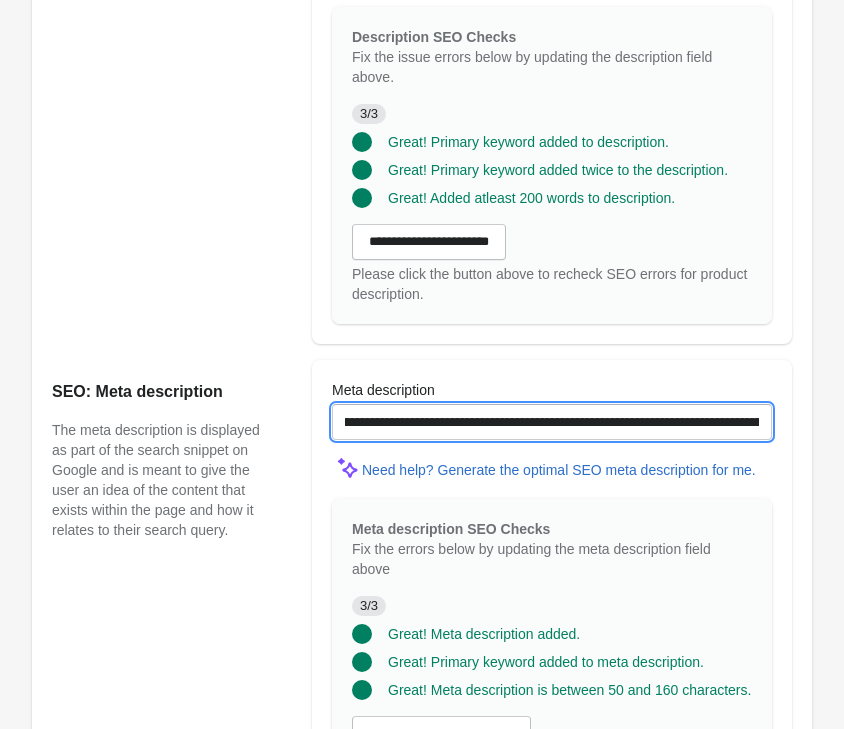 scroll, scrollTop: 0, scrollLeft: 366, axis: horizontal 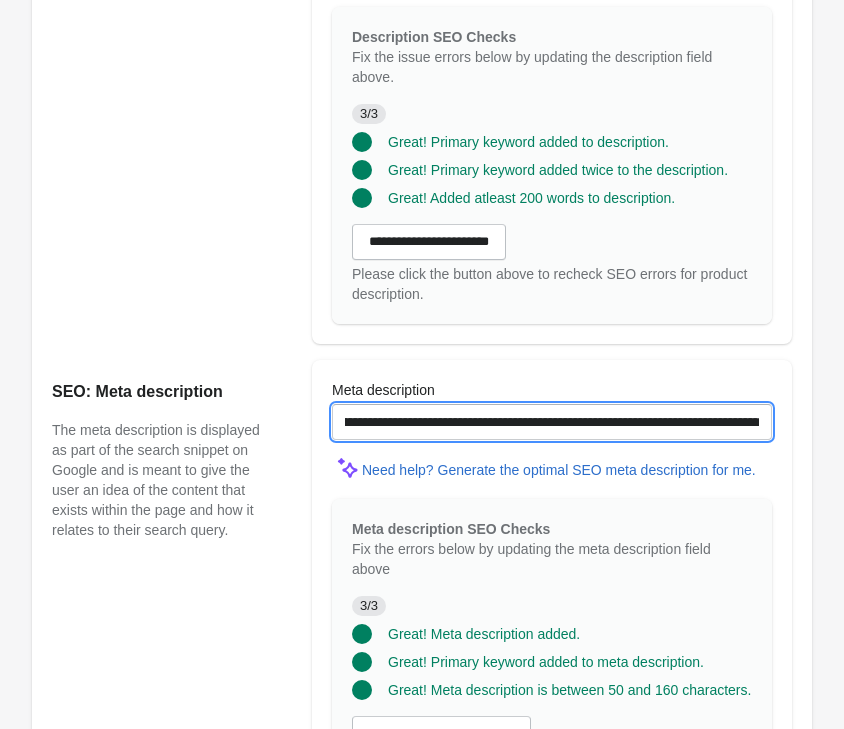 drag, startPoint x: 636, startPoint y: 424, endPoint x: 440, endPoint y: 420, distance: 196.04082 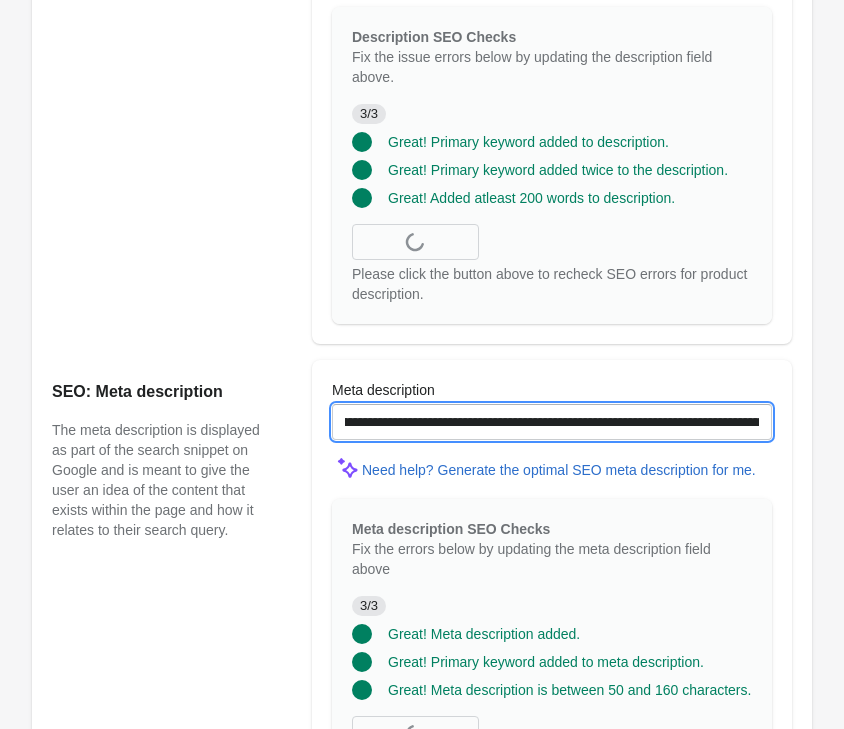 click on "**********" at bounding box center (552, 422) 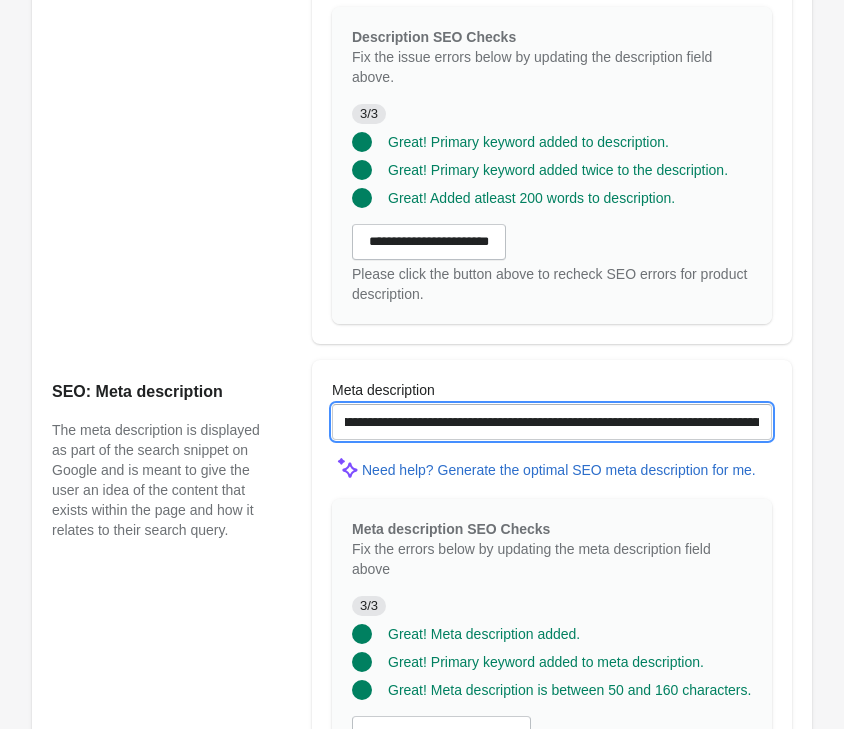 type on "**********" 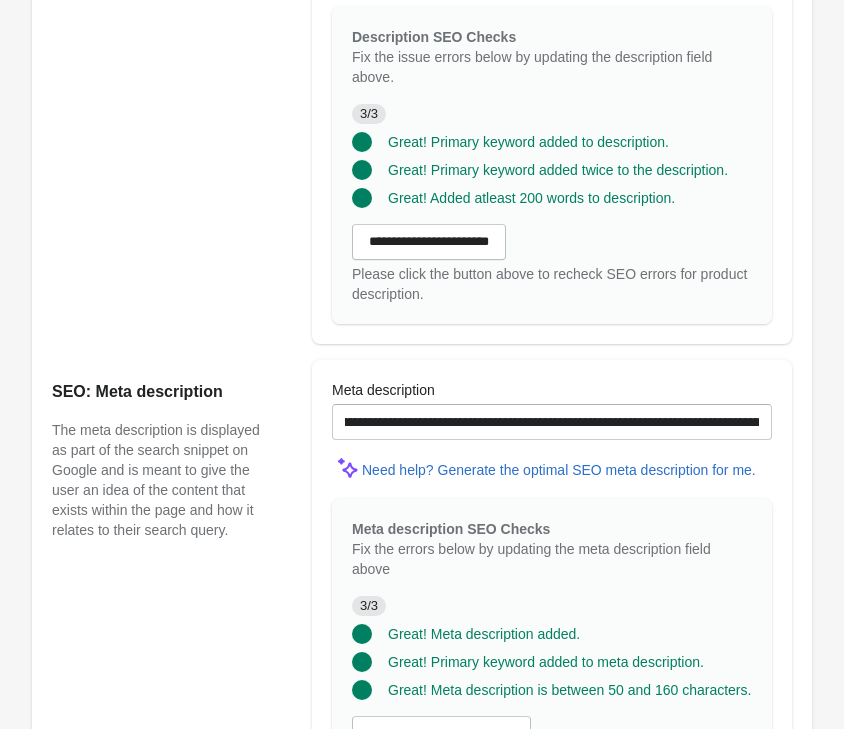 click on "[NAME] Top - [COLOR]" at bounding box center (422, -15) 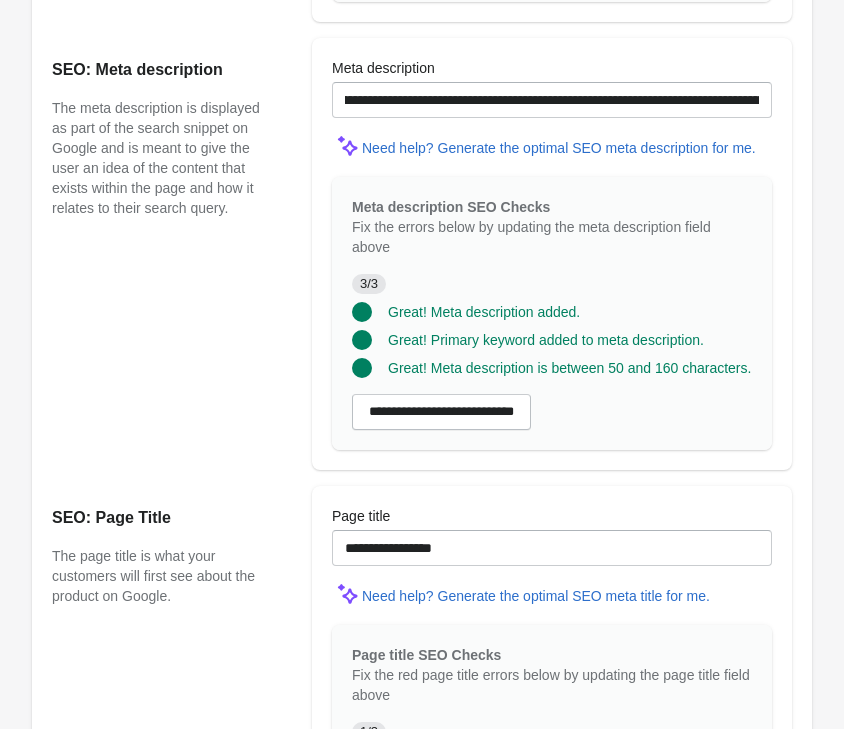 scroll, scrollTop: 1822, scrollLeft: 0, axis: vertical 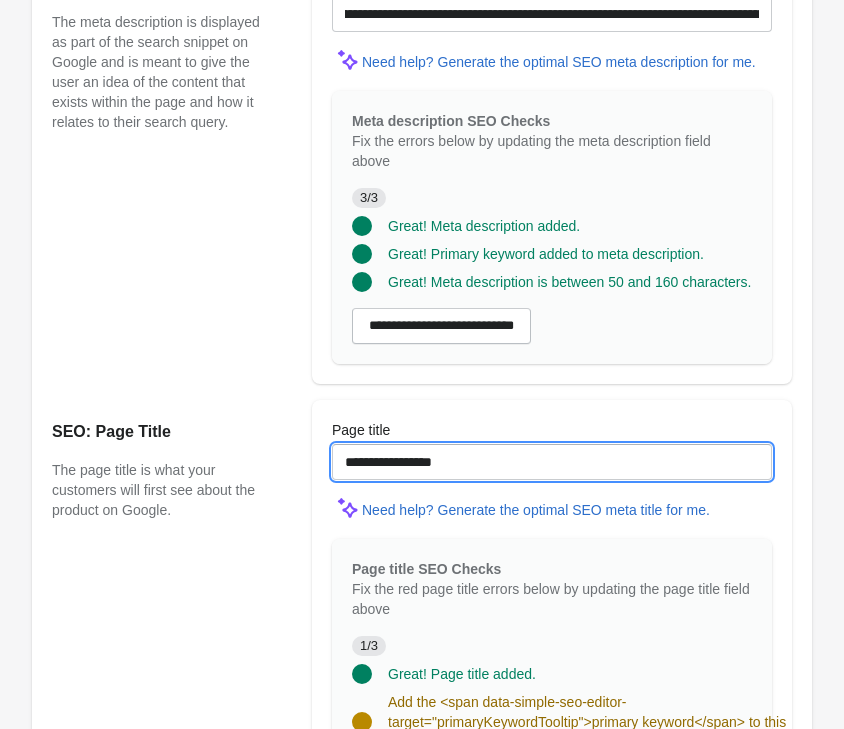 click on "**********" at bounding box center (552, 462) 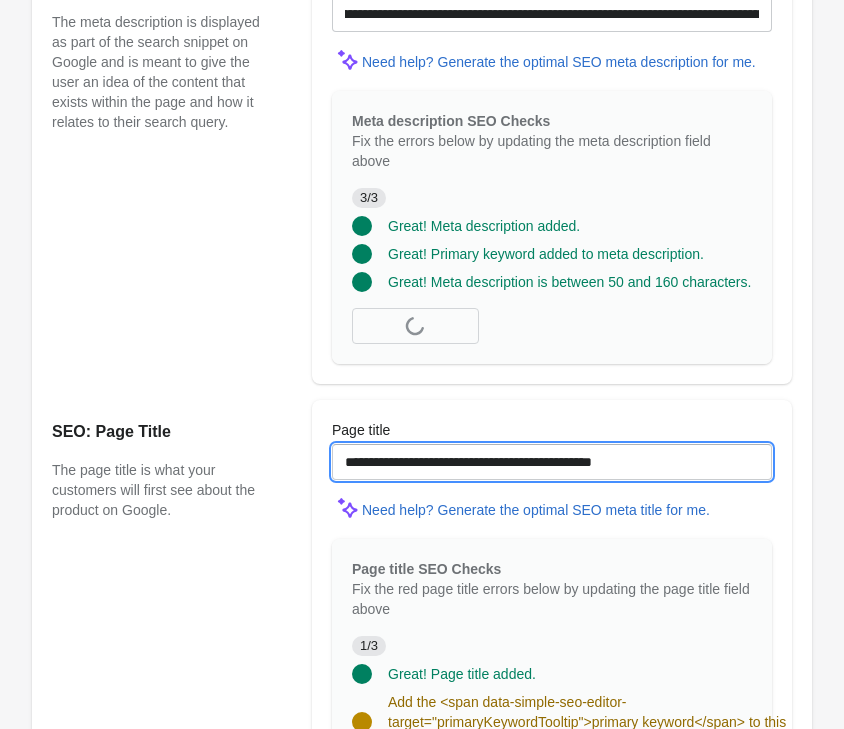 click on "**********" at bounding box center (552, 462) 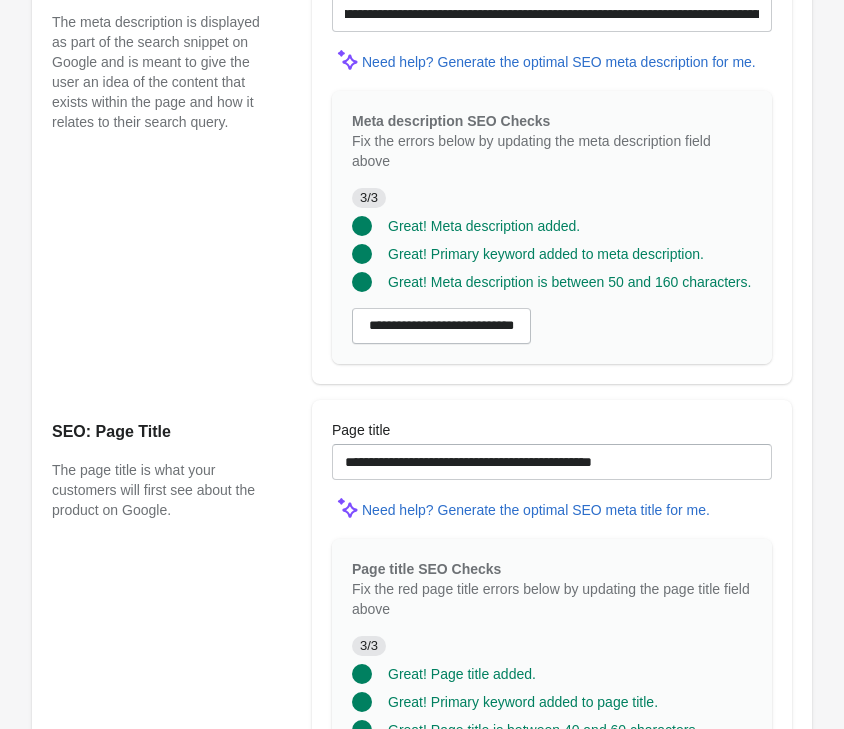 click on "SEO: Page Title
The page title is what your customers will first see about the product on Google." at bounding box center (172, 616) 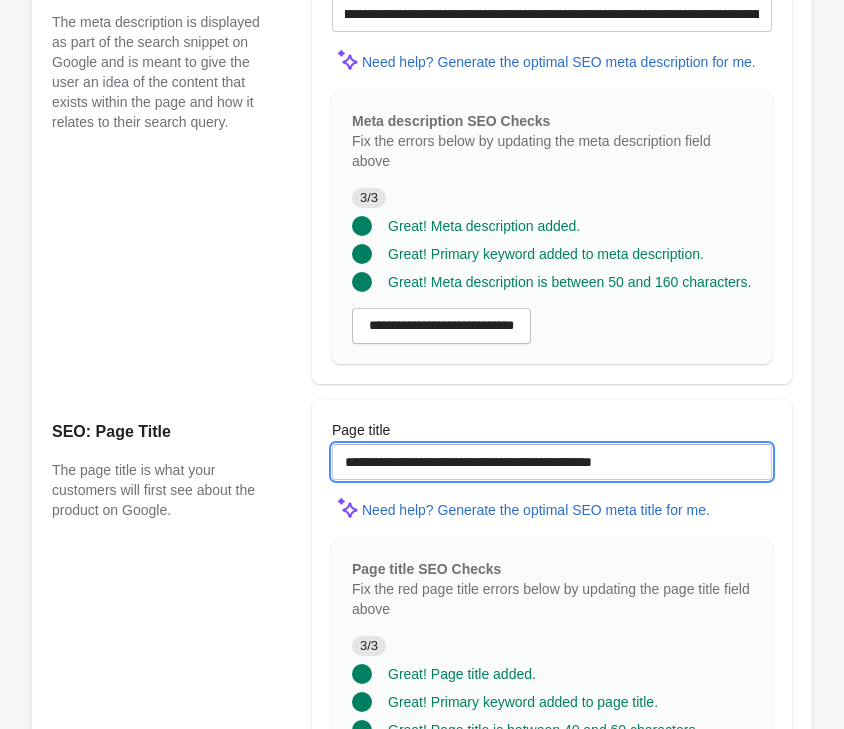 click on "**********" at bounding box center (552, 462) 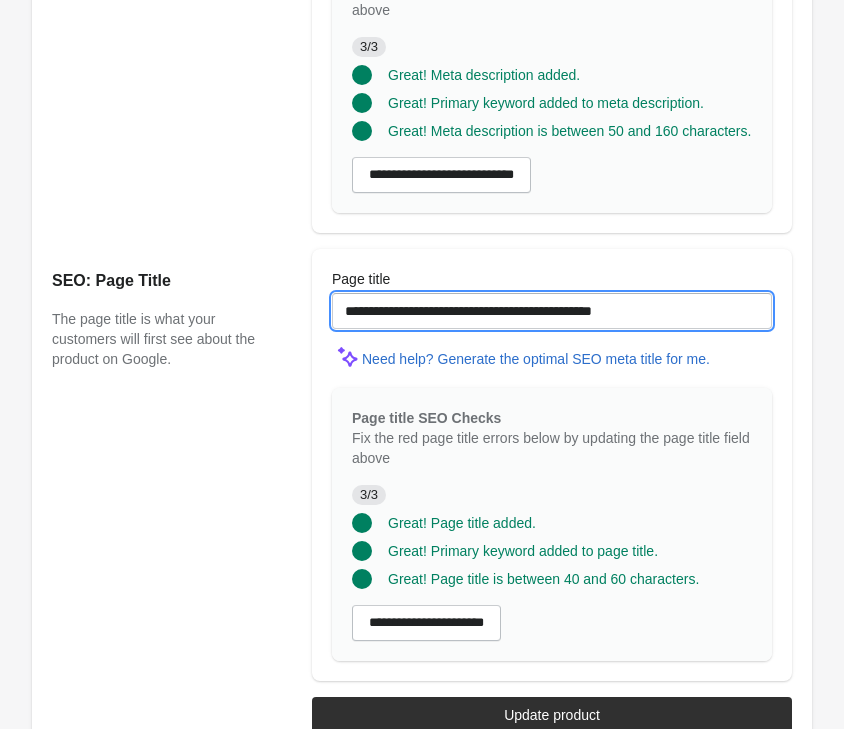 scroll, scrollTop: 2004, scrollLeft: 0, axis: vertical 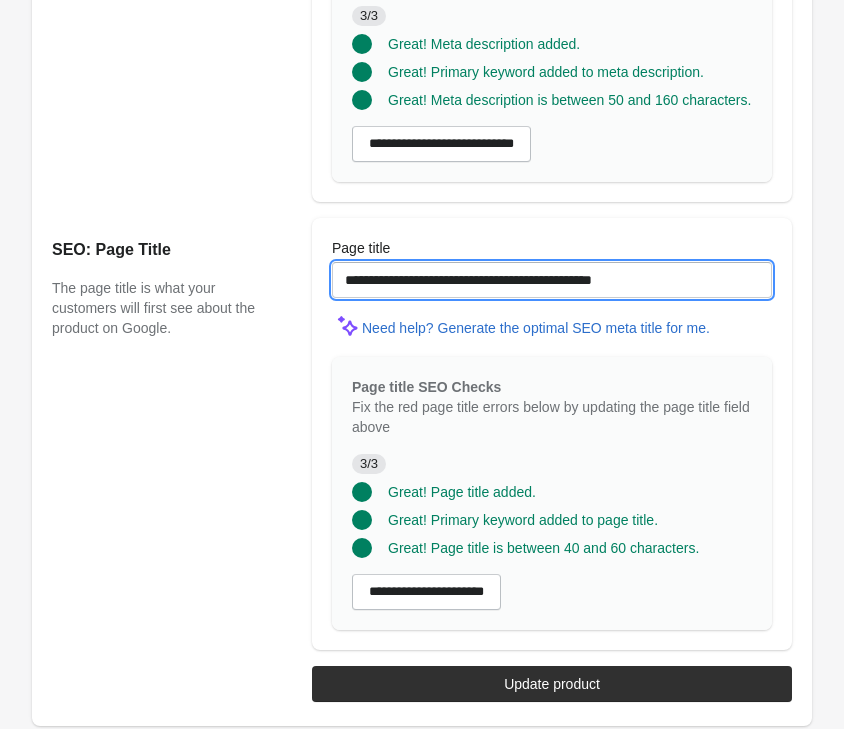 click on "**********" at bounding box center [552, 280] 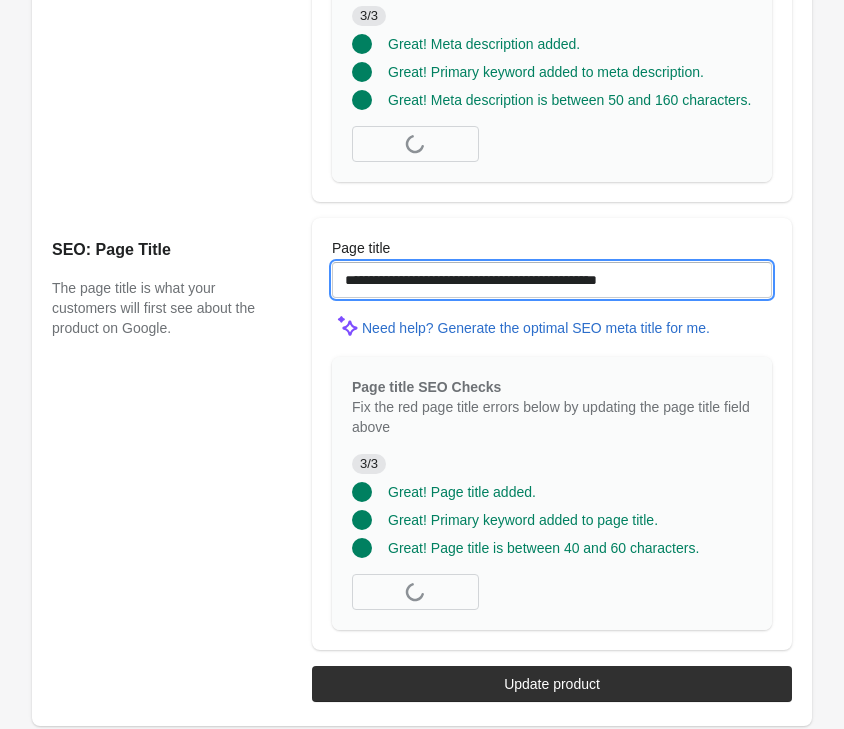 type on "**********" 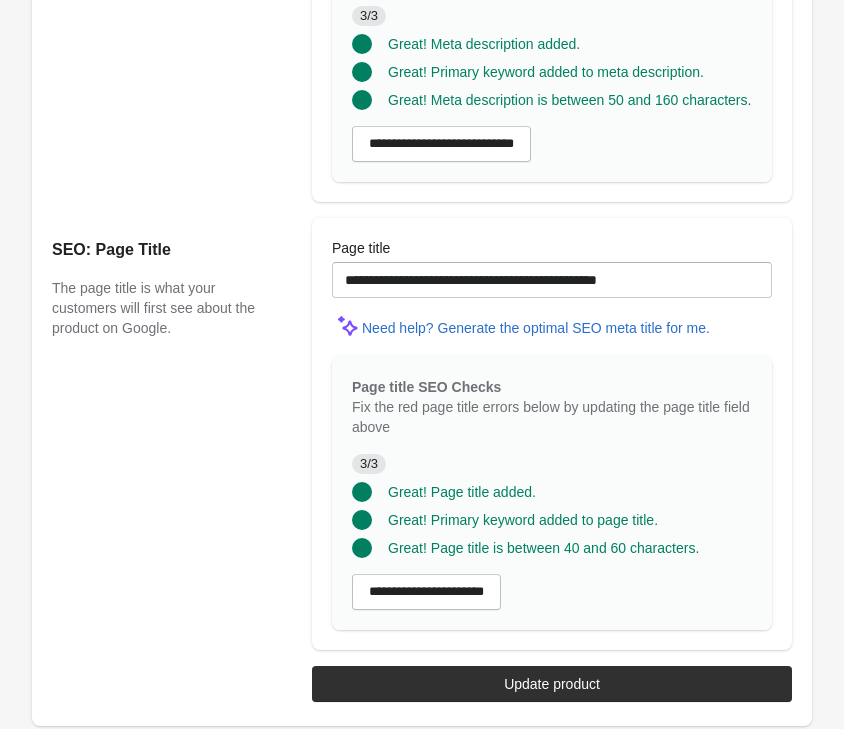 click on "SEO: Page Title
The page title is what your customers will first see about the product on Google." at bounding box center (172, 434) 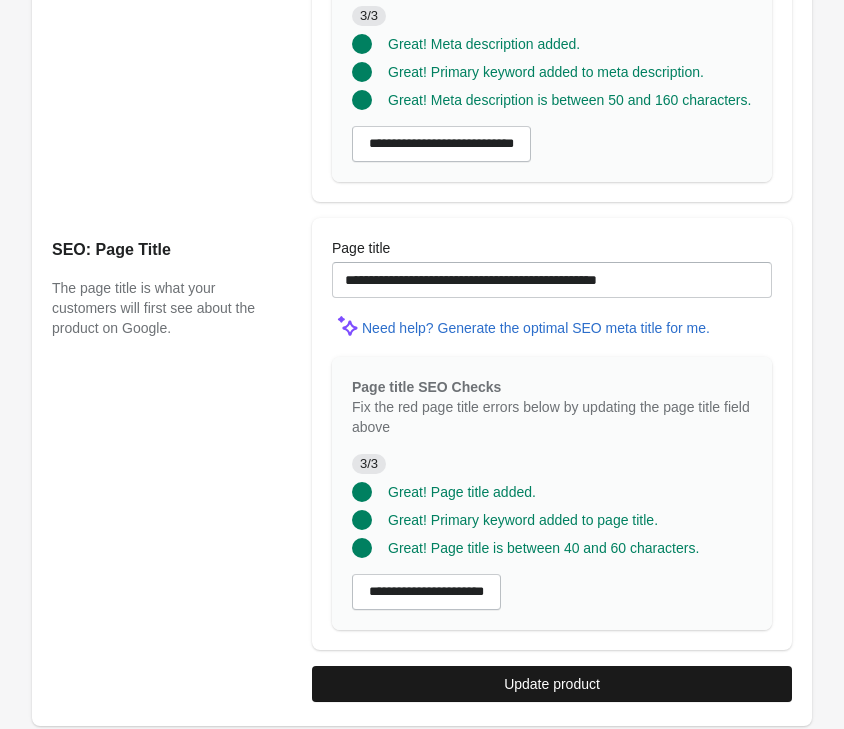 click on "Update product" at bounding box center [552, 684] 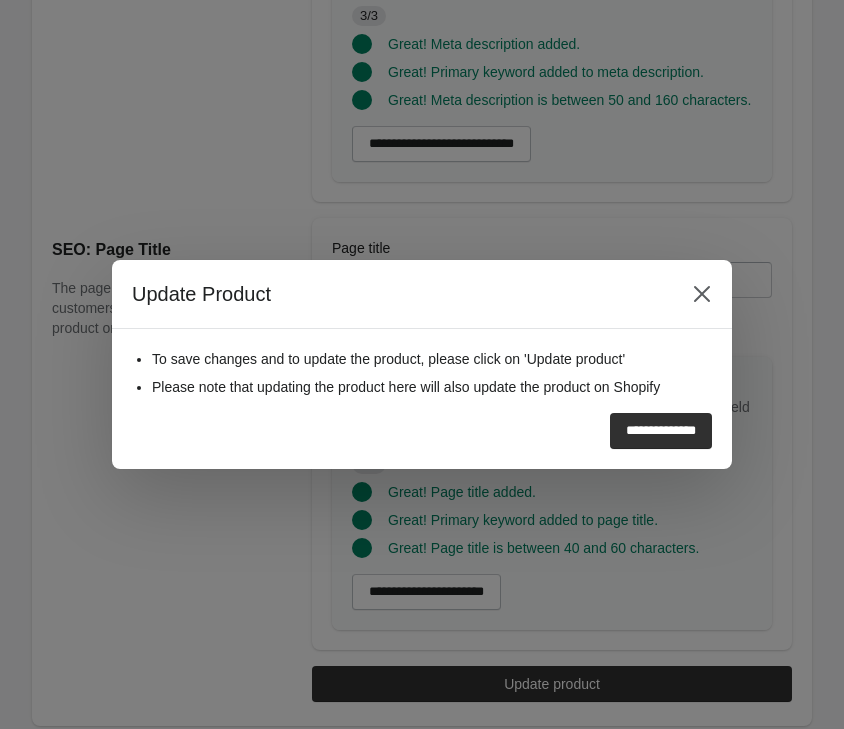 click on "**********" at bounding box center (661, 431) 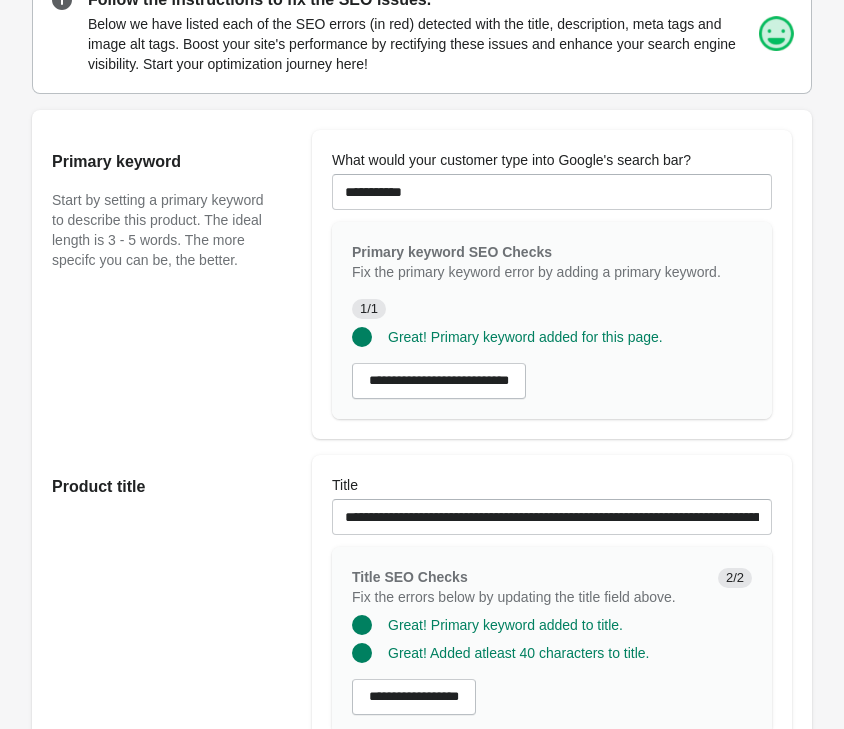 scroll, scrollTop: 408, scrollLeft: 0, axis: vertical 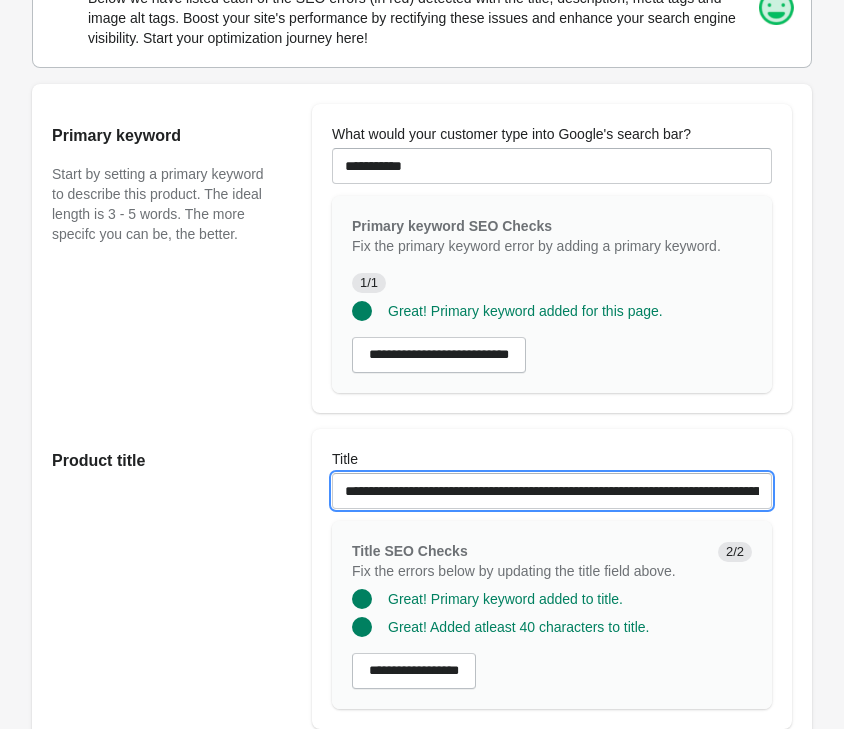 click on "**********" at bounding box center [552, 491] 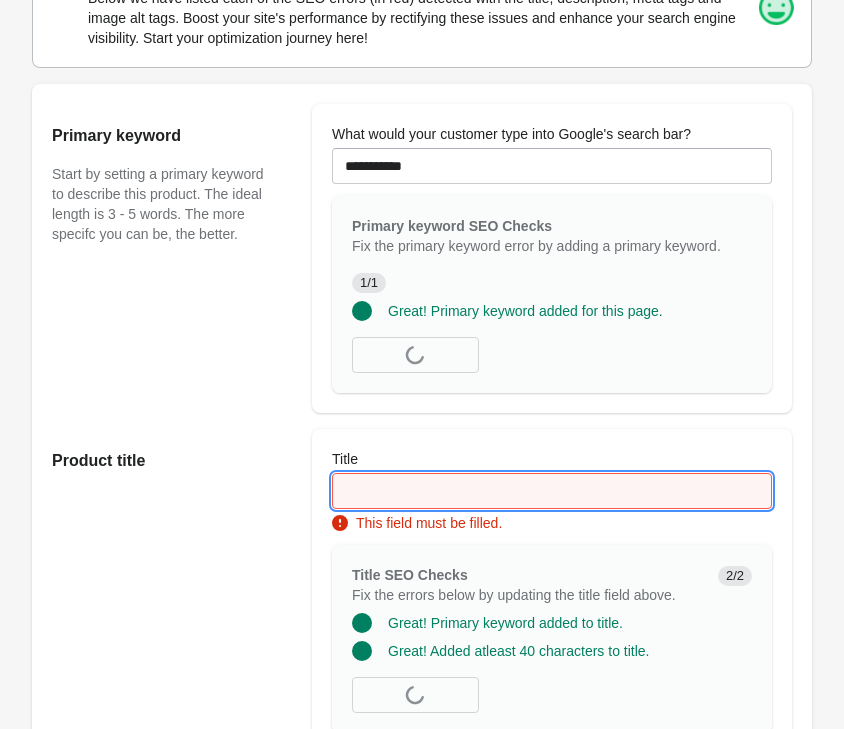 paste on "**********" 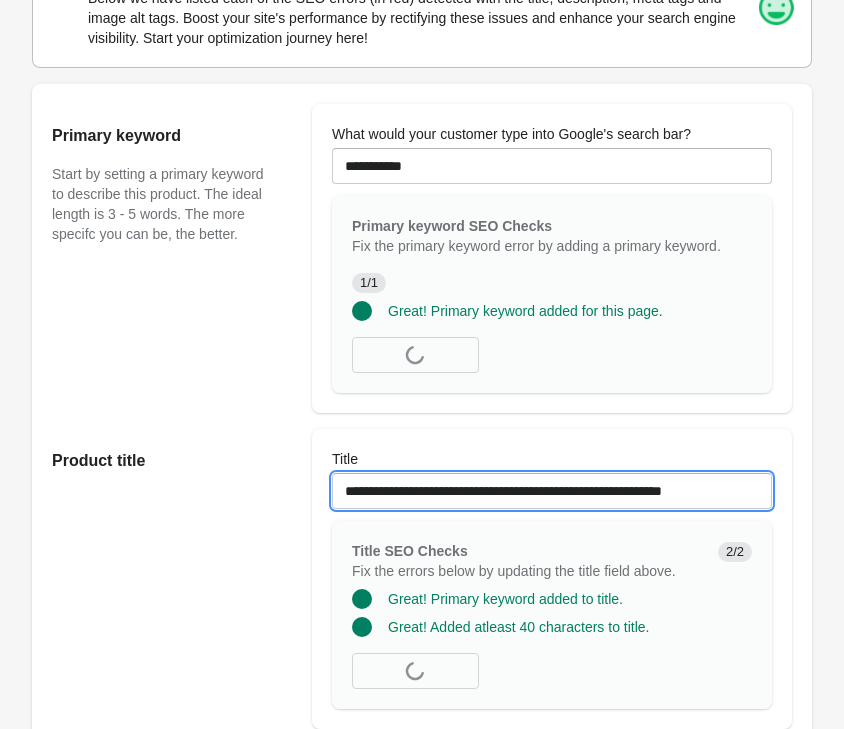 type on "**********" 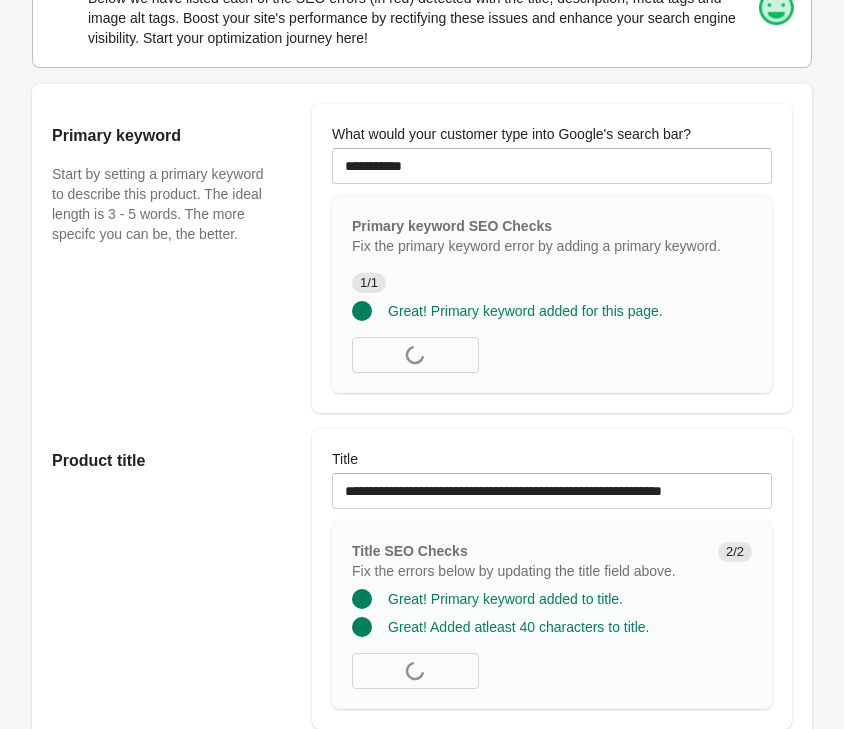 click on "Product title" at bounding box center (172, 579) 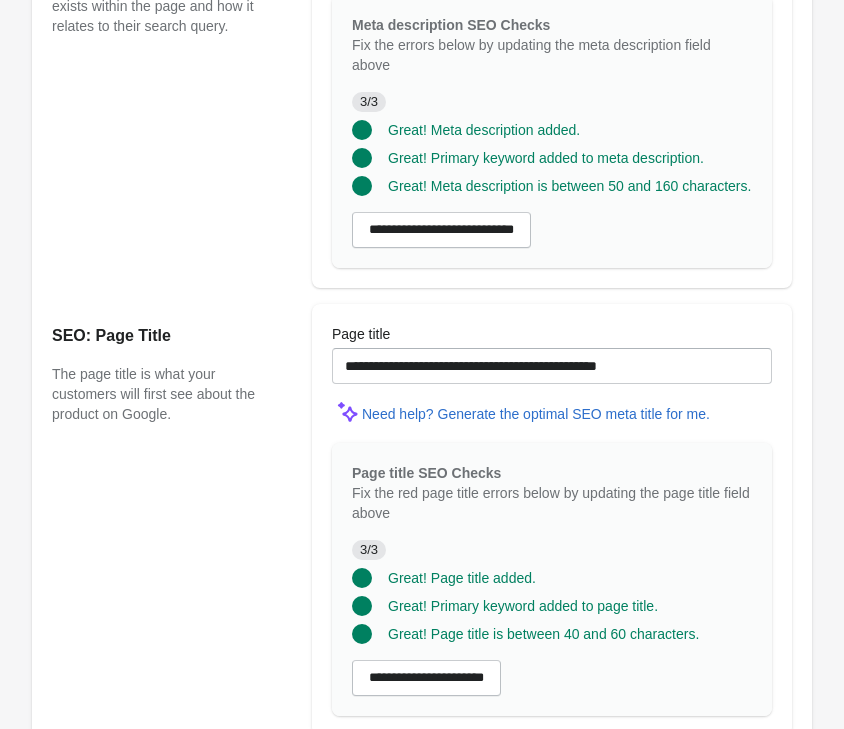 scroll, scrollTop: 2060, scrollLeft: 0, axis: vertical 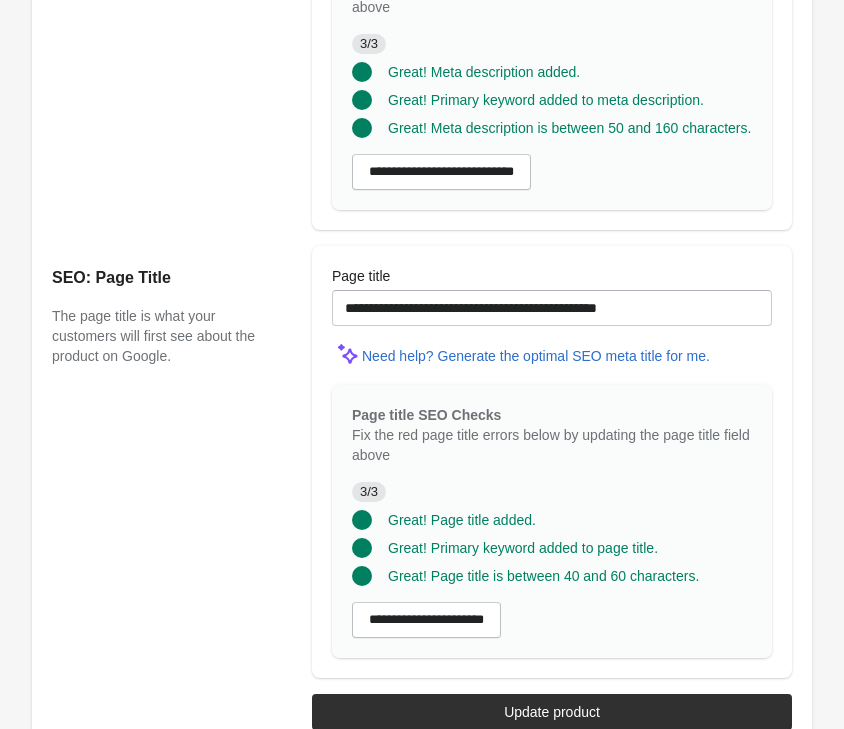 click on "Update product" at bounding box center (552, 712) 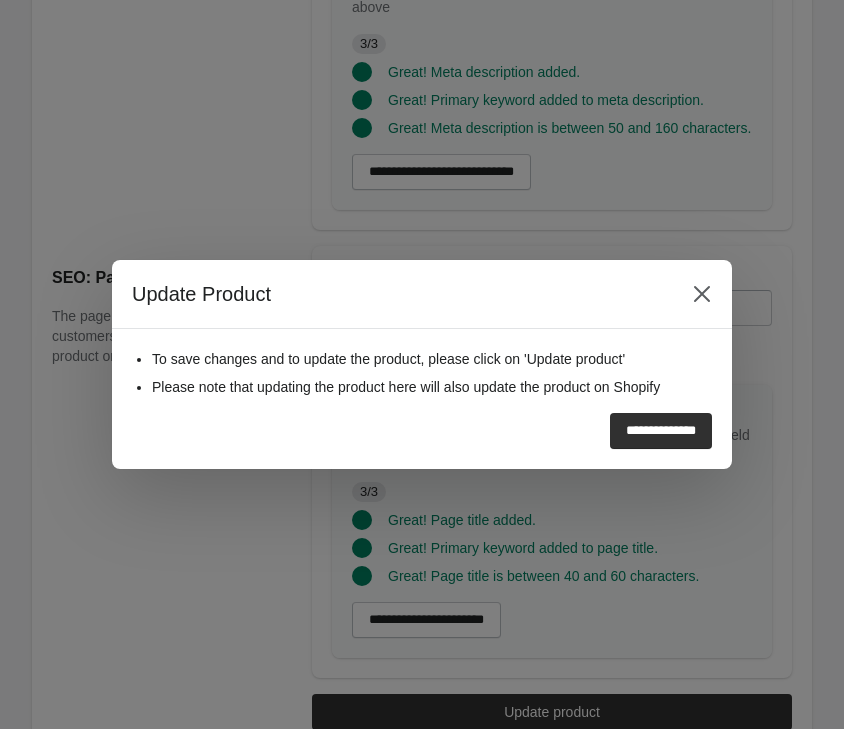 click on "**********" at bounding box center (661, 431) 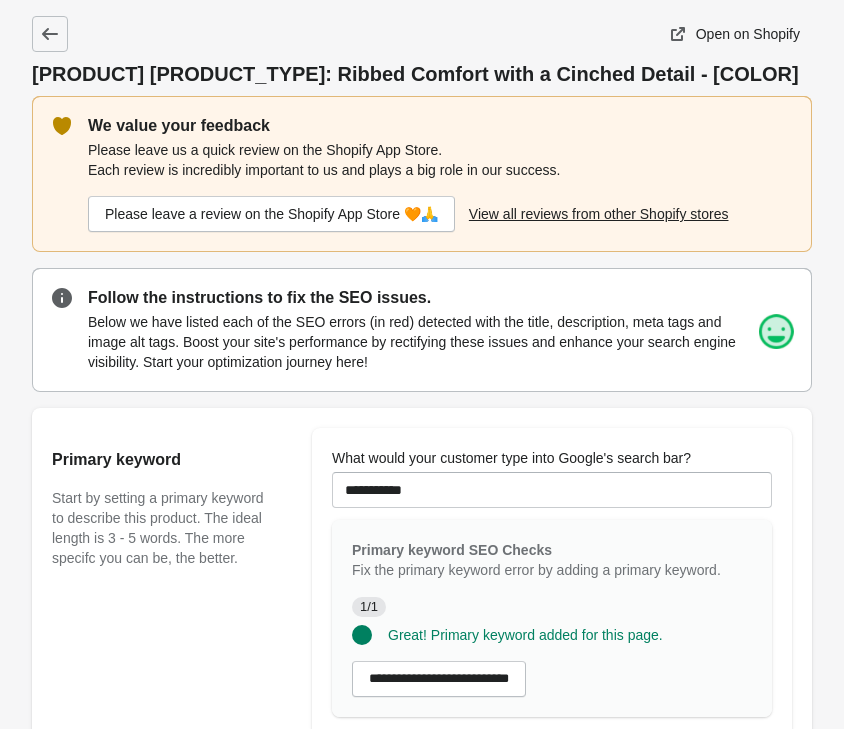 scroll, scrollTop: 0, scrollLeft: 0, axis: both 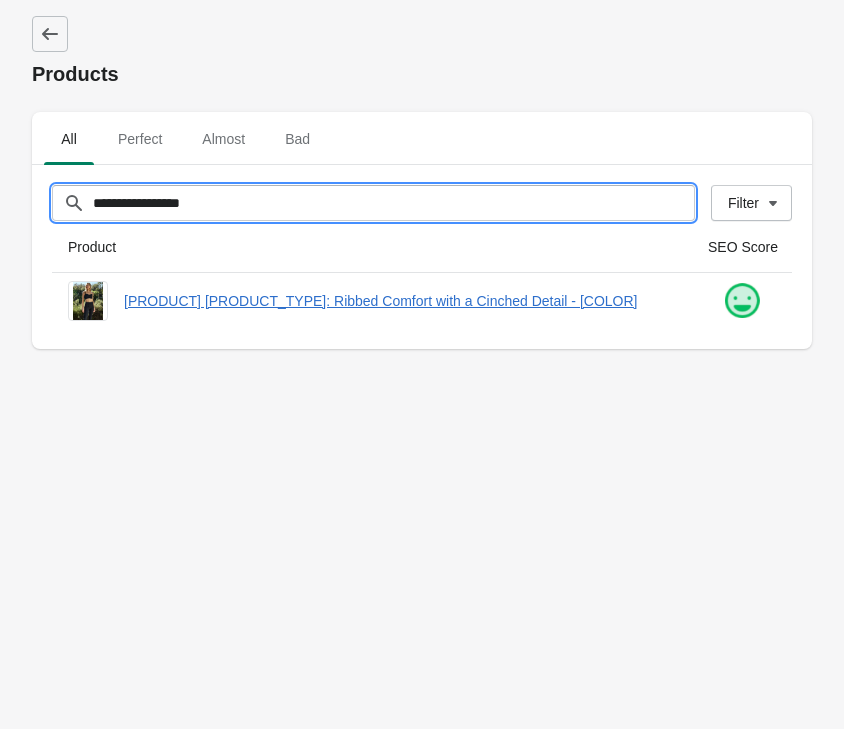 drag, startPoint x: 267, startPoint y: 206, endPoint x: 17, endPoint y: 208, distance: 250.008 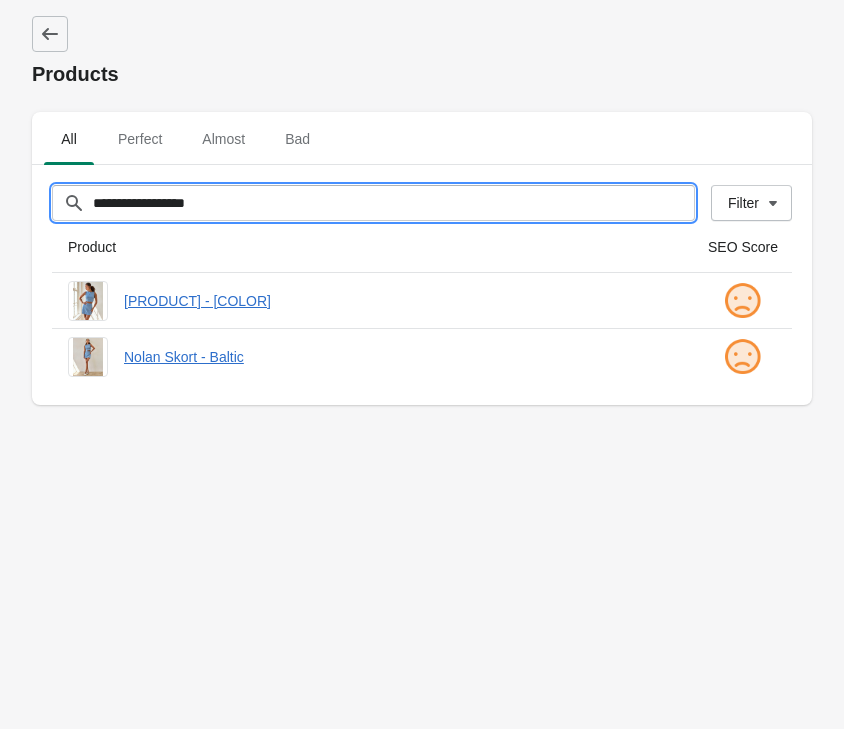 type on "**********" 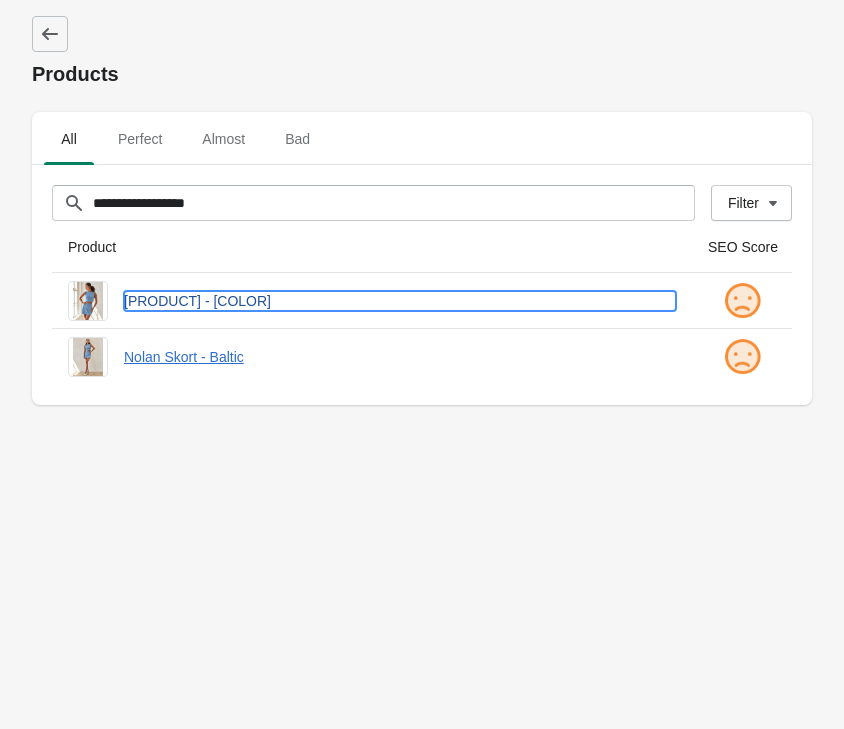 click on "[PRODUCT] - [COLOR]" at bounding box center [400, 301] 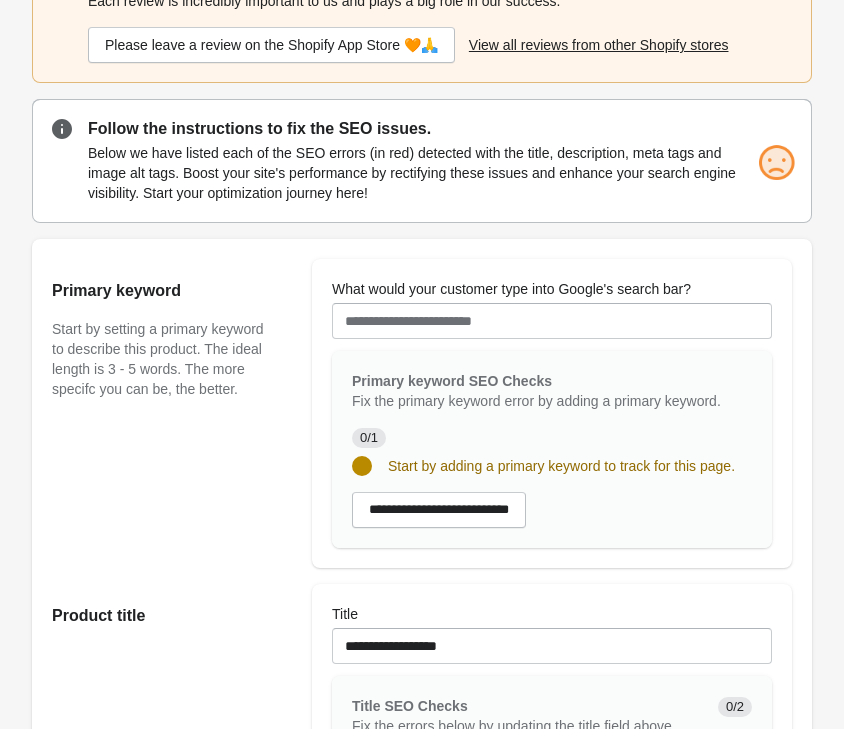 scroll, scrollTop: 306, scrollLeft: 0, axis: vertical 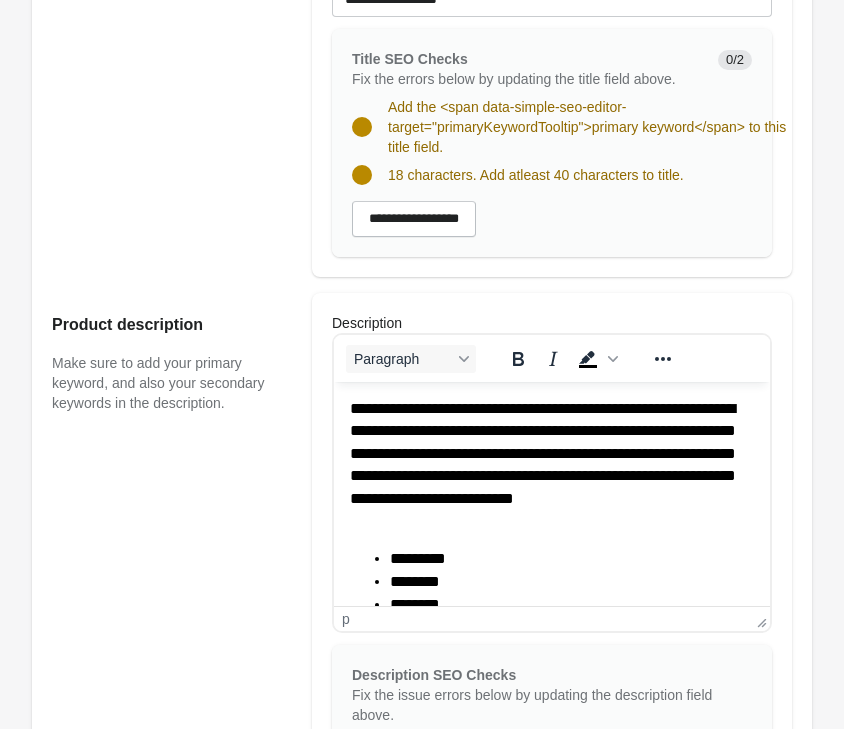 click on "**********" at bounding box center [552, 465] 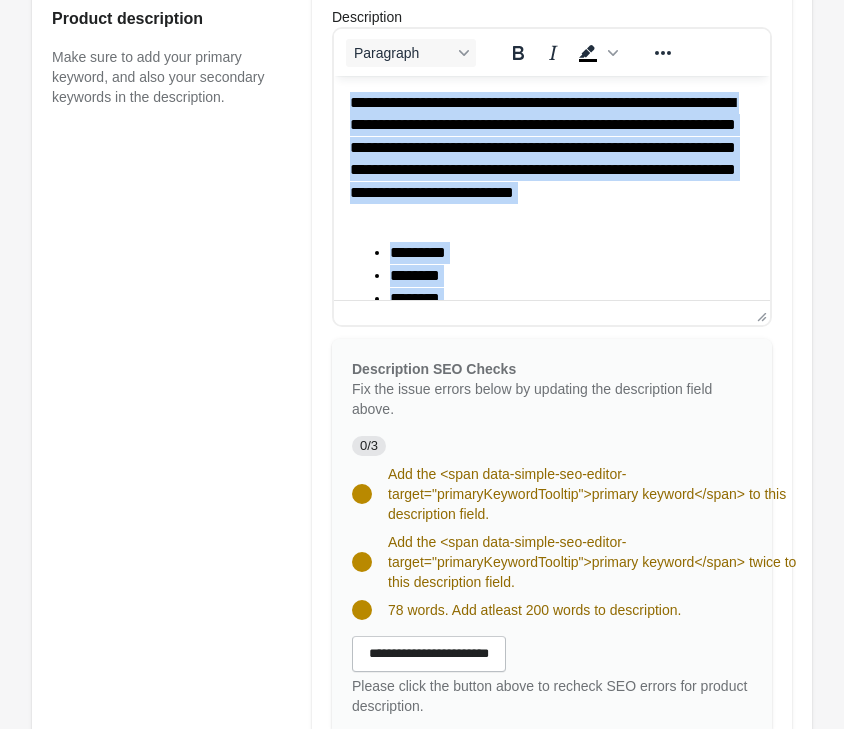 scroll, scrollTop: 1428, scrollLeft: 0, axis: vertical 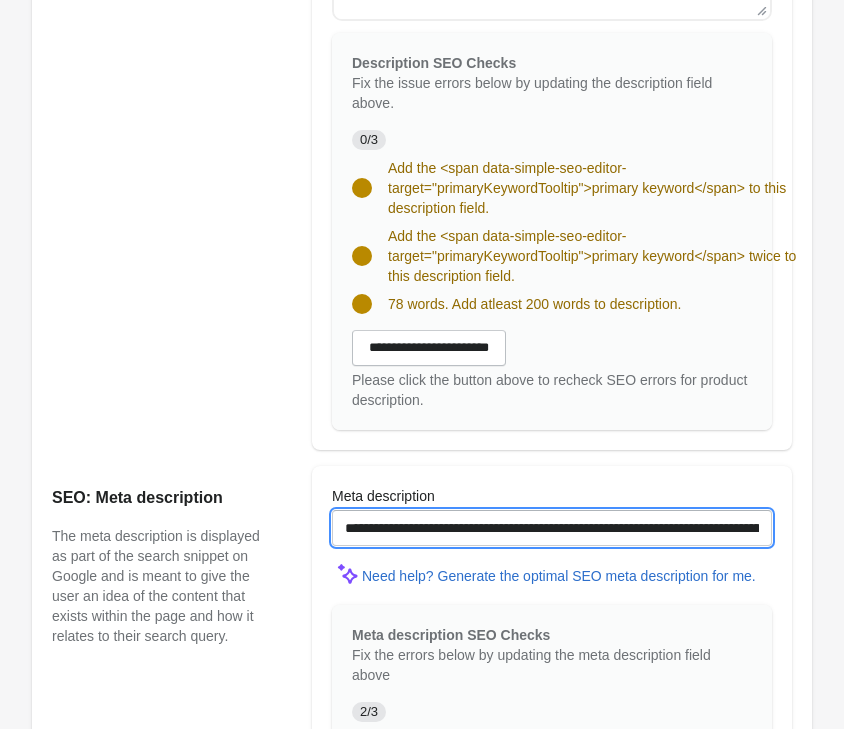 click on "**********" at bounding box center [552, 528] 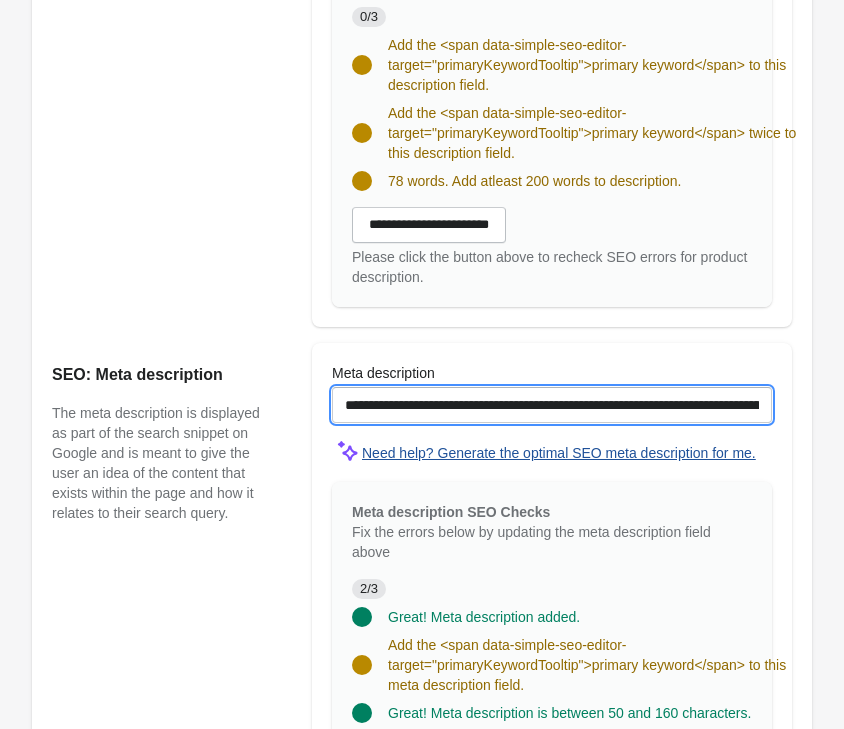 scroll, scrollTop: 1836, scrollLeft: 0, axis: vertical 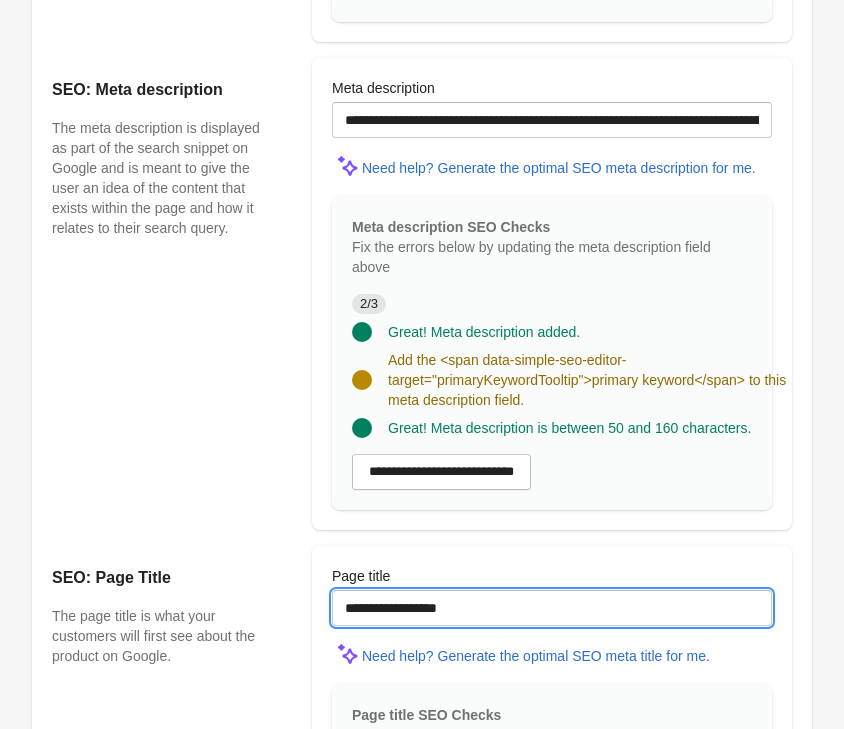 click on "**********" at bounding box center (552, 608) 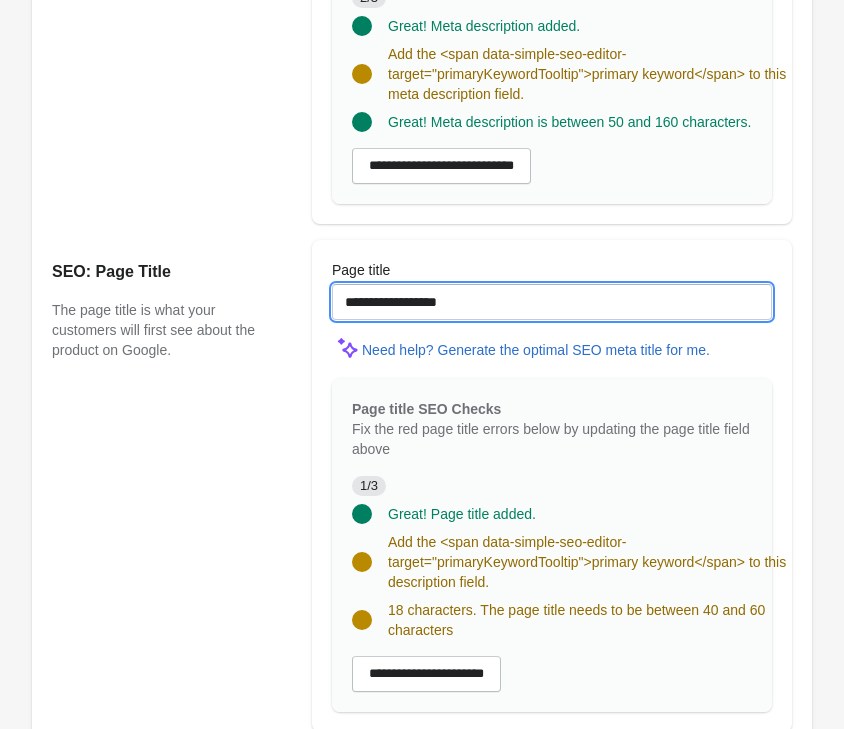 scroll, scrollTop: 2224, scrollLeft: 0, axis: vertical 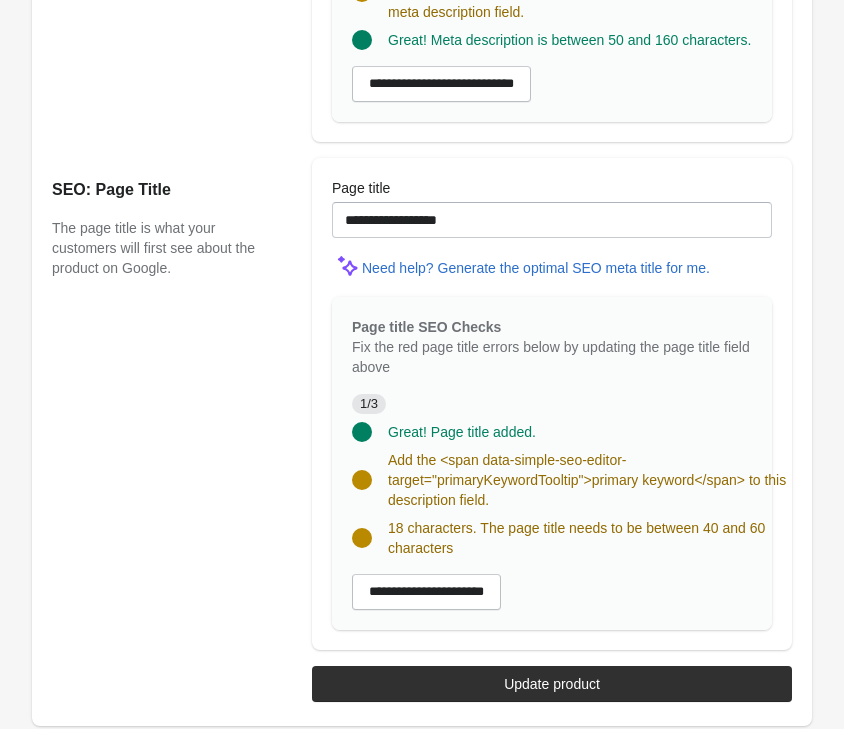 click on "SEO: Page Title
The page title is what your customers will first see about the product on Google." at bounding box center (172, 404) 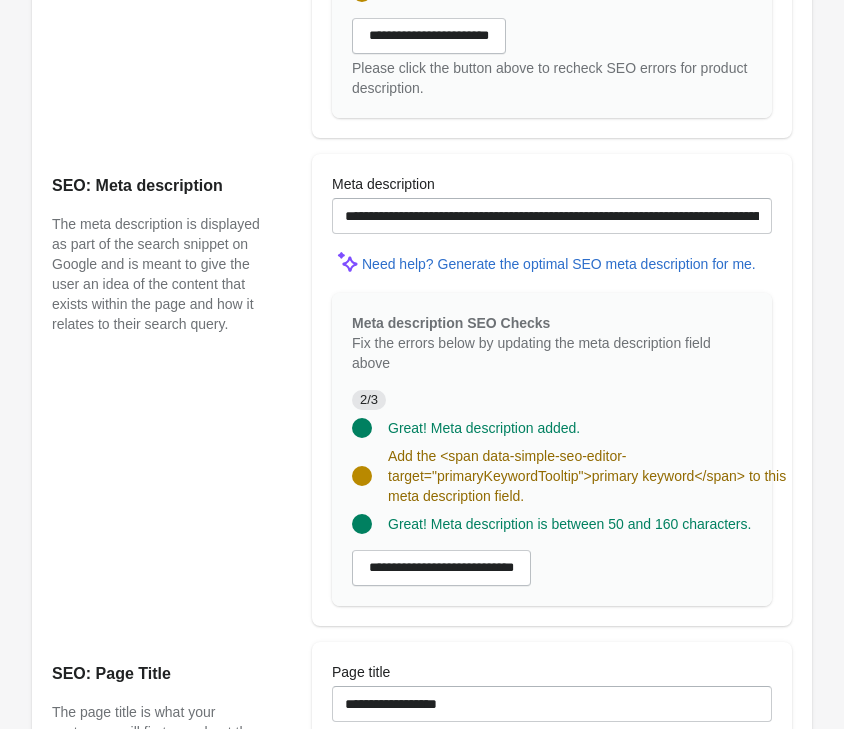scroll, scrollTop: 1612, scrollLeft: 0, axis: vertical 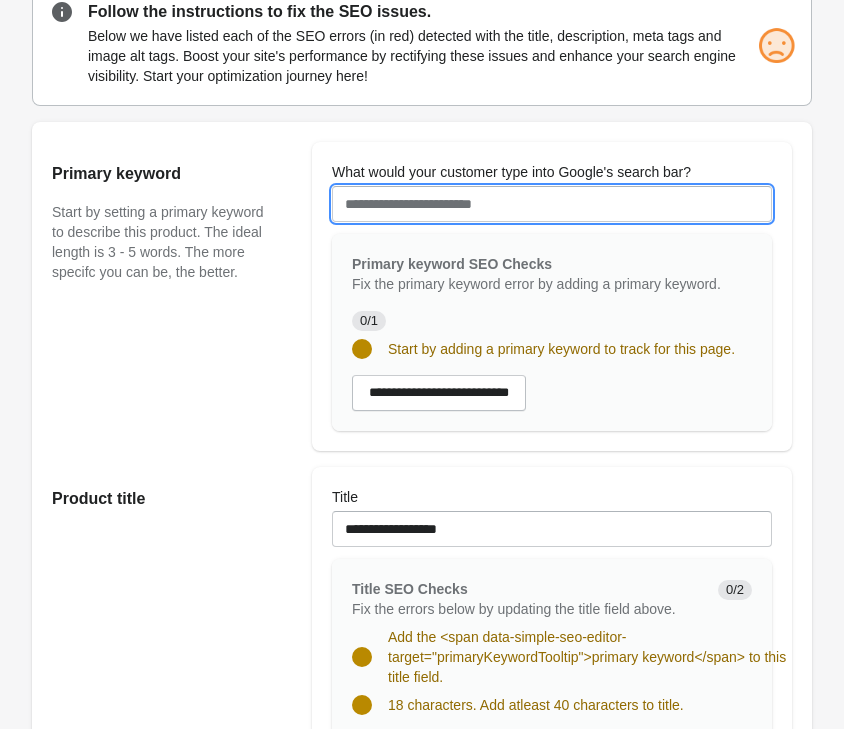 click on "What would your customer type into Google's search bar?" at bounding box center (552, 204) 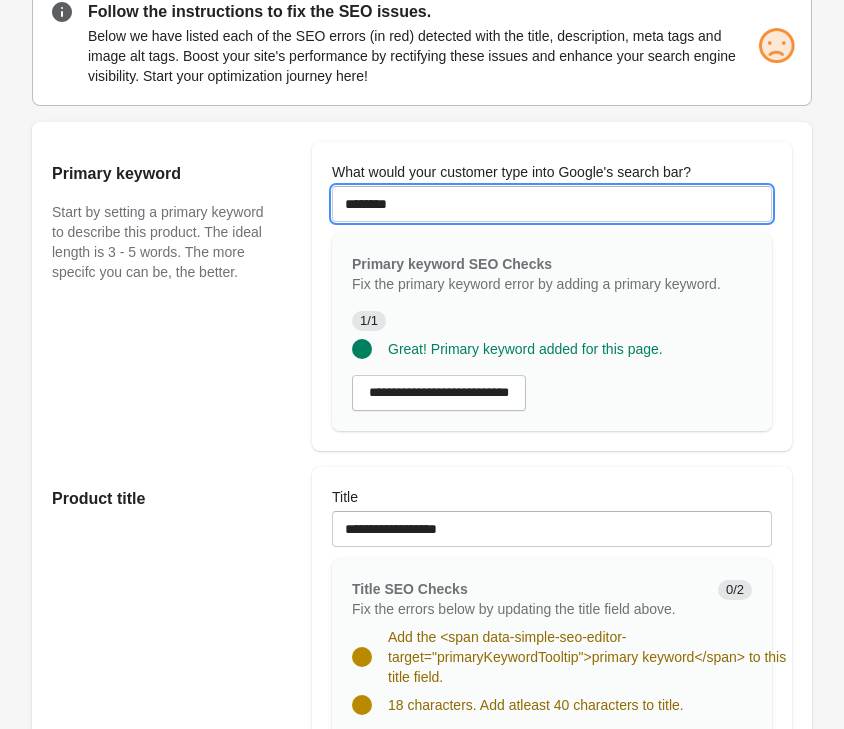 type on "********" 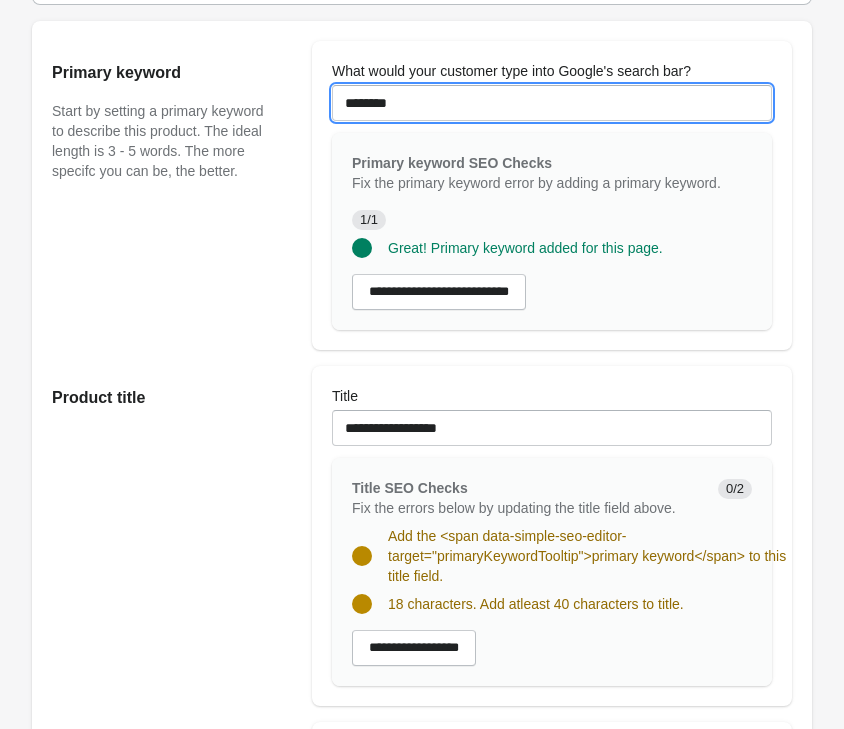 scroll, scrollTop: 490, scrollLeft: 0, axis: vertical 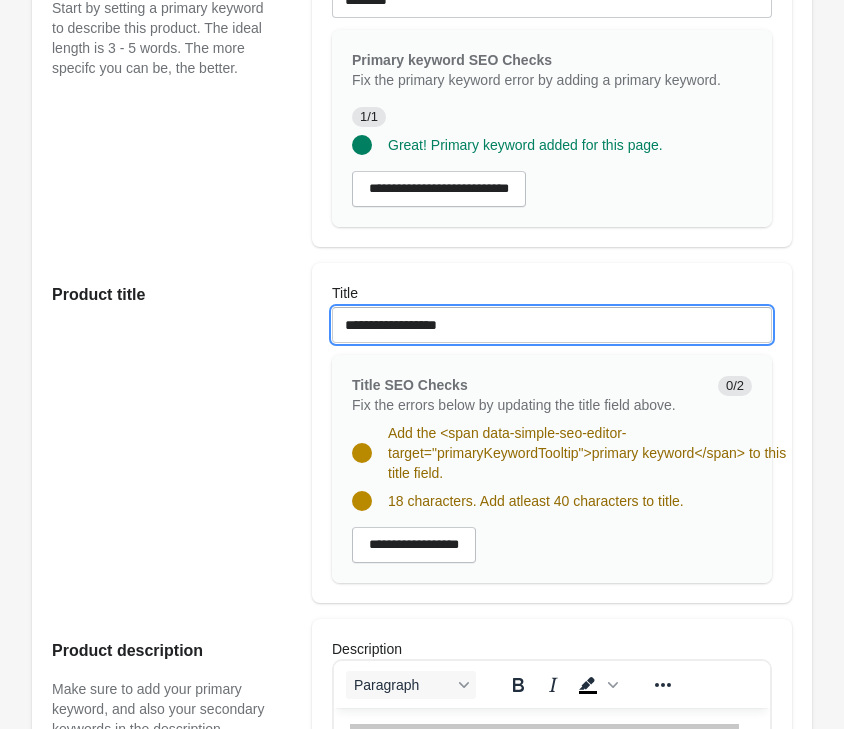 drag, startPoint x: 504, startPoint y: 330, endPoint x: 169, endPoint y: 308, distance: 335.72162 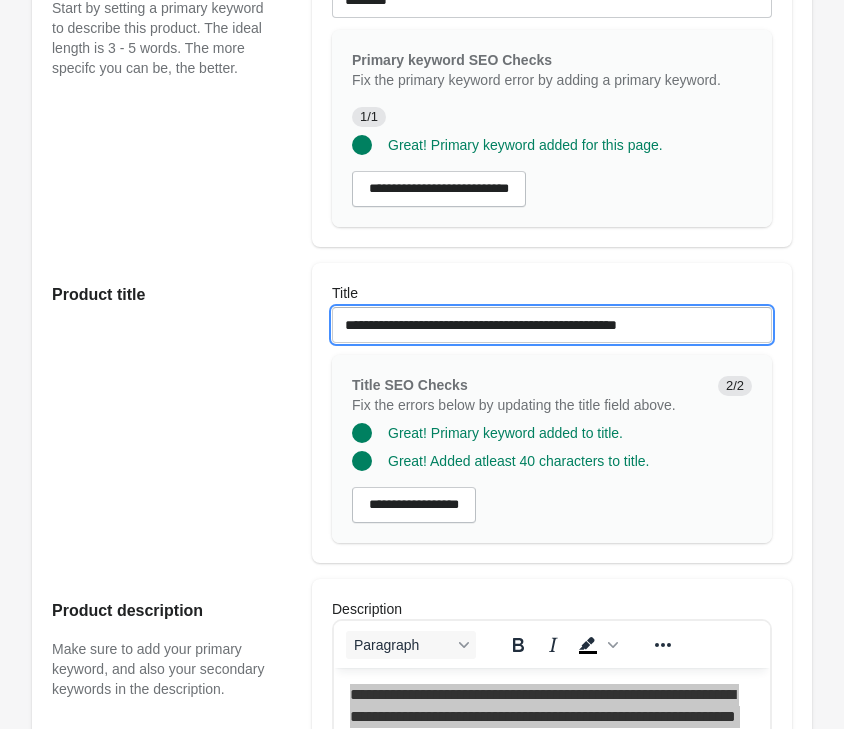 type on "**********" 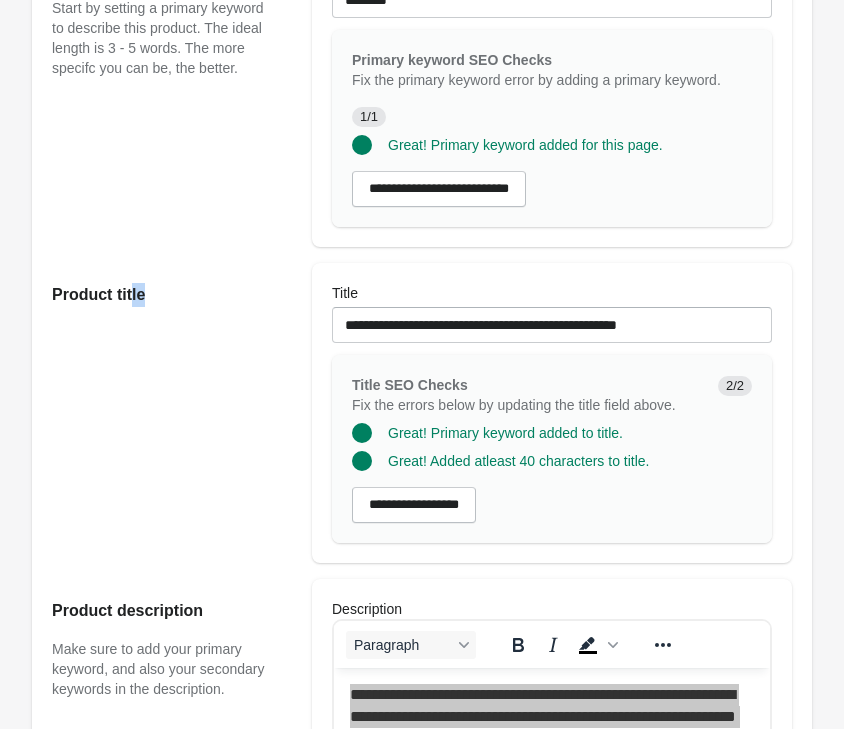 click on "Product title" at bounding box center [172, 413] 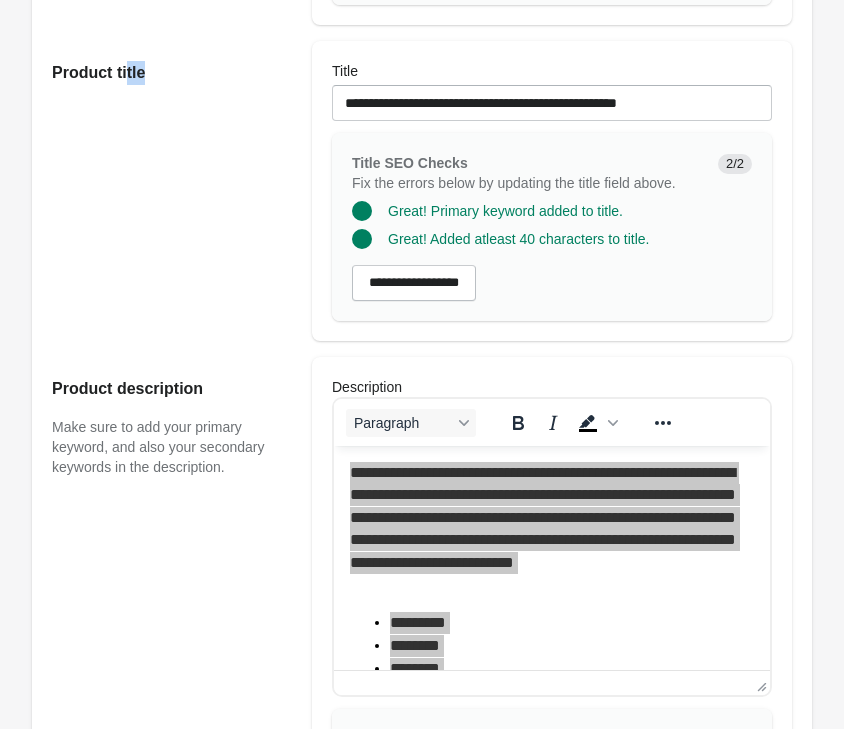 scroll, scrollTop: 796, scrollLeft: 0, axis: vertical 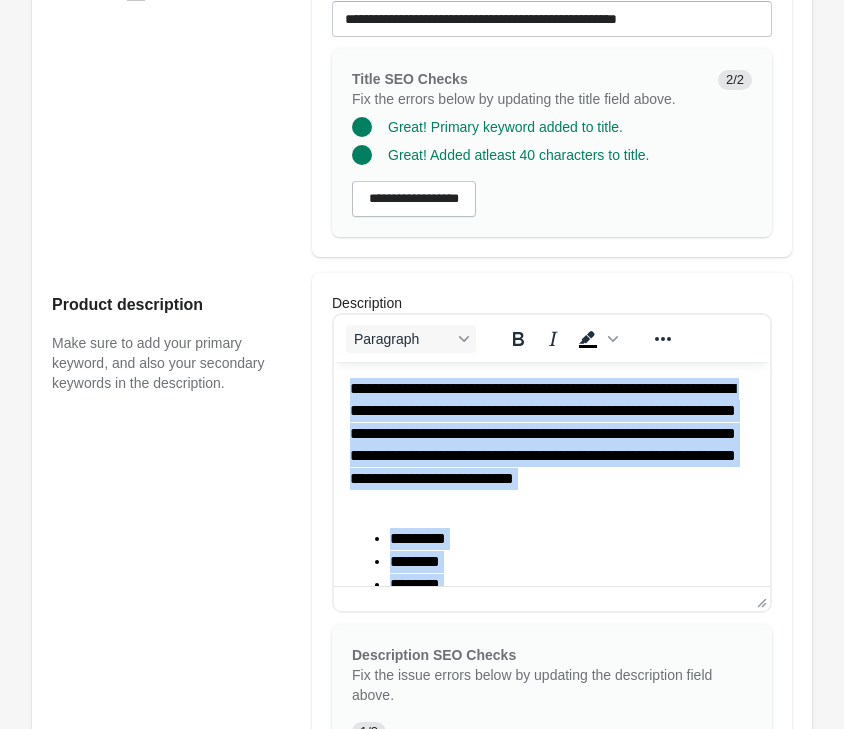 click on "**********" at bounding box center [552, 445] 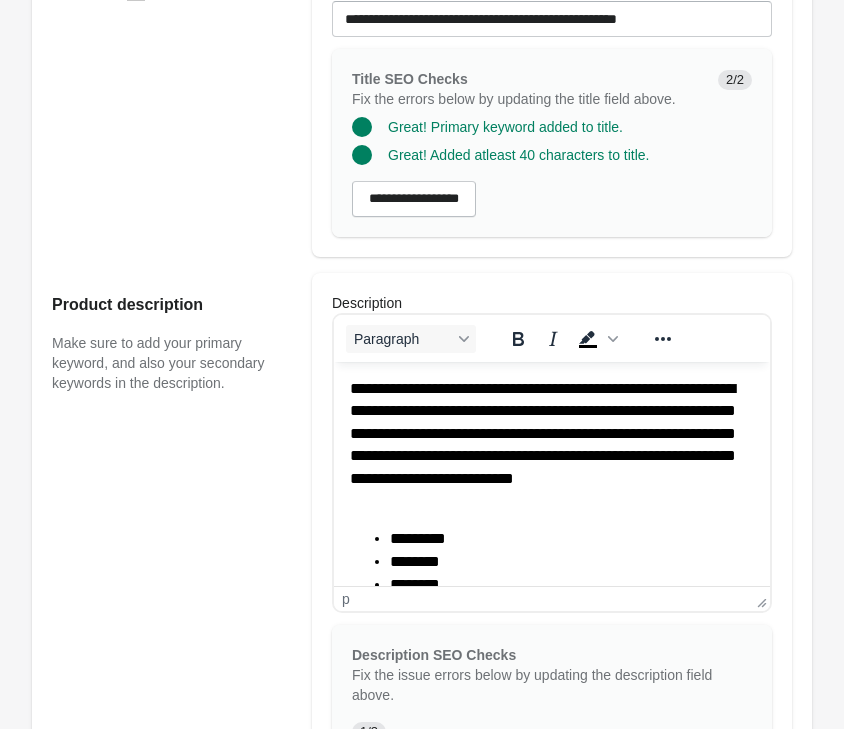 click on "**********" at bounding box center (552, 445) 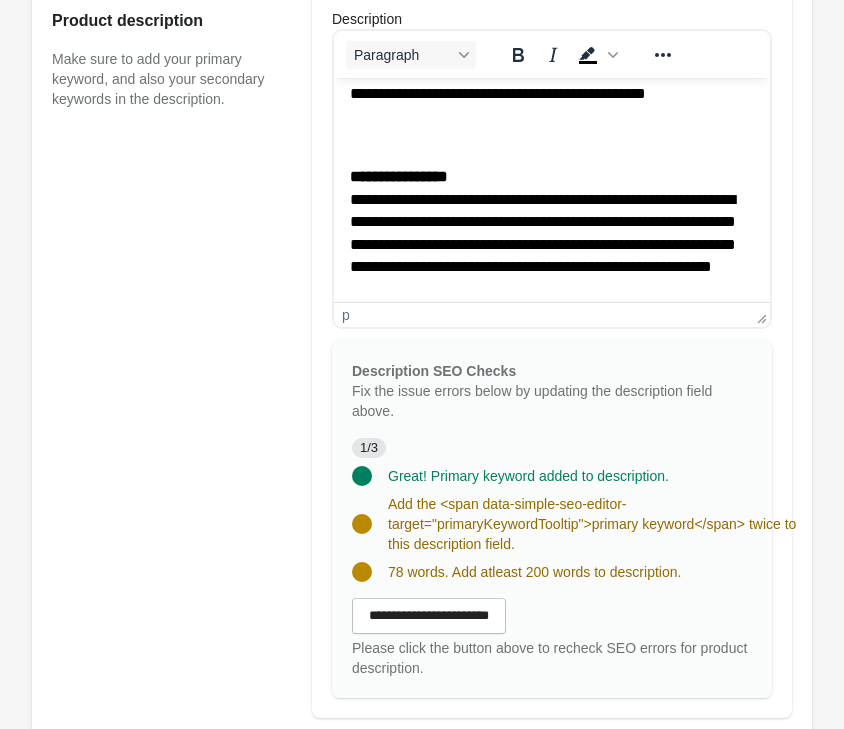 scroll, scrollTop: 1102, scrollLeft: 0, axis: vertical 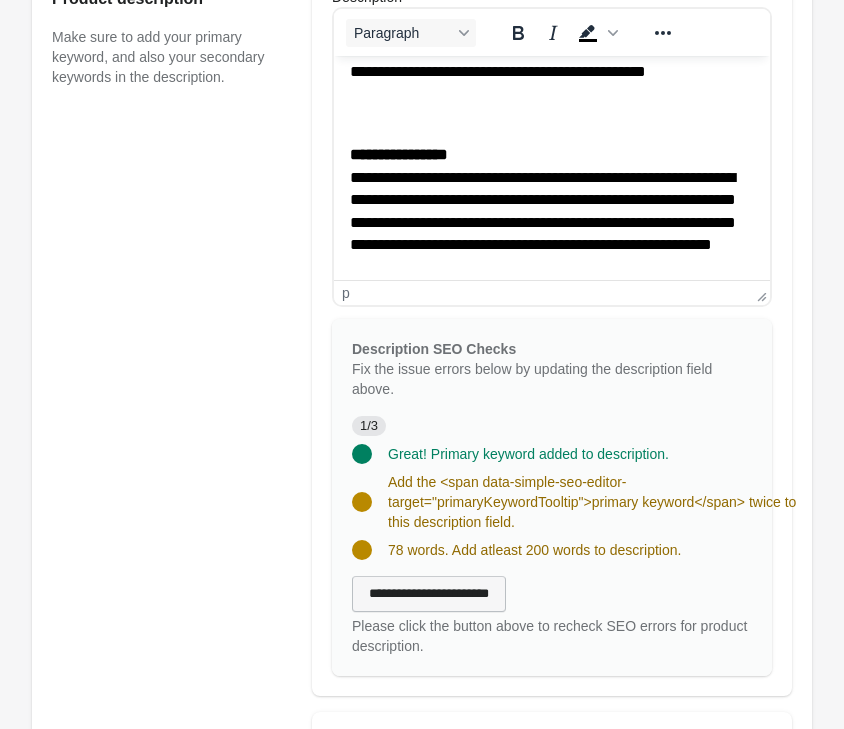 click on "**********" at bounding box center [429, 594] 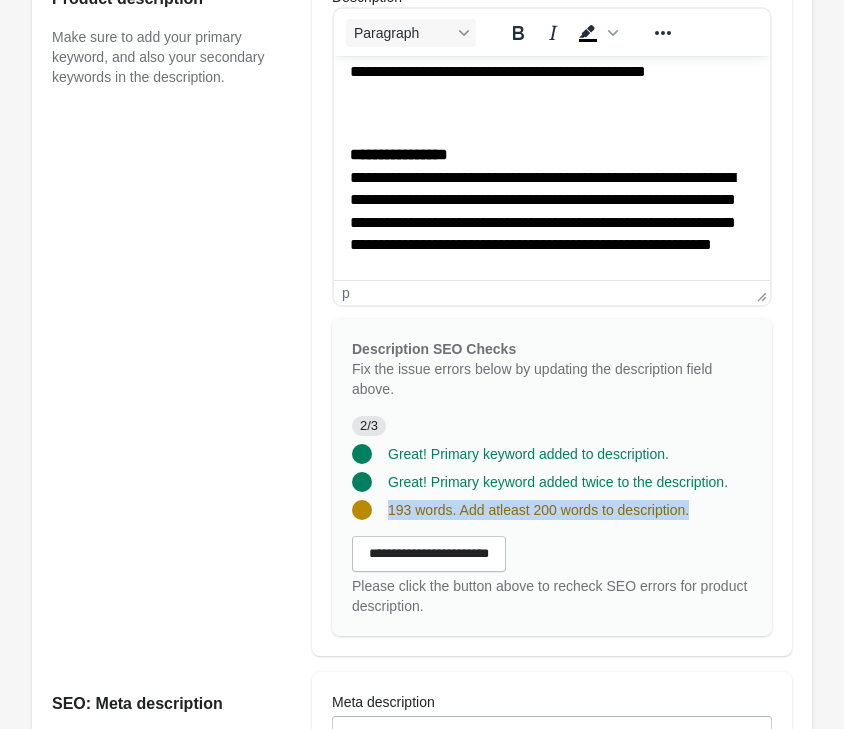 drag, startPoint x: 553, startPoint y: 505, endPoint x: 353, endPoint y: 501, distance: 200.04 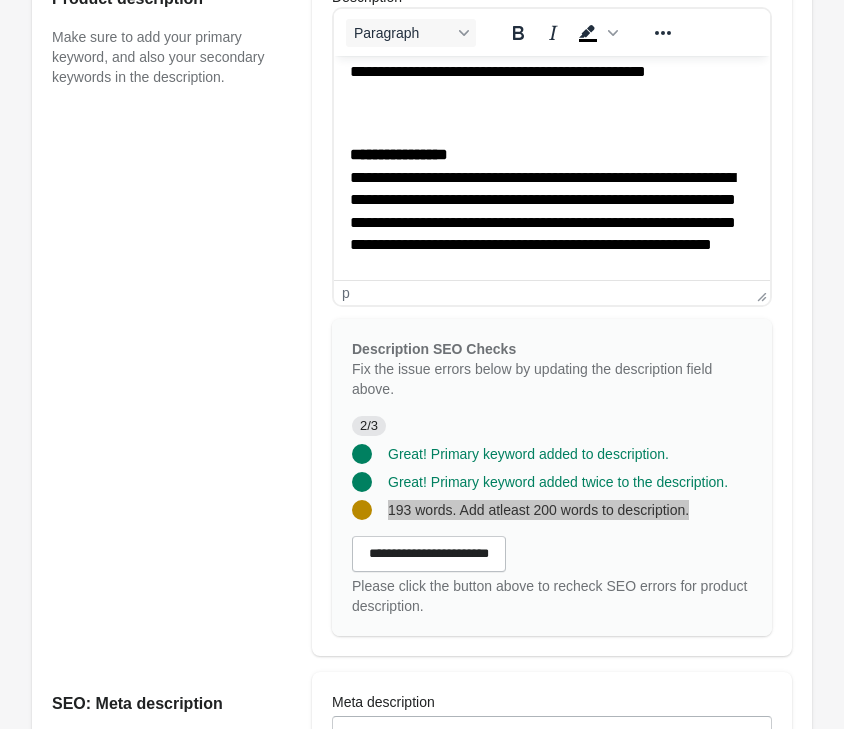 click on "**********" at bounding box center [552, 211] 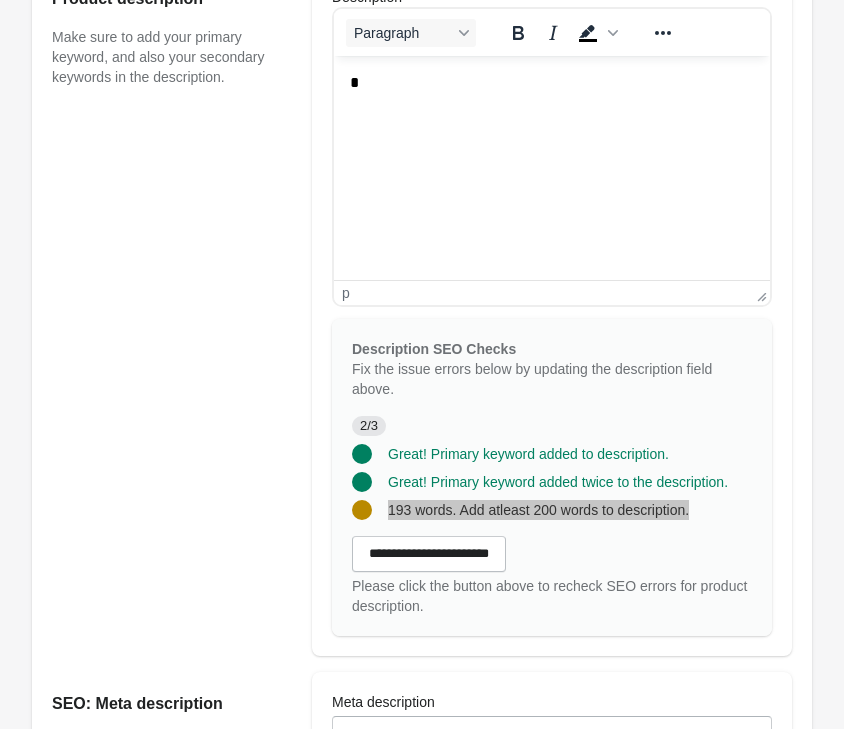 type 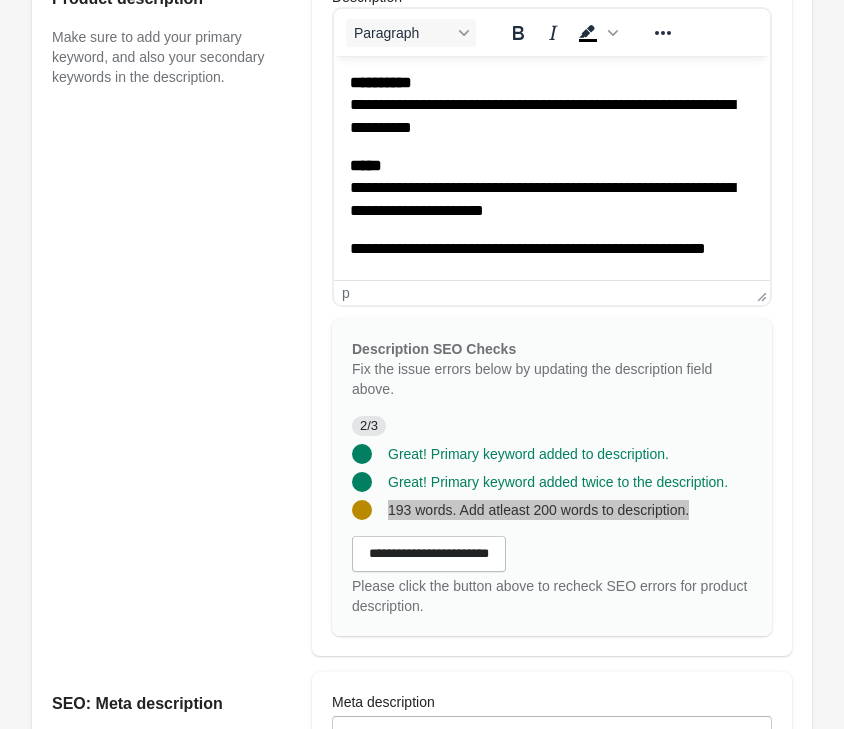 click on "**********" at bounding box center (552, 188) 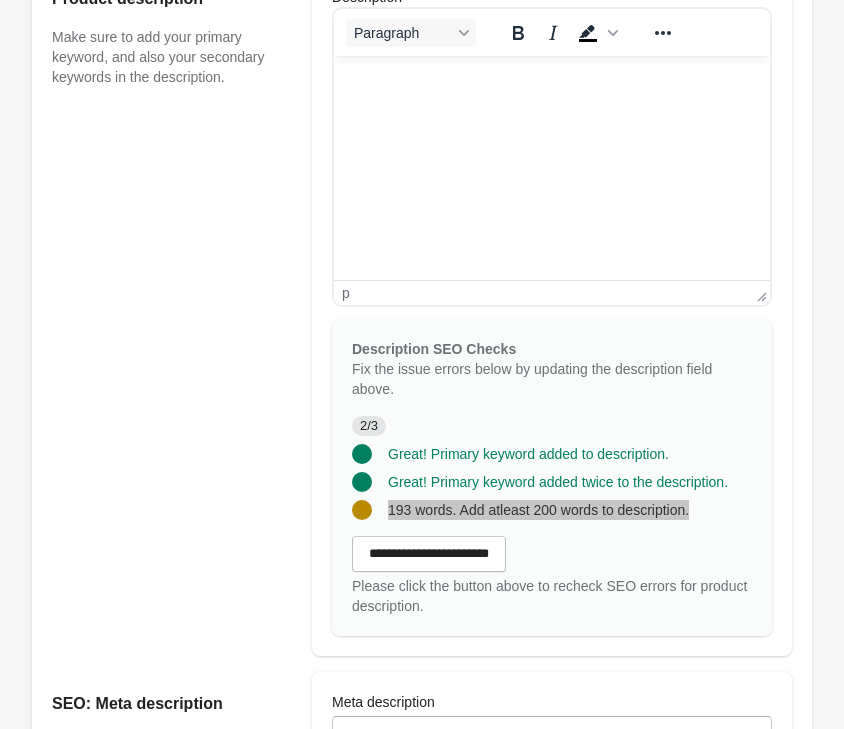 scroll, scrollTop: 518, scrollLeft: 0, axis: vertical 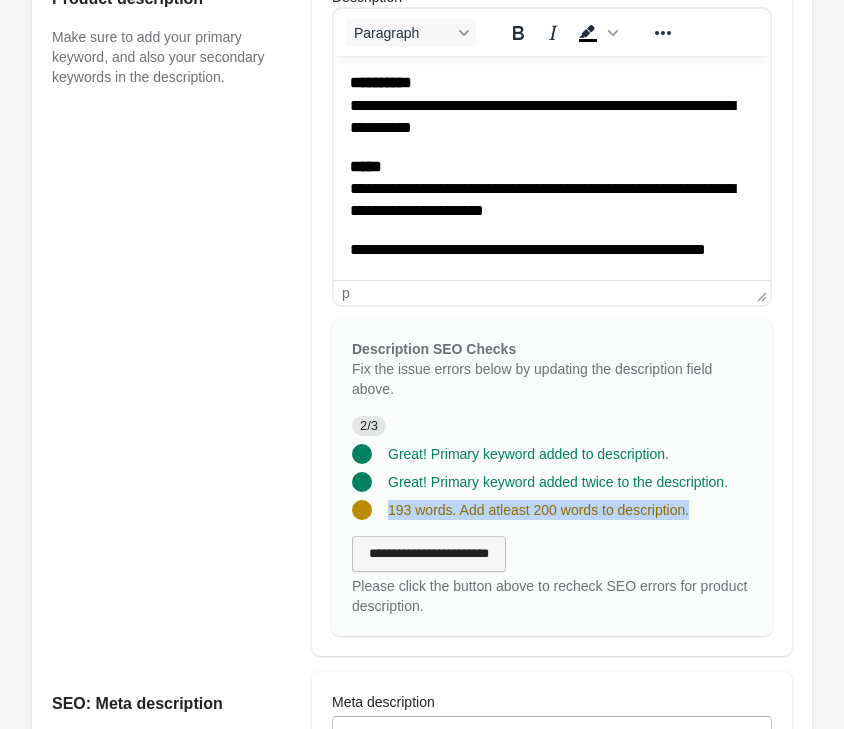 click on "**********" at bounding box center (429, 554) 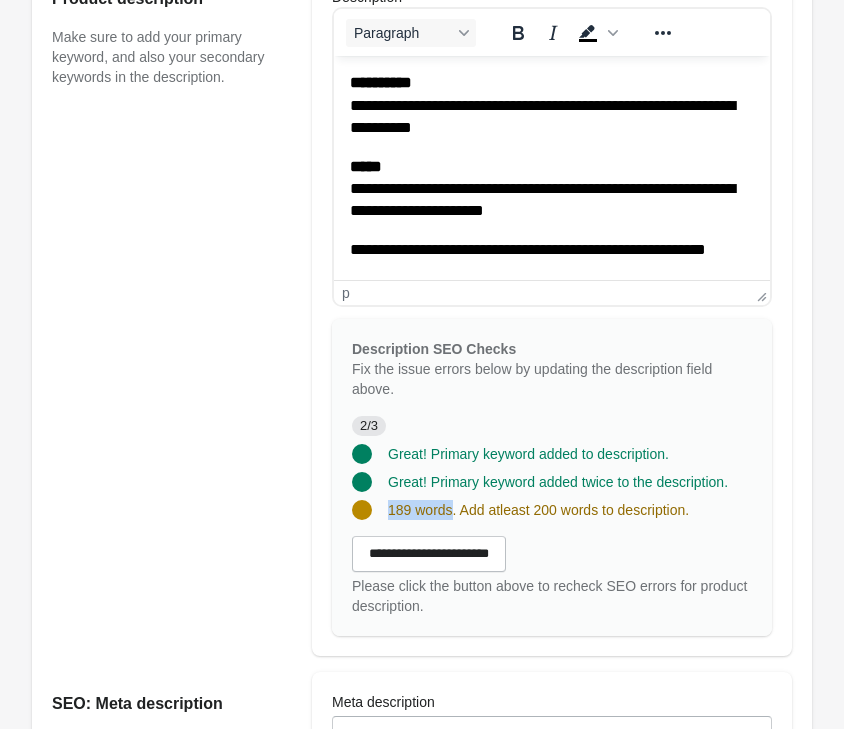 drag, startPoint x: 388, startPoint y: 514, endPoint x: 453, endPoint y: 501, distance: 66.287254 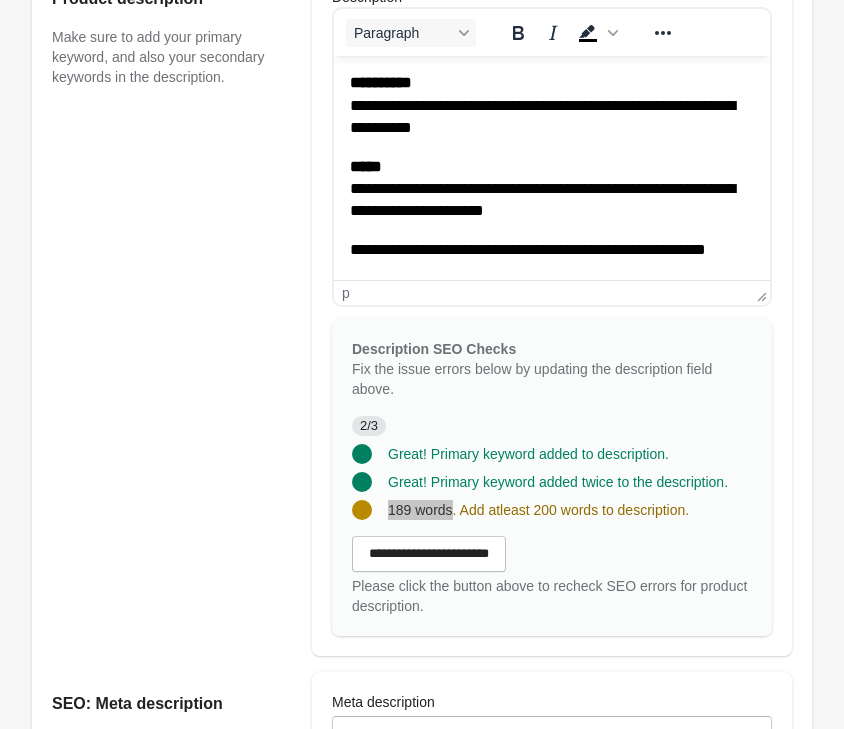 click on "**********" at bounding box center [552, 189] 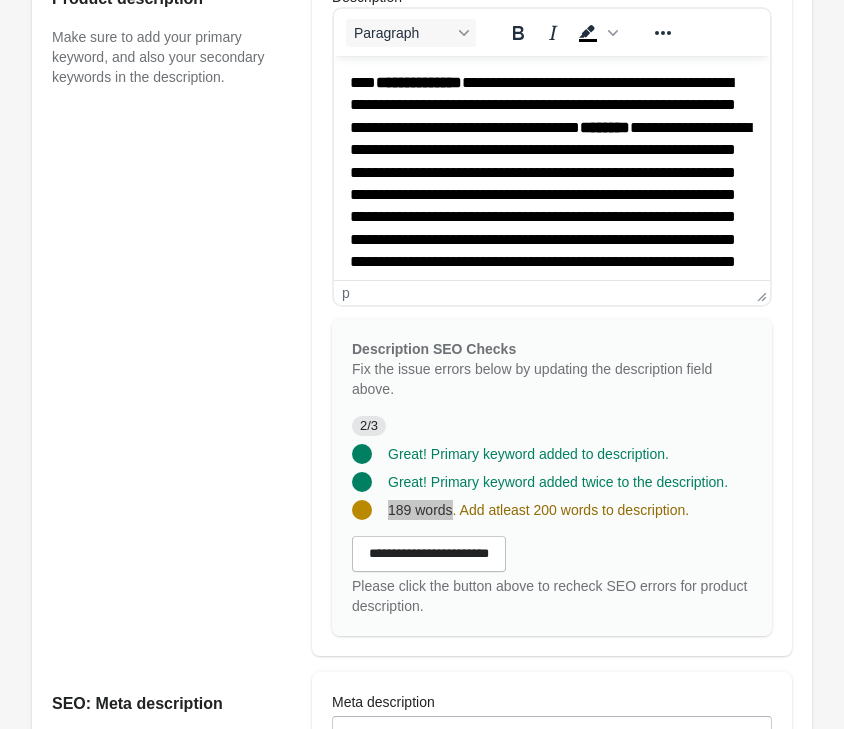scroll, scrollTop: 557, scrollLeft: 0, axis: vertical 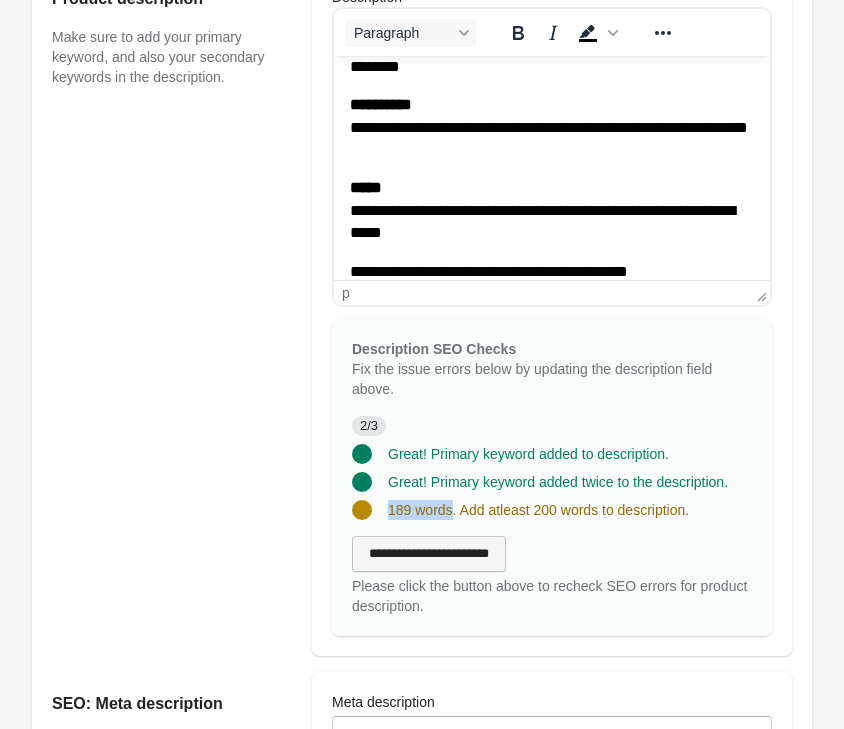 click on "**********" at bounding box center (429, 554) 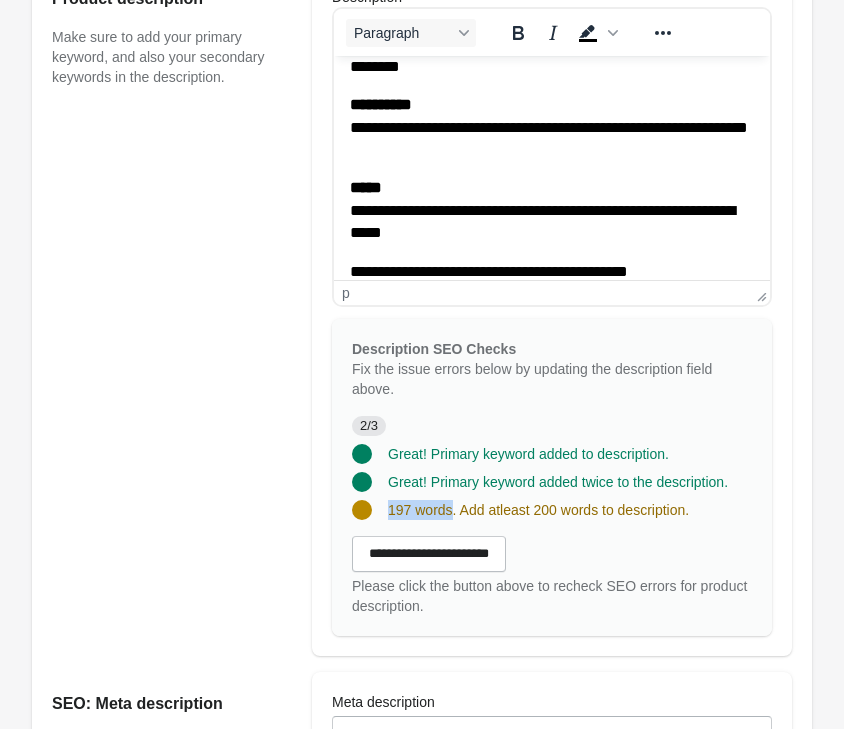 drag, startPoint x: 397, startPoint y: 507, endPoint x: 452, endPoint y: 513, distance: 55.326305 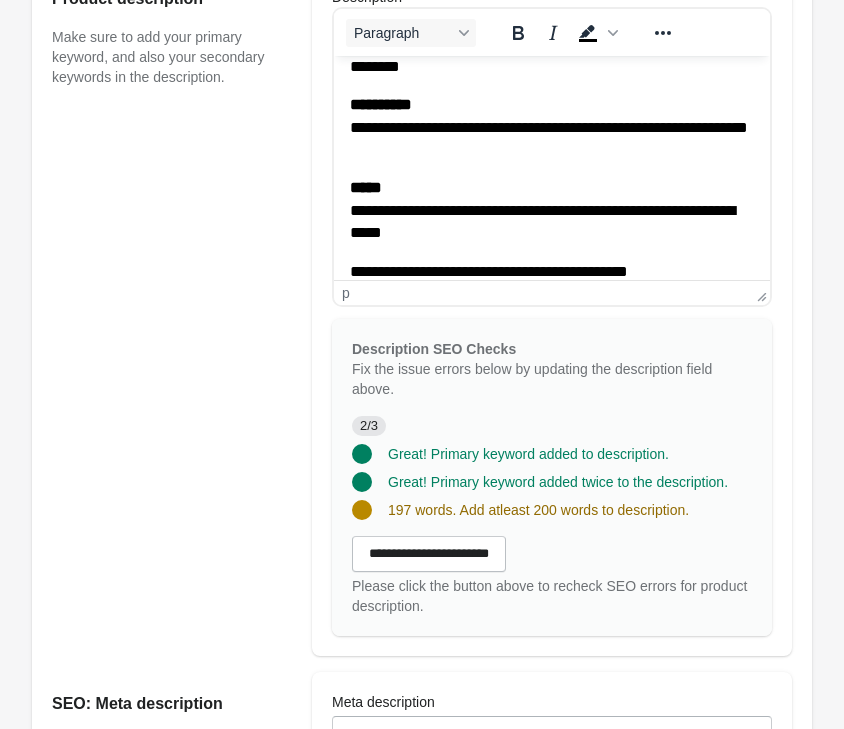 click on "**********" at bounding box center [412, 353] 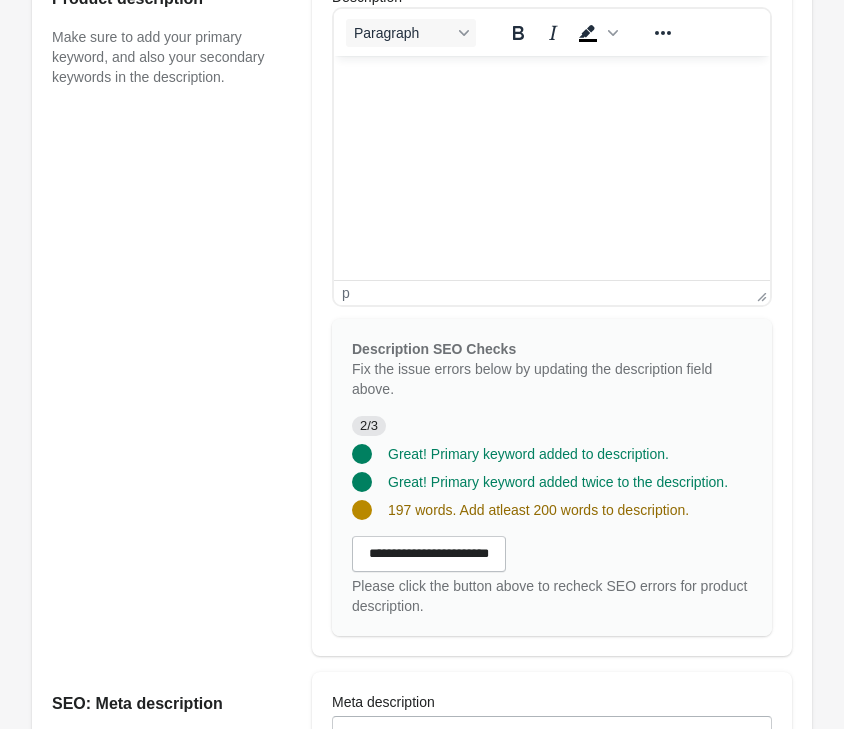 scroll, scrollTop: 518, scrollLeft: 0, axis: vertical 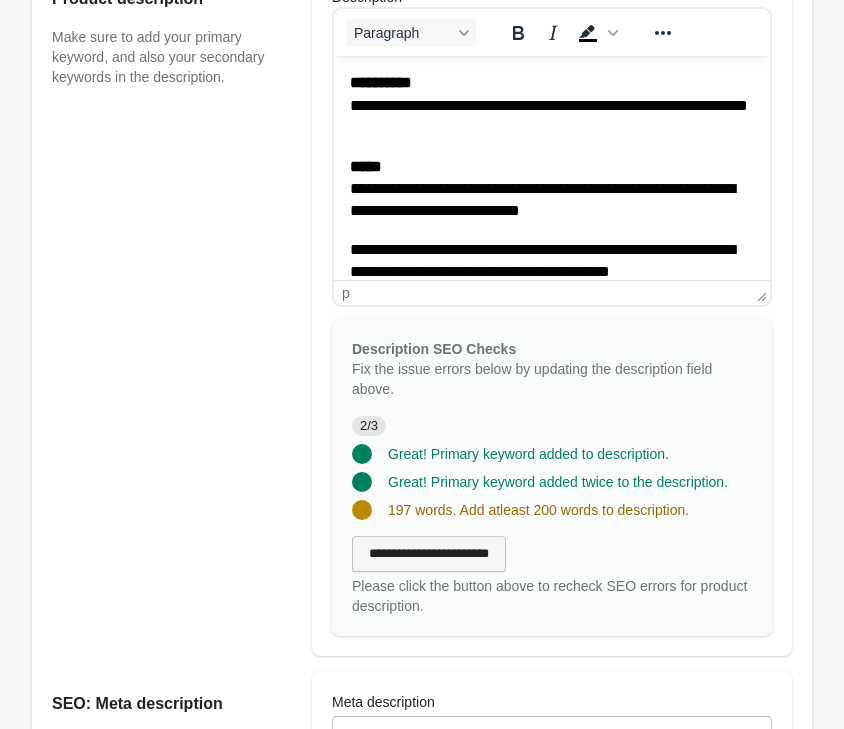 click on "**********" at bounding box center (429, 554) 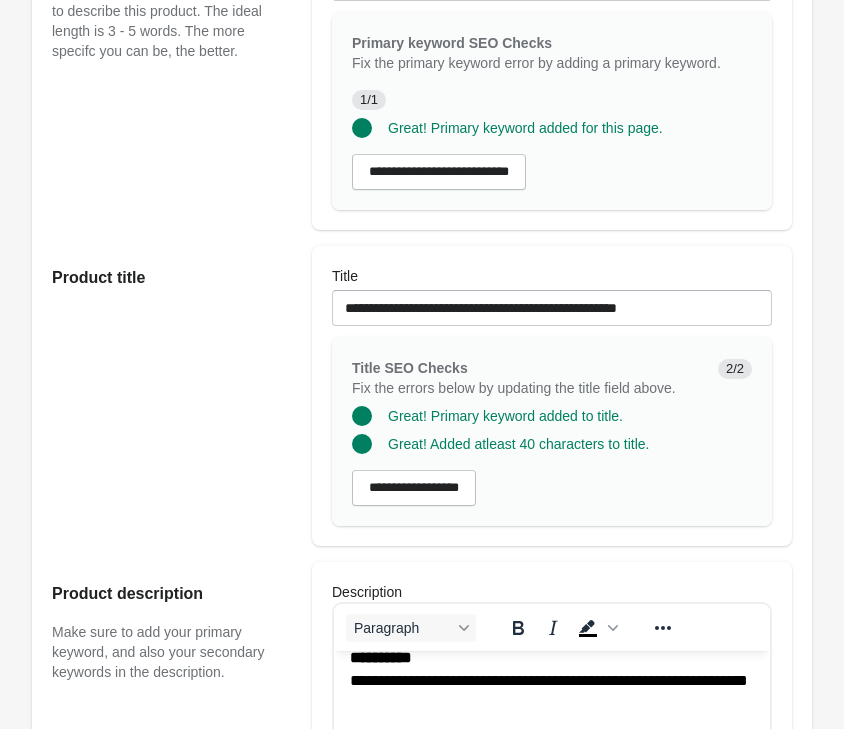 scroll, scrollTop: 388, scrollLeft: 0, axis: vertical 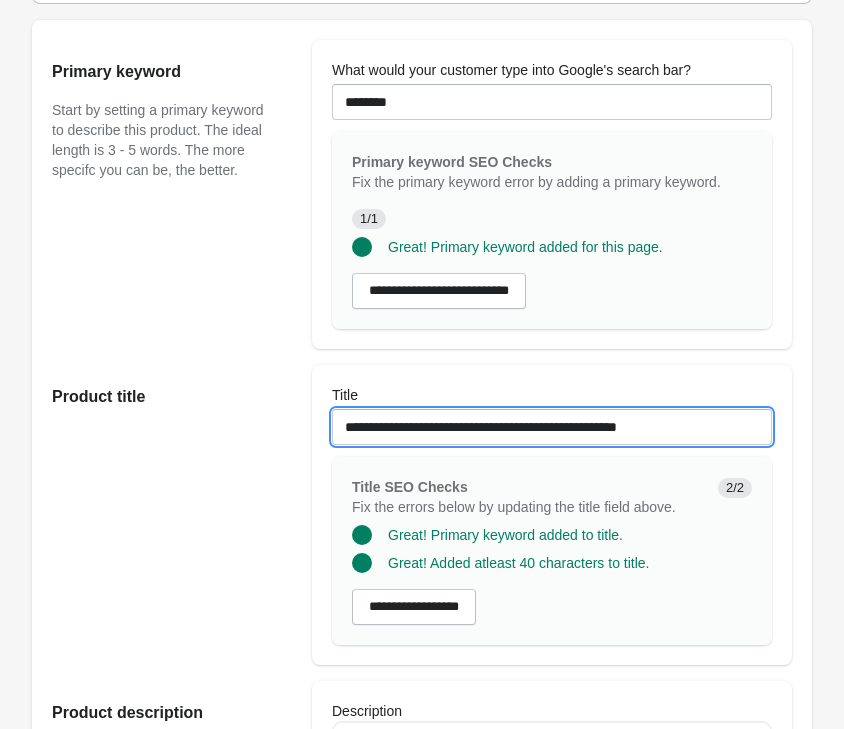 click on "**********" at bounding box center [552, 427] 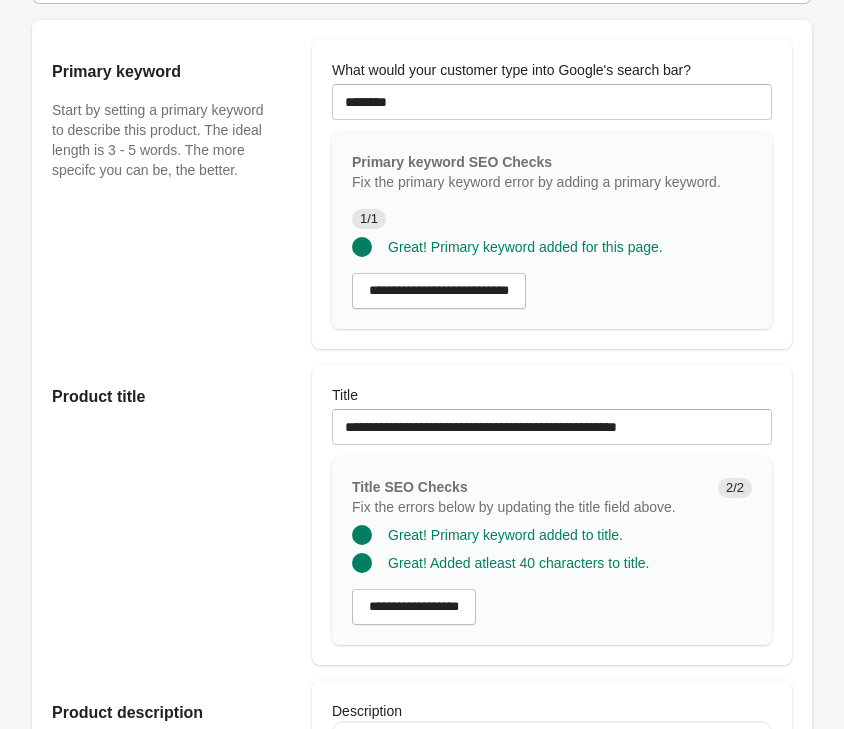 click on "Product title" at bounding box center (172, 515) 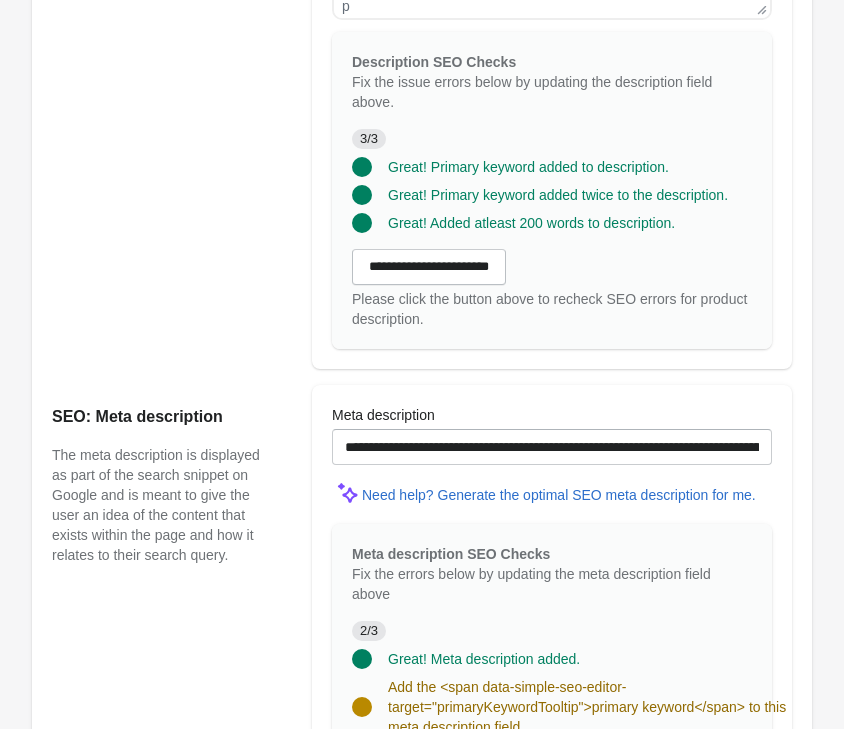 scroll, scrollTop: 1408, scrollLeft: 0, axis: vertical 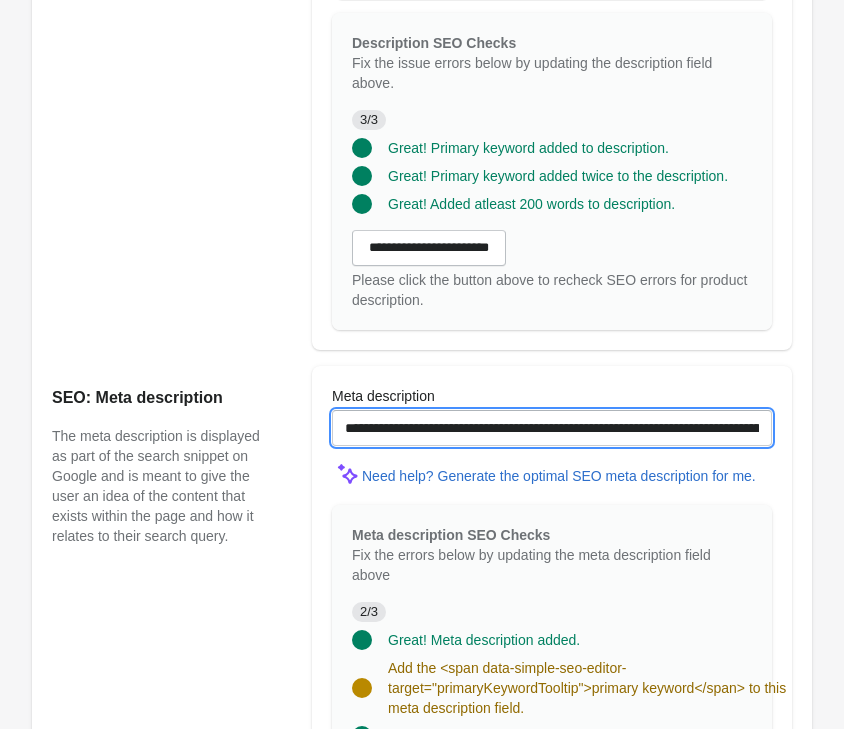 click on "**********" at bounding box center (552, 428) 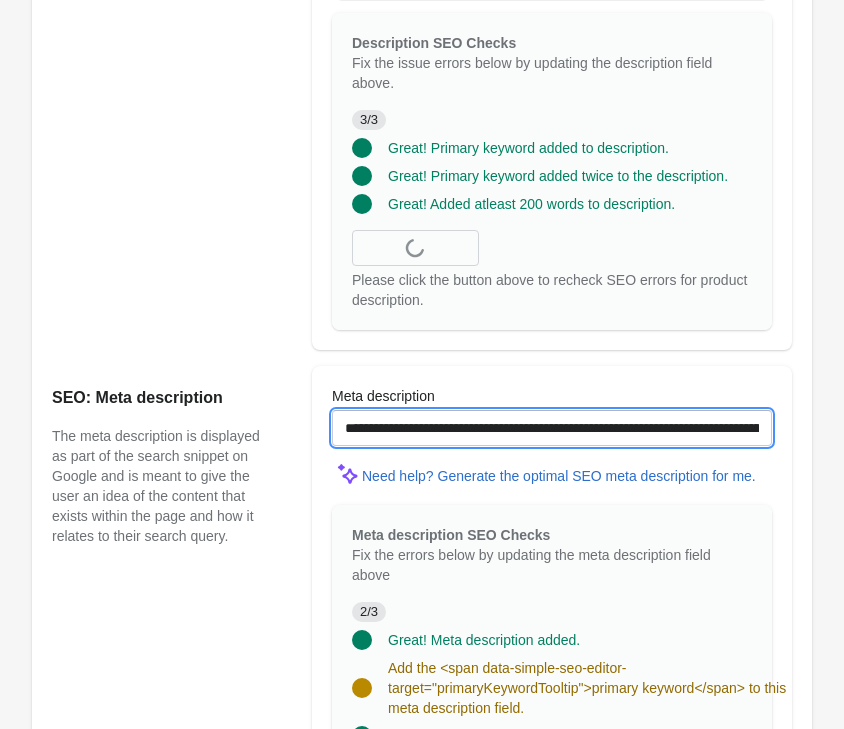 paste on "**********" 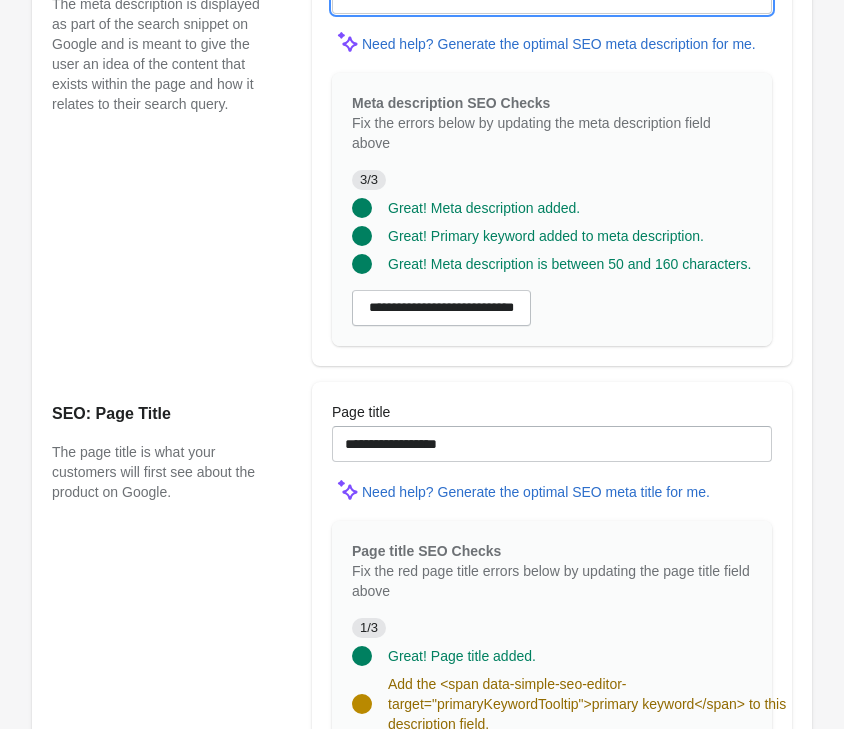 scroll, scrollTop: 1918, scrollLeft: 0, axis: vertical 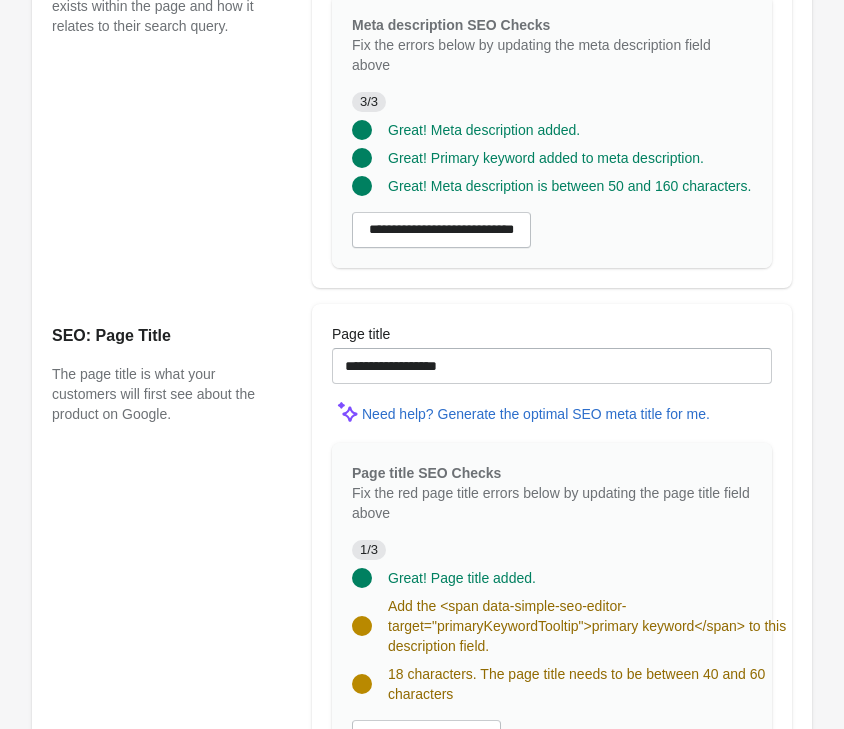type on "**********" 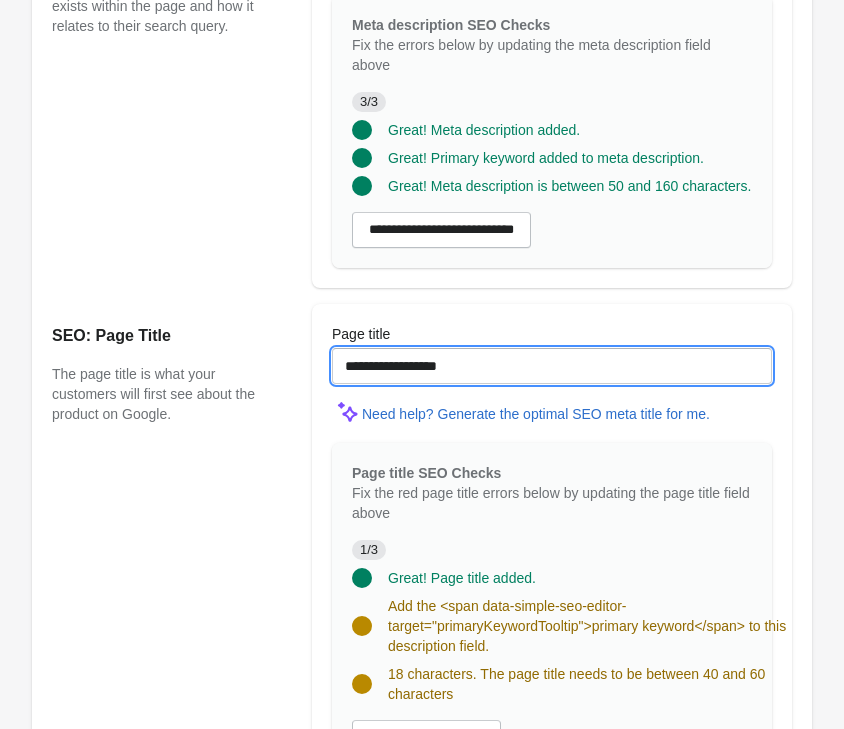 drag, startPoint x: 498, startPoint y: 362, endPoint x: 165, endPoint y: 338, distance: 333.86374 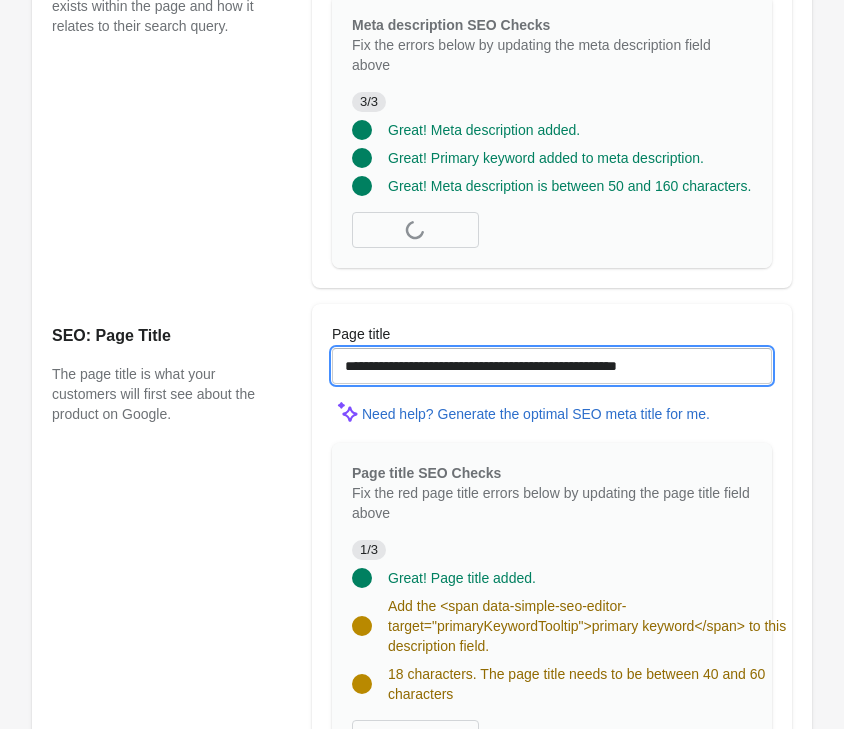 click on "**********" at bounding box center (552, 366) 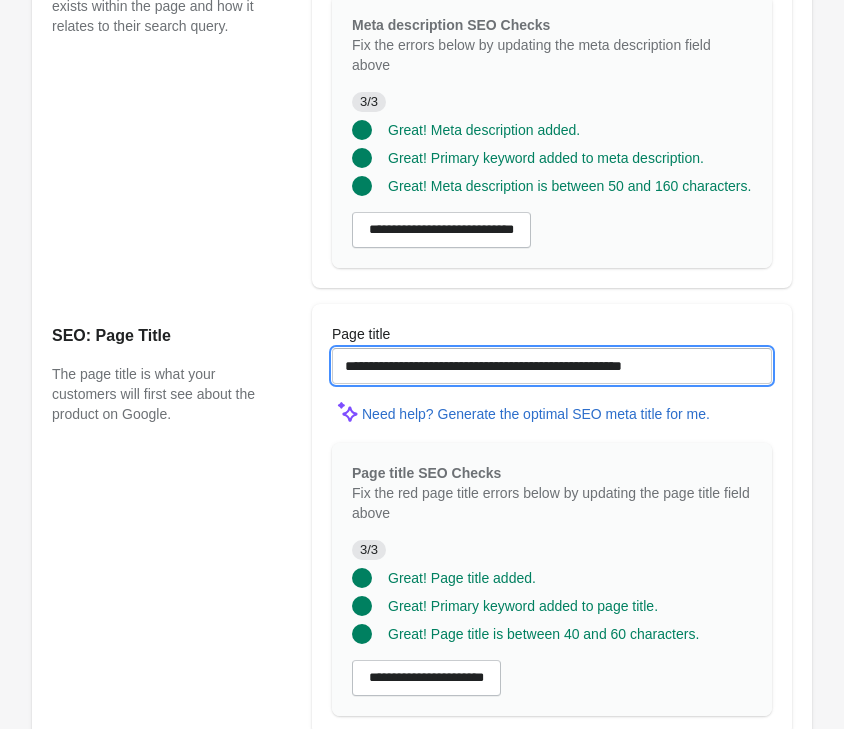 click on "**********" at bounding box center (552, 366) 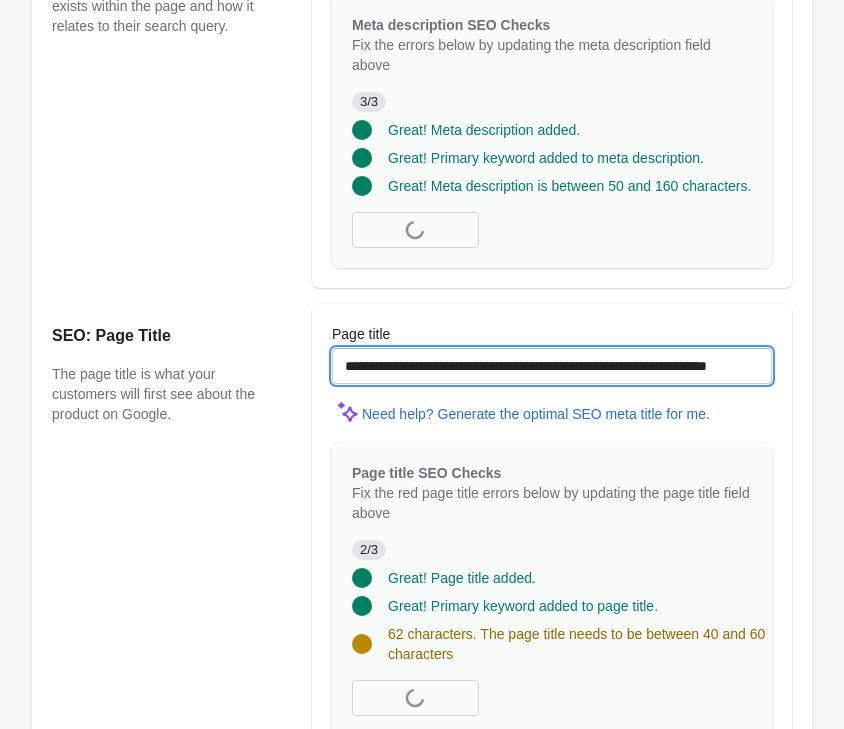 scroll, scrollTop: 0, scrollLeft: 33, axis: horizontal 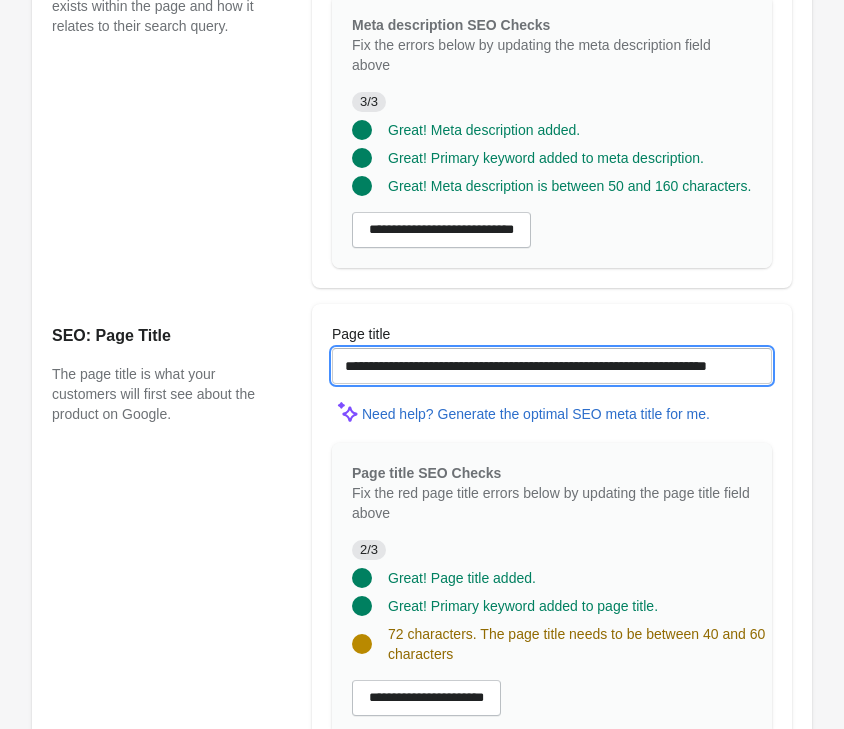 click on "**********" at bounding box center (552, 366) 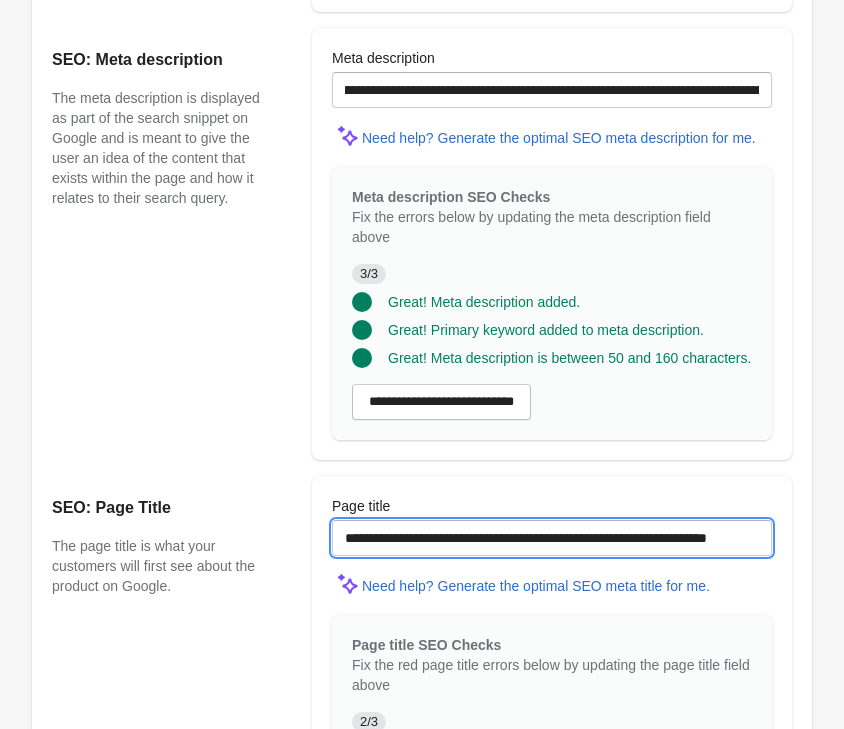 scroll, scrollTop: 1714, scrollLeft: 0, axis: vertical 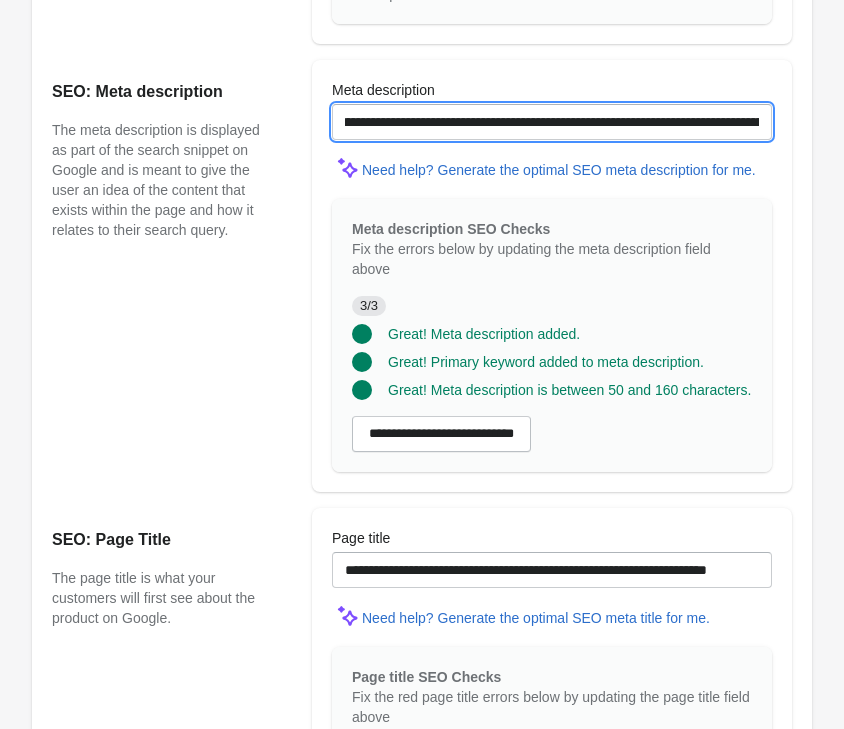click on "**********" at bounding box center (552, 122) 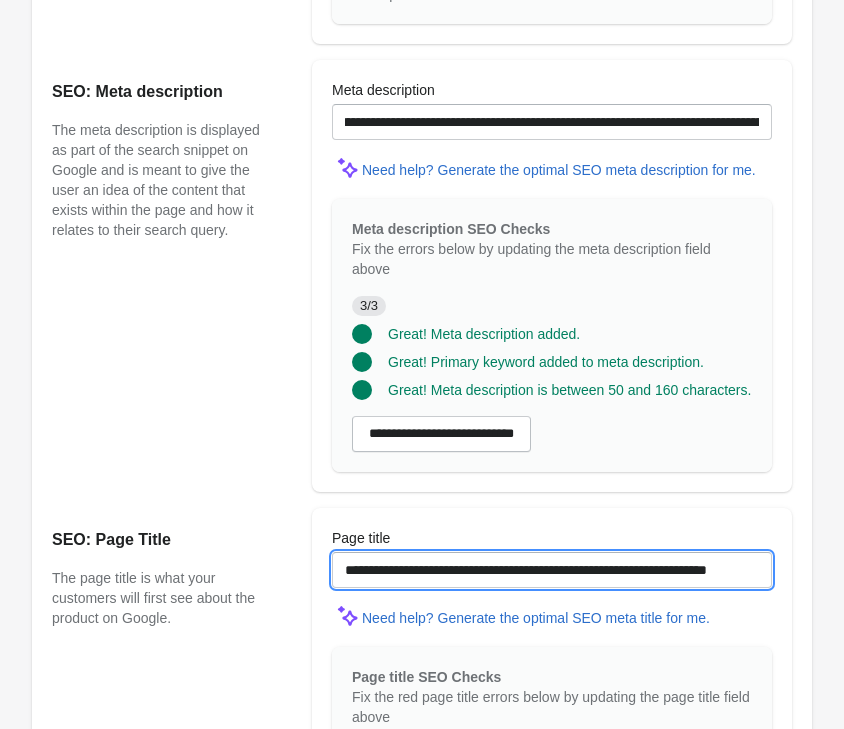 click on "**********" at bounding box center (552, 570) 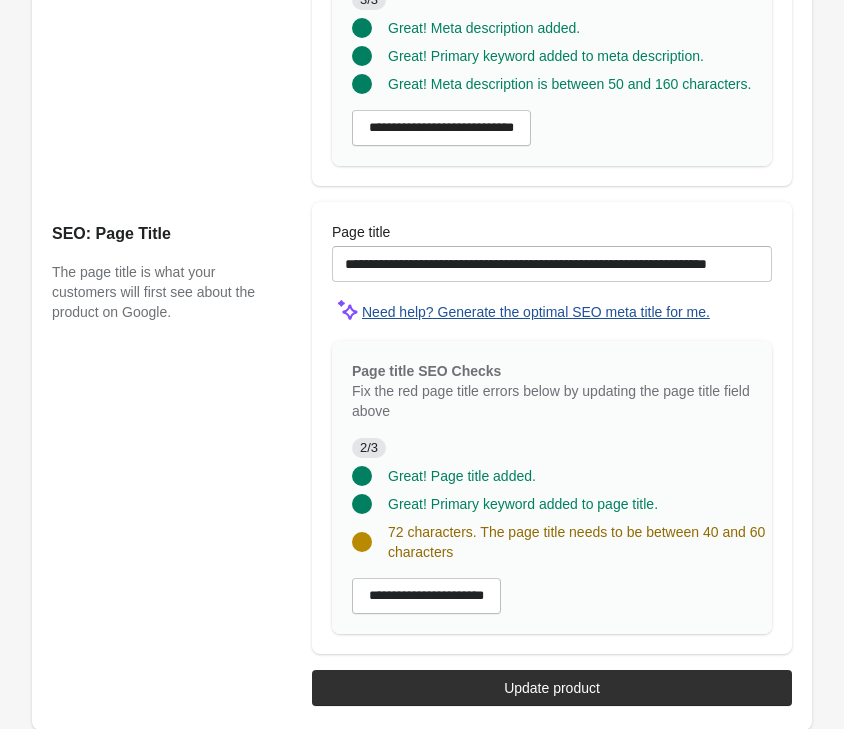 drag, startPoint x: 232, startPoint y: 533, endPoint x: 434, endPoint y: 316, distance: 296.46753 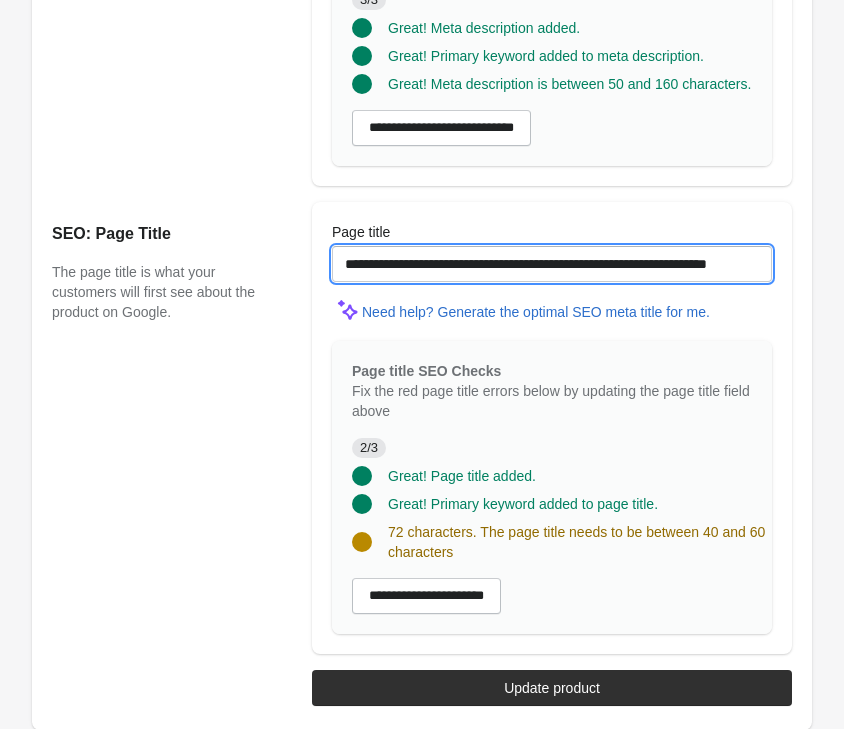 click on "**********" at bounding box center (552, 264) 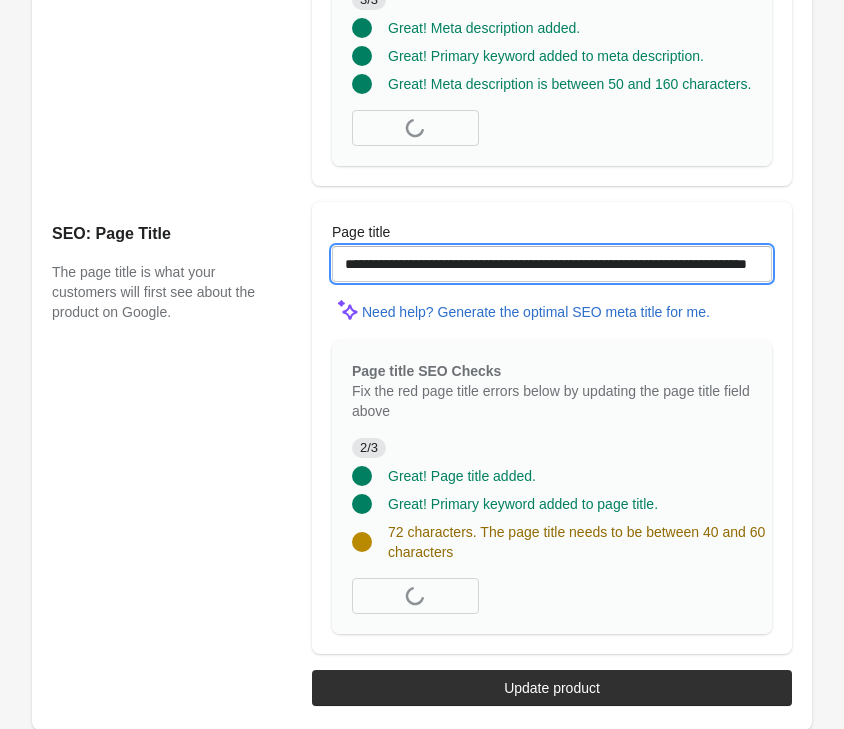 click on "**********" at bounding box center (552, 264) 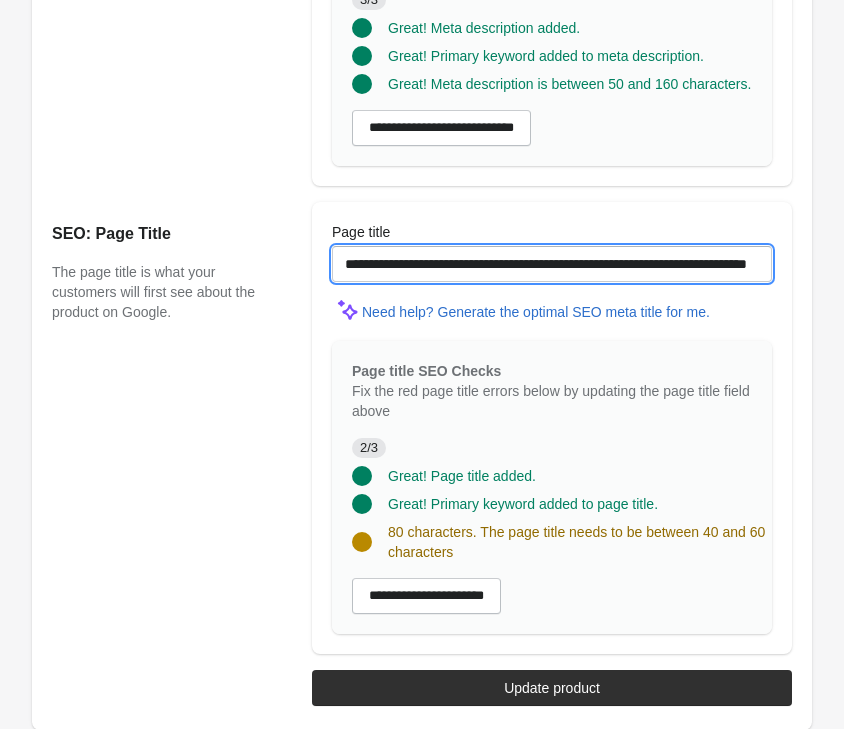 click on "**********" at bounding box center (552, 264) 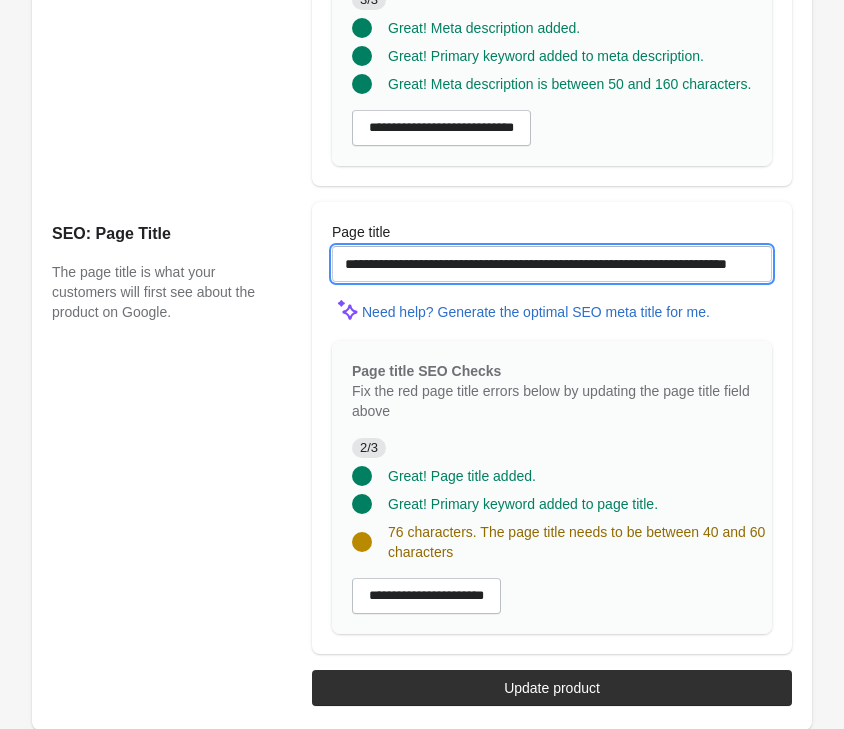 click on "**********" at bounding box center (552, 264) 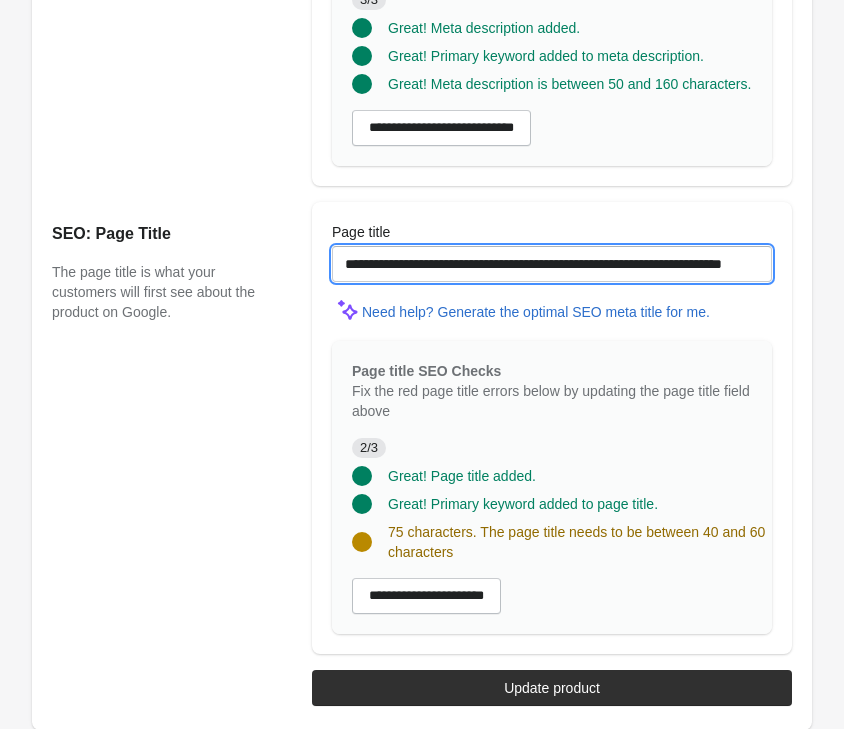click on "**********" at bounding box center [552, 264] 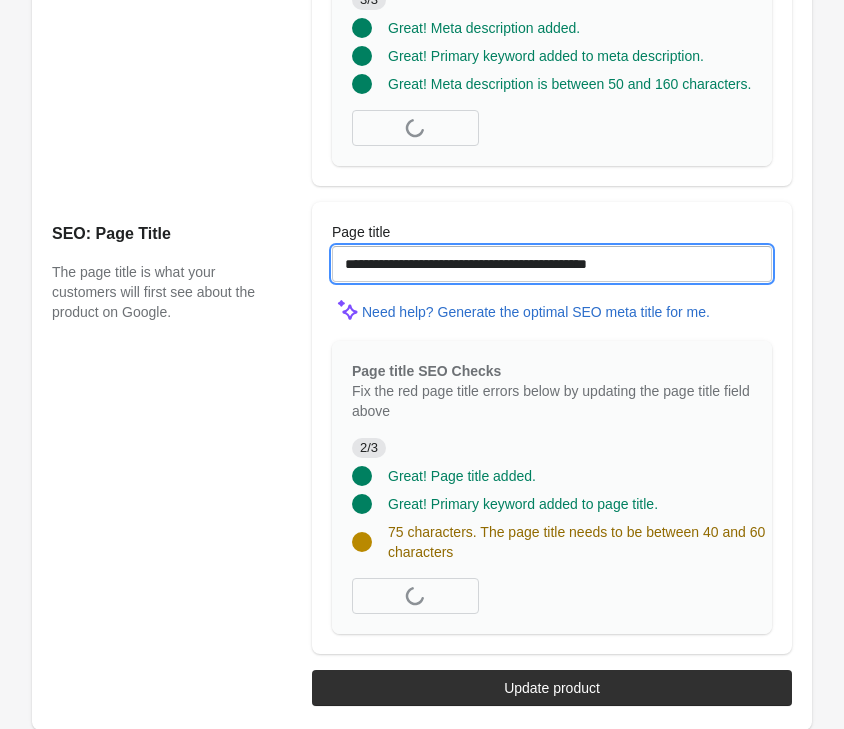scroll, scrollTop: 2004, scrollLeft: 0, axis: vertical 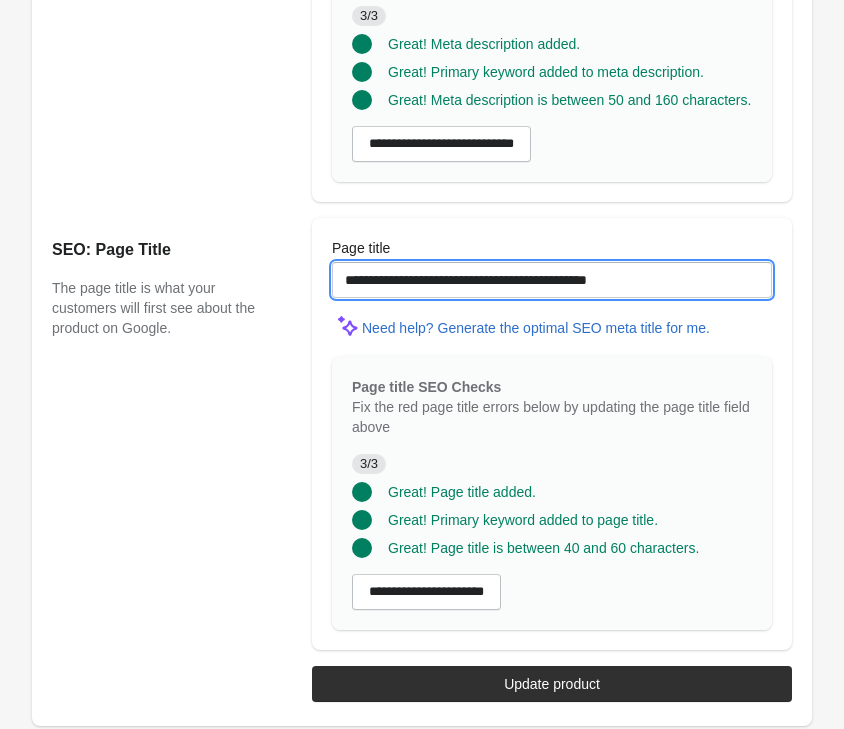 type on "**********" 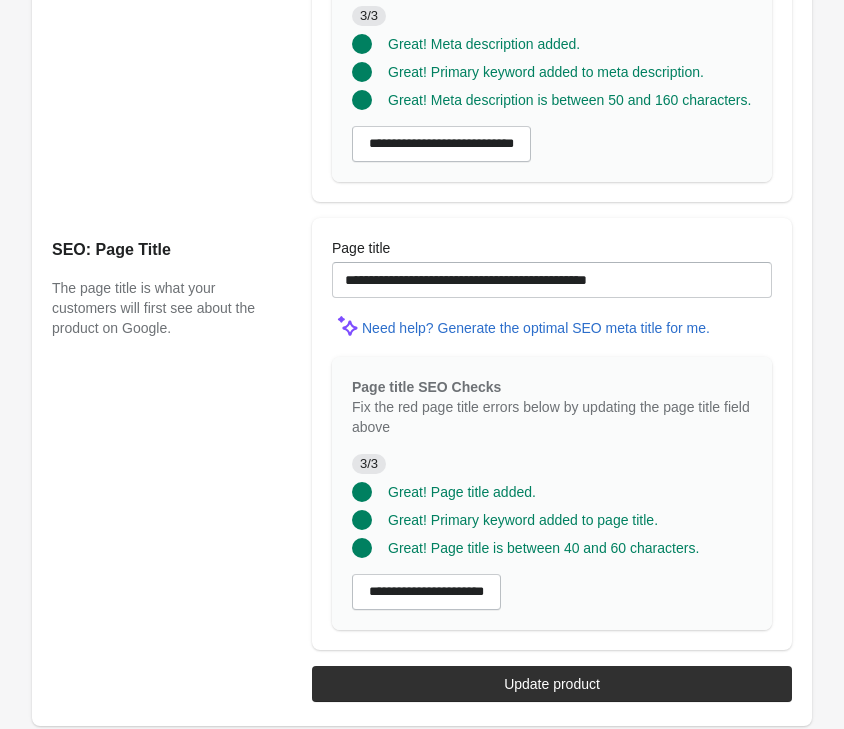 click on "SEO: Page Title
The page title is what your customers will first see about the product on Google." at bounding box center [172, 434] 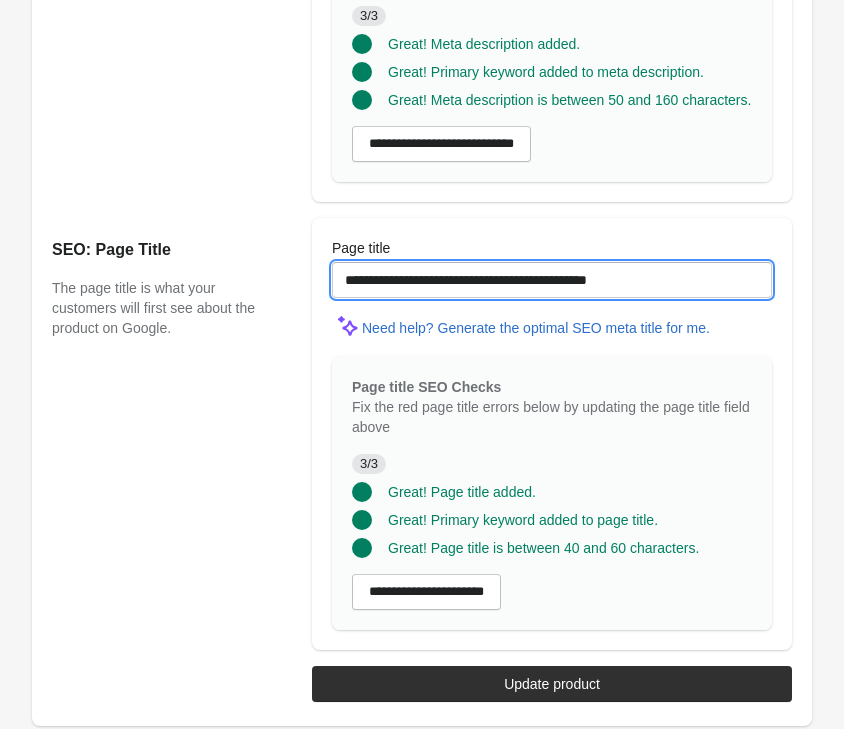 click on "**********" at bounding box center (552, 280) 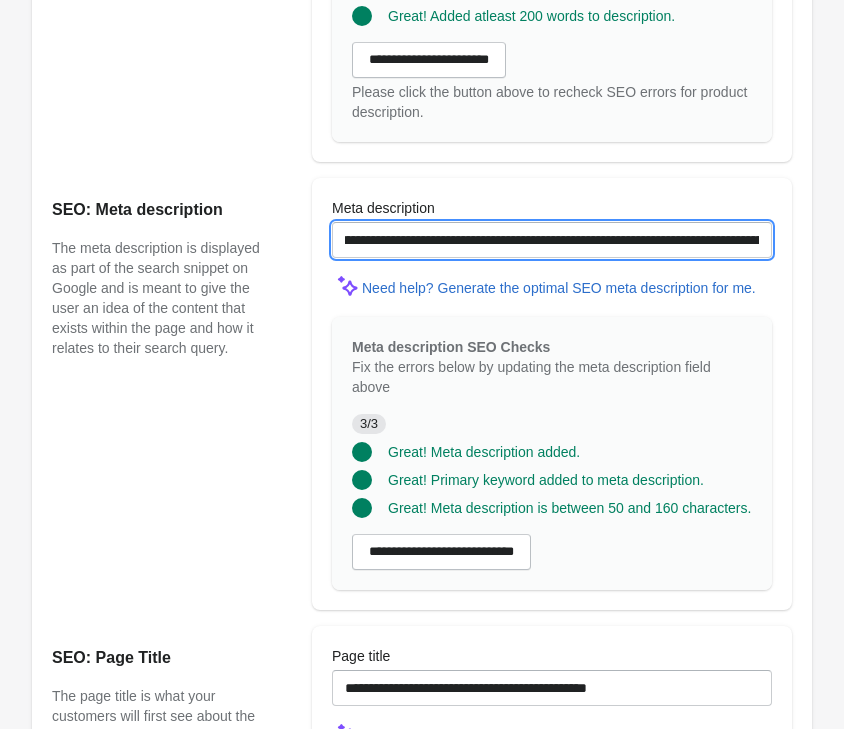 click on "**********" at bounding box center (552, 240) 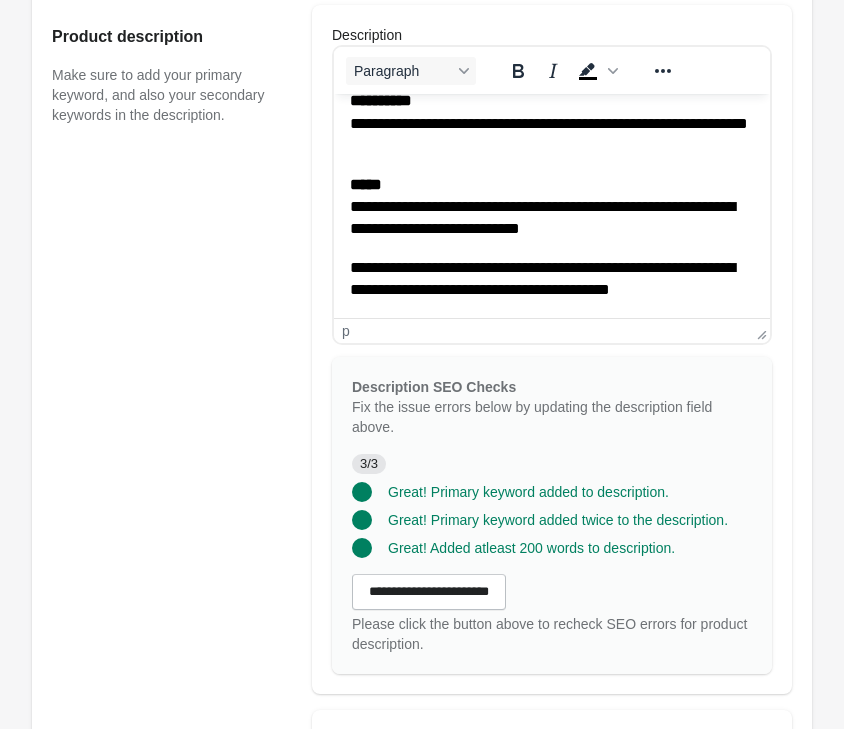scroll, scrollTop: 984, scrollLeft: 0, axis: vertical 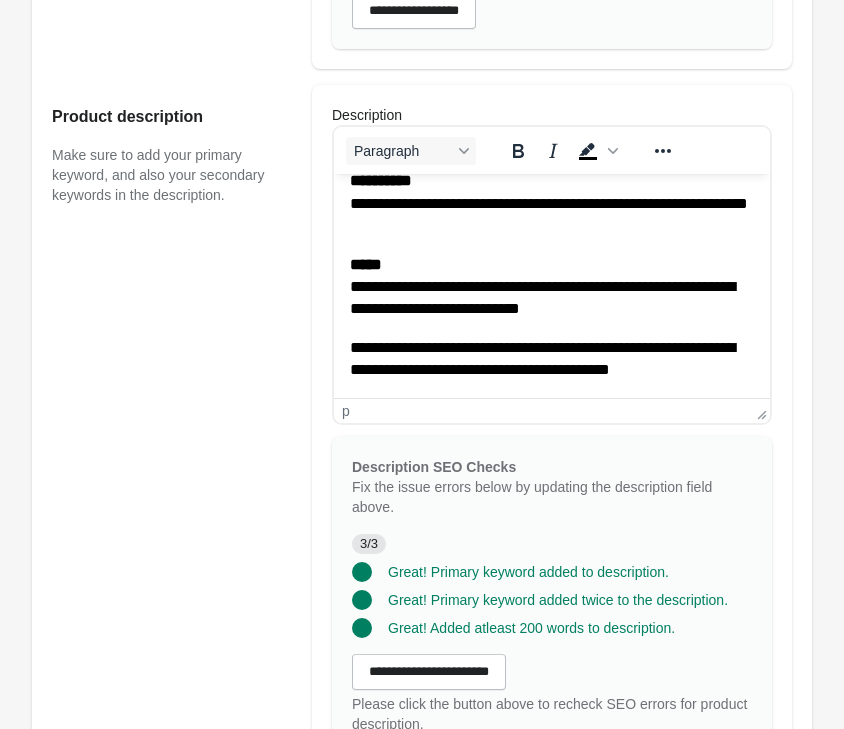 click on "**********" at bounding box center (552, 203) 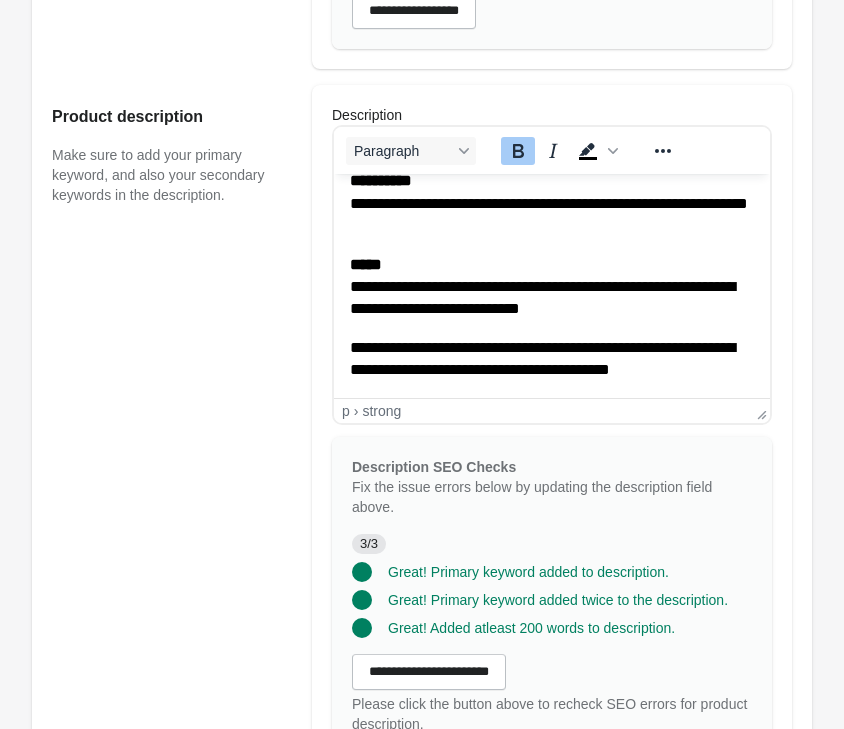 click on "**********" at bounding box center (552, 287) 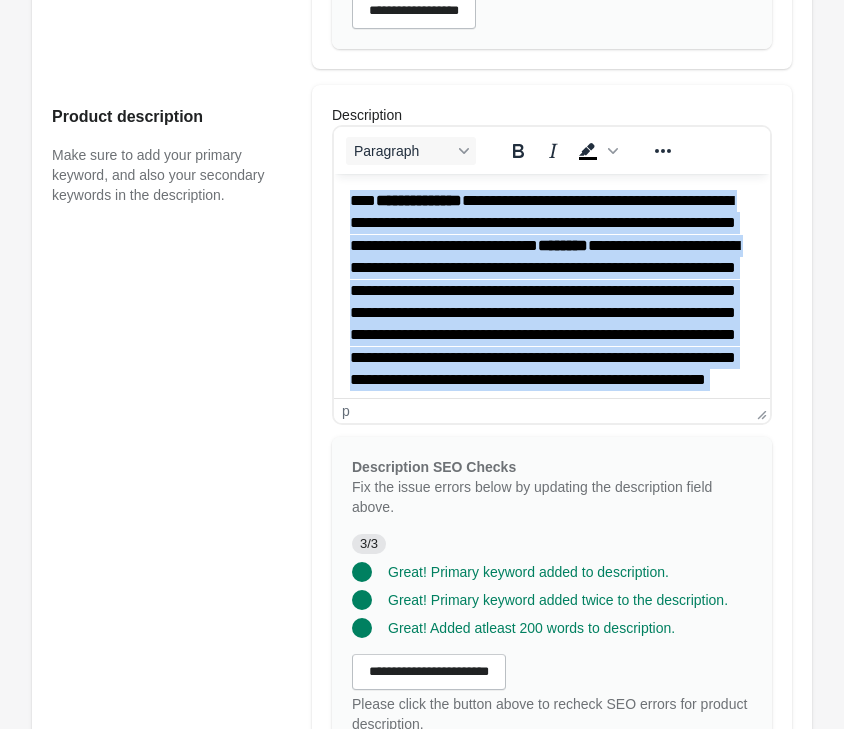 scroll, scrollTop: 576, scrollLeft: 0, axis: vertical 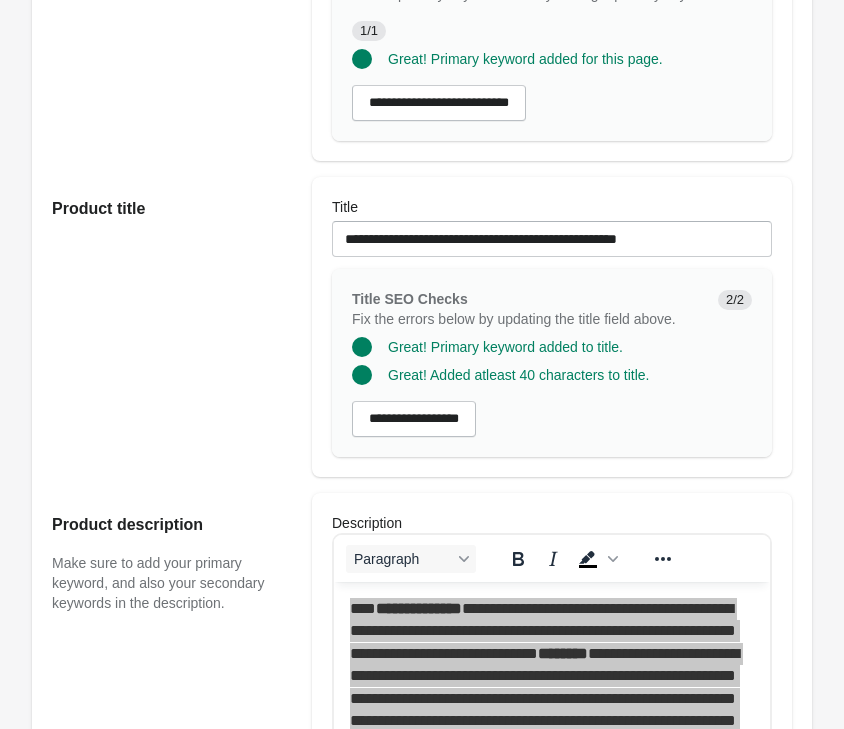 click on "**********" at bounding box center [552, 227] 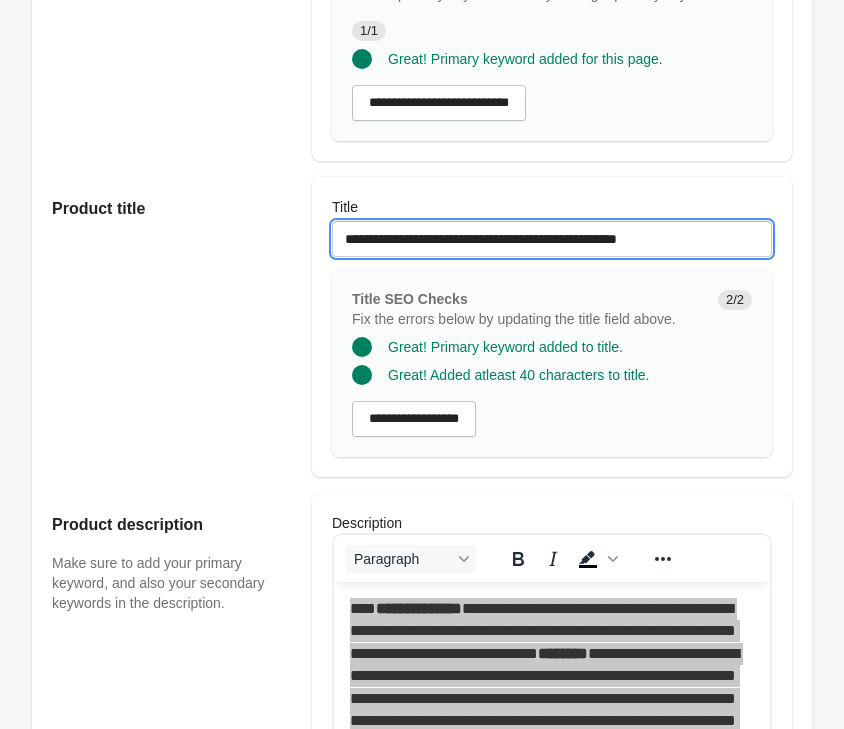 click on "**********" at bounding box center (552, 239) 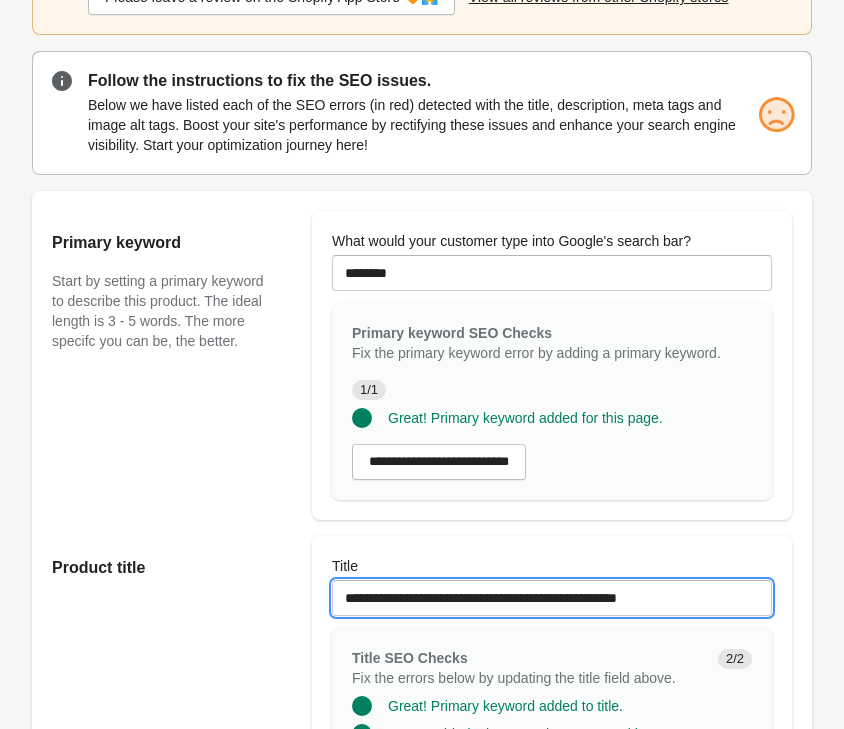 scroll, scrollTop: 168, scrollLeft: 0, axis: vertical 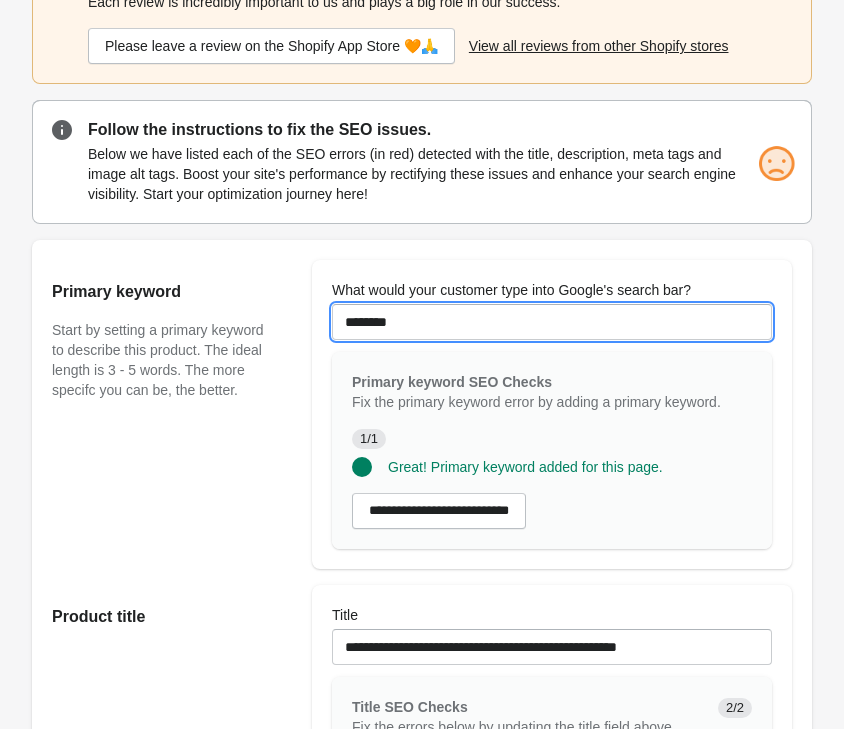 drag, startPoint x: 419, startPoint y: 321, endPoint x: 210, endPoint y: 315, distance: 209.0861 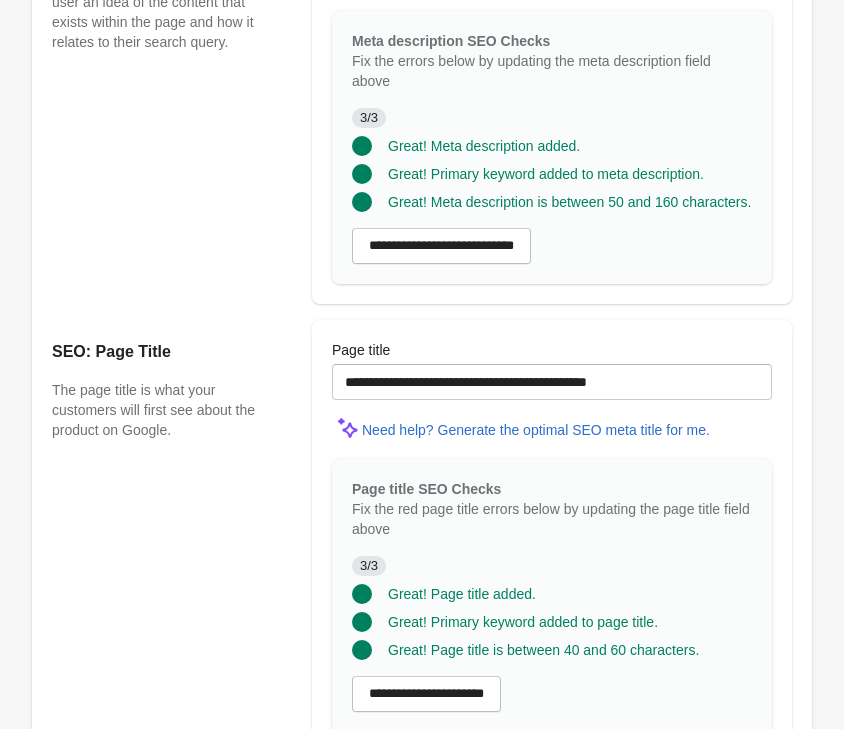 scroll, scrollTop: 2004, scrollLeft: 0, axis: vertical 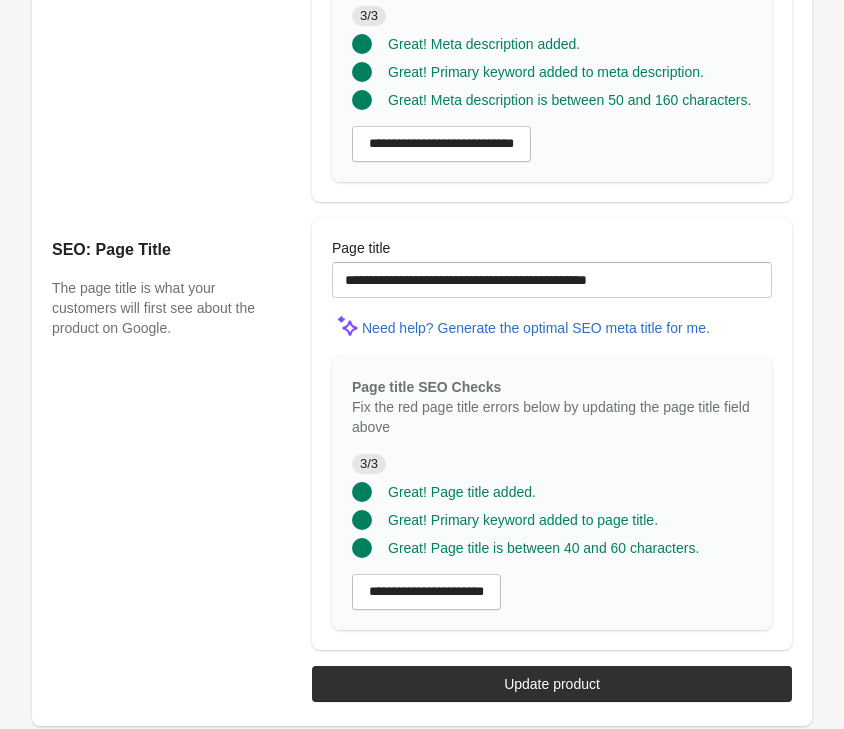 click on "**********" at bounding box center (412, 678) 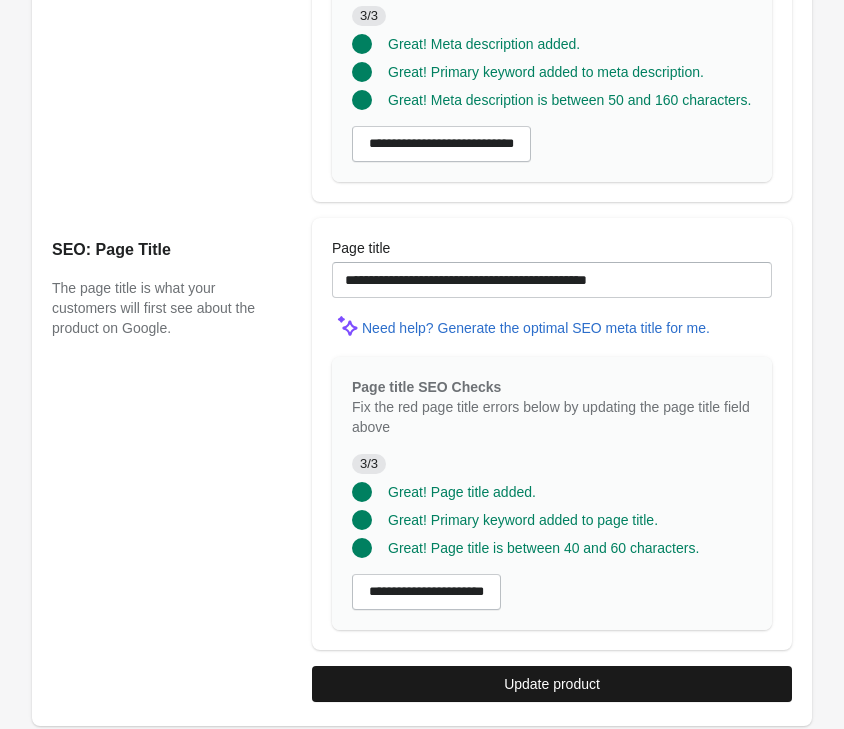 click on "Update product" at bounding box center [552, 684] 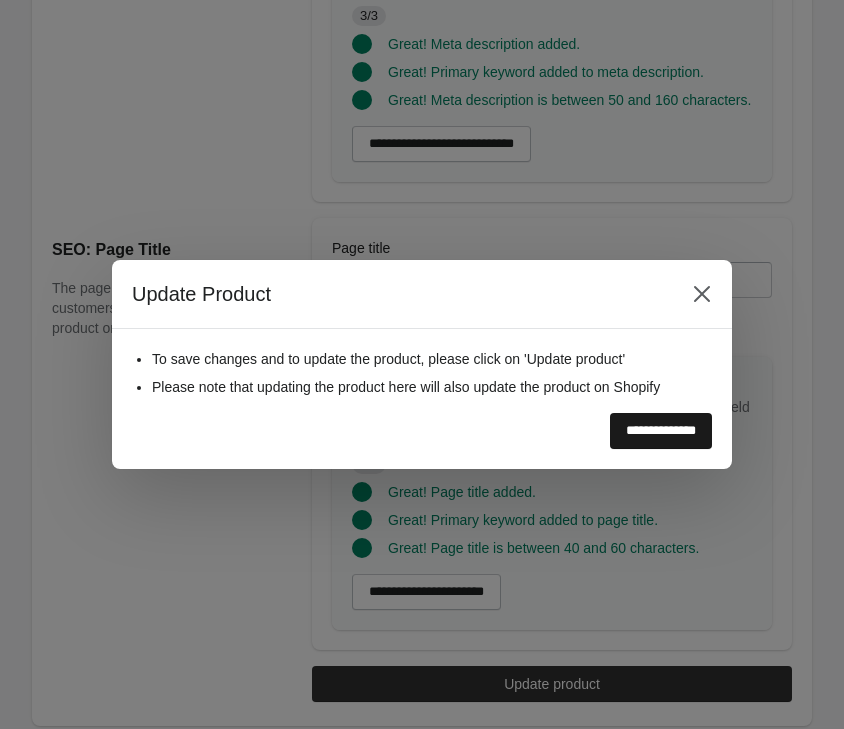 click on "**********" at bounding box center [661, 431] 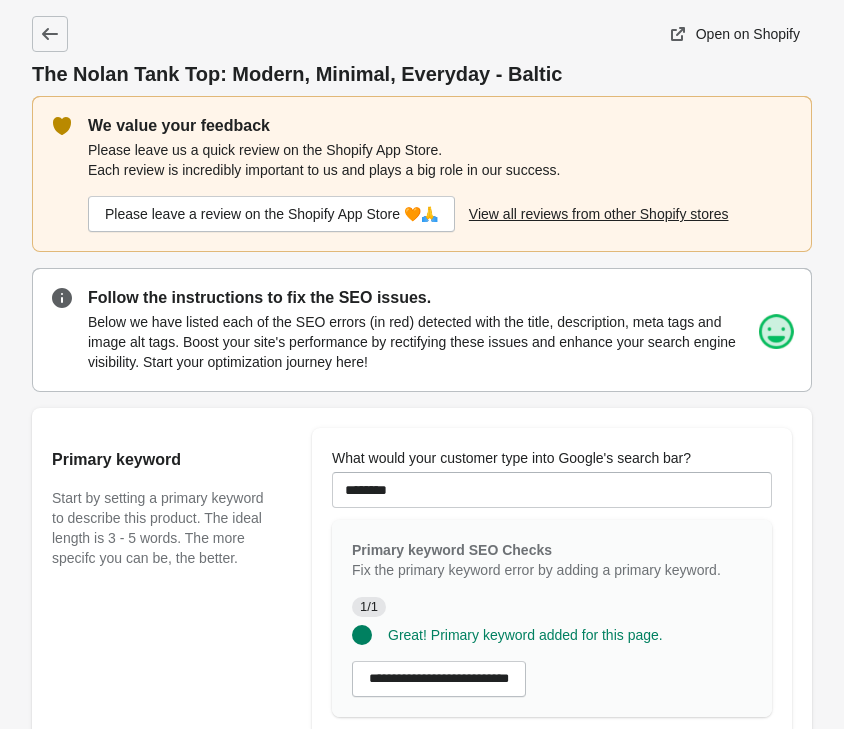 scroll, scrollTop: 0, scrollLeft: 0, axis: both 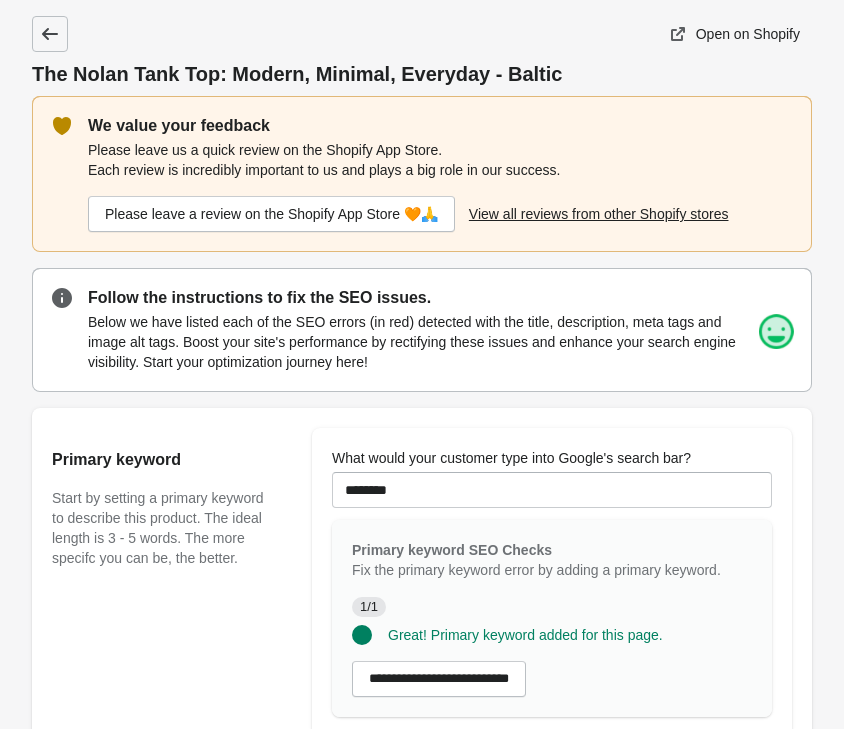 click at bounding box center (50, 34) 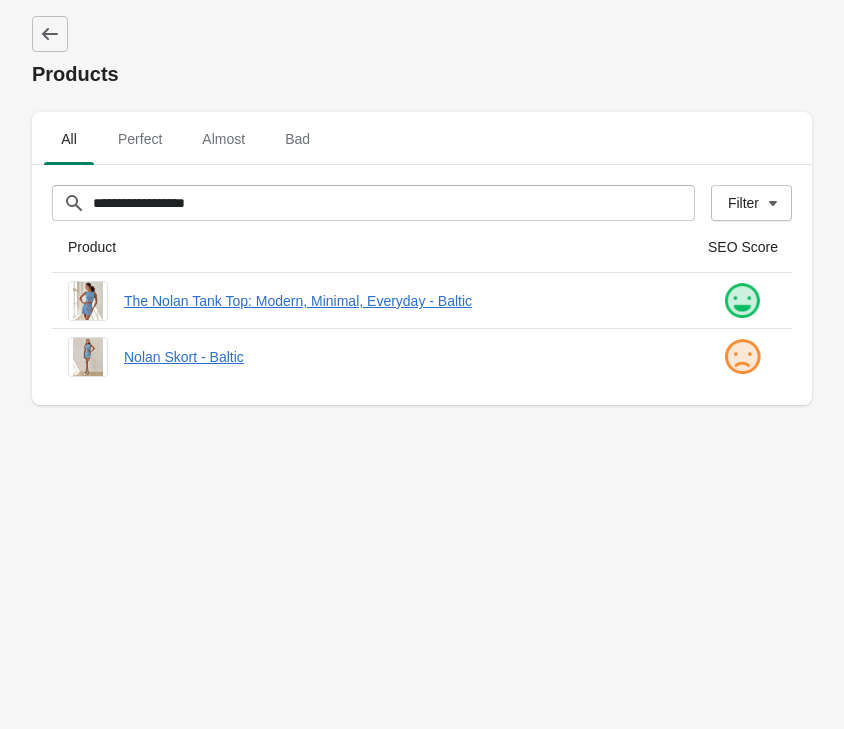 click on "**********" at bounding box center [422, 364] 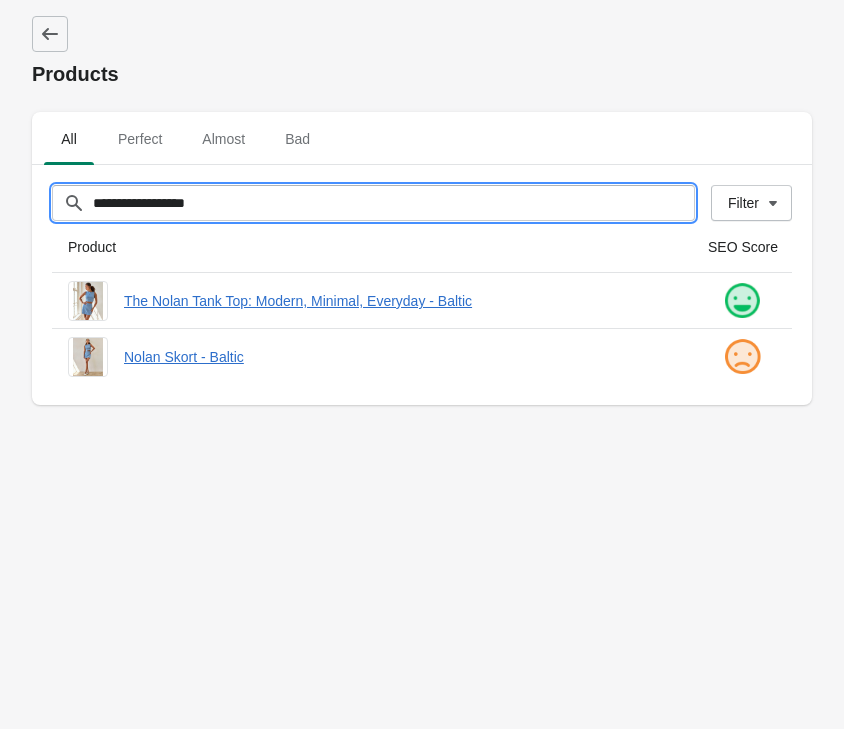 drag, startPoint x: 242, startPoint y: 195, endPoint x: -99, endPoint y: 182, distance: 341.2477 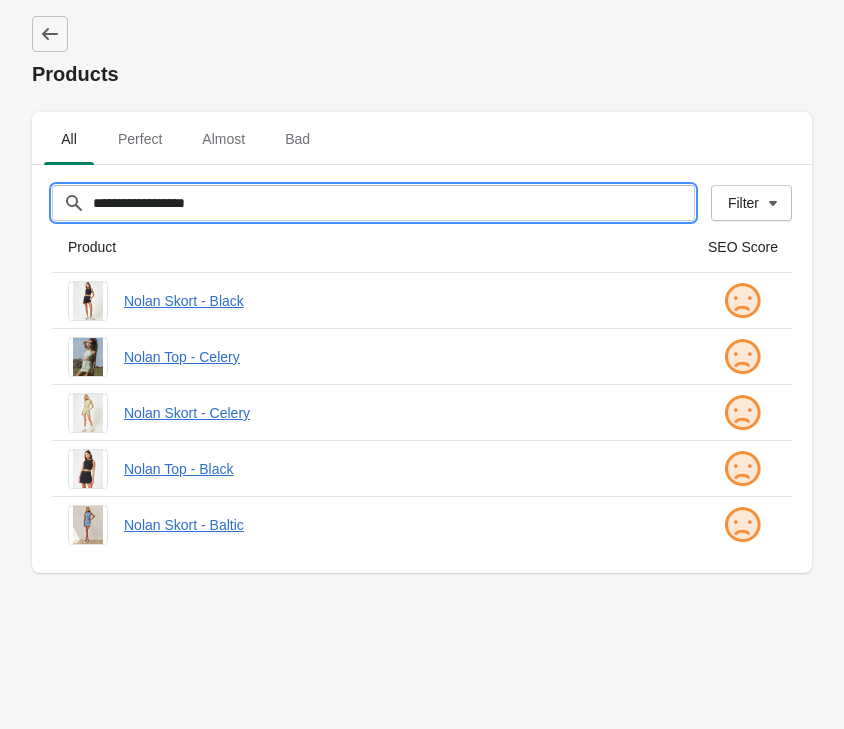type on "**********" 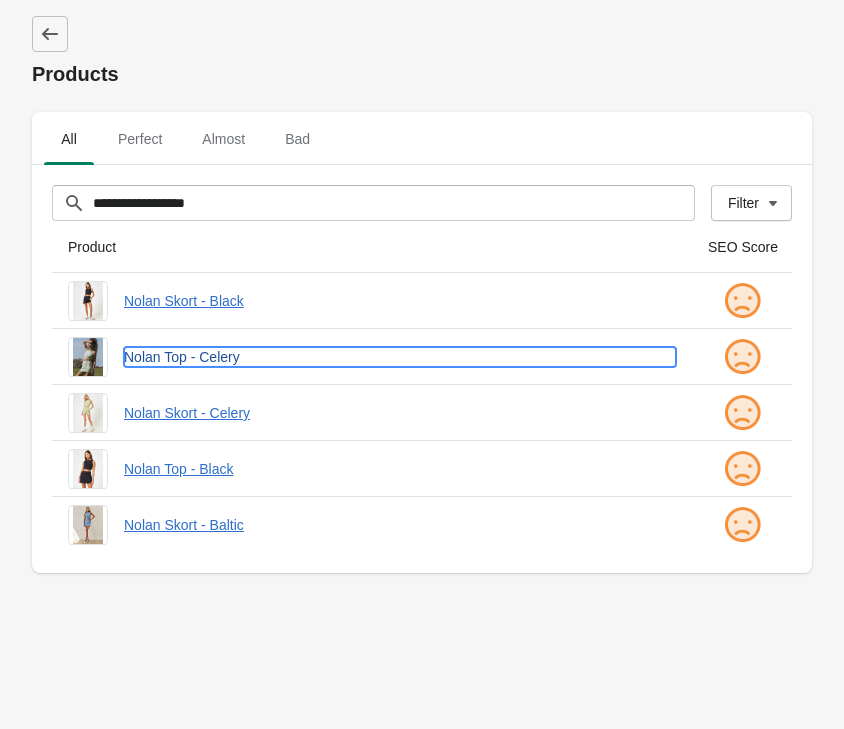 click on "Nolan Top - Celery" at bounding box center (400, 357) 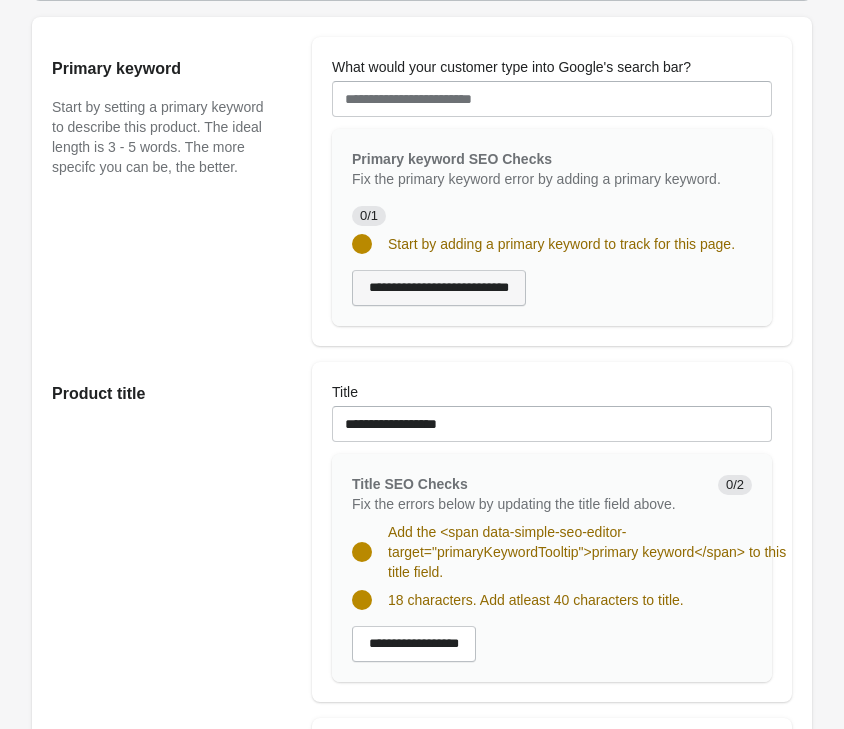 scroll, scrollTop: 510, scrollLeft: 0, axis: vertical 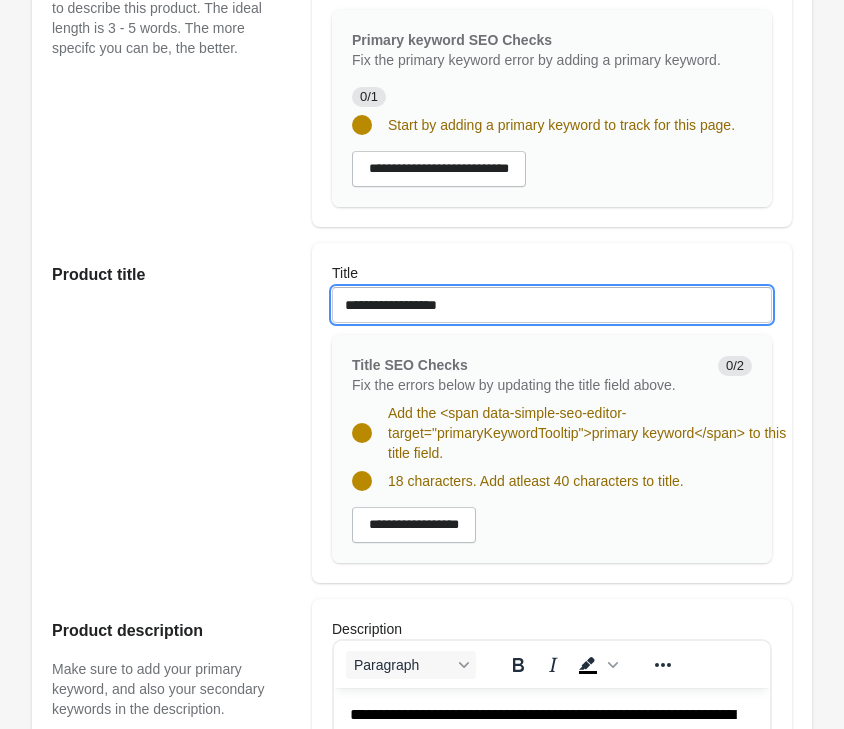 drag, startPoint x: 477, startPoint y: 305, endPoint x: 103, endPoint y: 300, distance: 374.03342 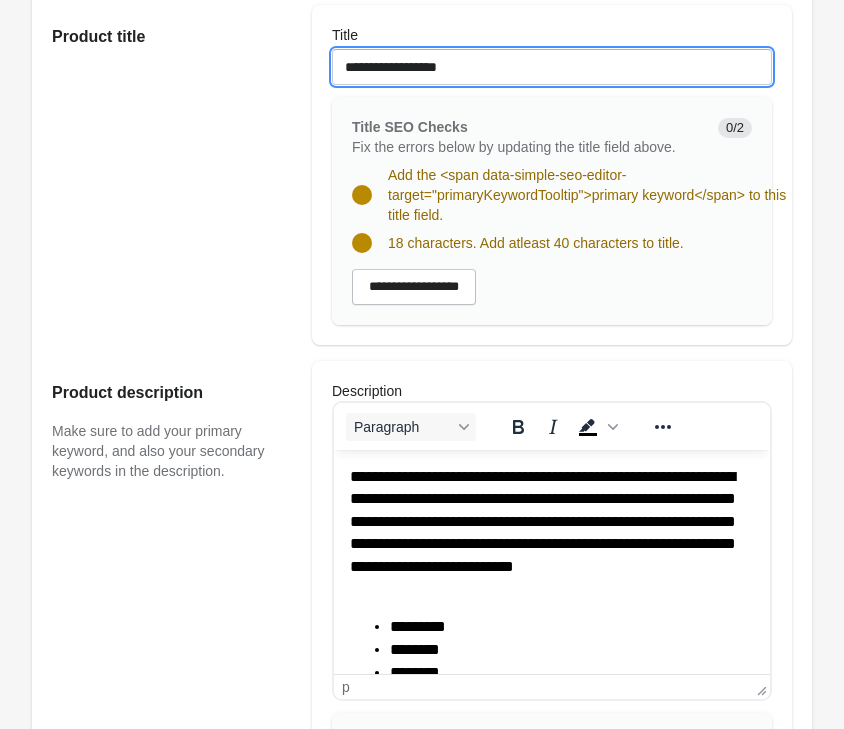 scroll, scrollTop: 816, scrollLeft: 0, axis: vertical 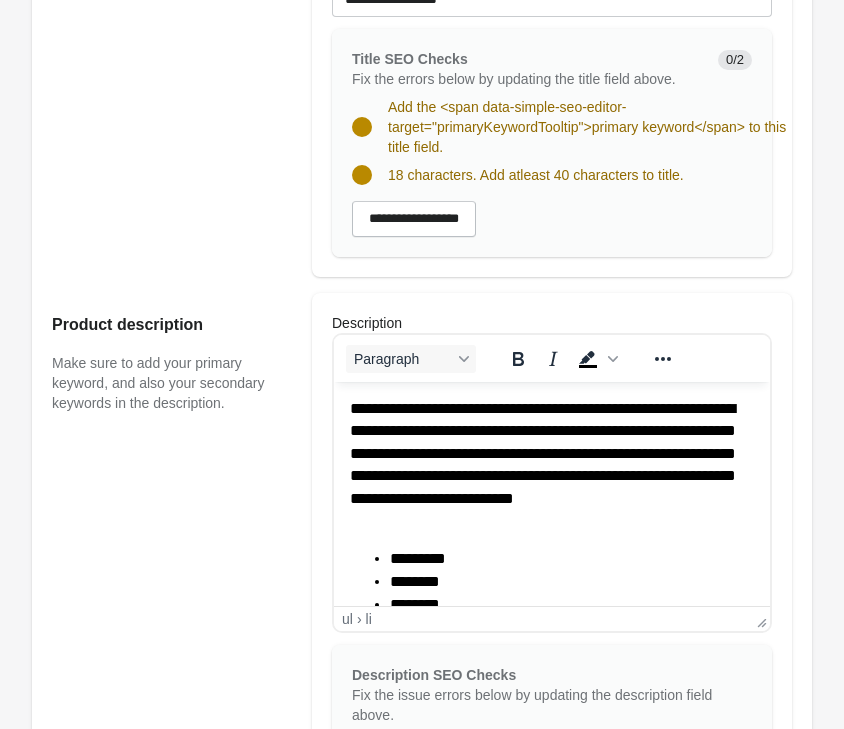 click on "*********" at bounding box center (572, 559) 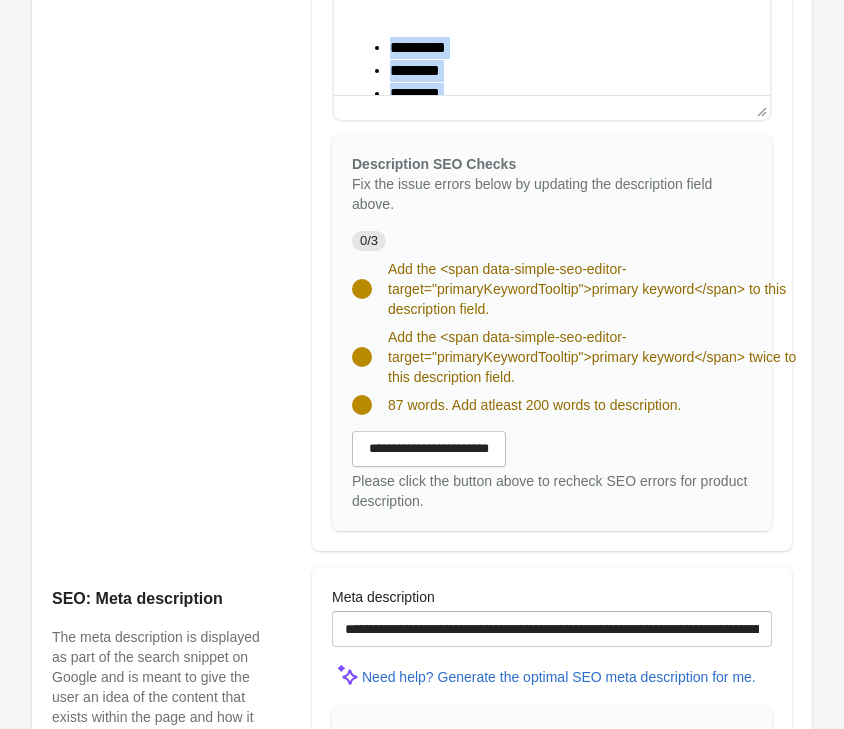 scroll, scrollTop: 1428, scrollLeft: 0, axis: vertical 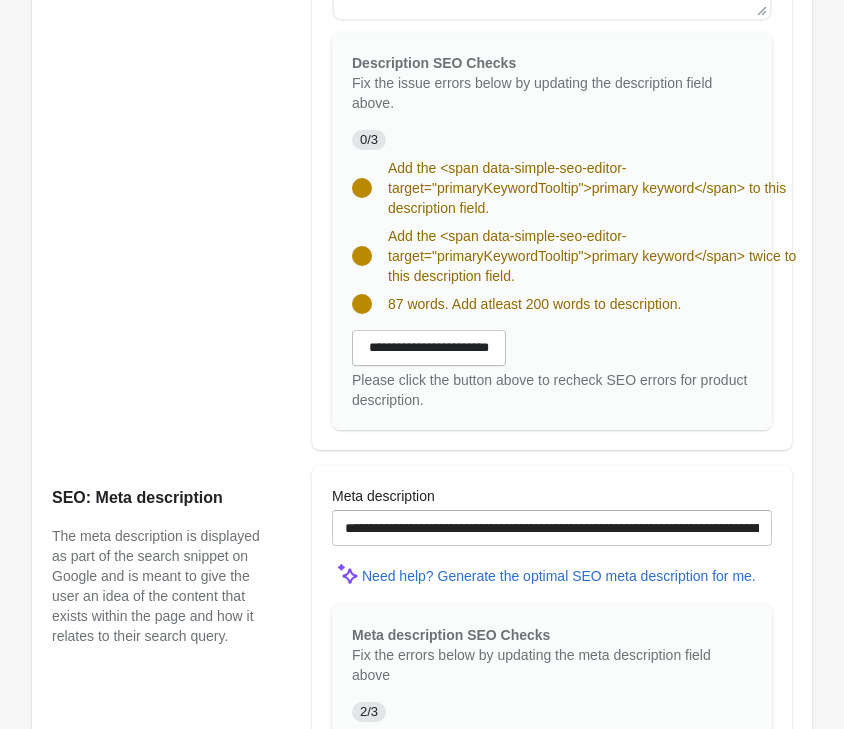 click at bounding box center (552, 552) 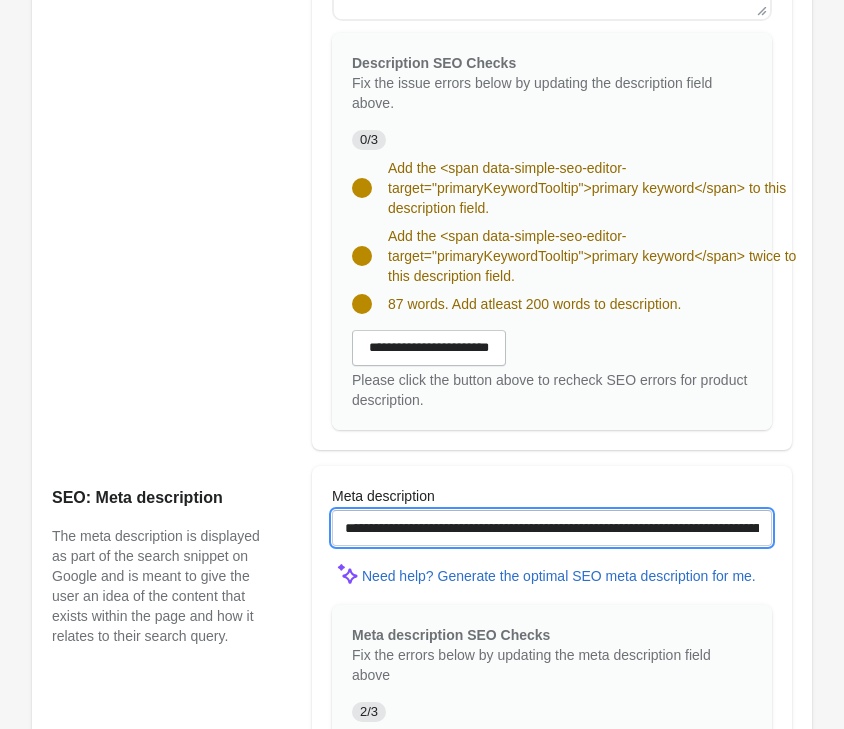click on "**********" at bounding box center (552, 528) 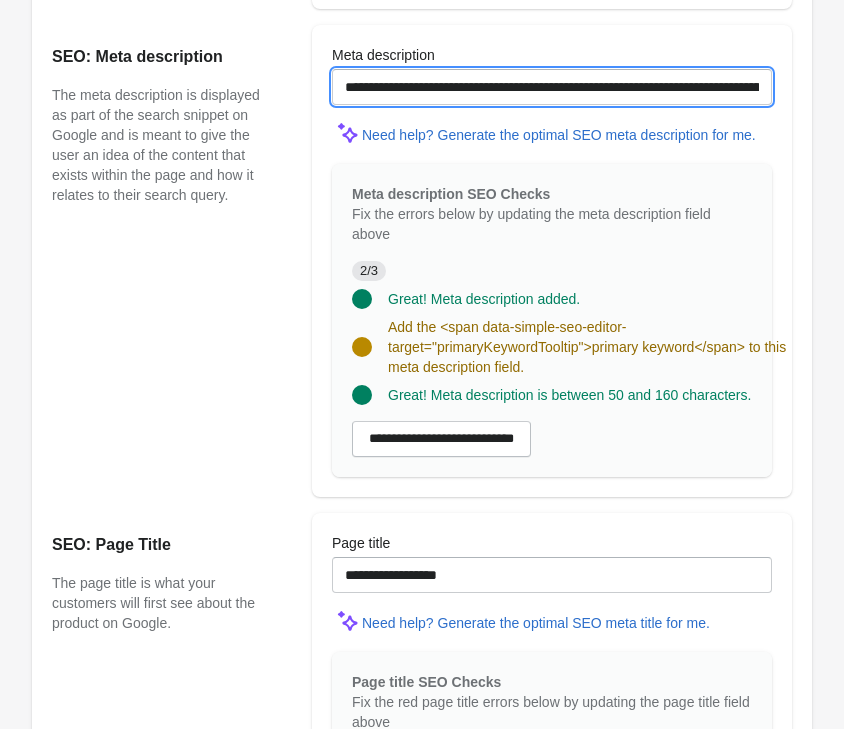 scroll, scrollTop: 1938, scrollLeft: 0, axis: vertical 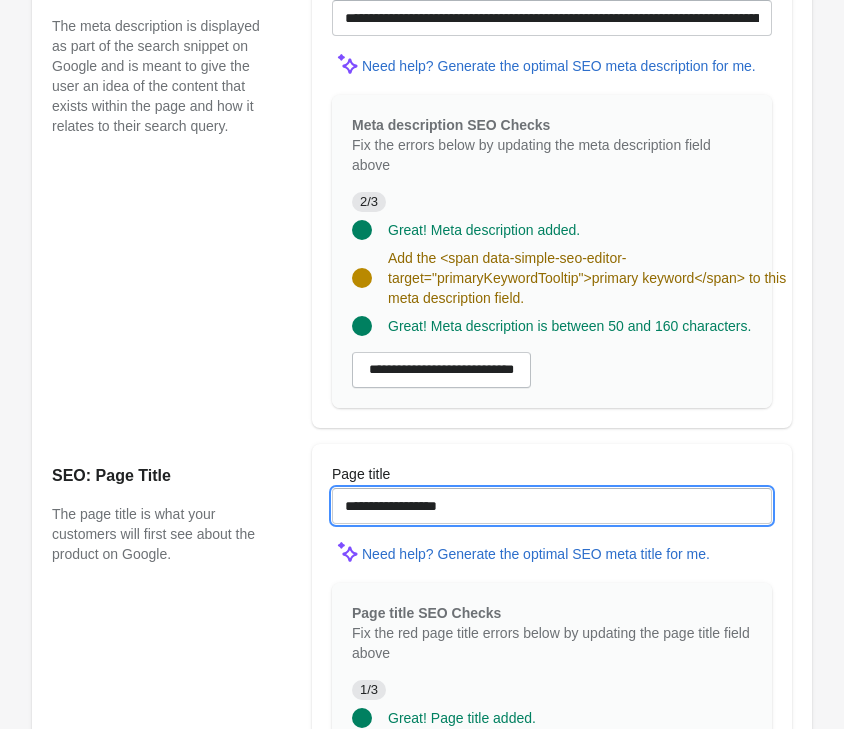 click on "**********" at bounding box center (552, 506) 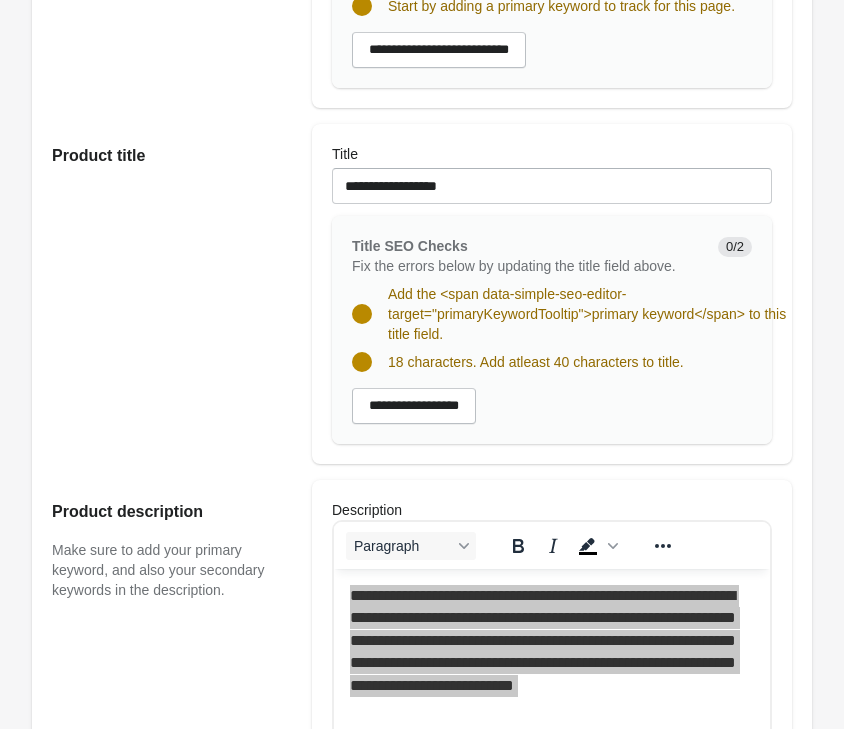 scroll, scrollTop: 592, scrollLeft: 0, axis: vertical 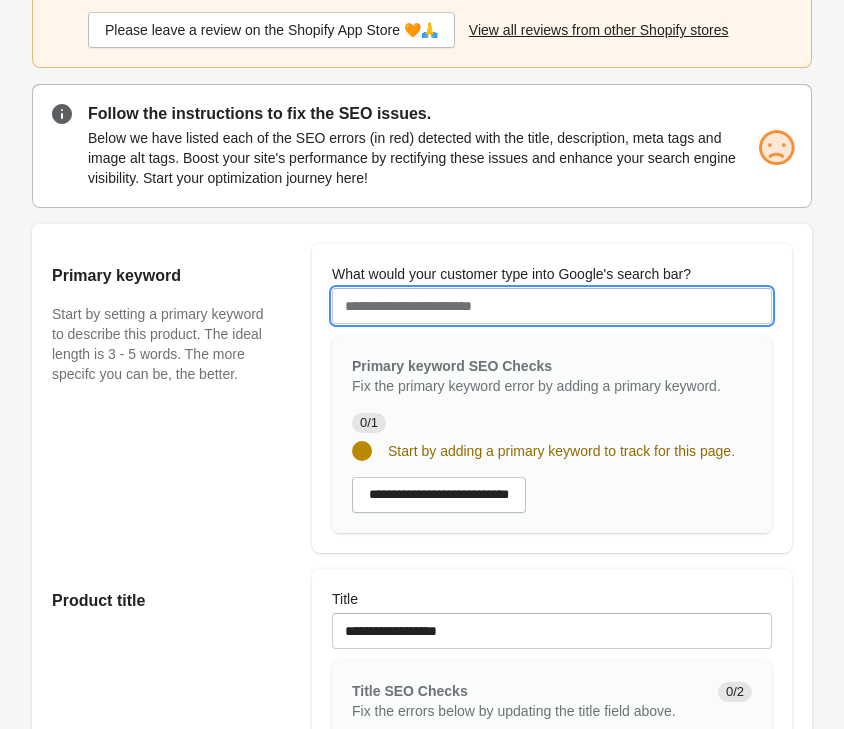 click on "What would your customer type into Google's search bar?" at bounding box center (552, 306) 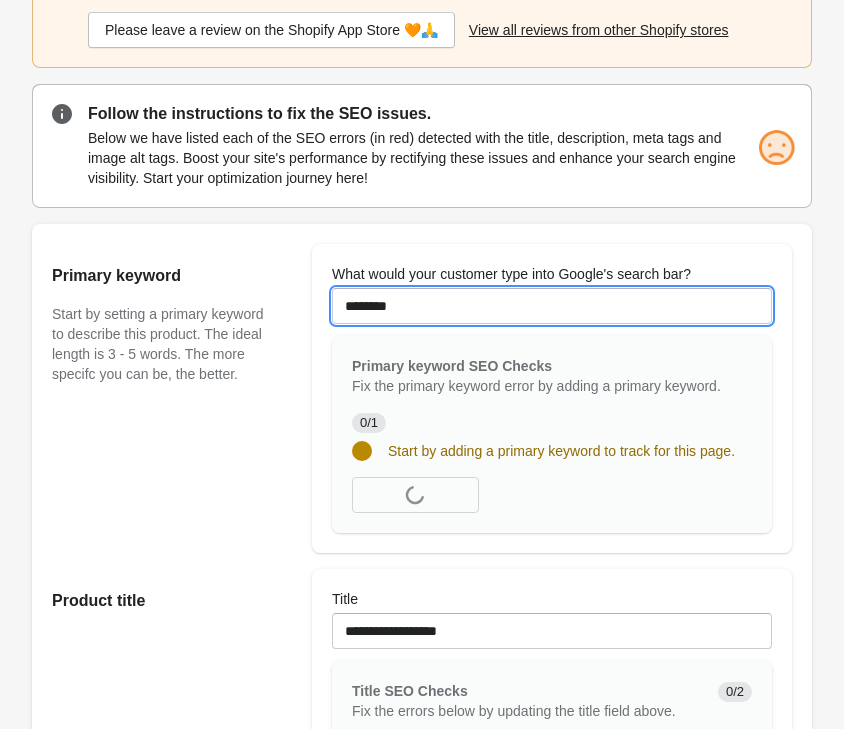 type on "********" 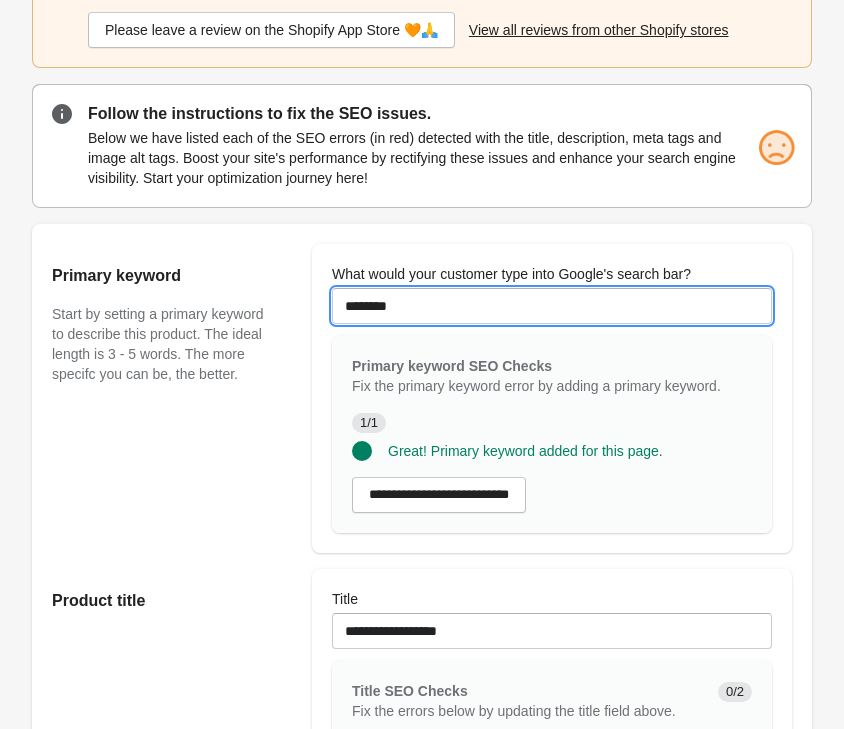 scroll, scrollTop: 490, scrollLeft: 0, axis: vertical 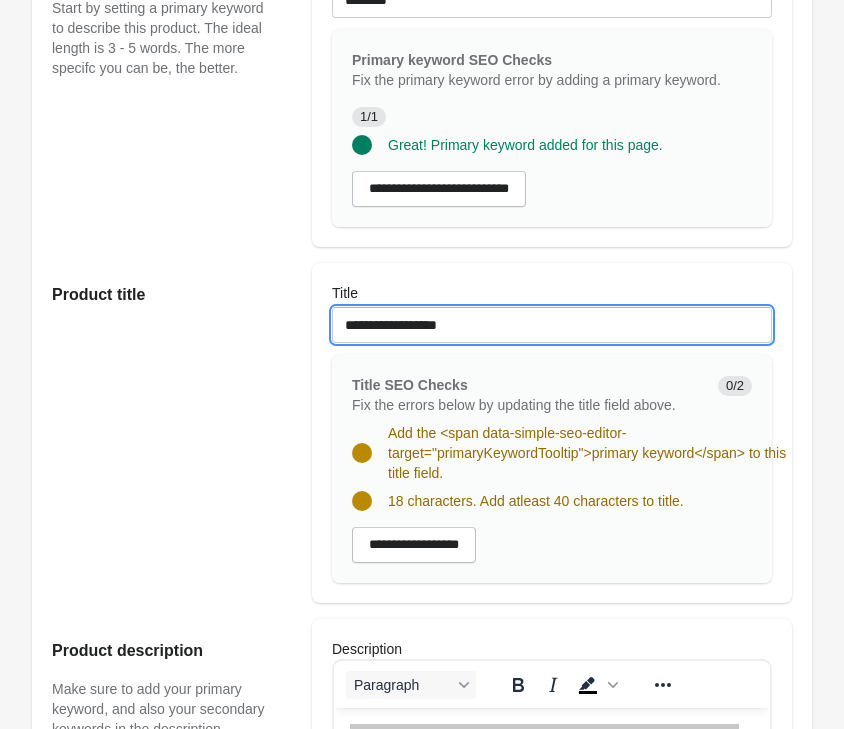 click on "**********" at bounding box center [552, 325] 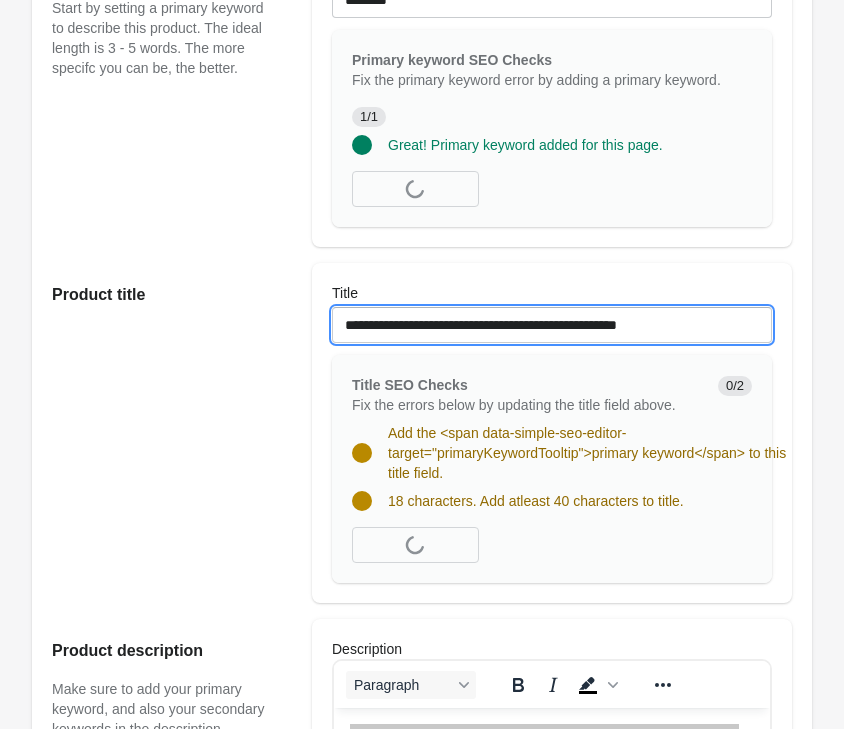 type on "**********" 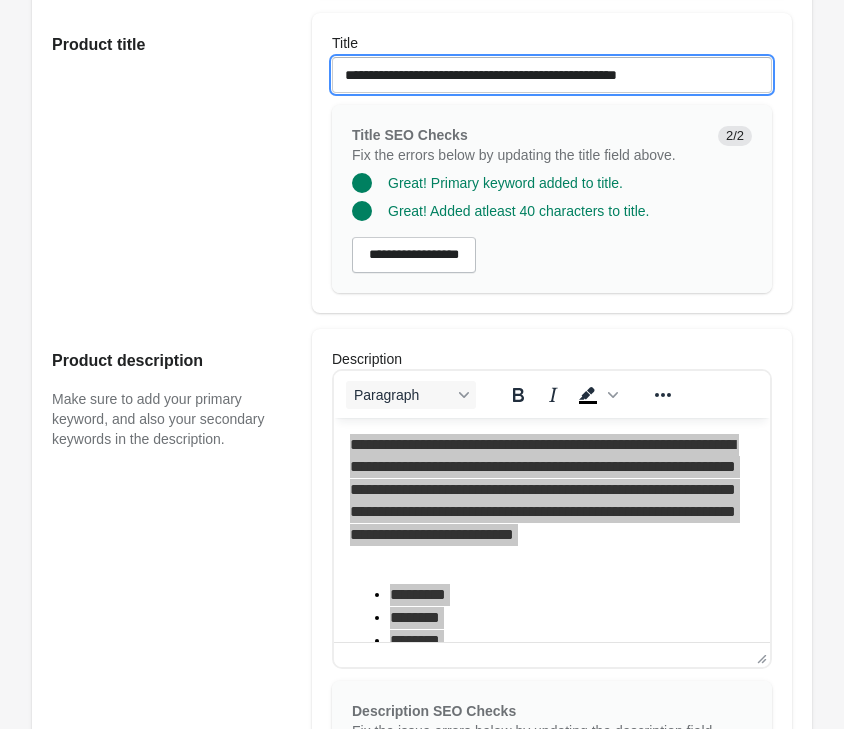 scroll, scrollTop: 796, scrollLeft: 0, axis: vertical 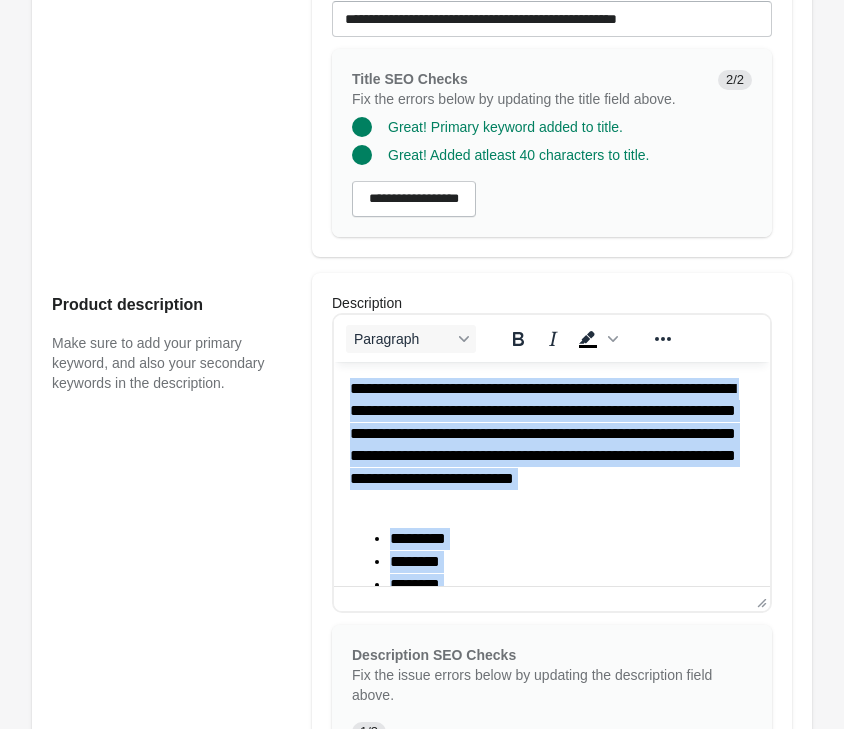 click on "**********" at bounding box center [552, 445] 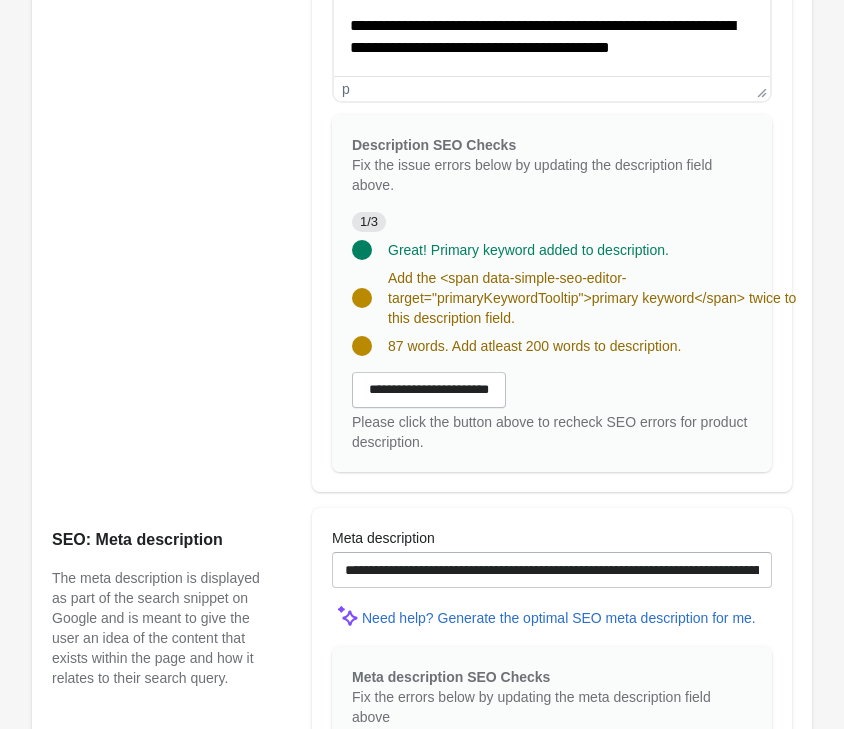 scroll, scrollTop: 1612, scrollLeft: 0, axis: vertical 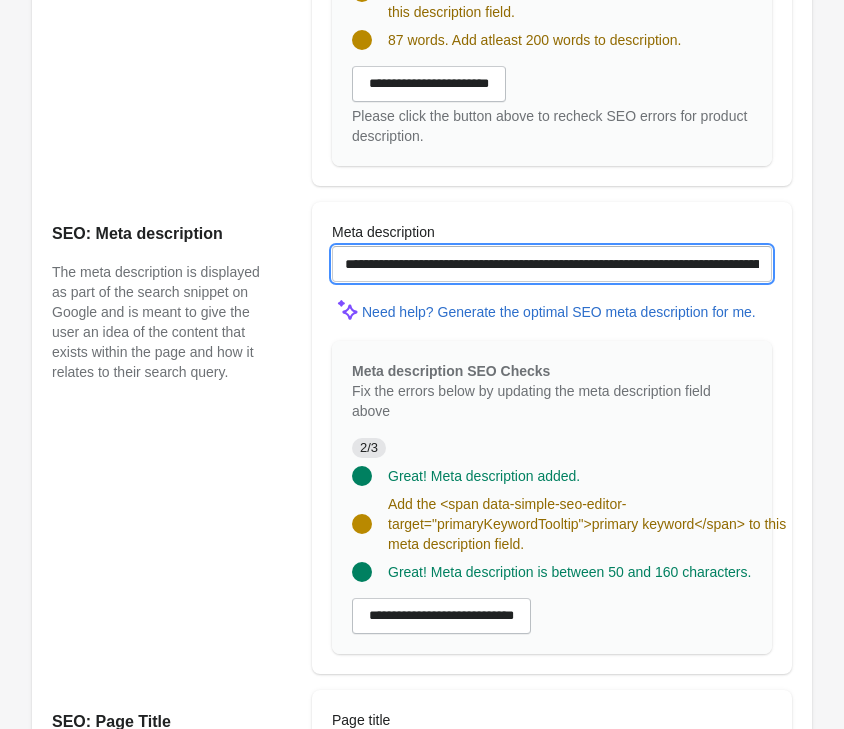 click on "**********" at bounding box center (552, 264) 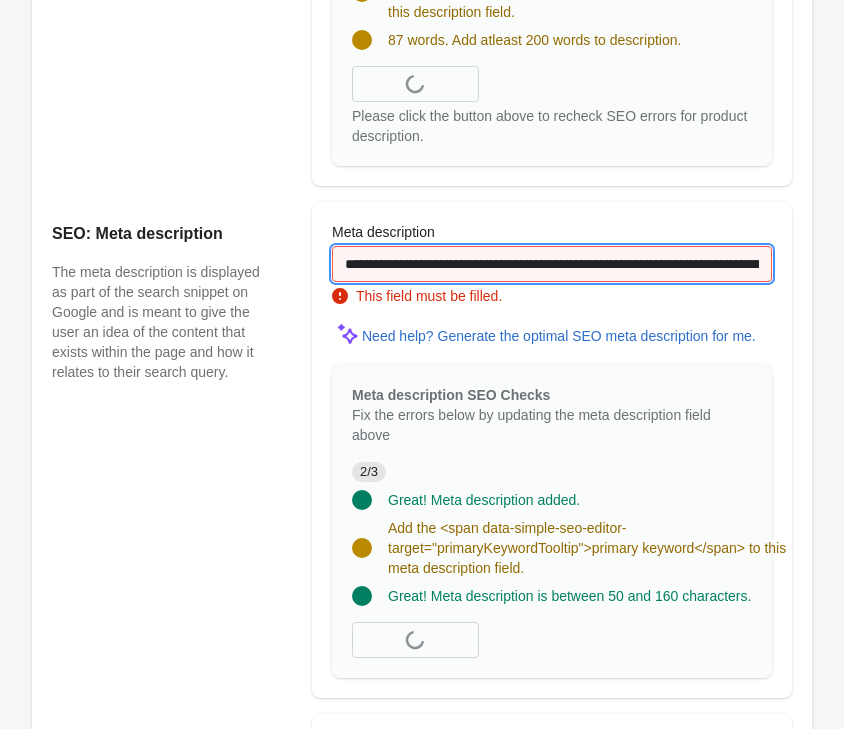 scroll, scrollTop: 0, scrollLeft: 520, axis: horizontal 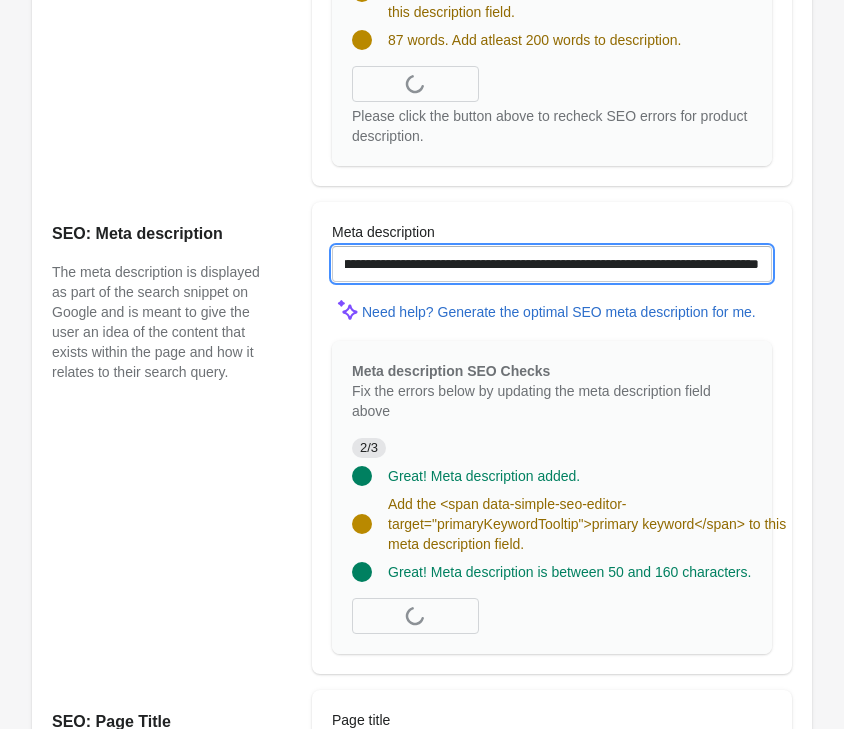 click on "**********" at bounding box center [552, 264] 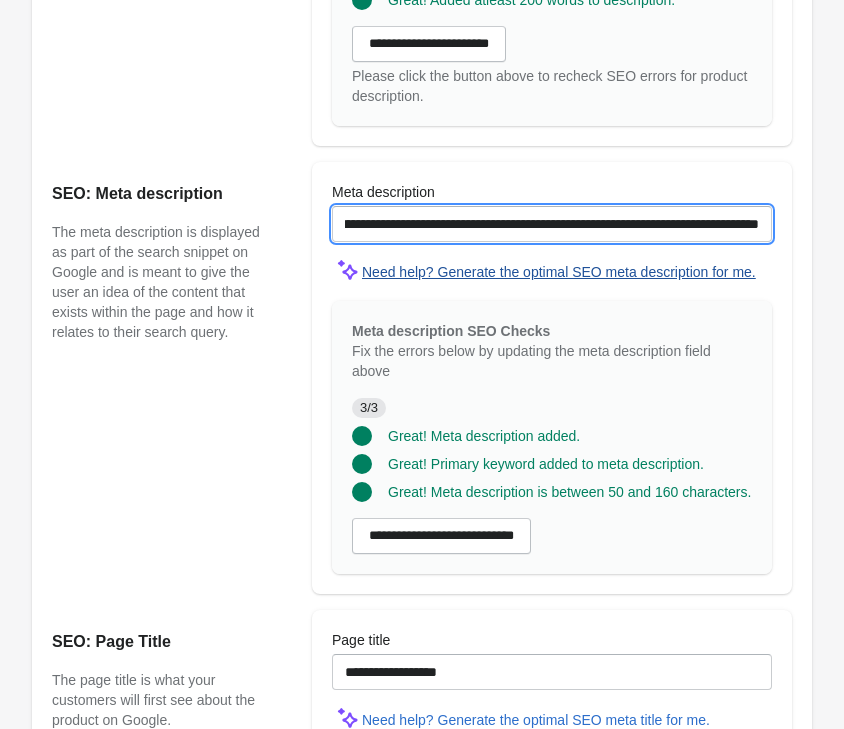 type on "**********" 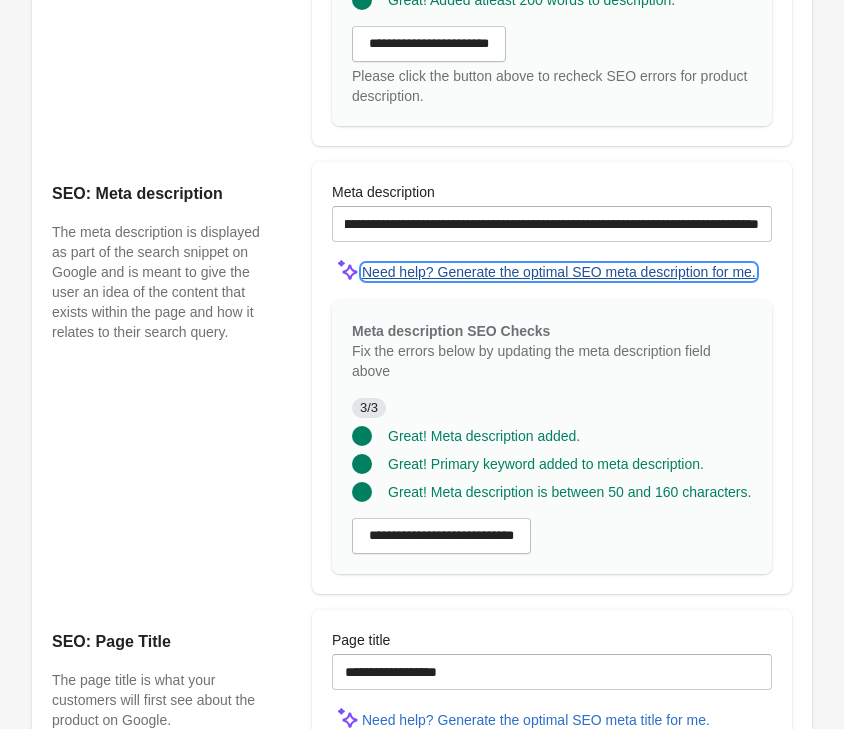 click on "Need help? Generate the optimal SEO meta description for me." at bounding box center (559, 272) 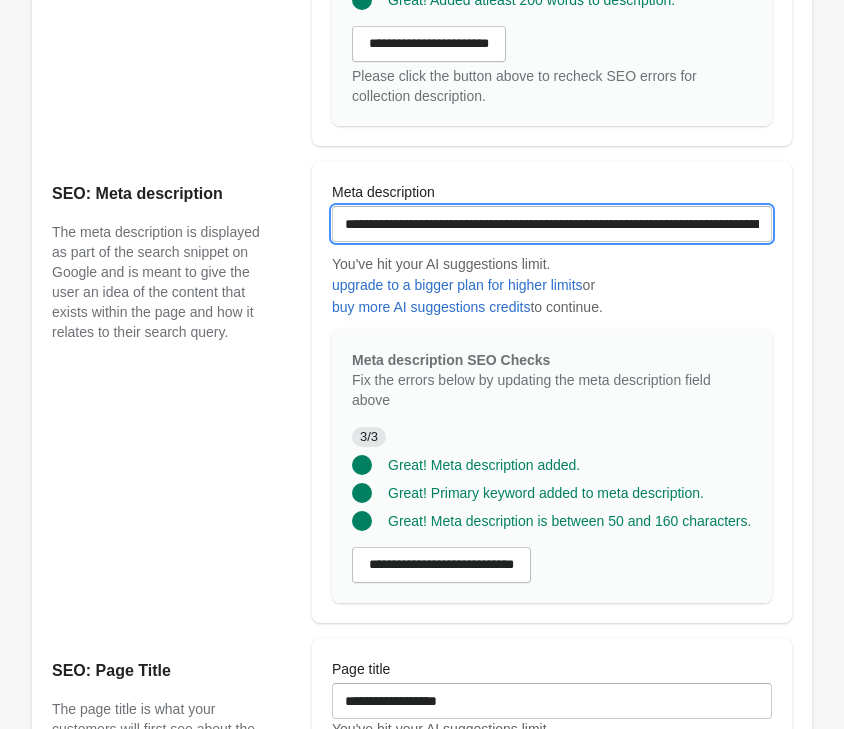 click on "**********" at bounding box center [552, 224] 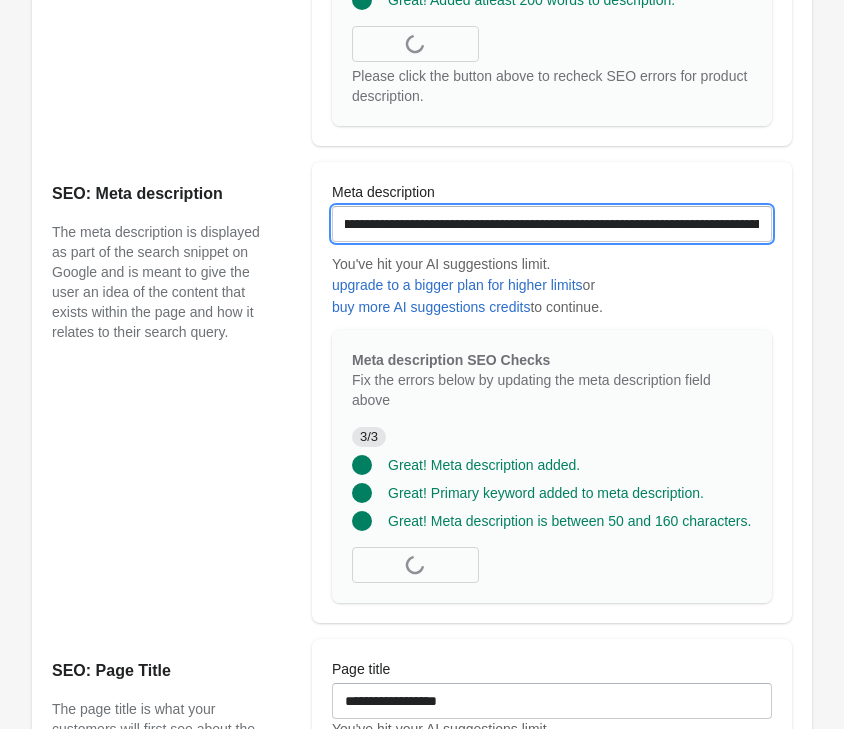 scroll, scrollTop: 0, scrollLeft: 22, axis: horizontal 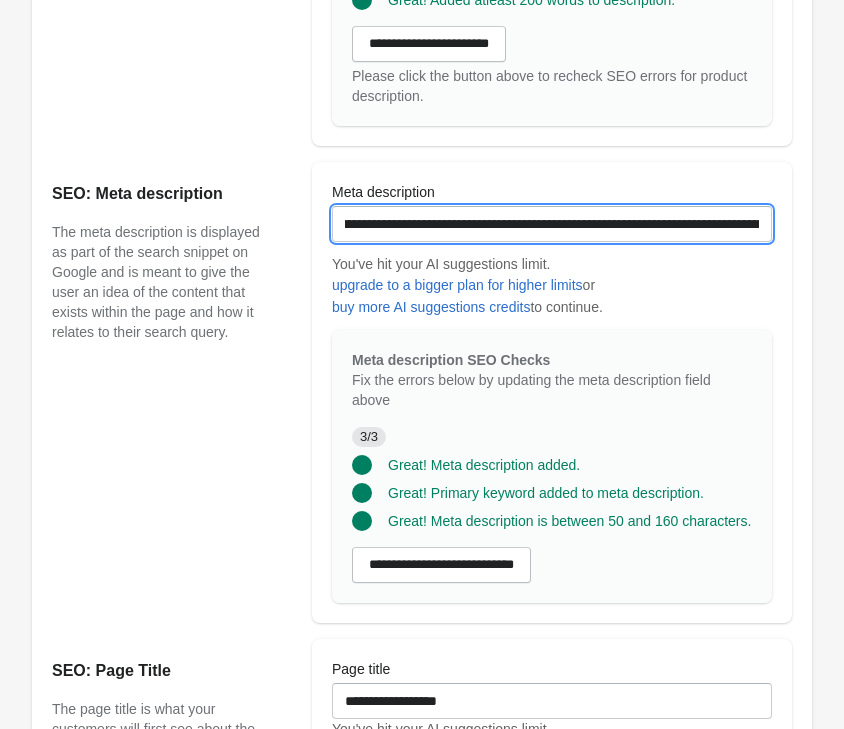 type on "**********" 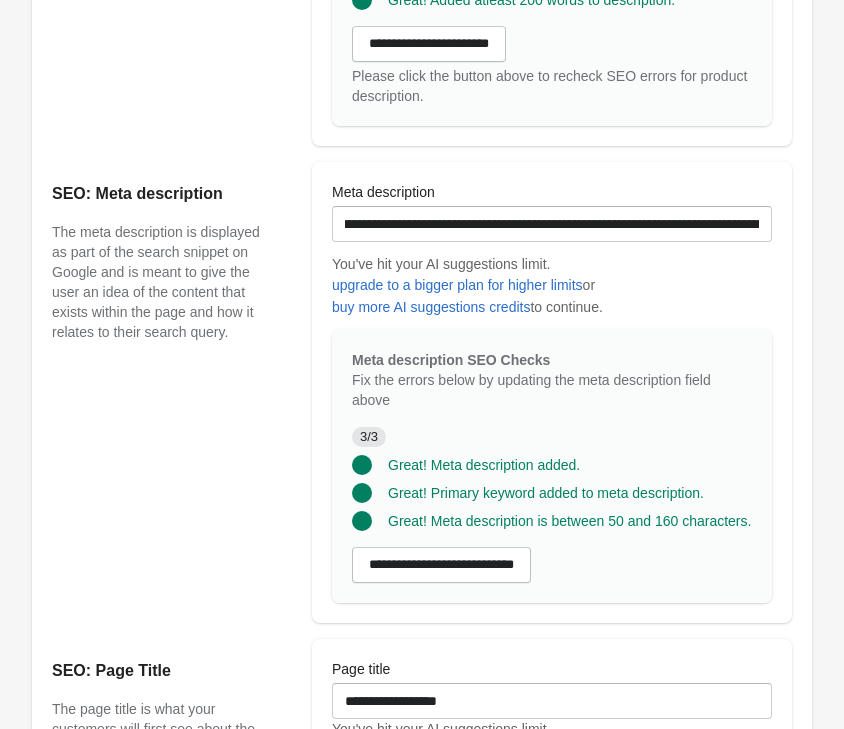 click on "**********" at bounding box center (552, 392) 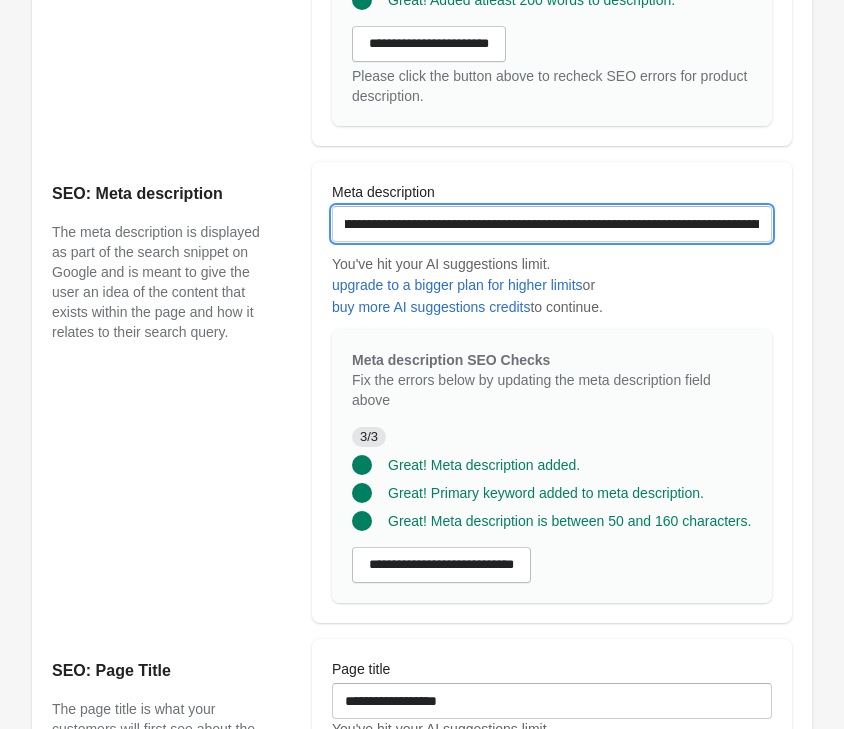 scroll, scrollTop: 0, scrollLeft: 525, axis: horizontal 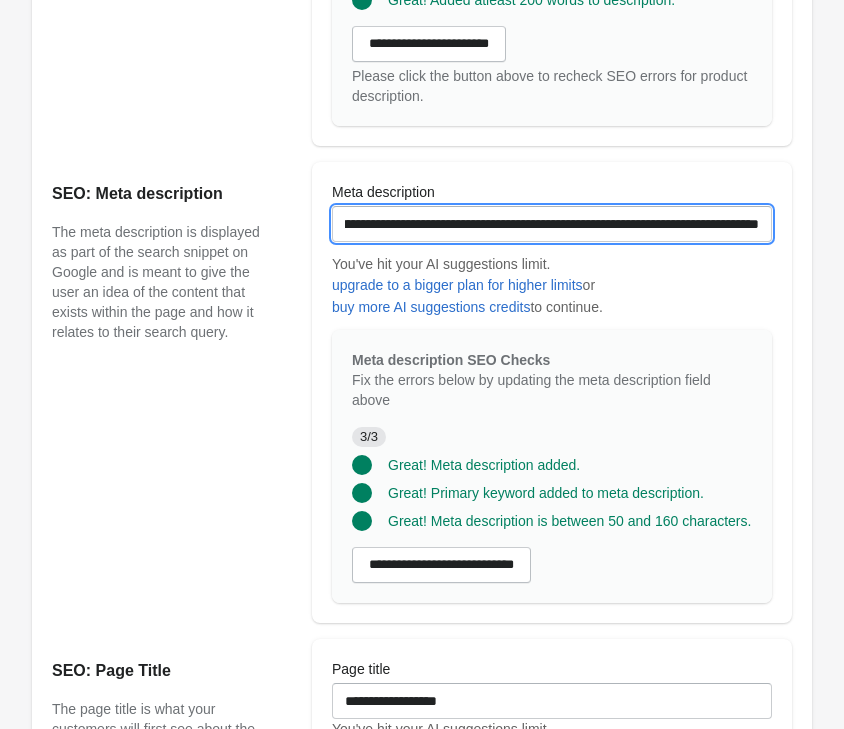 drag, startPoint x: 709, startPoint y: 217, endPoint x: 817, endPoint y: 221, distance: 108.07405 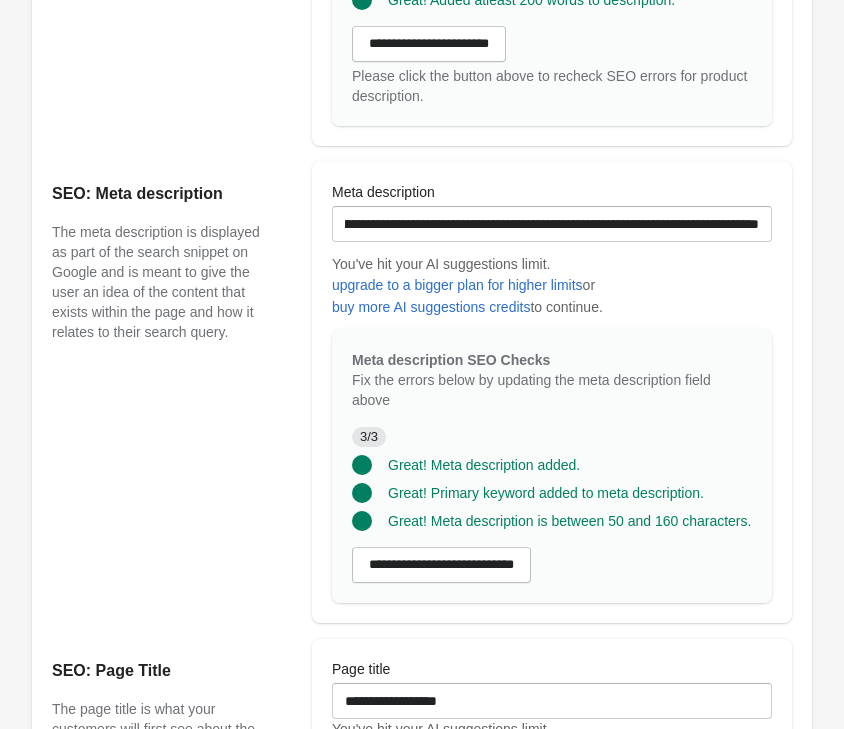 click at bounding box center [552, 248] 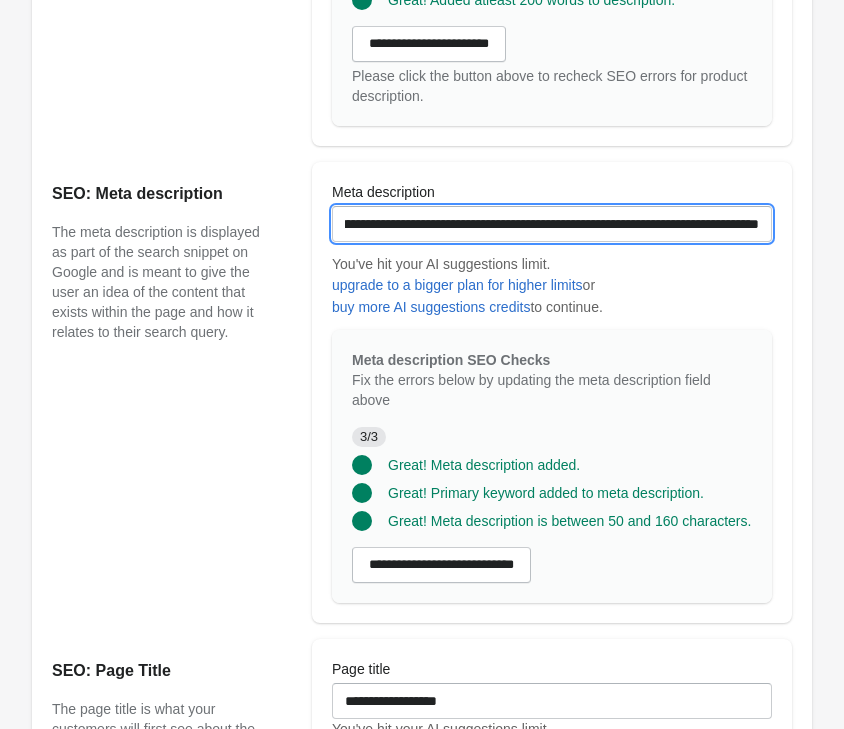click on "**********" at bounding box center [552, 224] 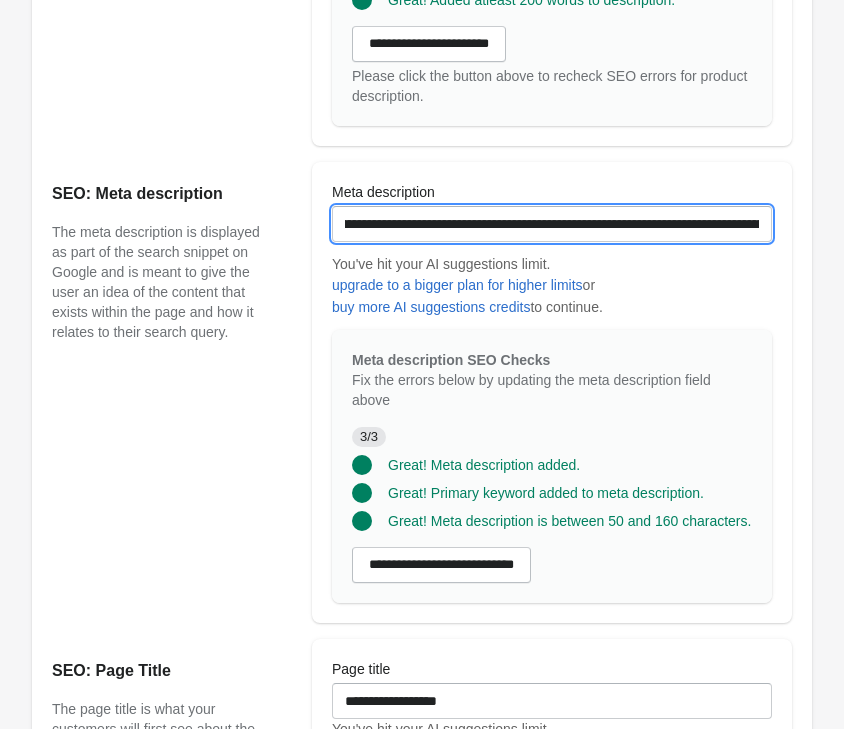 scroll, scrollTop: 0, scrollLeft: 325, axis: horizontal 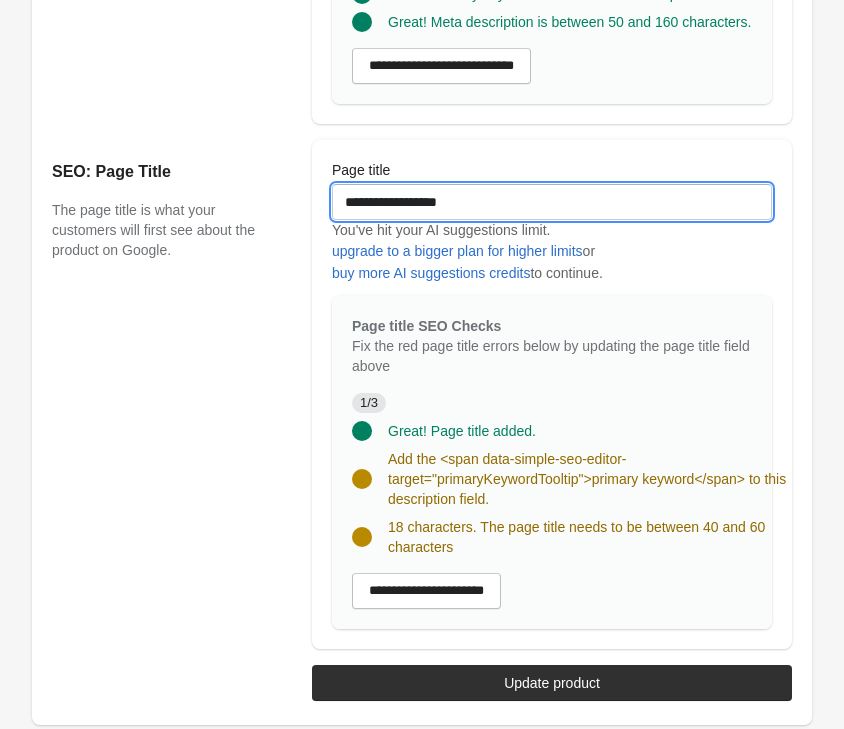 drag, startPoint x: 497, startPoint y: 197, endPoint x: -39, endPoint y: 140, distance: 539.0223 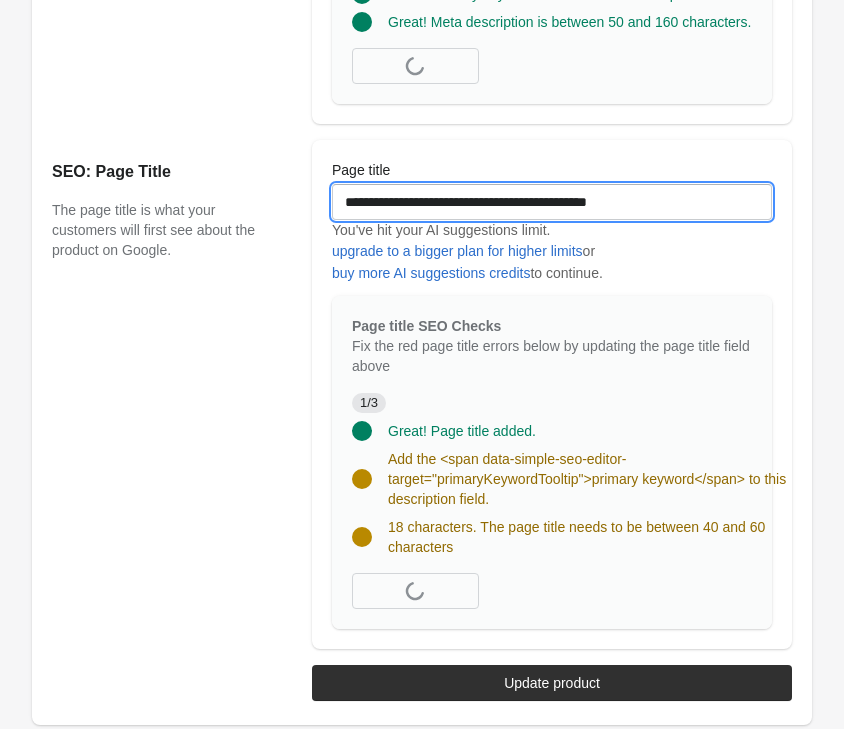 click on "**********" at bounding box center [552, 202] 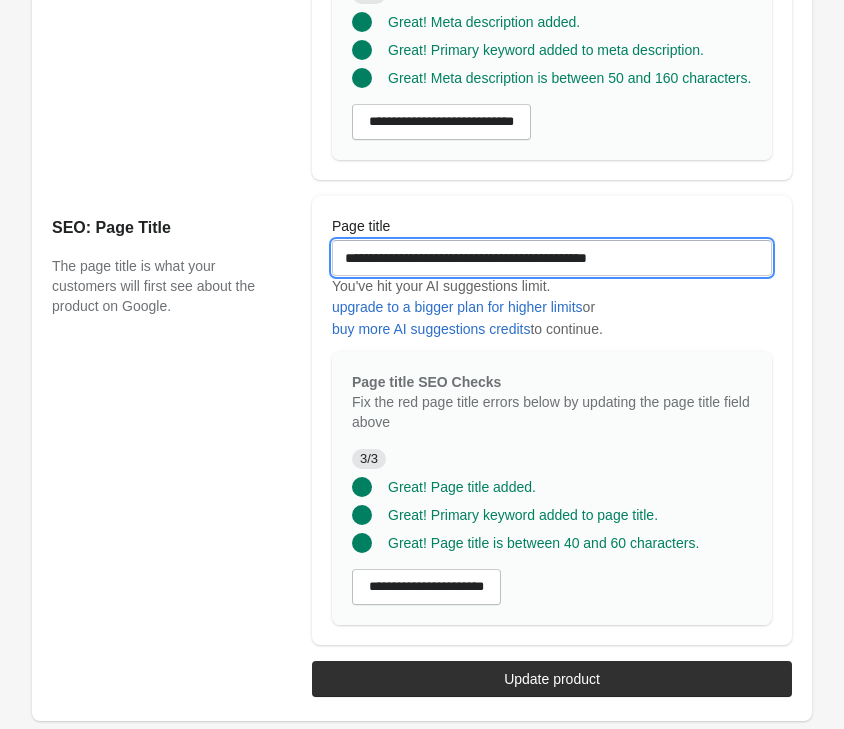scroll, scrollTop: 2051, scrollLeft: 0, axis: vertical 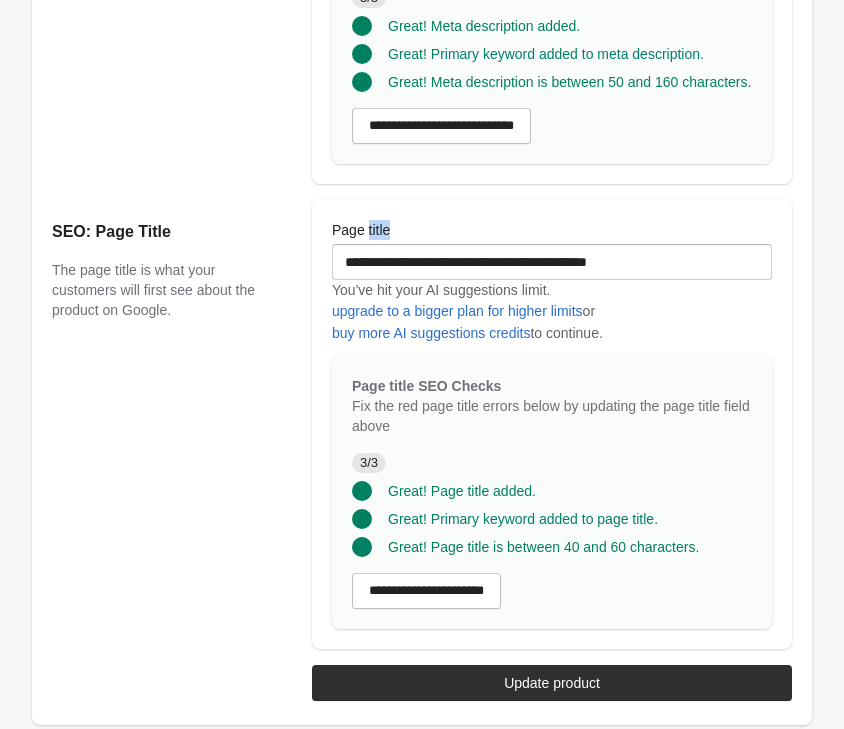click on "**********" at bounding box center (412, 416) 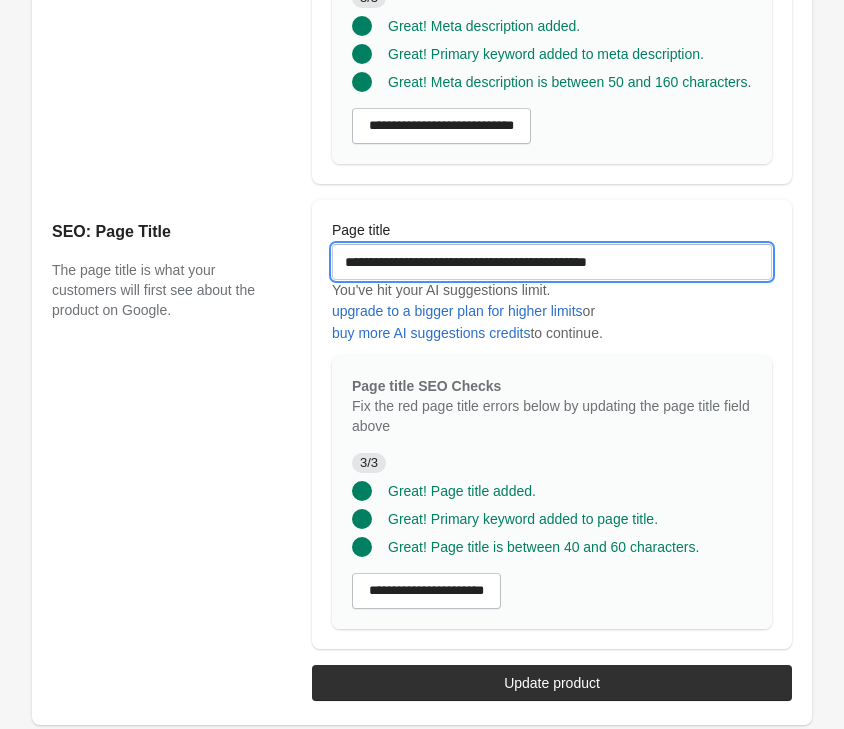 click on "**********" at bounding box center (552, 262) 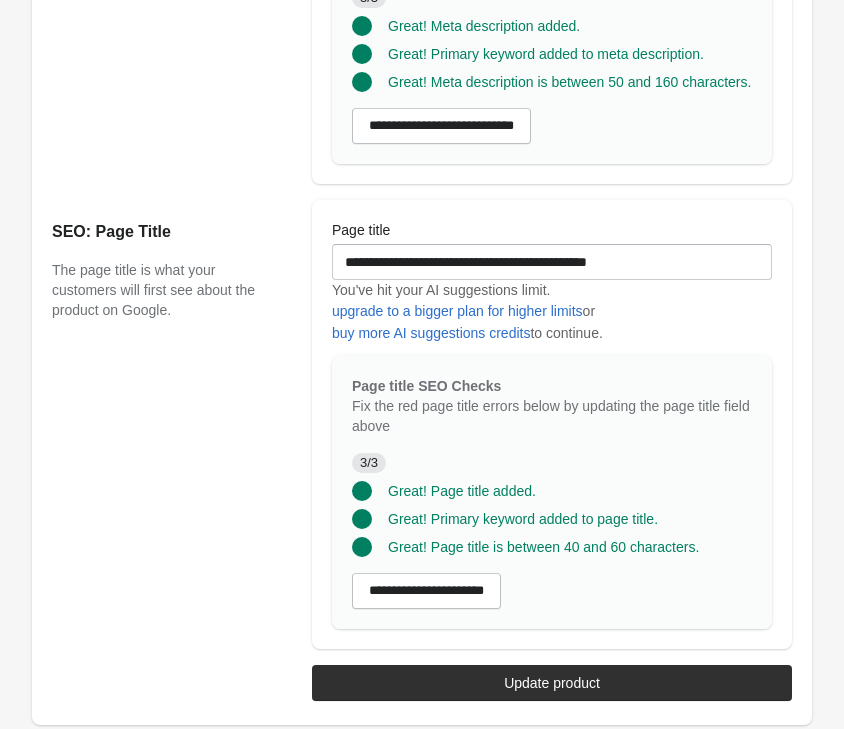 click on "**********" at bounding box center (552, 424) 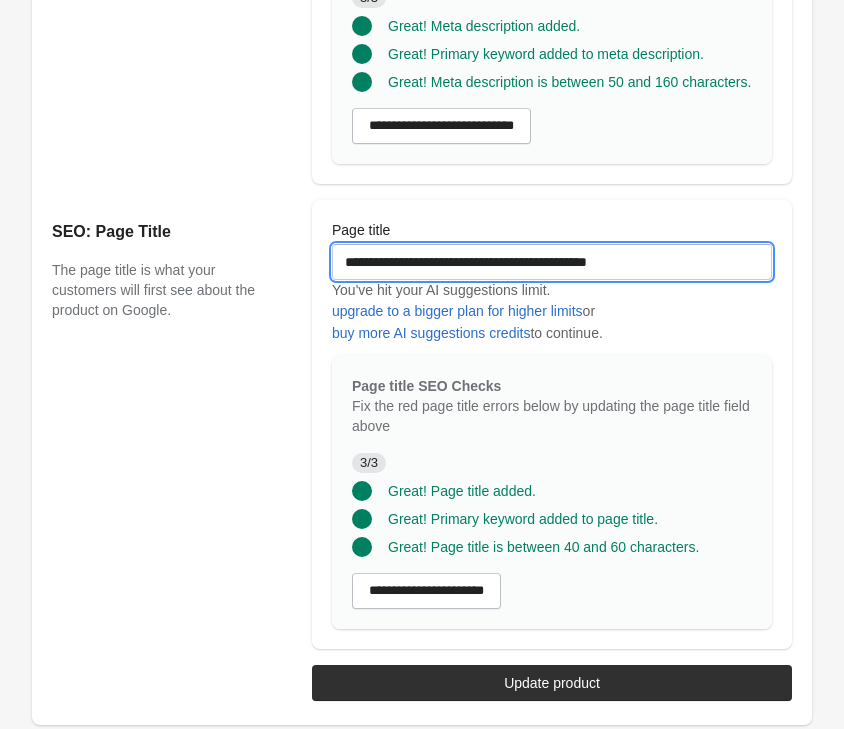 click on "**********" at bounding box center (552, 262) 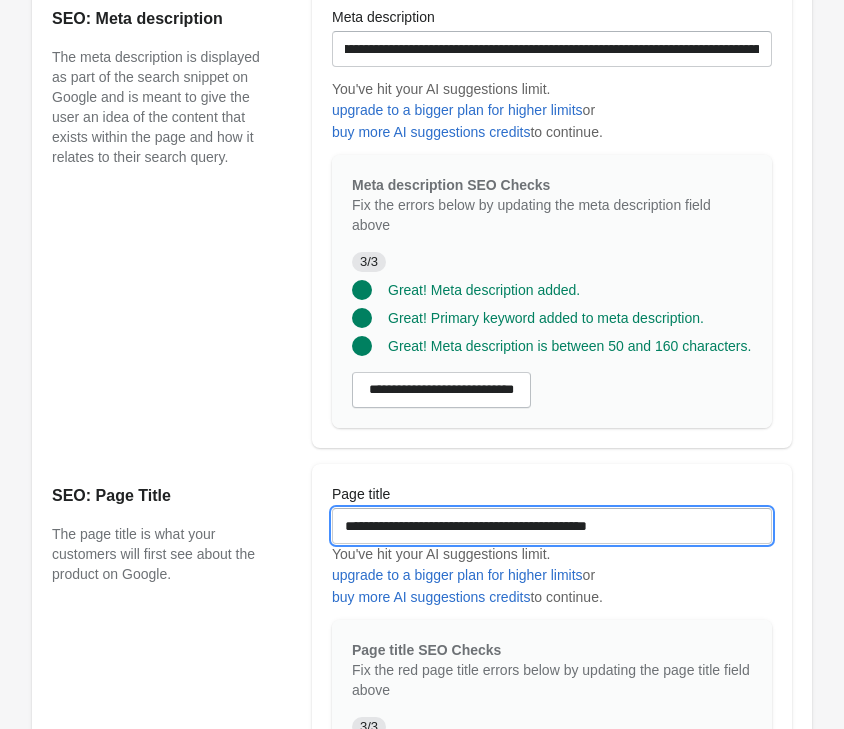 scroll, scrollTop: 1643, scrollLeft: 0, axis: vertical 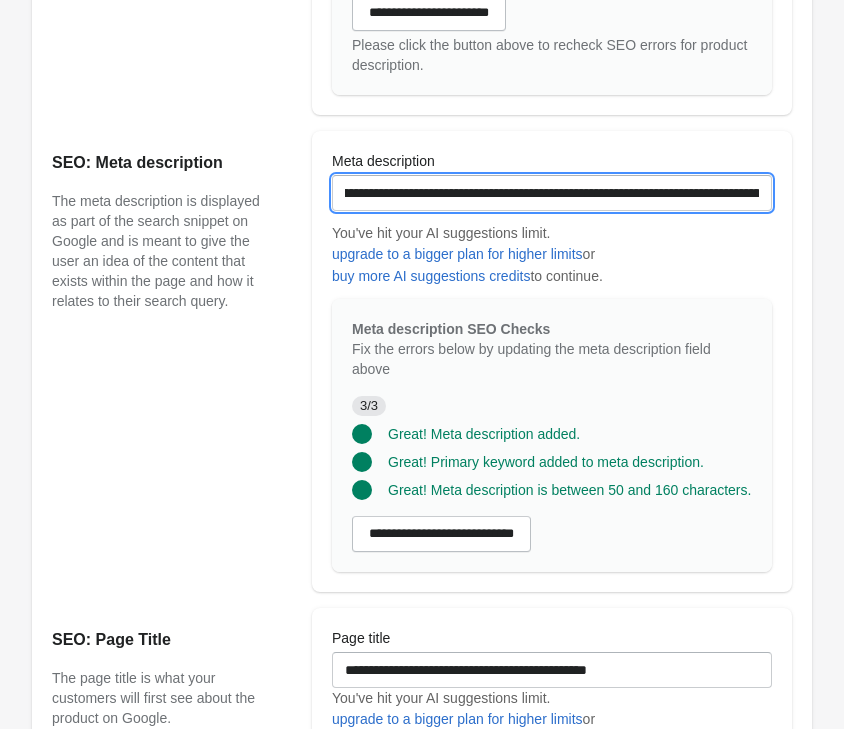 click on "**********" at bounding box center [552, 193] 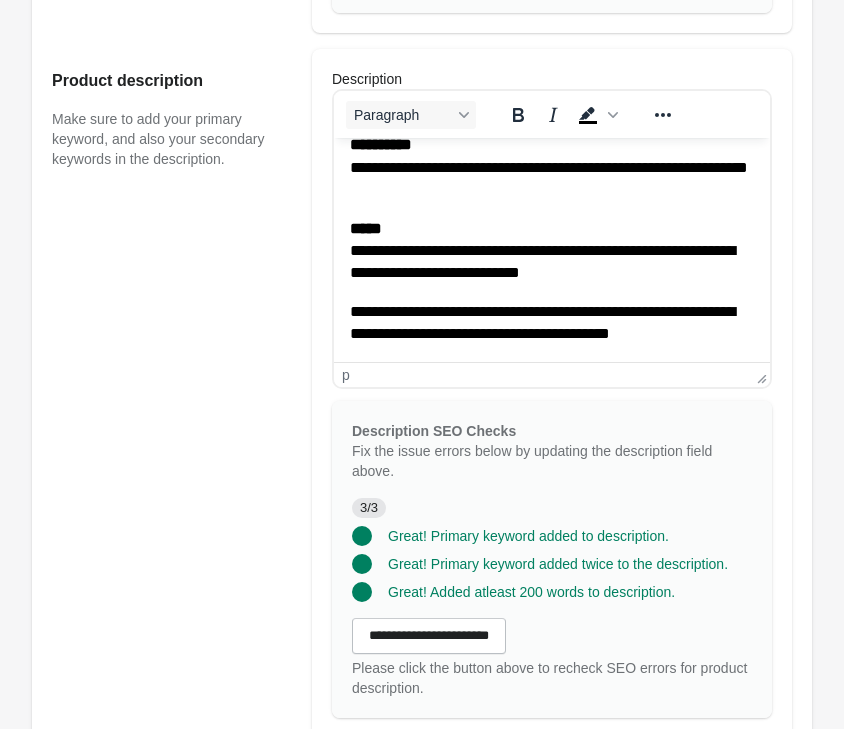 scroll, scrollTop: 929, scrollLeft: 0, axis: vertical 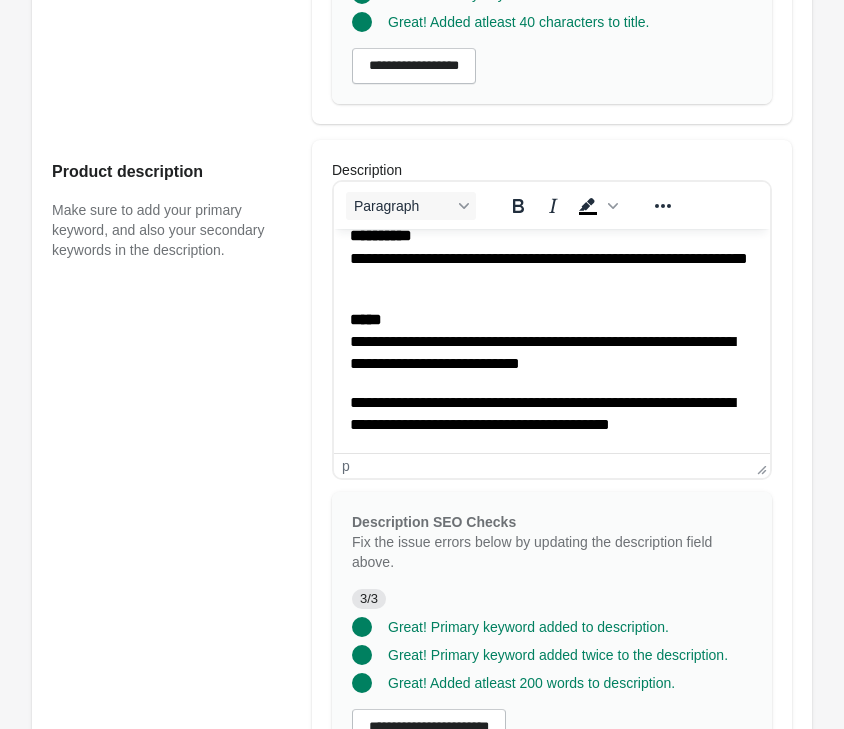 click on "**********" at bounding box center [552, 342] 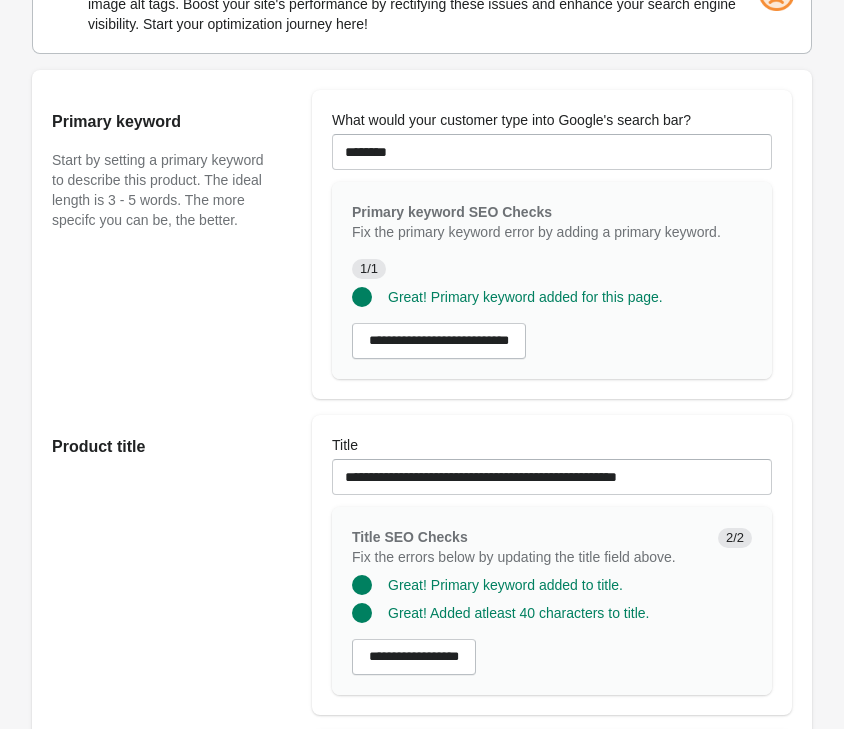 scroll, scrollTop: 521, scrollLeft: 0, axis: vertical 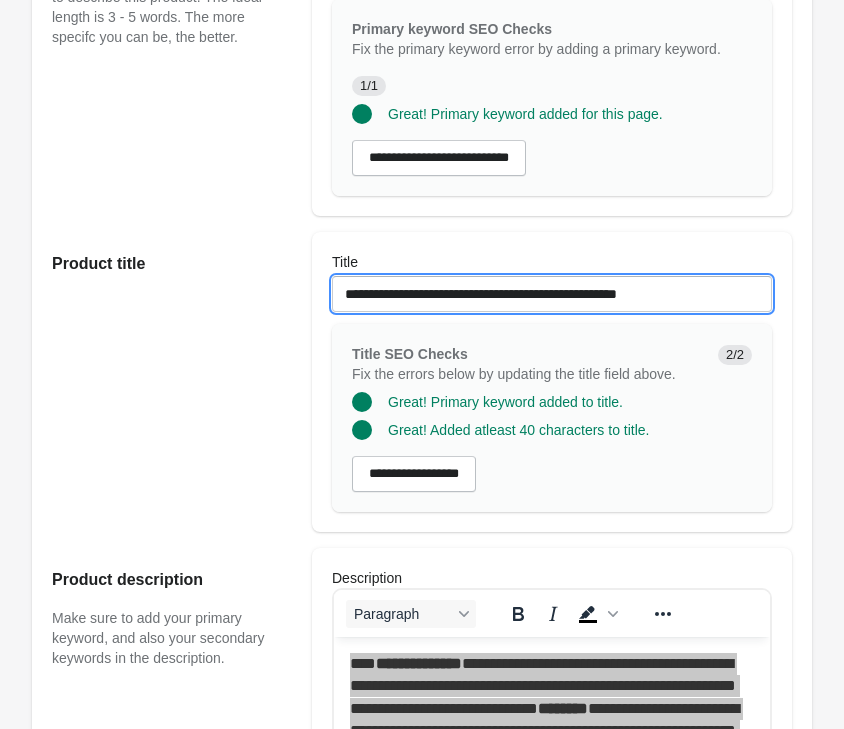 click on "**********" at bounding box center [552, 294] 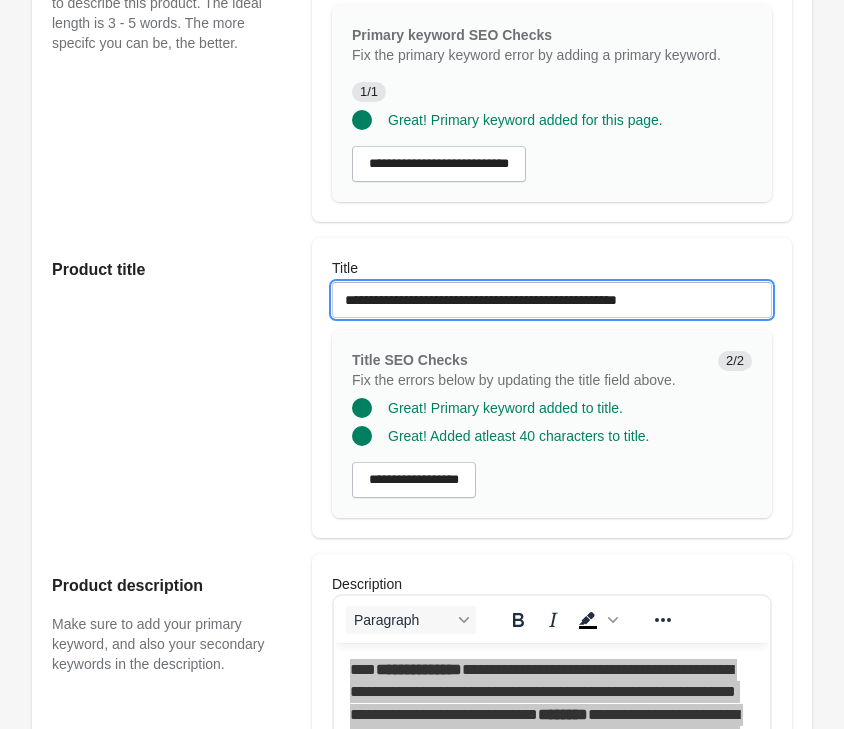 scroll, scrollTop: 113, scrollLeft: 0, axis: vertical 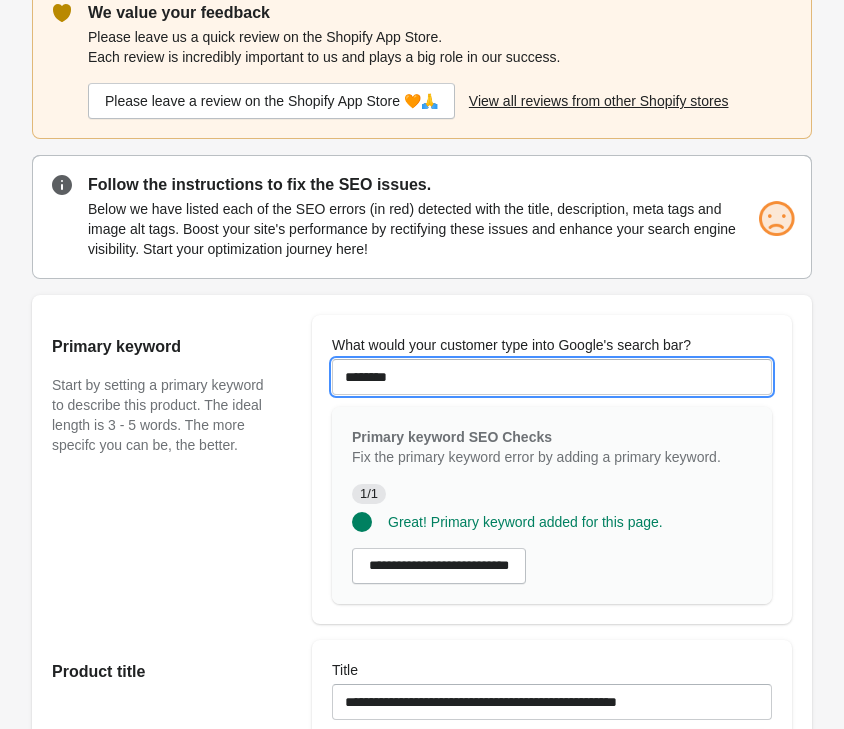 click on "********" at bounding box center (552, 377) 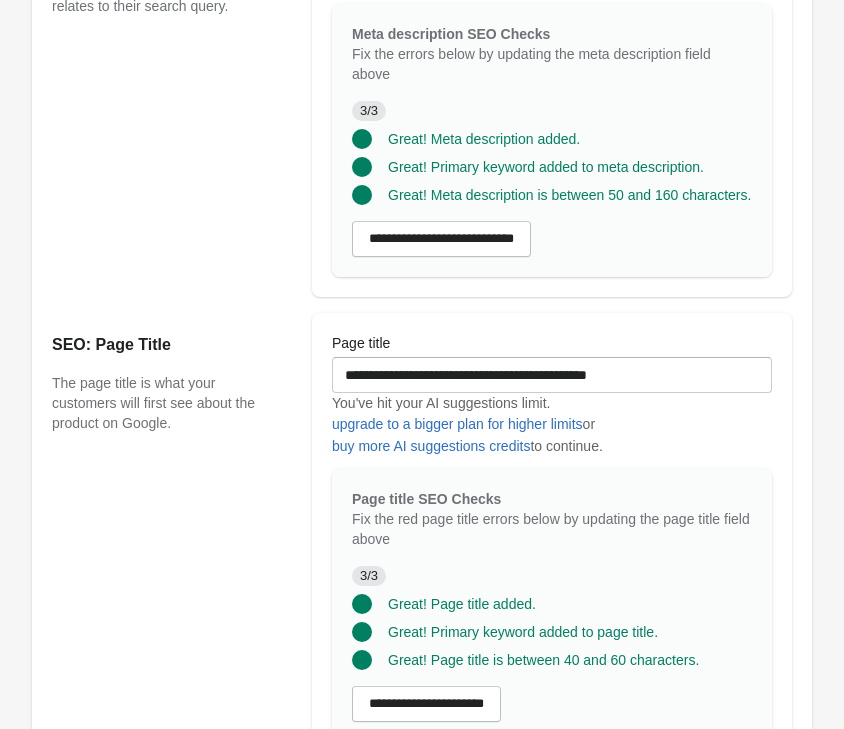 scroll, scrollTop: 2051, scrollLeft: 0, axis: vertical 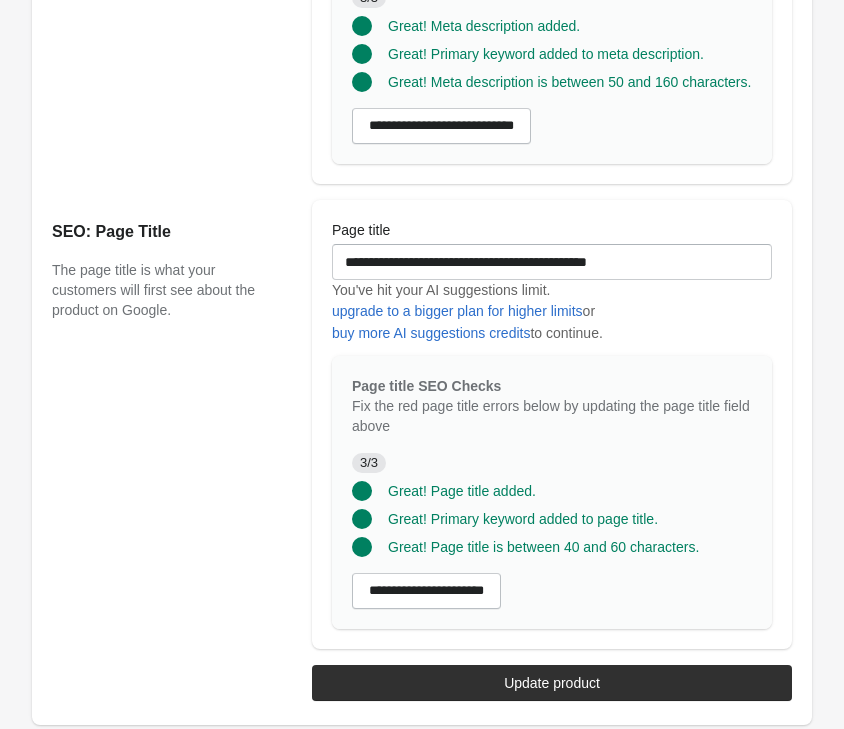 click on "Update product" at bounding box center [552, 683] 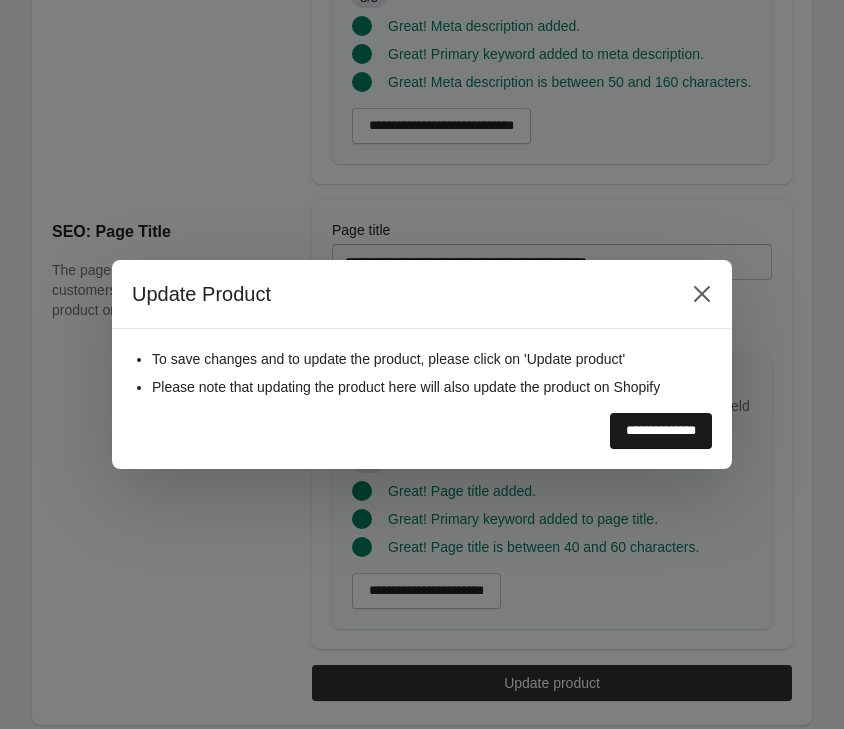 click on "**********" at bounding box center (661, 431) 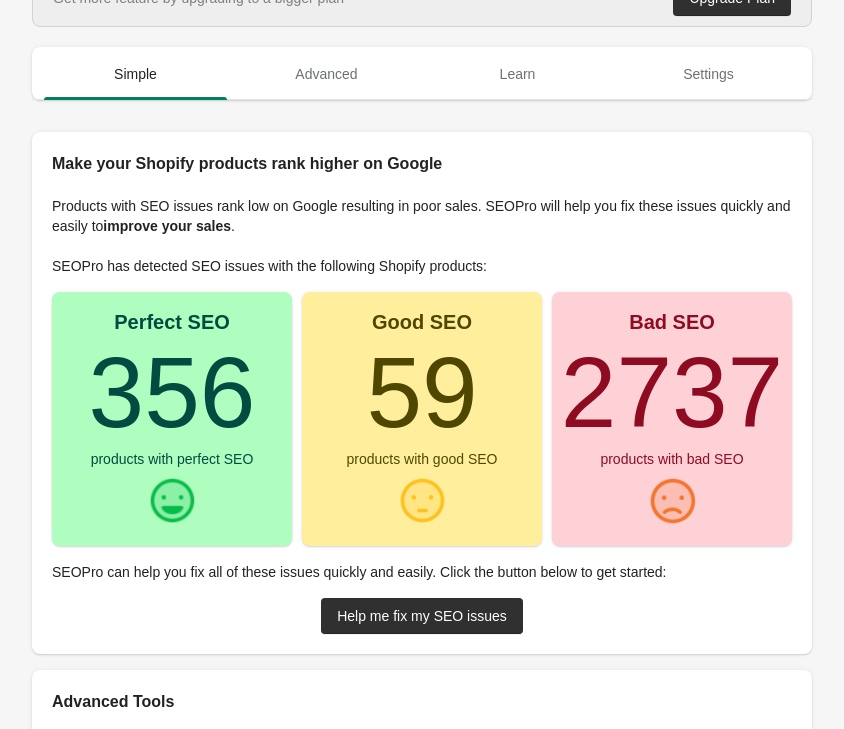 scroll, scrollTop: 0, scrollLeft: 0, axis: both 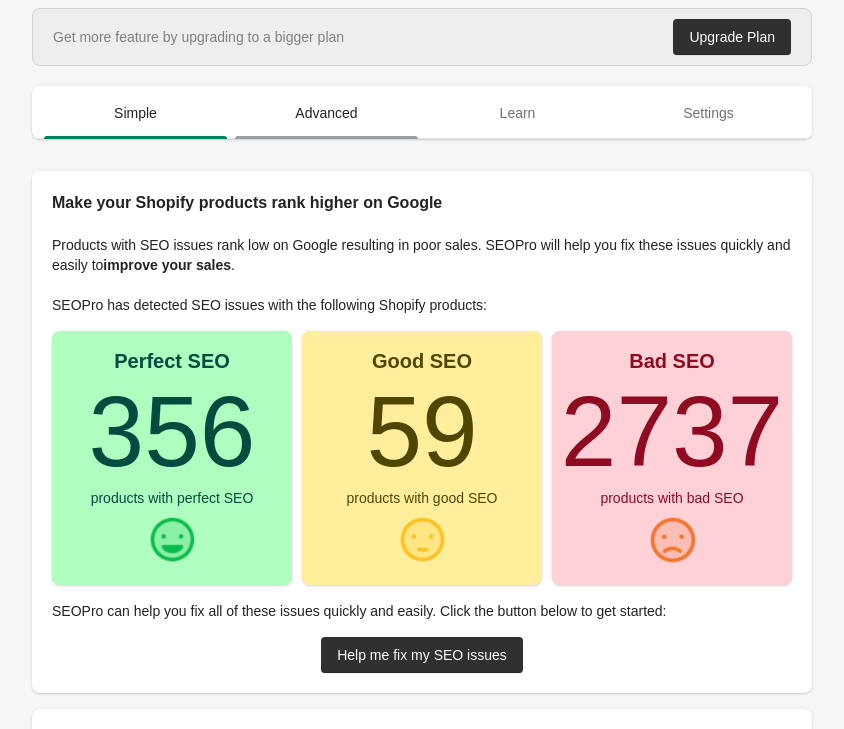 click on "Advanced" at bounding box center (326, 113) 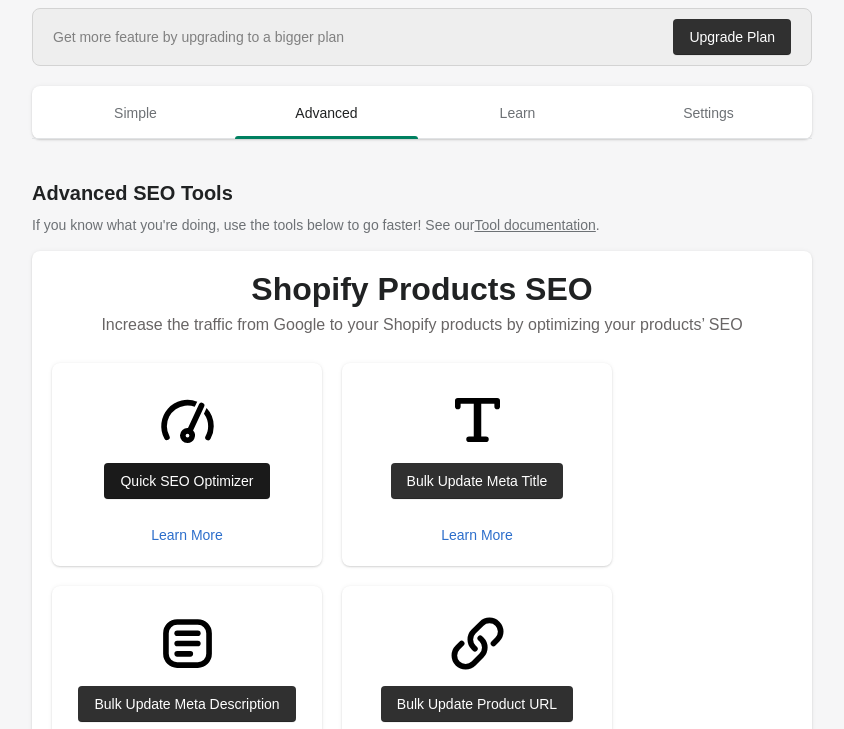 click on "Quick SEO Optimizer" at bounding box center (186, 481) 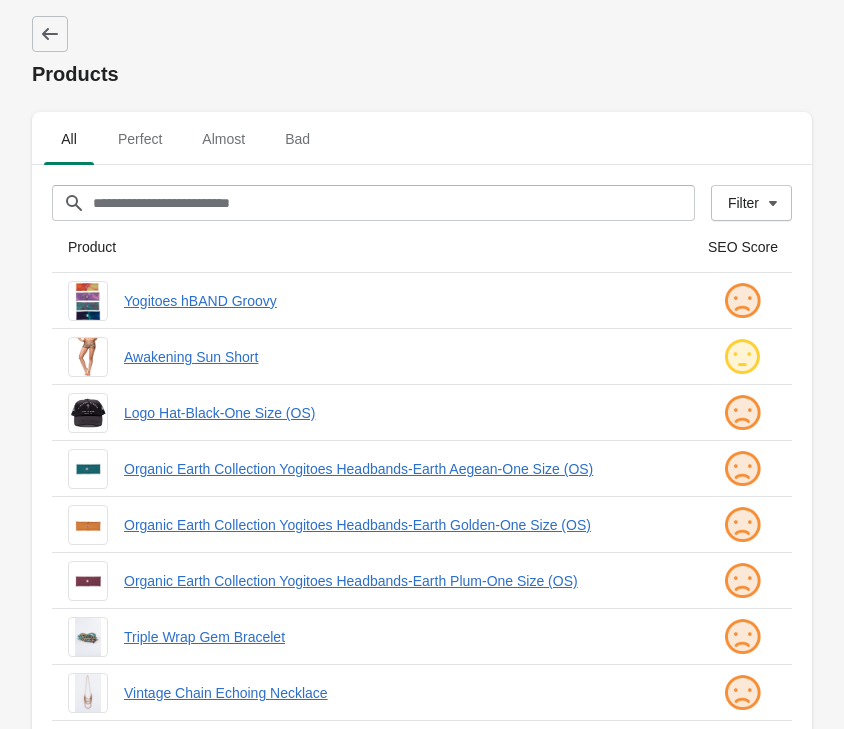 drag, startPoint x: 310, startPoint y: 184, endPoint x: 298, endPoint y: 210, distance: 28.635643 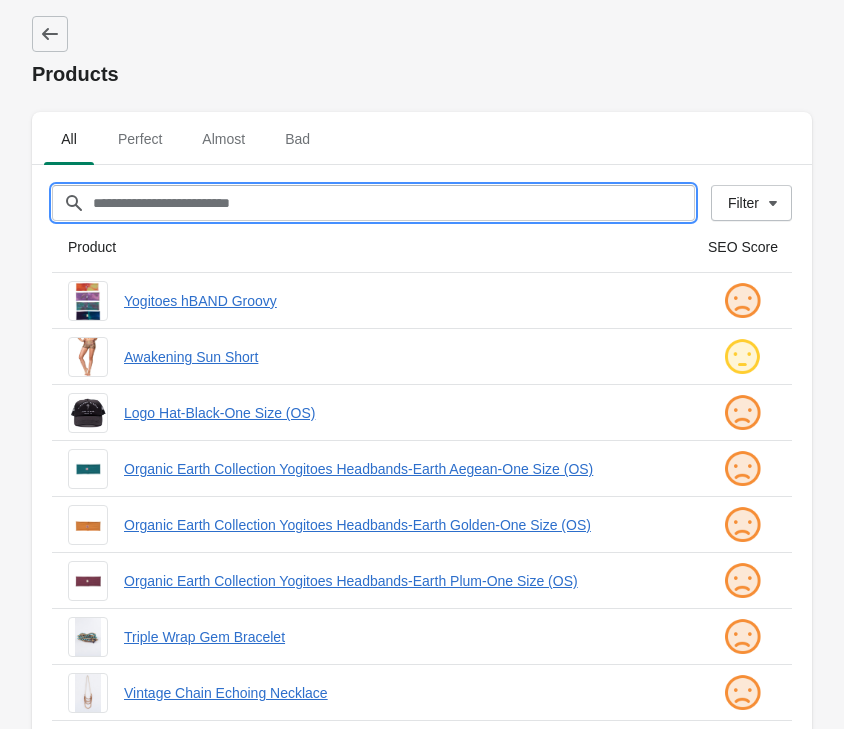 click on "Filter[title]" at bounding box center (393, 203) 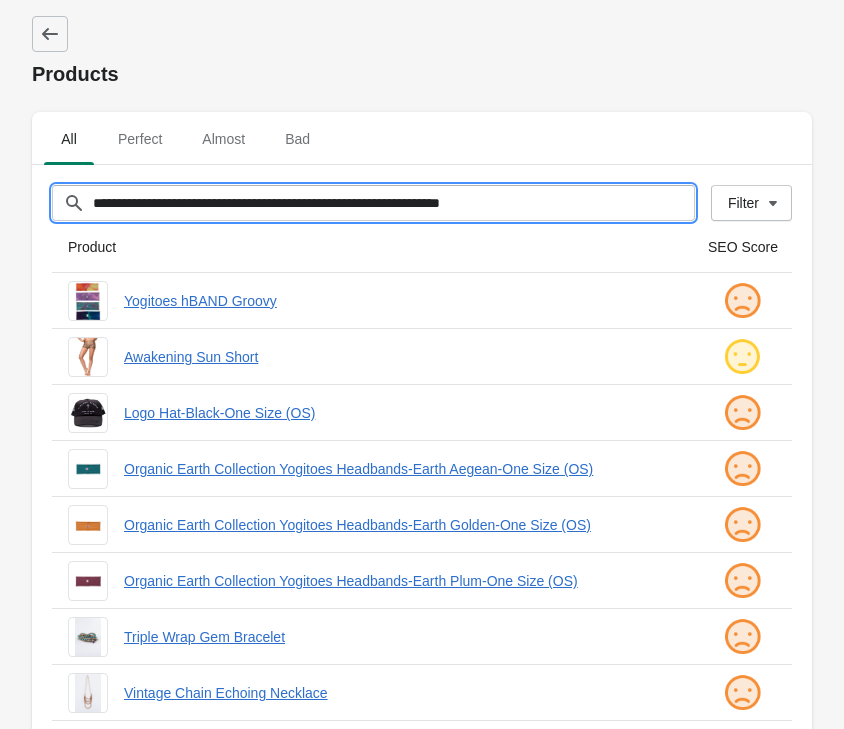 type on "**********" 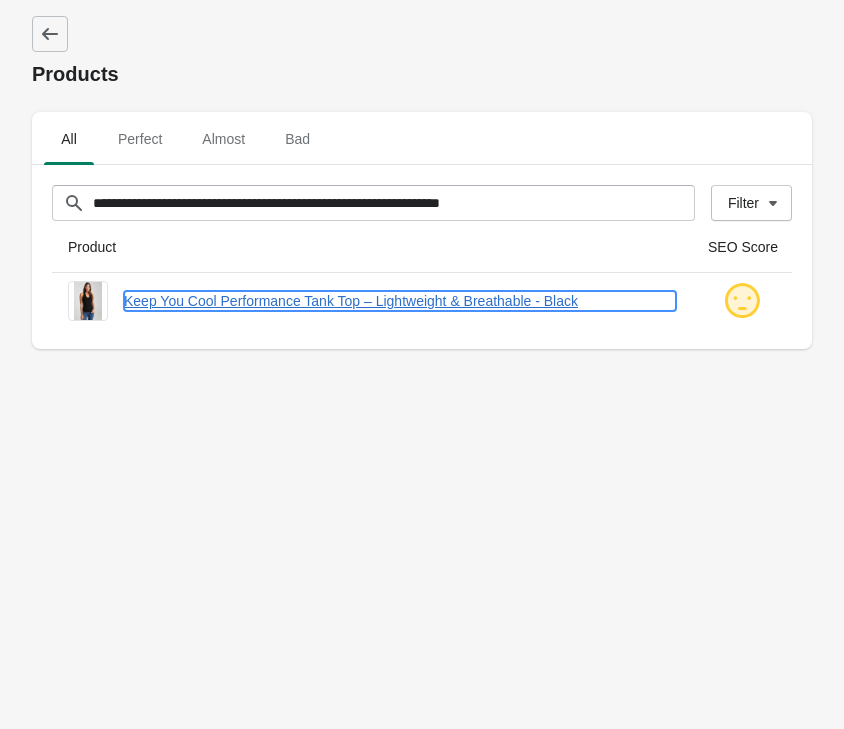 drag, startPoint x: 365, startPoint y: 302, endPoint x: 353, endPoint y: 348, distance: 47.539455 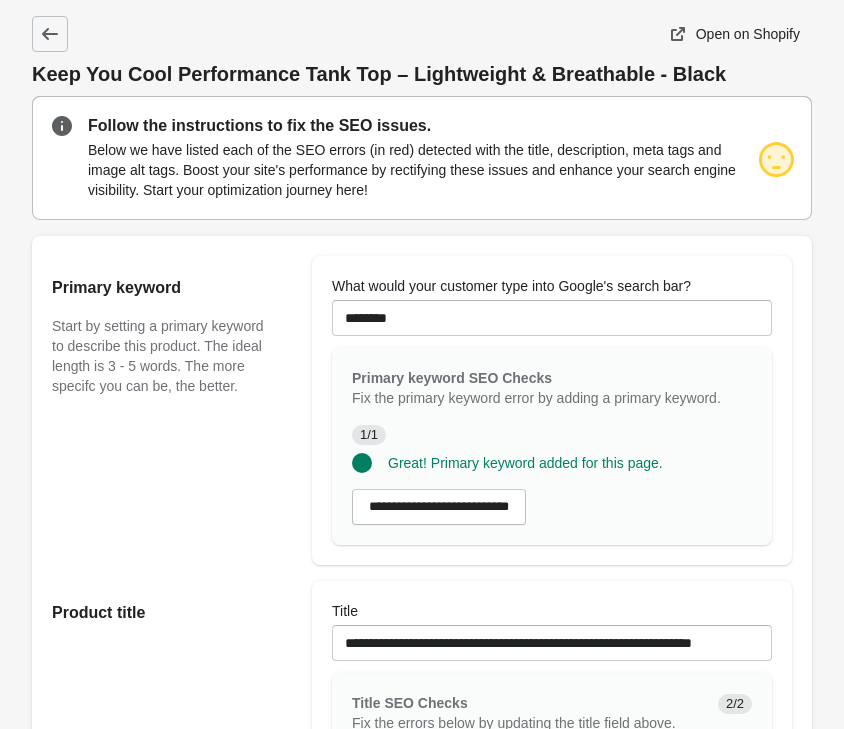 scroll, scrollTop: 0, scrollLeft: 0, axis: both 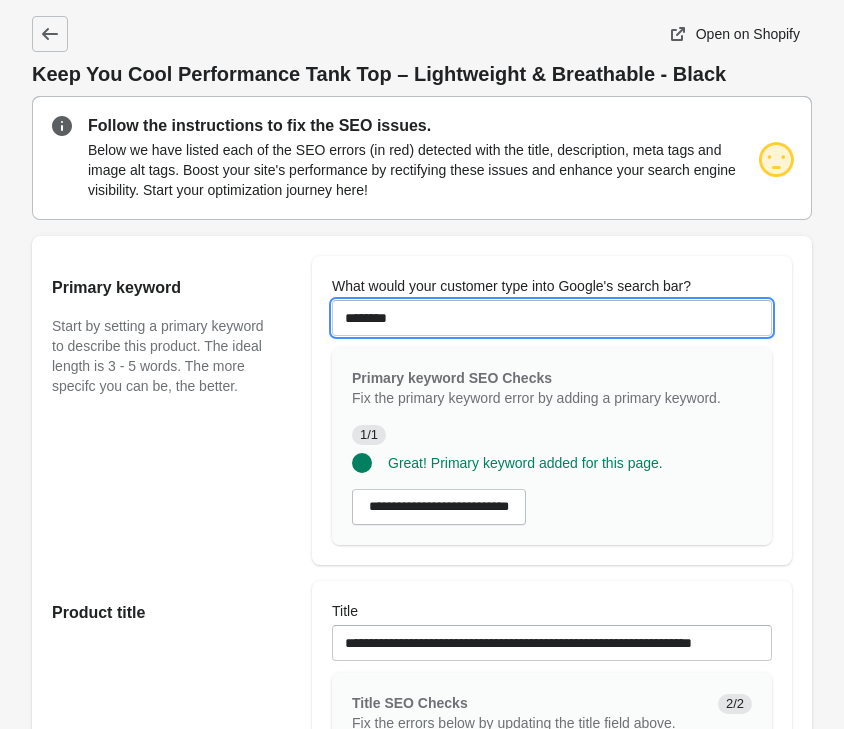 drag, startPoint x: 401, startPoint y: 313, endPoint x: 241, endPoint y: 322, distance: 160.25293 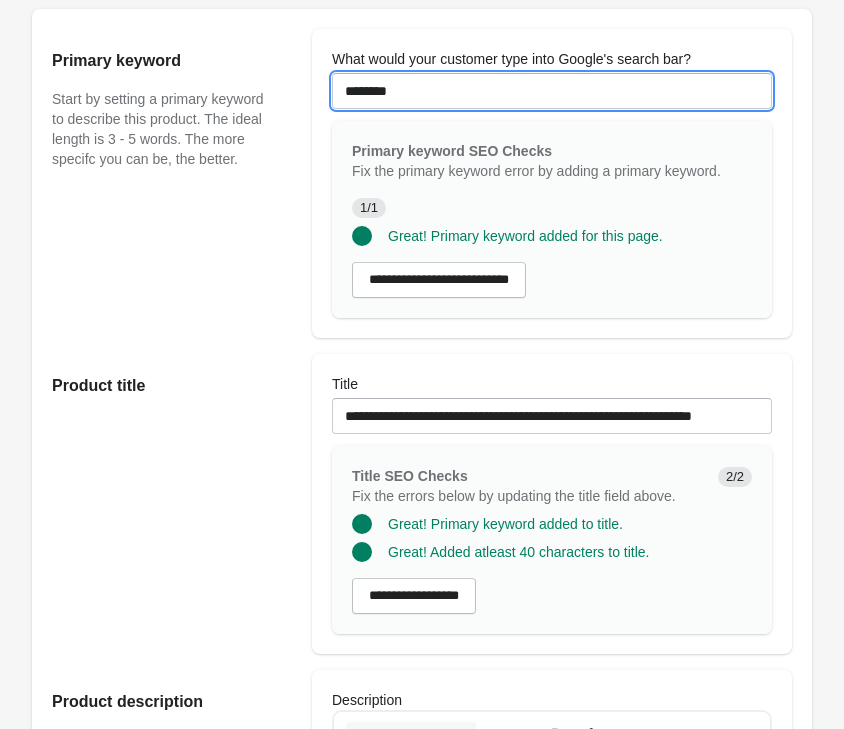 scroll, scrollTop: 306, scrollLeft: 0, axis: vertical 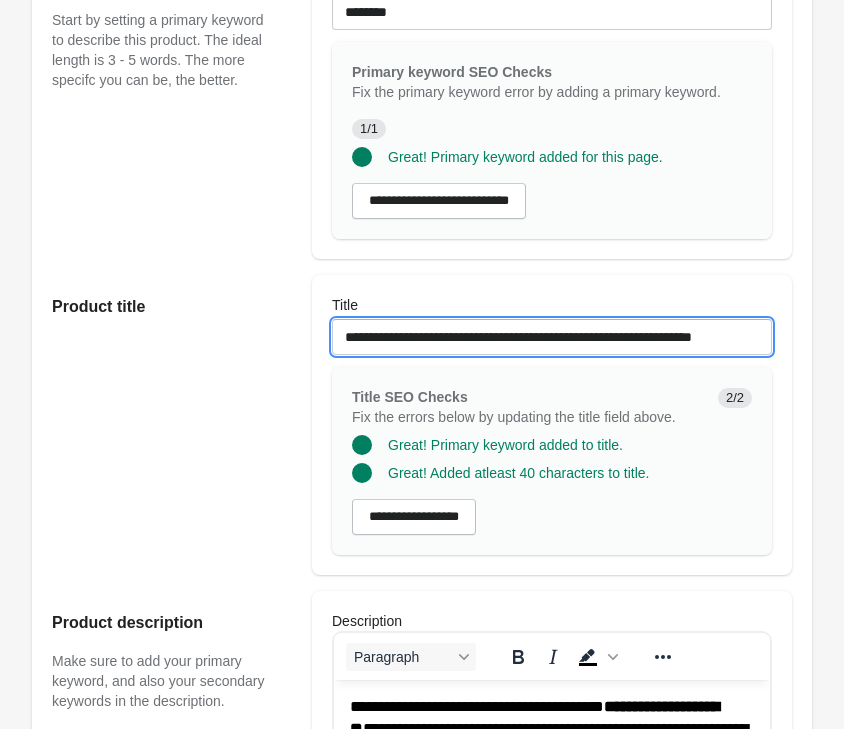 drag, startPoint x: 345, startPoint y: 344, endPoint x: 712, endPoint y: 348, distance: 367.0218 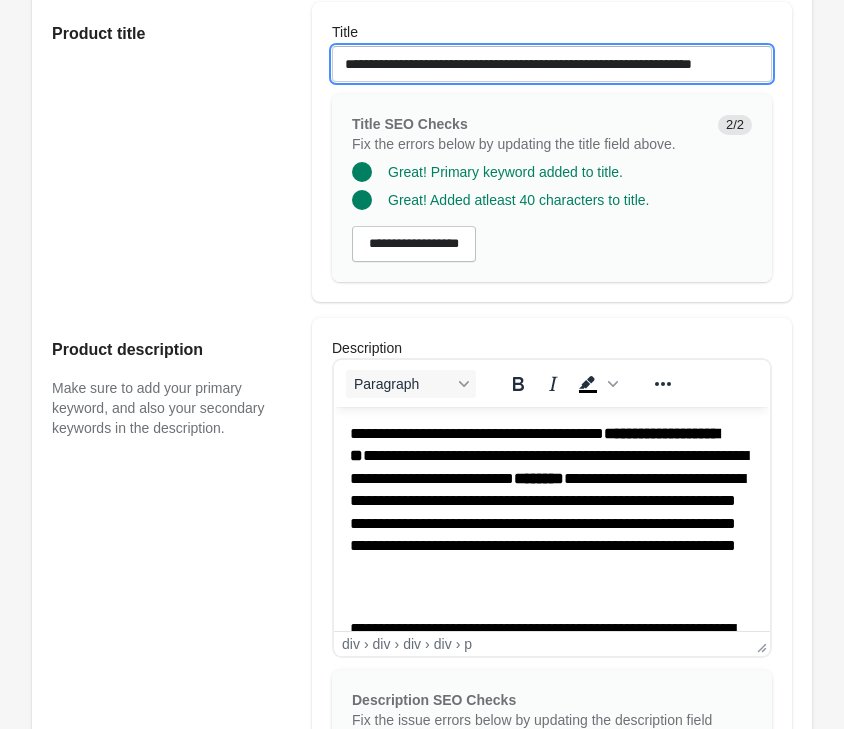 scroll, scrollTop: 612, scrollLeft: 0, axis: vertical 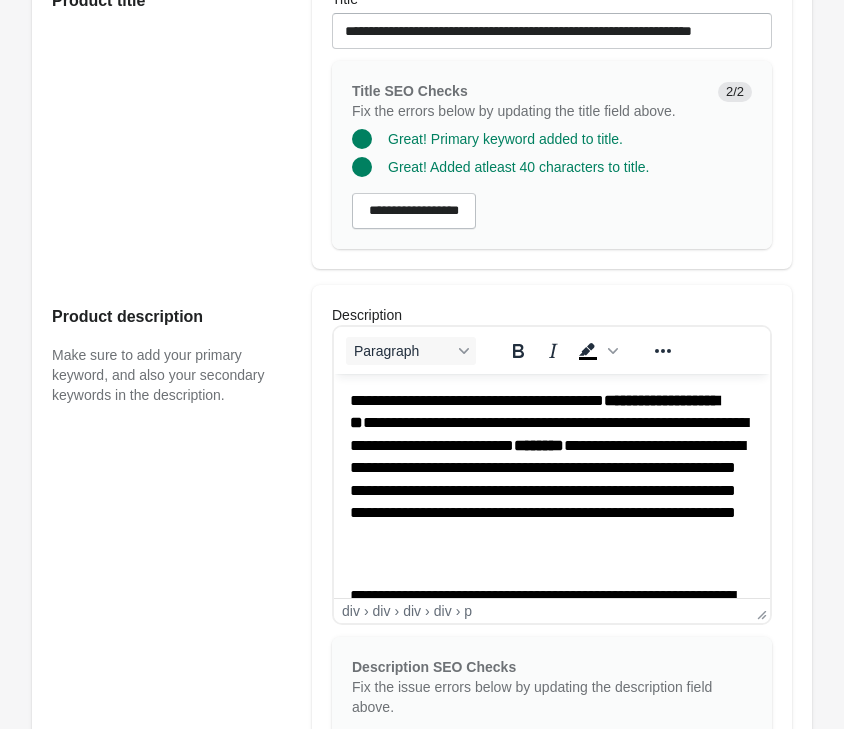 click on "**********" at bounding box center [552, 479] 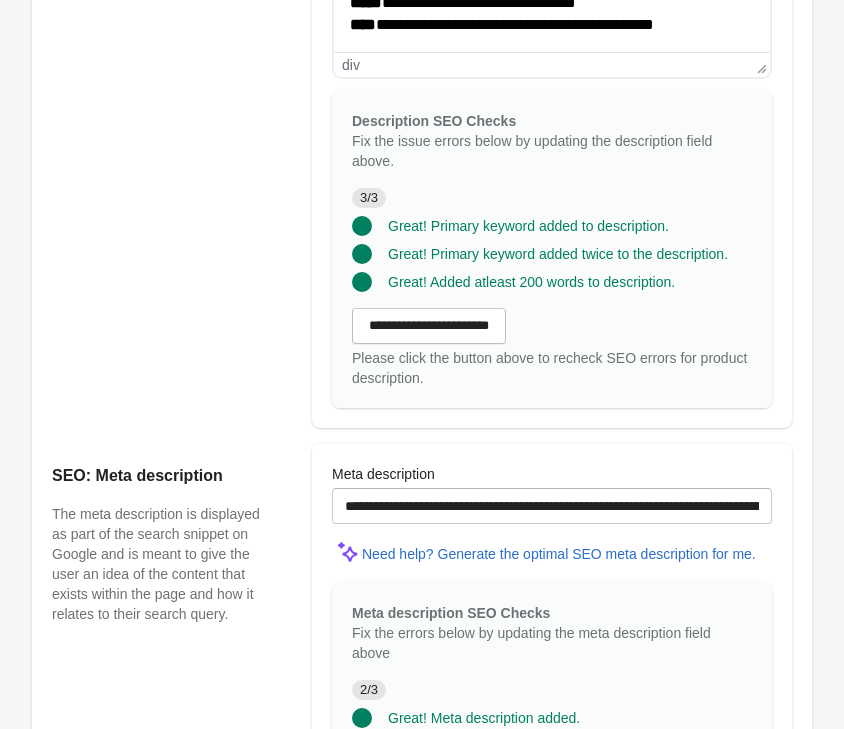 scroll, scrollTop: 1326, scrollLeft: 0, axis: vertical 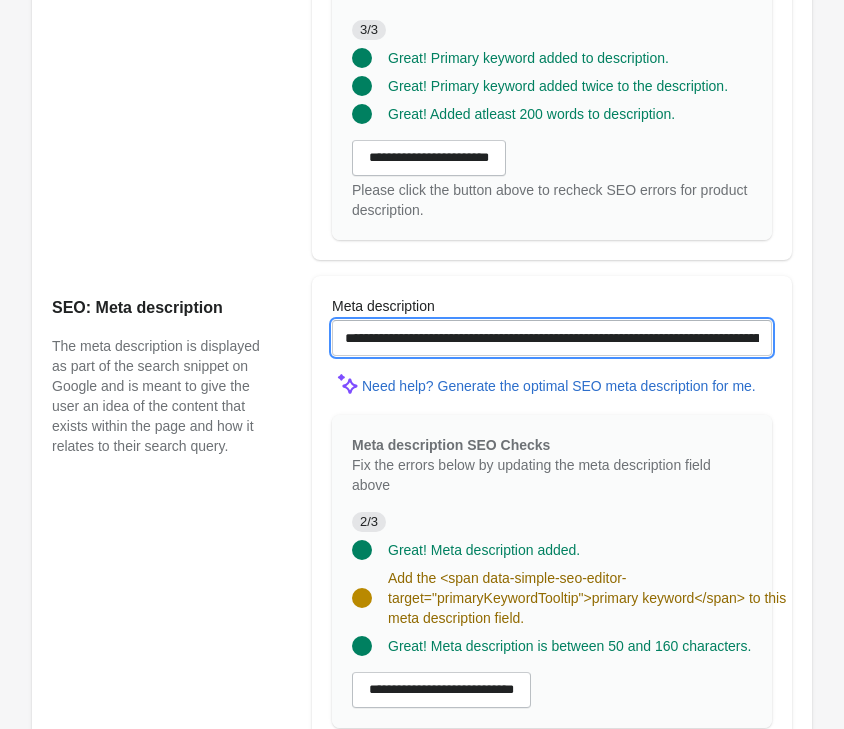 click on "**********" at bounding box center (552, 338) 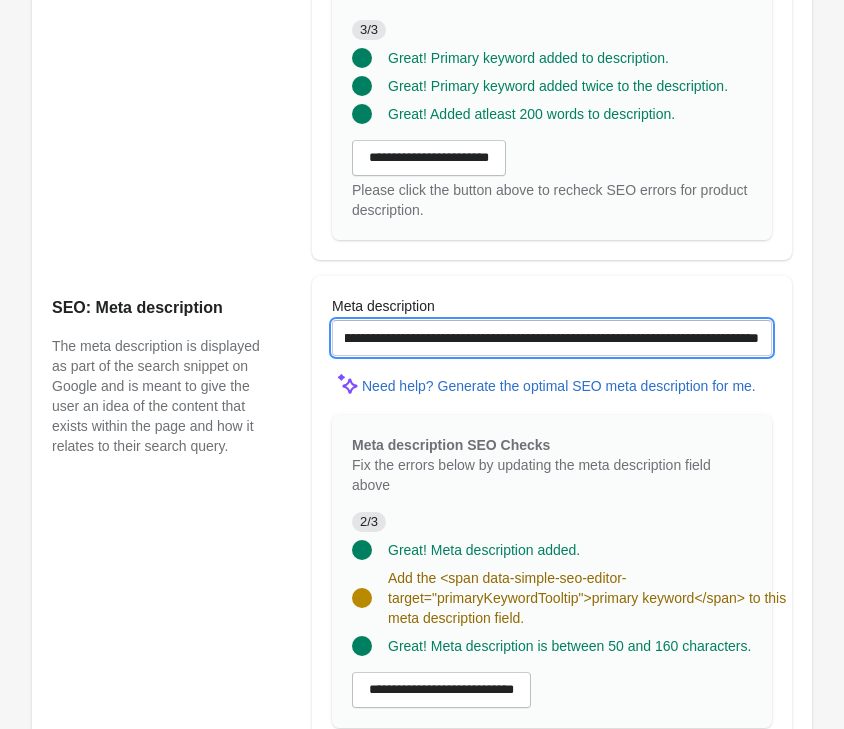 scroll, scrollTop: 0, scrollLeft: 0, axis: both 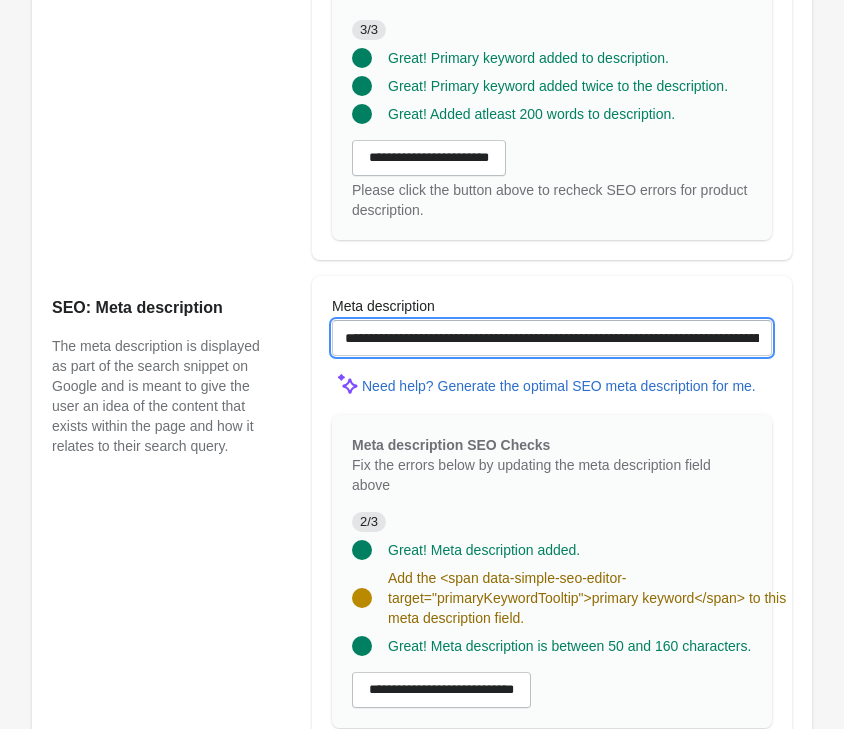 drag, startPoint x: 636, startPoint y: 331, endPoint x: 143, endPoint y: 335, distance: 493.01624 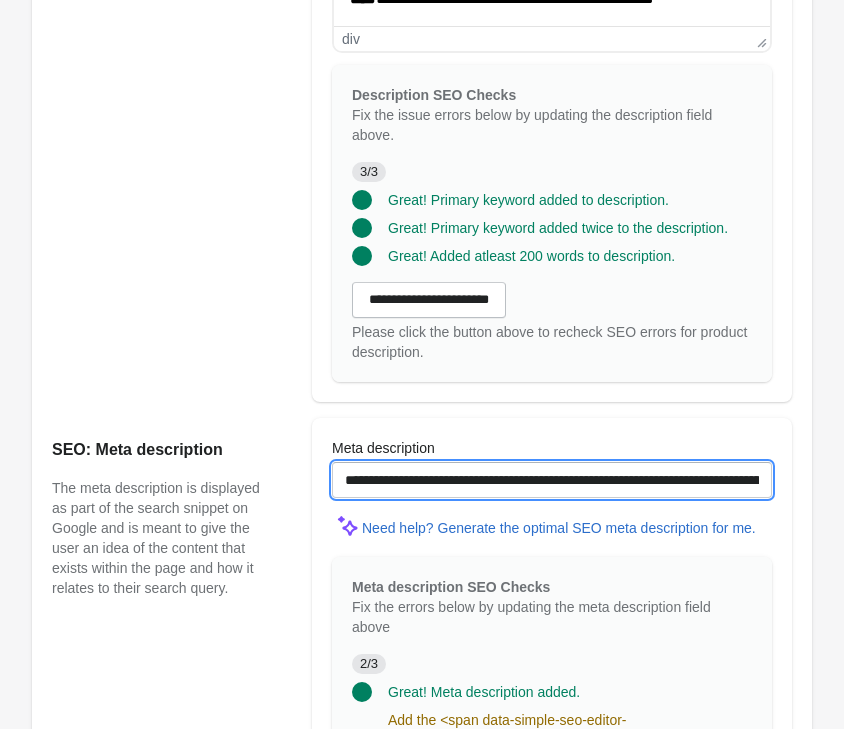 scroll, scrollTop: 1020, scrollLeft: 0, axis: vertical 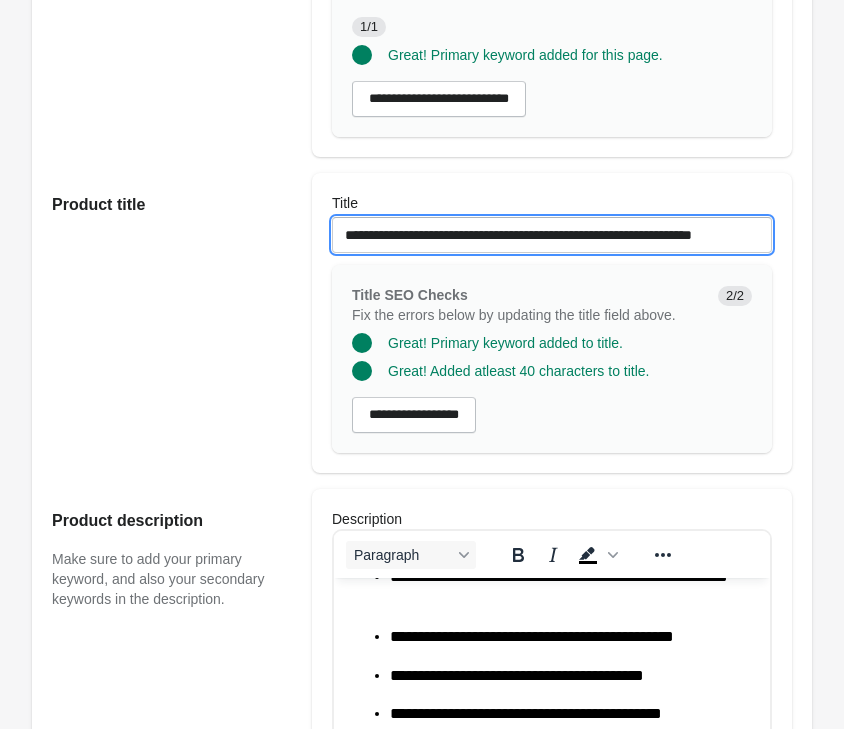 click on "**********" at bounding box center [552, 235] 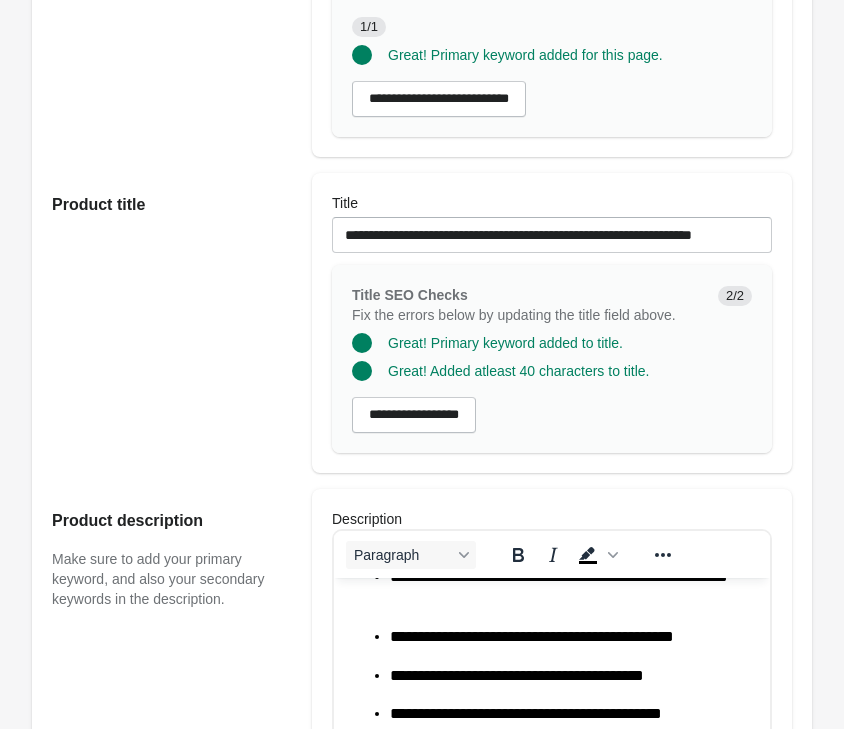 click on "Product title" at bounding box center [172, 323] 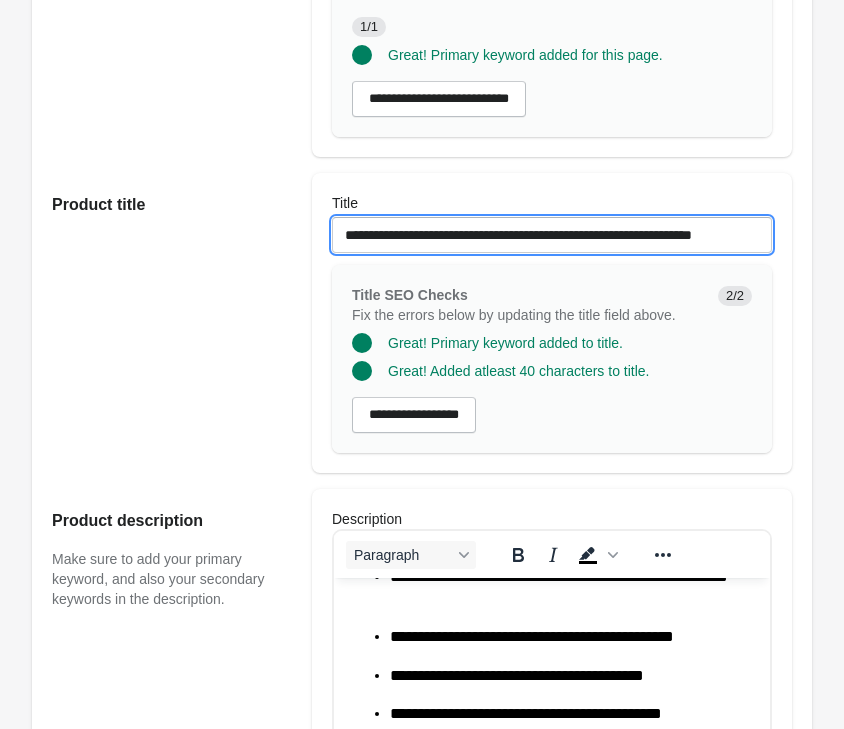 click on "**********" at bounding box center [552, 235] 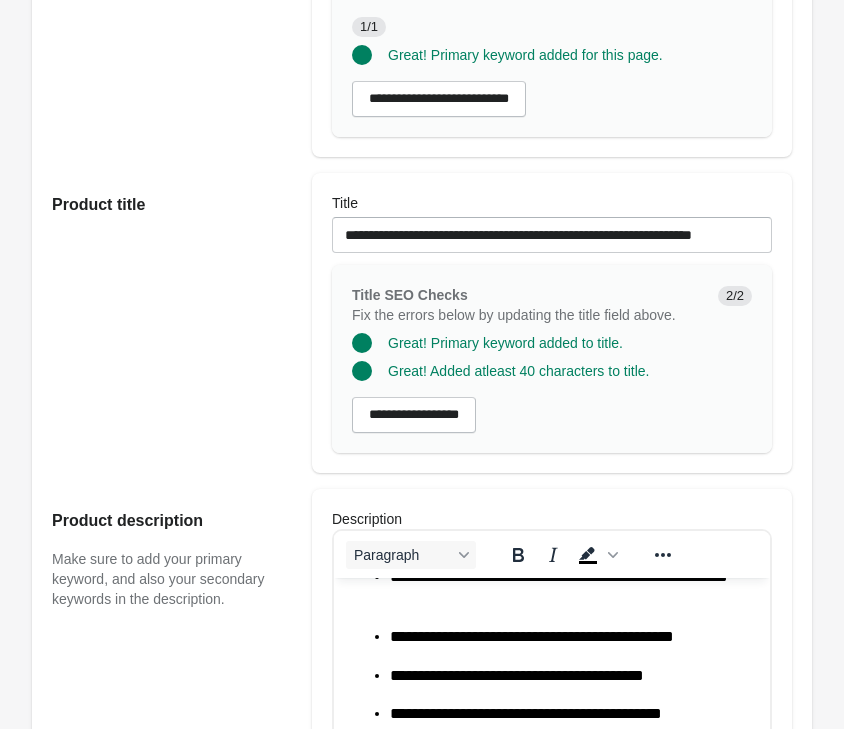 click on "Product title" at bounding box center [172, 323] 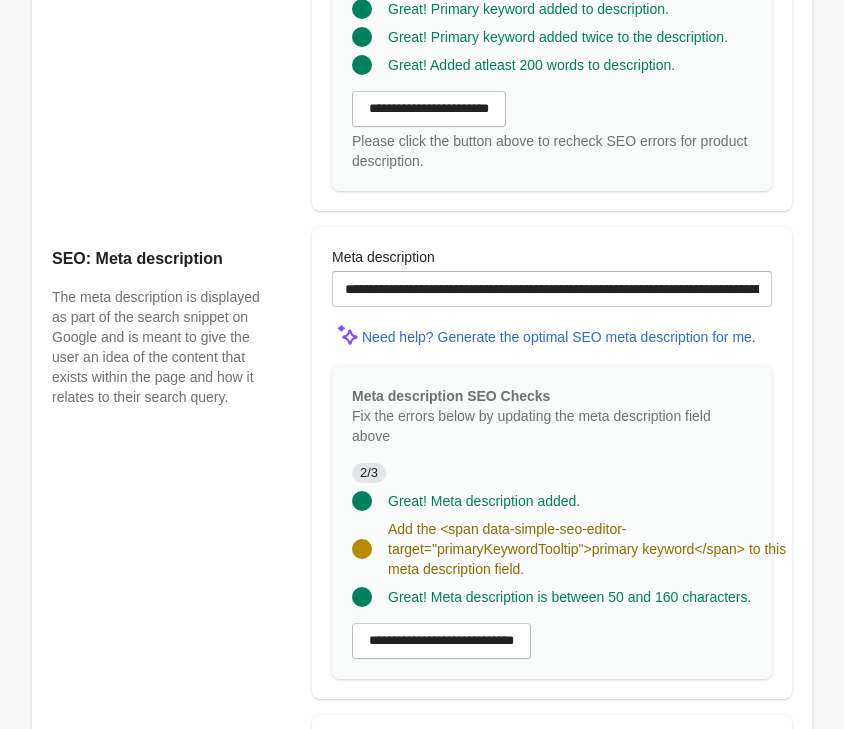 scroll, scrollTop: 1428, scrollLeft: 0, axis: vertical 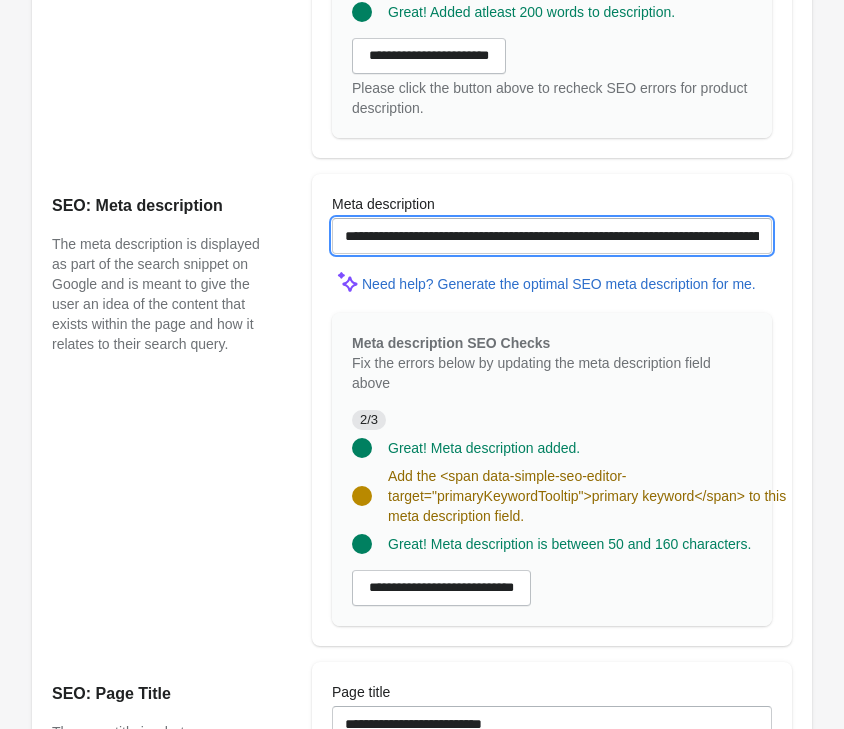 click on "**********" at bounding box center [552, 236] 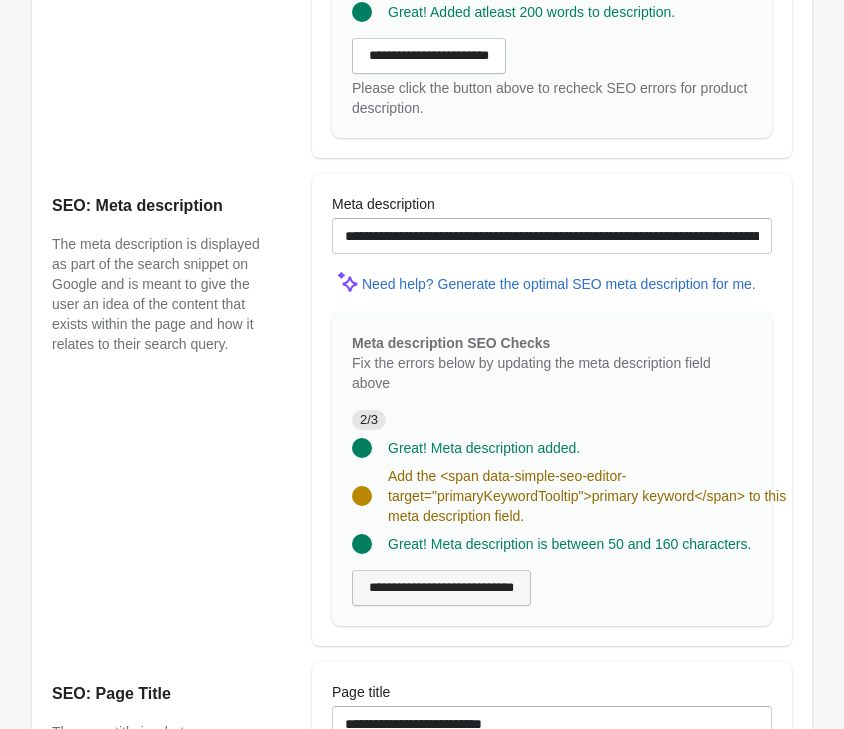 click on "**********" at bounding box center (441, 588) 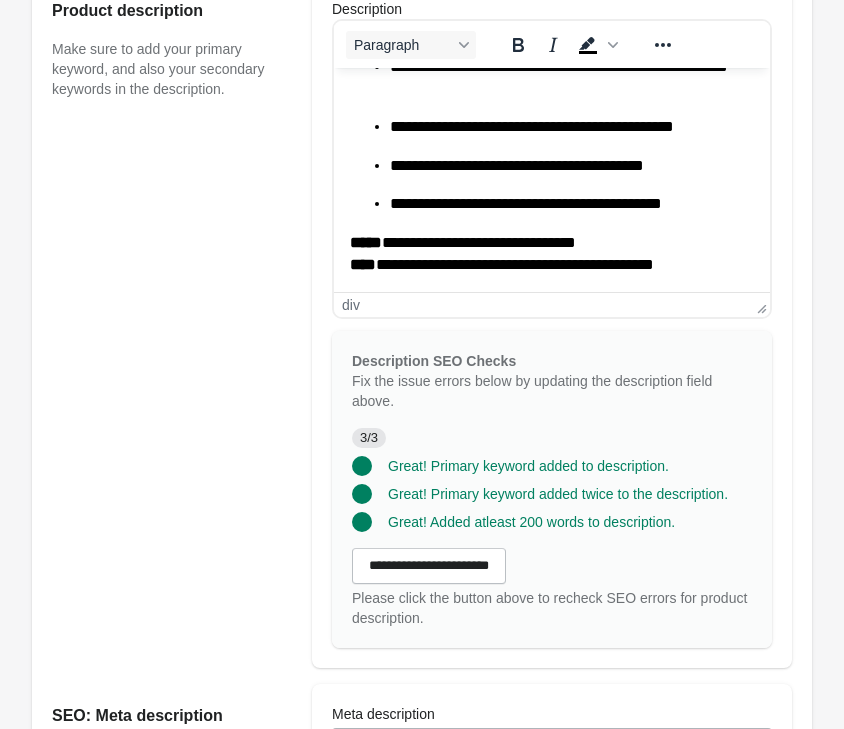scroll, scrollTop: 1326, scrollLeft: 0, axis: vertical 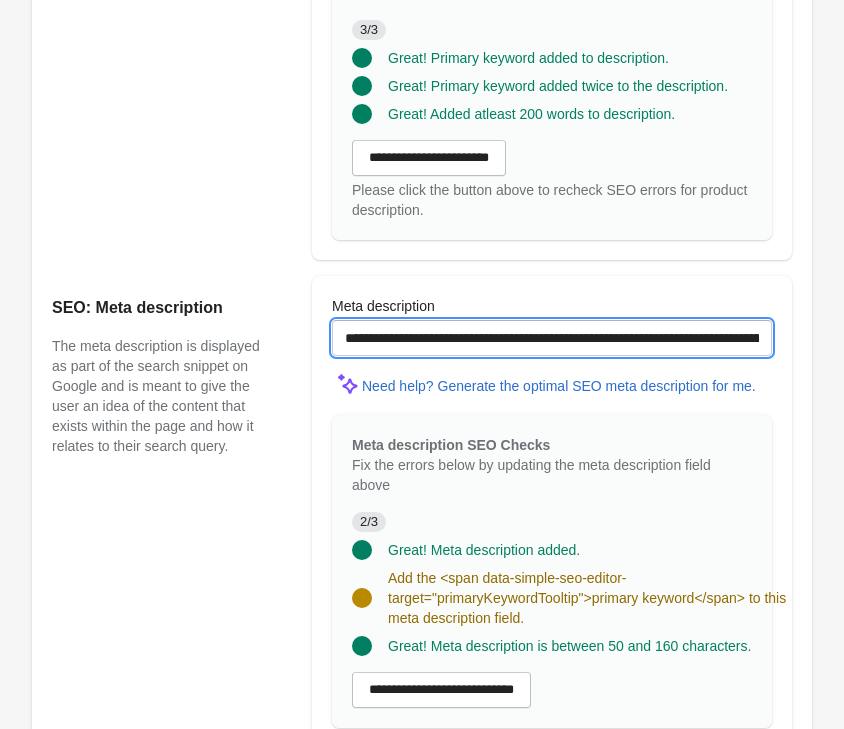 click on "**********" at bounding box center [552, 338] 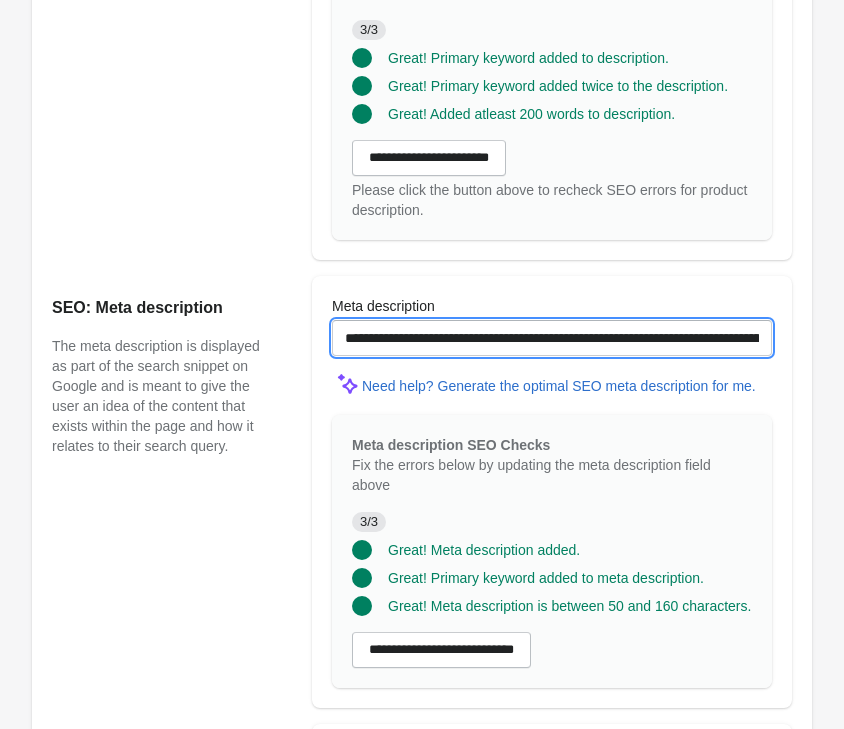 type on "**********" 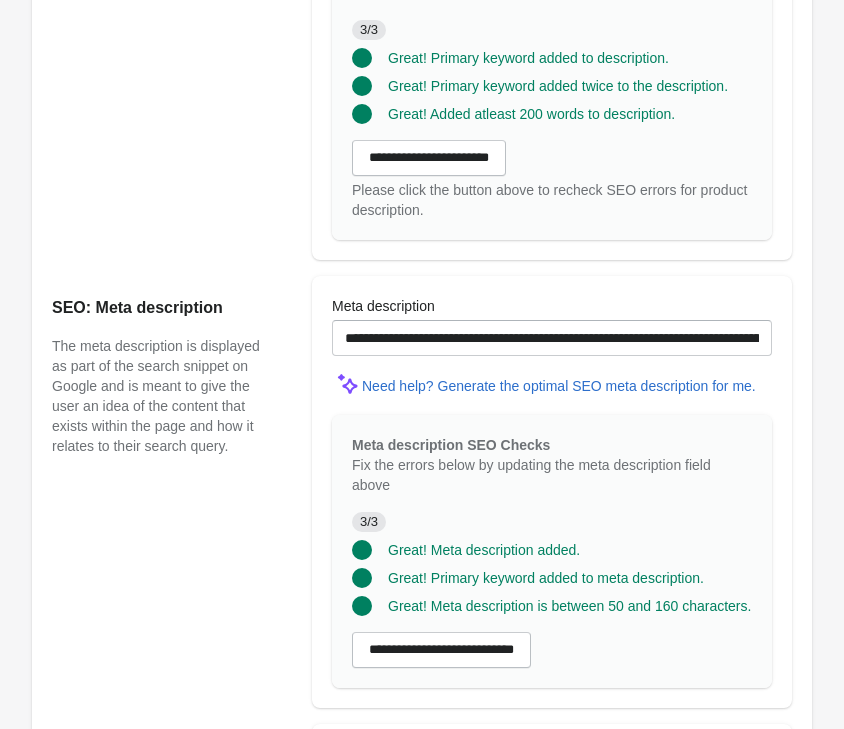 click on "Meta description SEO Checks
Fix the errors below by updating the meta description field above
3/3" at bounding box center (544, 475) 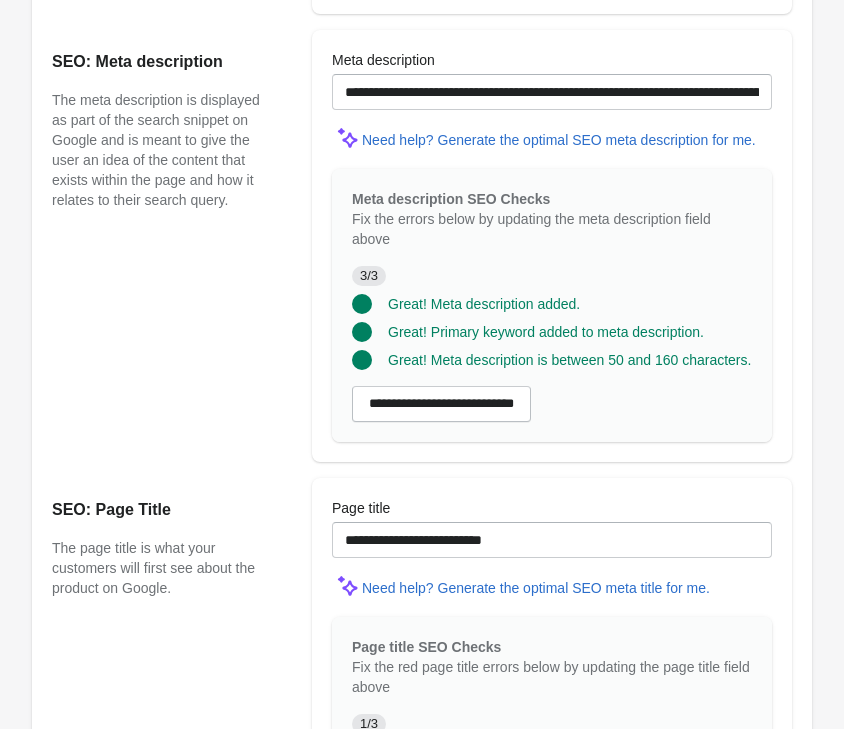 scroll, scrollTop: 1734, scrollLeft: 0, axis: vertical 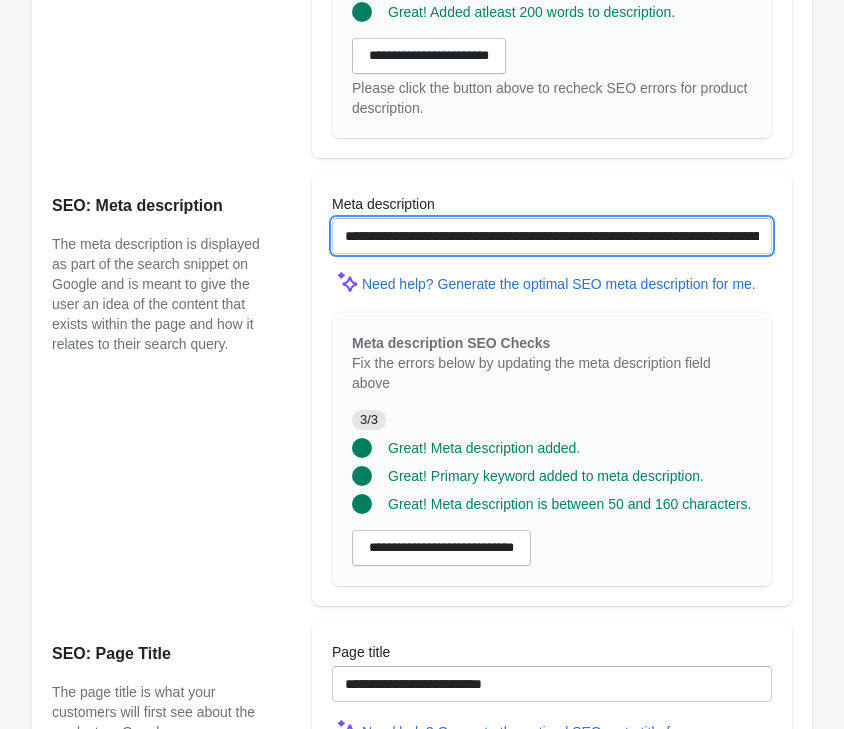 click on "**********" at bounding box center (552, 236) 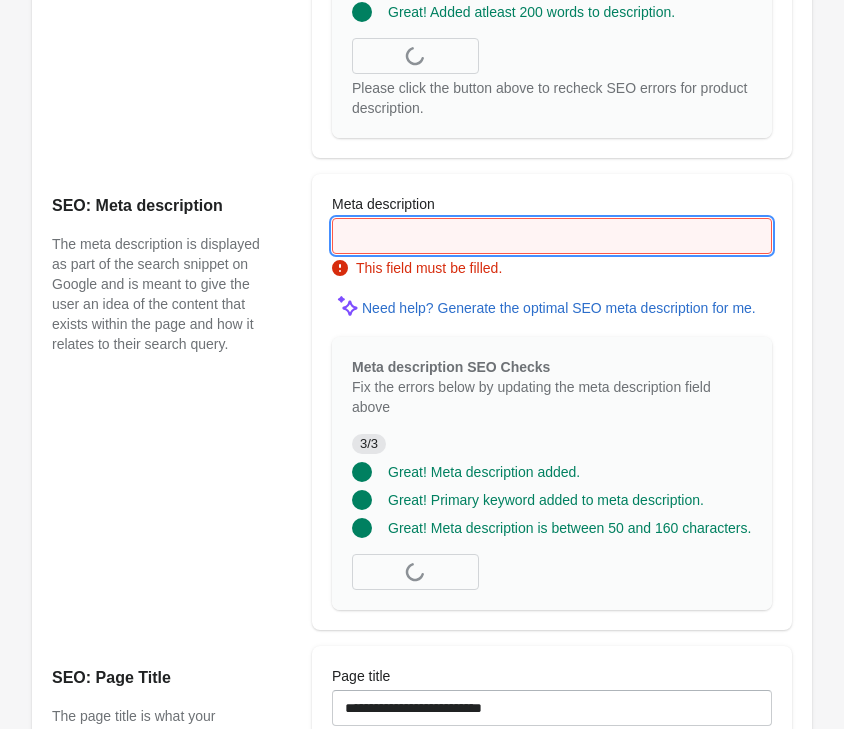 paste on "**********" 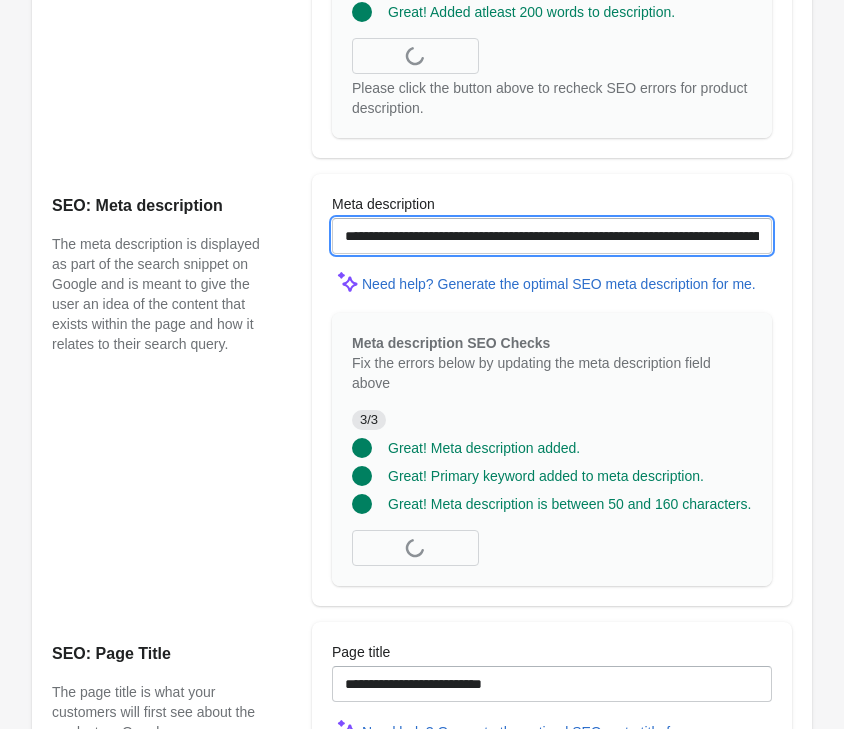 scroll, scrollTop: 0, scrollLeft: 598, axis: horizontal 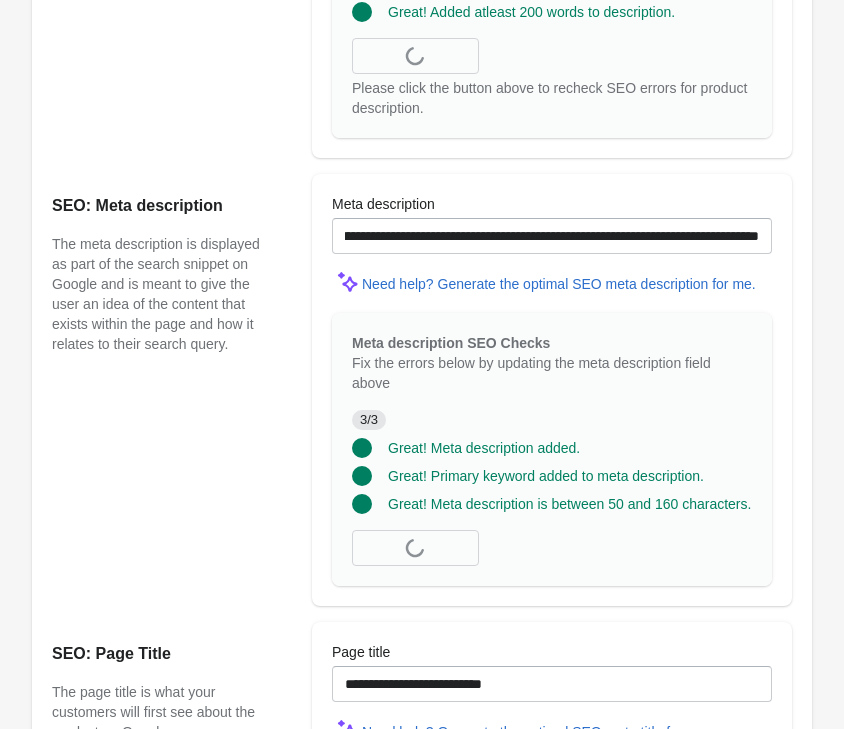 click on "**********" at bounding box center (552, 390) 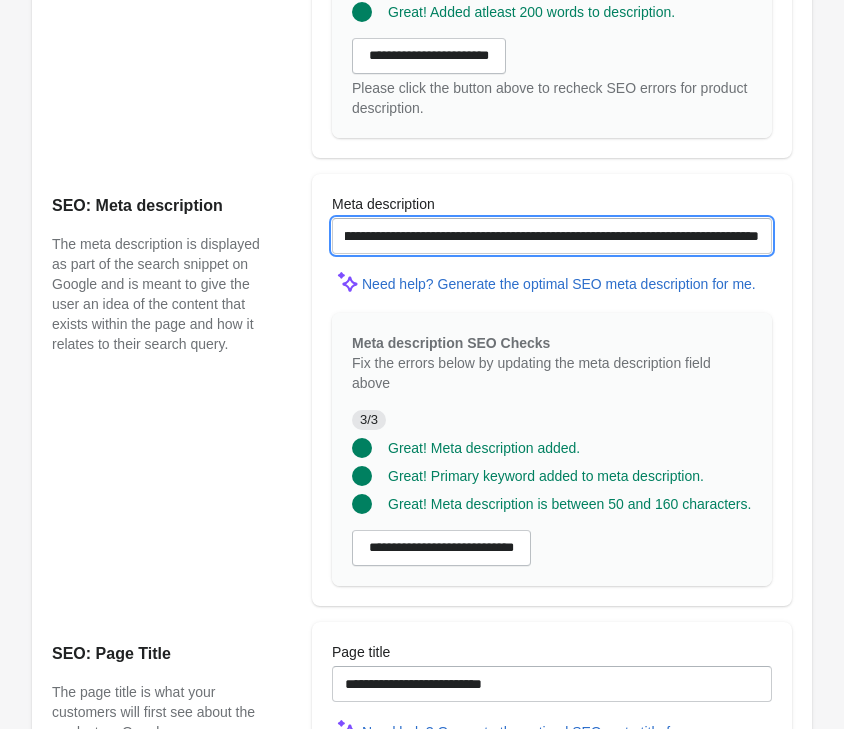 scroll, scrollTop: 0, scrollLeft: 0, axis: both 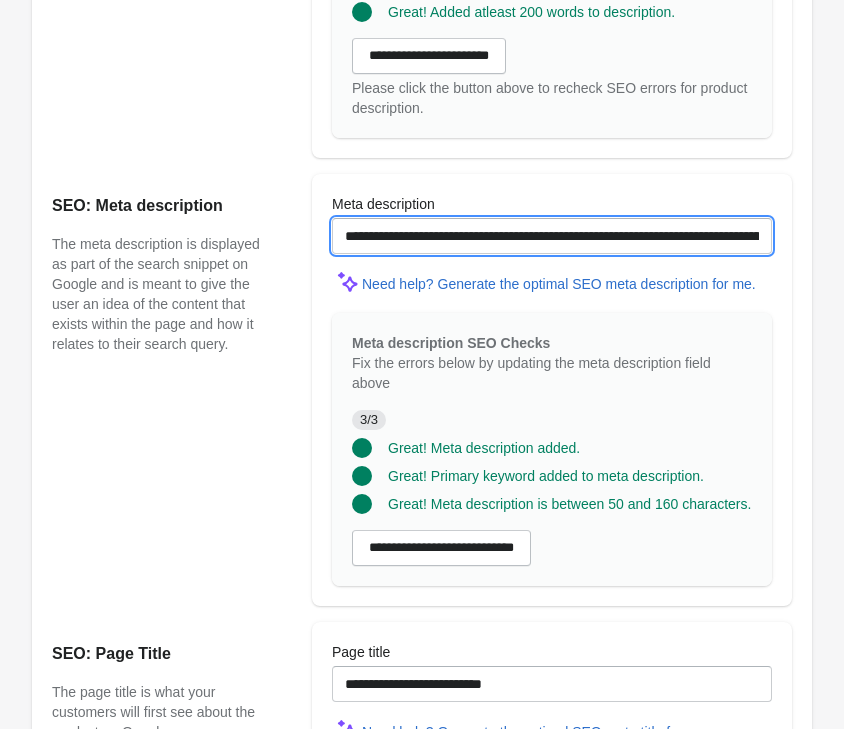 drag, startPoint x: 583, startPoint y: 225, endPoint x: -100, endPoint y: 226, distance: 683.00073 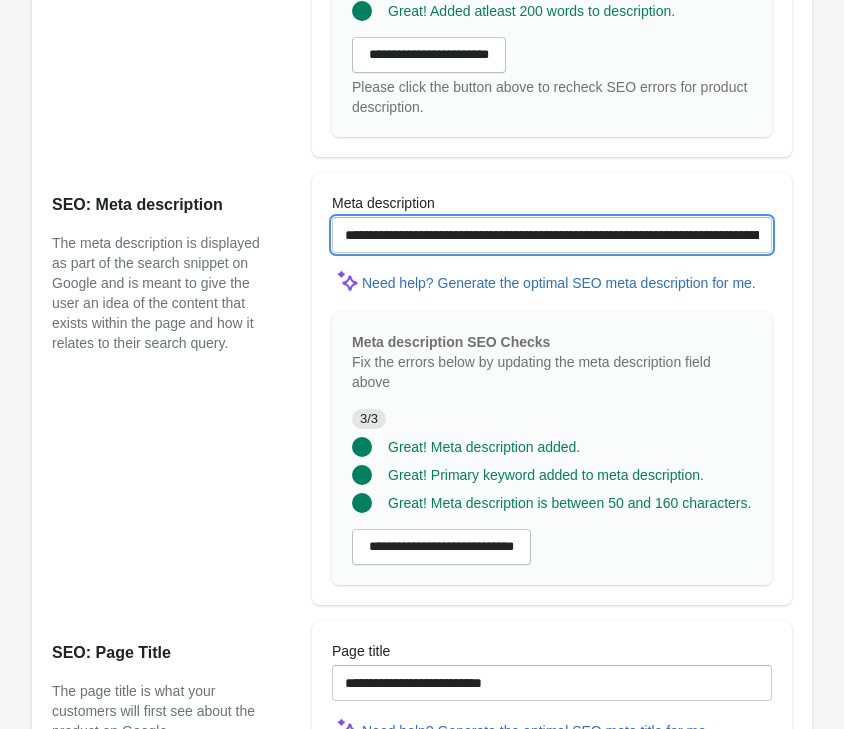 scroll, scrollTop: 1428, scrollLeft: 0, axis: vertical 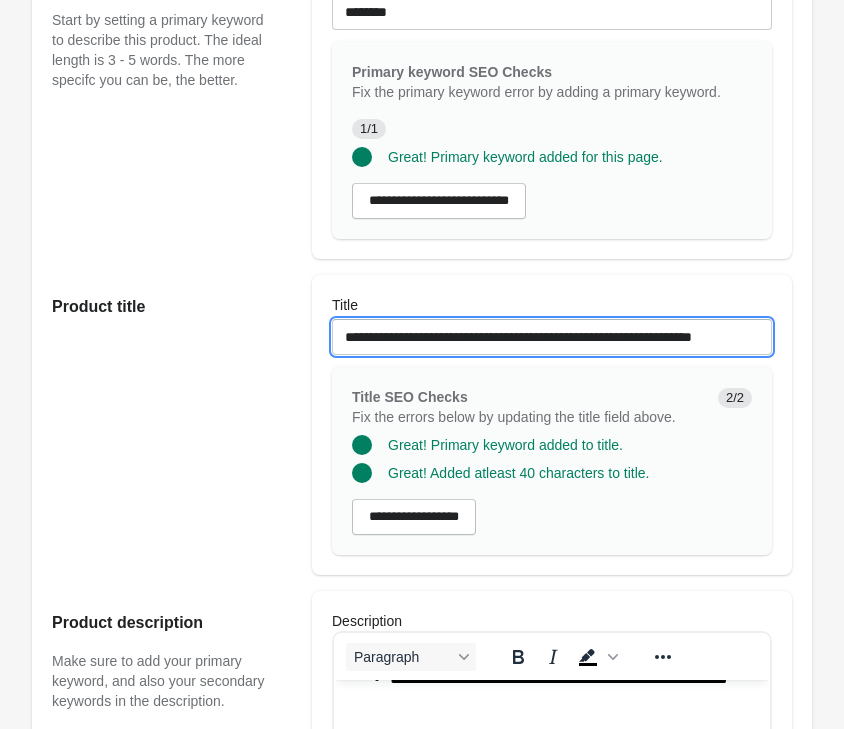 drag, startPoint x: 537, startPoint y: 333, endPoint x: 911, endPoint y: 364, distance: 375.28256 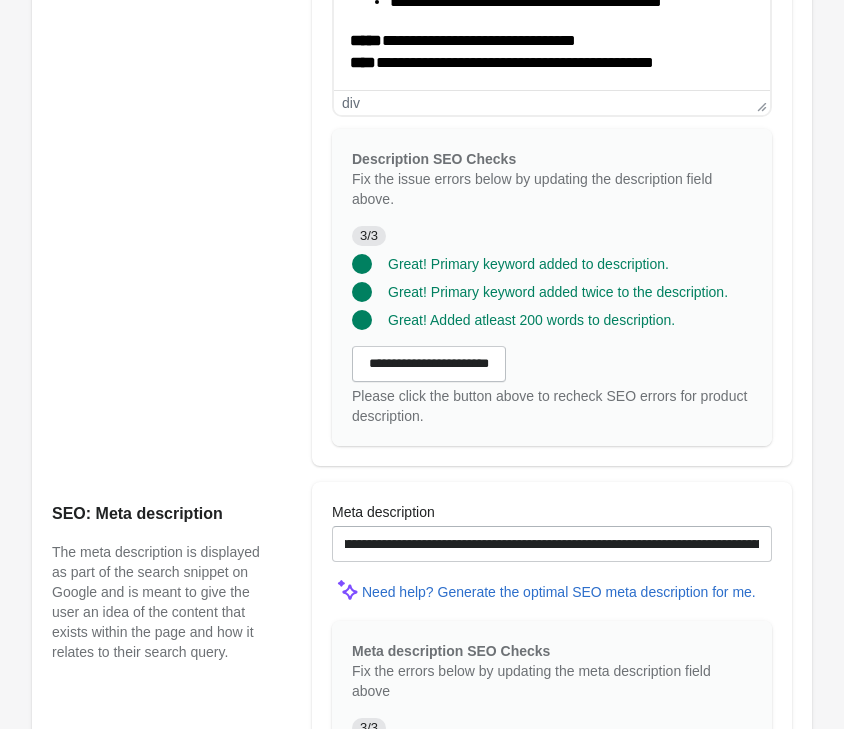 scroll, scrollTop: 1122, scrollLeft: 0, axis: vertical 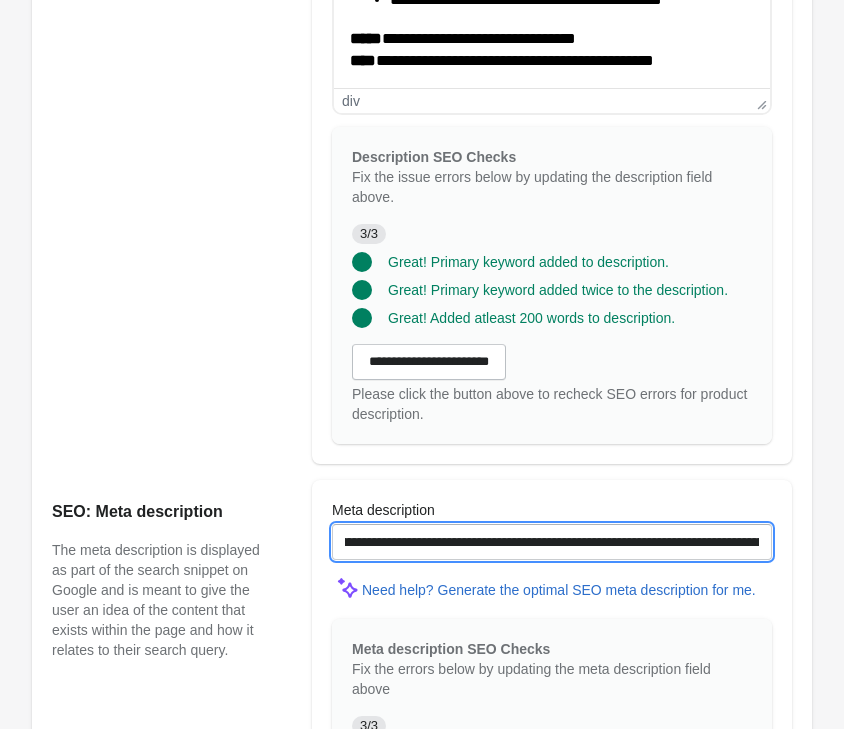 click on "**********" at bounding box center [552, 542] 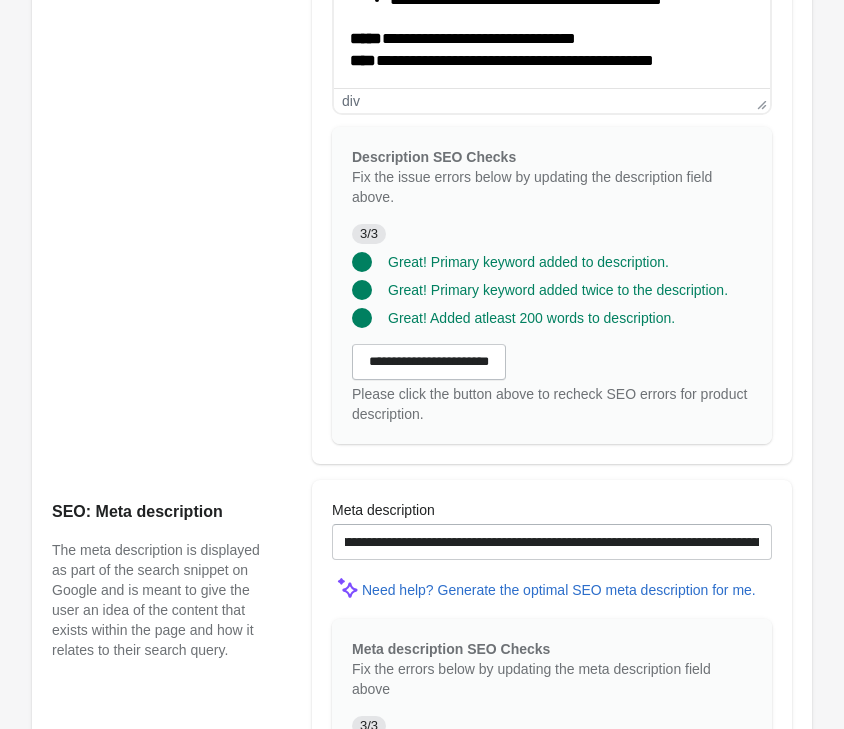 click on "Product description
Make sure to add your primary keyword, and also your secondary keywords in the description." at bounding box center [172, 119] 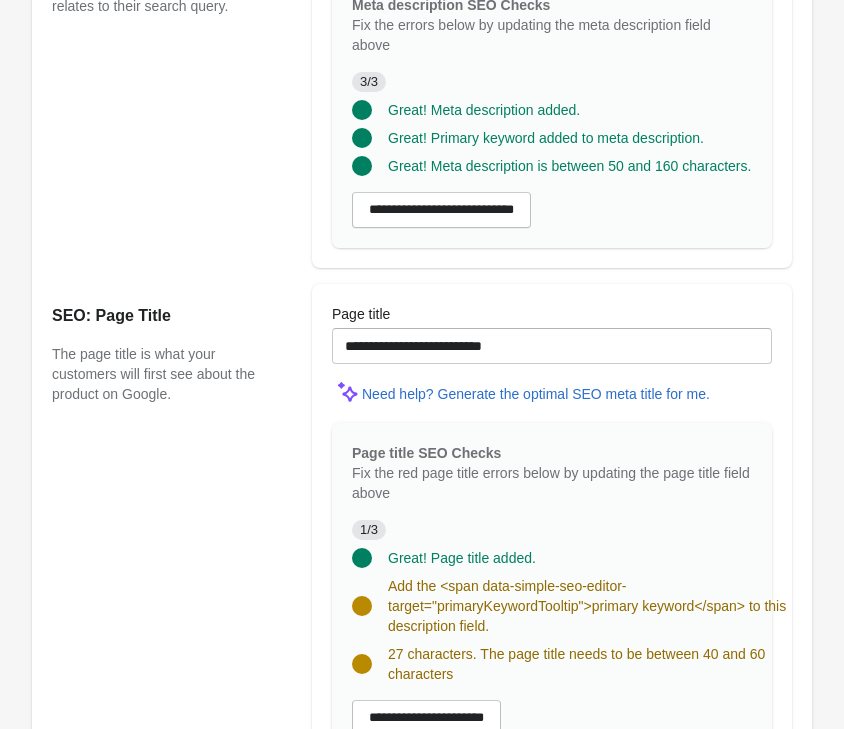 scroll, scrollTop: 1836, scrollLeft: 0, axis: vertical 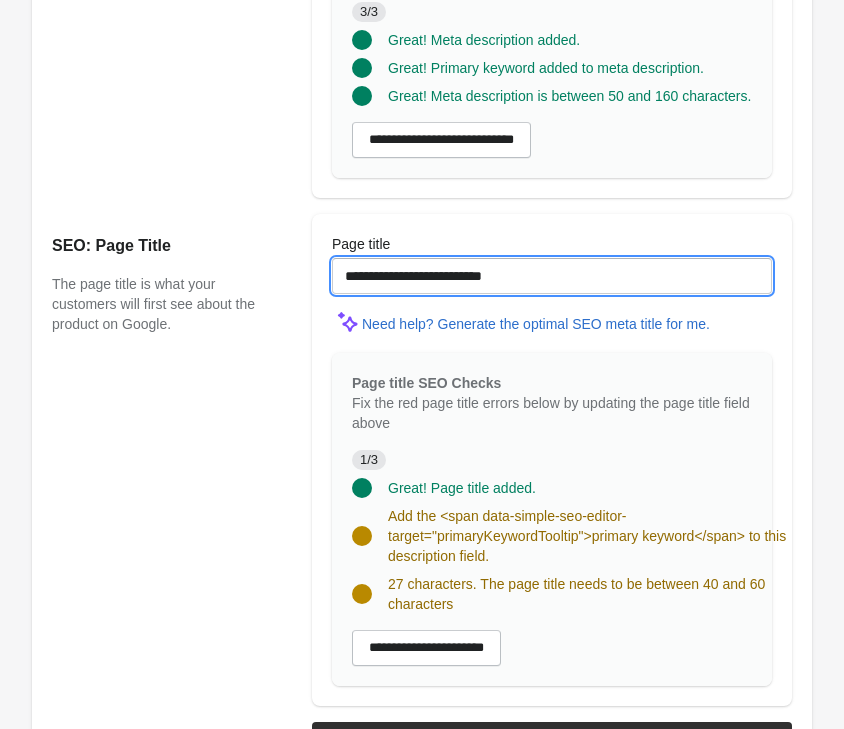 click on "**********" at bounding box center [552, 276] 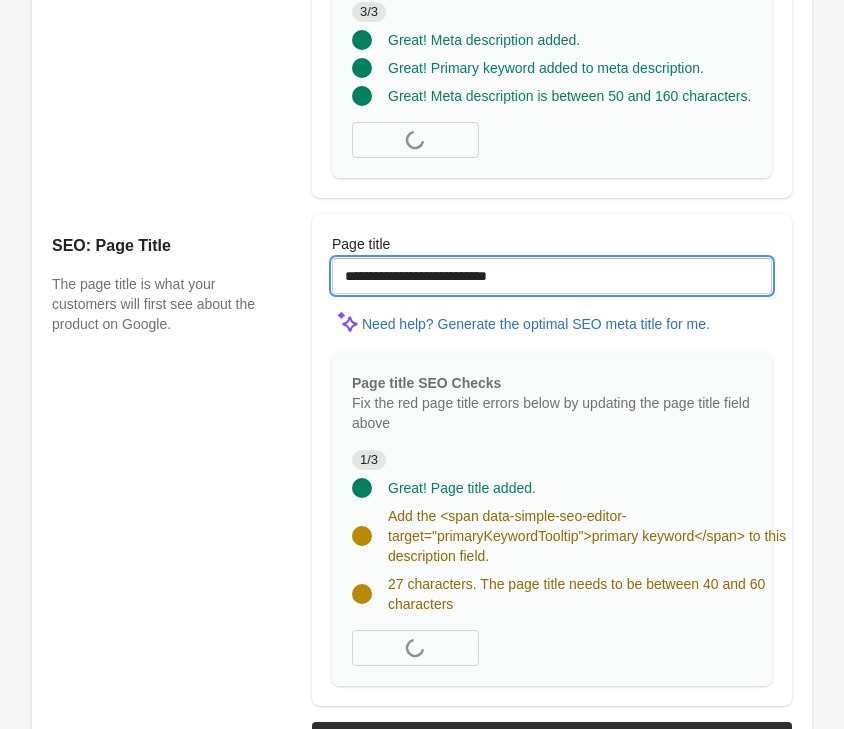 paste on "**********" 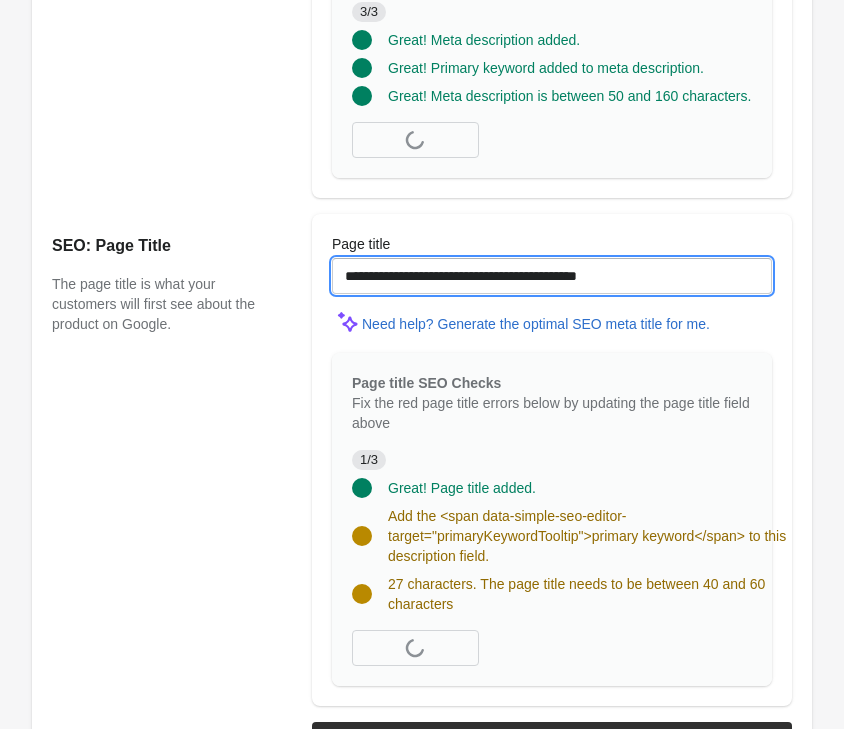 drag, startPoint x: 522, startPoint y: 278, endPoint x: -283, endPoint y: 178, distance: 811.1874 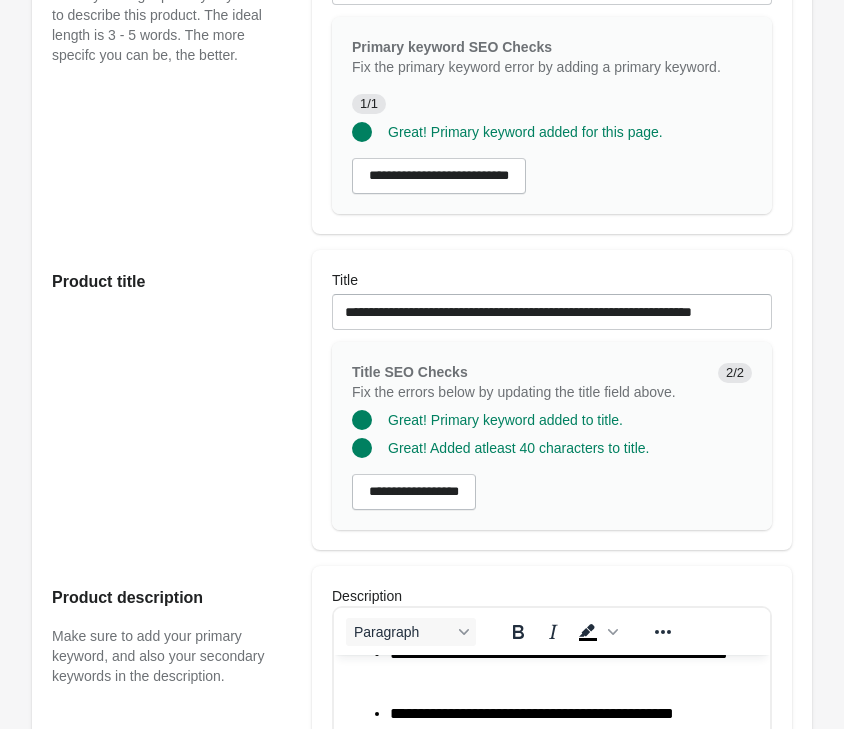 scroll, scrollTop: 408, scrollLeft: 0, axis: vertical 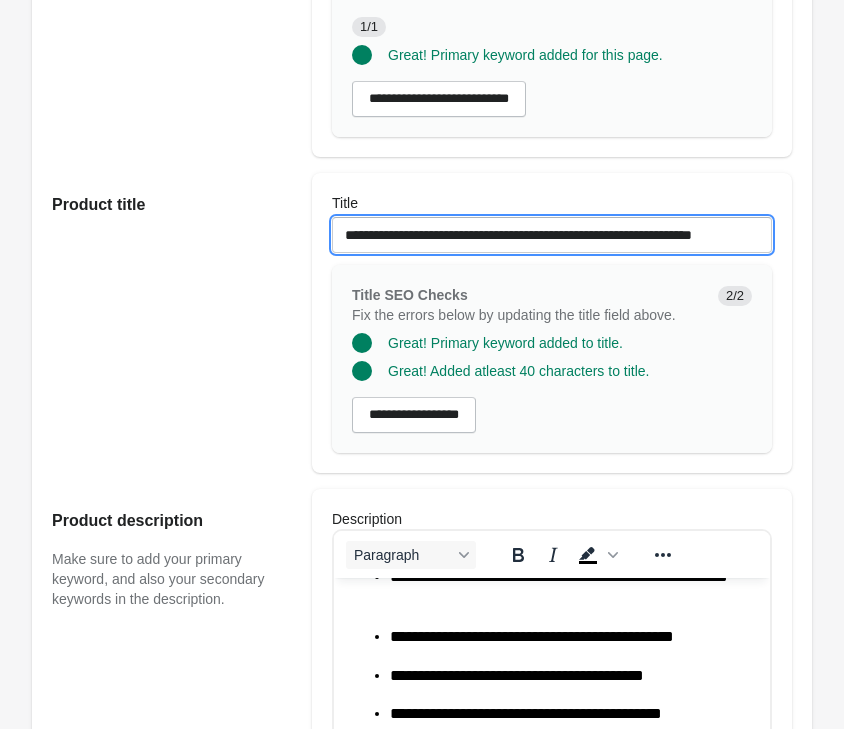 click on "**********" at bounding box center (552, 235) 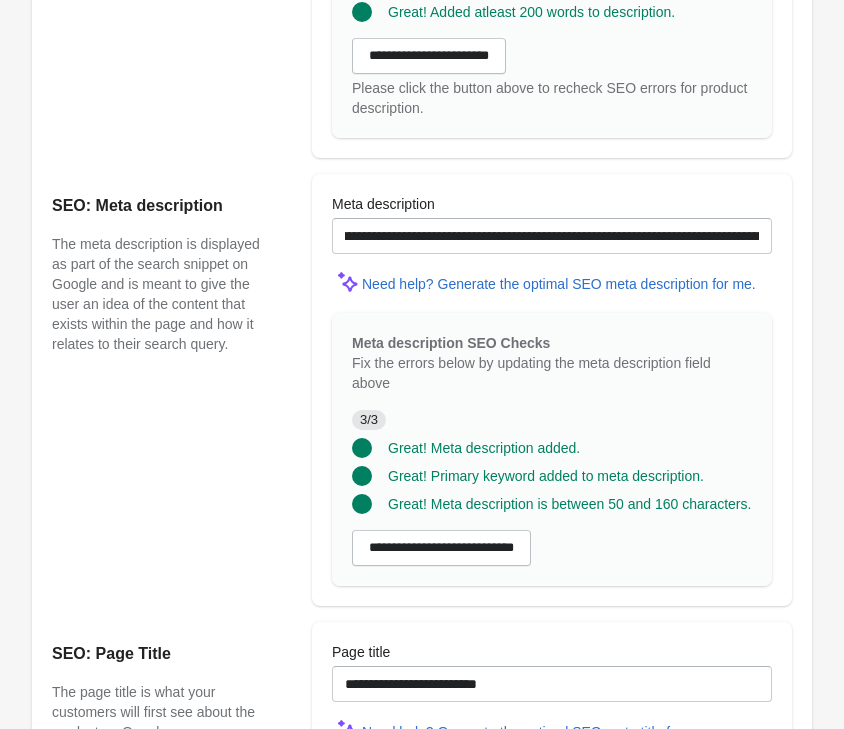 scroll, scrollTop: 1734, scrollLeft: 0, axis: vertical 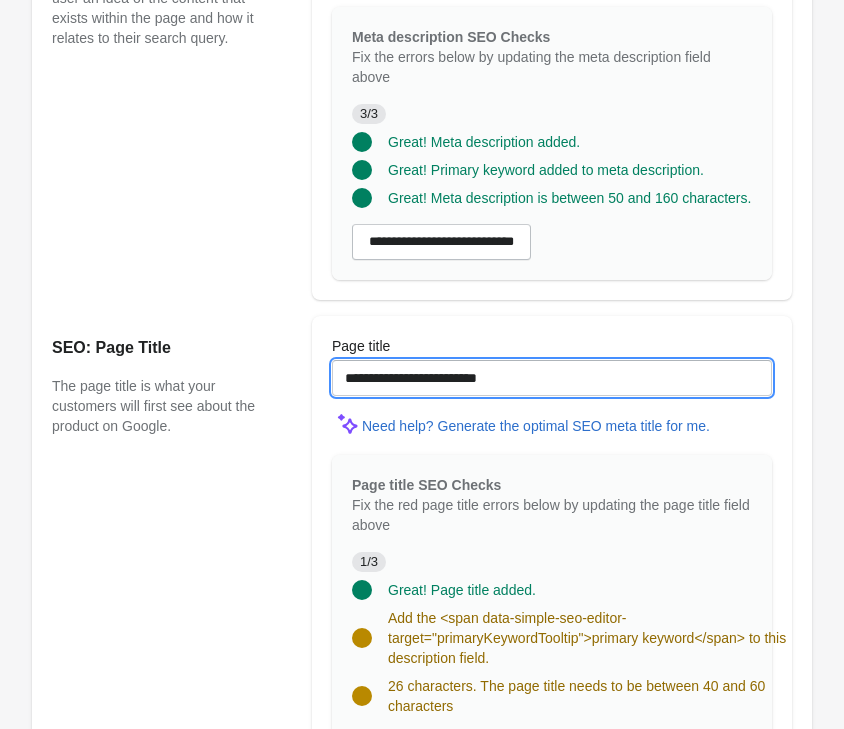 click on "**********" at bounding box center (552, 378) 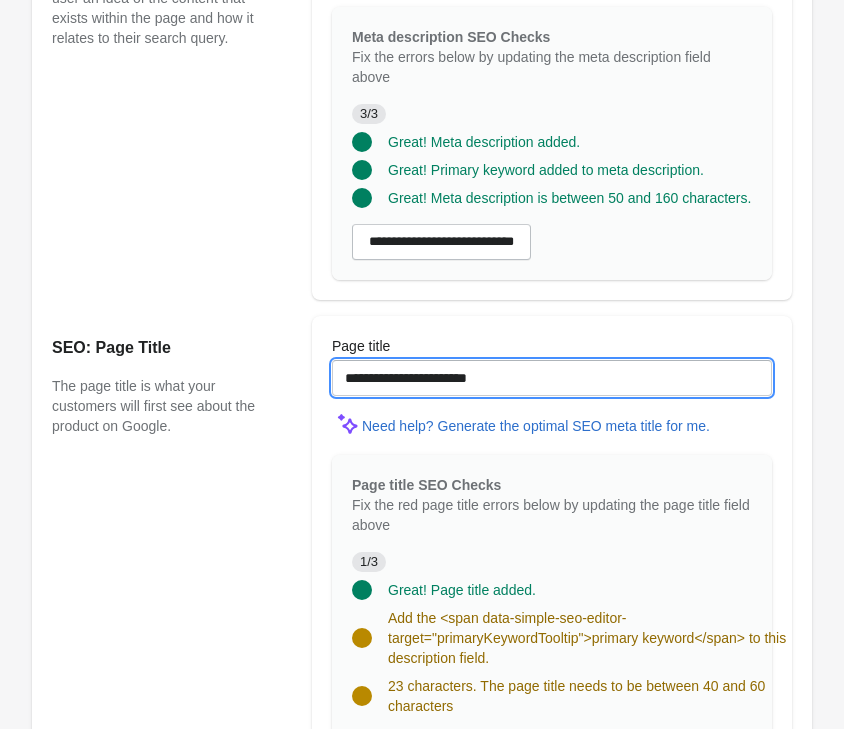 paste on "**********" 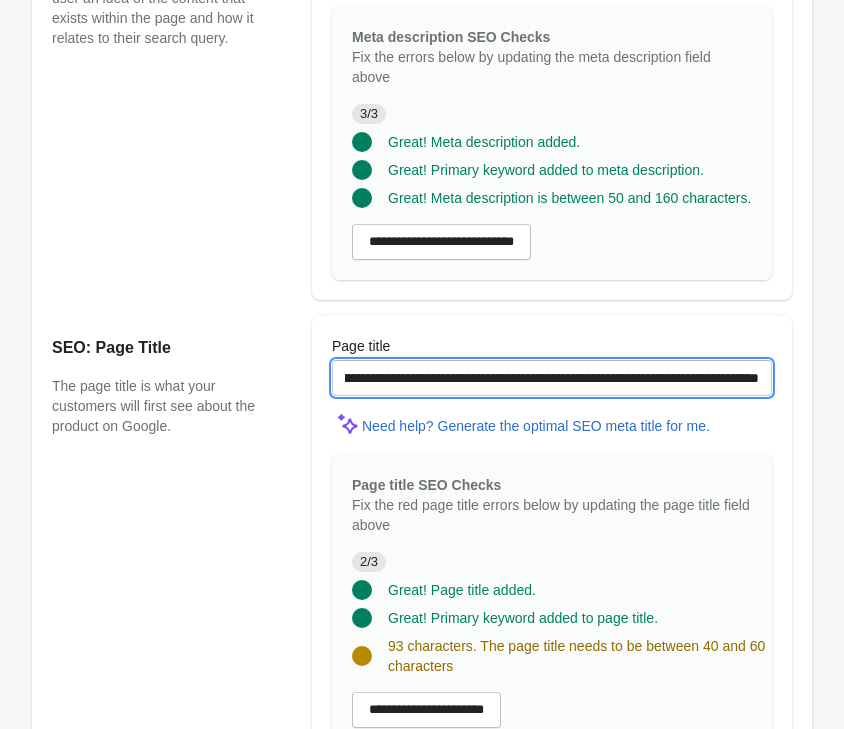 scroll, scrollTop: 0, scrollLeft: 85, axis: horizontal 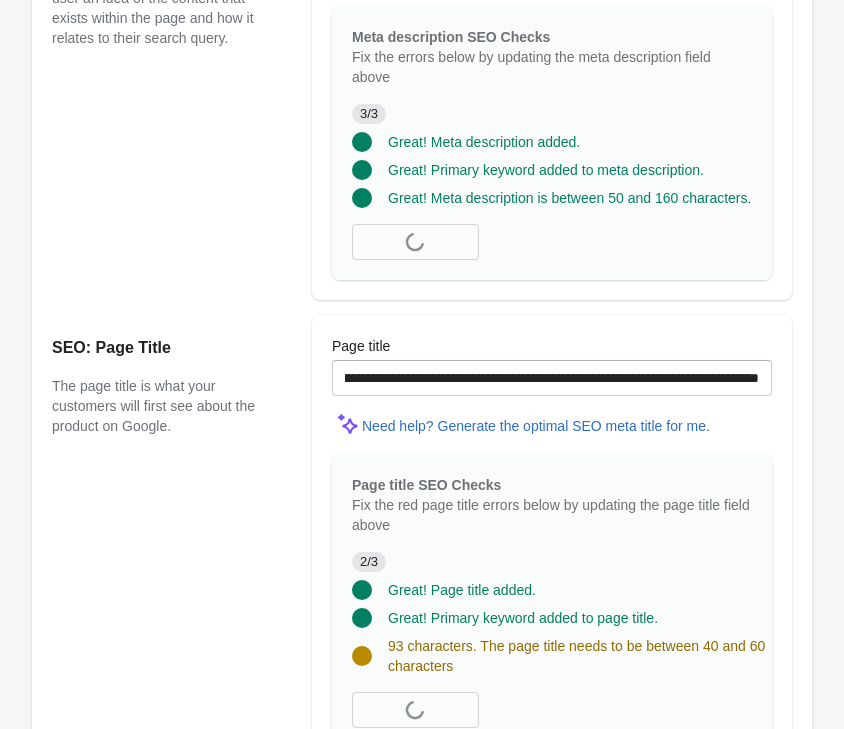 drag, startPoint x: 146, startPoint y: 555, endPoint x: 162, endPoint y: 547, distance: 17.888544 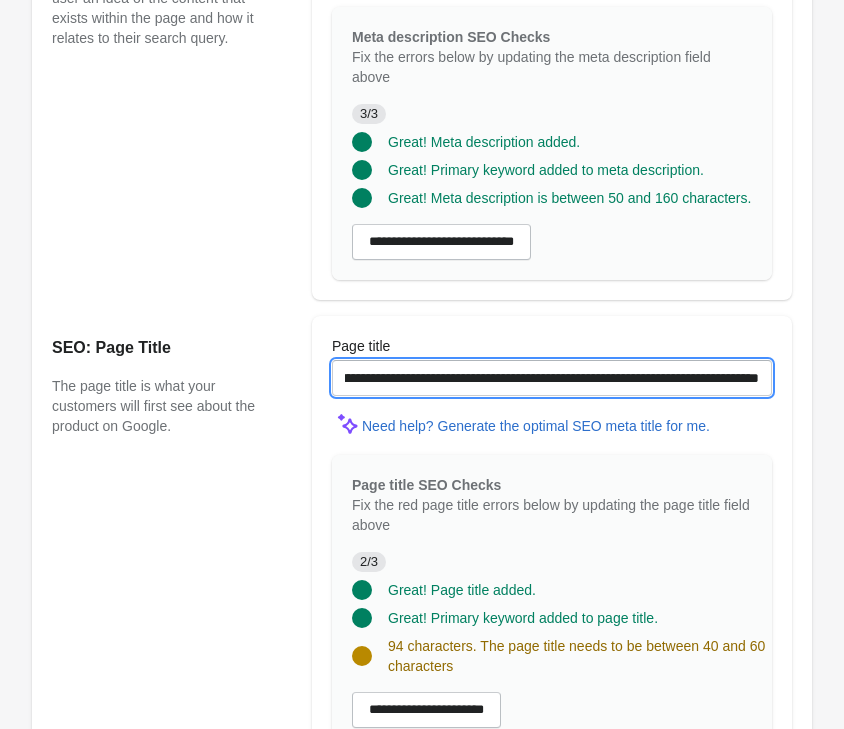 click on "**********" at bounding box center (552, 378) 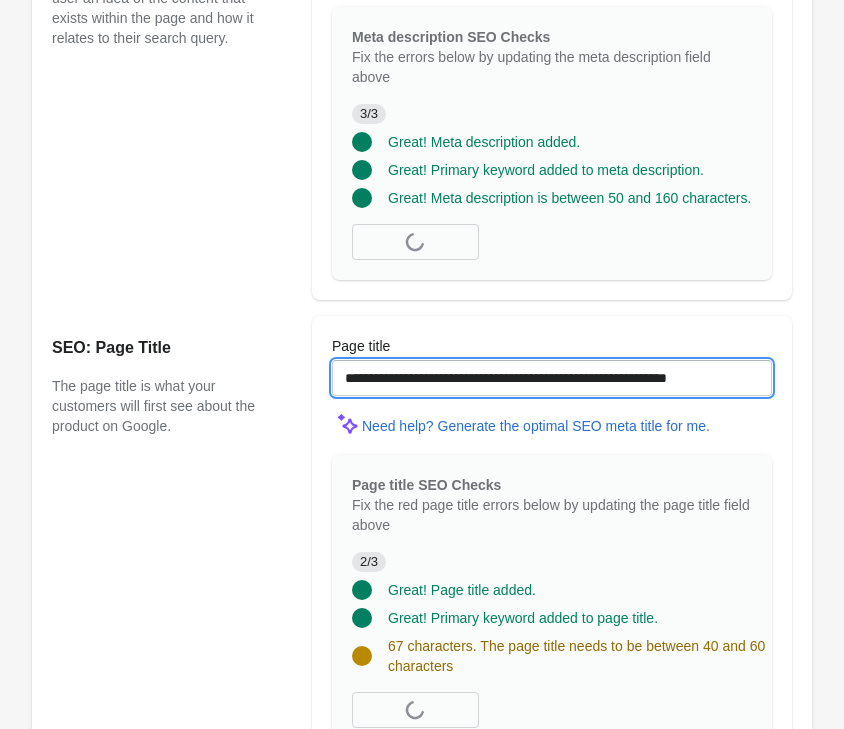 scroll, scrollTop: 0, scrollLeft: 0, axis: both 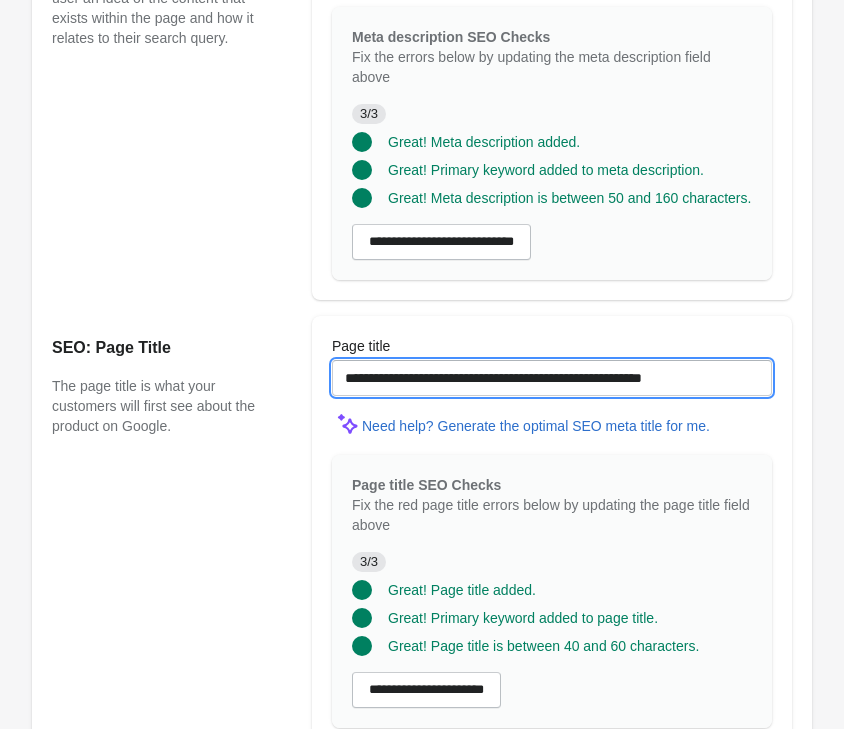 click on "**********" at bounding box center (552, 378) 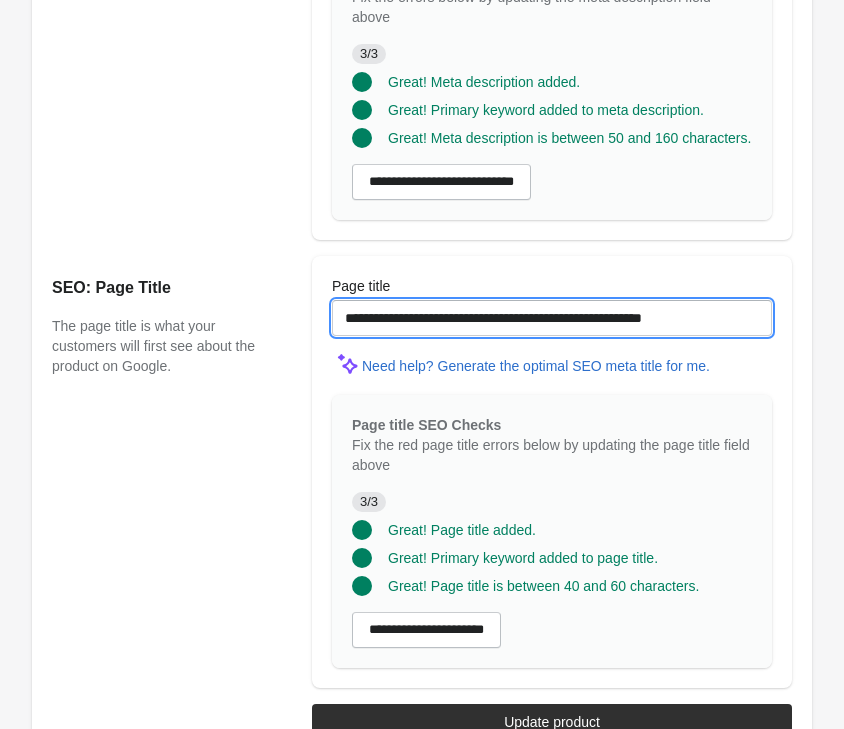scroll, scrollTop: 1832, scrollLeft: 0, axis: vertical 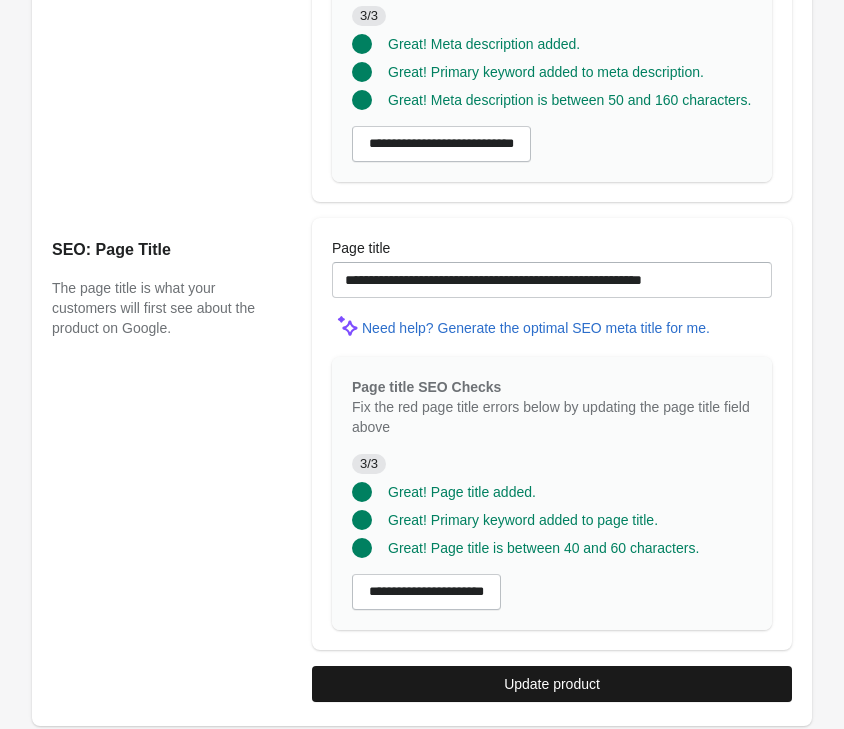 click on "Update product" at bounding box center (552, 684) 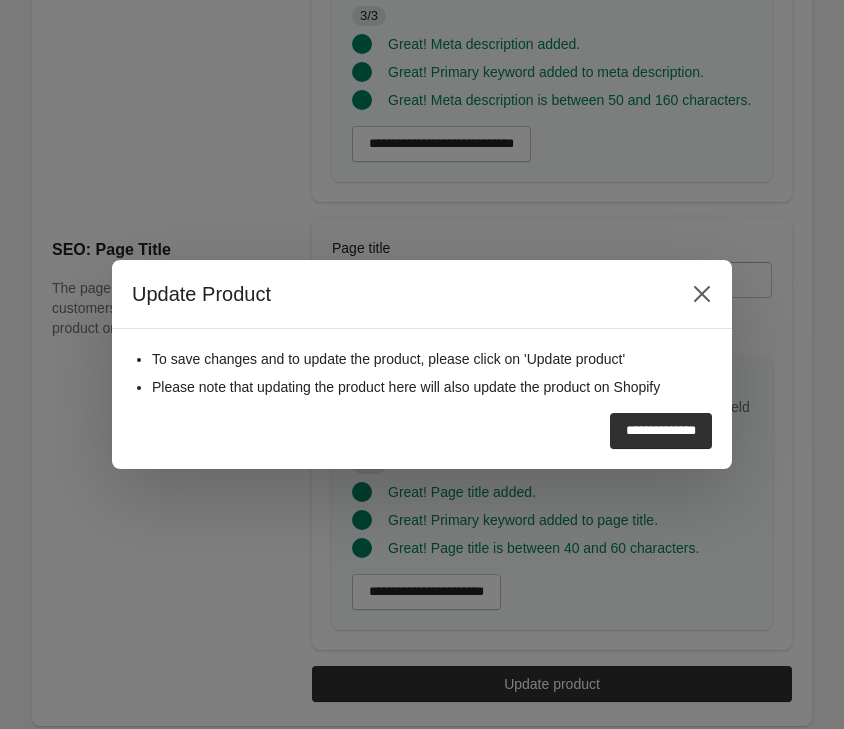 drag, startPoint x: 688, startPoint y: 445, endPoint x: 678, endPoint y: 448, distance: 10.440307 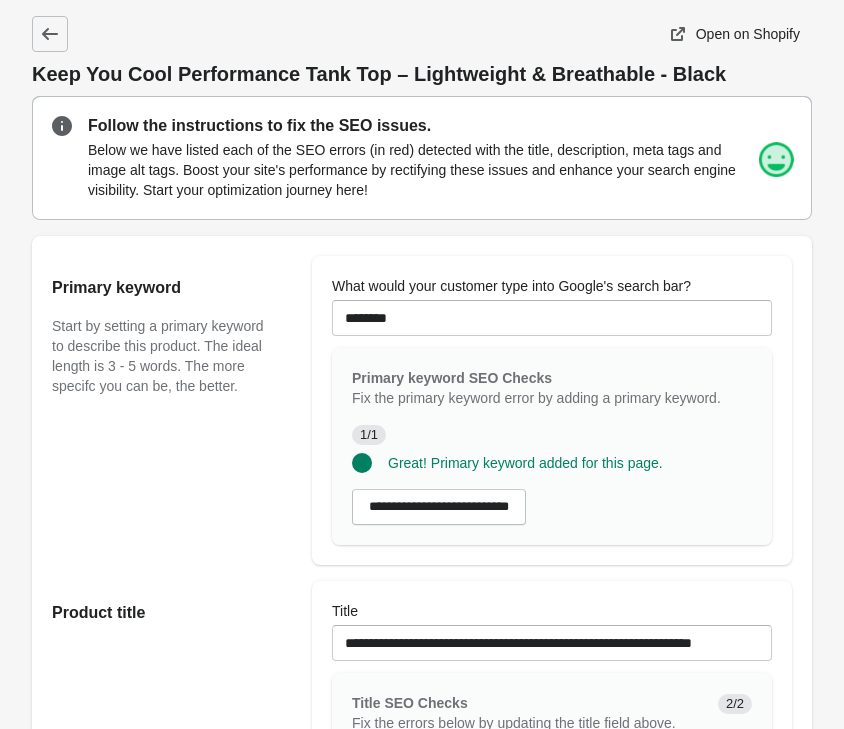 scroll, scrollTop: 0, scrollLeft: 0, axis: both 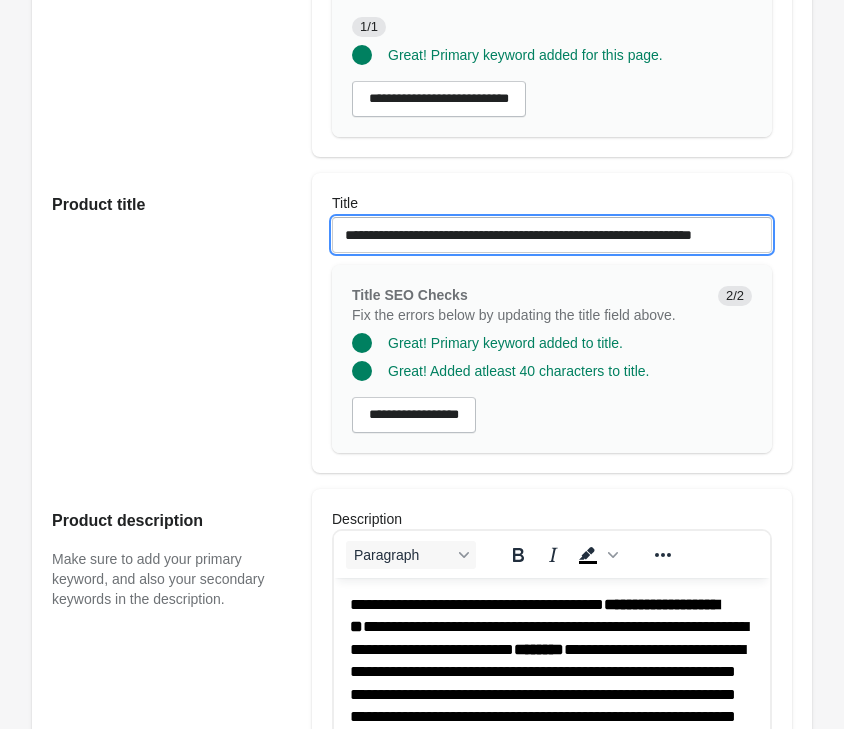 drag, startPoint x: 609, startPoint y: 238, endPoint x: 937, endPoint y: 260, distance: 328.73697 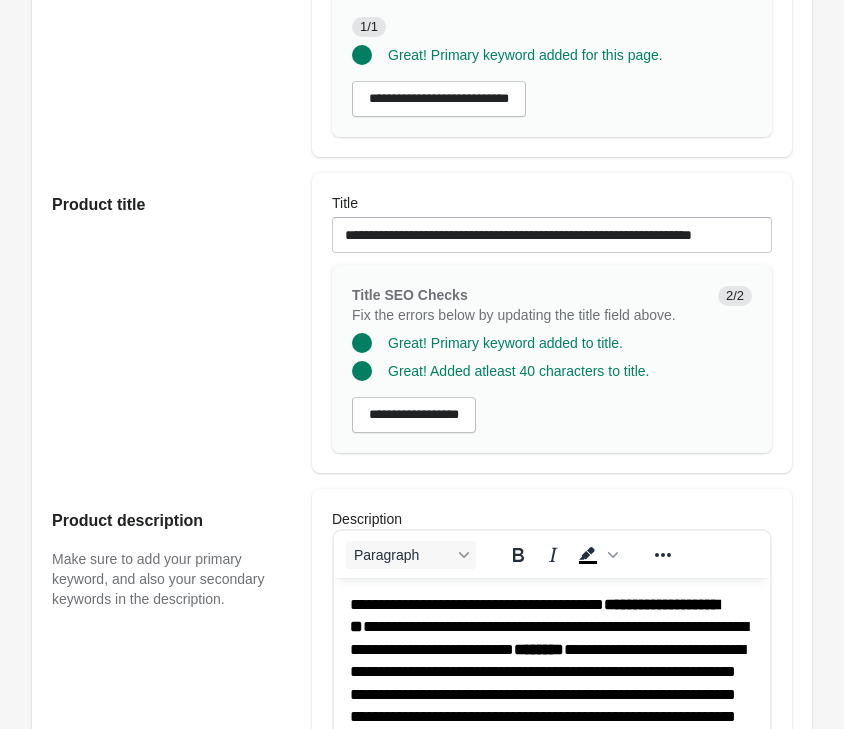 click on "Keep You Cool Performance Tank Top – Lightweight & Breathable - Black
Open on Shopify" at bounding box center [422, 875] 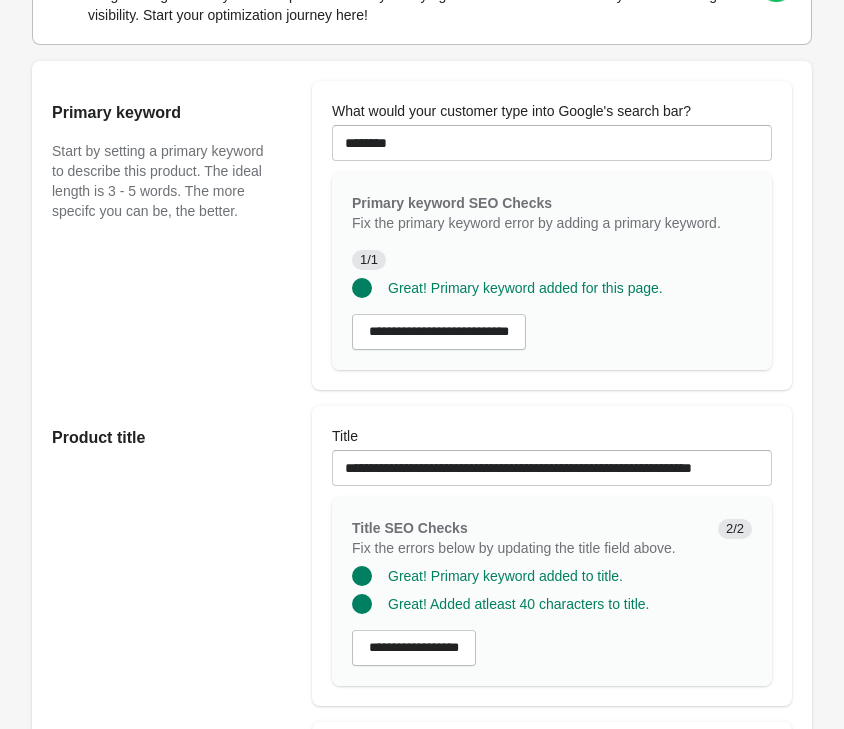scroll, scrollTop: 102, scrollLeft: 0, axis: vertical 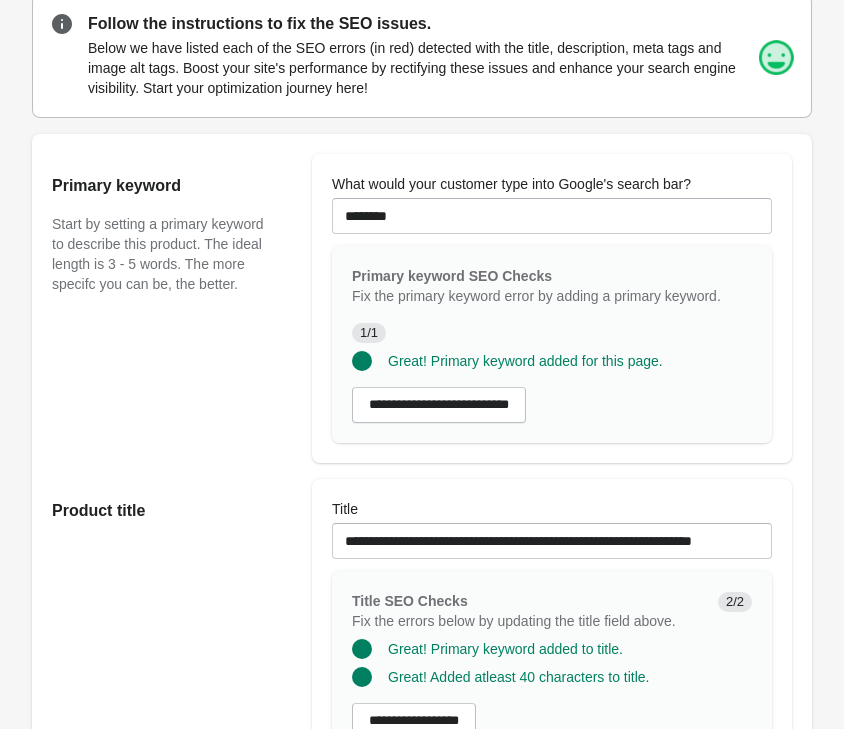 click at bounding box center [552, 240] 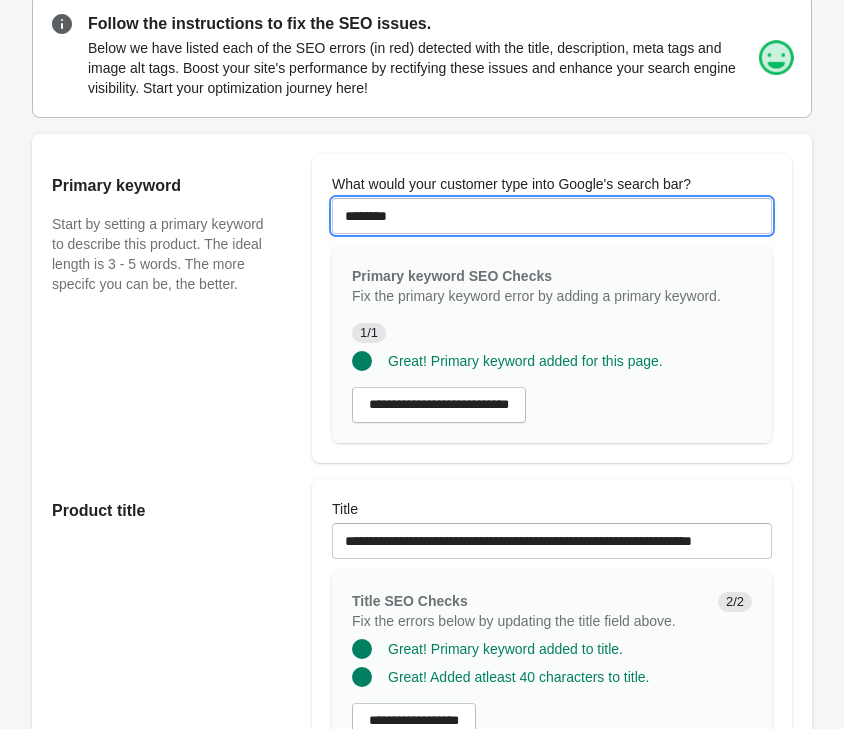 click on "********" at bounding box center [552, 216] 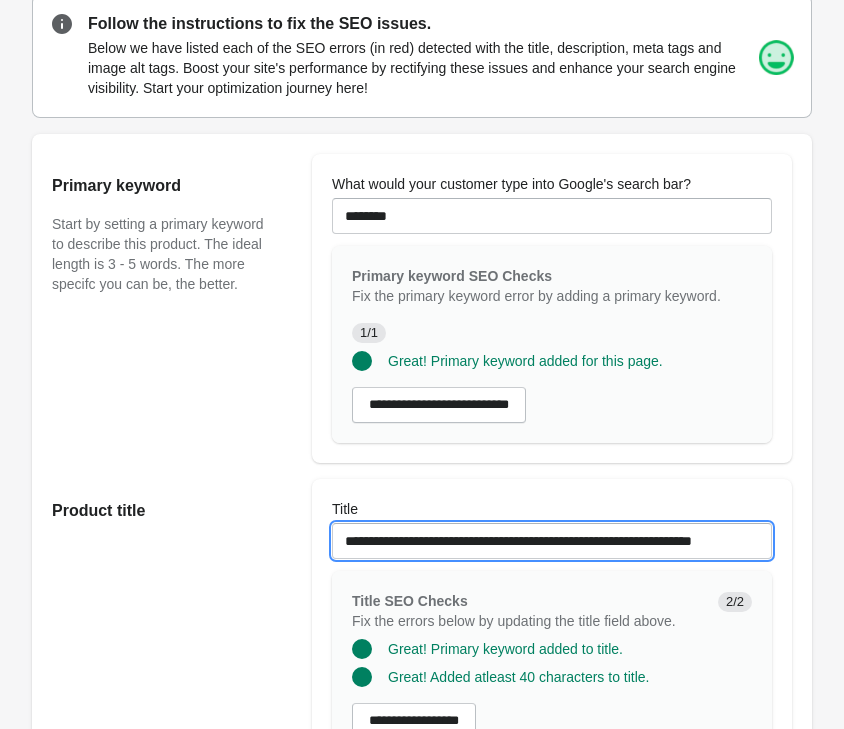 click on "**********" at bounding box center (552, 541) 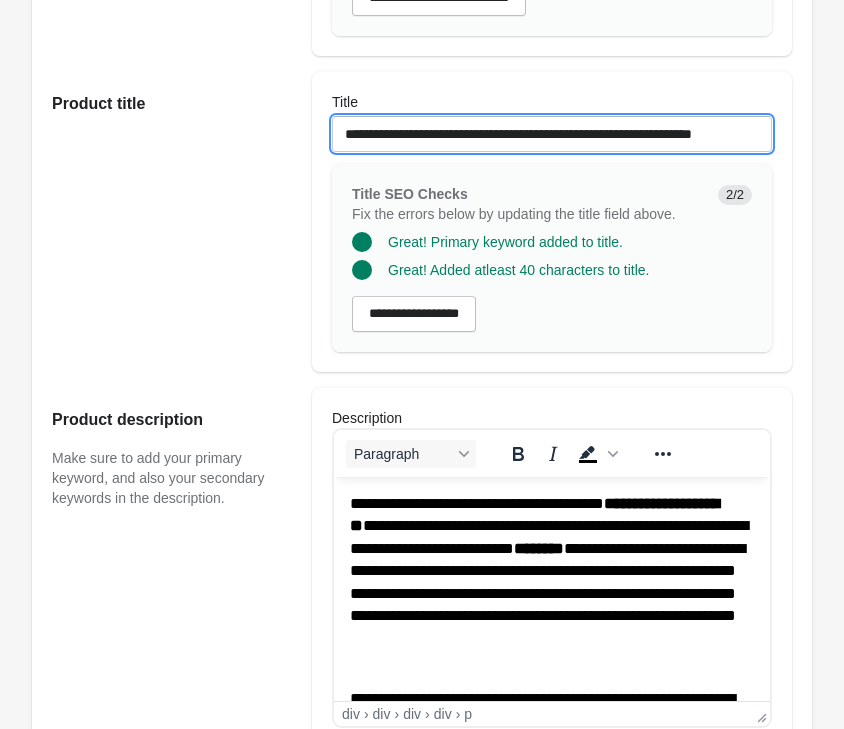 scroll, scrollTop: 612, scrollLeft: 0, axis: vertical 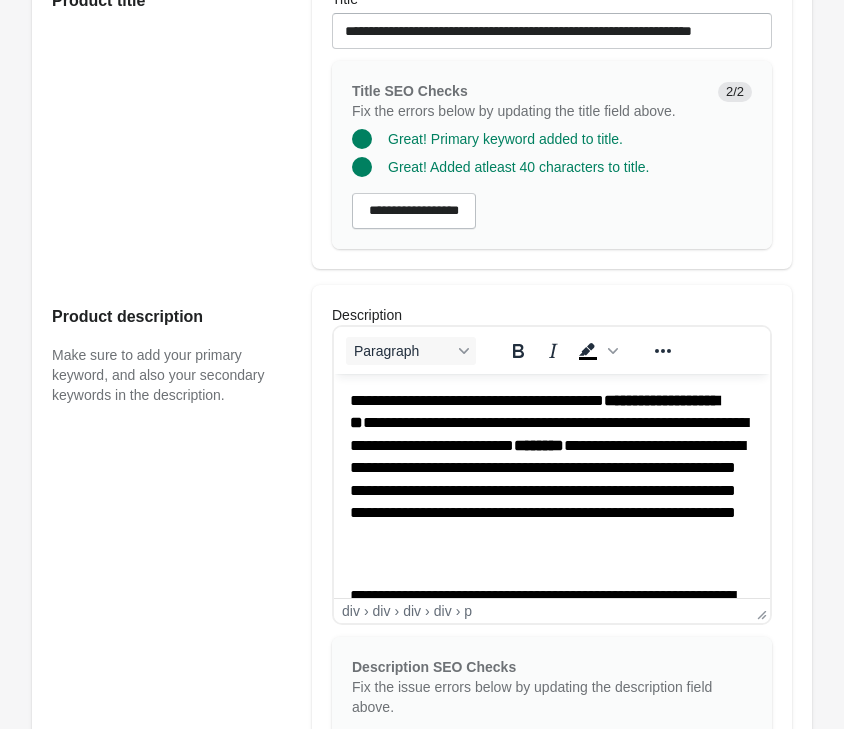 click on "**********" at bounding box center [552, 479] 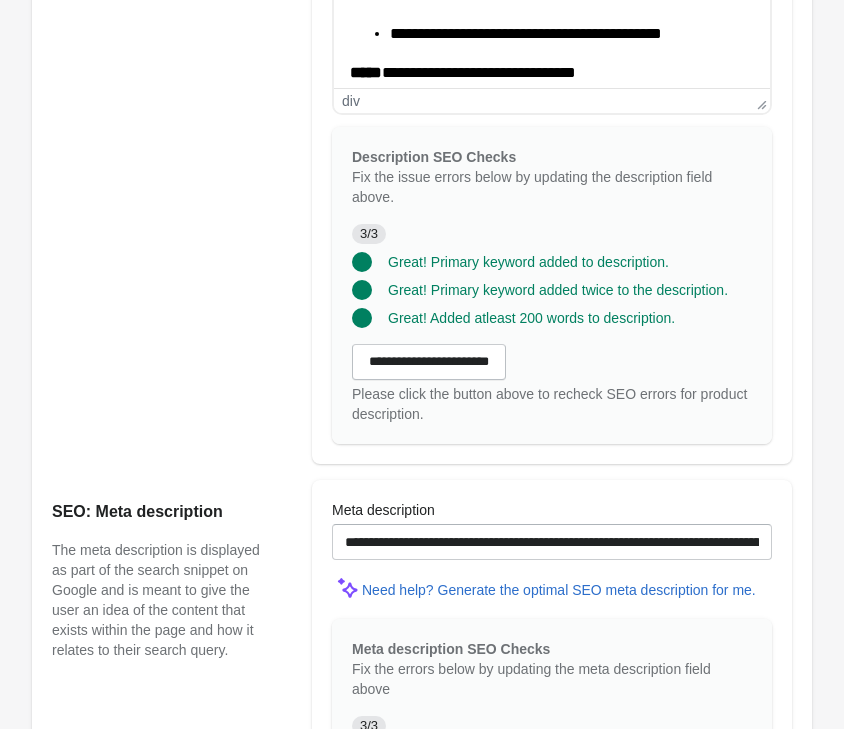 scroll, scrollTop: 1326, scrollLeft: 0, axis: vertical 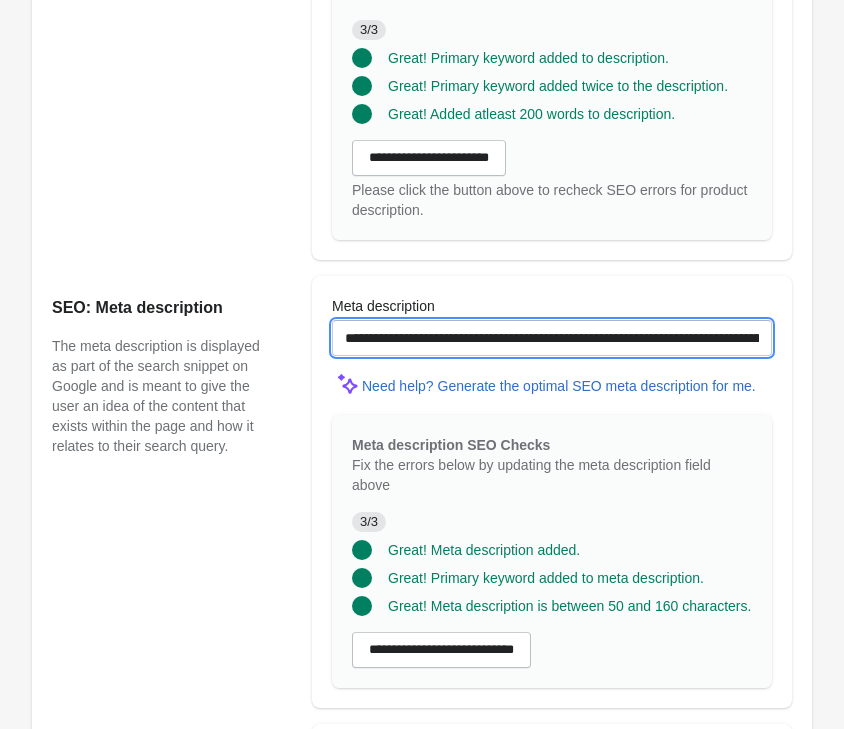 click on "**********" at bounding box center [552, 338] 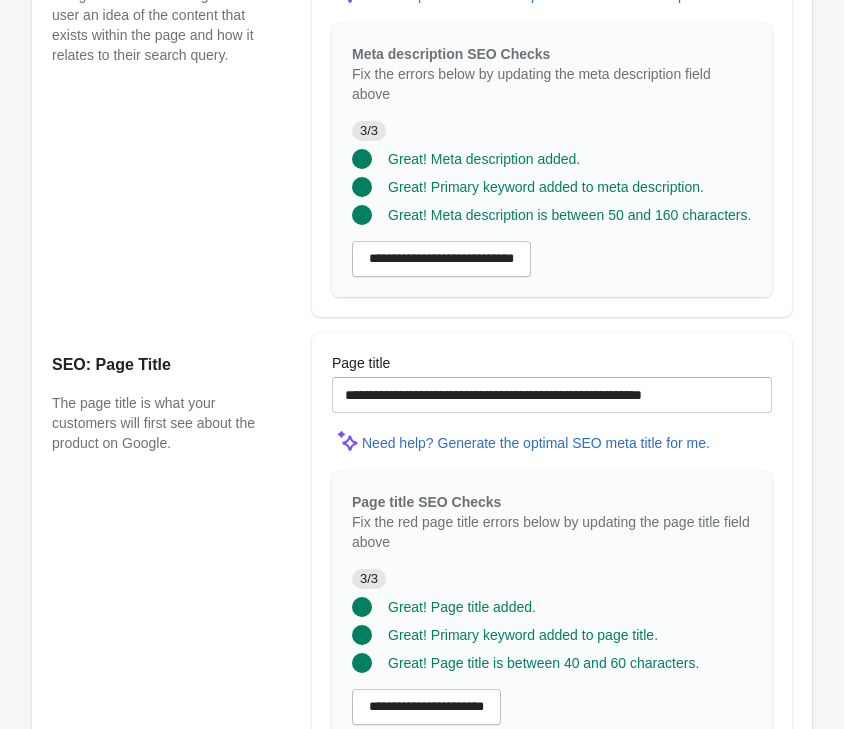 scroll, scrollTop: 1734, scrollLeft: 0, axis: vertical 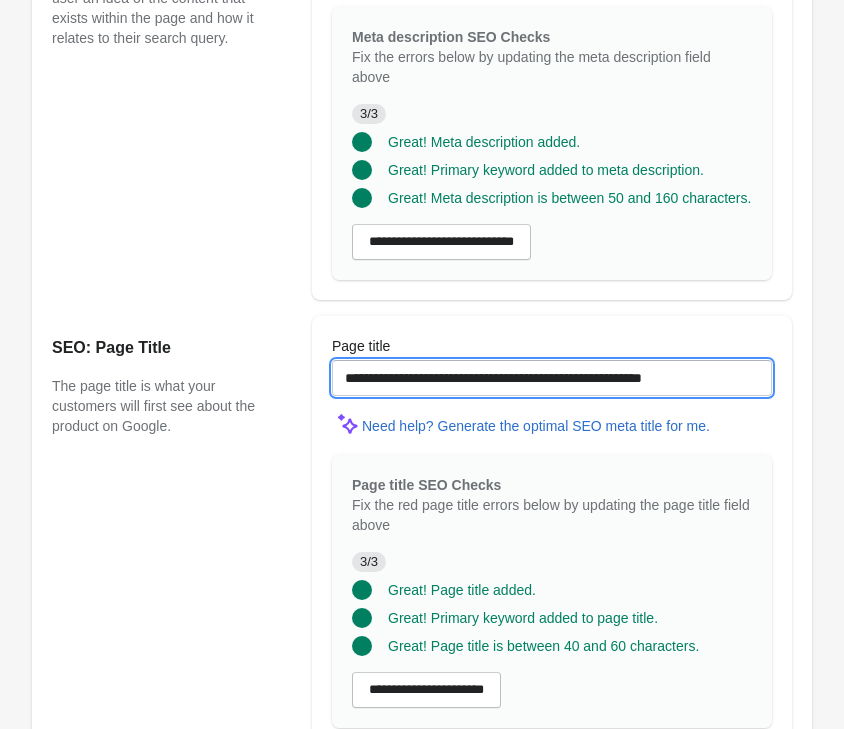 click on "**********" at bounding box center [552, 378] 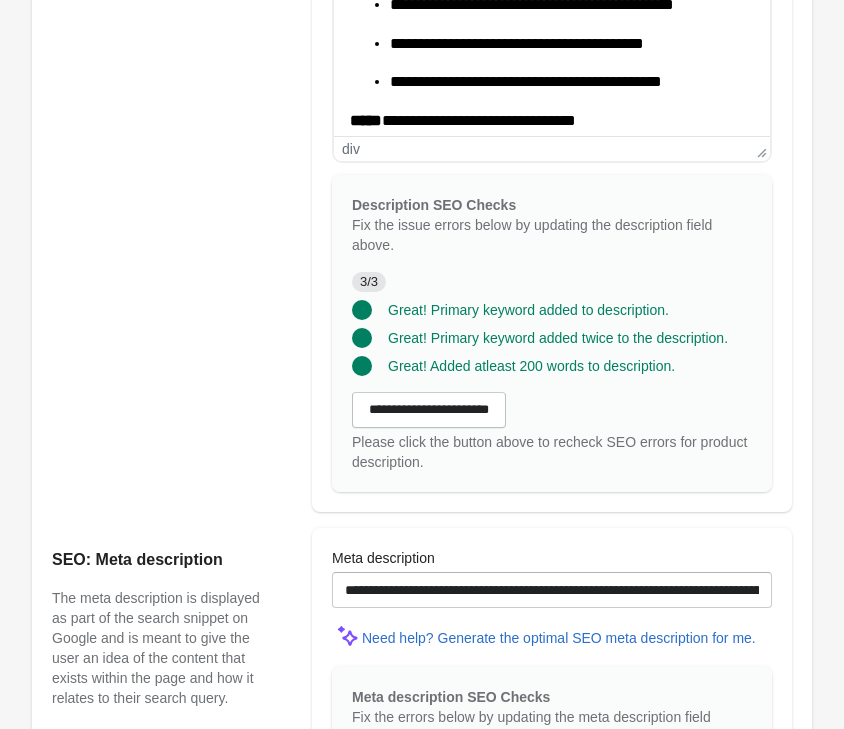 scroll, scrollTop: 1020, scrollLeft: 0, axis: vertical 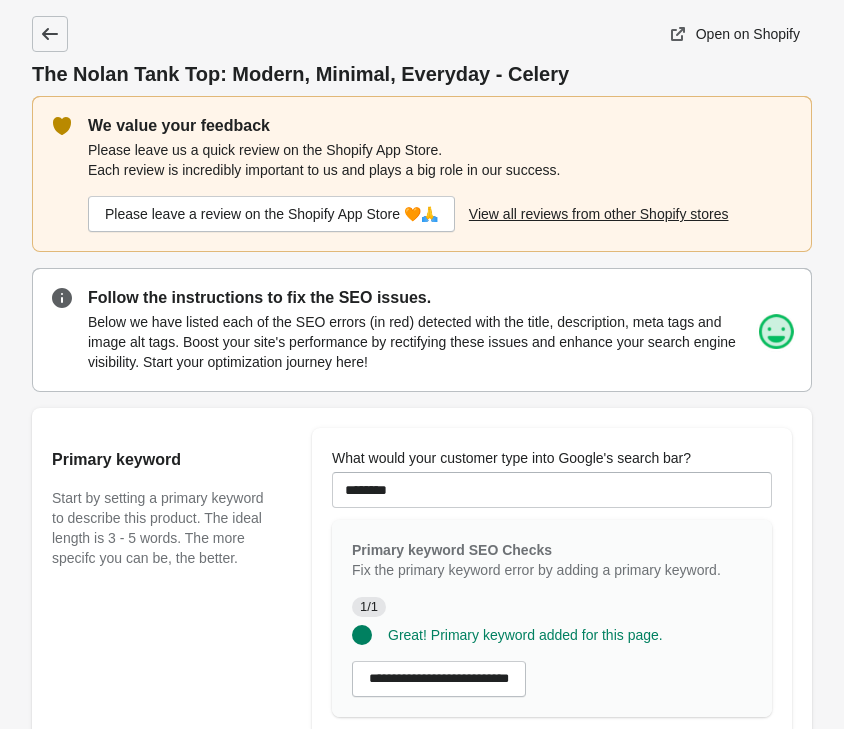 click 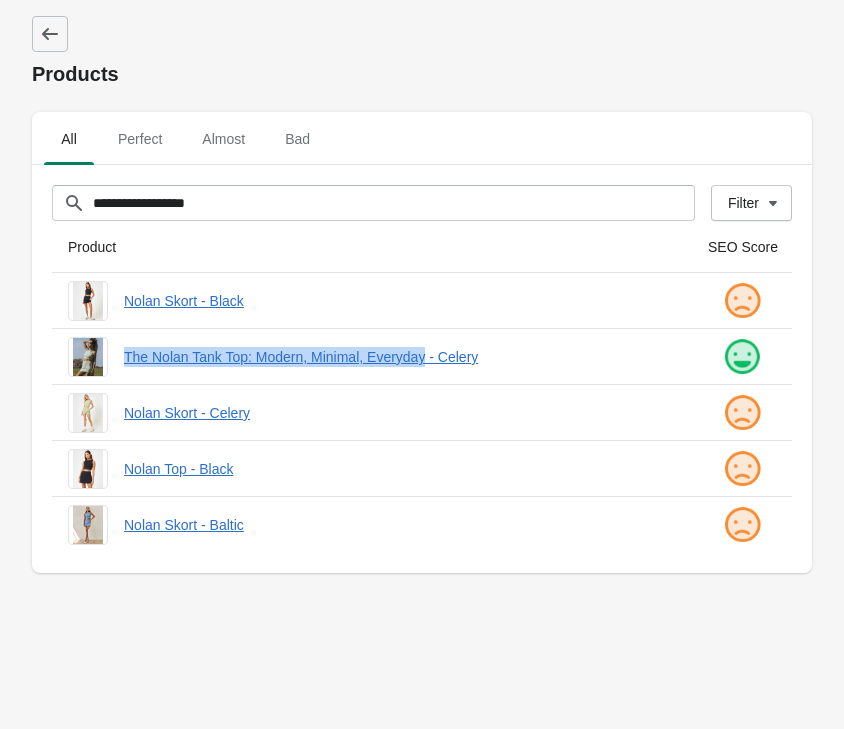 drag, startPoint x: 113, startPoint y: 357, endPoint x: 421, endPoint y: 367, distance: 308.1623 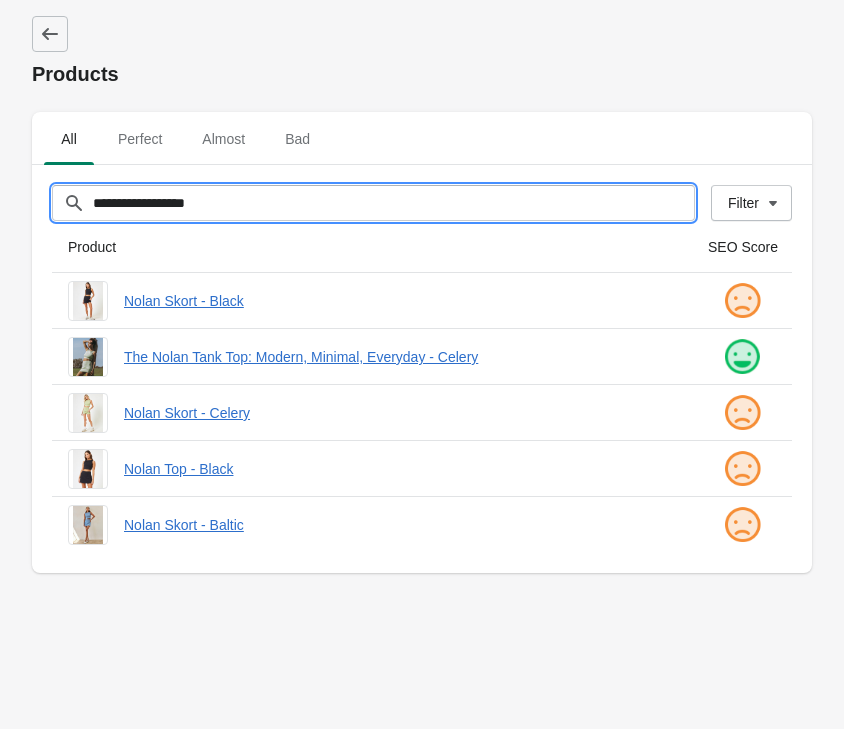 drag, startPoint x: 276, startPoint y: 218, endPoint x: -64, endPoint y: 160, distance: 344.9116 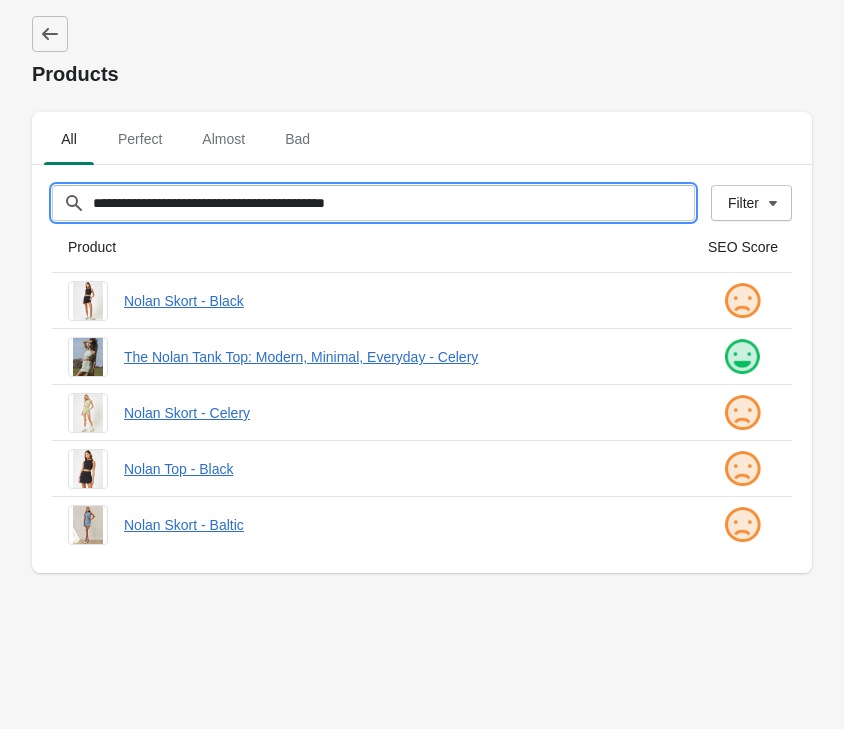 type on "**********" 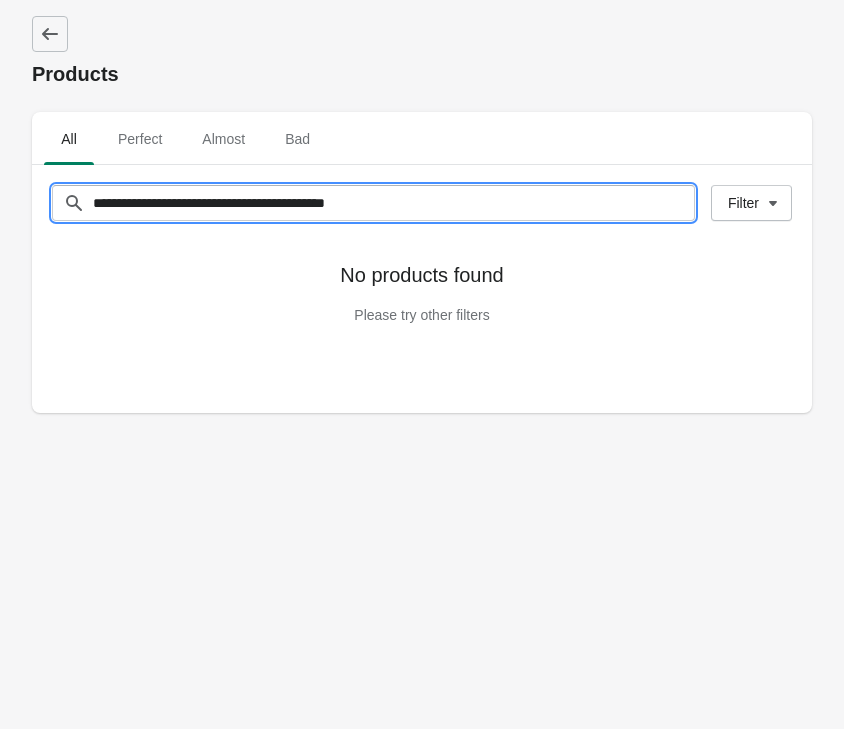 drag, startPoint x: 399, startPoint y: 211, endPoint x: 424, endPoint y: 210, distance: 25.019993 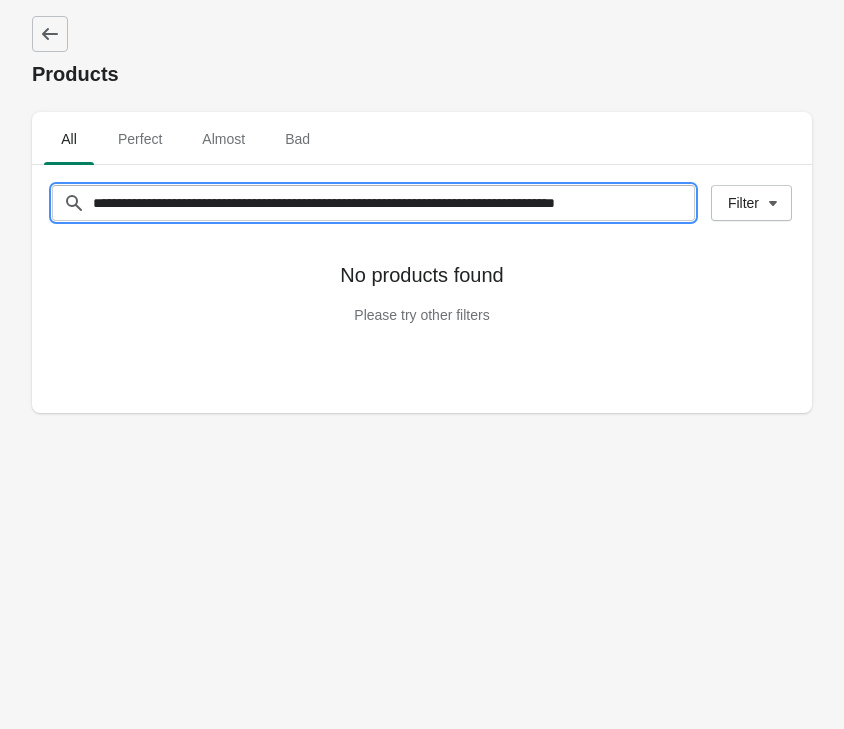 scroll, scrollTop: 0, scrollLeft: 10, axis: horizontal 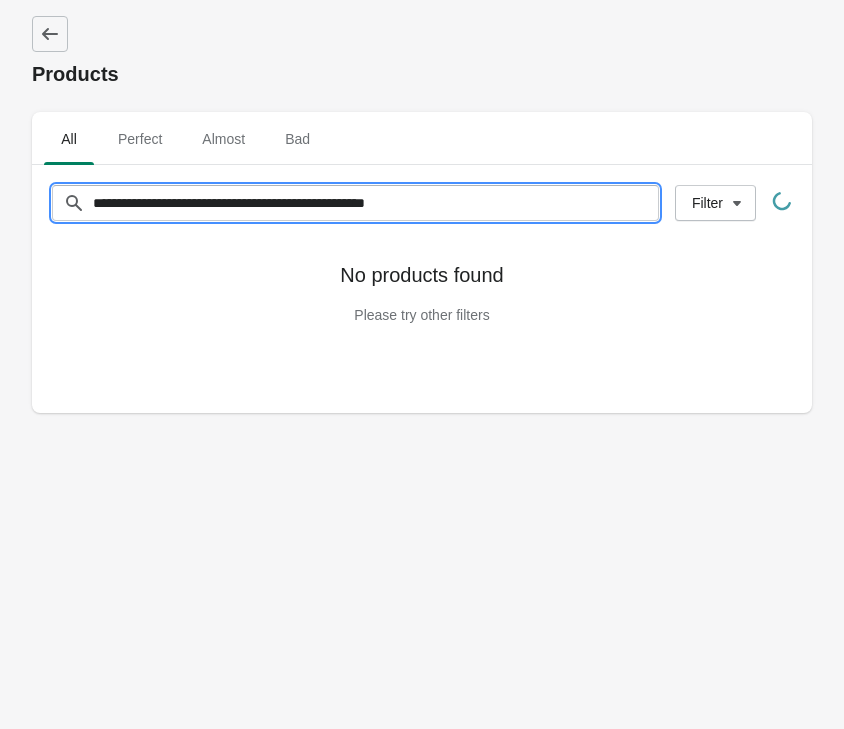 type on "**********" 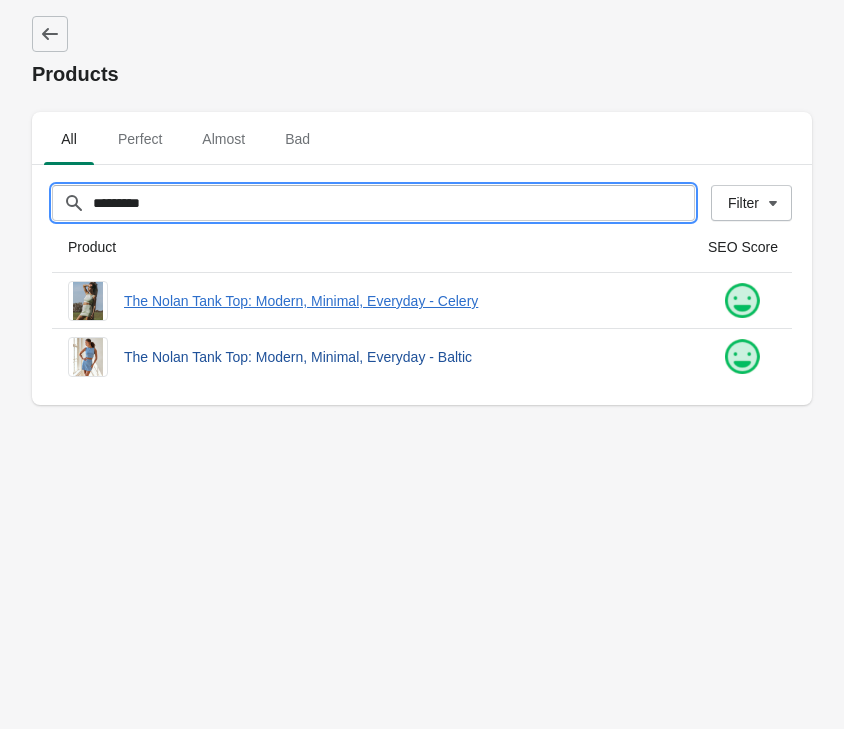 type on "*********" 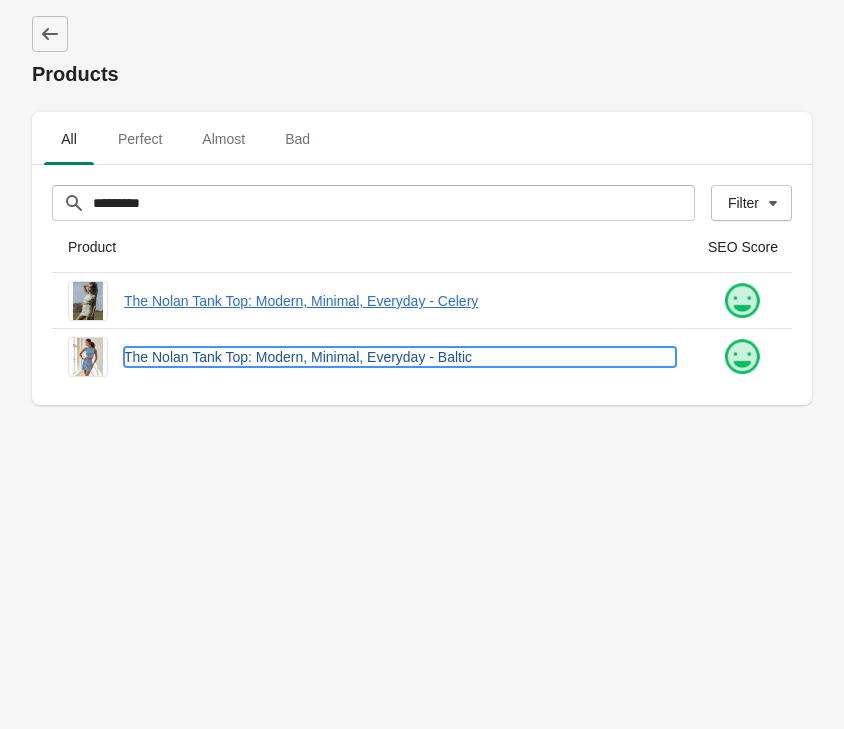 click on "The Nolan Tank Top: Modern, Minimal, Everyday - Baltic" at bounding box center (400, 357) 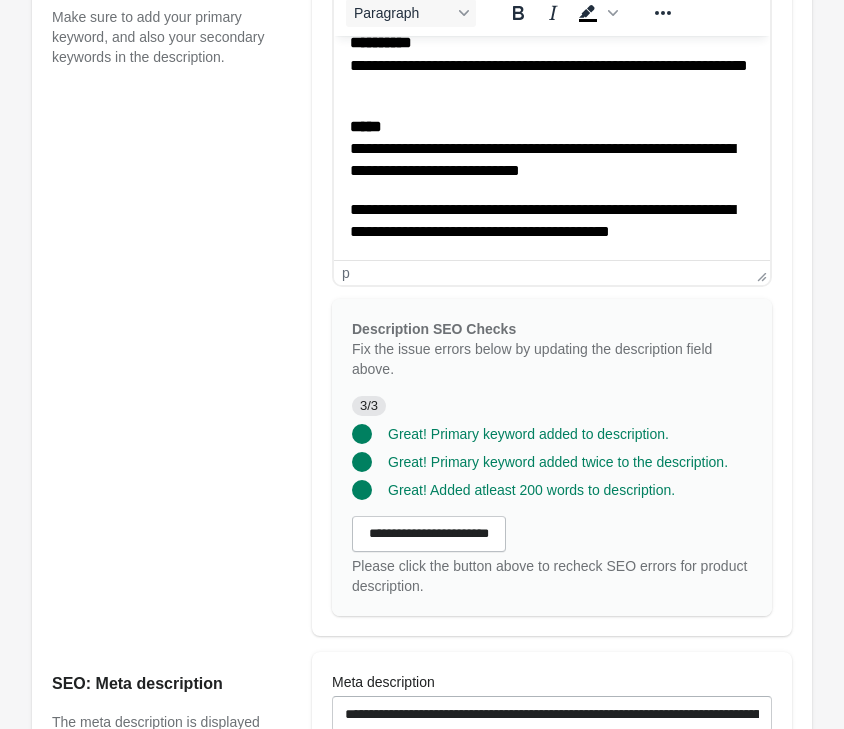 scroll, scrollTop: 1428, scrollLeft: 0, axis: vertical 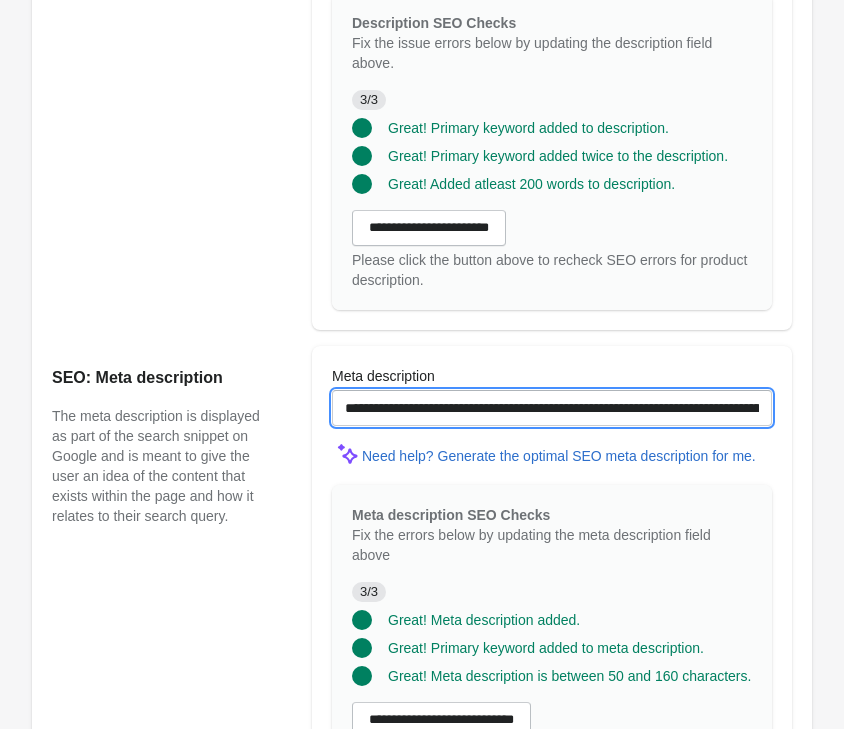 click on "**********" at bounding box center (552, 408) 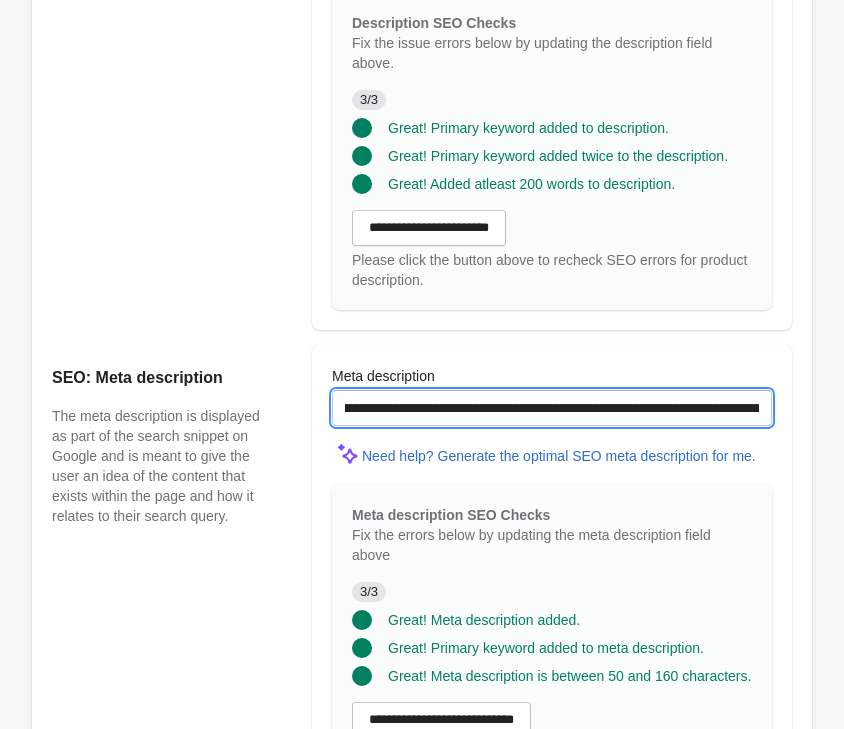 scroll, scrollTop: 0, scrollLeft: 29, axis: horizontal 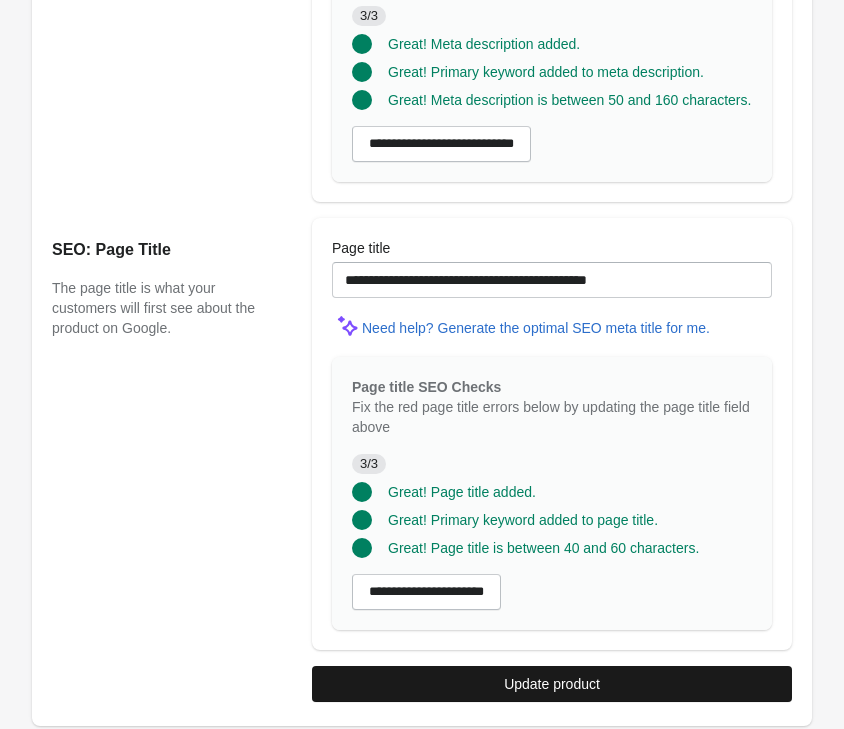 type on "**********" 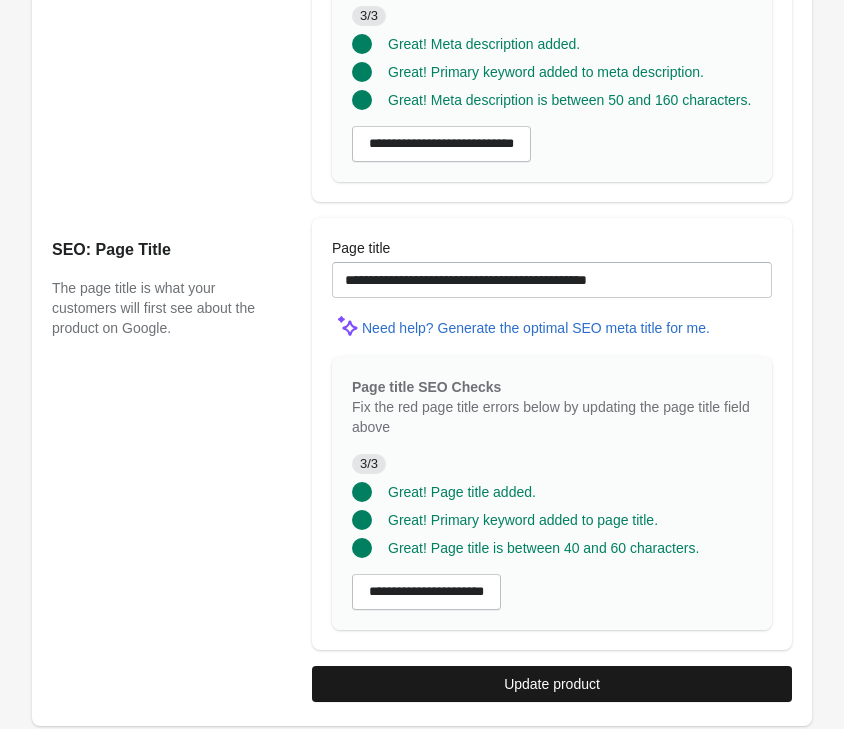 click on "Update product" at bounding box center (552, 684) 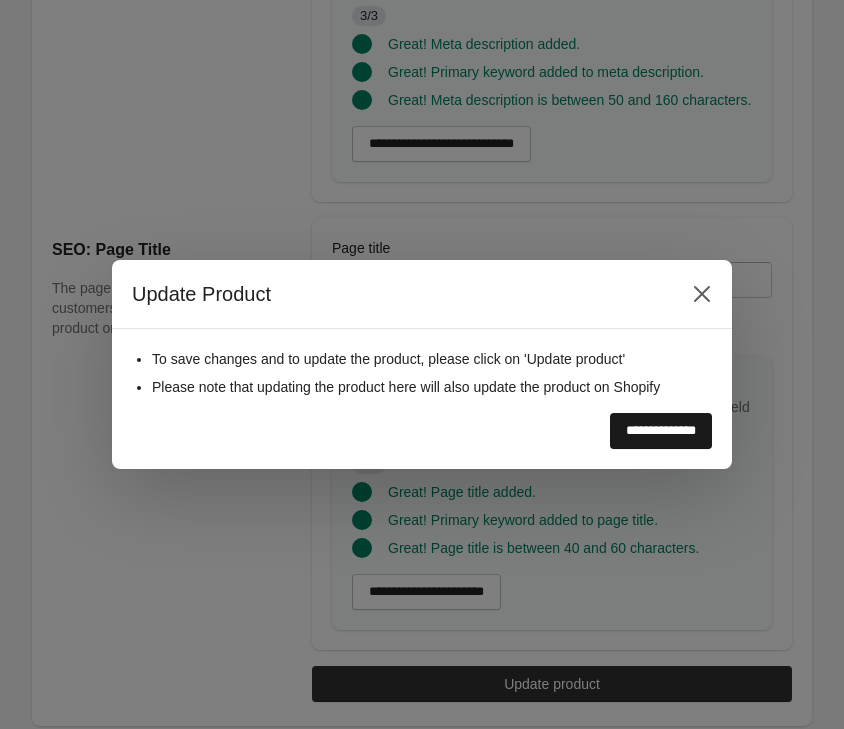 click on "**********" at bounding box center (661, 431) 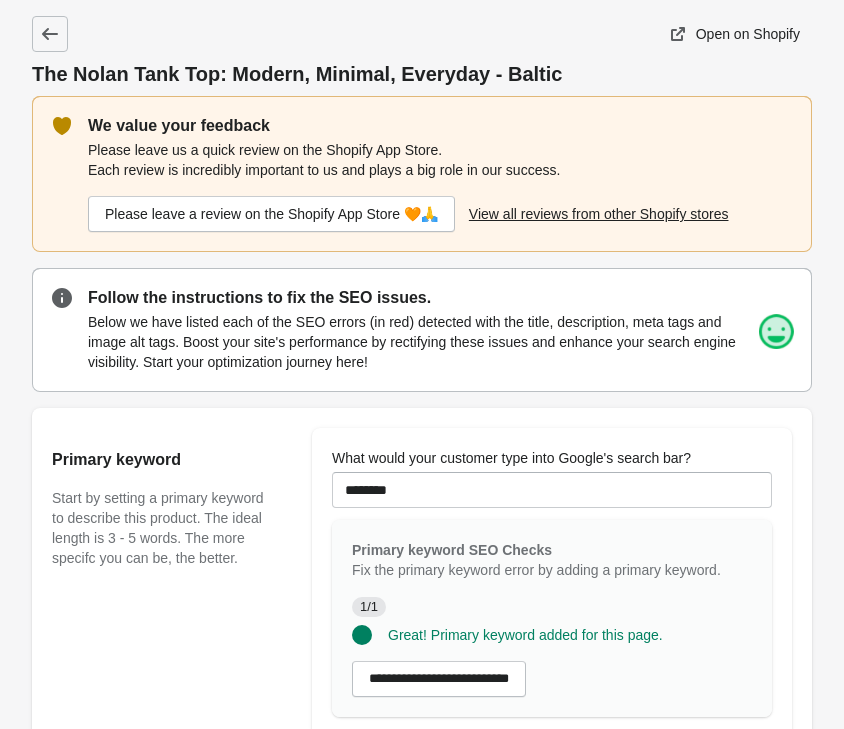 scroll, scrollTop: 0, scrollLeft: 0, axis: both 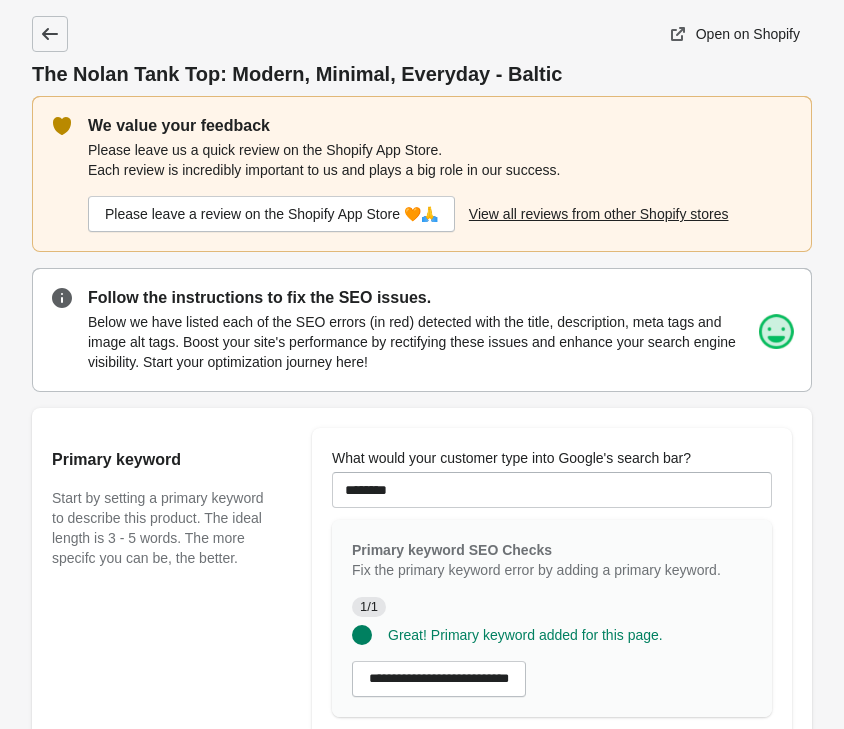 click at bounding box center (50, 34) 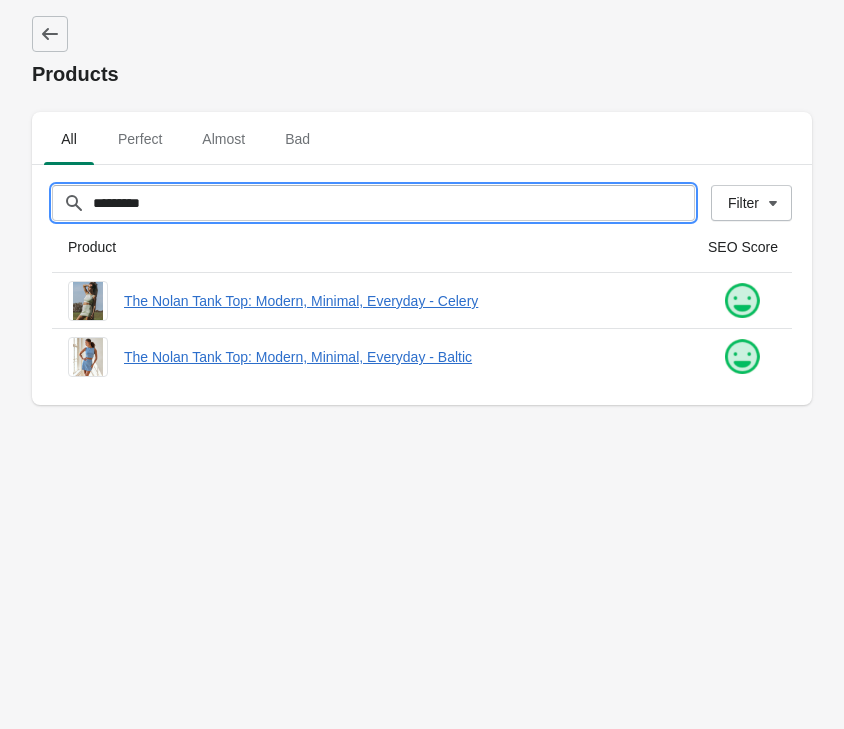drag, startPoint x: 246, startPoint y: 185, endPoint x: -219, endPoint y: 196, distance: 465.1301 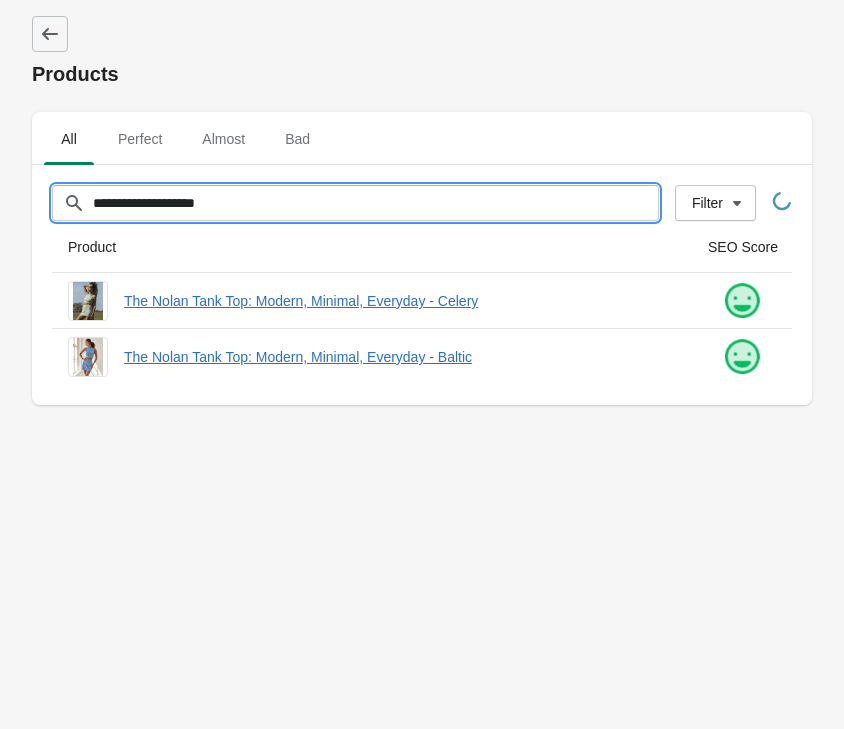 drag, startPoint x: 247, startPoint y: 198, endPoint x: -170, endPoint y: 162, distance: 418.5511 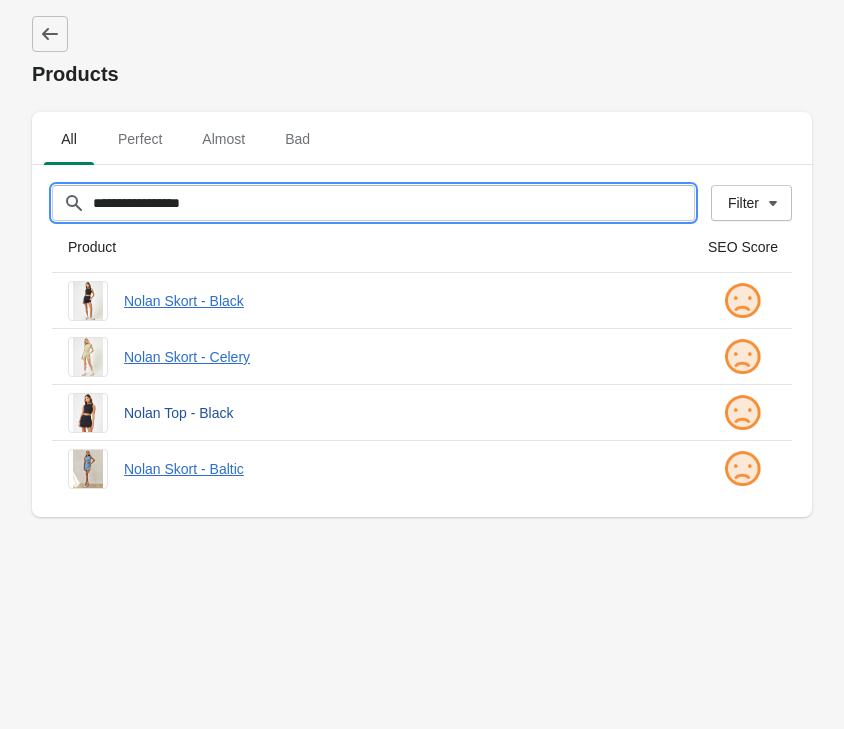 type on "**********" 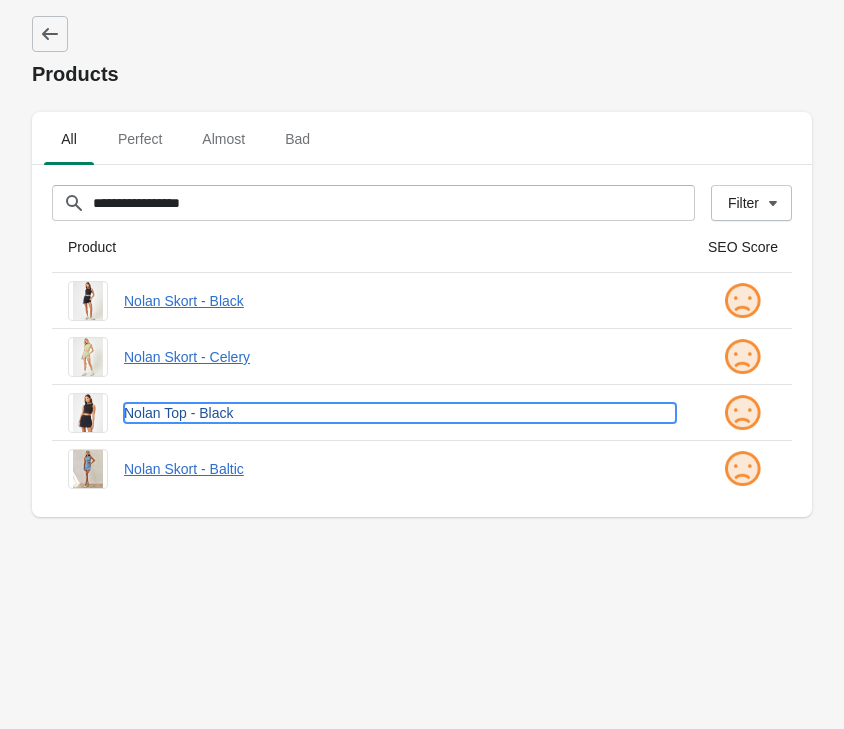 click on "Nolan Top - Black" at bounding box center [400, 413] 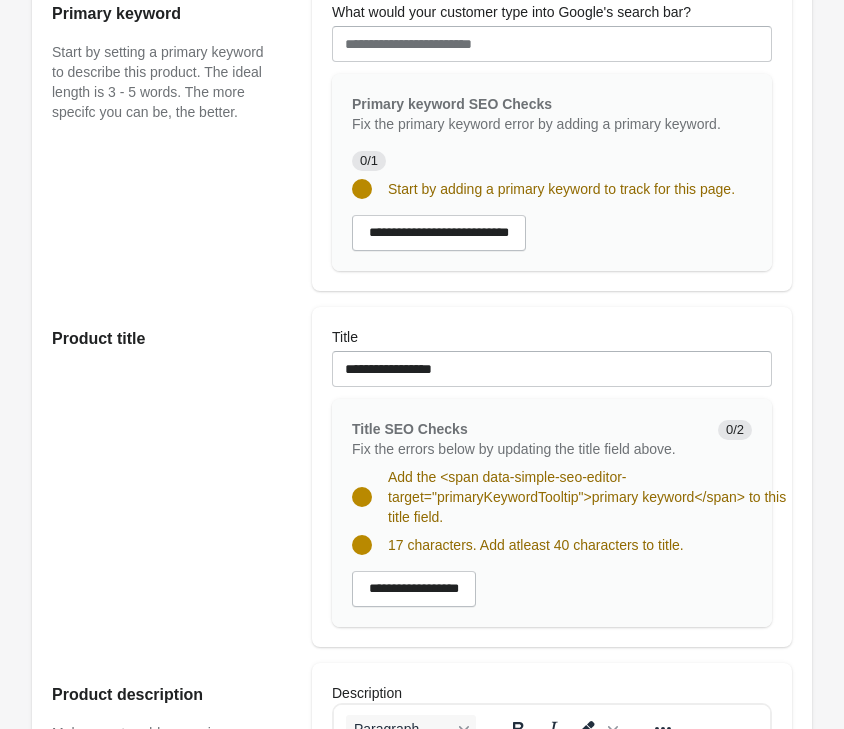 scroll, scrollTop: 510, scrollLeft: 0, axis: vertical 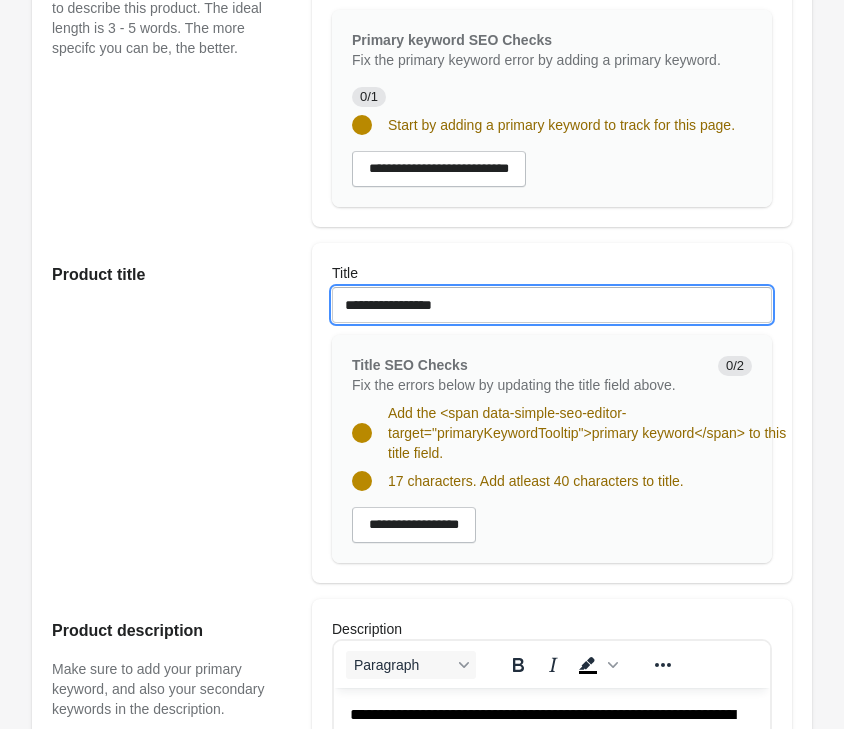 drag, startPoint x: 465, startPoint y: 309, endPoint x: 38, endPoint y: 263, distance: 429.4706 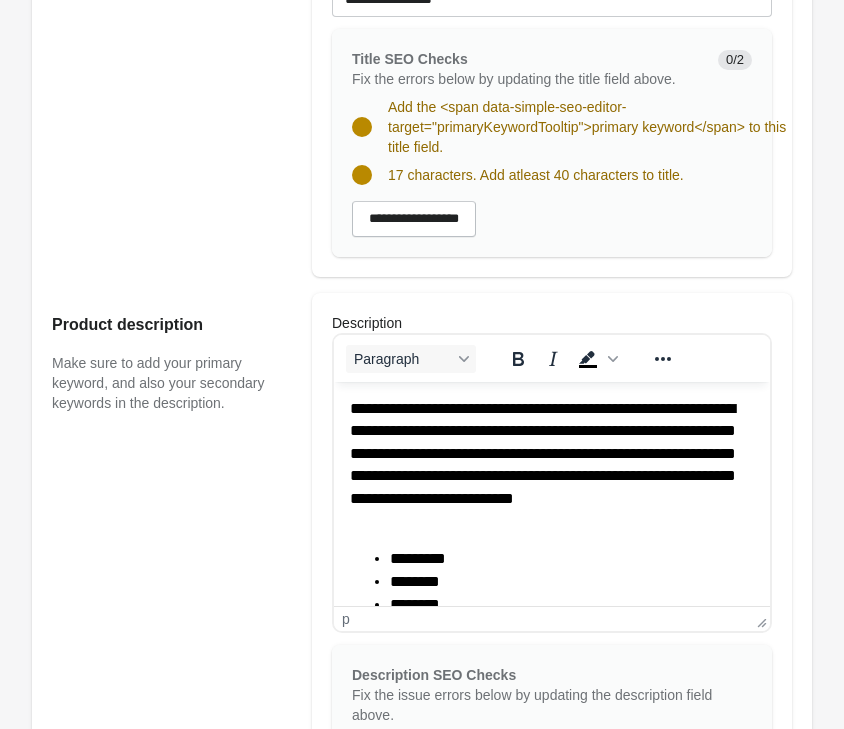 click on "**********" at bounding box center (552, 465) 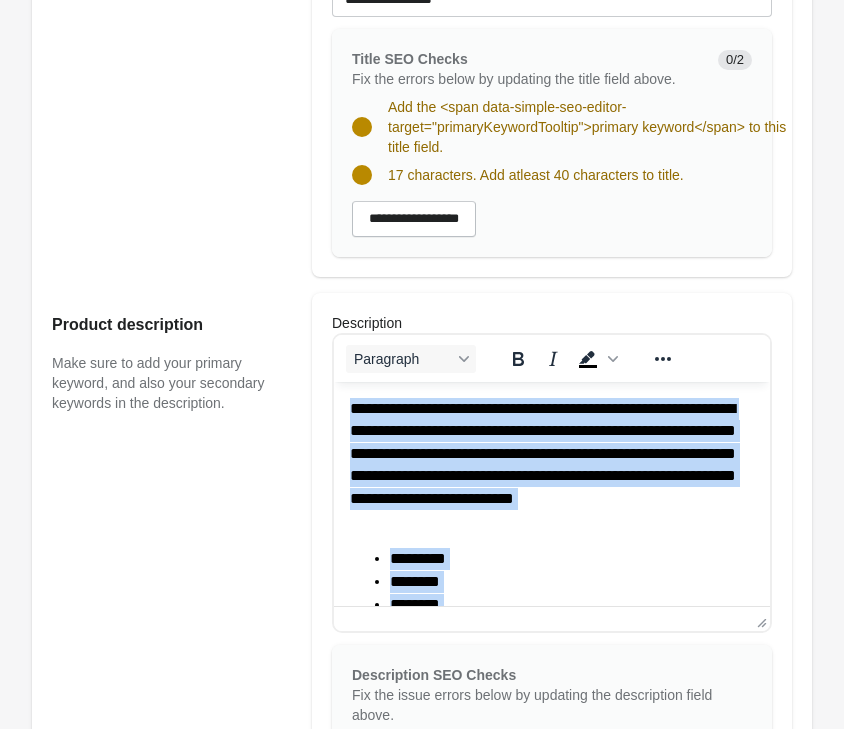 copy on "**********" 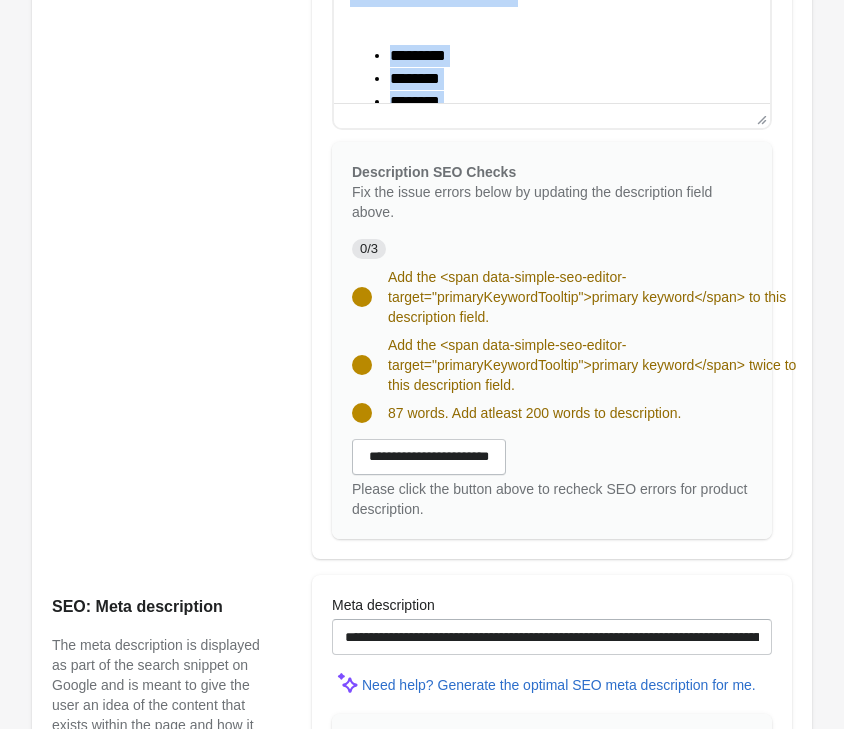 scroll, scrollTop: 1326, scrollLeft: 0, axis: vertical 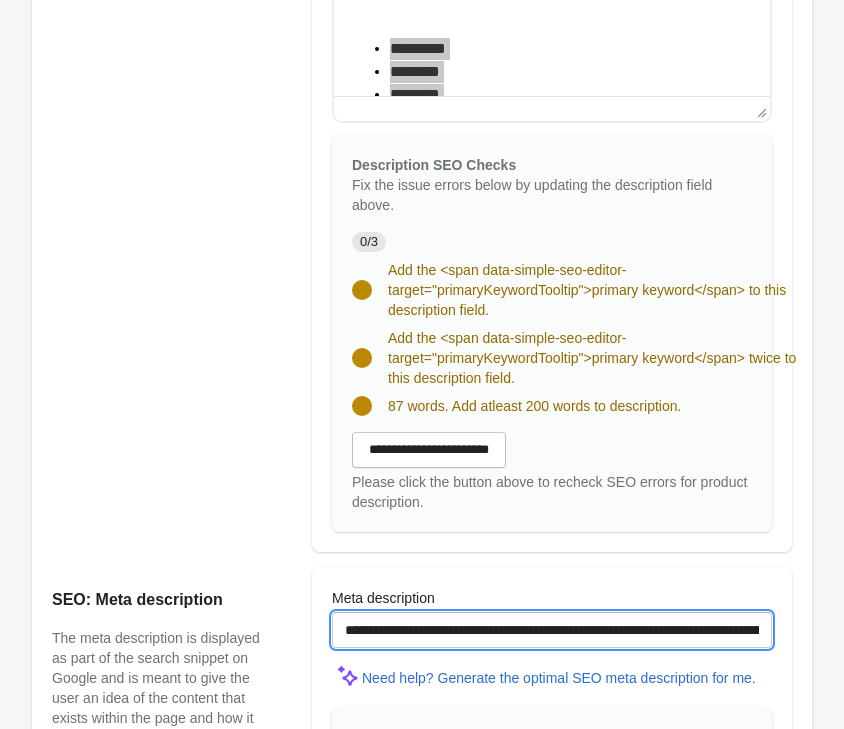 click on "**********" at bounding box center (552, 630) 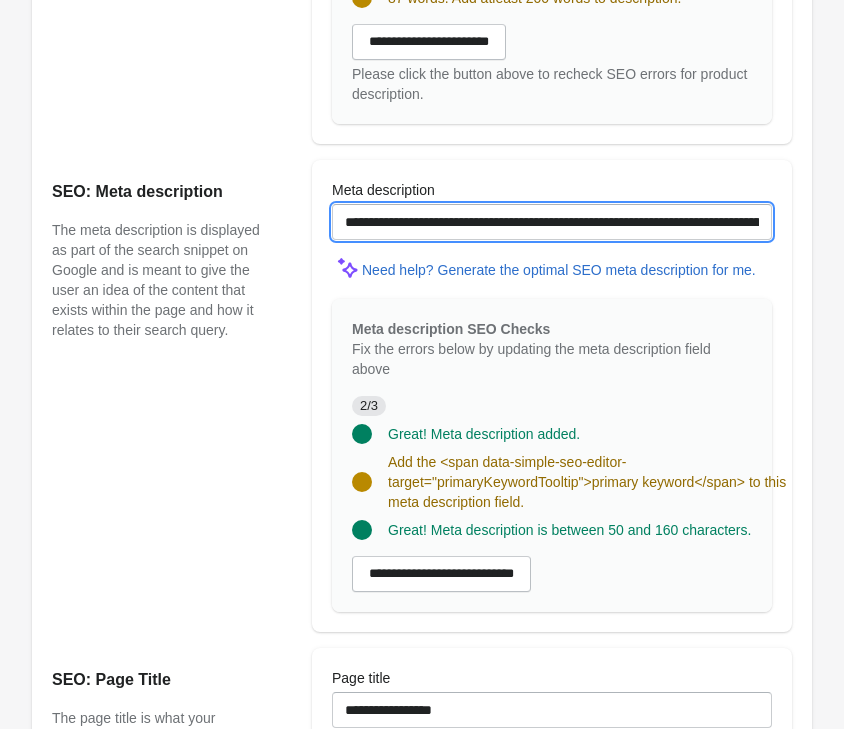 scroll, scrollTop: 2040, scrollLeft: 0, axis: vertical 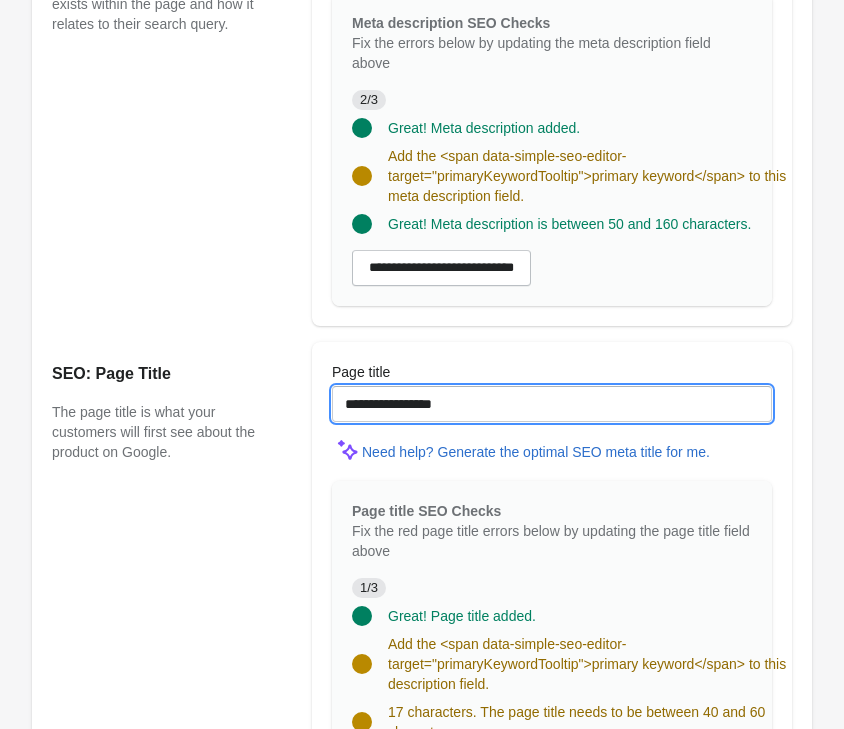 click on "**********" at bounding box center (552, 404) 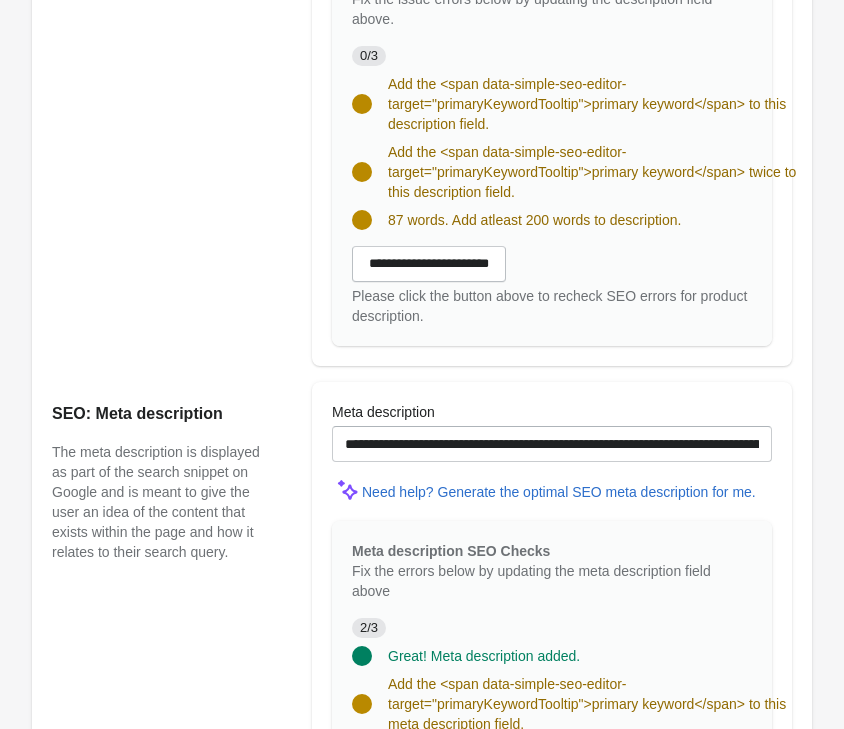 scroll, scrollTop: 1510, scrollLeft: 0, axis: vertical 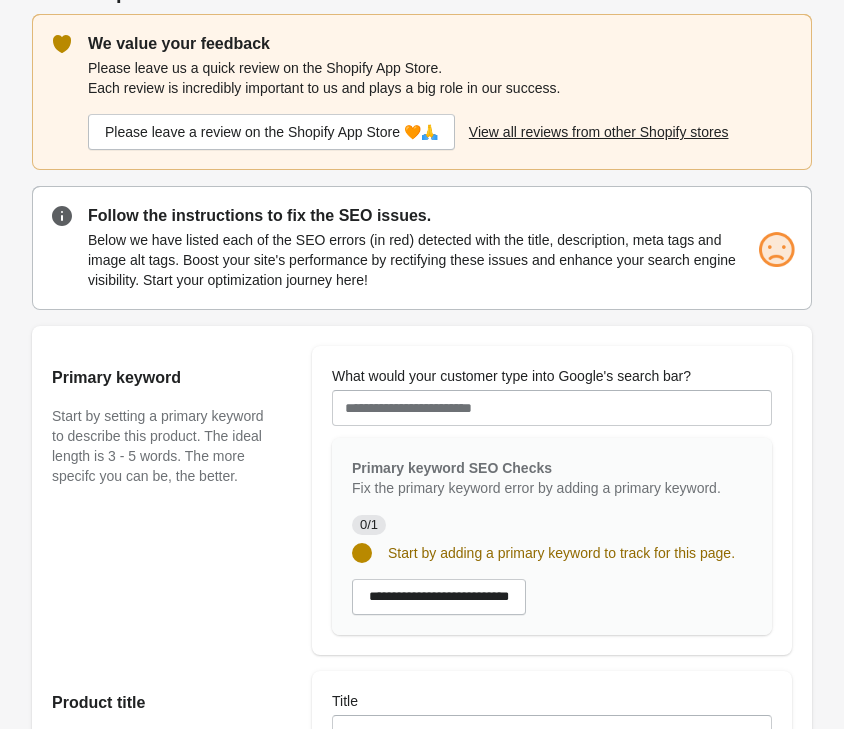 click on "What would your customer type into Google's search bar?" at bounding box center [552, 396] 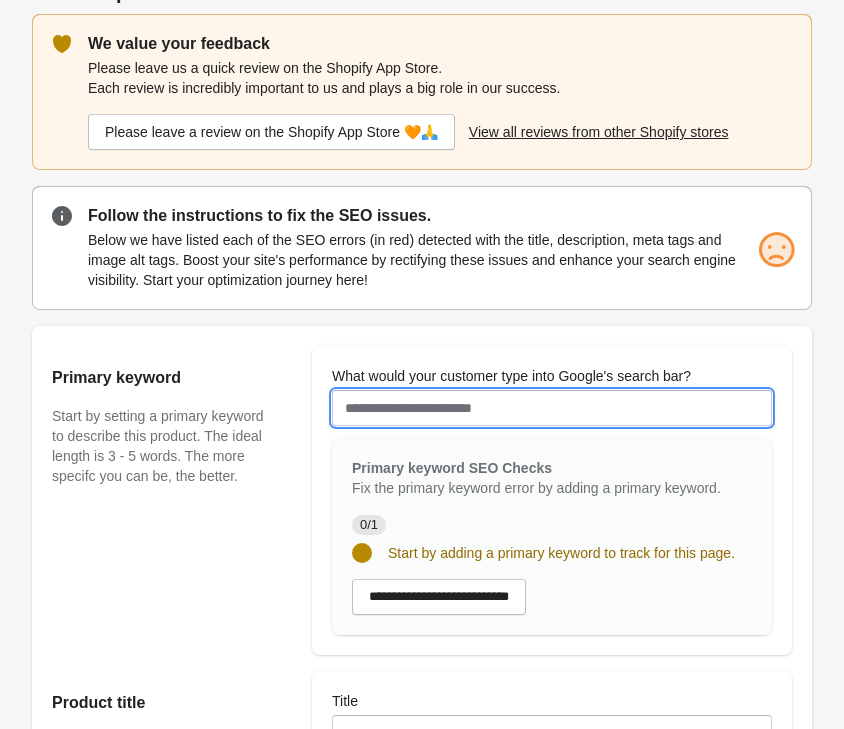 click on "What would your customer type into Google's search bar?" at bounding box center (552, 408) 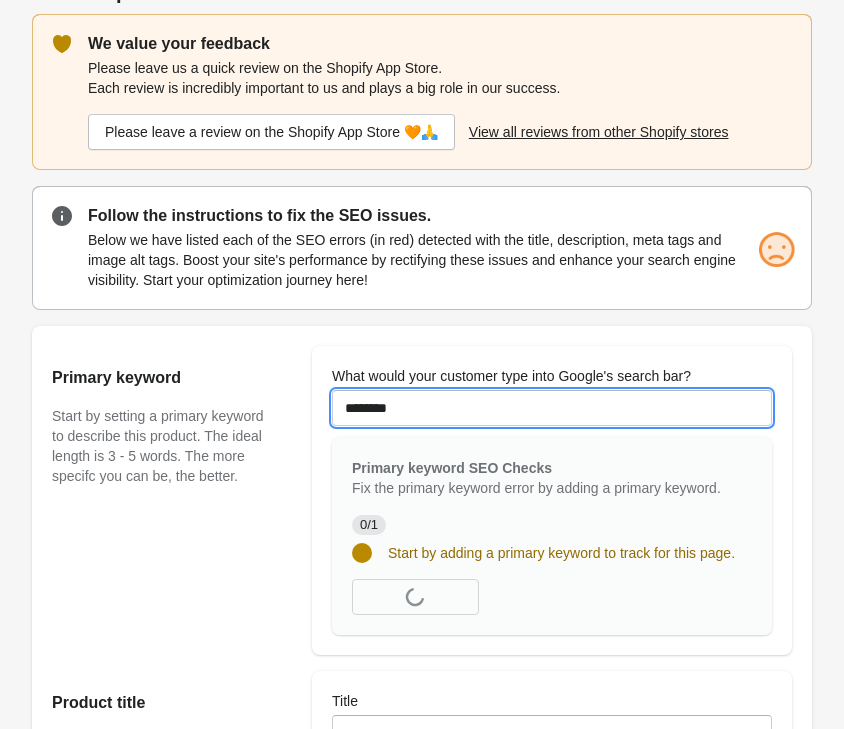 type on "********" 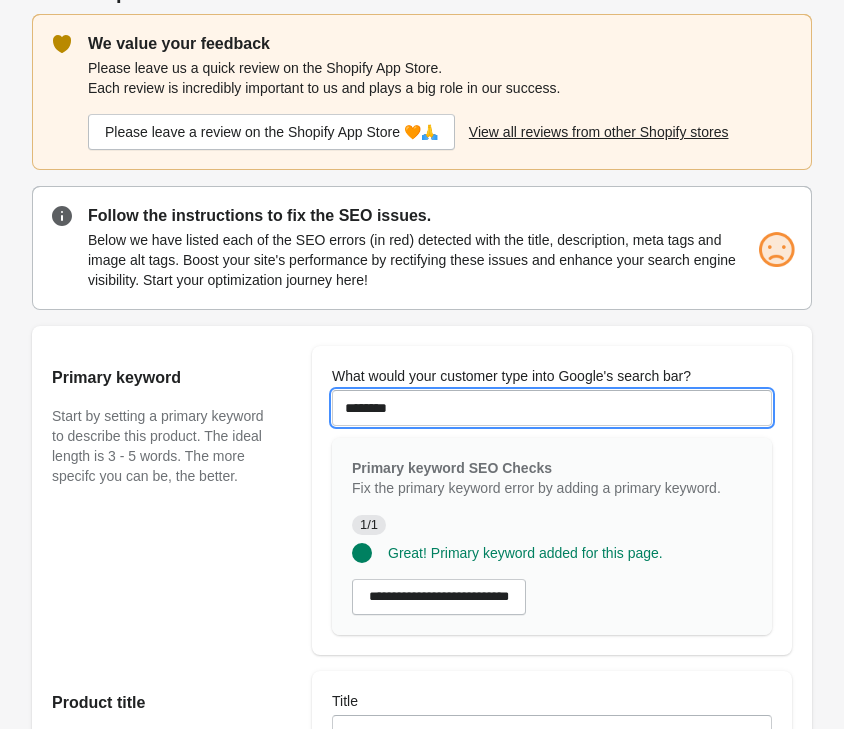 scroll, scrollTop: 388, scrollLeft: 0, axis: vertical 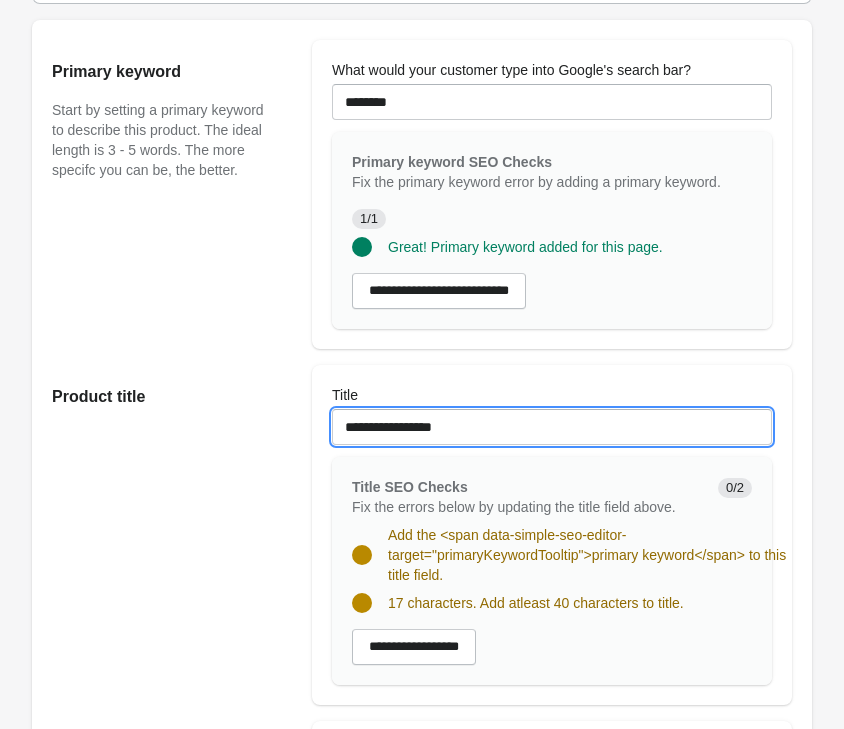 click on "**********" at bounding box center (552, 427) 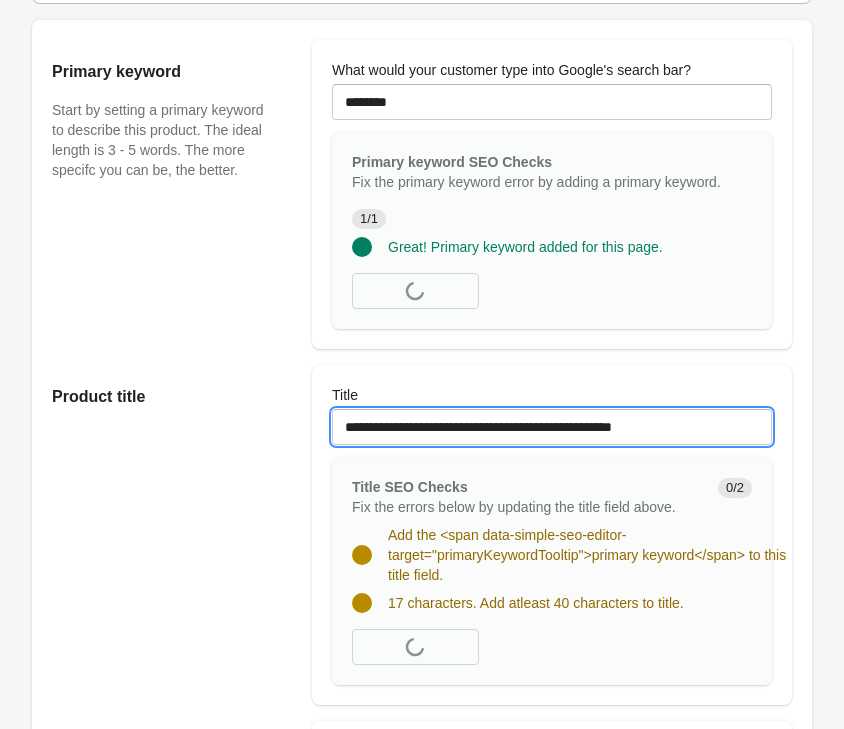 click on "**********" at bounding box center (552, 427) 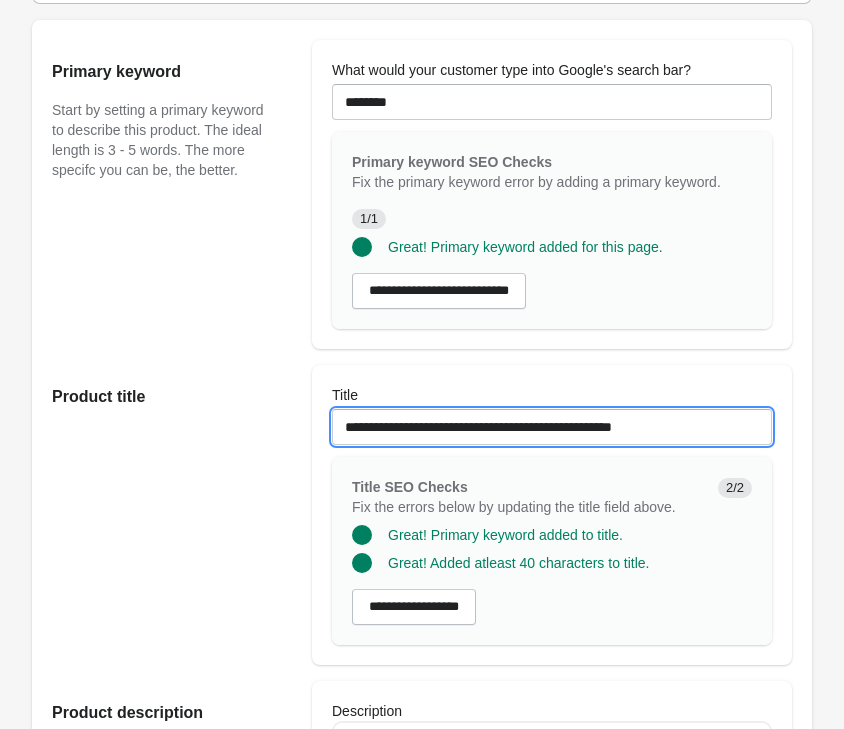 type on "**********" 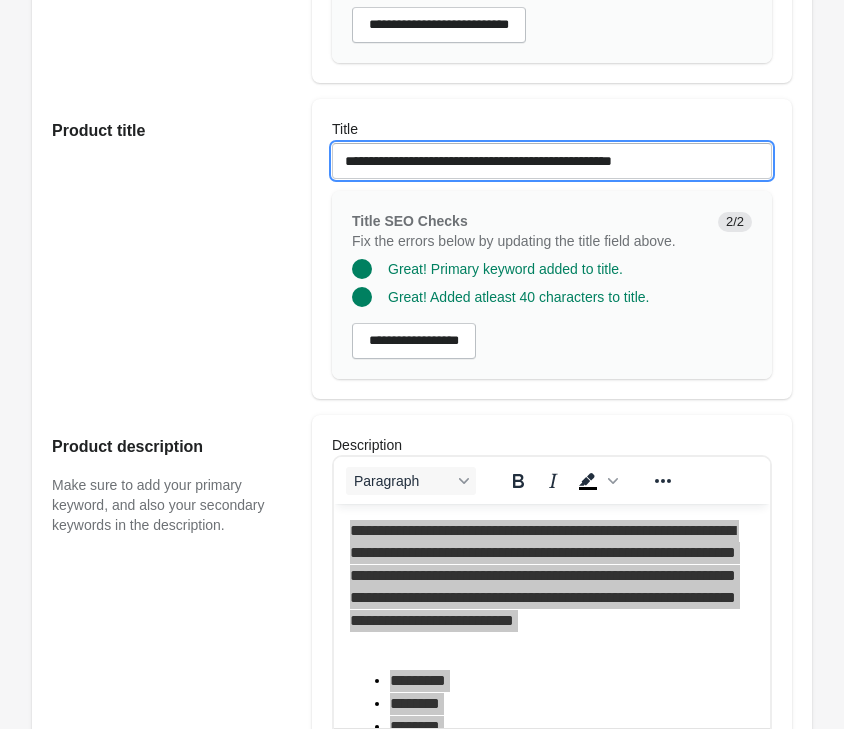 scroll, scrollTop: 694, scrollLeft: 0, axis: vertical 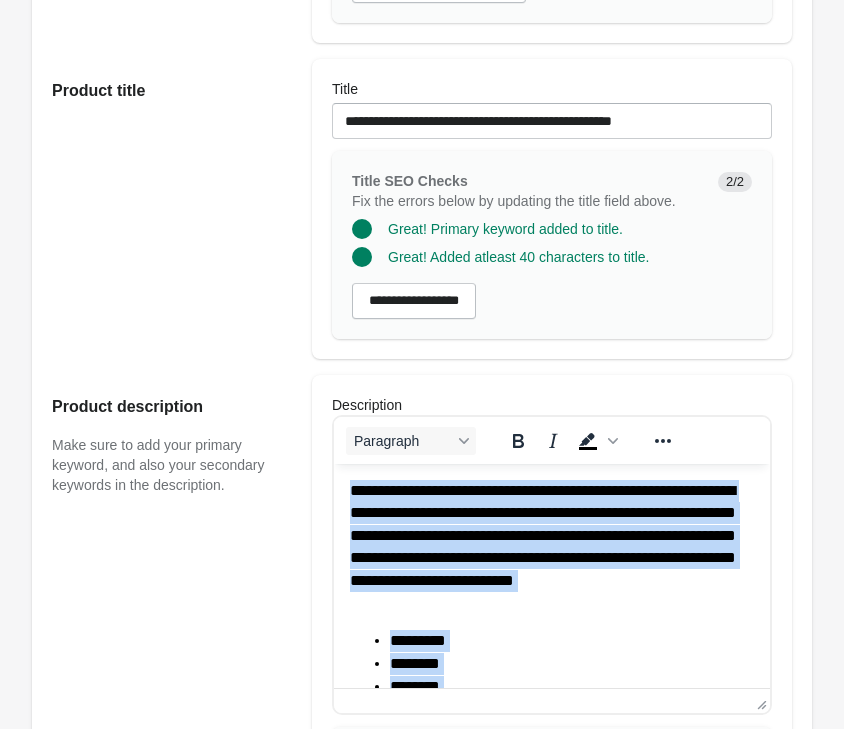 click on "**********" at bounding box center [552, 547] 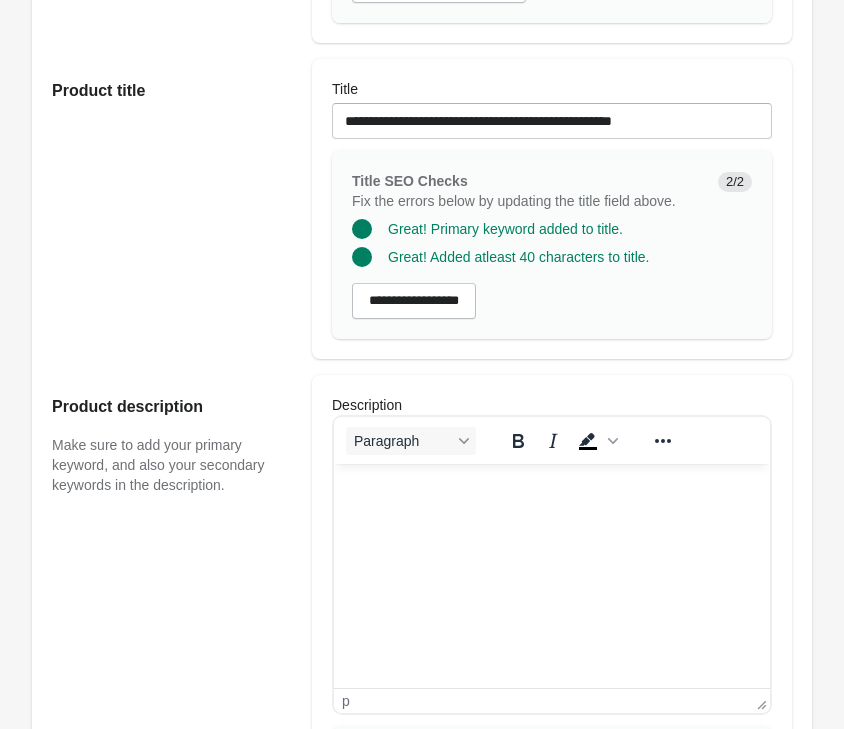 scroll, scrollTop: 518, scrollLeft: 0, axis: vertical 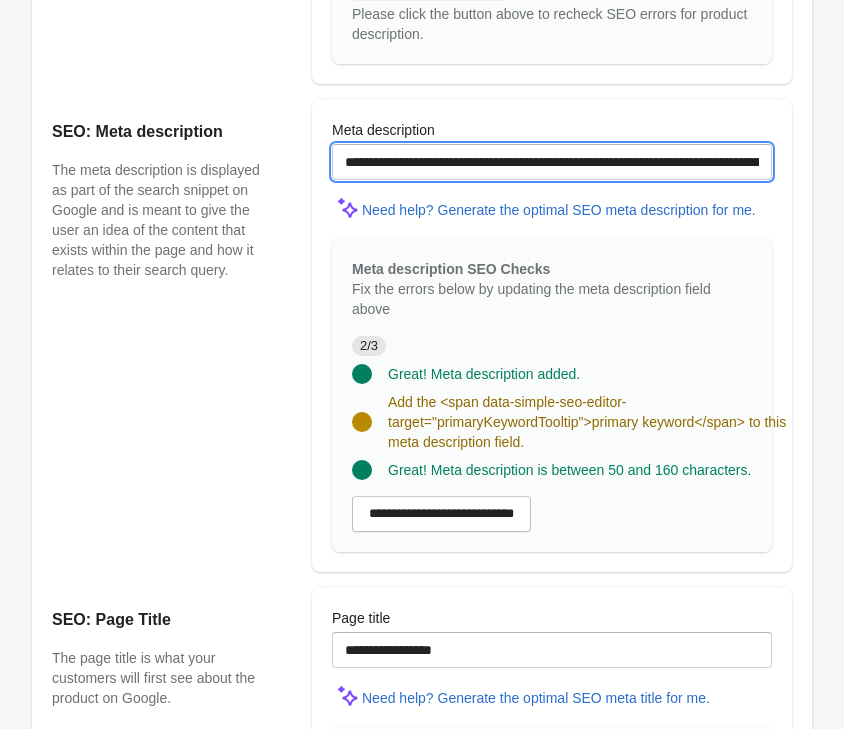click on "**********" at bounding box center (552, 162) 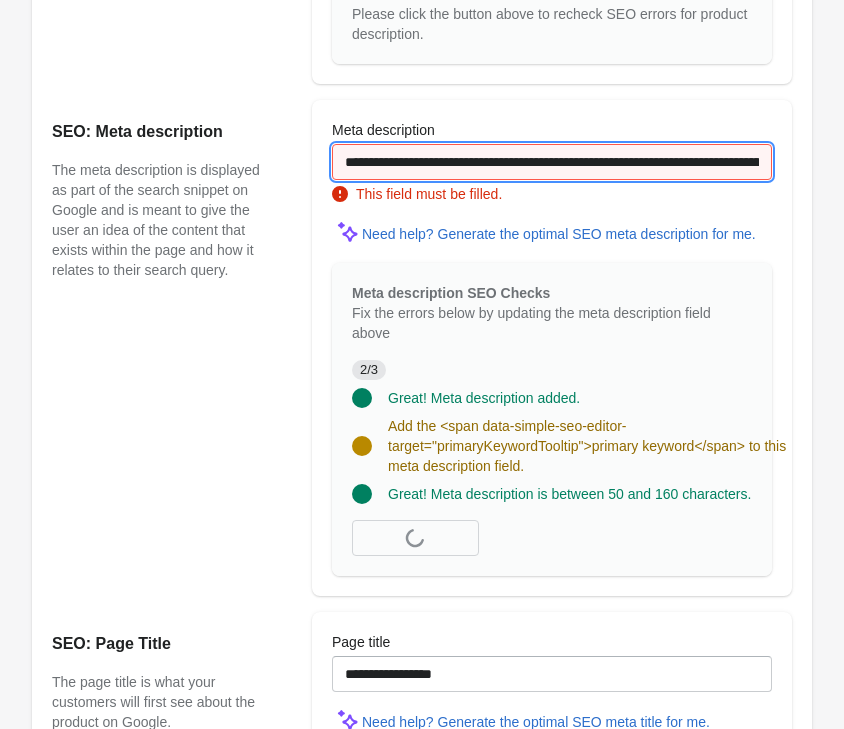 scroll, scrollTop: 0, scrollLeft: 518, axis: horizontal 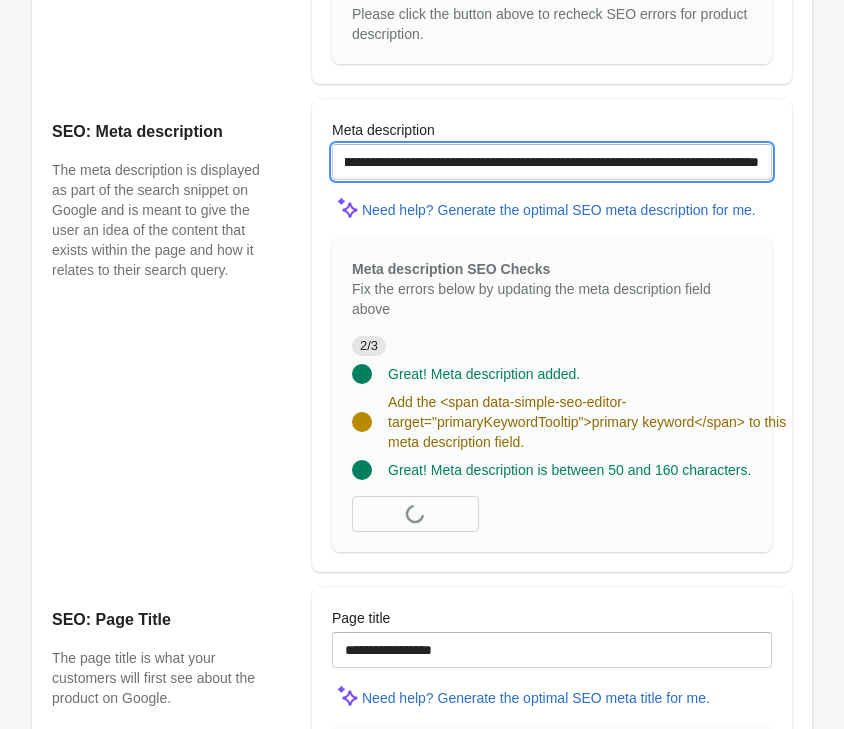 type on "**********" 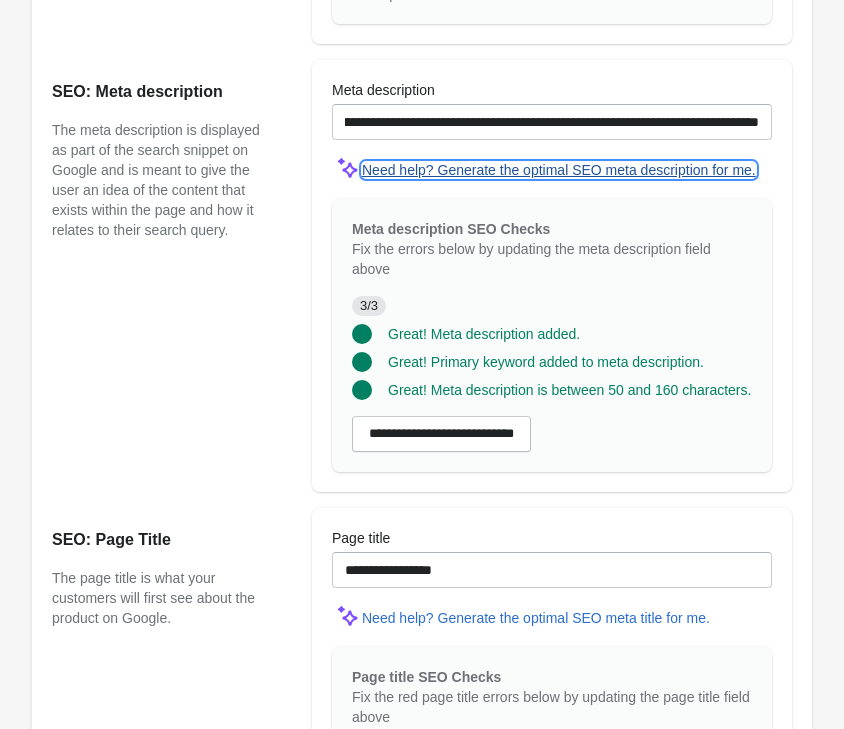 click on "Need help? Generate the optimal SEO meta description for me." at bounding box center [559, 170] 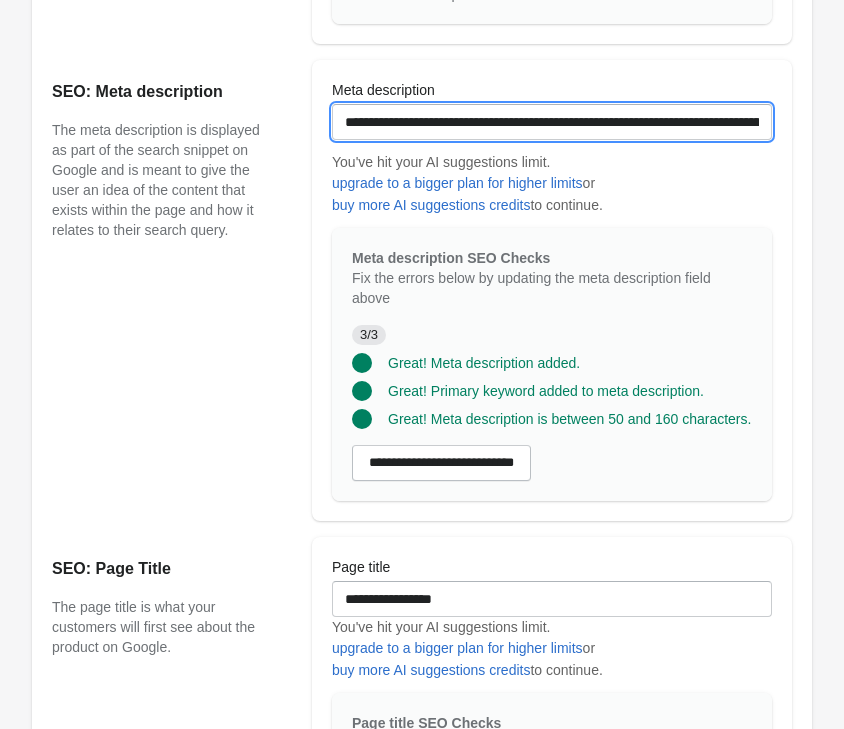click on "**********" at bounding box center [552, 122] 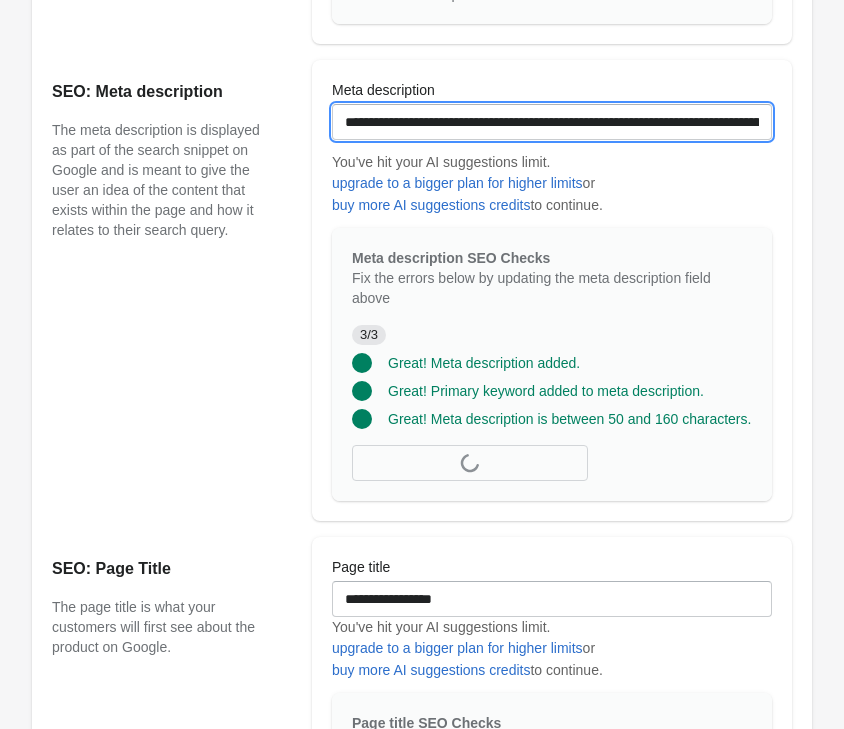 scroll, scrollTop: 0, scrollLeft: 12, axis: horizontal 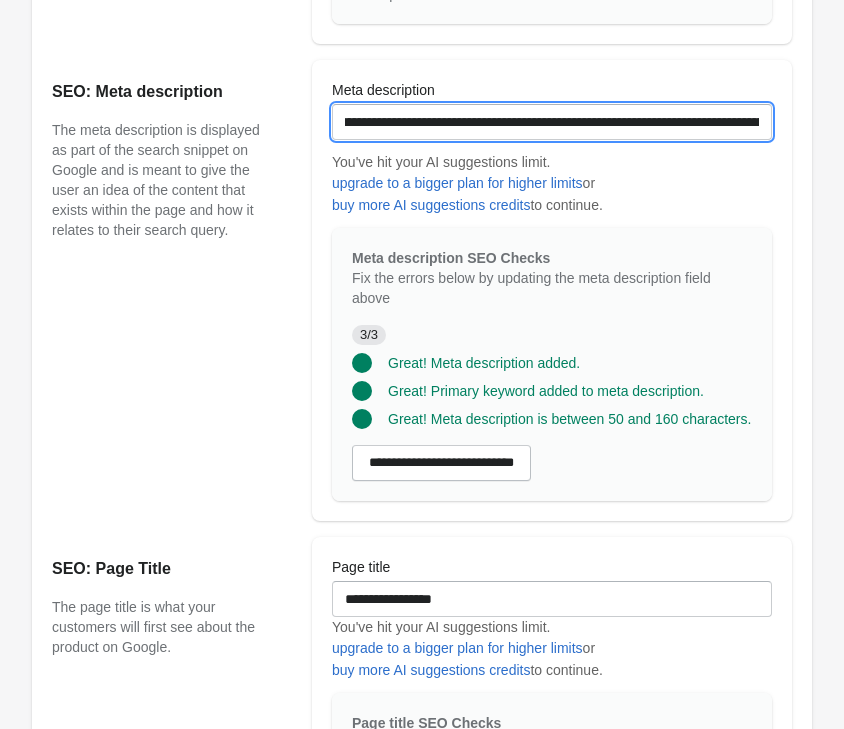 click on "**********" at bounding box center (552, 122) 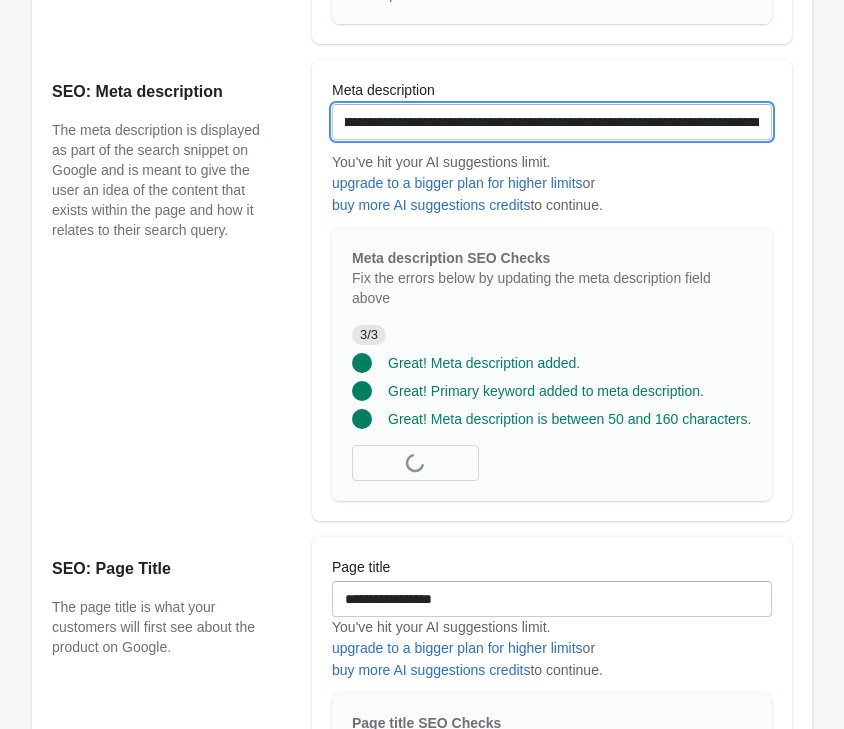 type on "**********" 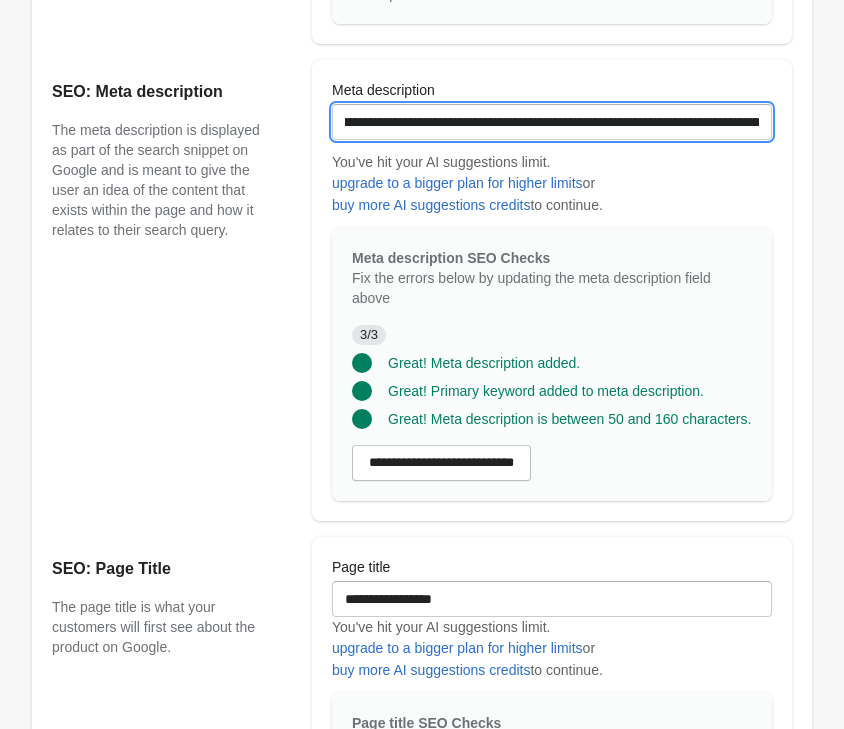 scroll, scrollTop: 2020, scrollLeft: 0, axis: vertical 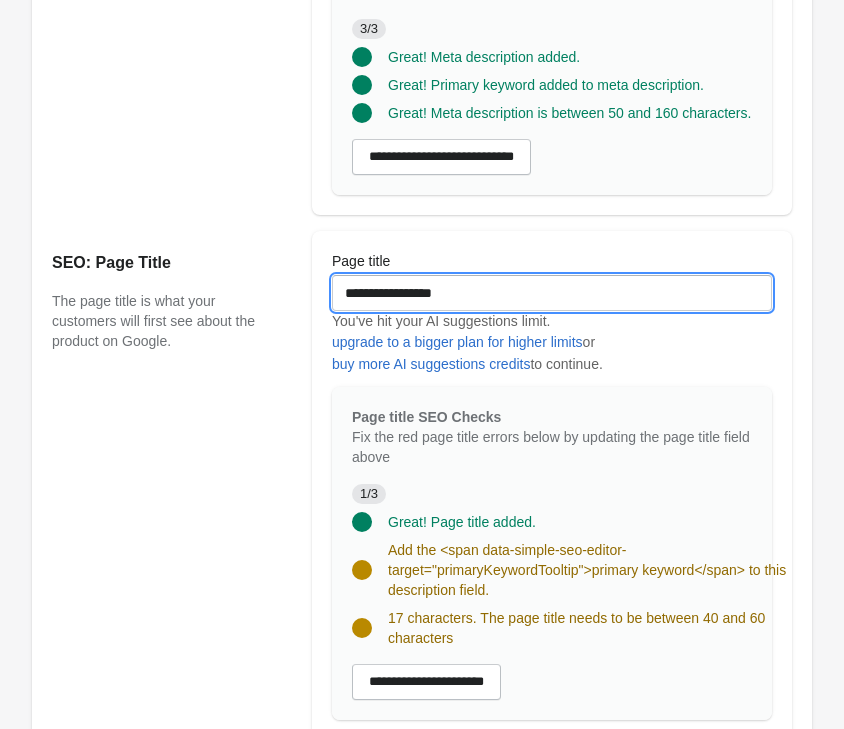 drag, startPoint x: 563, startPoint y: 279, endPoint x: -20, endPoint y: 264, distance: 583.19293 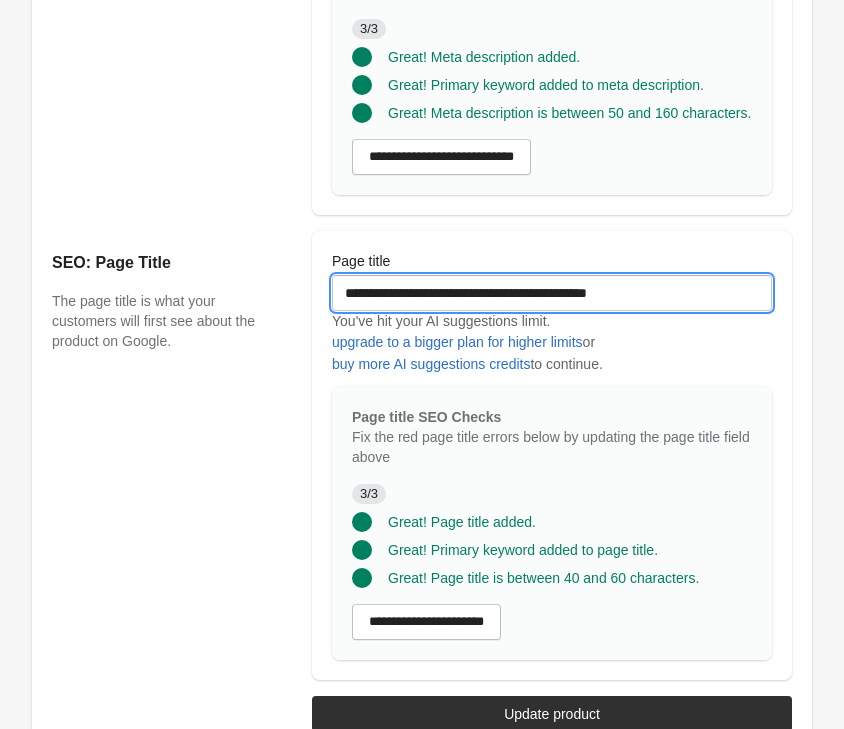 click on "**********" at bounding box center [552, 293] 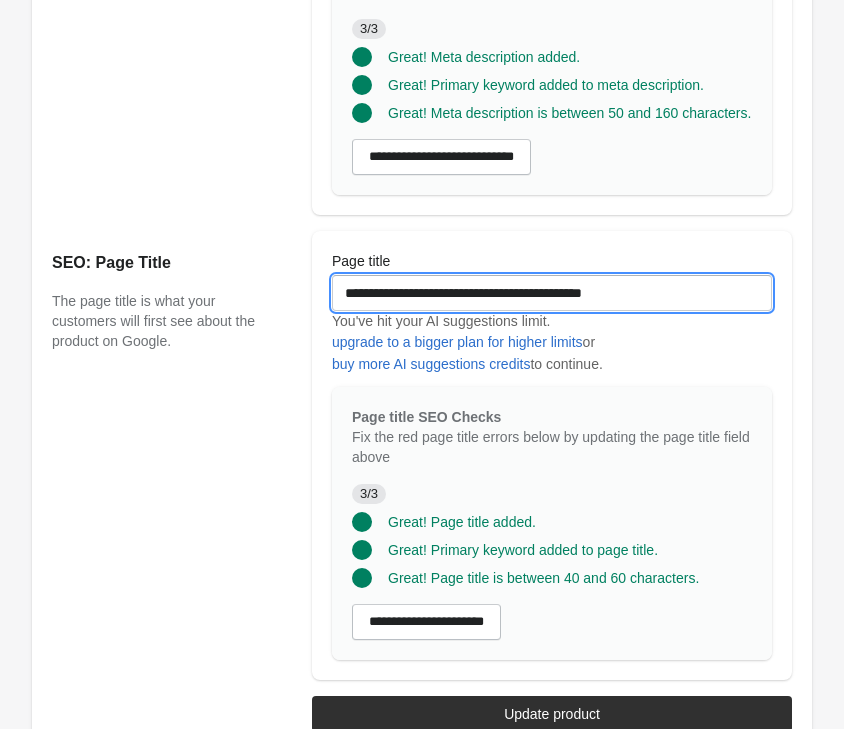 type on "**********" 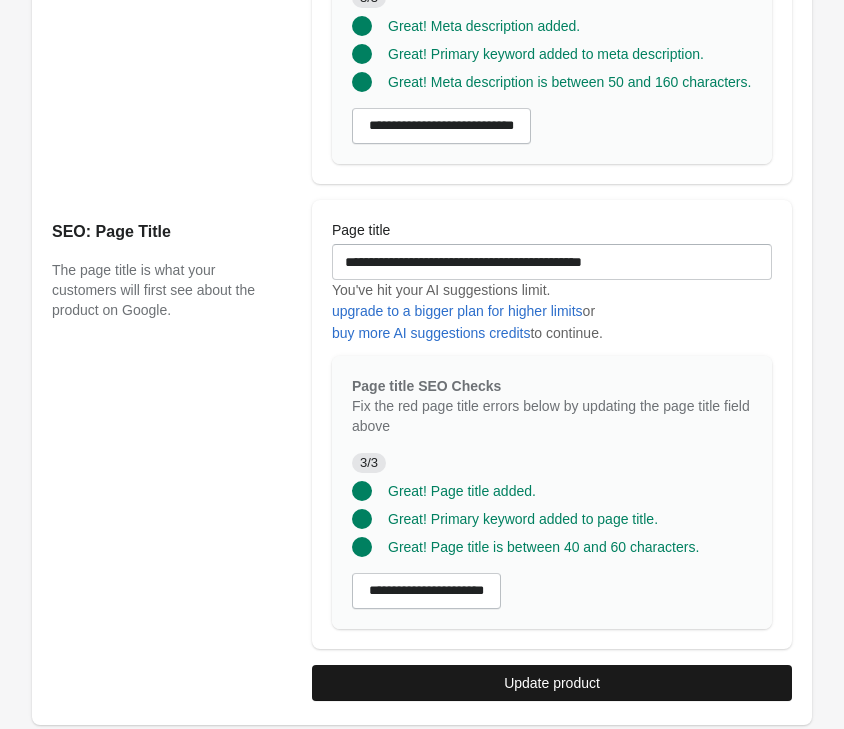 click on "Update product" at bounding box center [552, 683] 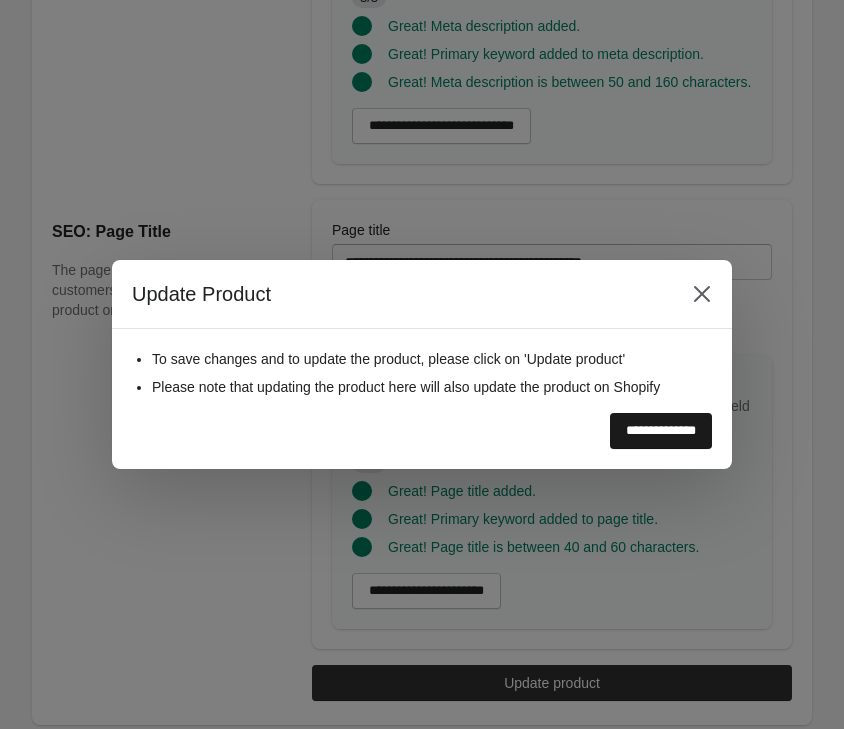 click on "**********" at bounding box center (661, 431) 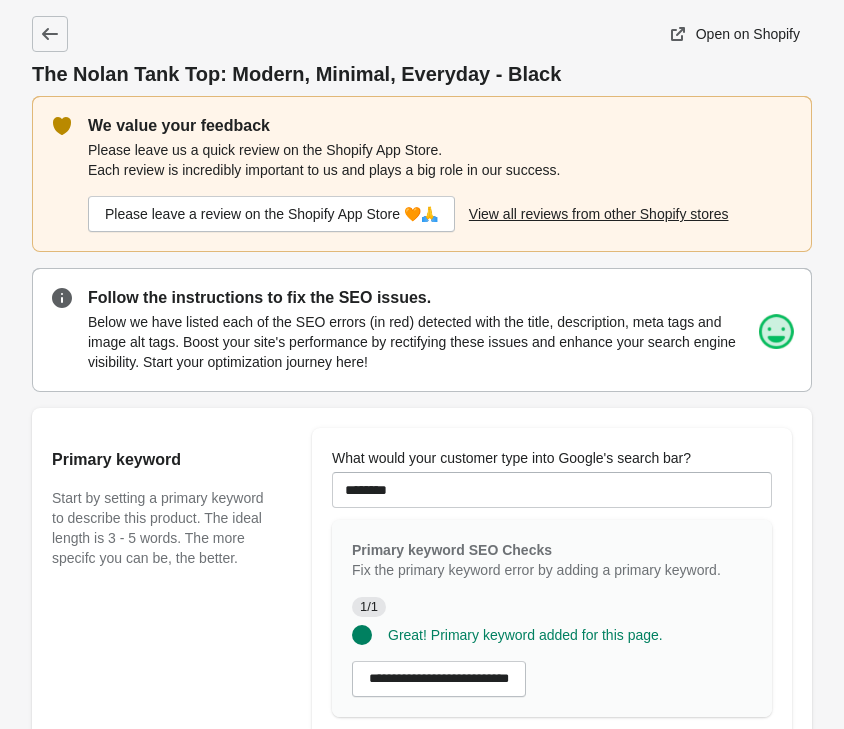 scroll, scrollTop: 0, scrollLeft: 0, axis: both 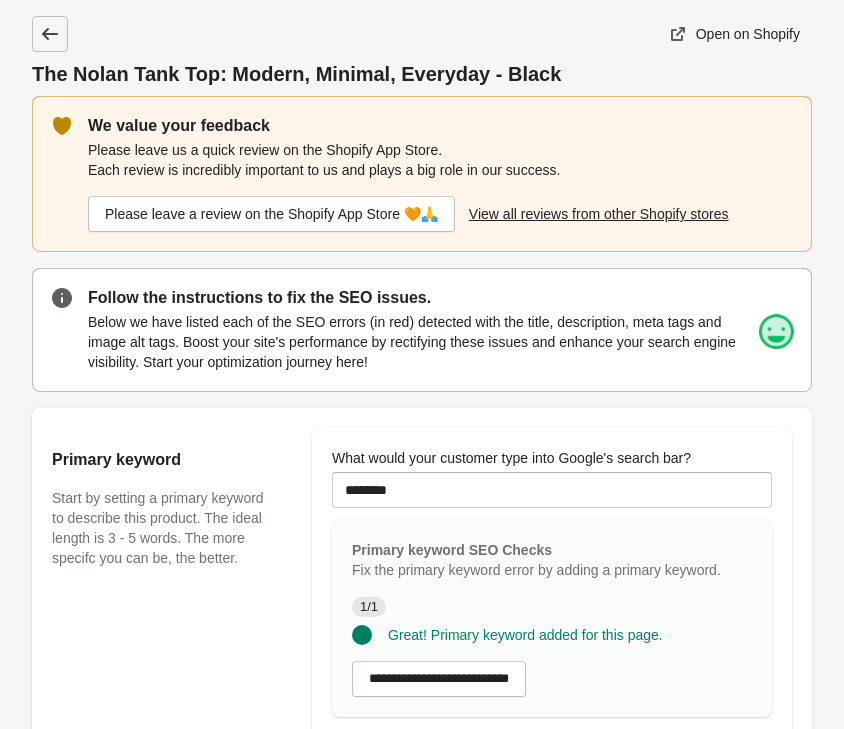 click at bounding box center [50, 34] 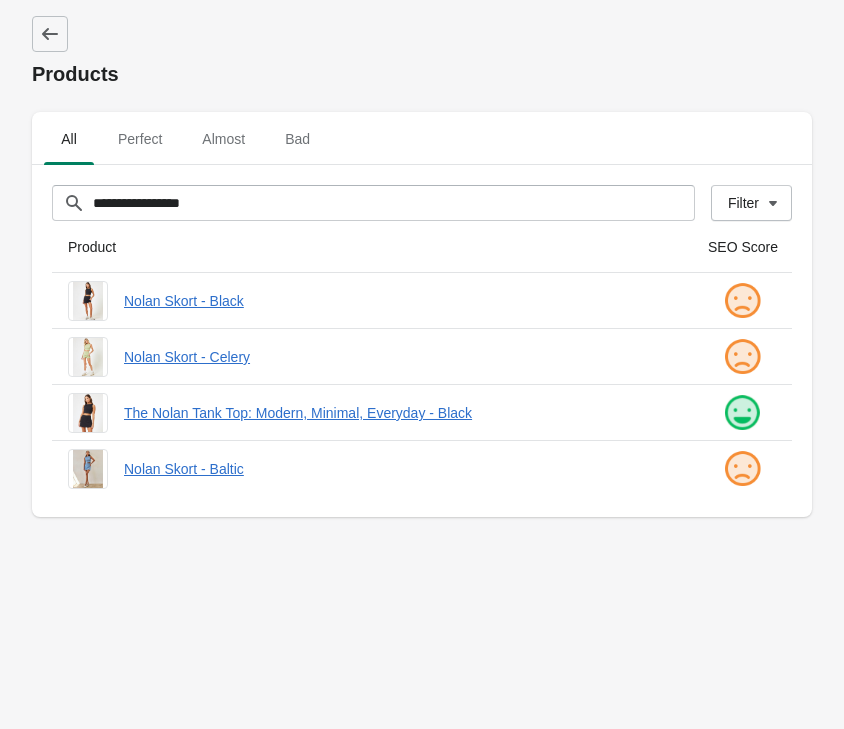 click on "**********" at bounding box center [422, 364] 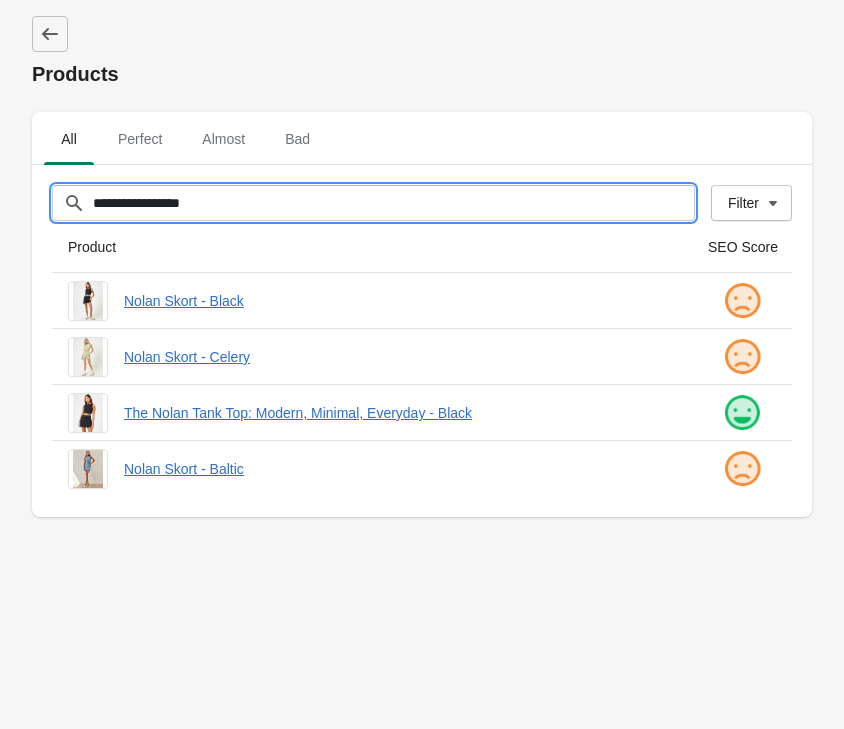 drag, startPoint x: 264, startPoint y: 199, endPoint x: -164, endPoint y: 181, distance: 428.37833 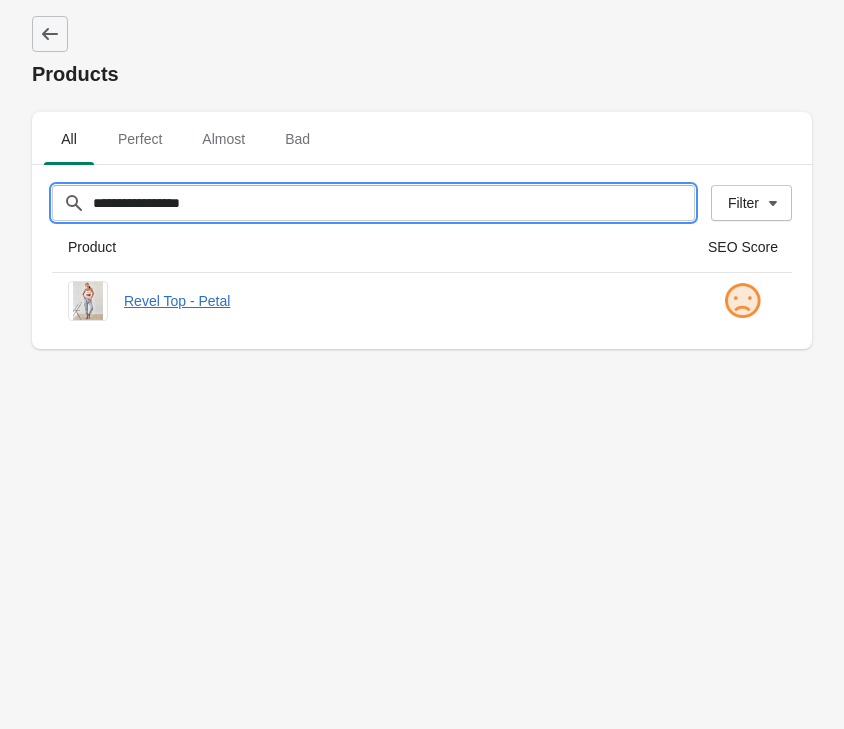 type on "**********" 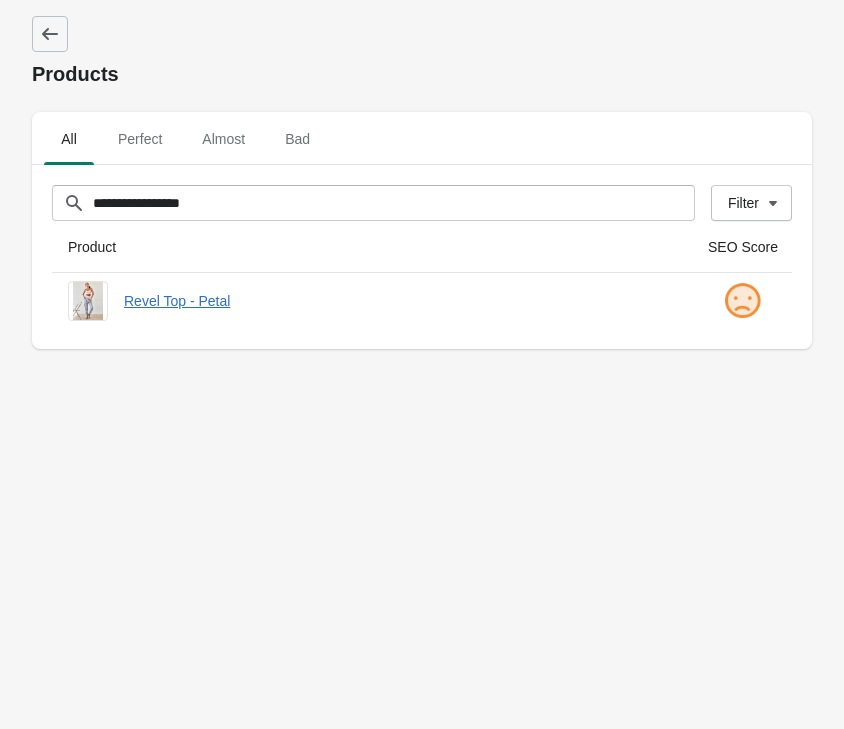 click on "**********" at bounding box center [422, 364] 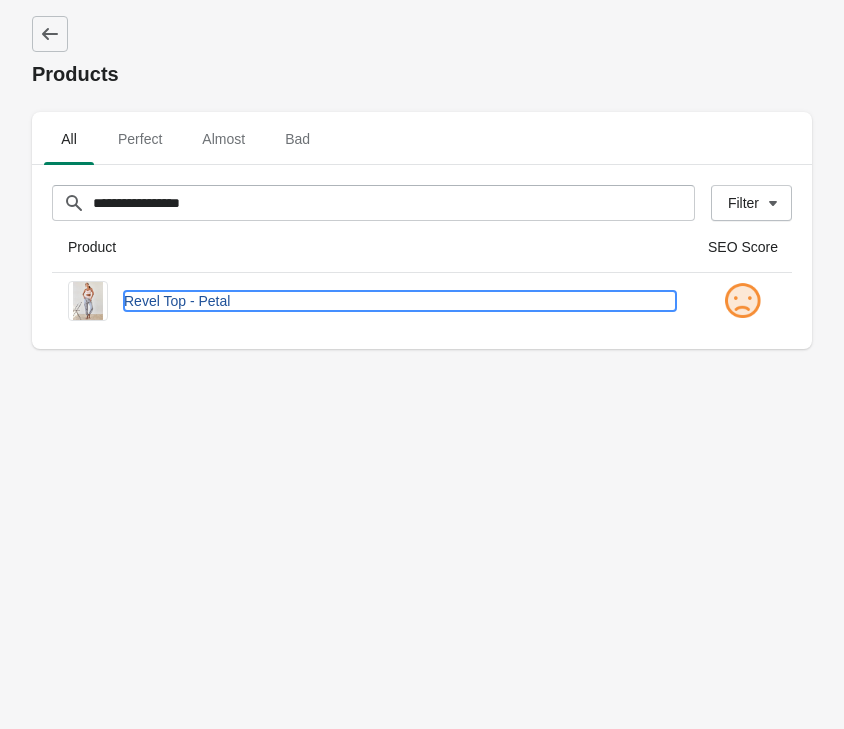 click on "Revel Top - Petal" at bounding box center [400, 301] 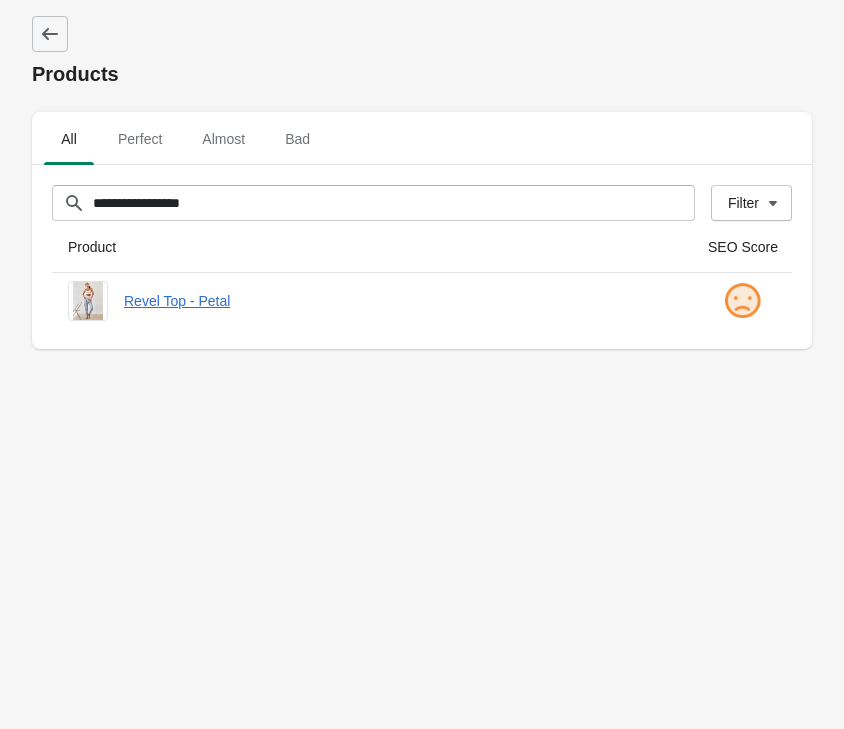 click on "**********" at bounding box center [422, 364] 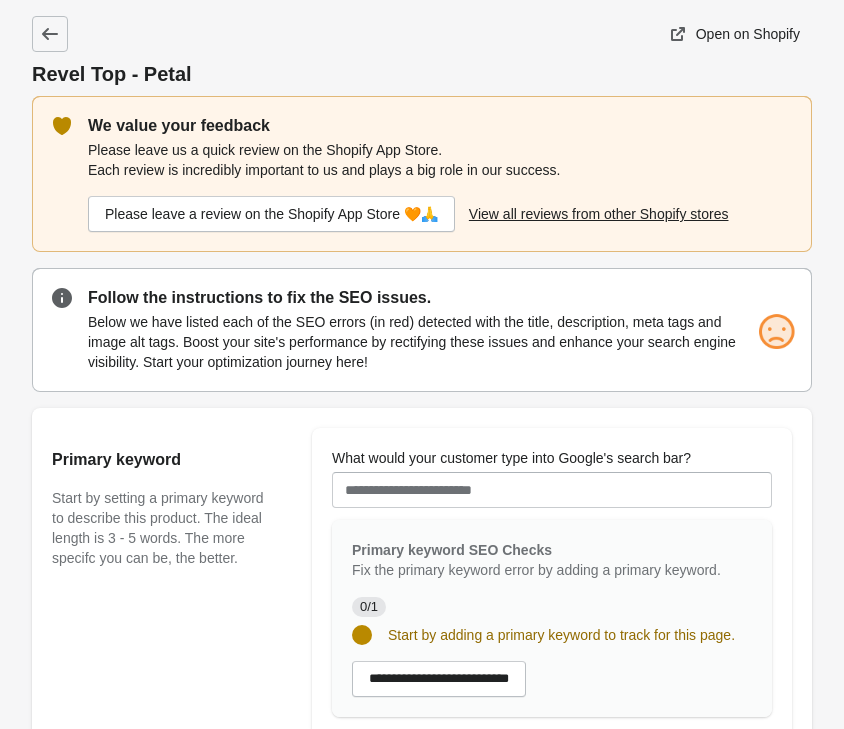 scroll, scrollTop: 0, scrollLeft: 0, axis: both 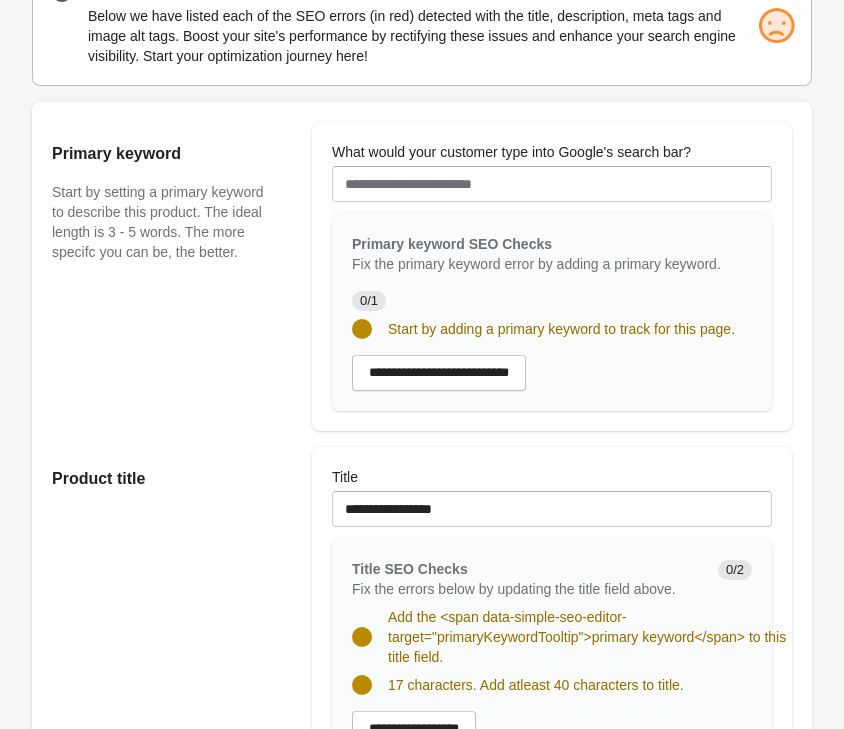 click on "Primary keyword
Start by setting a primary keyword to describe this product. The ideal length is 3 - 5 words. The more specifc you can be, the better." at bounding box center (172, 276) 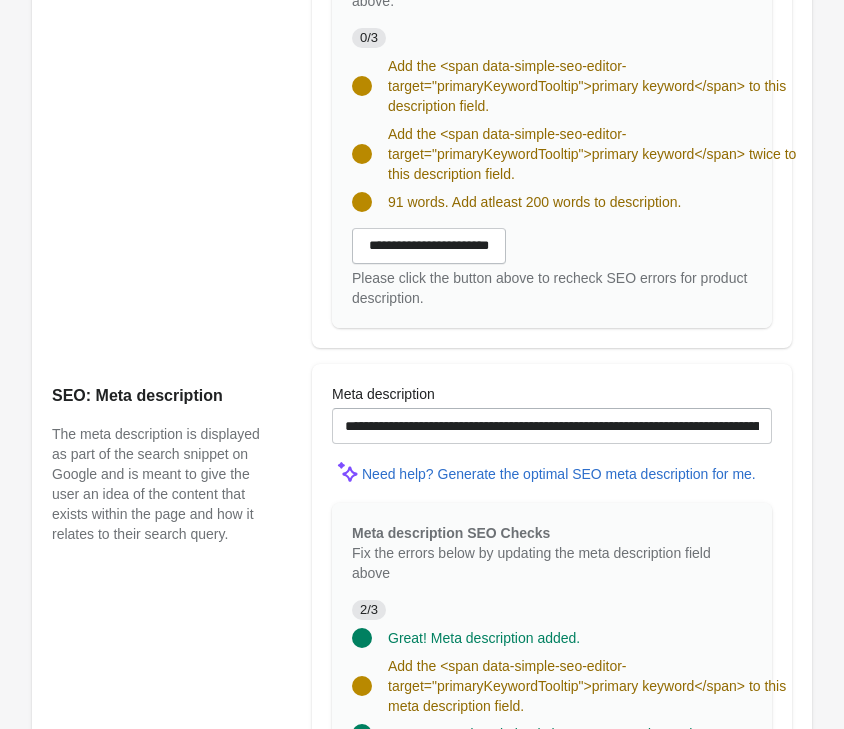 scroll, scrollTop: 1836, scrollLeft: 0, axis: vertical 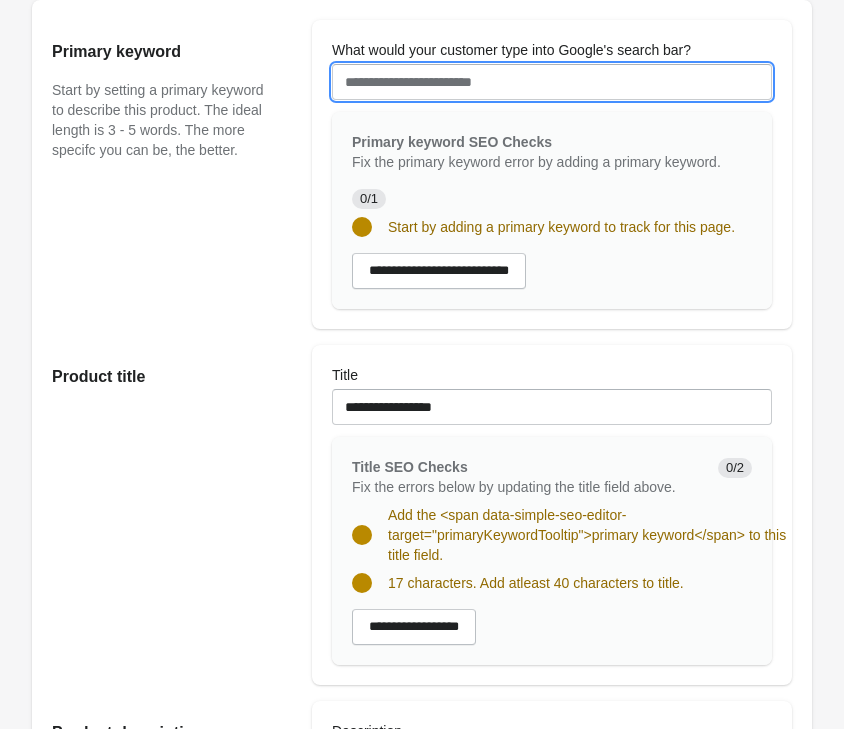 click on "What would your customer type into Google's search bar?" at bounding box center [552, 82] 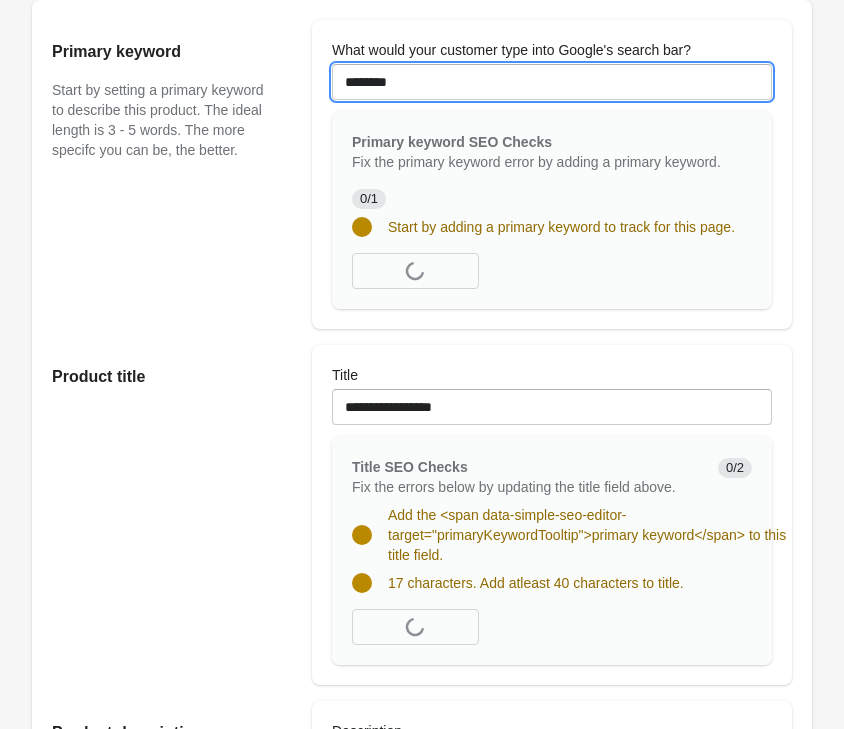 type on "********" 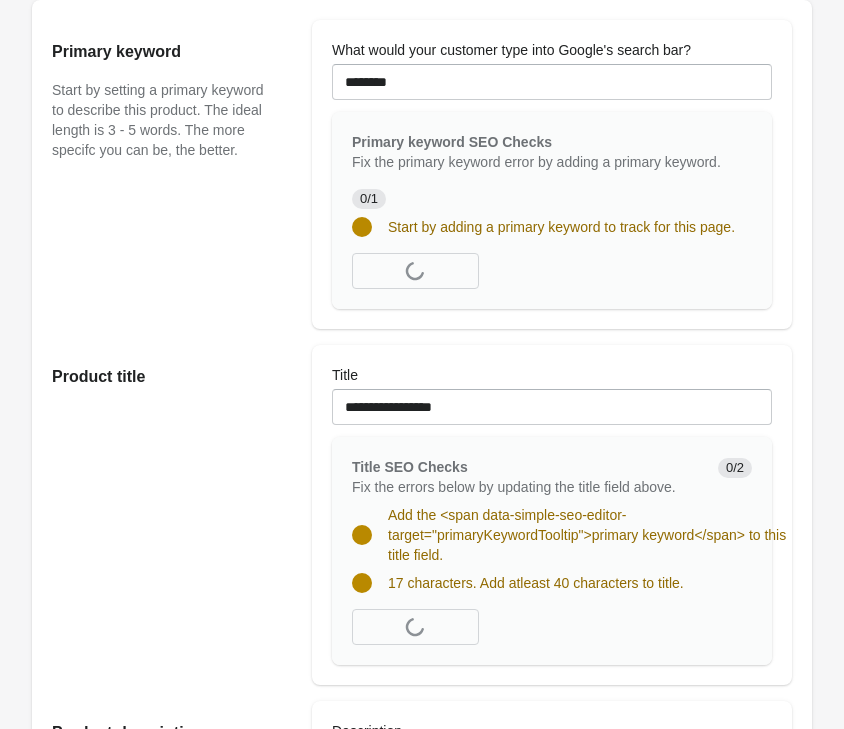 click on "Primary keyword
Start by setting a primary keyword to describe this product. The ideal length is 3 - 5 words. The more specifc you can be, the better." at bounding box center (172, 174) 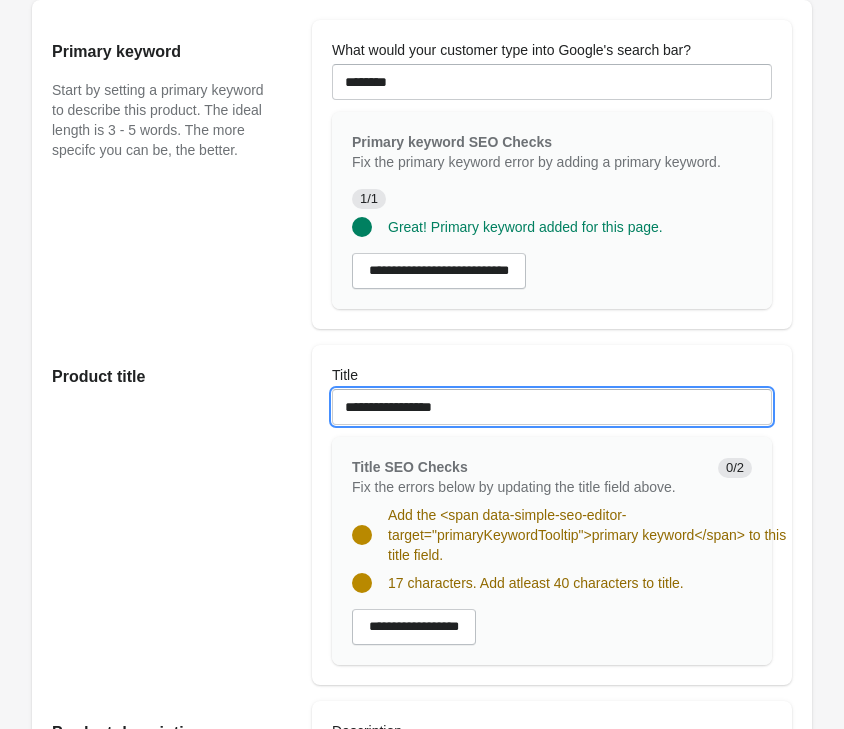 click on "**********" at bounding box center [552, 407] 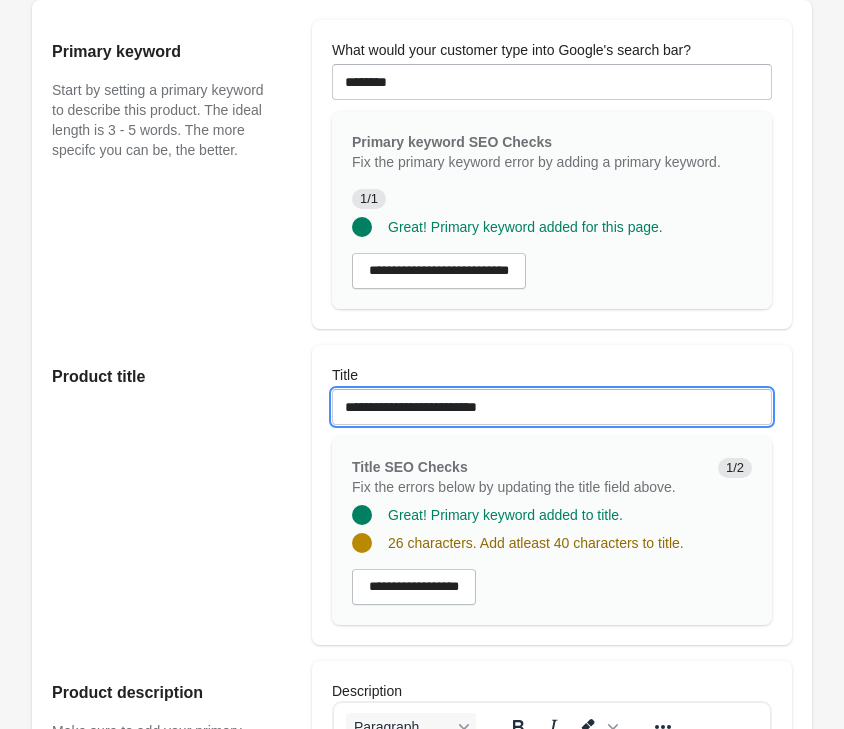 drag, startPoint x: 541, startPoint y: 410, endPoint x: 155, endPoint y: 405, distance: 386.03238 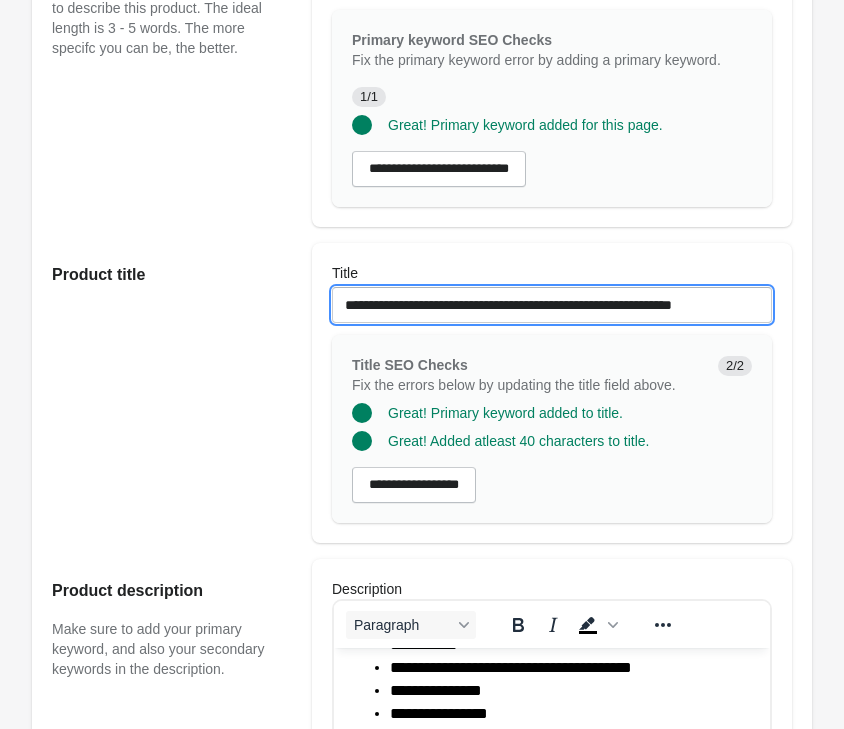 scroll, scrollTop: 714, scrollLeft: 0, axis: vertical 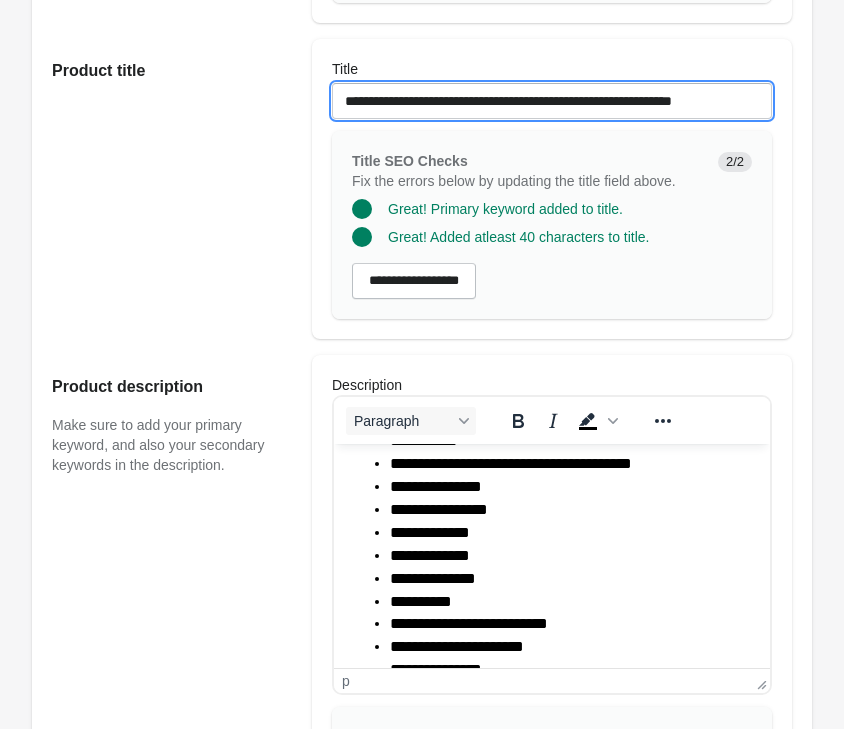 type on "**********" 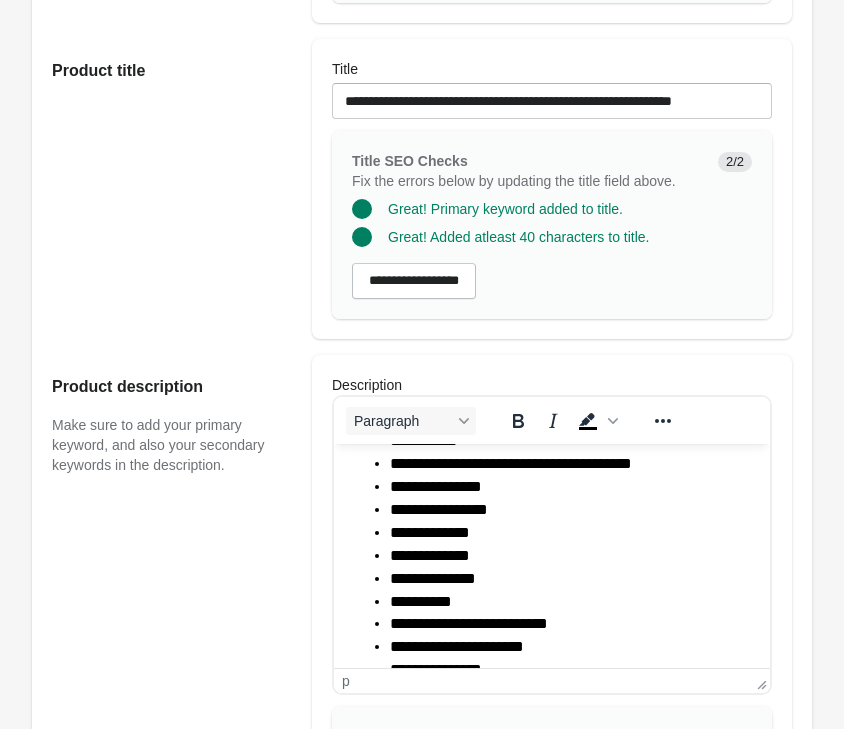 click on "**********" at bounding box center (572, 556) 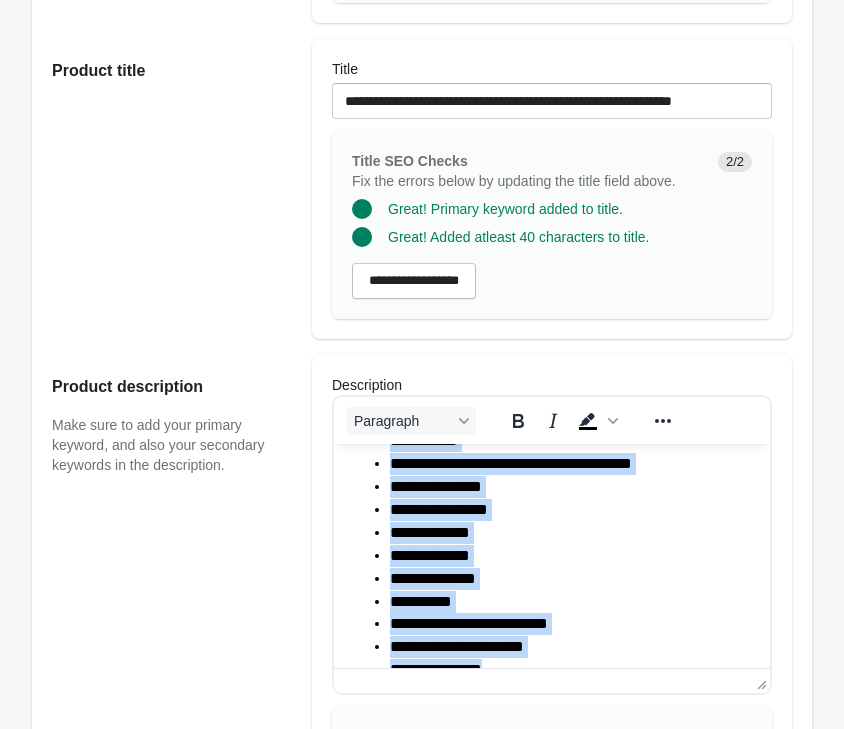 drag, startPoint x: 488, startPoint y: 511, endPoint x: 871, endPoint y: 818, distance: 490.85437 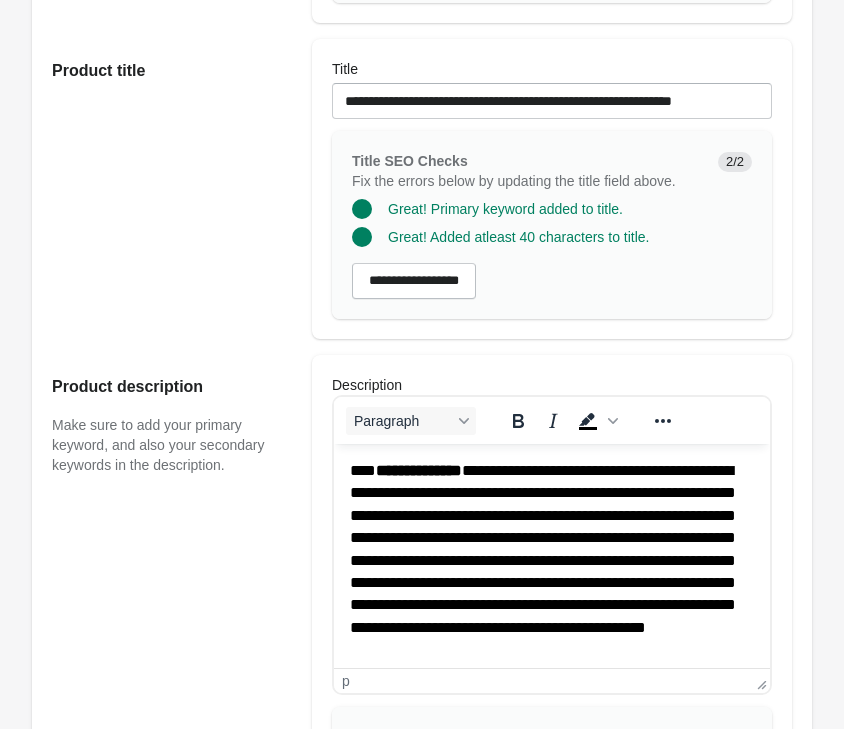 scroll, scrollTop: 614, scrollLeft: 0, axis: vertical 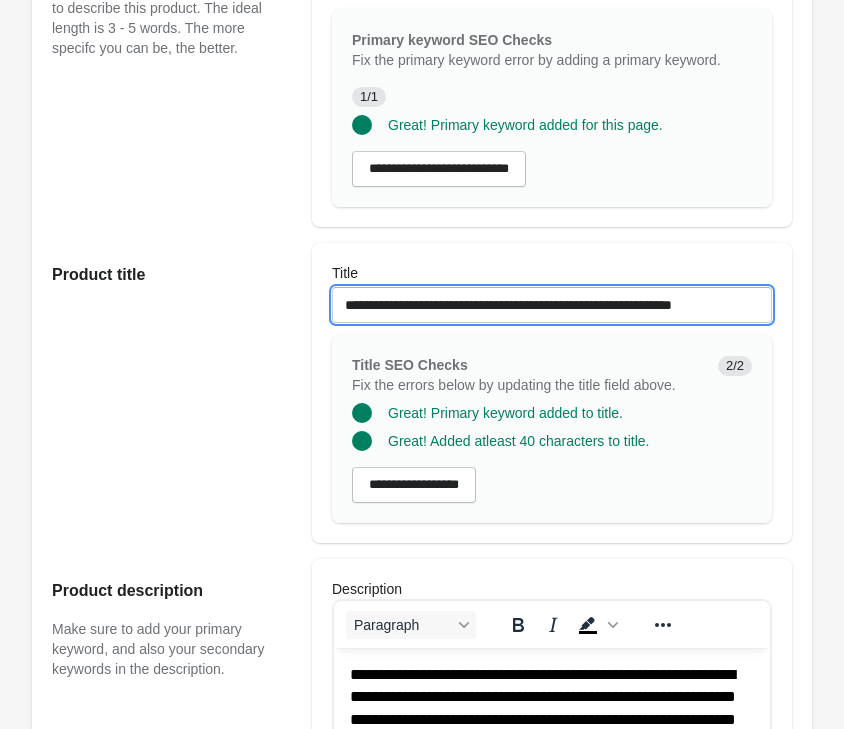 click on "**********" at bounding box center (552, 305) 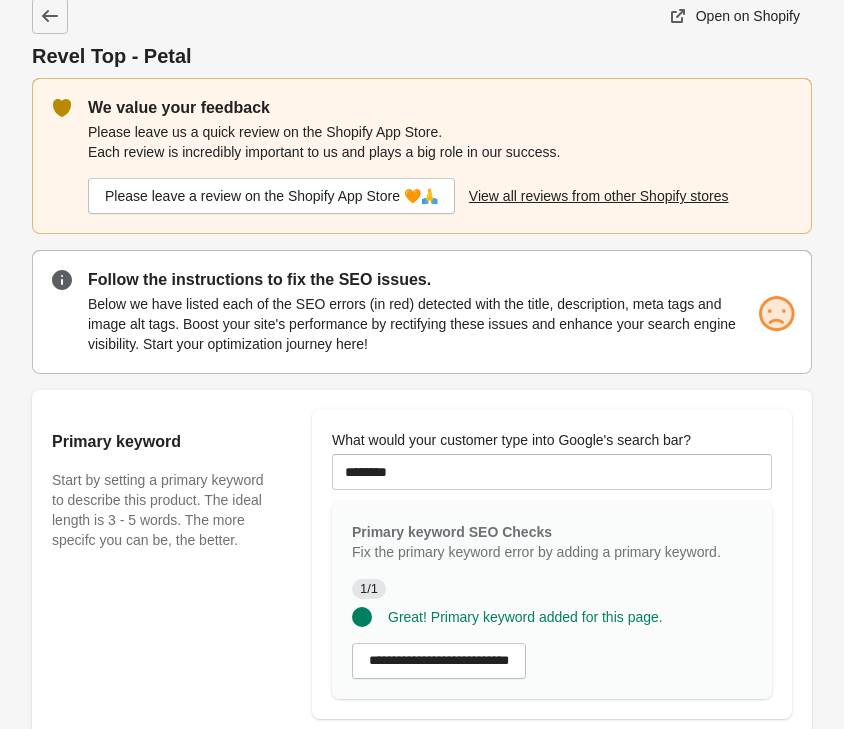 scroll, scrollTop: 0, scrollLeft: 0, axis: both 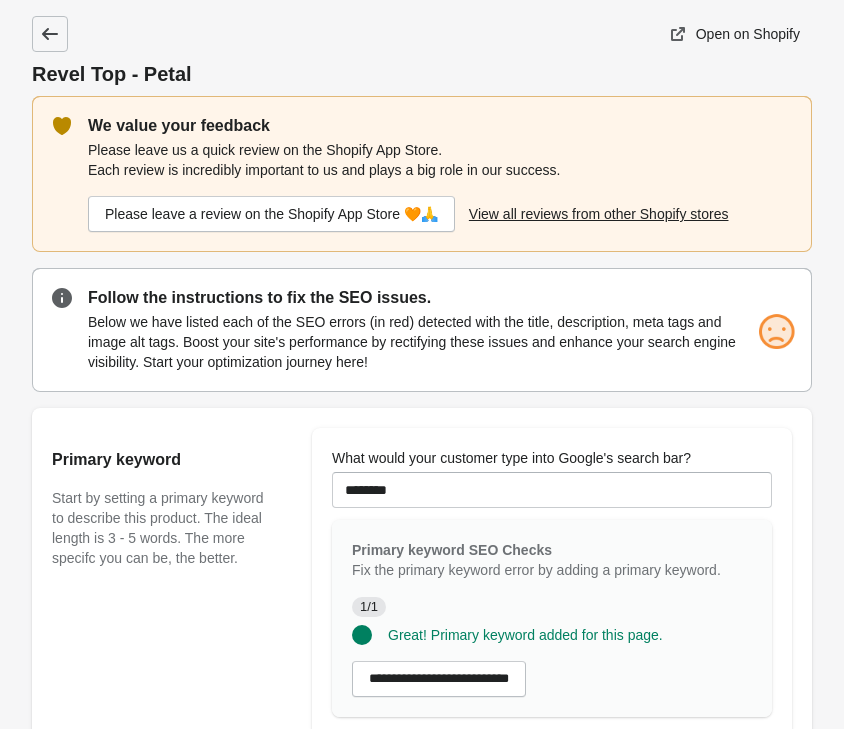 click at bounding box center [50, 34] 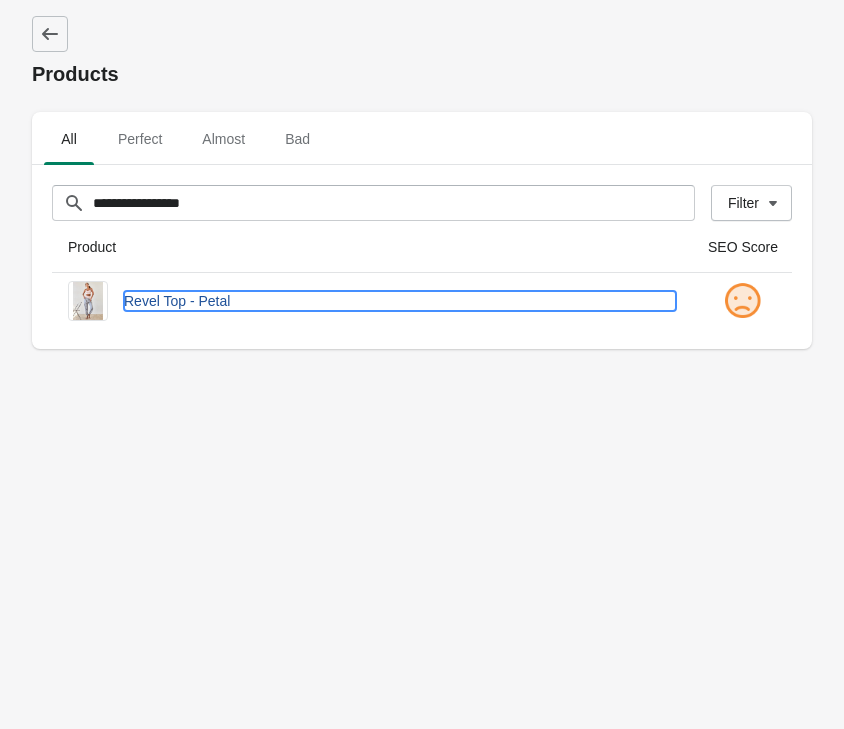 click on "Revel Top - Petal" at bounding box center [400, 301] 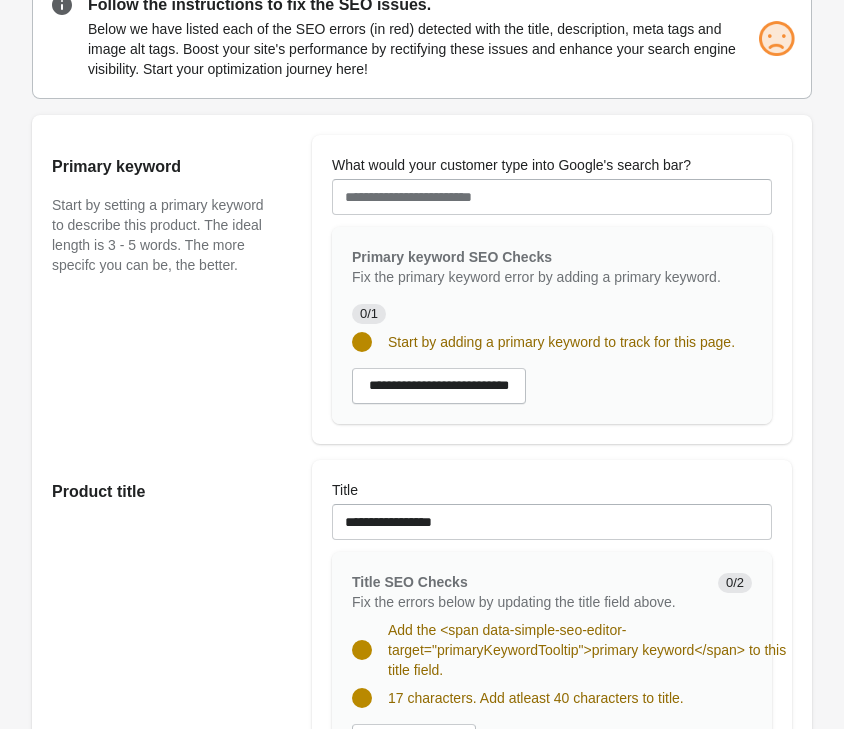 scroll, scrollTop: 306, scrollLeft: 0, axis: vertical 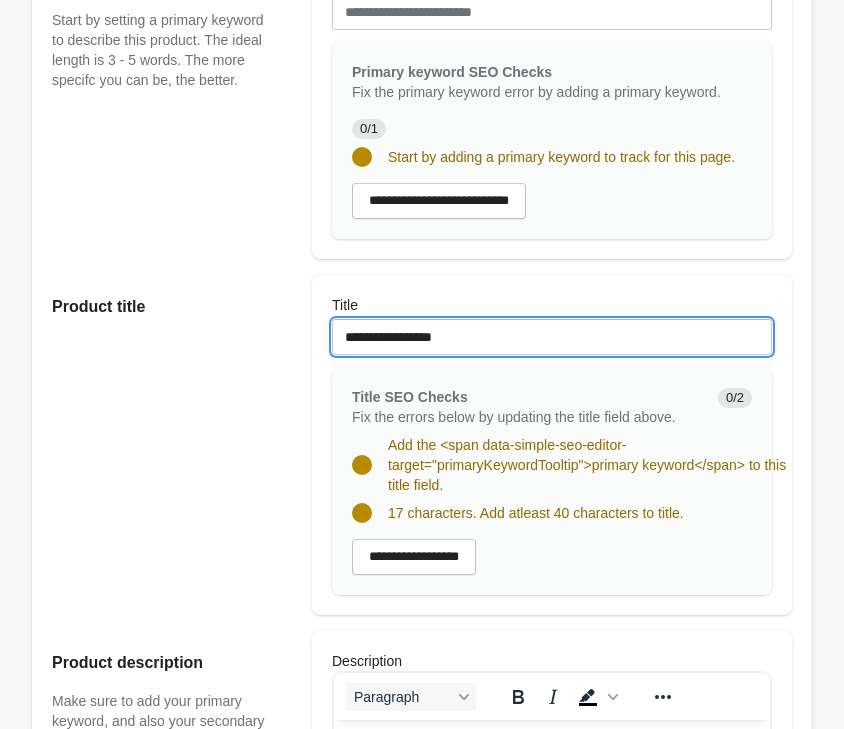 click on "**********" at bounding box center [552, 337] 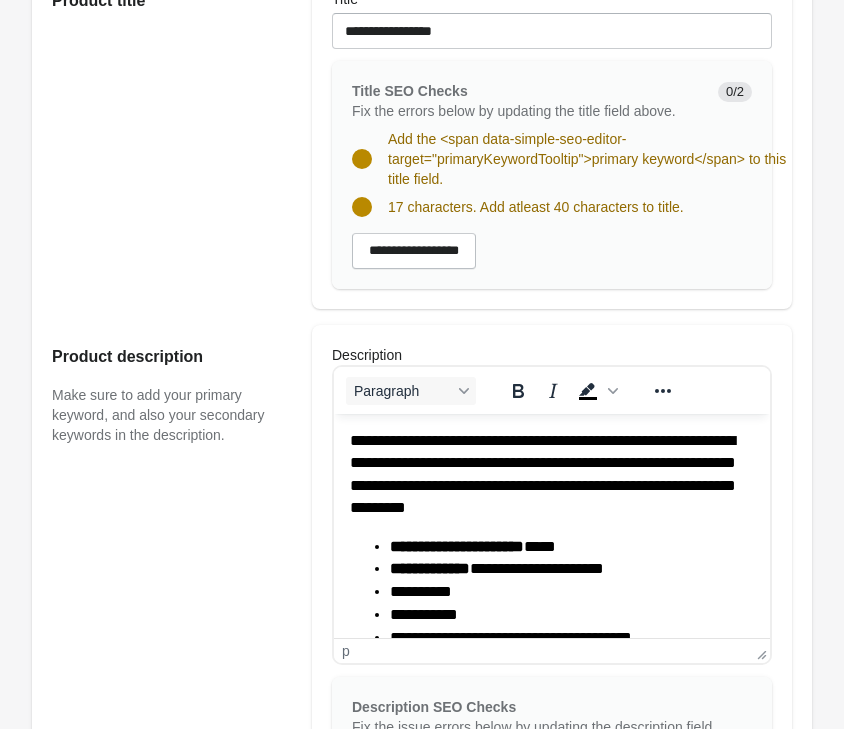 click on "**********" at bounding box center (552, 475) 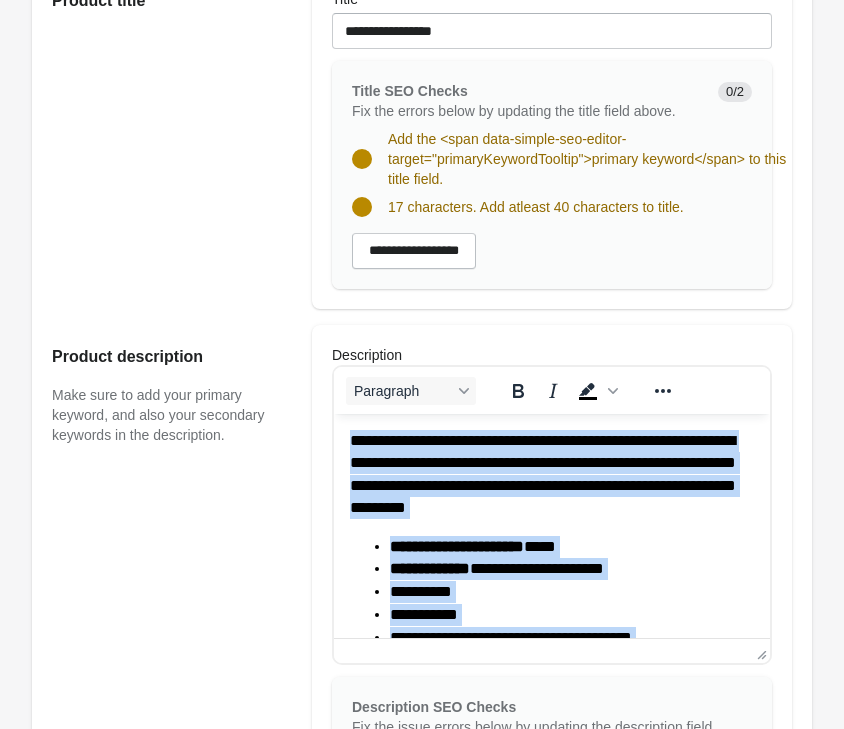 copy on "**********" 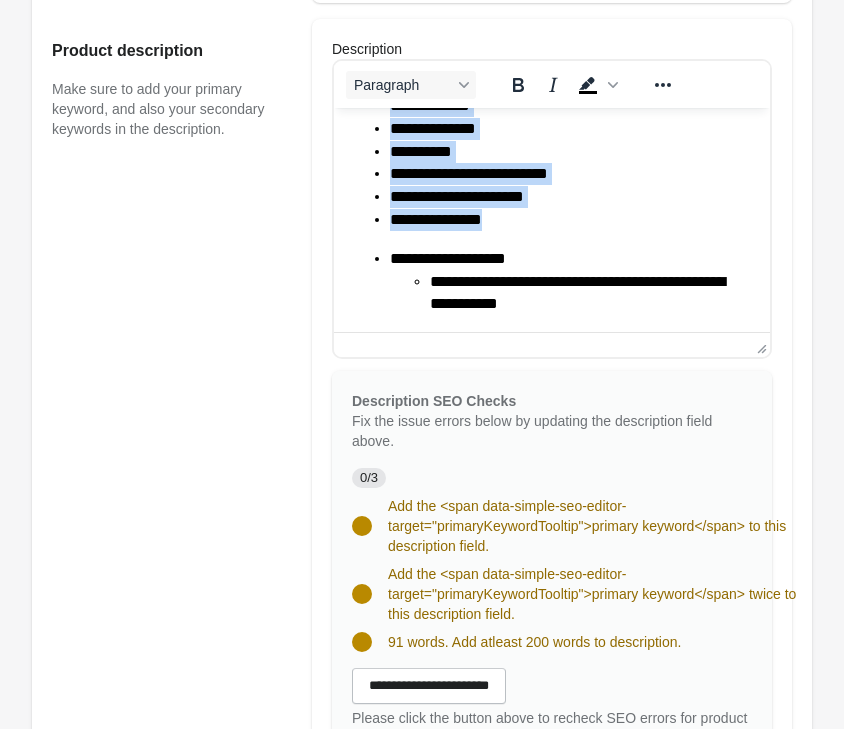 scroll, scrollTop: 1224, scrollLeft: 0, axis: vertical 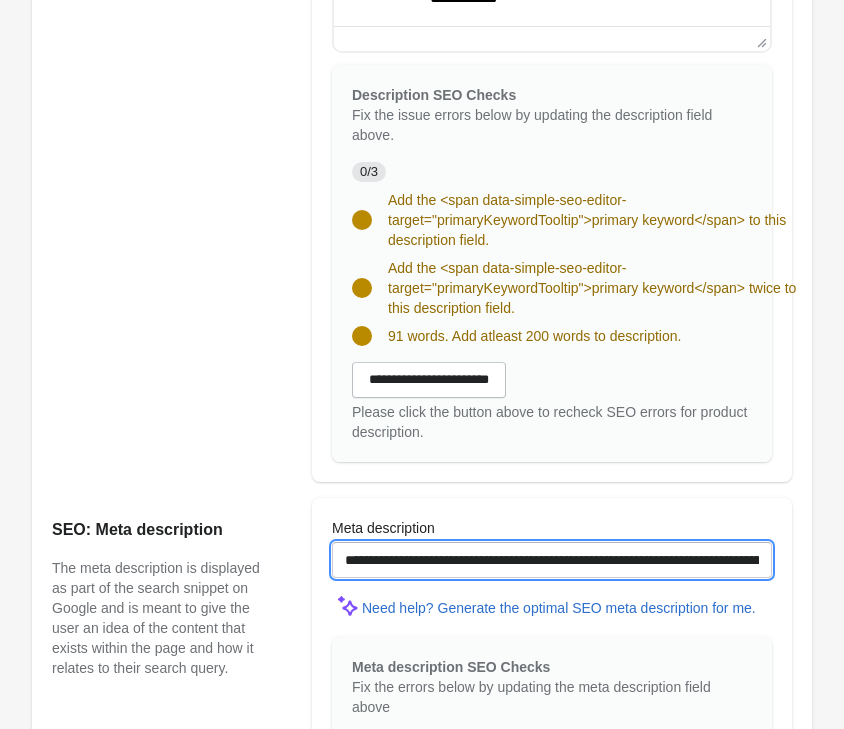 click on "**********" at bounding box center (552, 560) 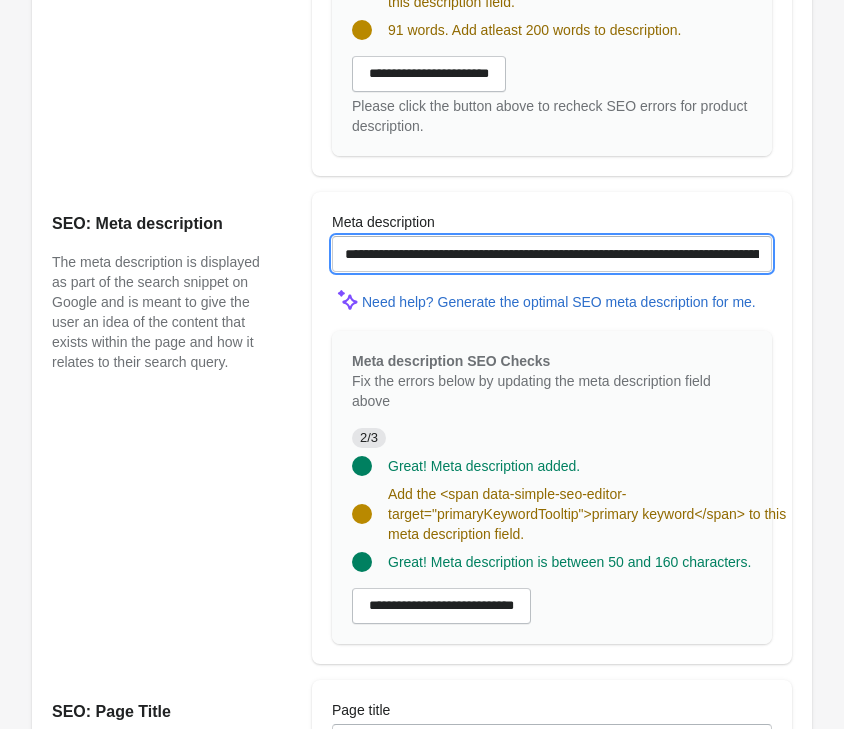 scroll, scrollTop: 1734, scrollLeft: 0, axis: vertical 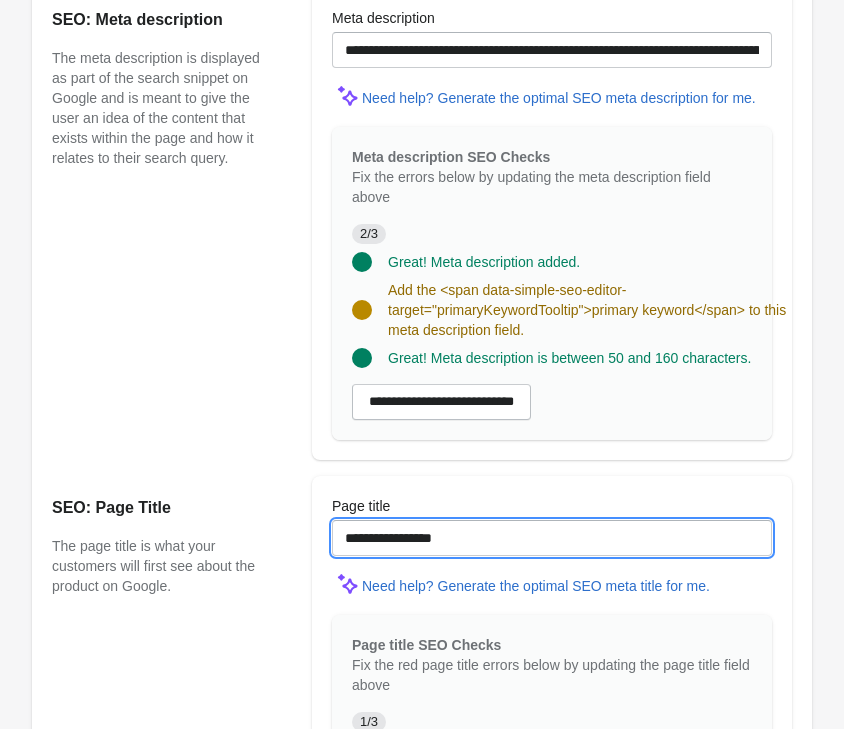 click on "**********" at bounding box center (552, 538) 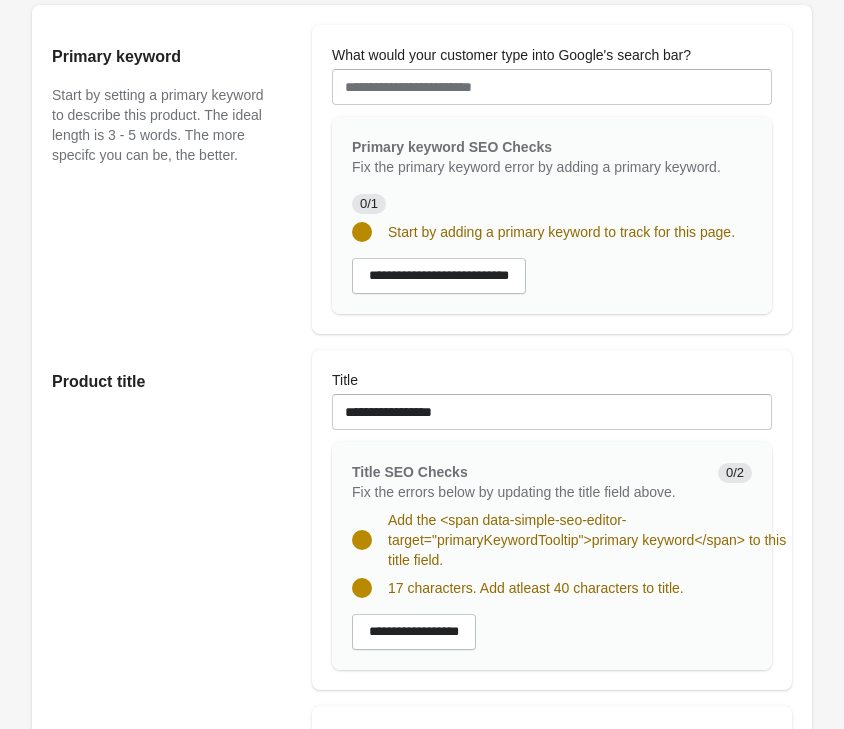 scroll, scrollTop: 204, scrollLeft: 0, axis: vertical 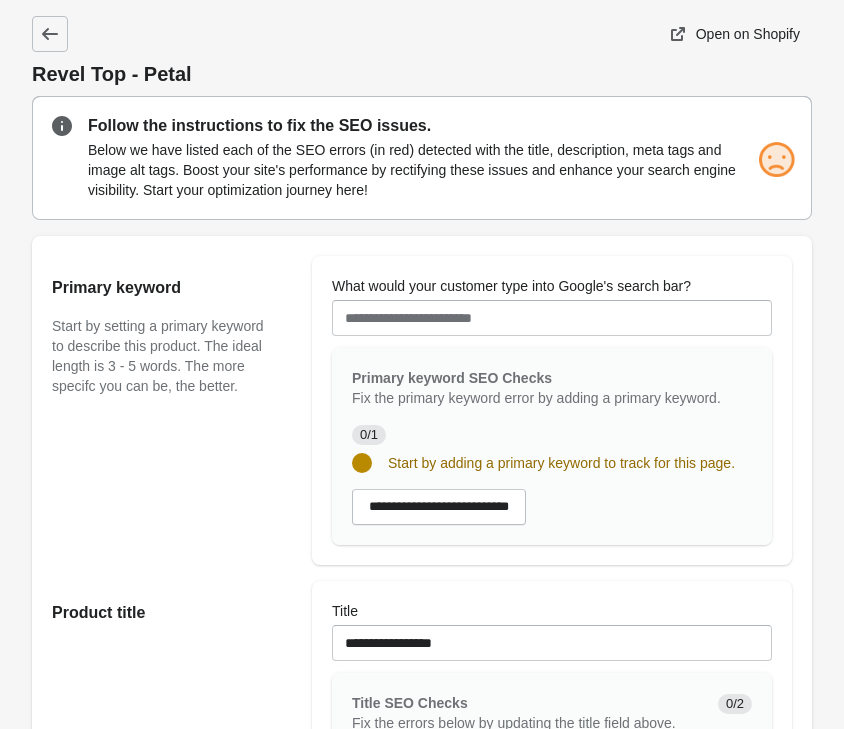 click on "What would your customer type into Google's search bar?" at bounding box center [552, 306] 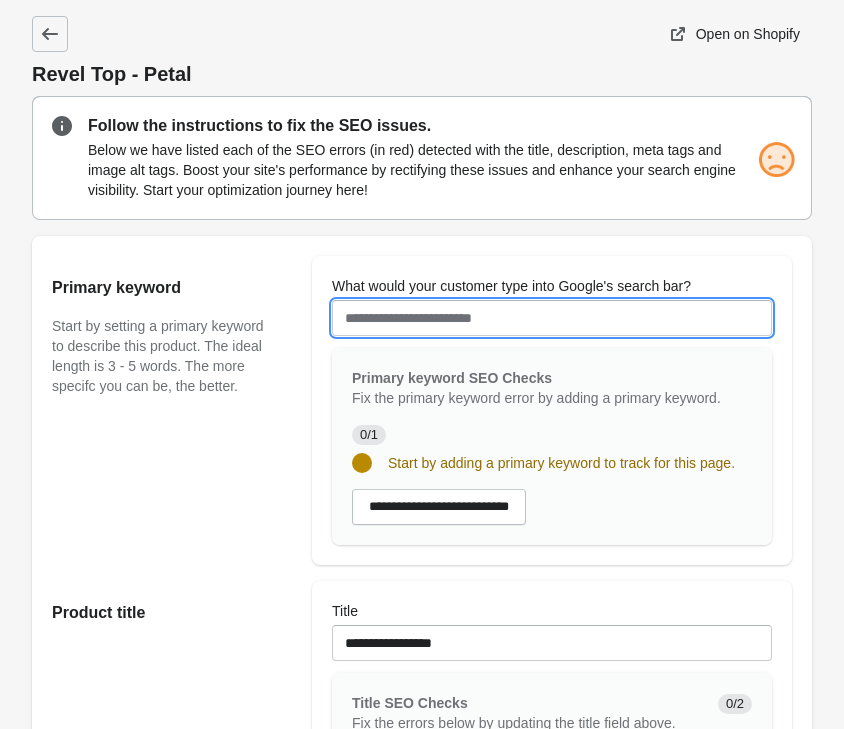click on "What would your customer type into Google's search bar?" at bounding box center (552, 318) 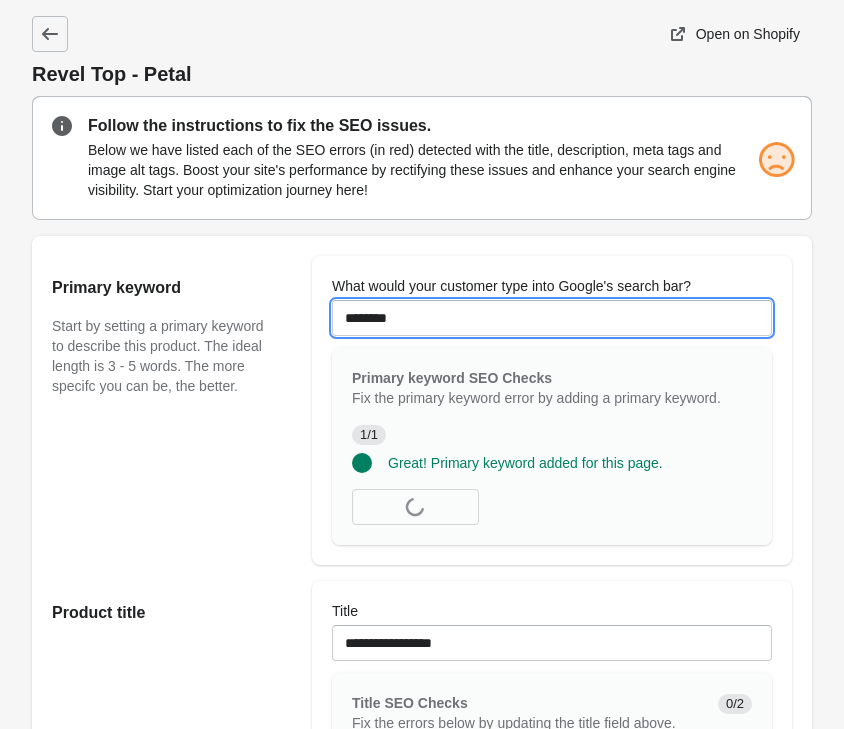 type on "********" 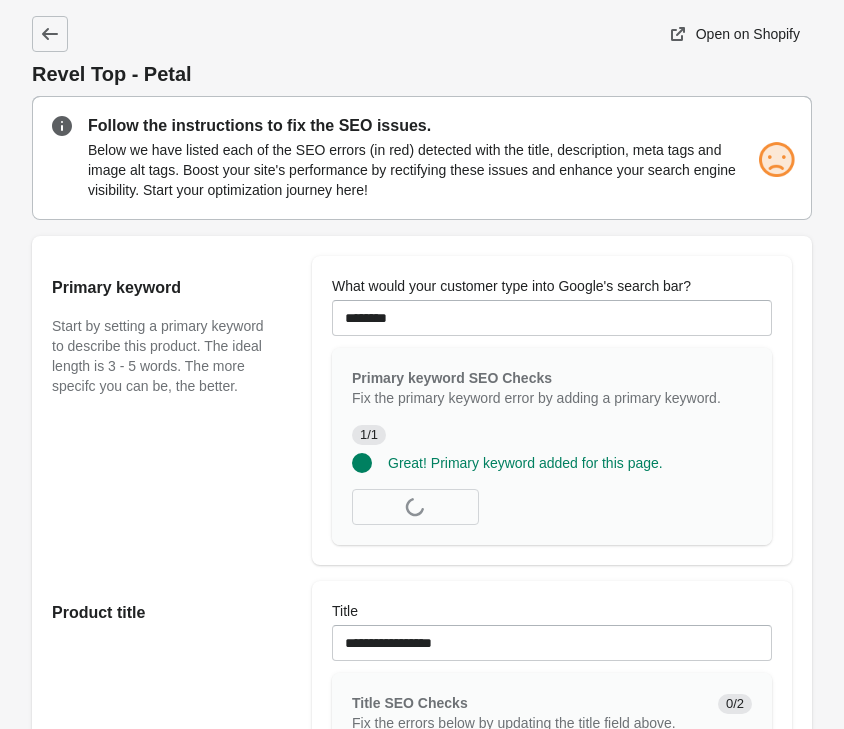 click on "Primary keyword
Start by setting a primary keyword to describe this product. The ideal length is 3 - 5 words. The more specifc you can be, the better." at bounding box center [172, 410] 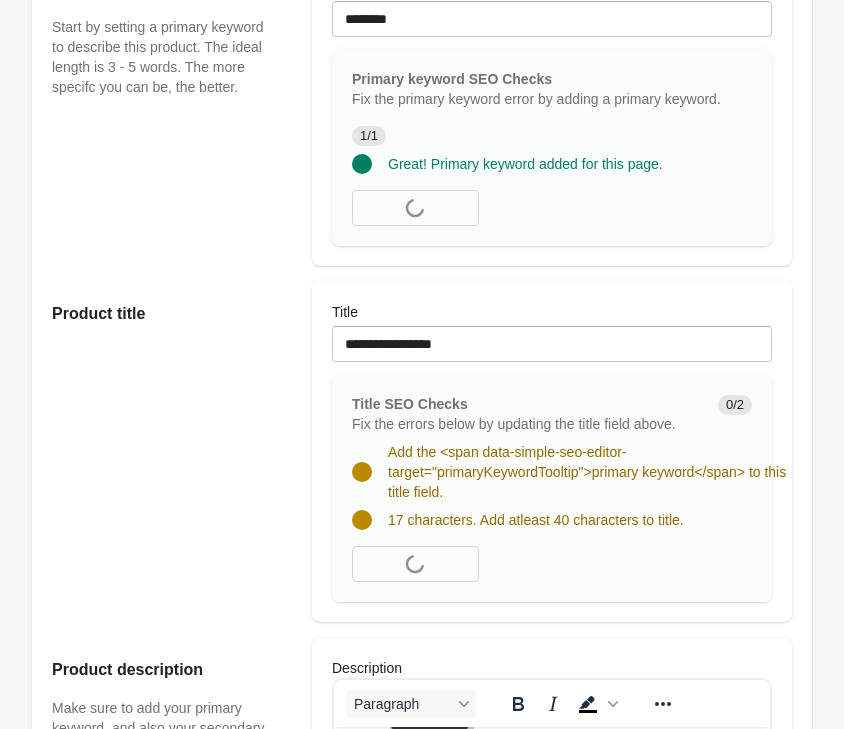 scroll, scrollTop: 306, scrollLeft: 0, axis: vertical 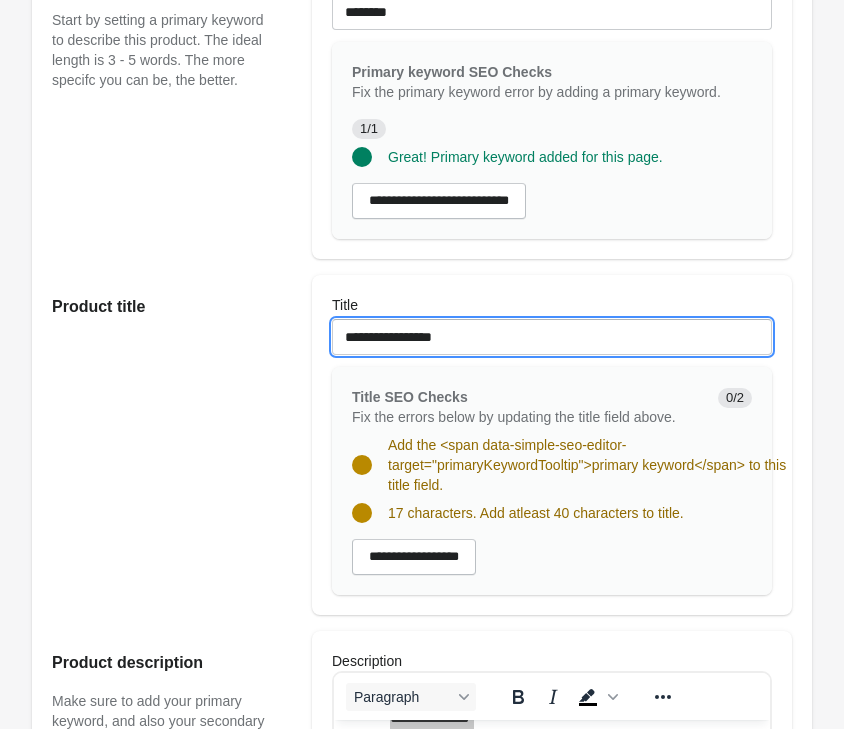 click on "**********" at bounding box center (552, 337) 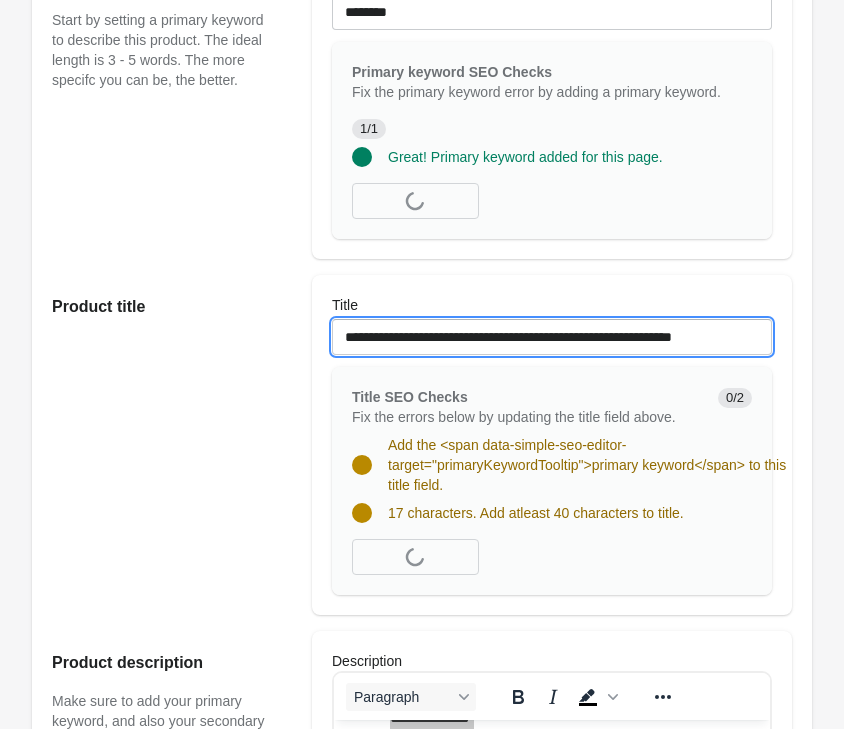type on "**********" 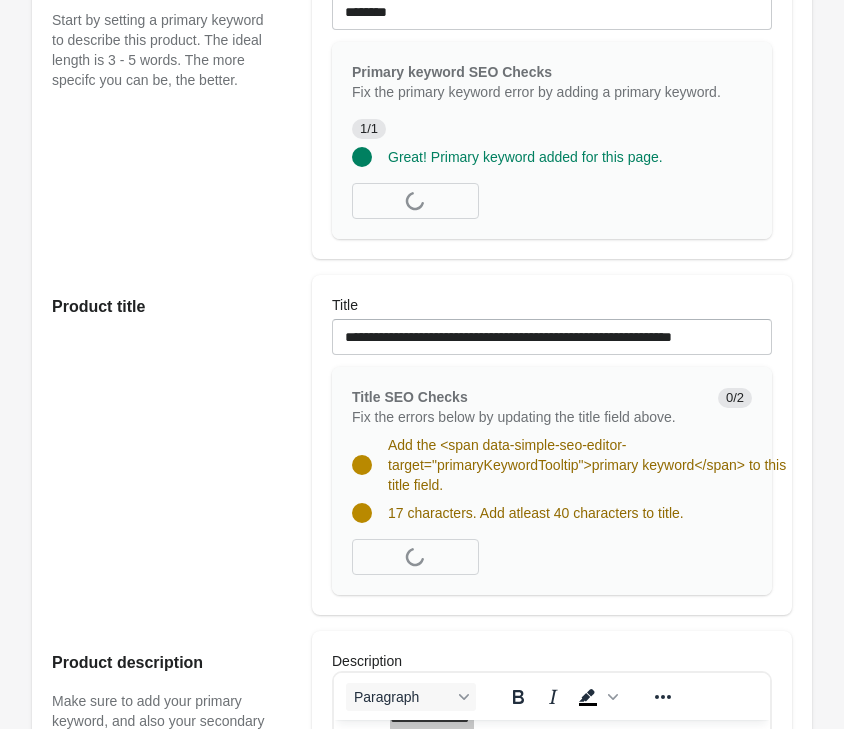 click on "Product title" at bounding box center (172, 445) 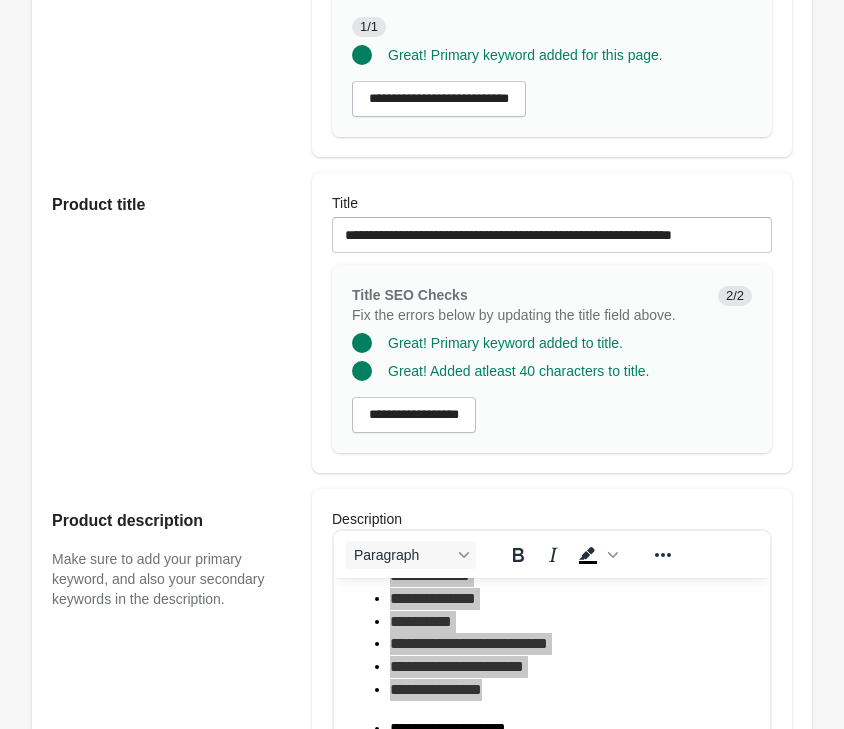 scroll, scrollTop: 714, scrollLeft: 0, axis: vertical 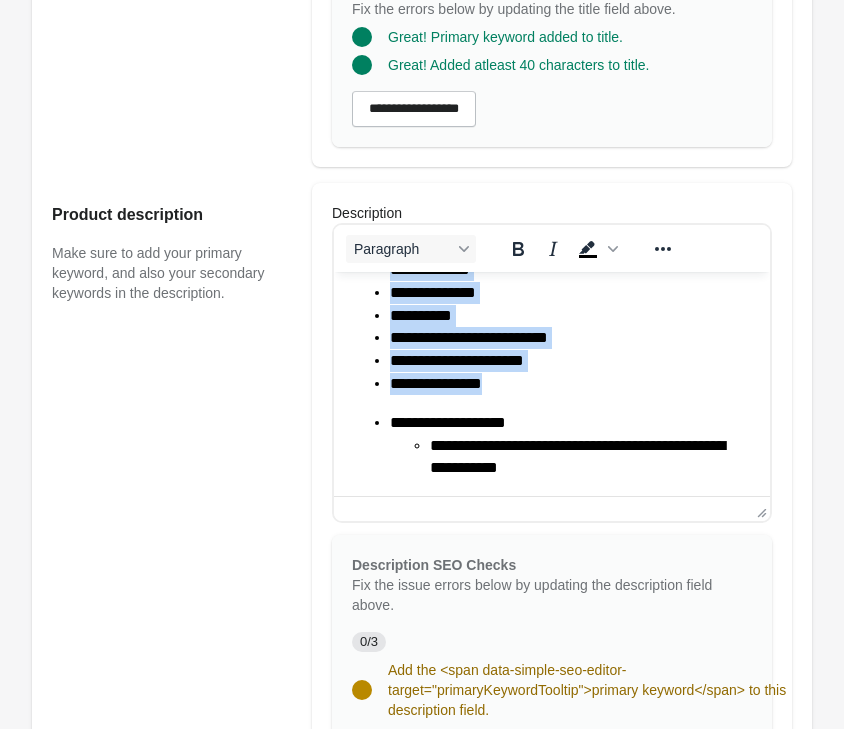 click on "**********" at bounding box center [572, 361] 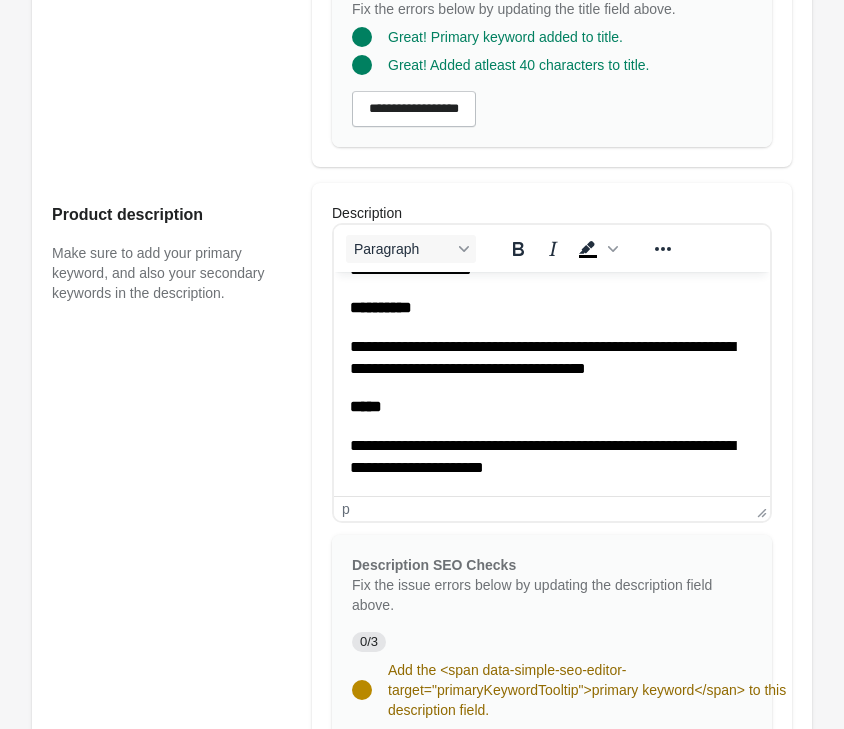 scroll, scrollTop: 918, scrollLeft: 0, axis: vertical 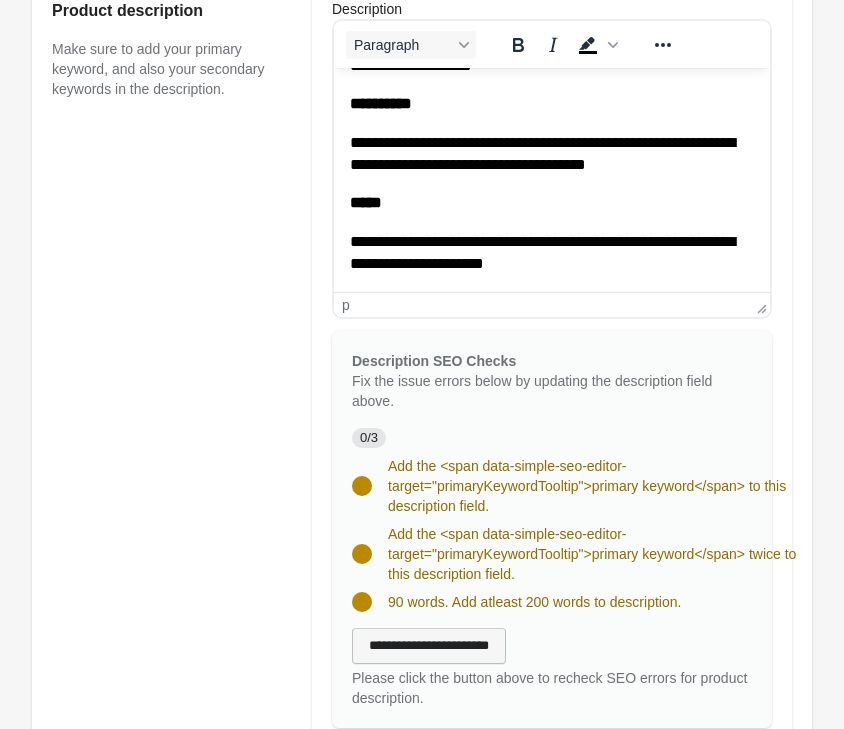 click on "**********" at bounding box center [429, 646] 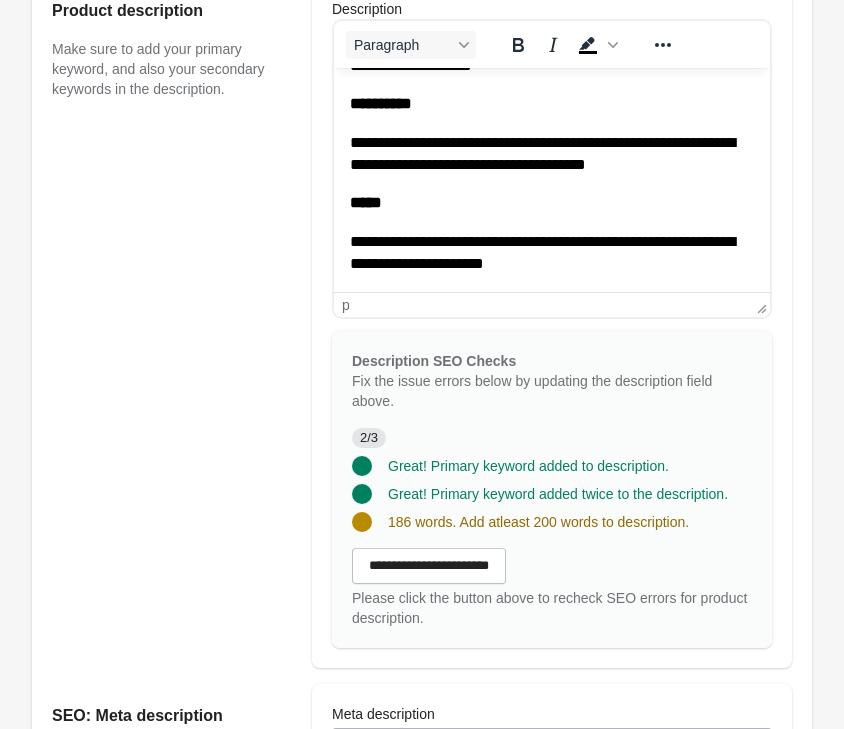click on "186 words. Add atleast 200 words to description." at bounding box center [538, 522] 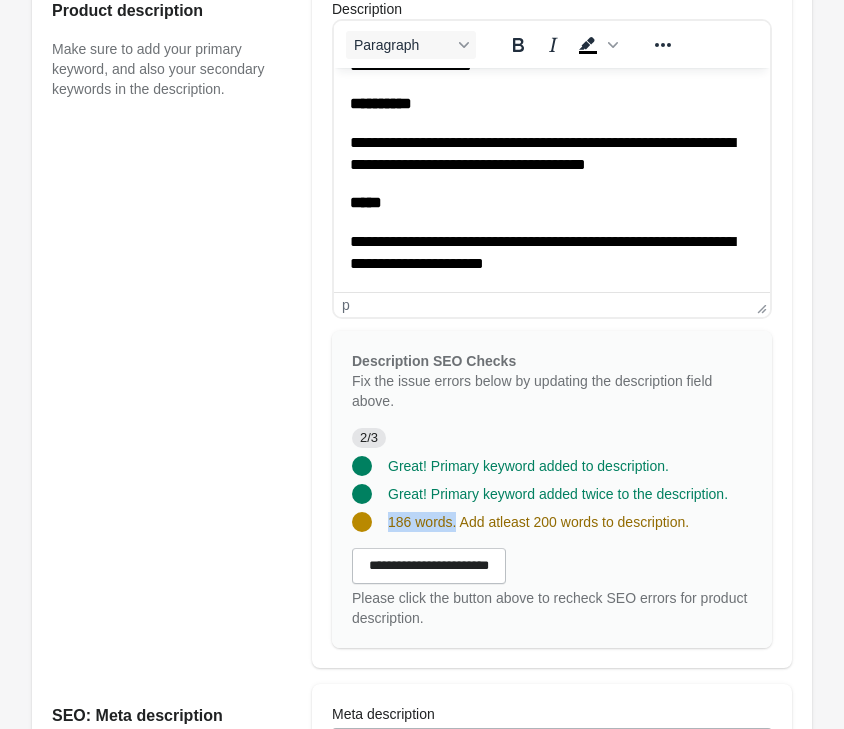 drag, startPoint x: 387, startPoint y: 519, endPoint x: 455, endPoint y: 524, distance: 68.18358 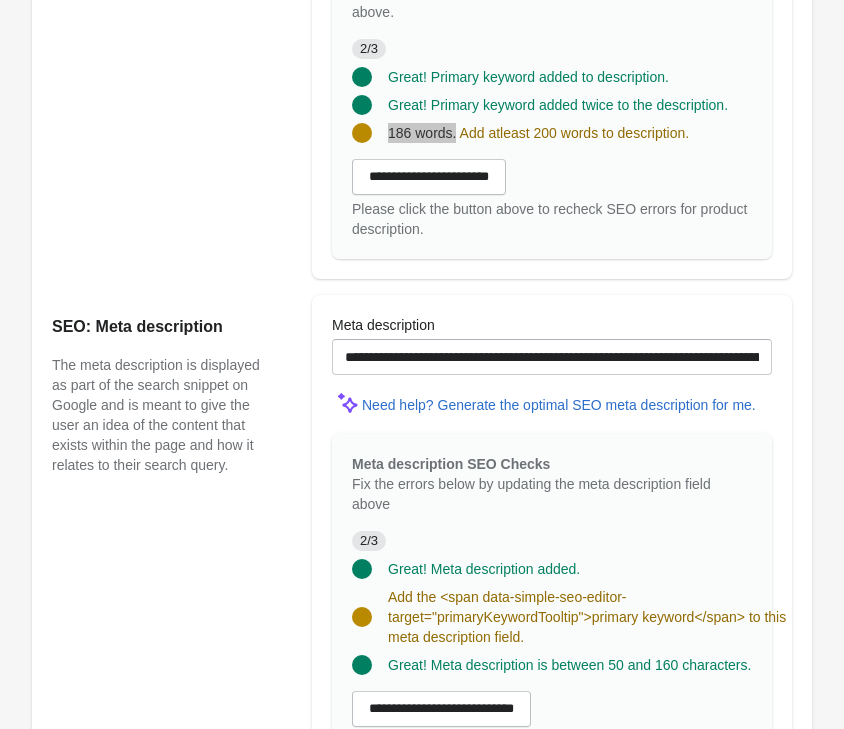 scroll, scrollTop: 1001, scrollLeft: 0, axis: vertical 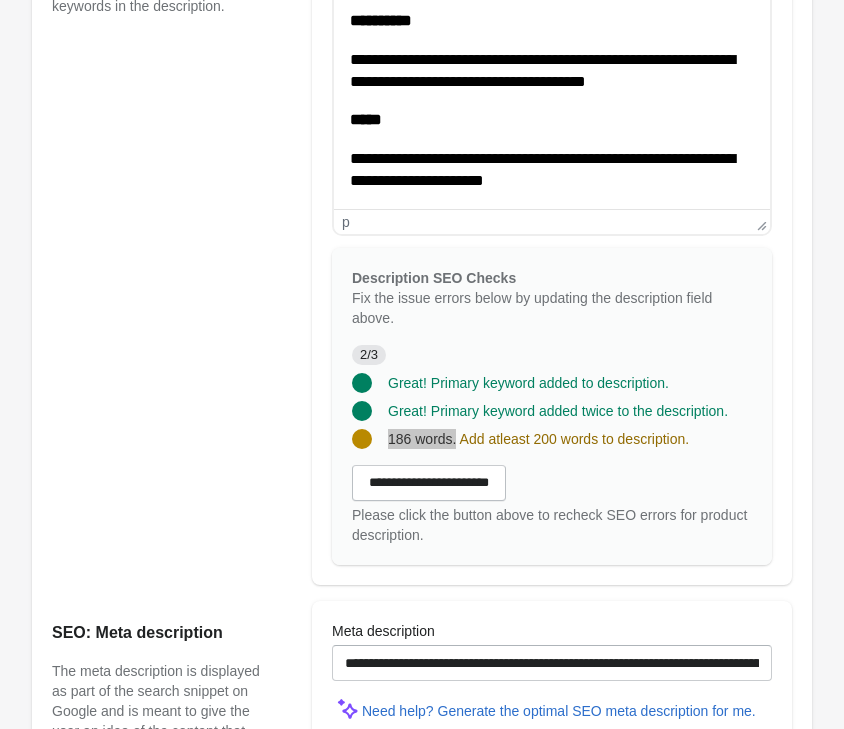 click on "**********" at bounding box center (552, -220) 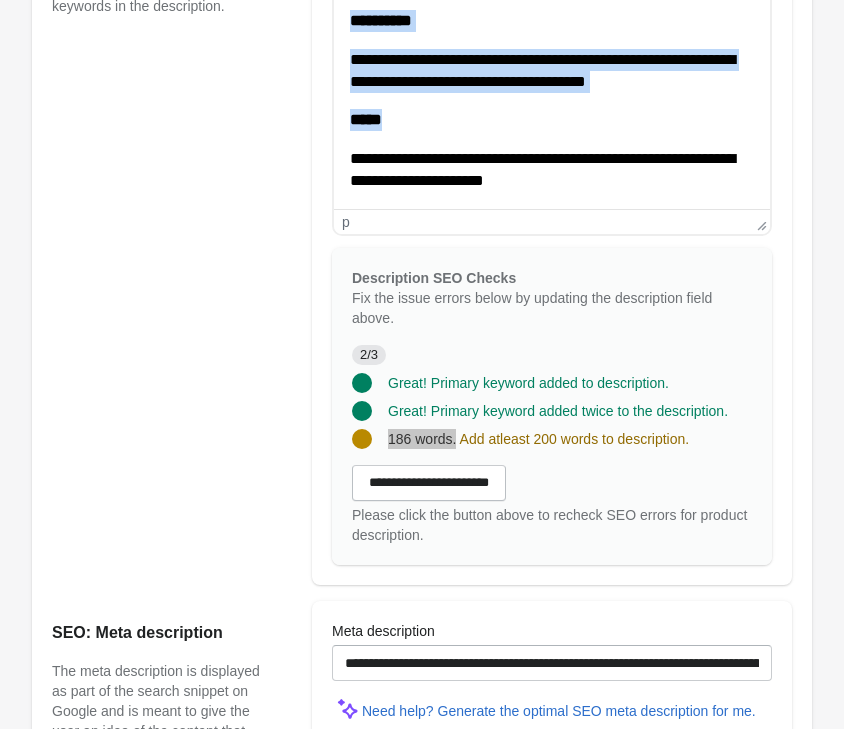 paste 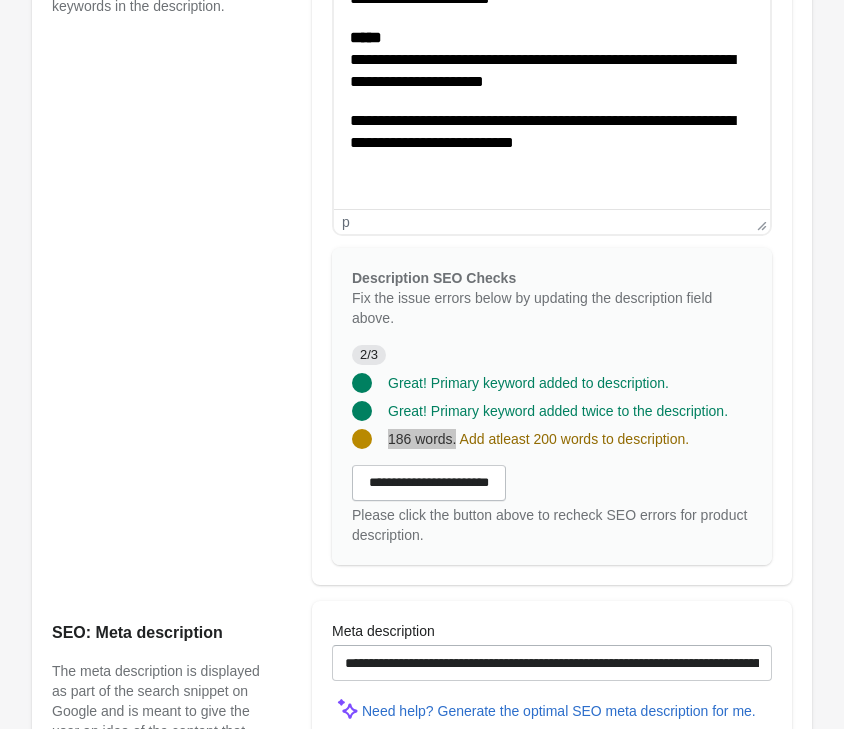 scroll, scrollTop: 559, scrollLeft: 0, axis: vertical 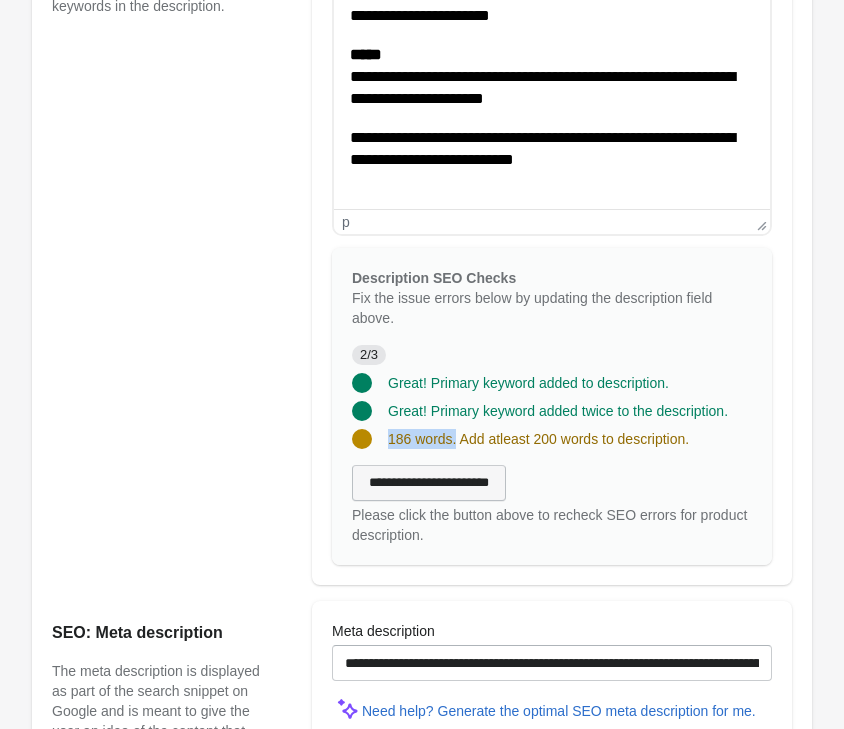 click on "**********" at bounding box center (429, 483) 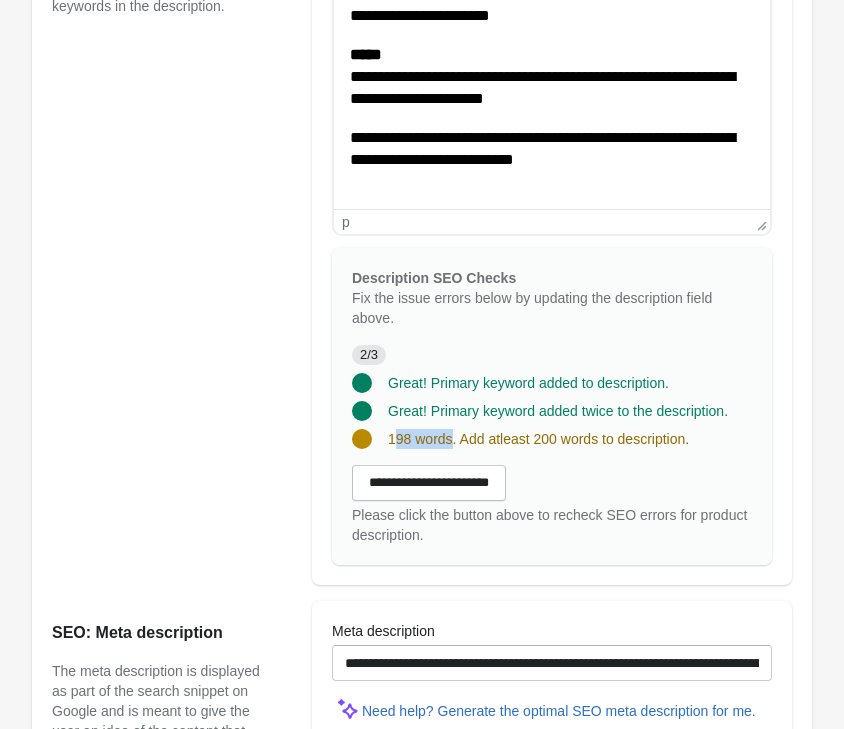 drag, startPoint x: 393, startPoint y: 442, endPoint x: 451, endPoint y: 435, distance: 58.420887 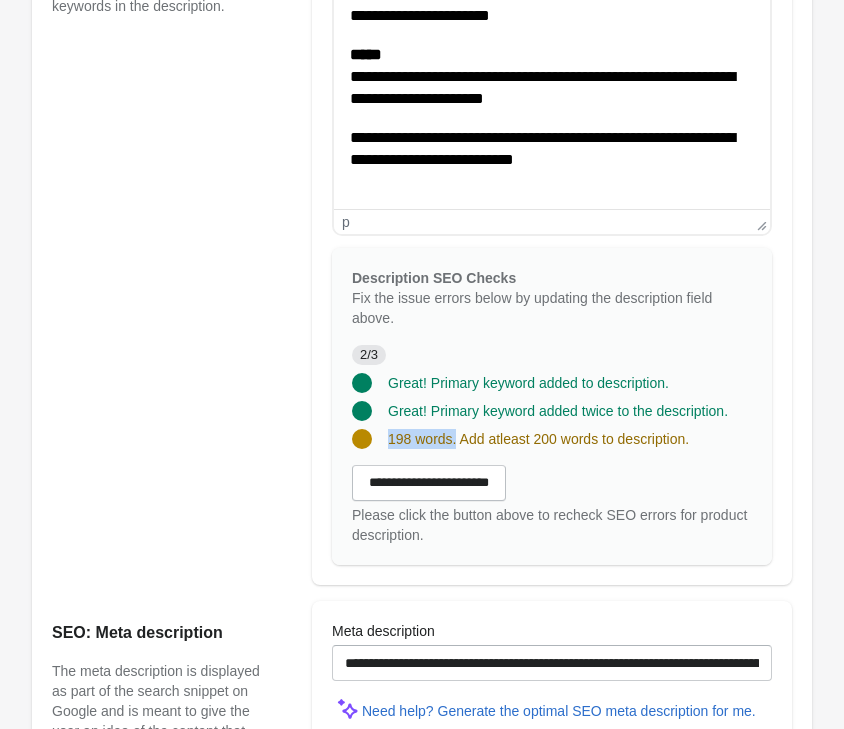 drag, startPoint x: 456, startPoint y: 433, endPoint x: 386, endPoint y: 437, distance: 70.11419 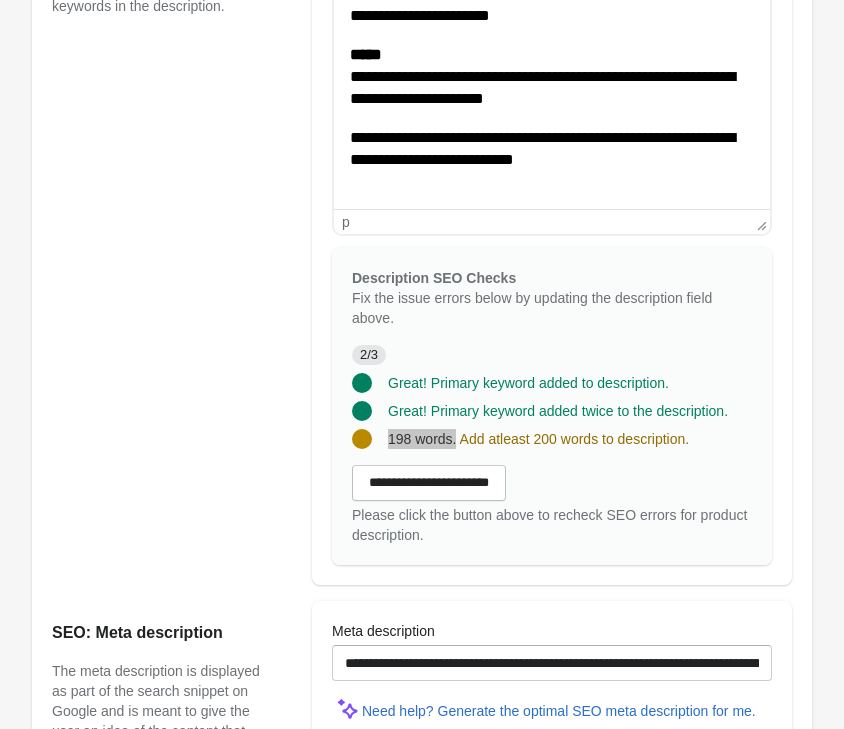 click on "**********" at bounding box center (552, -174) 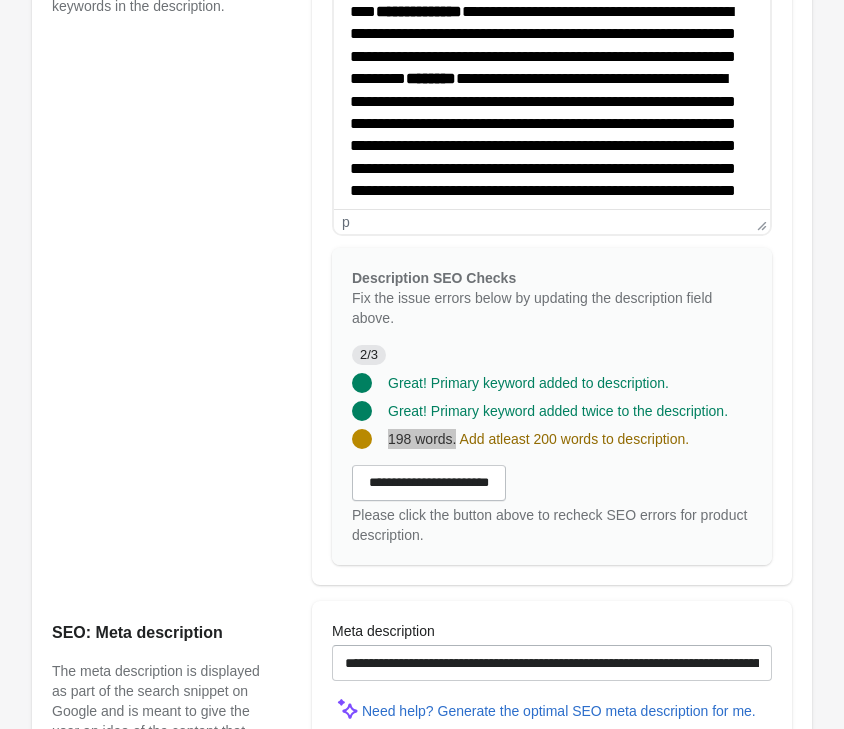 scroll, scrollTop: 586, scrollLeft: 0, axis: vertical 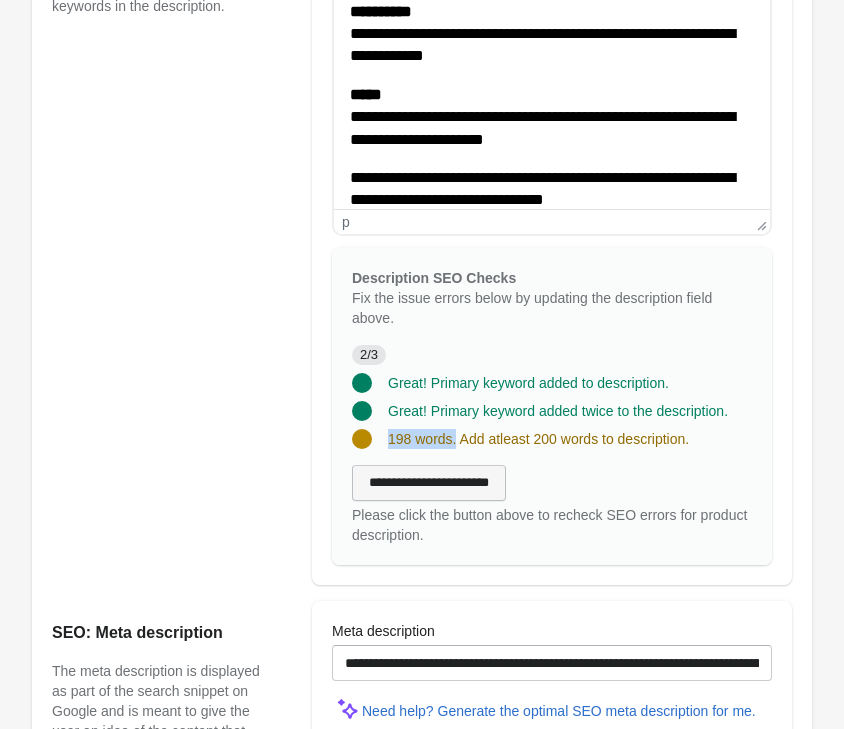 click on "**********" at bounding box center (429, 483) 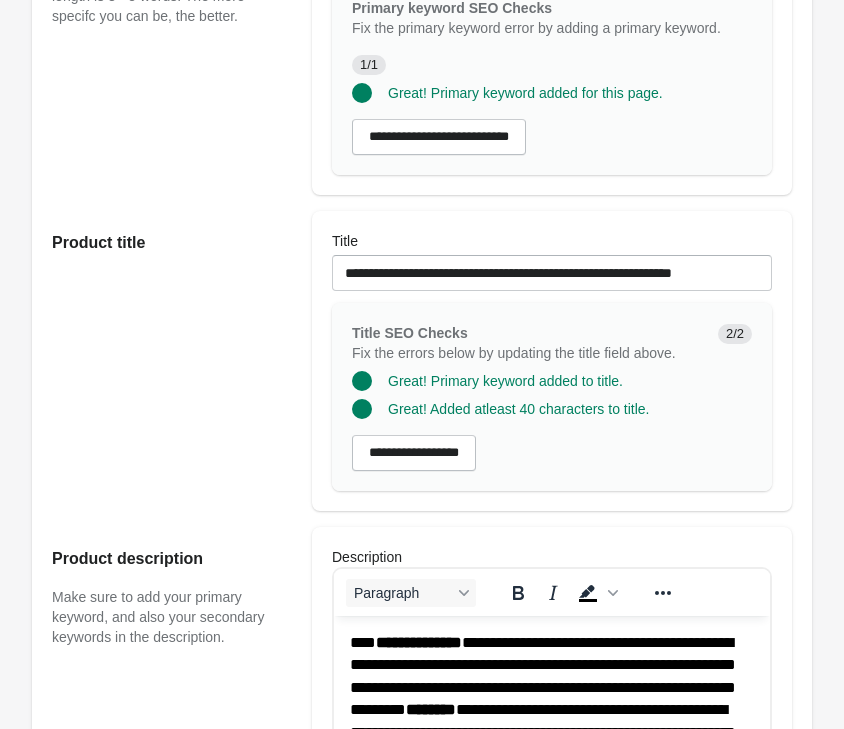 scroll, scrollTop: 287, scrollLeft: 0, axis: vertical 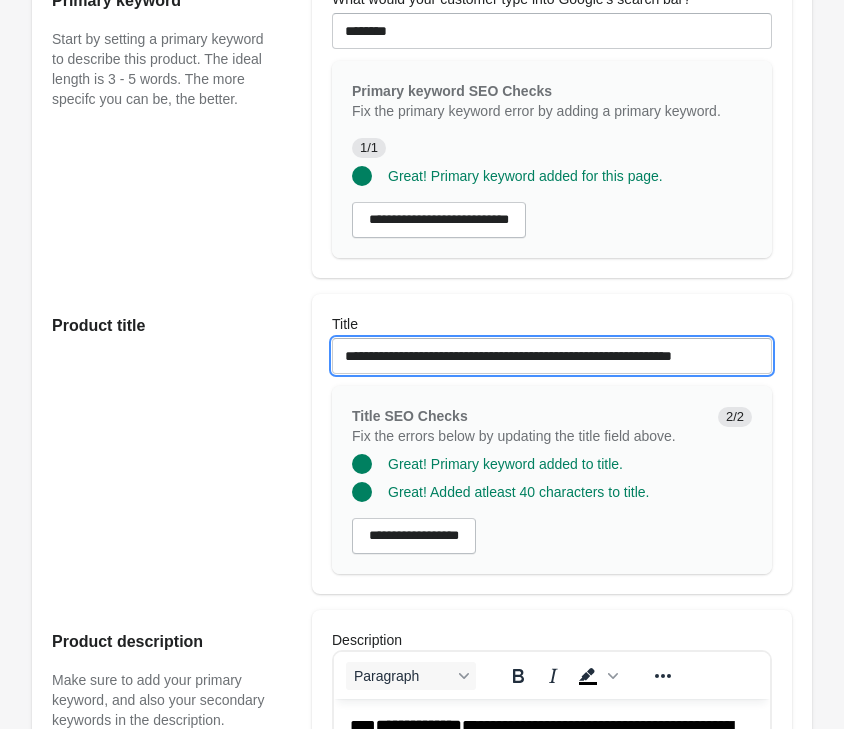 click on "**********" at bounding box center [552, 356] 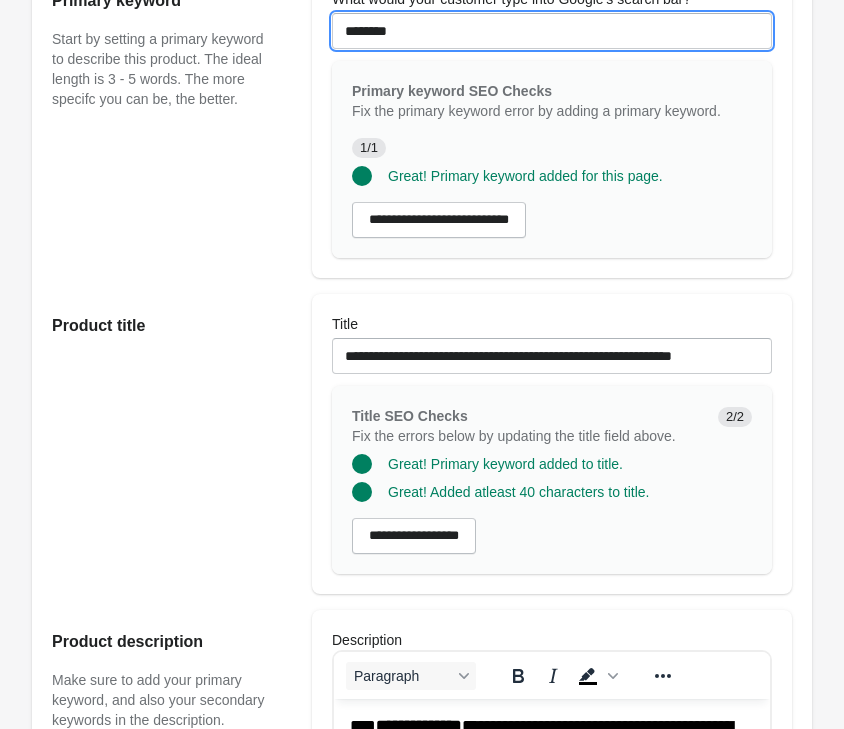 scroll, scrollTop: 218, scrollLeft: 0, axis: vertical 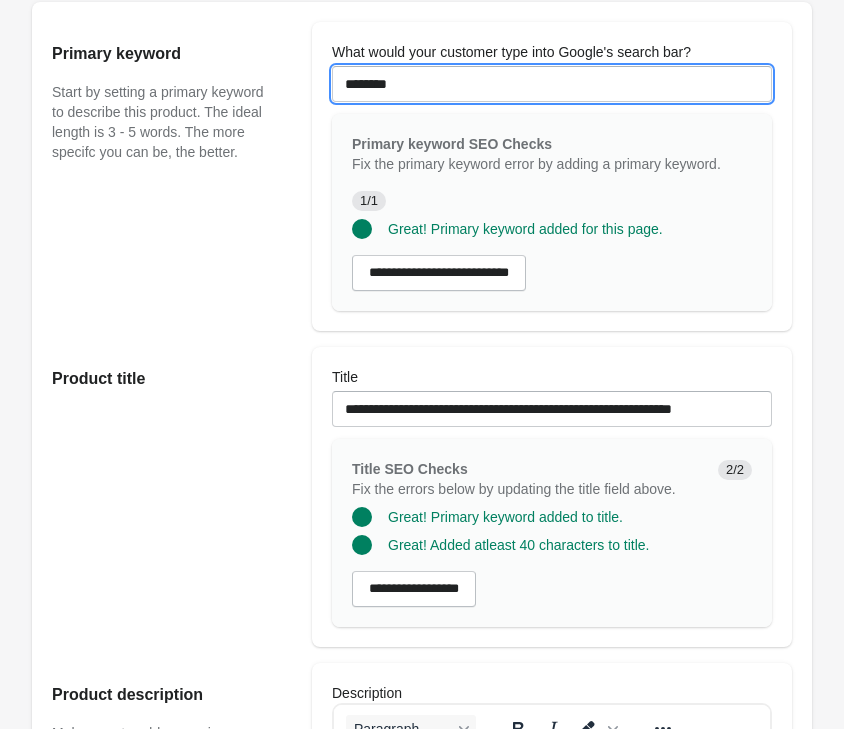 drag, startPoint x: 395, startPoint y: 28, endPoint x: 29, endPoint y: -8, distance: 367.76624 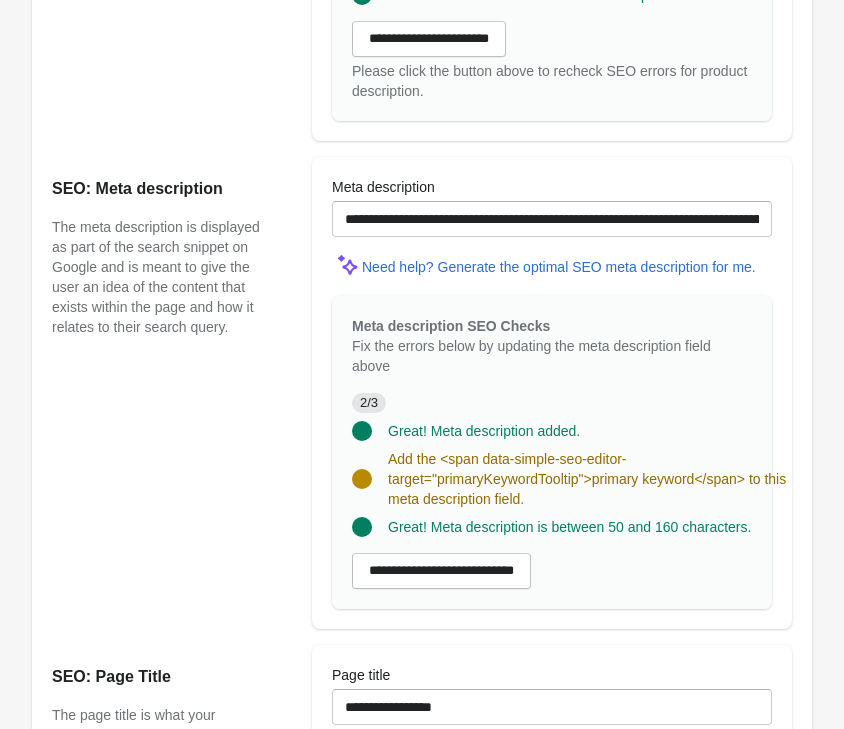 scroll, scrollTop: 1442, scrollLeft: 0, axis: vertical 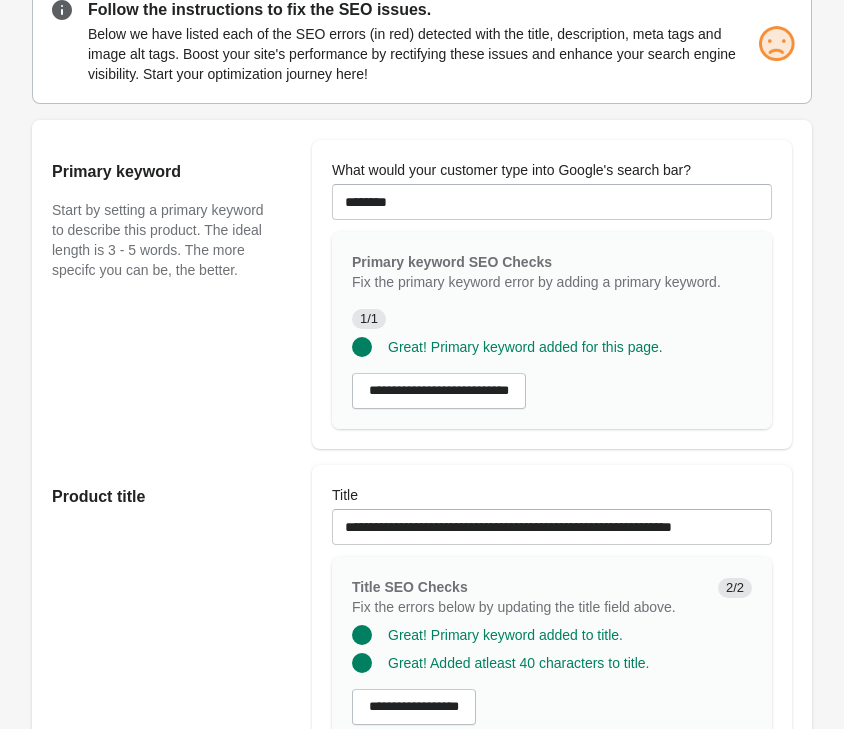 click at bounding box center (552, 551) 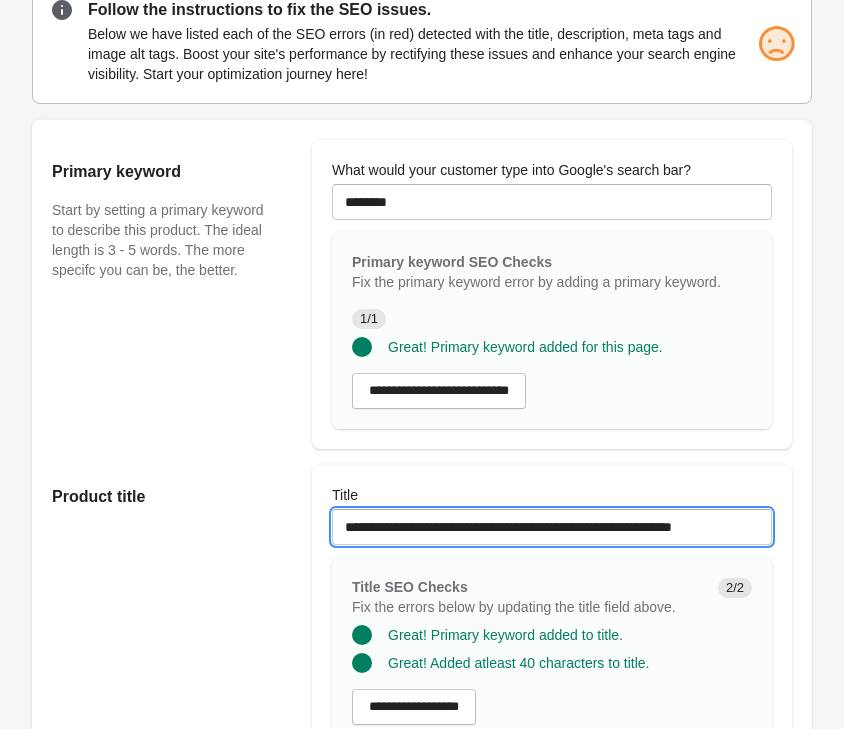 click on "**********" at bounding box center (552, 527) 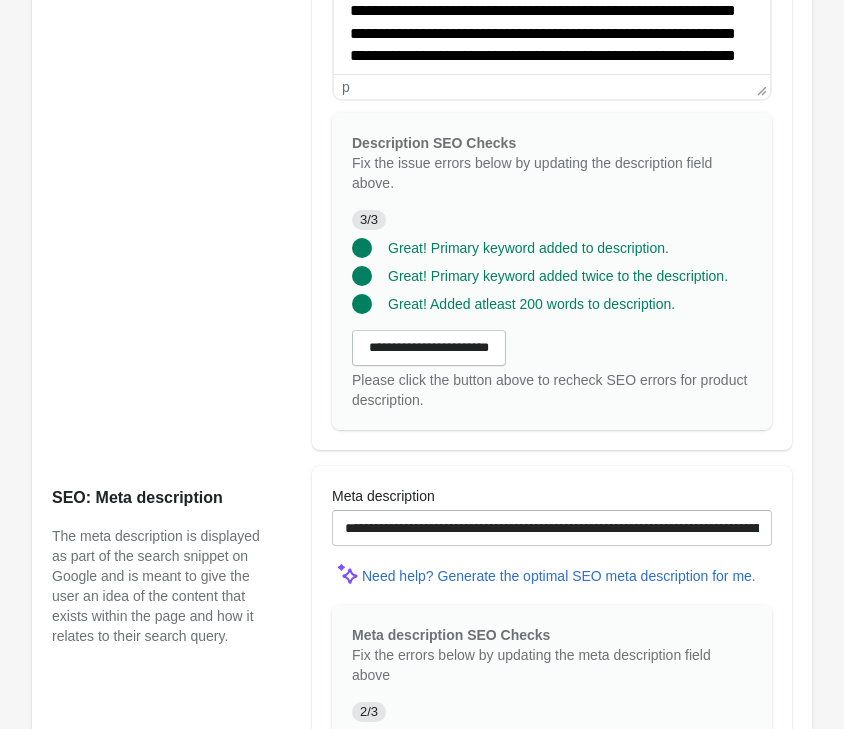 scroll, scrollTop: 1340, scrollLeft: 0, axis: vertical 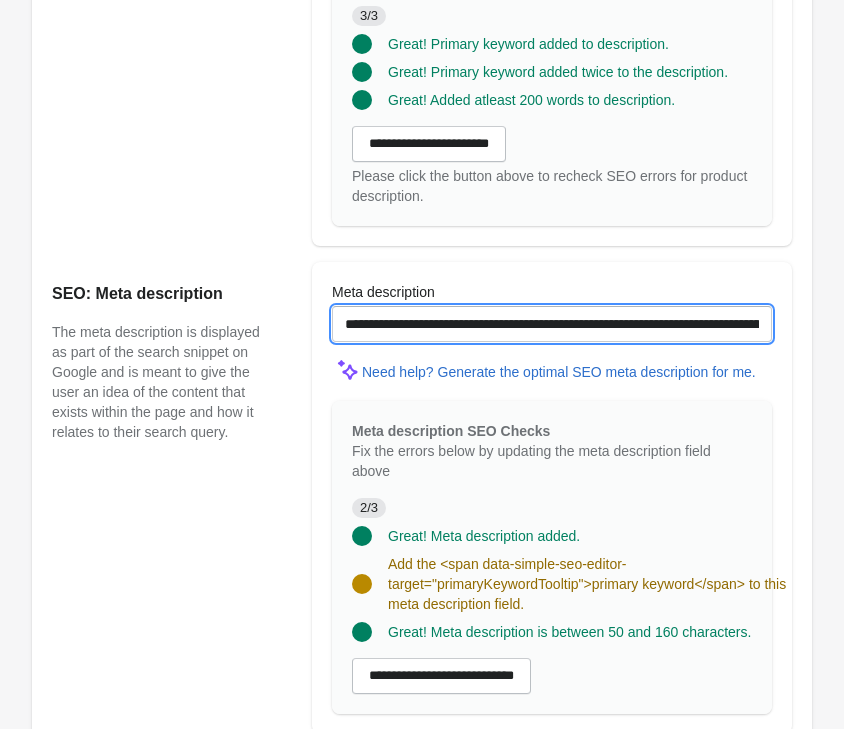 click on "**********" at bounding box center (552, 324) 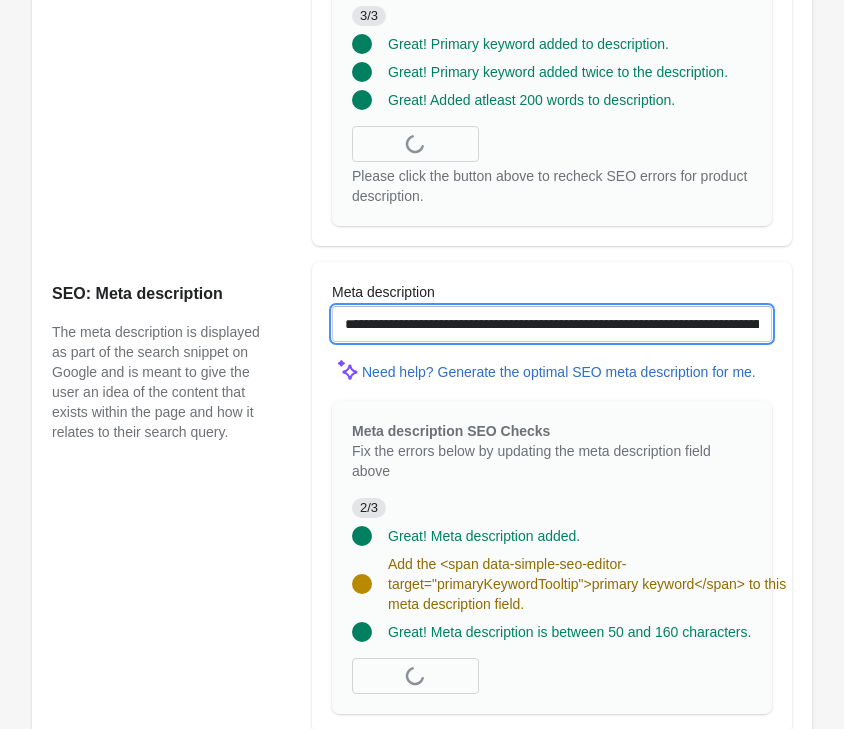 scroll, scrollTop: 0, scrollLeft: 70, axis: horizontal 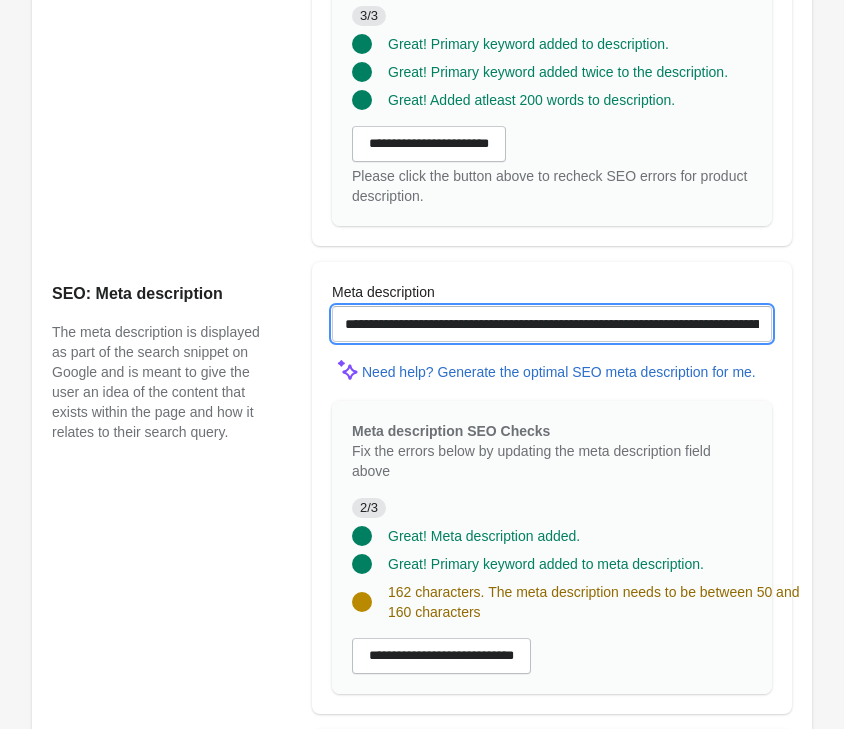 drag, startPoint x: 601, startPoint y: 324, endPoint x: 195, endPoint y: 332, distance: 406.0788 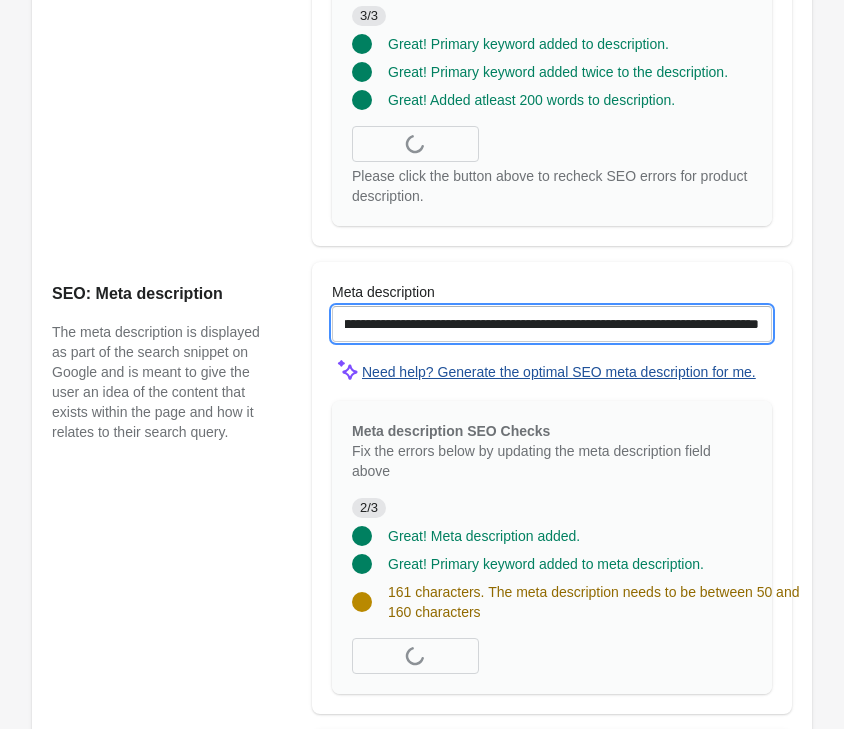 scroll, scrollTop: 0, scrollLeft: 569, axis: horizontal 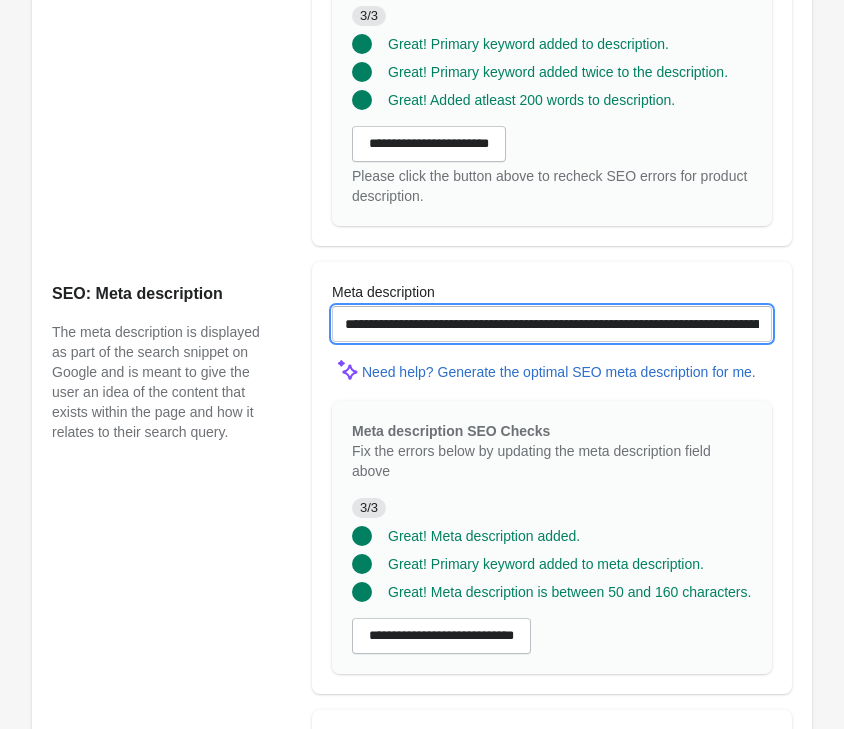 drag, startPoint x: 554, startPoint y: 316, endPoint x: -429, endPoint y: 304, distance: 983.07324 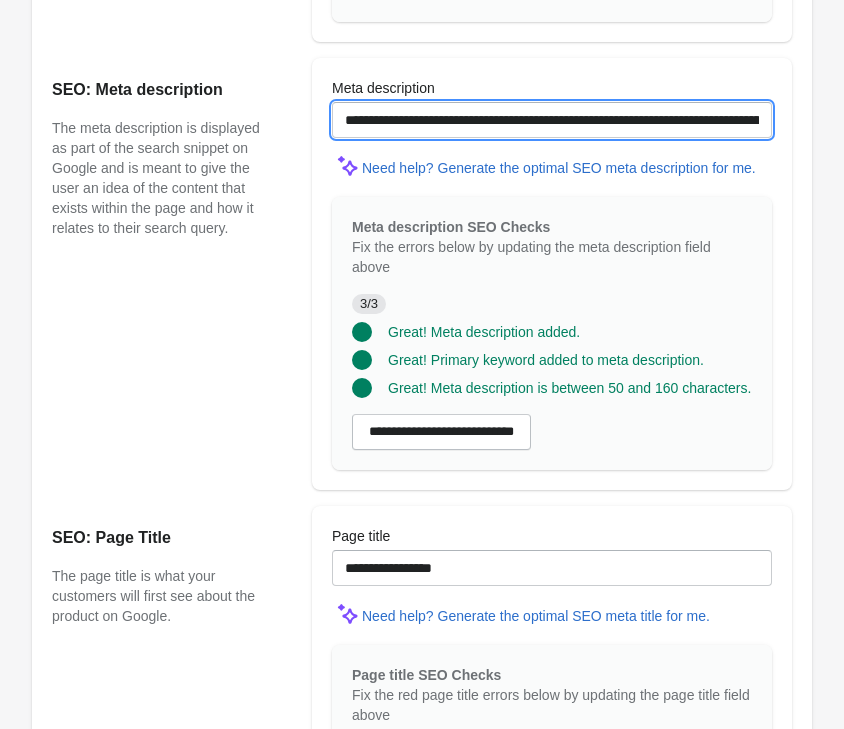 scroll, scrollTop: 1748, scrollLeft: 0, axis: vertical 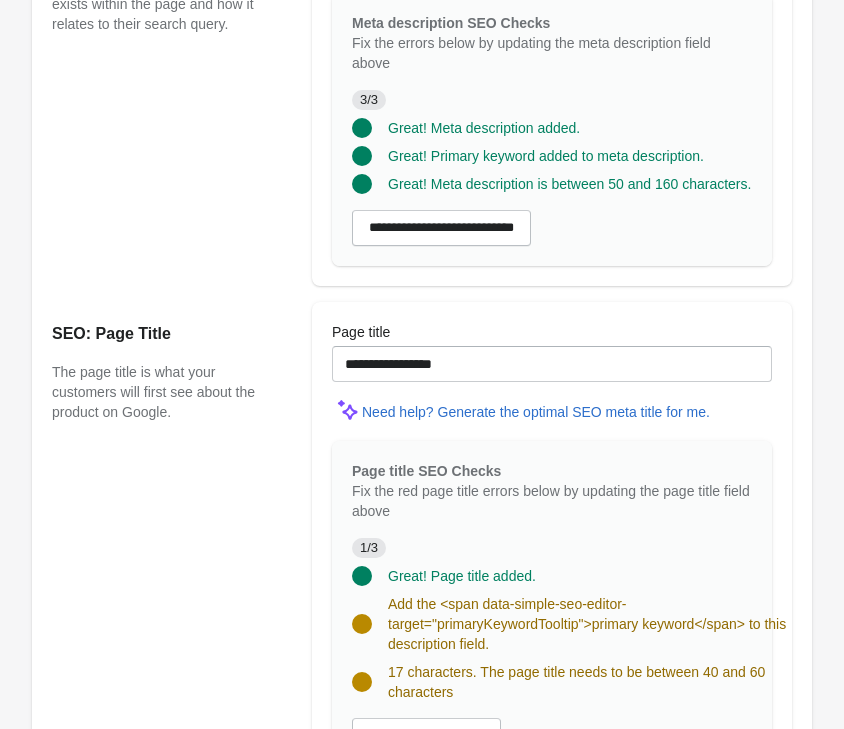 type on "**********" 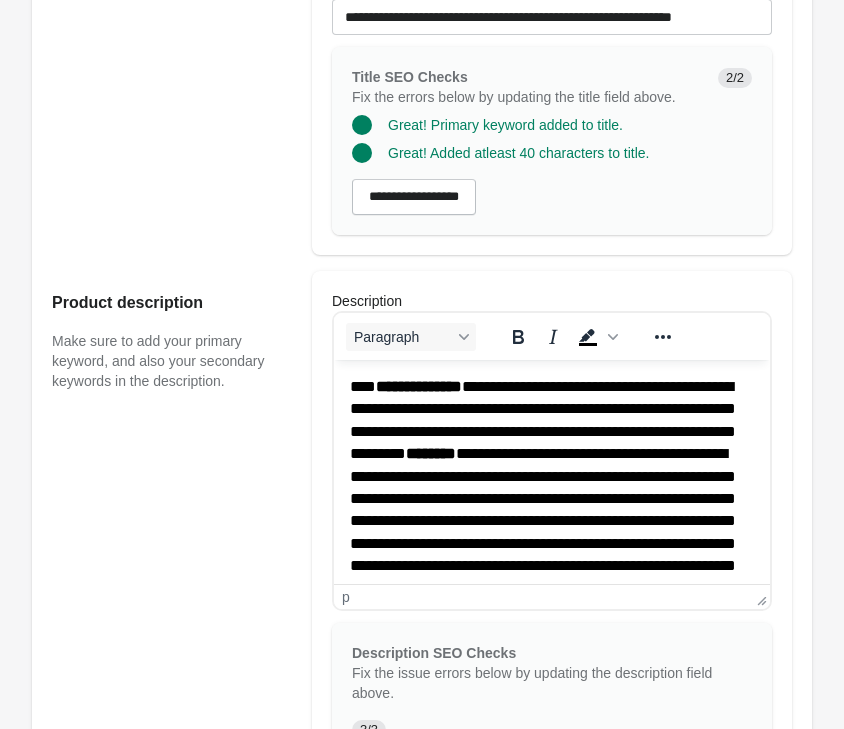 scroll, scrollTop: 320, scrollLeft: 0, axis: vertical 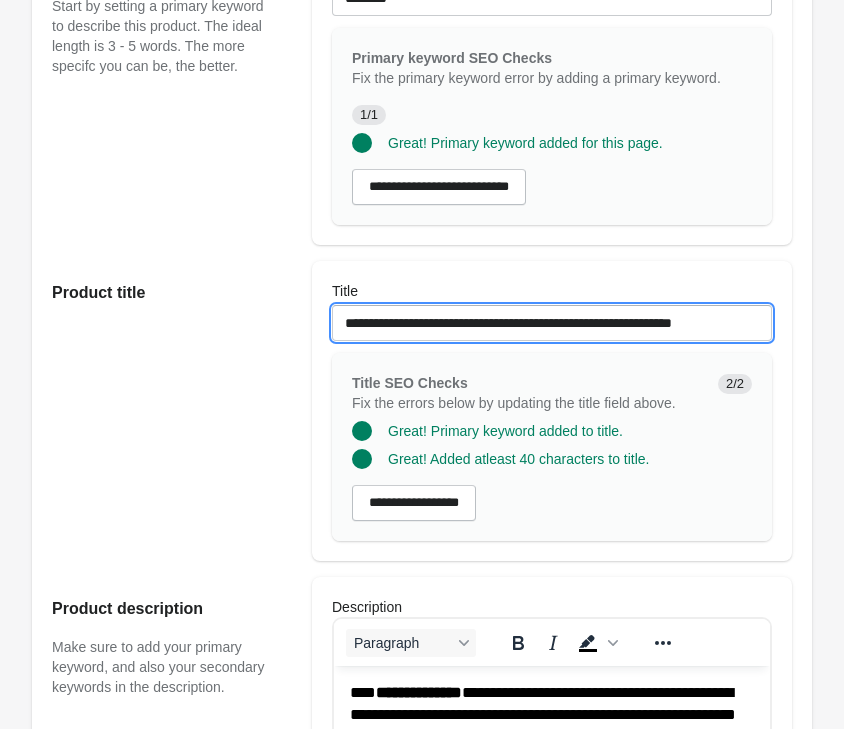 click on "**********" at bounding box center (552, 323) 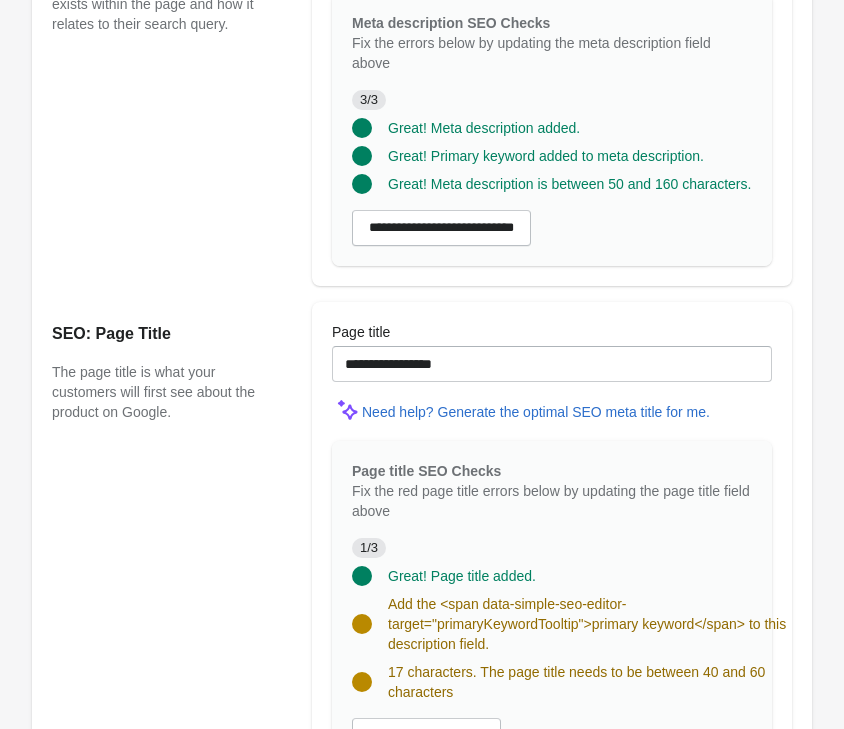 scroll, scrollTop: 1892, scrollLeft: 0, axis: vertical 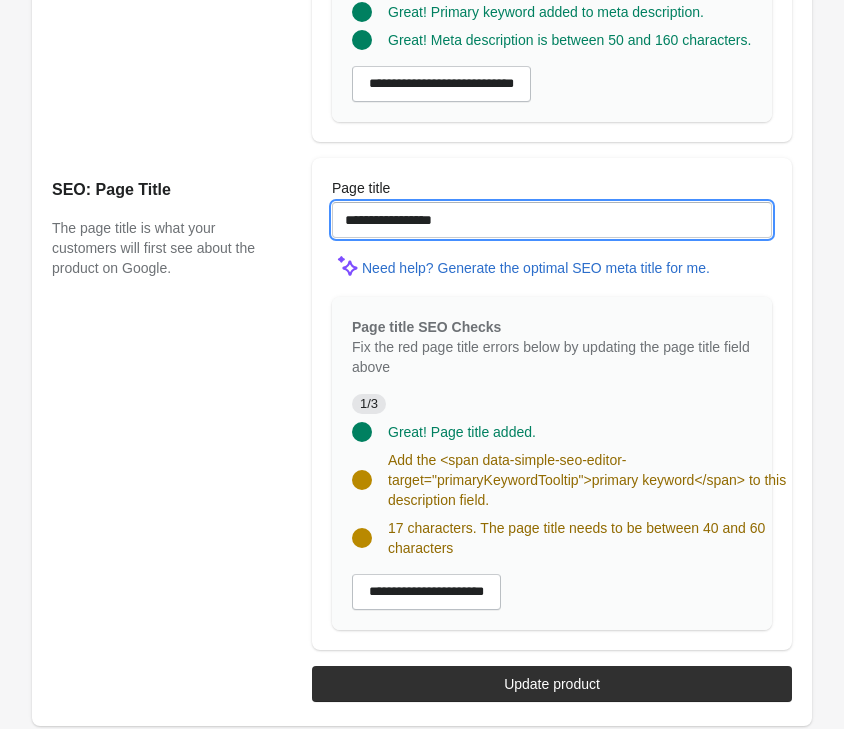 drag, startPoint x: 469, startPoint y: 213, endPoint x: 21, endPoint y: 171, distance: 449.96445 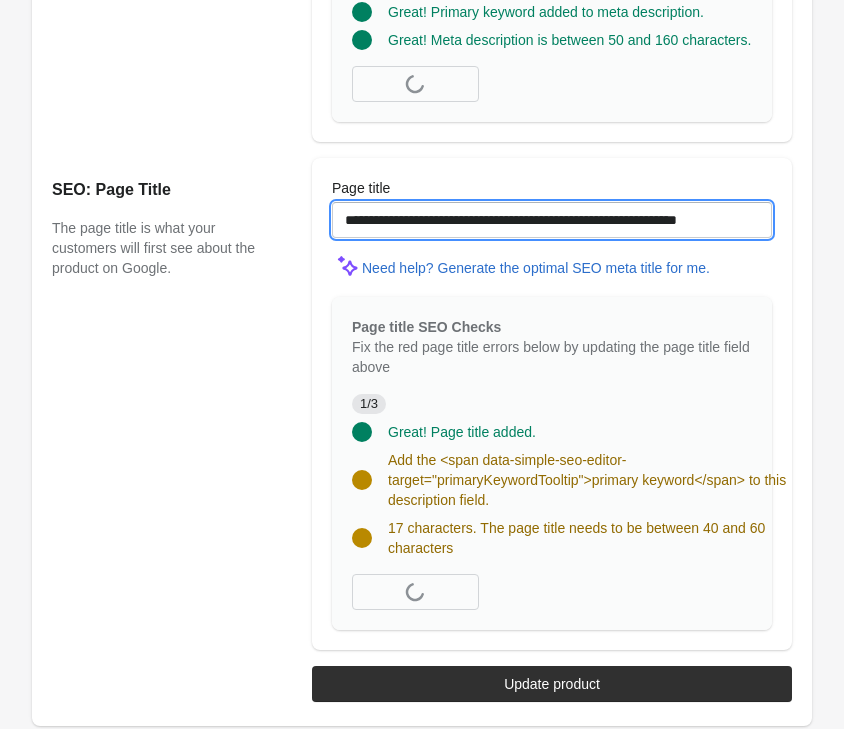 scroll, scrollTop: 1852, scrollLeft: 0, axis: vertical 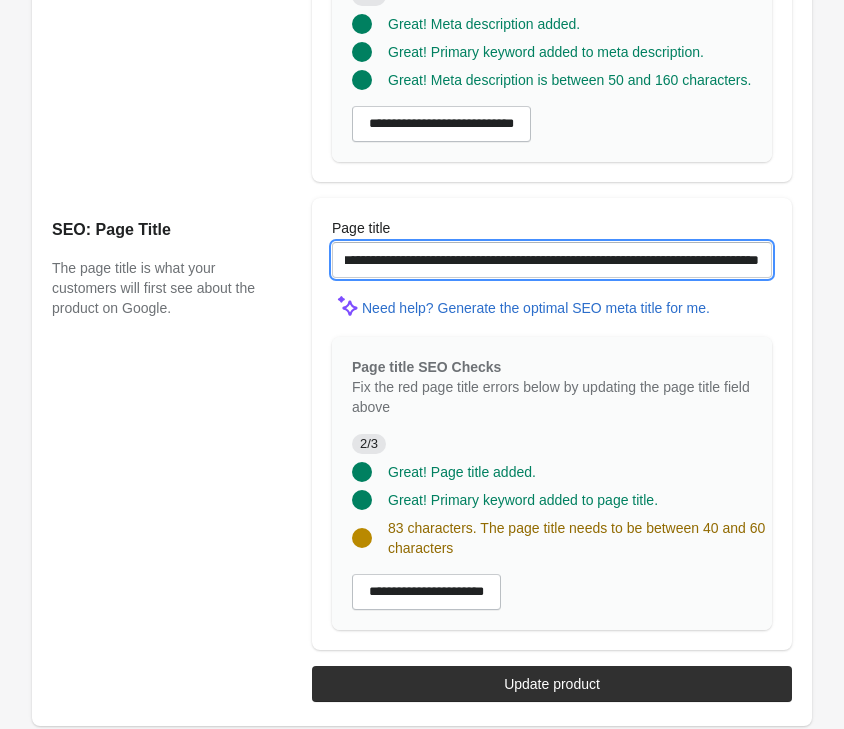 click on "**********" at bounding box center [552, 260] 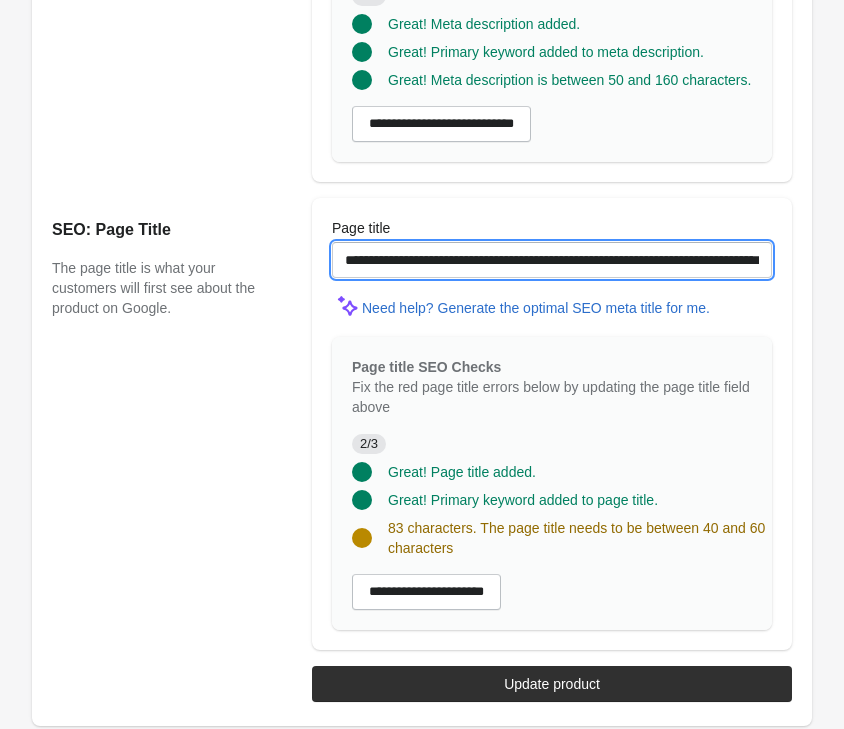 drag, startPoint x: 650, startPoint y: 251, endPoint x: 259, endPoint y: 253, distance: 391.00513 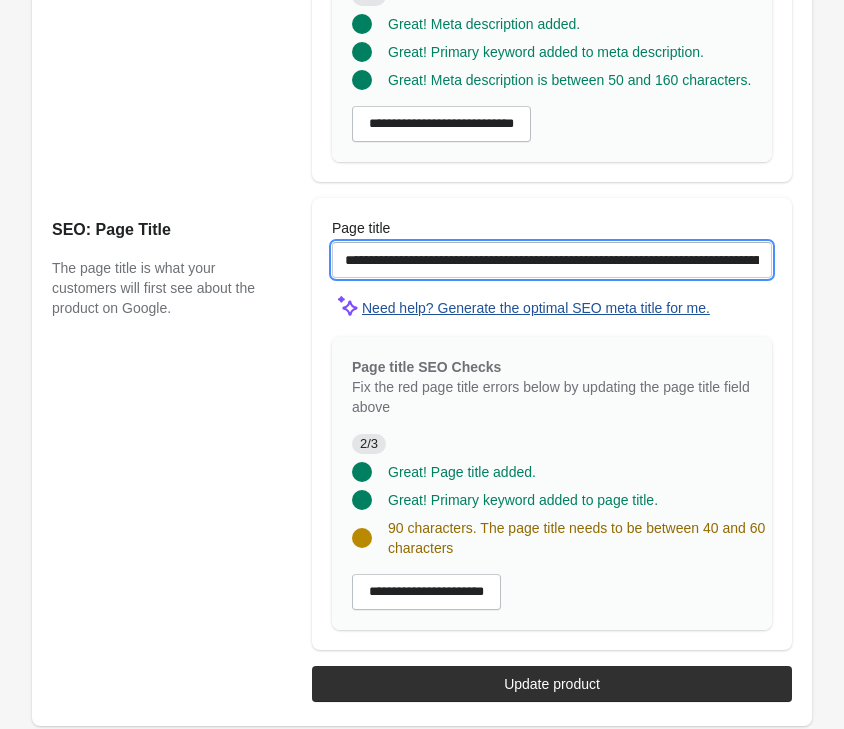 drag, startPoint x: 527, startPoint y: 260, endPoint x: 634, endPoint y: 300, distance: 114.232216 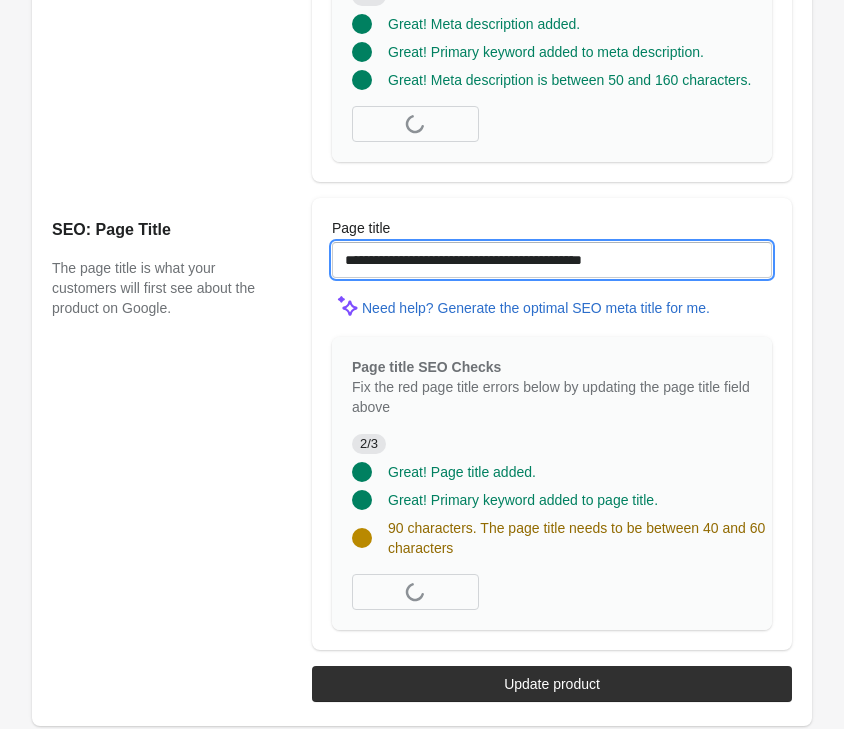 scroll, scrollTop: 1832, scrollLeft: 0, axis: vertical 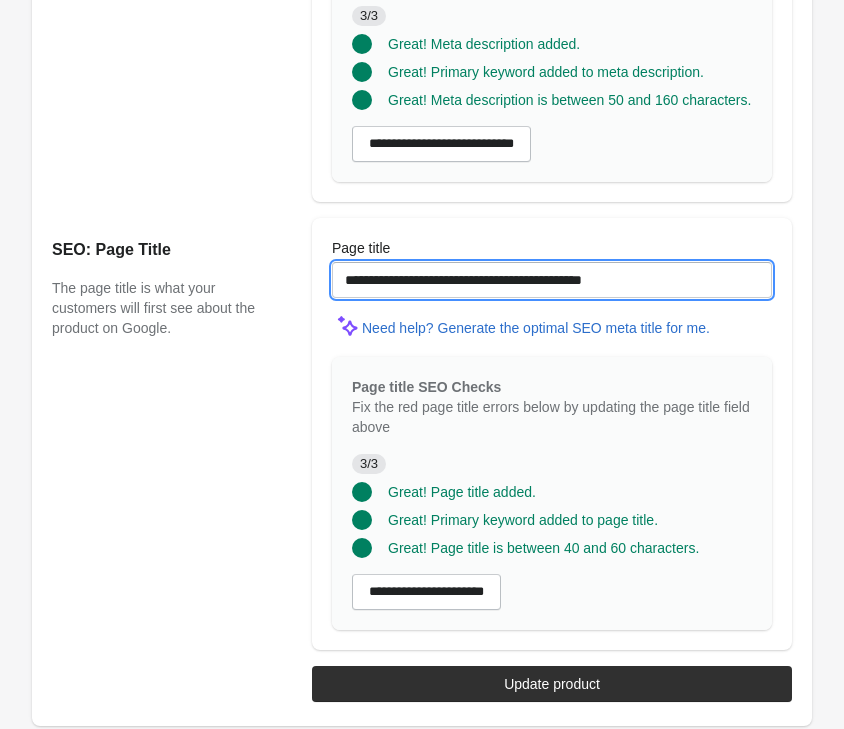 type on "**********" 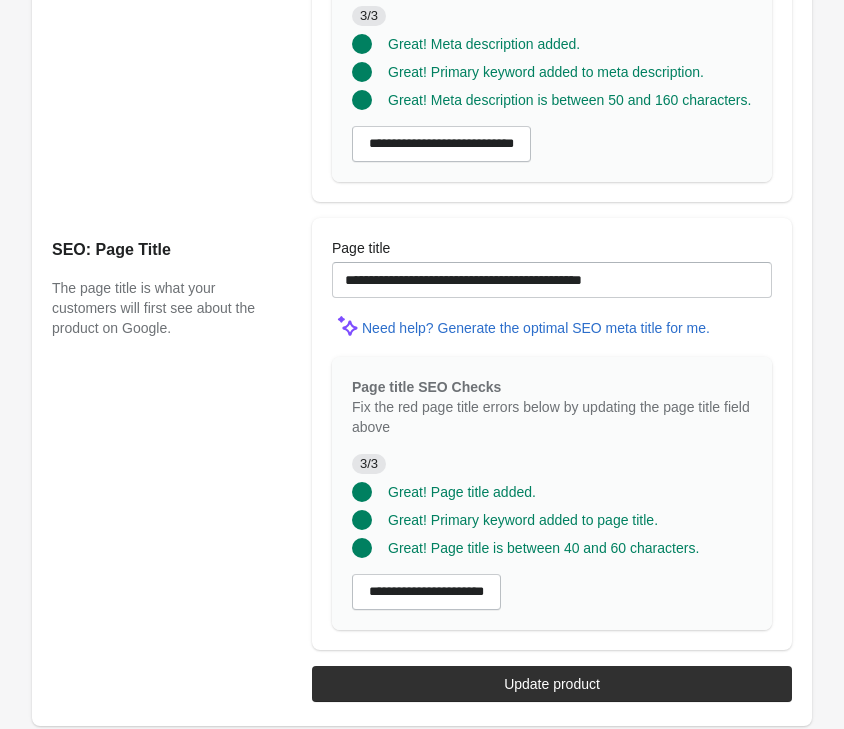 click on "SEO: Page Title
The page title is what your customers will first see about the product on Google." at bounding box center (172, 434) 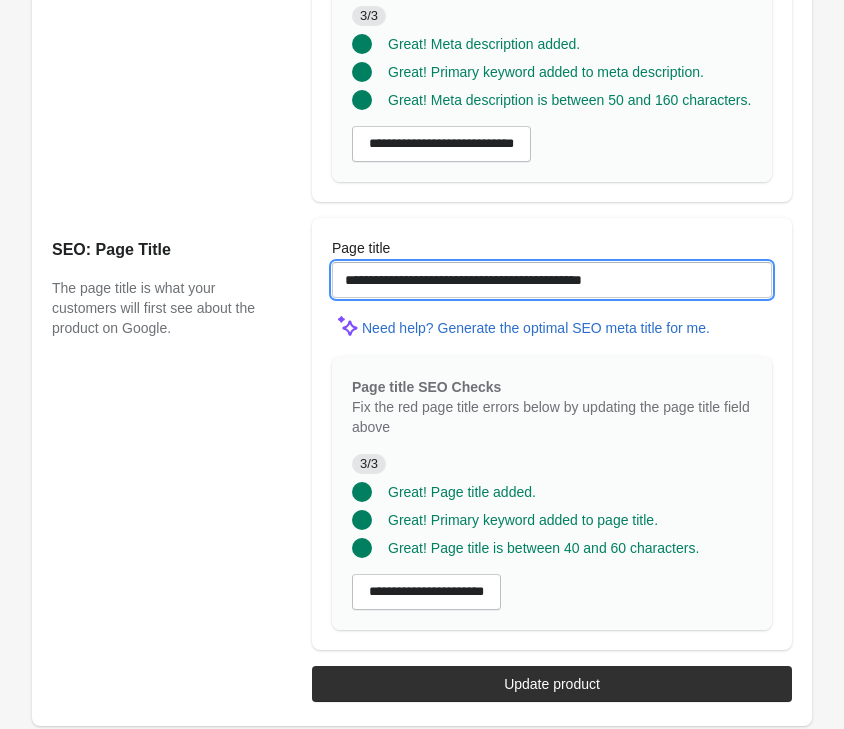 click on "**********" at bounding box center [552, 280] 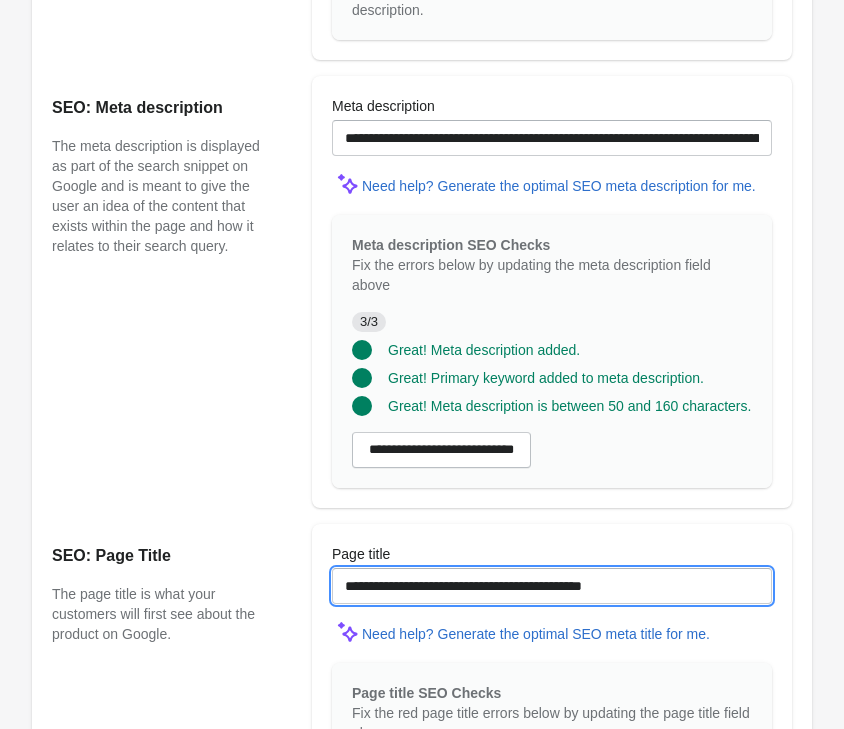 scroll, scrollTop: 1322, scrollLeft: 0, axis: vertical 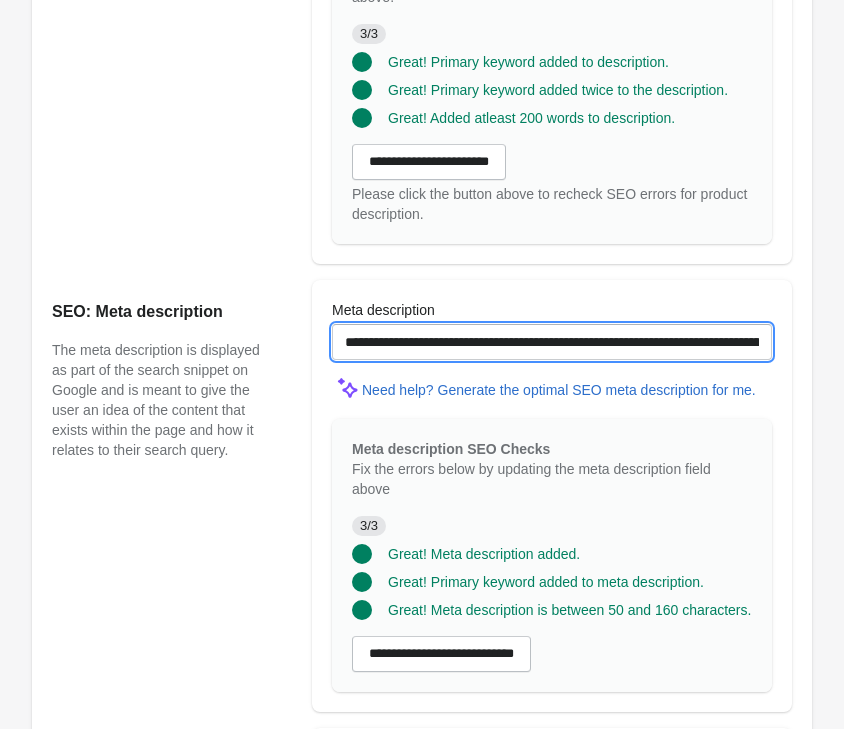 click on "**********" at bounding box center (552, 342) 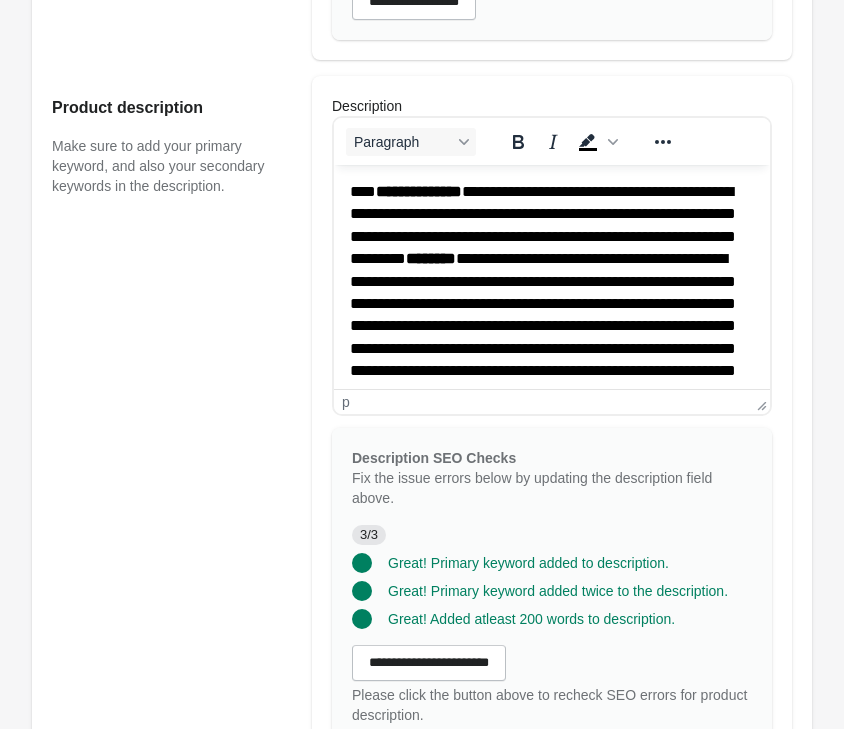 scroll, scrollTop: 812, scrollLeft: 0, axis: vertical 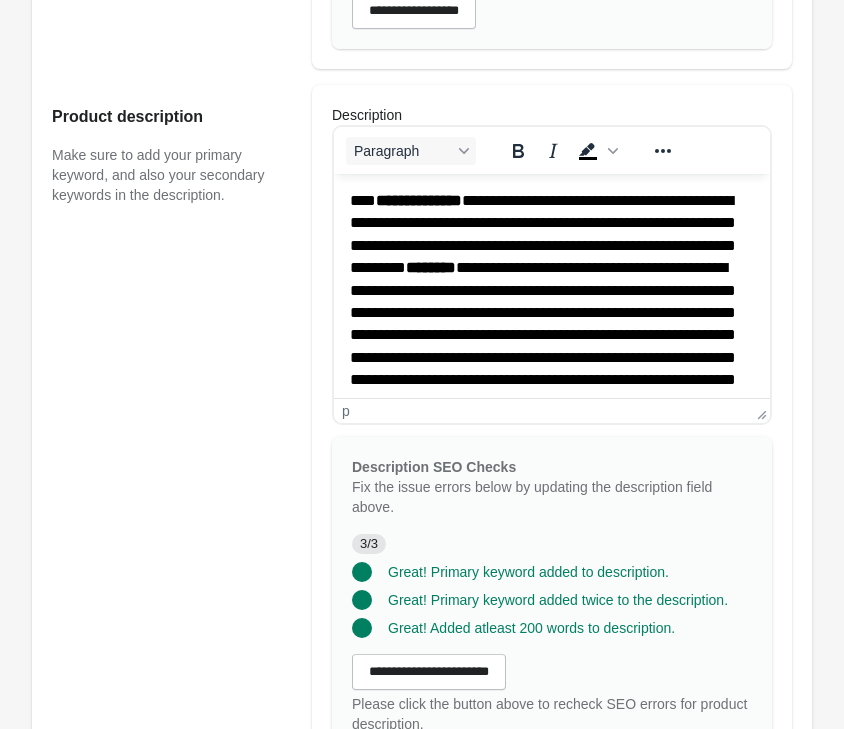 click on "**********" at bounding box center (552, 324) 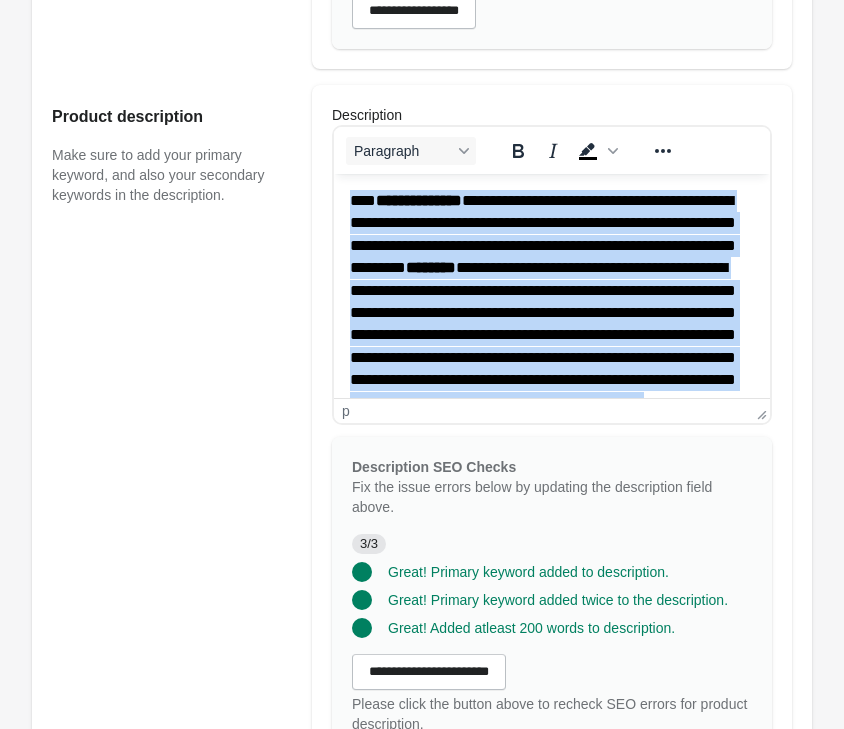 copy on "**********" 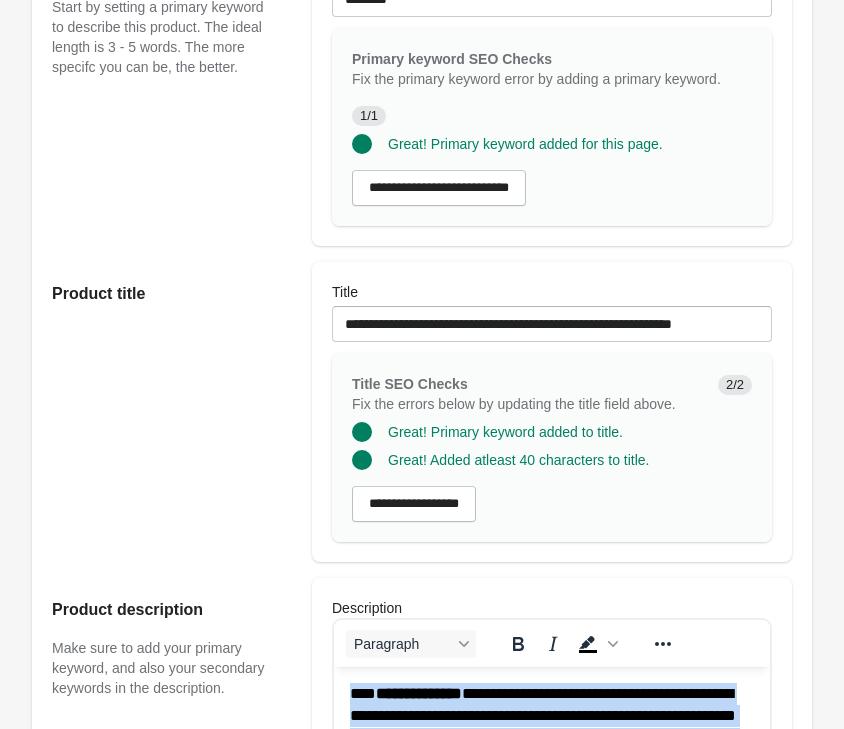 scroll, scrollTop: 302, scrollLeft: 0, axis: vertical 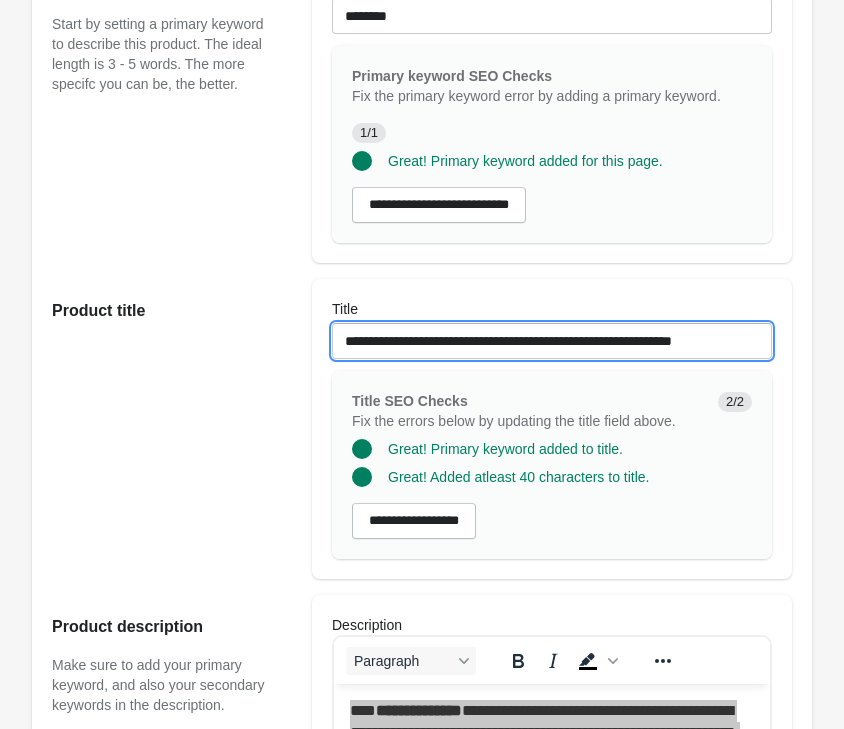 click on "**********" at bounding box center [552, 341] 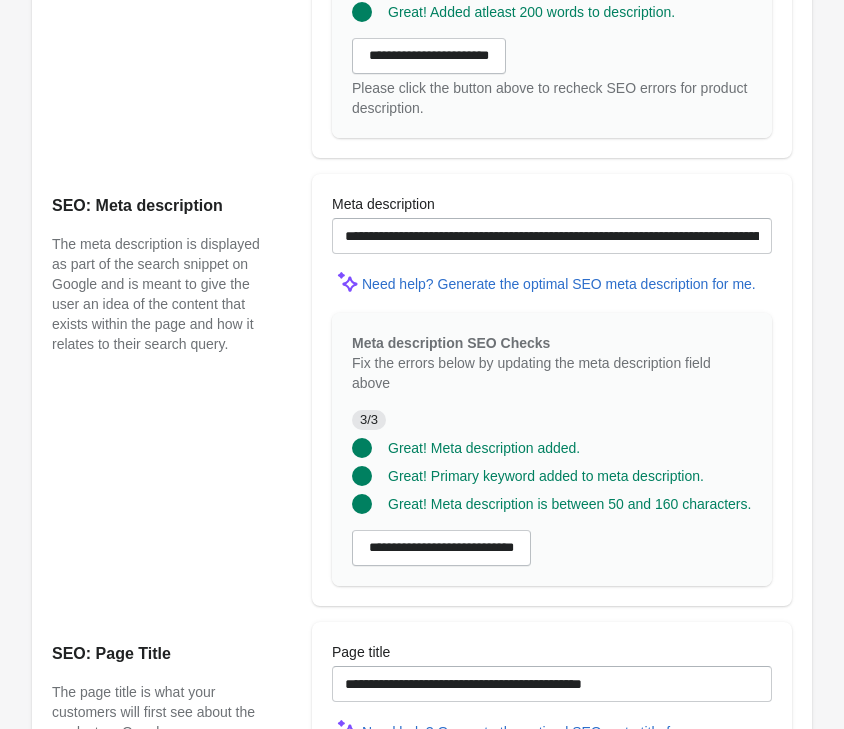 scroll, scrollTop: 1832, scrollLeft: 0, axis: vertical 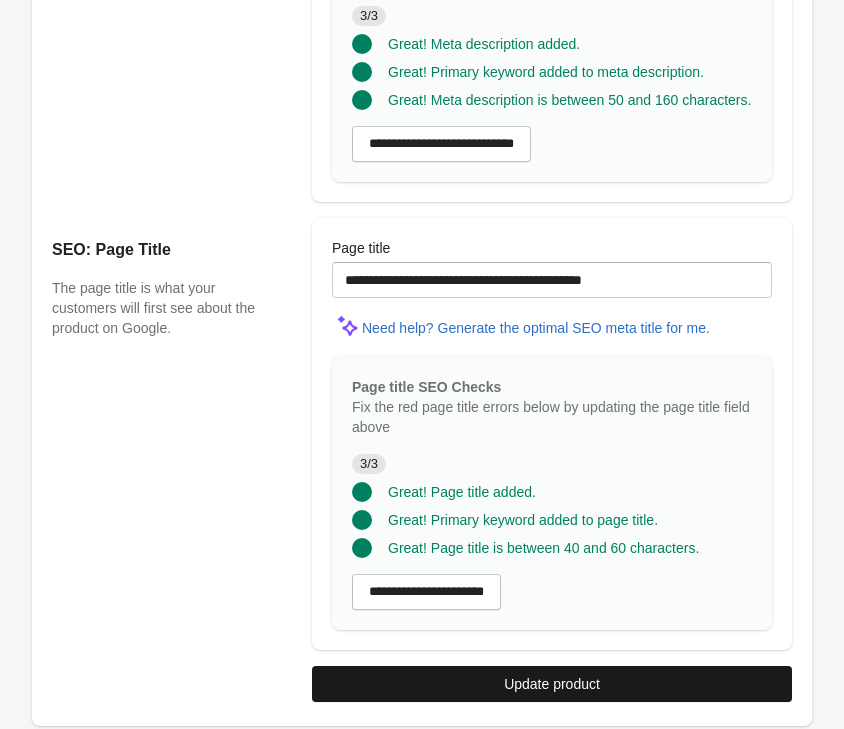 click on "Update product" at bounding box center [552, 684] 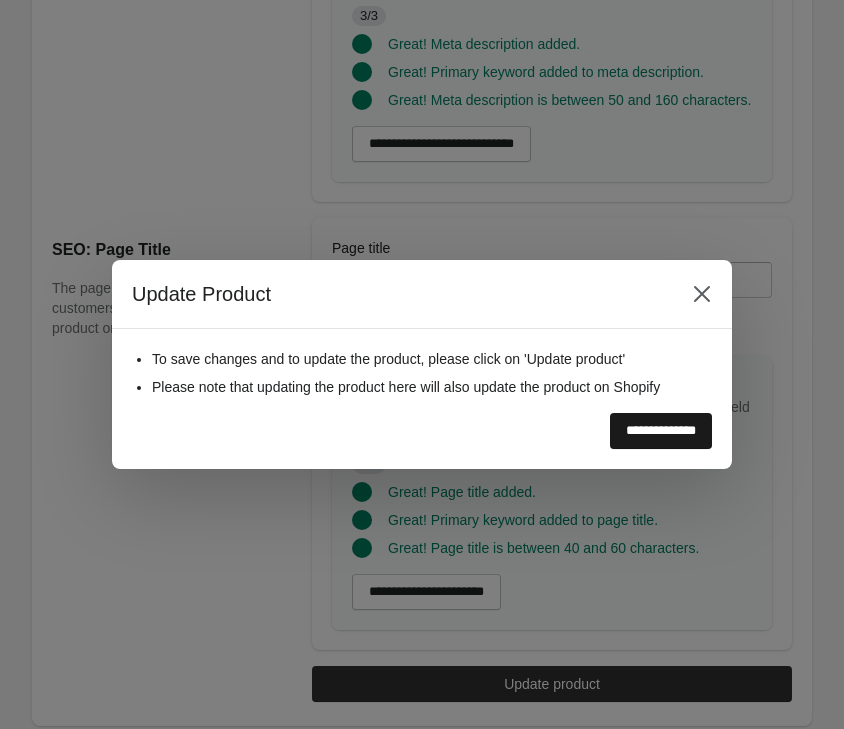 click on "**********" at bounding box center [661, 431] 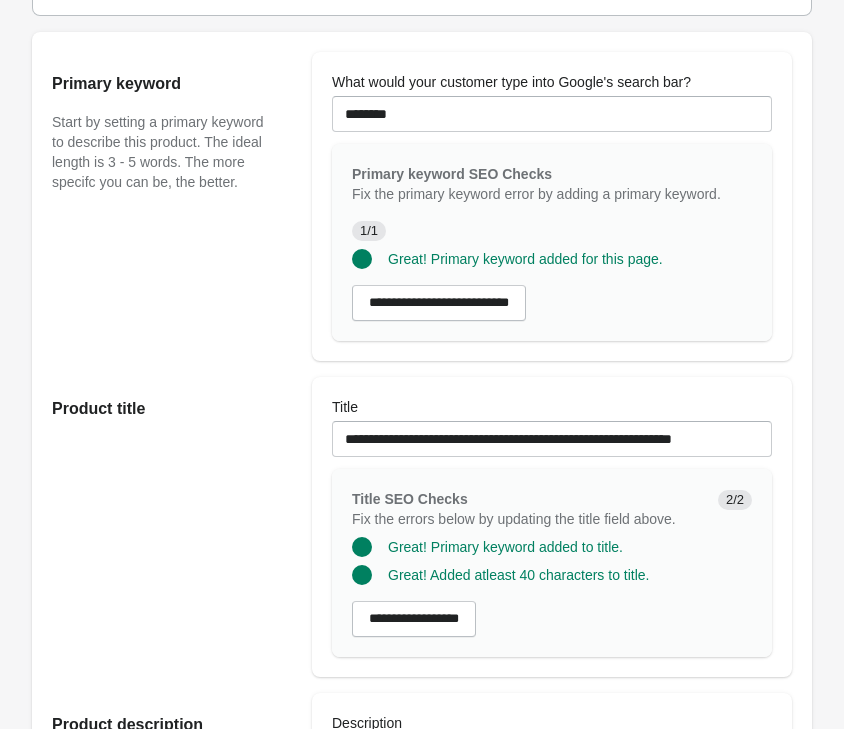 scroll, scrollTop: 0, scrollLeft: 0, axis: both 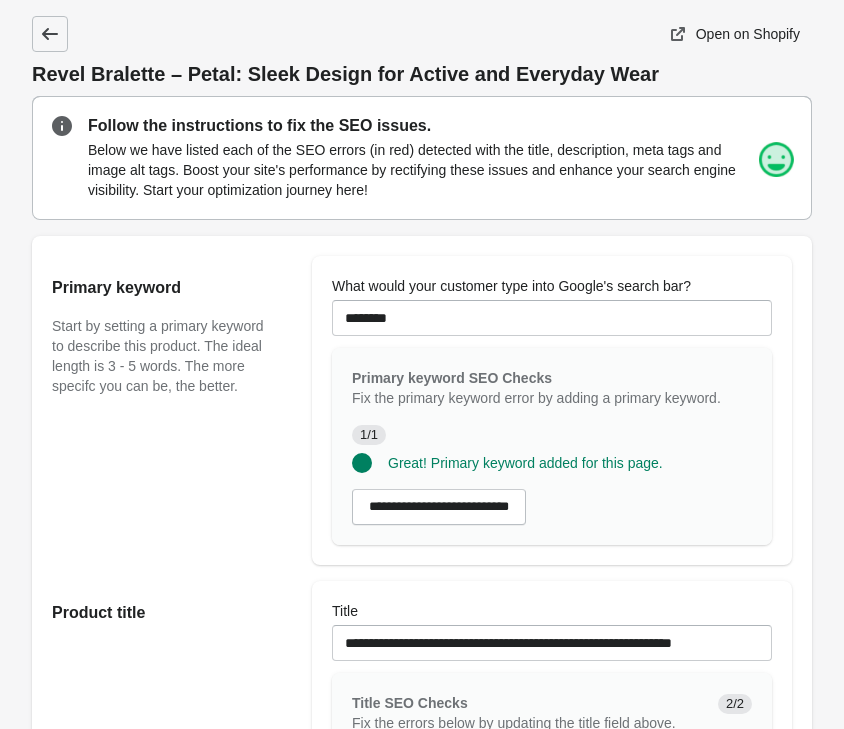 click 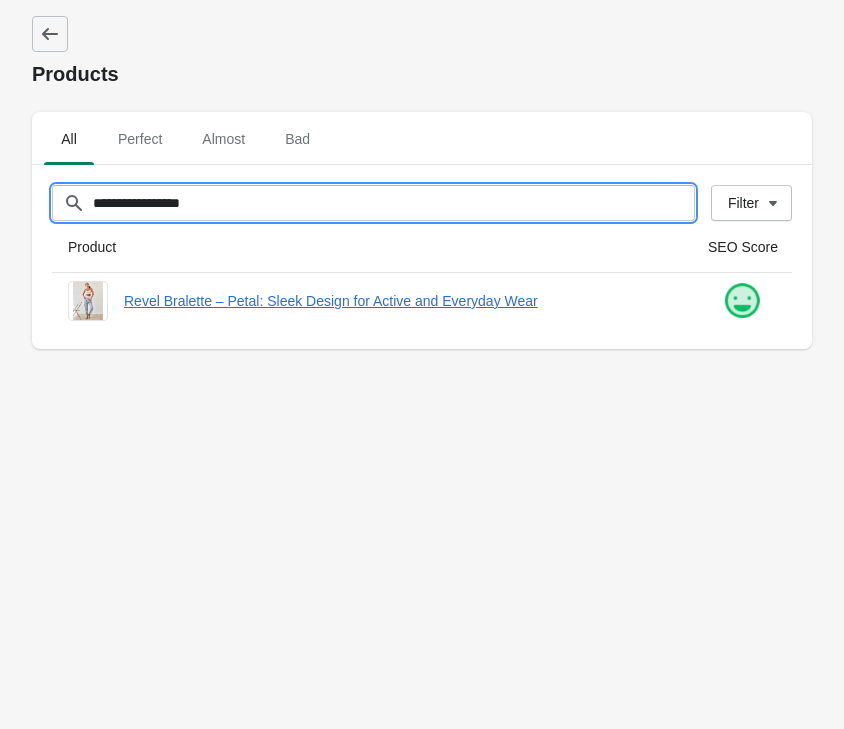 drag, startPoint x: 220, startPoint y: 200, endPoint x: -36, endPoint y: 209, distance: 256.15814 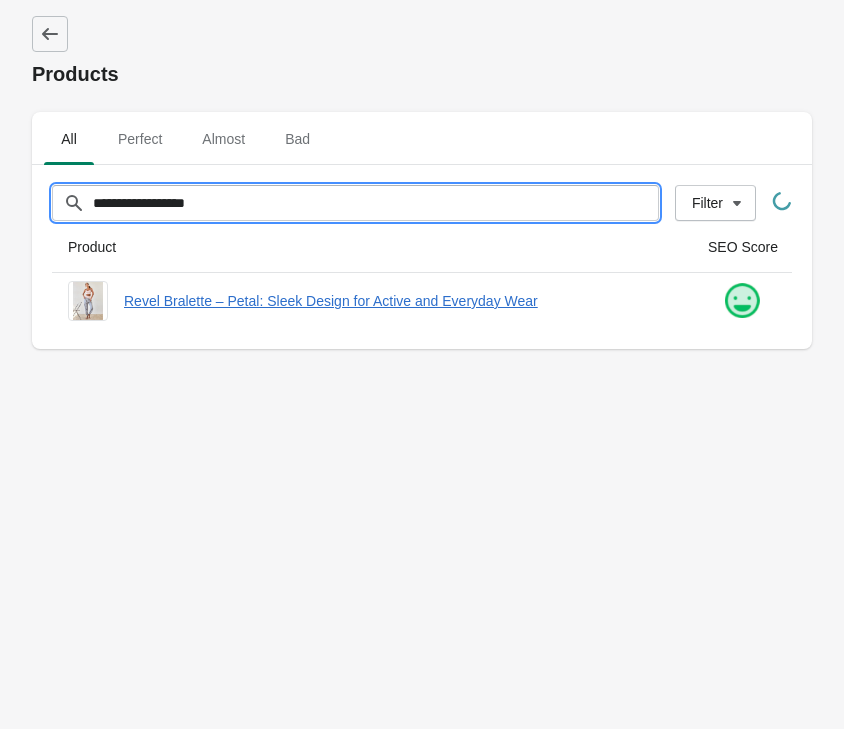 type on "**********" 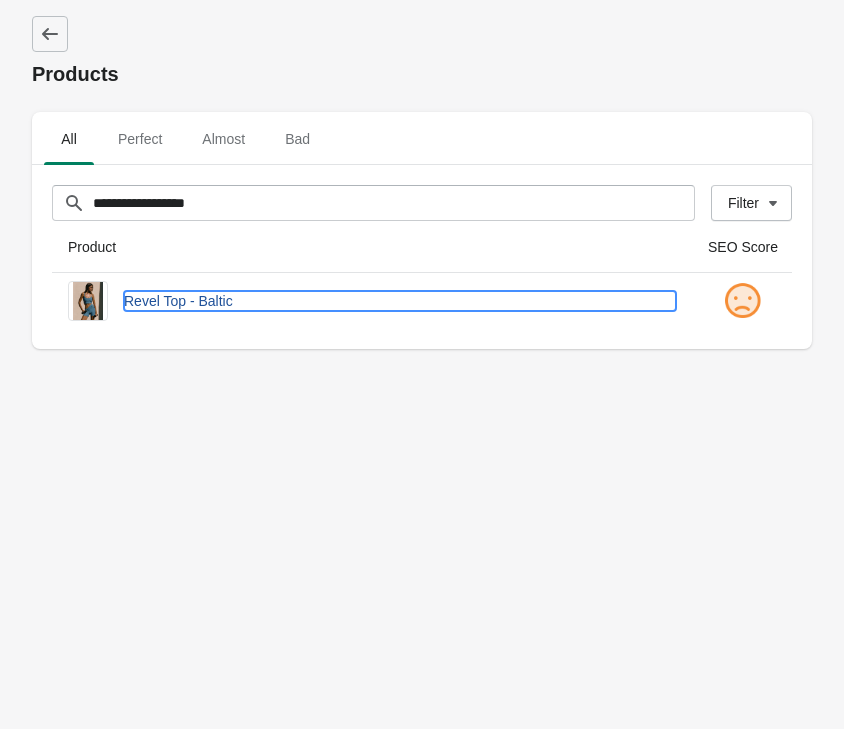 click on "Revel Top - Baltic" at bounding box center (400, 301) 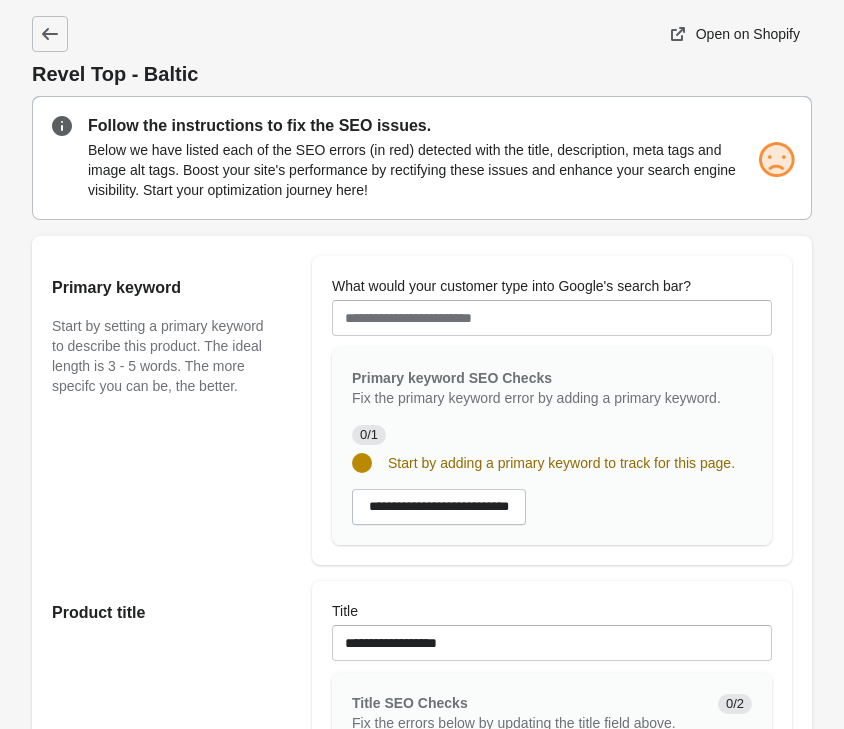 scroll, scrollTop: 204, scrollLeft: 0, axis: vertical 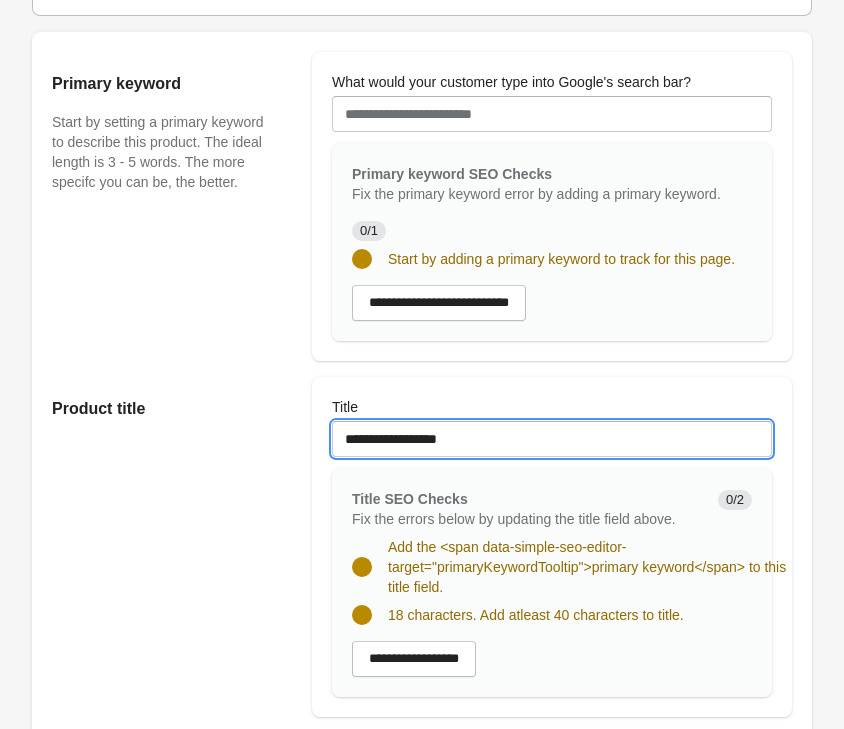 drag, startPoint x: 471, startPoint y: 446, endPoint x: 153, endPoint y: 421, distance: 318.9812 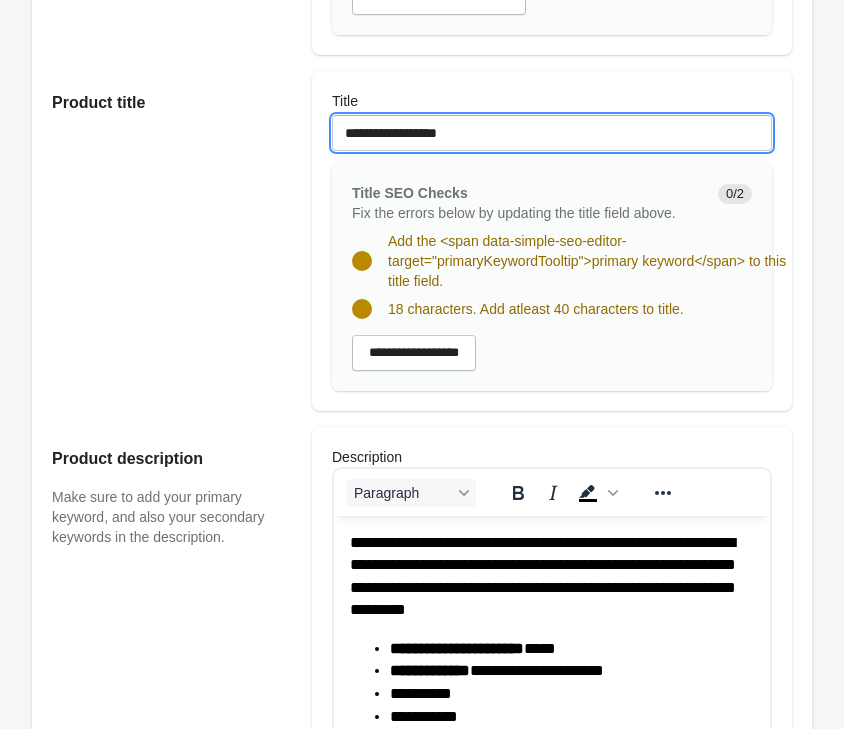 scroll, scrollTop: 816, scrollLeft: 0, axis: vertical 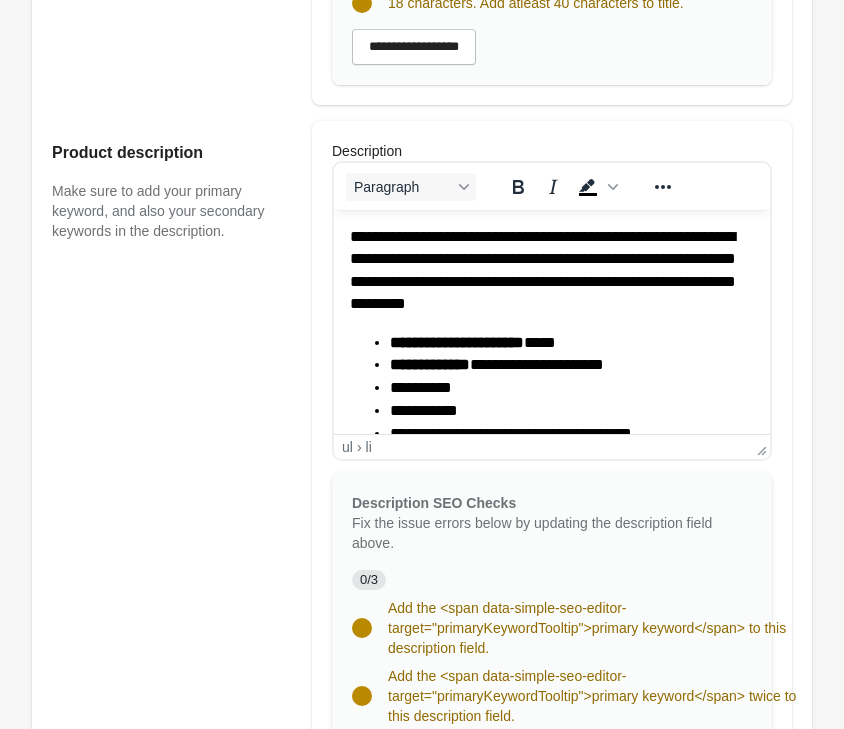 click on "**********" at bounding box center (572, 388) 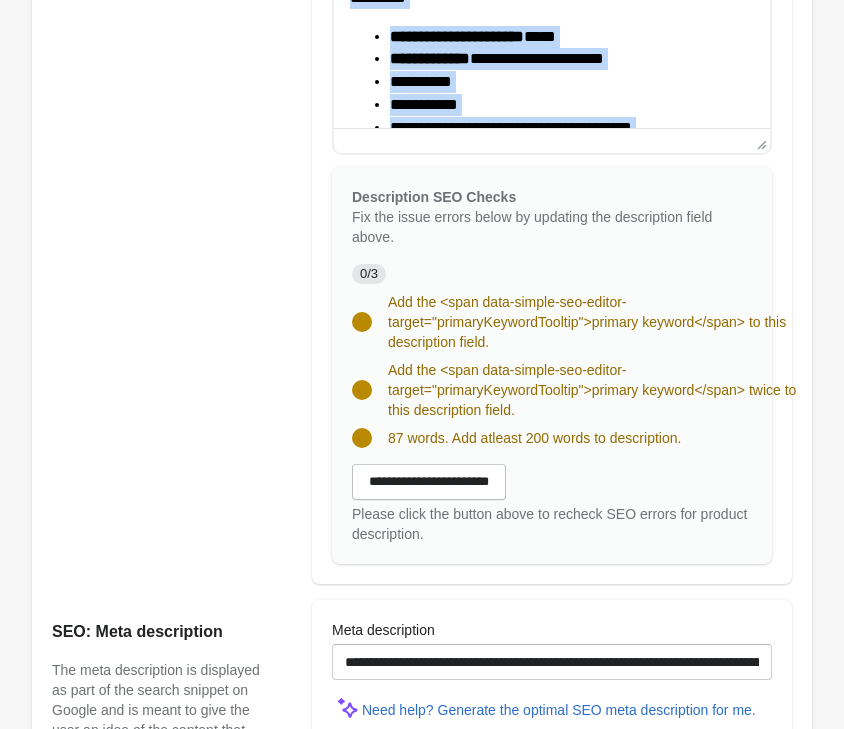 scroll, scrollTop: 1428, scrollLeft: 0, axis: vertical 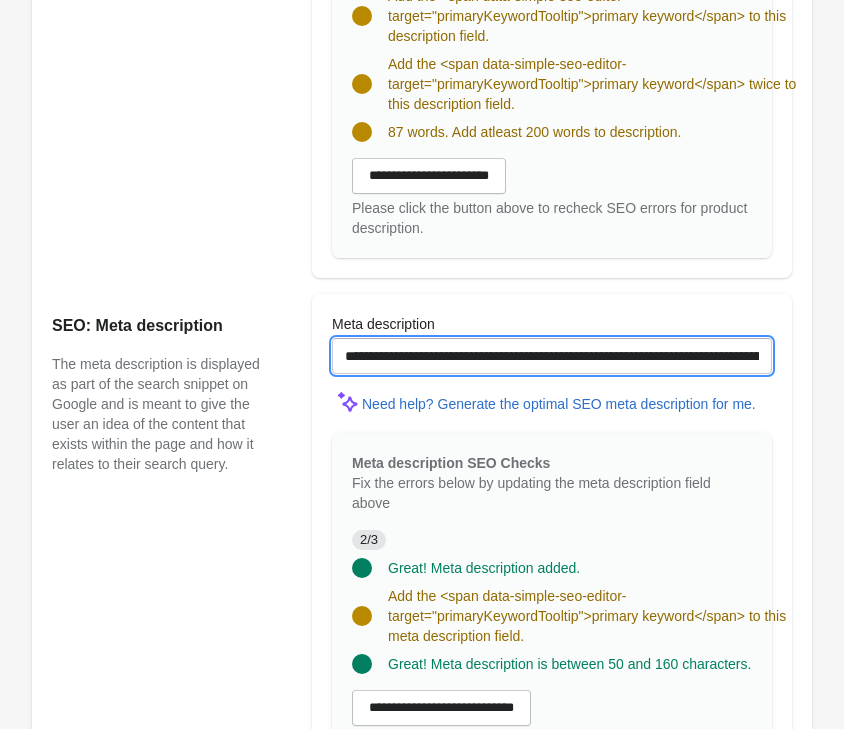 click on "**********" at bounding box center [552, 356] 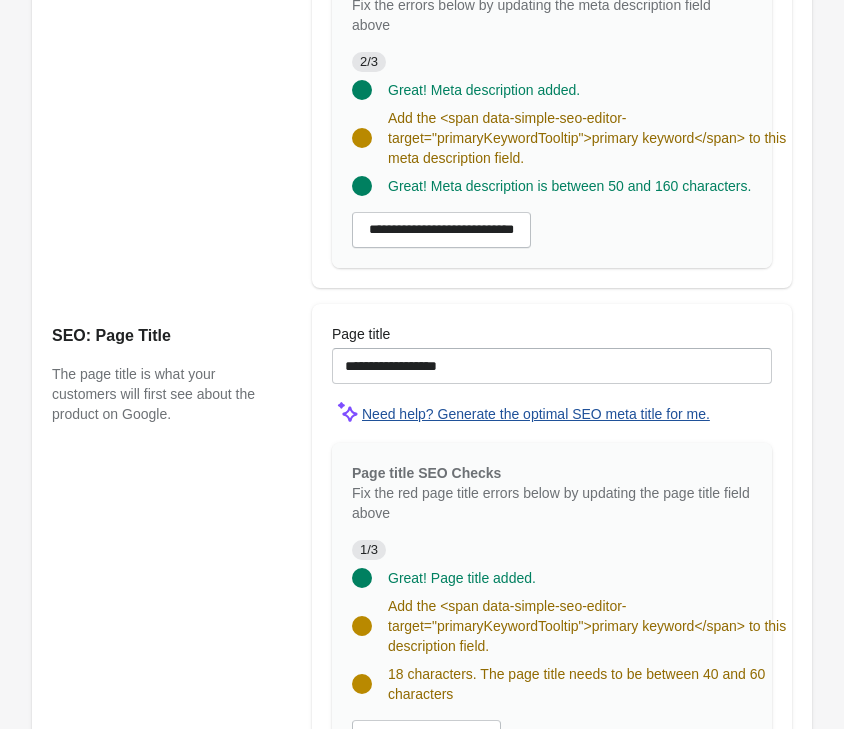 scroll, scrollTop: 1938, scrollLeft: 0, axis: vertical 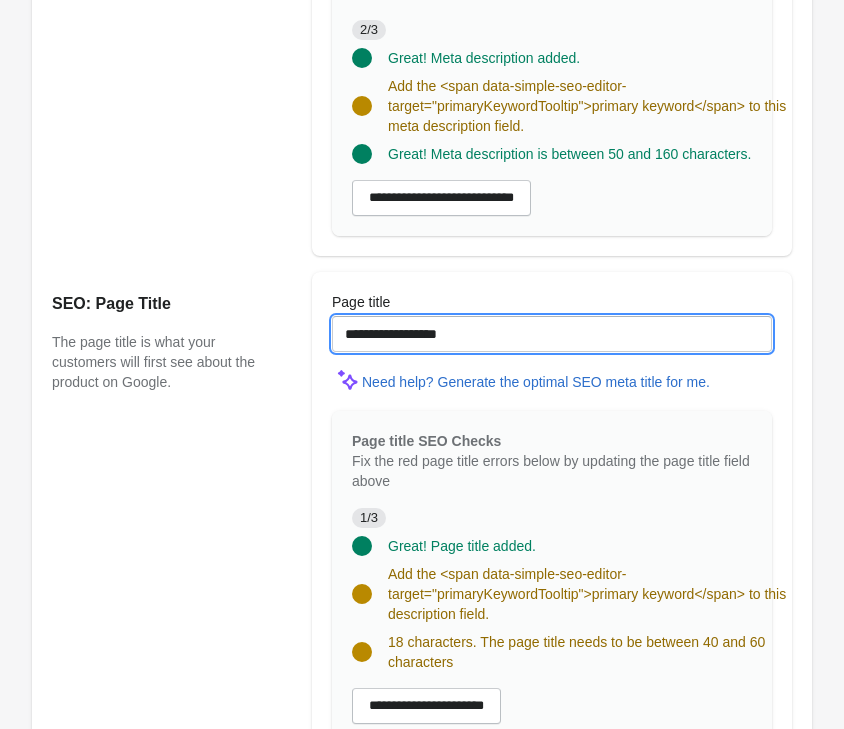 click on "**********" at bounding box center [552, 334] 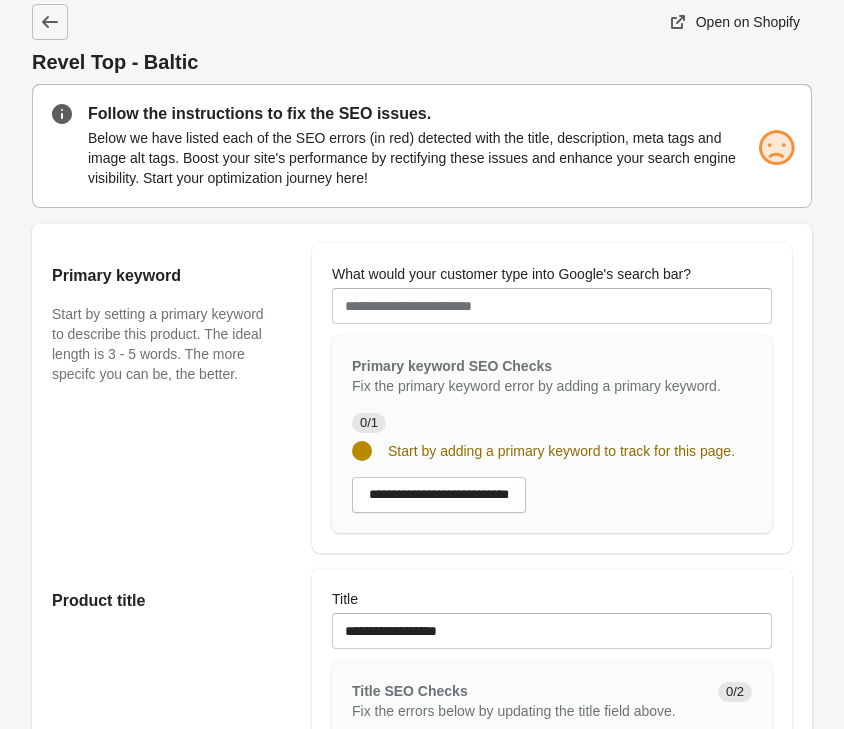 scroll, scrollTop: 0, scrollLeft: 0, axis: both 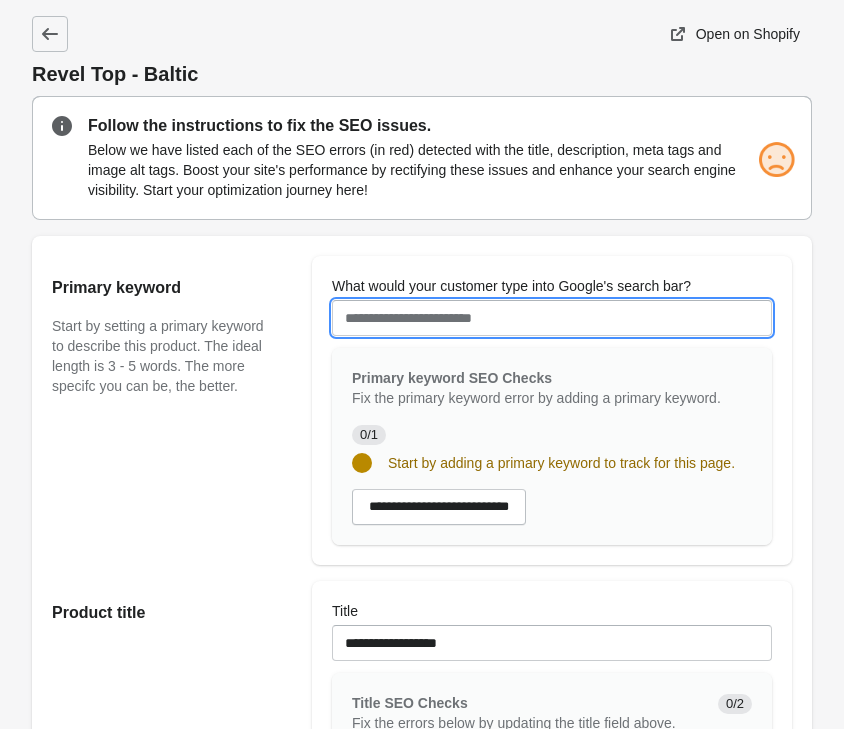 click on "What would your customer type into Google's search bar?" at bounding box center [552, 318] 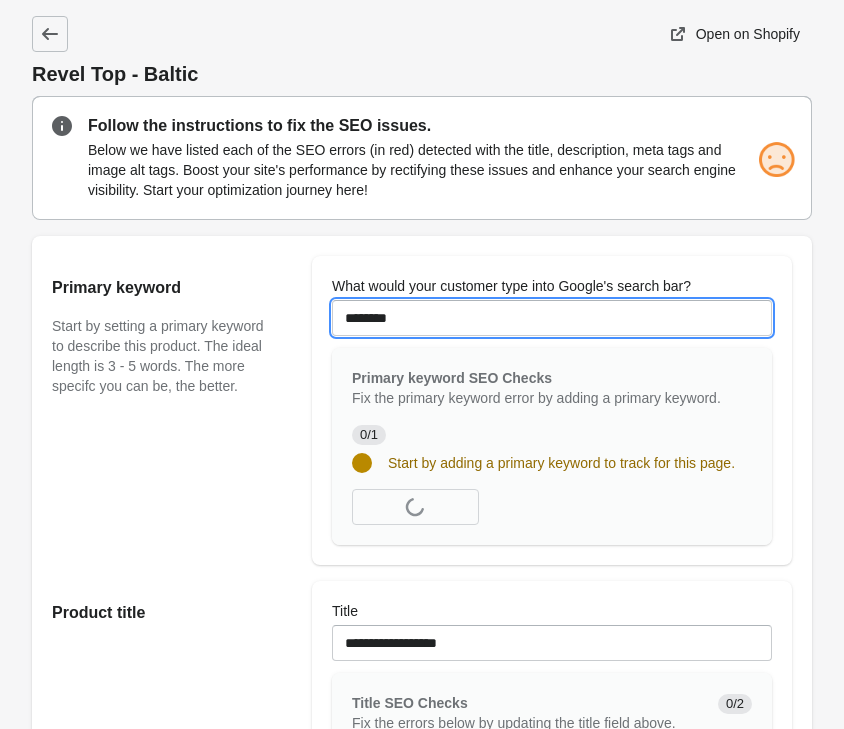 type on "********" 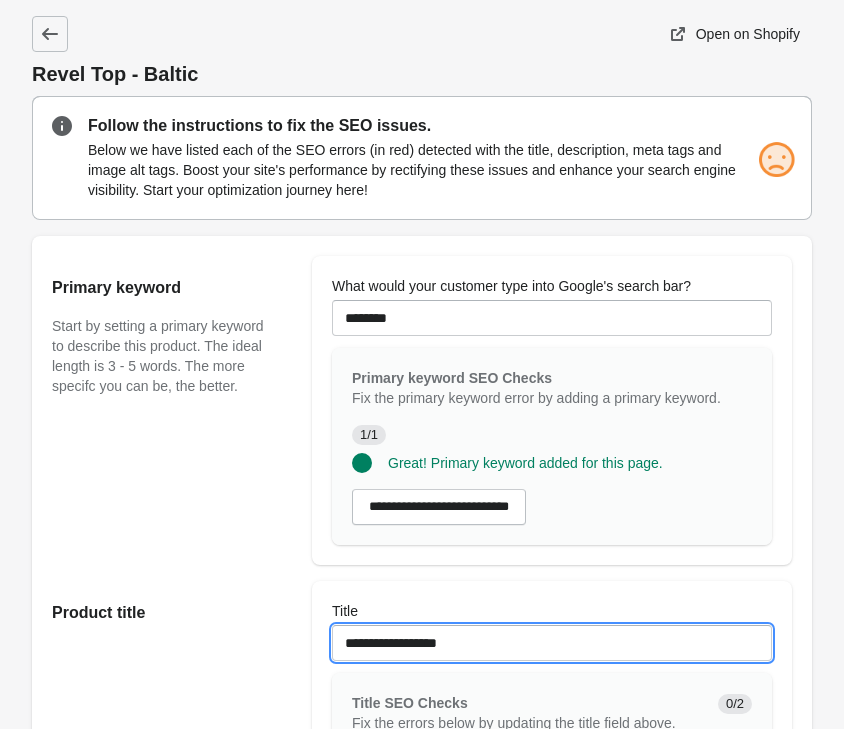 drag, startPoint x: 473, startPoint y: 652, endPoint x: 240, endPoint y: 622, distance: 234.92339 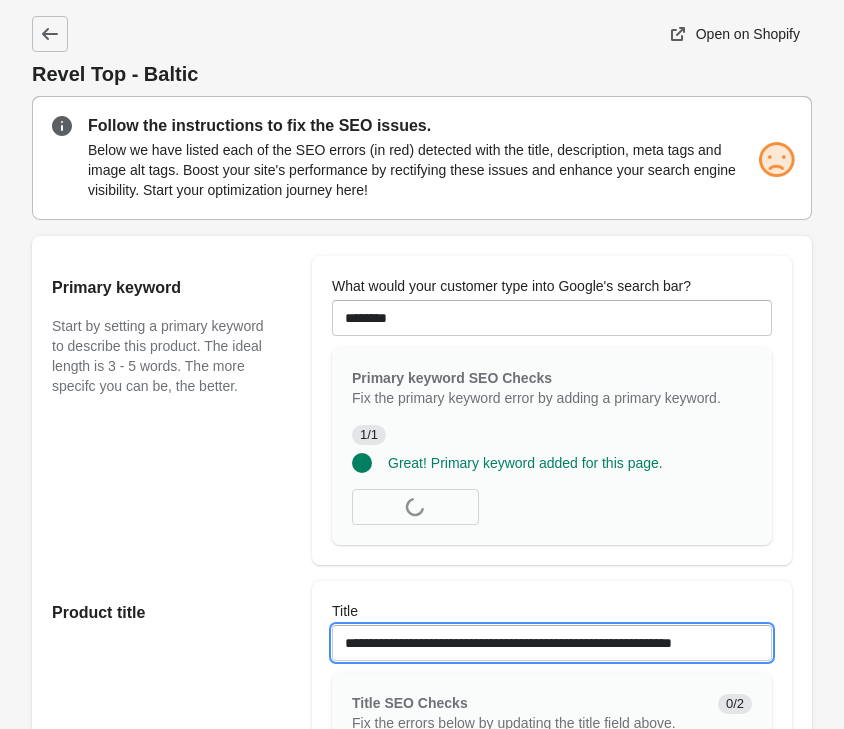 click on "**********" at bounding box center [552, 643] 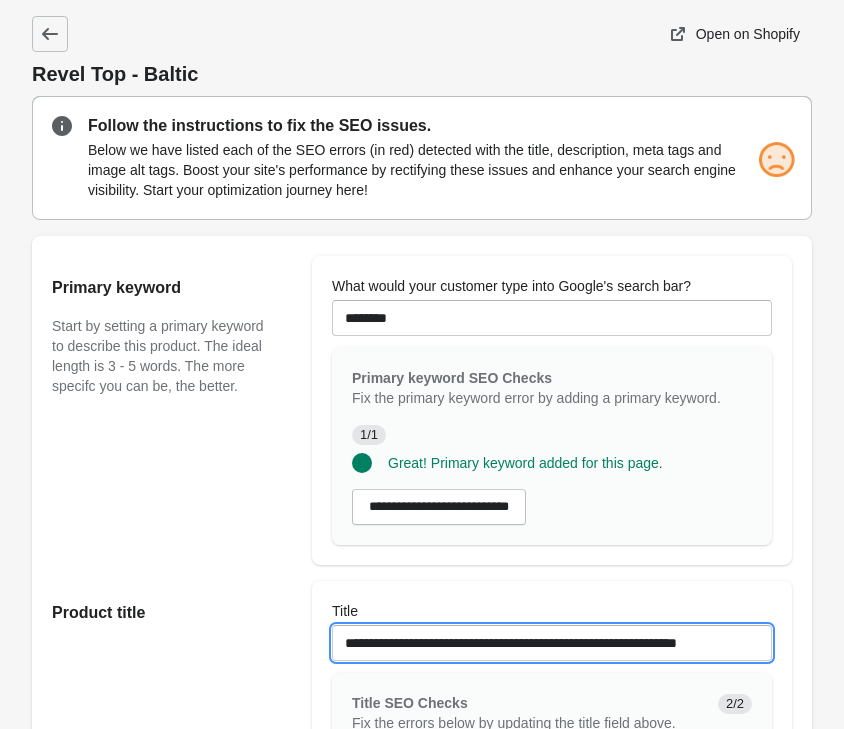 type on "**********" 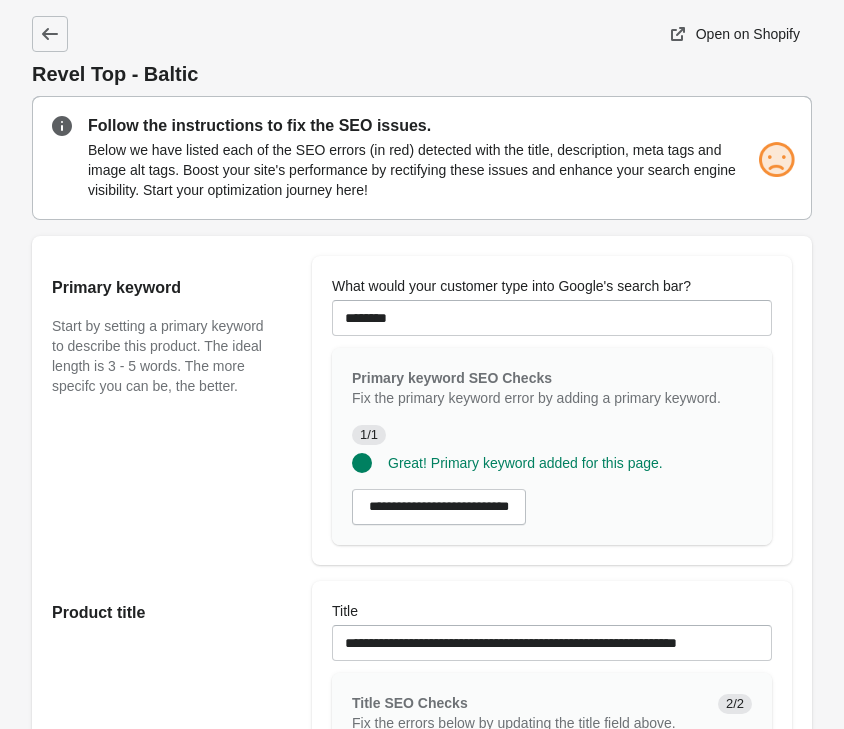 click on "Title" at bounding box center (552, 611) 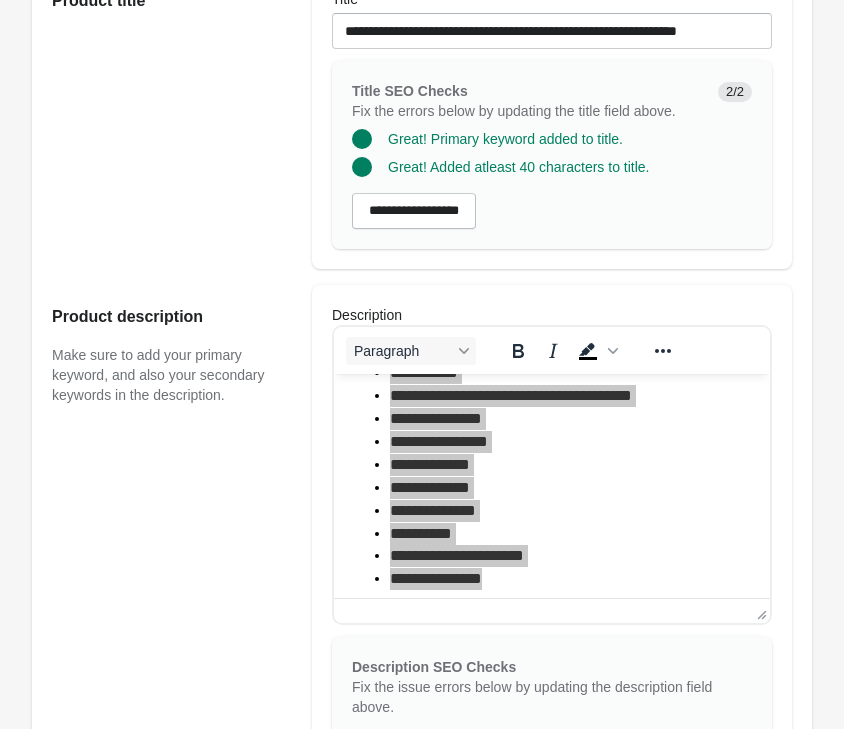 scroll, scrollTop: 204, scrollLeft: 0, axis: vertical 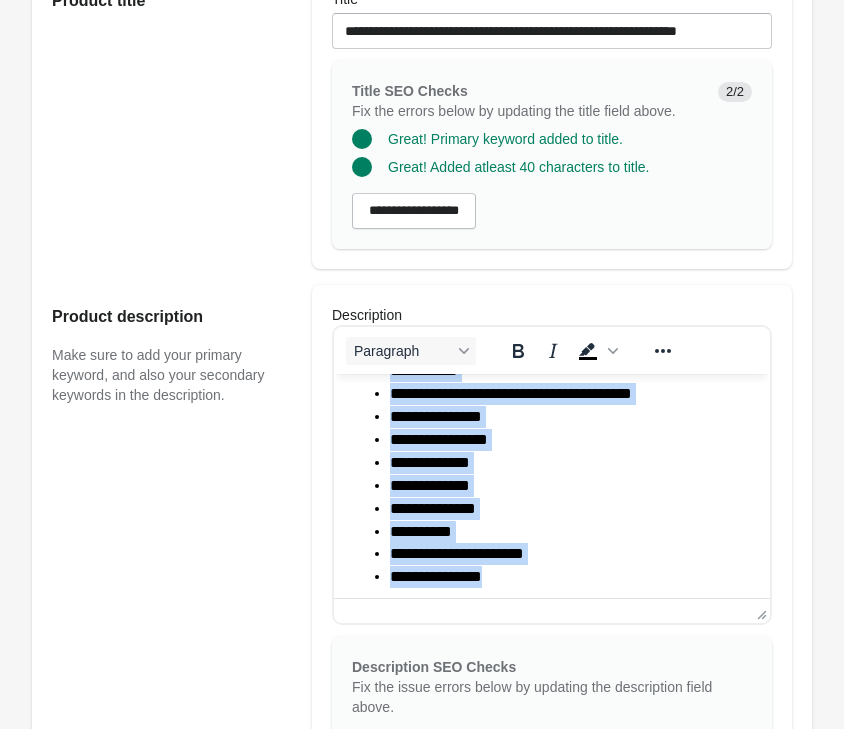 click on "**********" at bounding box center [572, 554] 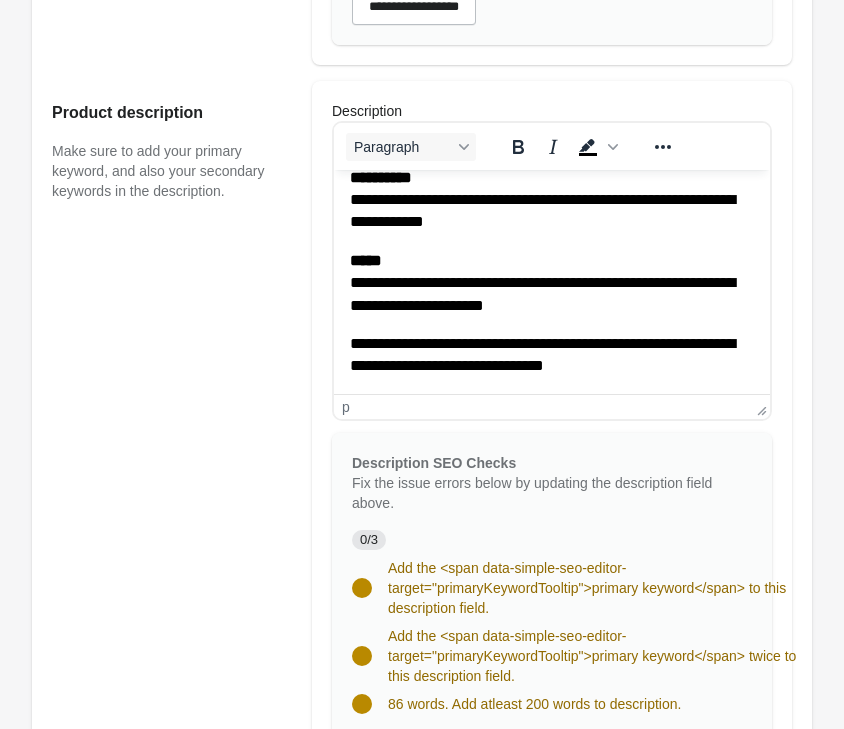 scroll, scrollTop: 1122, scrollLeft: 0, axis: vertical 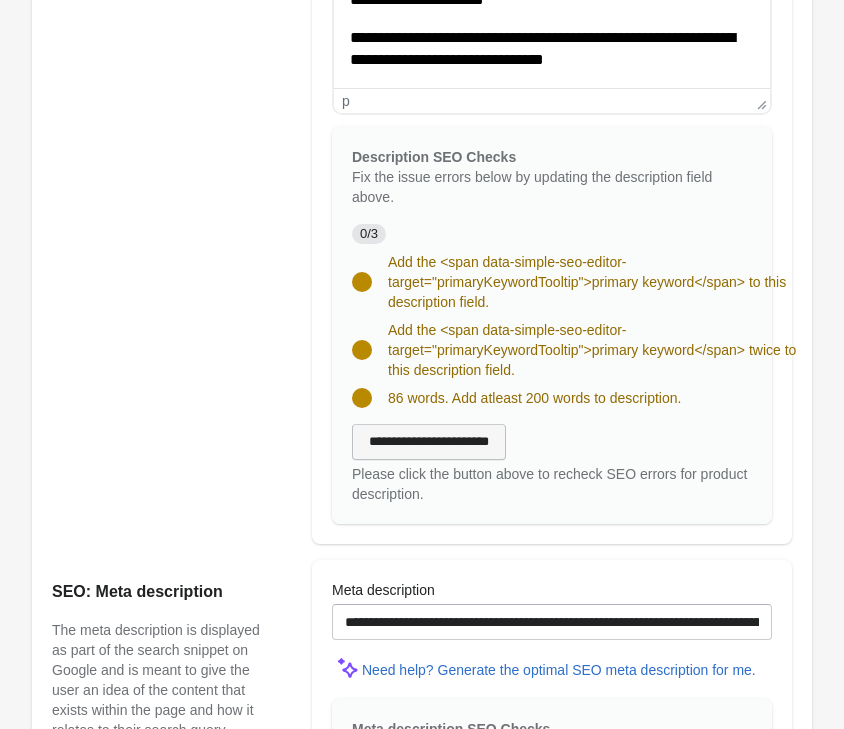 click on "**********" at bounding box center (429, 442) 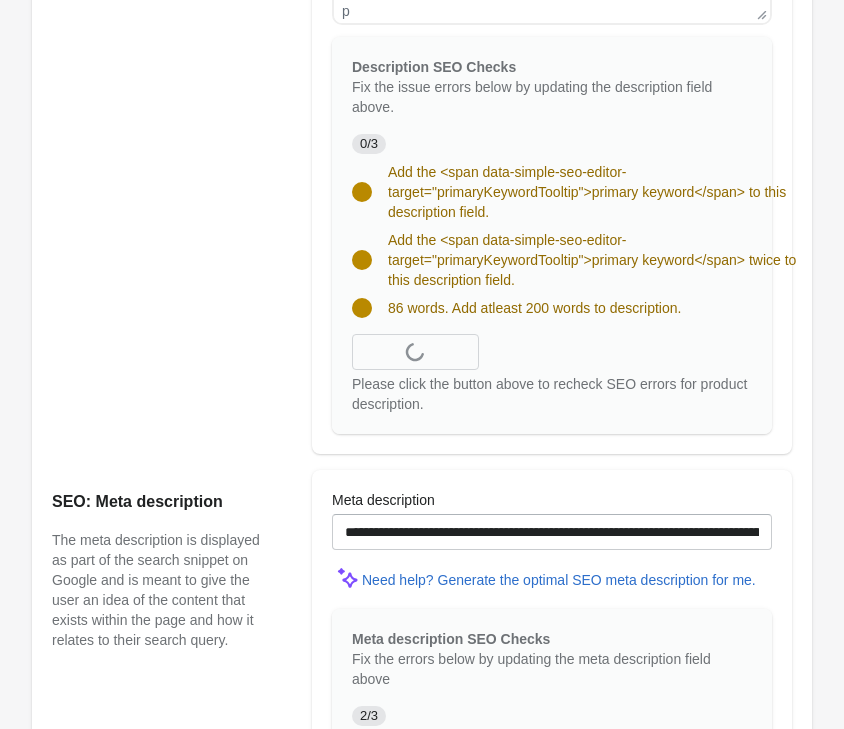 scroll, scrollTop: 1224, scrollLeft: 0, axis: vertical 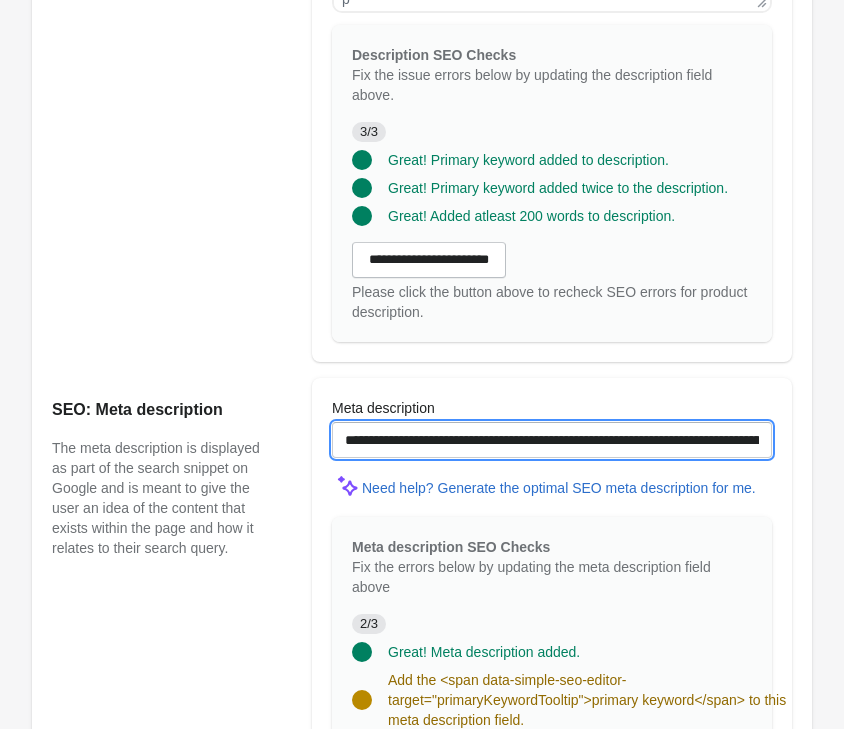 click on "**********" at bounding box center (552, 440) 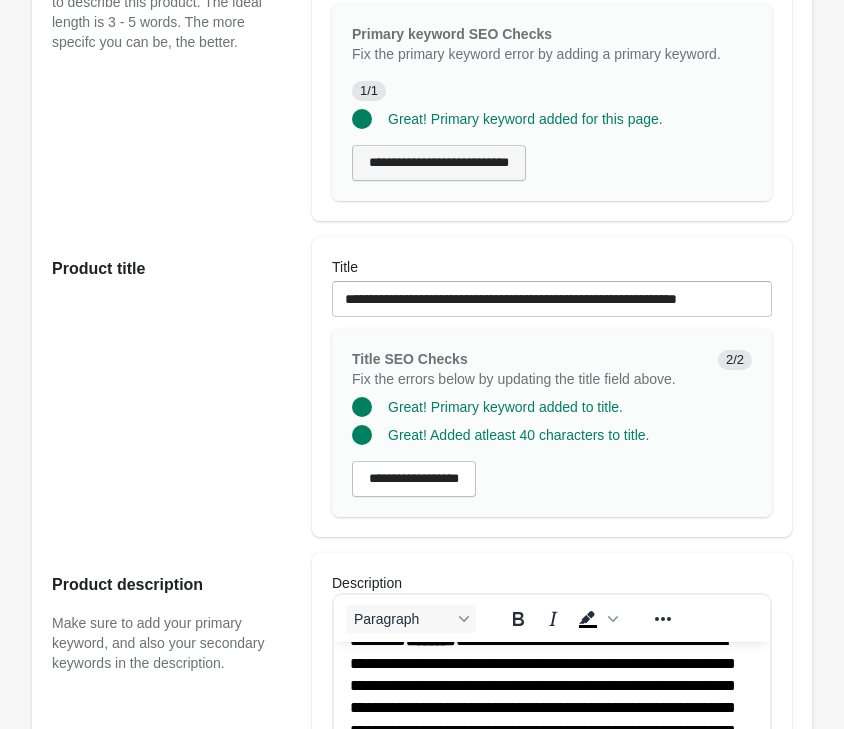 scroll, scrollTop: 306, scrollLeft: 0, axis: vertical 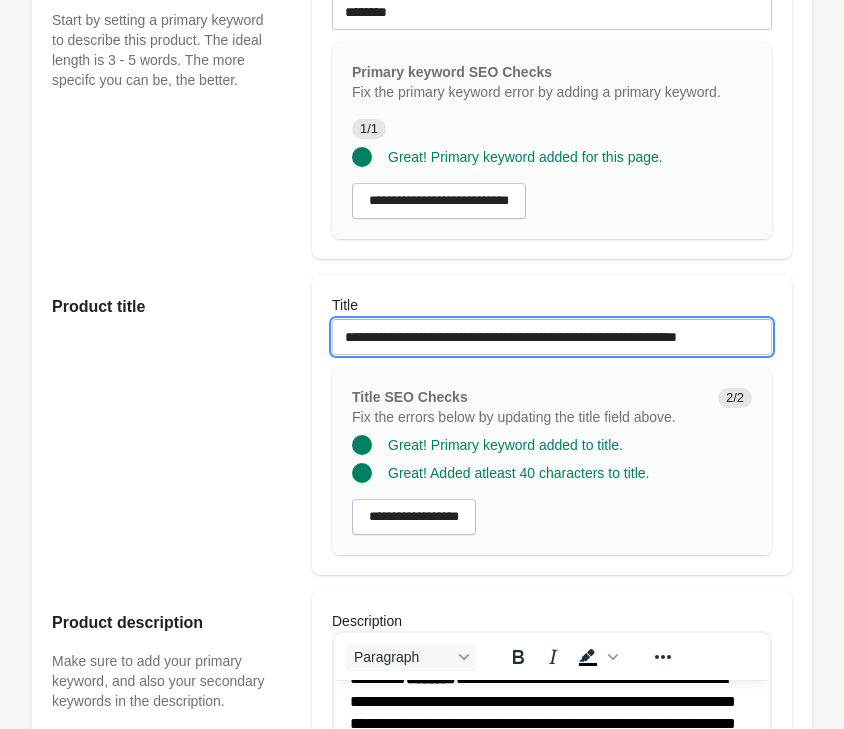click on "**********" at bounding box center (552, 337) 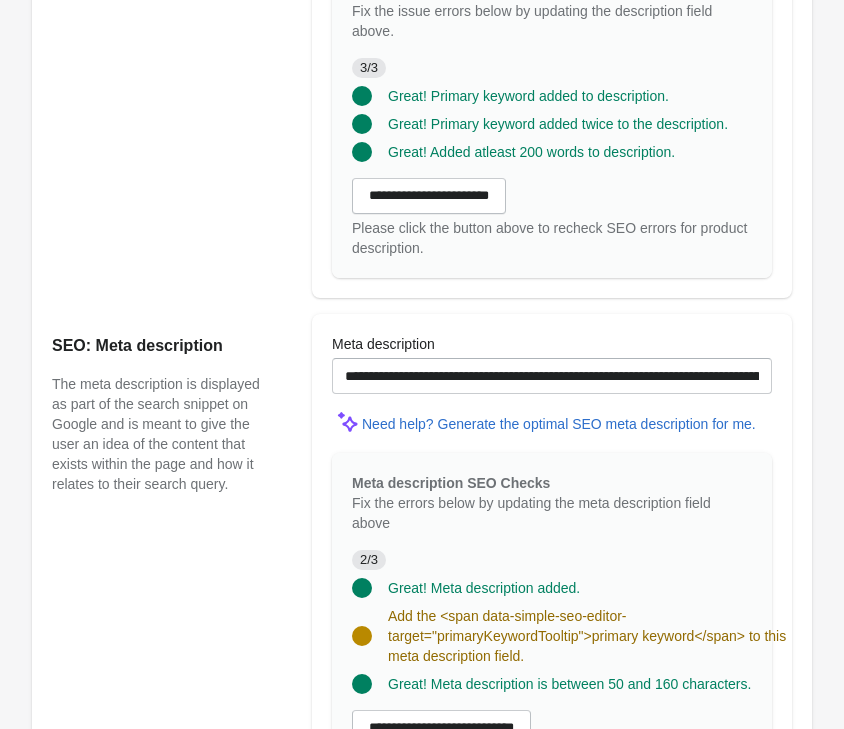 scroll, scrollTop: 1326, scrollLeft: 0, axis: vertical 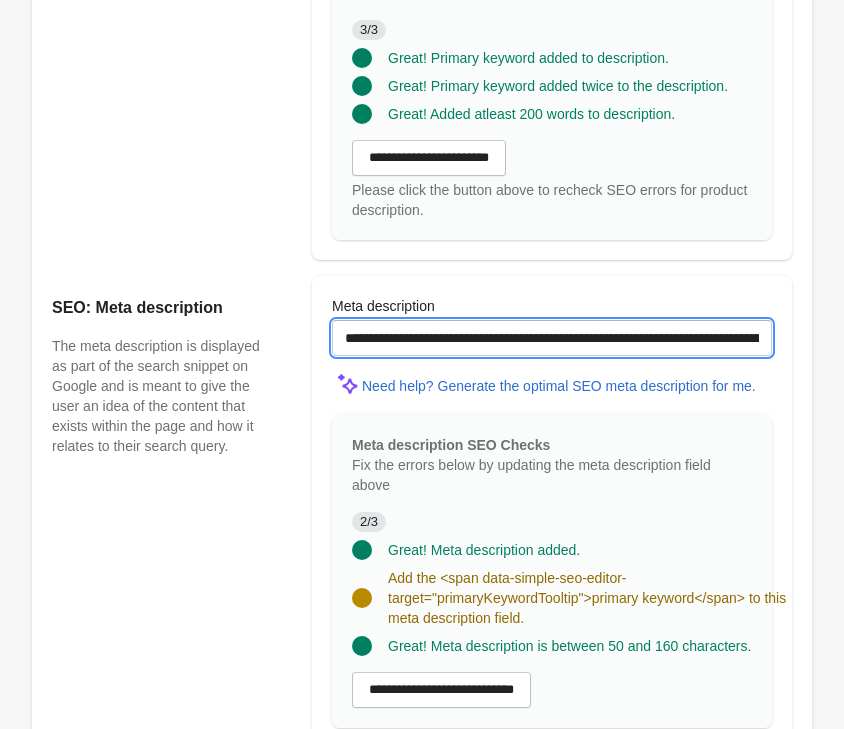 click on "**********" at bounding box center (552, 338) 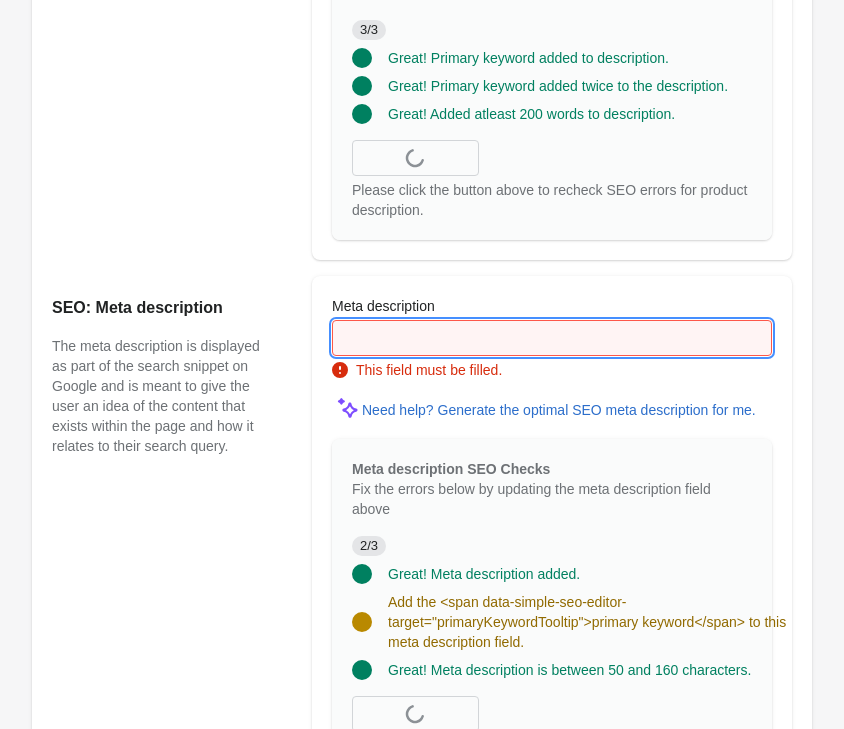 paste on "**********" 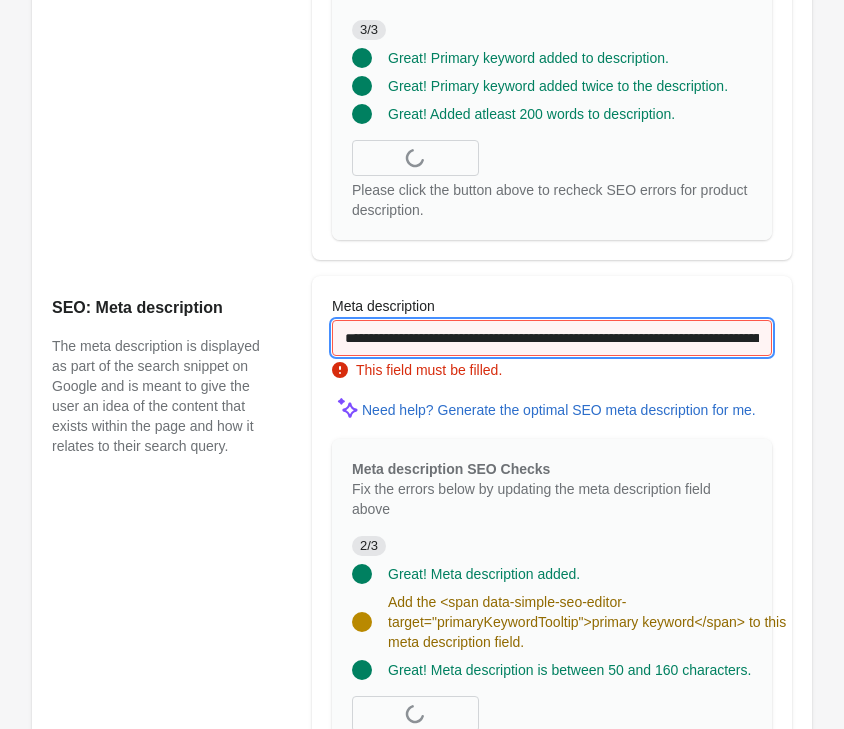 scroll, scrollTop: 0, scrollLeft: 569, axis: horizontal 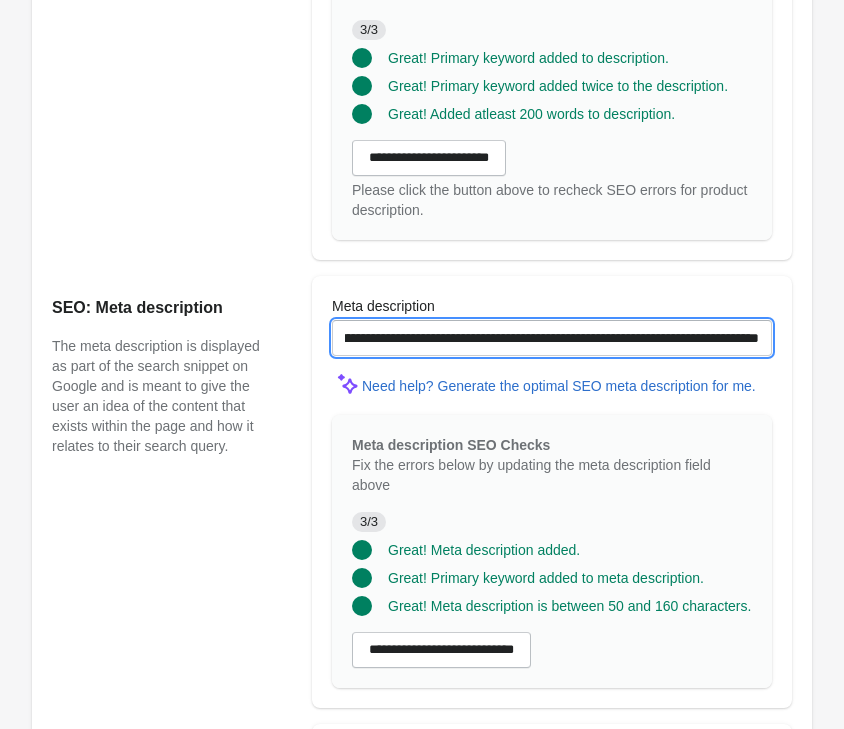 click on "**********" at bounding box center (552, 338) 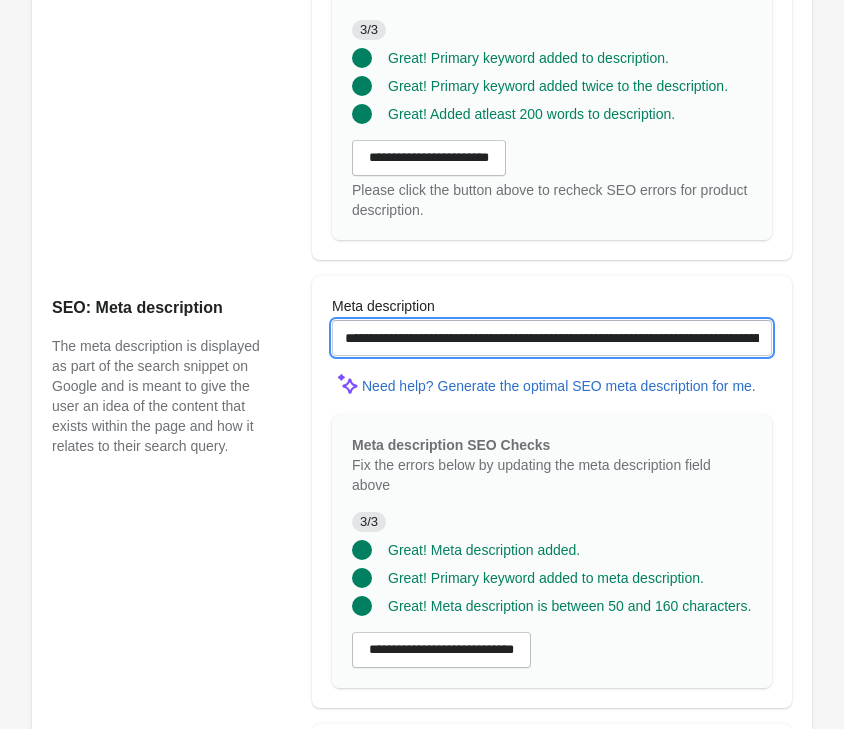 drag, startPoint x: 507, startPoint y: 340, endPoint x: -156, endPoint y: 298, distance: 664.329 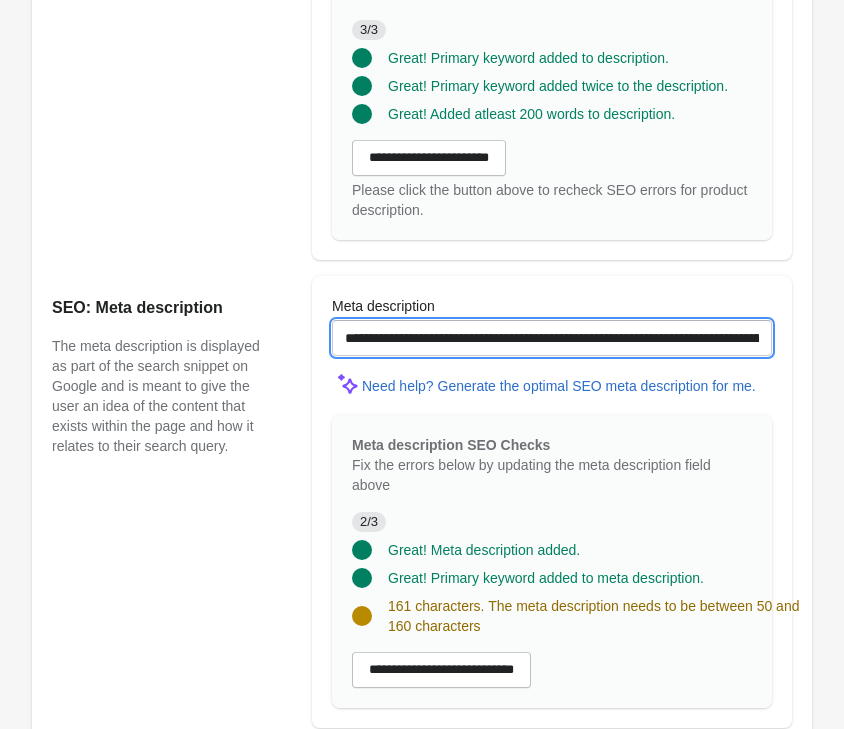 click on "**********" at bounding box center (552, 338) 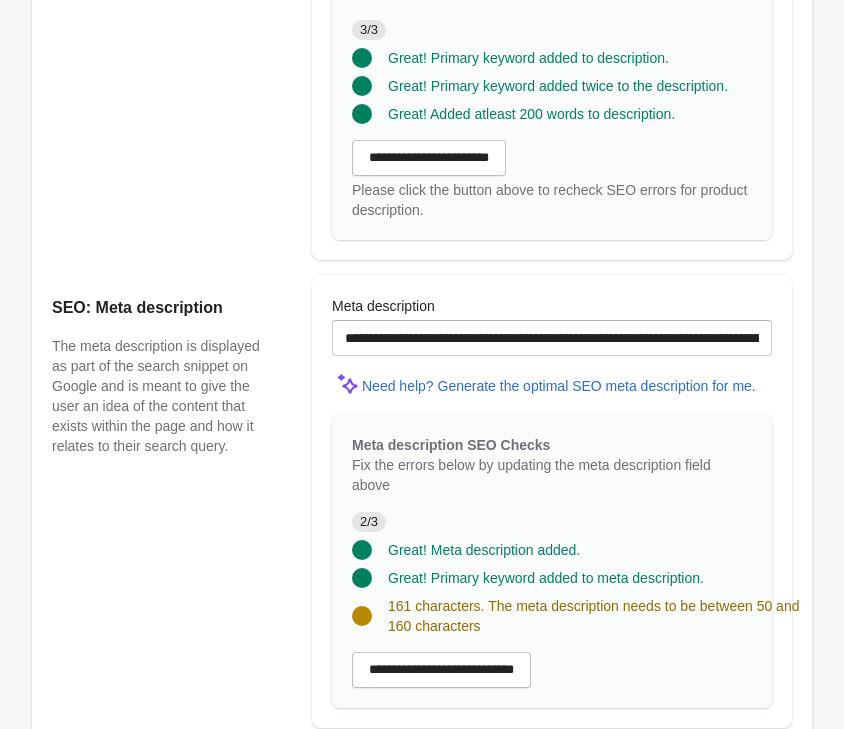 click on "**********" at bounding box center [552, 502] 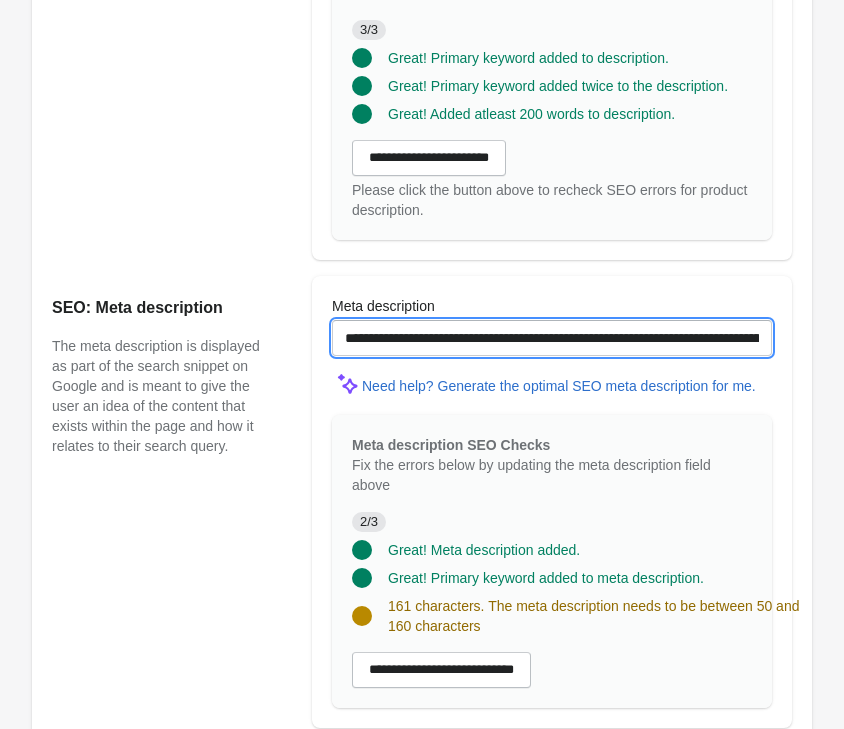 drag, startPoint x: 342, startPoint y: 326, endPoint x: 996, endPoint y: 334, distance: 654.04895 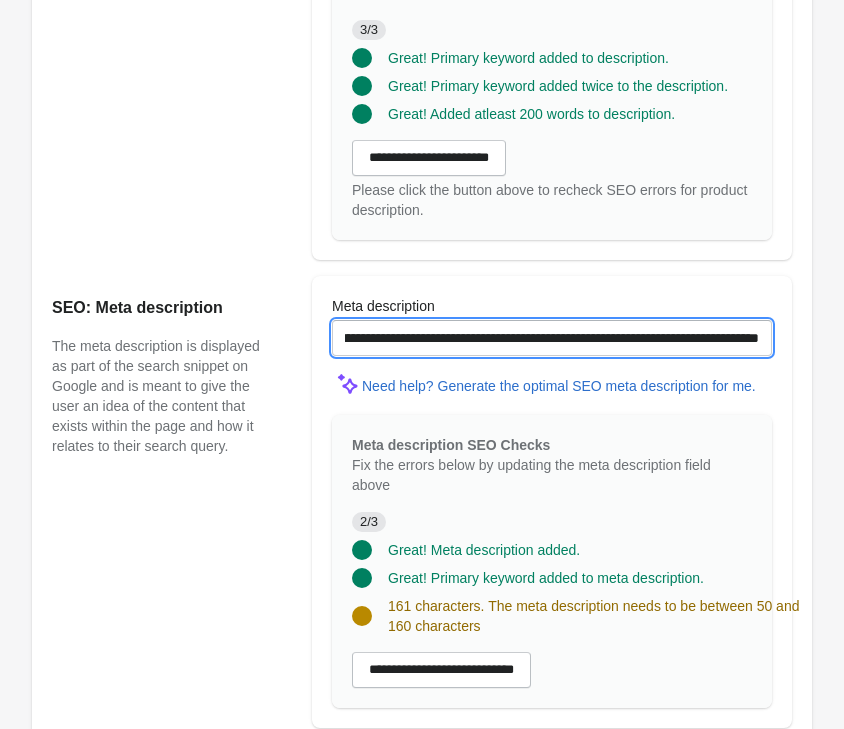 scroll, scrollTop: 0, scrollLeft: 572, axis: horizontal 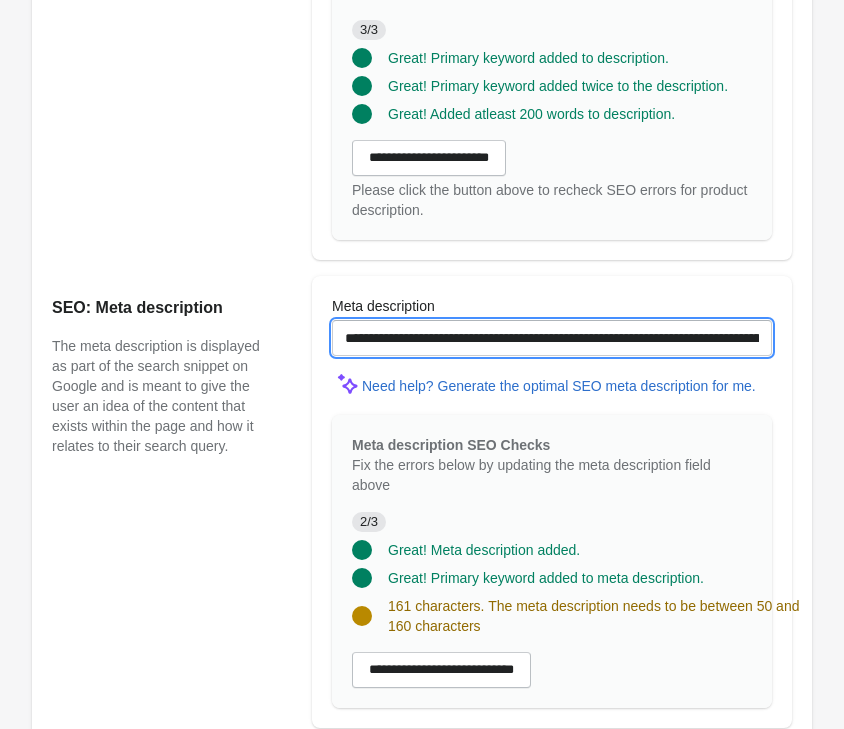 drag, startPoint x: 486, startPoint y: 338, endPoint x: 210, endPoint y: 346, distance: 276.1159 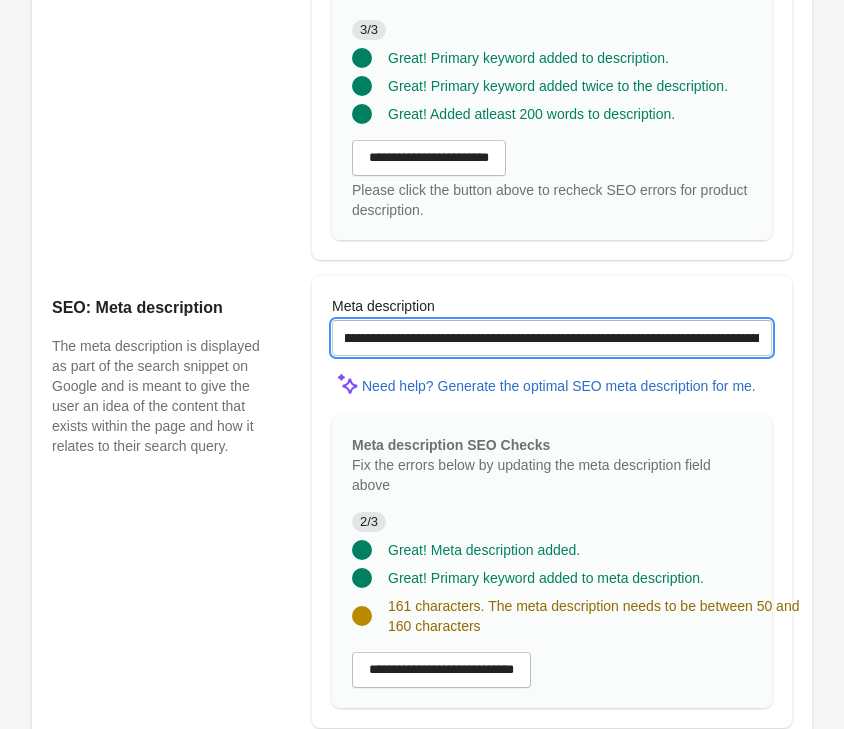 scroll, scrollTop: 0, scrollLeft: 144, axis: horizontal 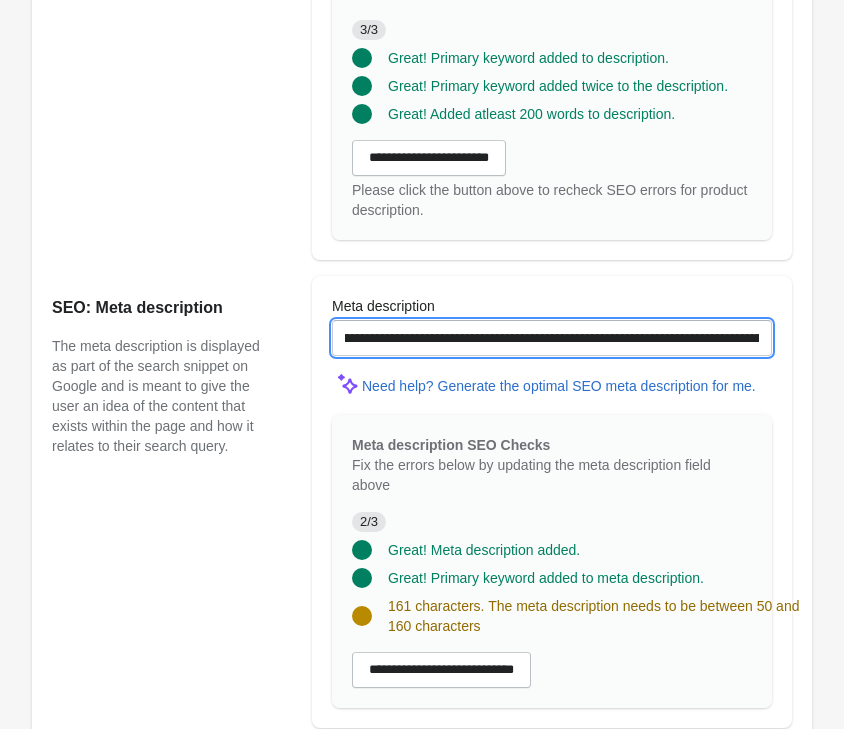 click on "**********" at bounding box center (552, 338) 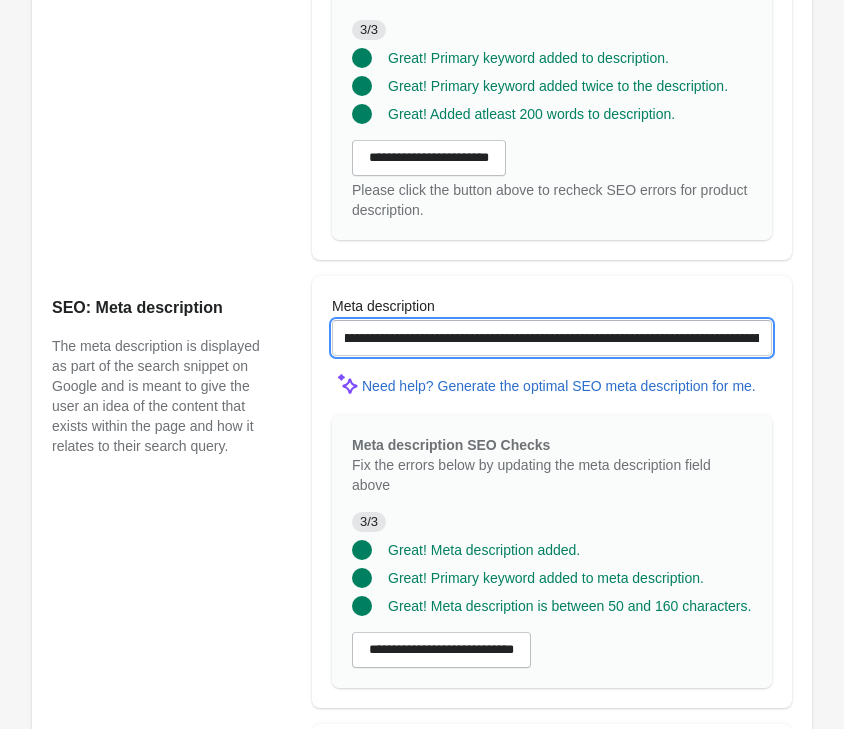 type on "**********" 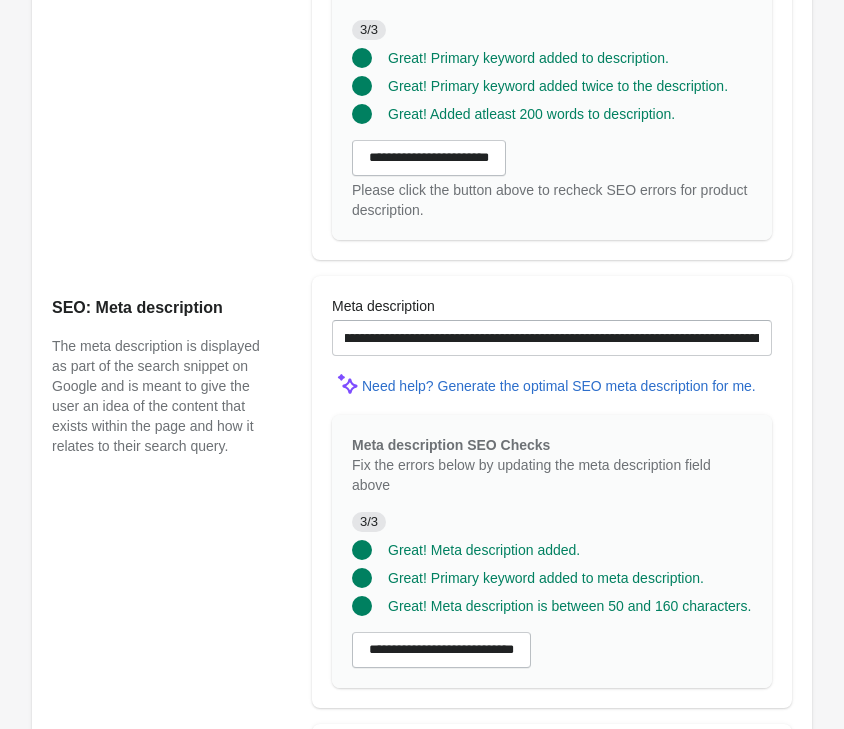 click on "**********" at bounding box center [552, 551] 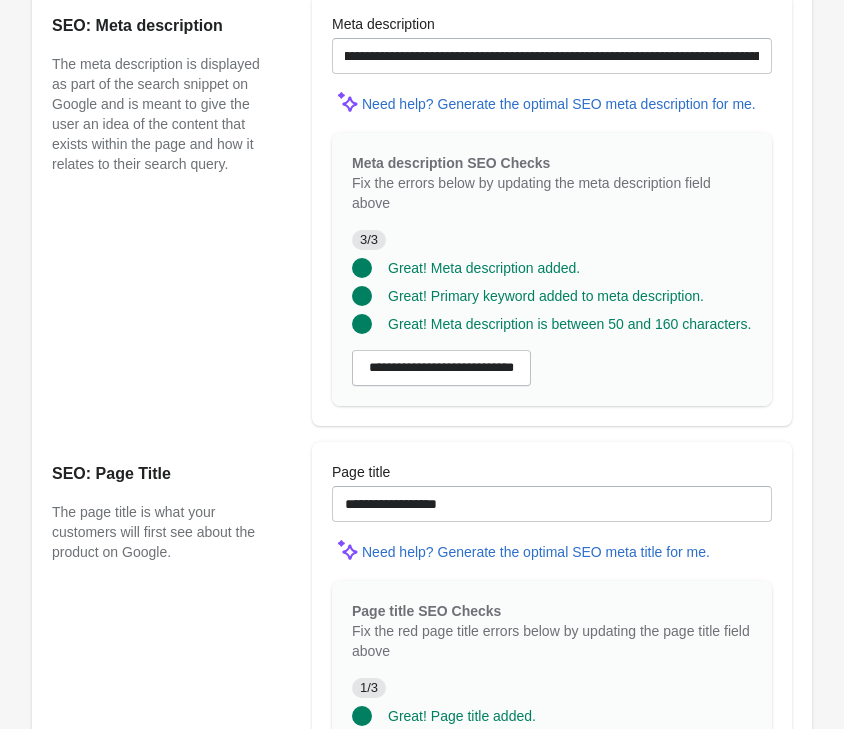 scroll, scrollTop: 1632, scrollLeft: 0, axis: vertical 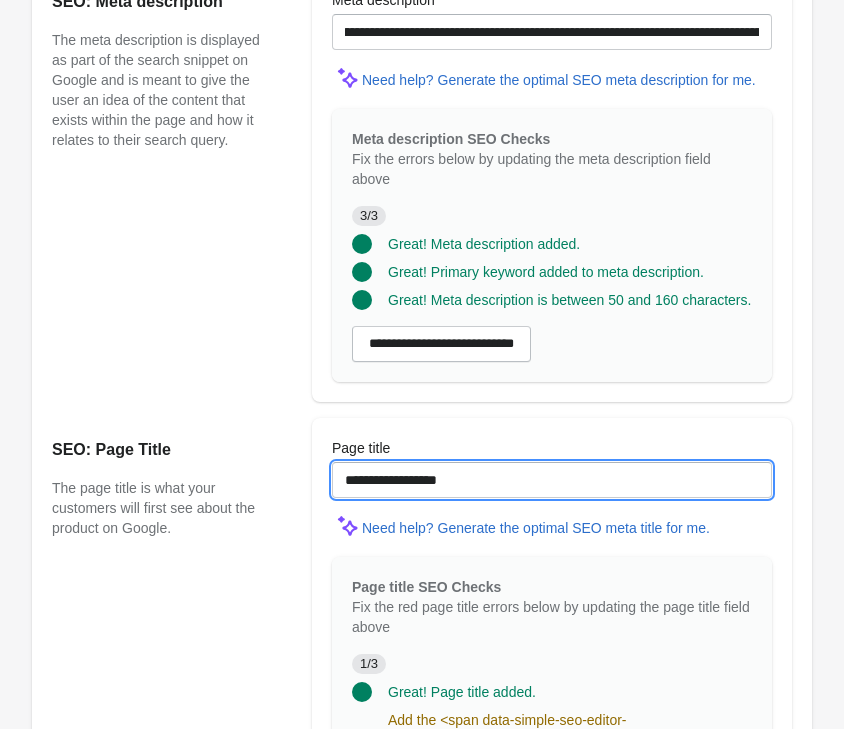 click on "**********" at bounding box center (552, 480) 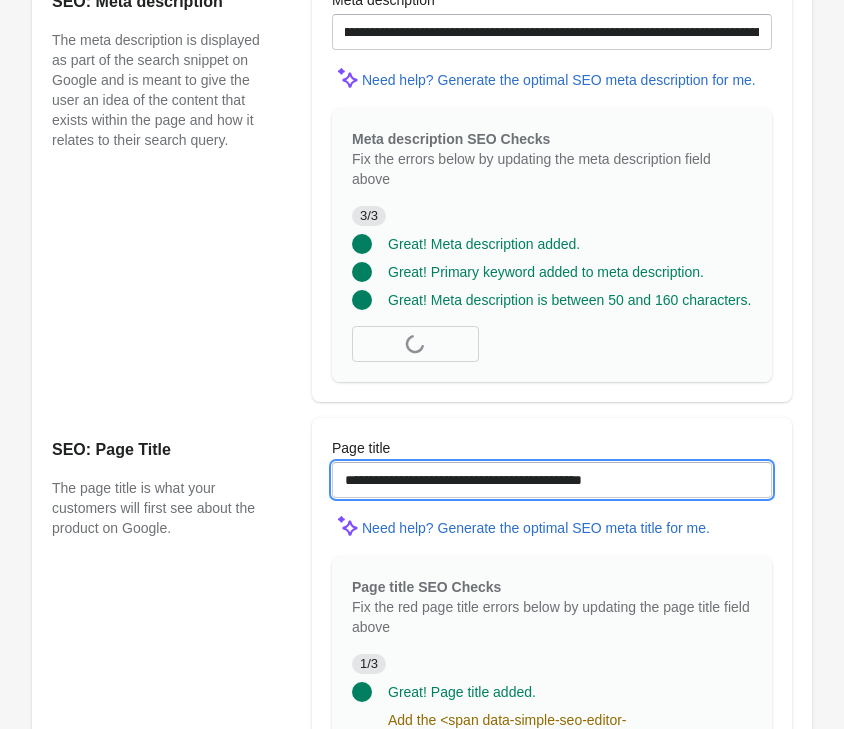 click on "**********" at bounding box center (552, 480) 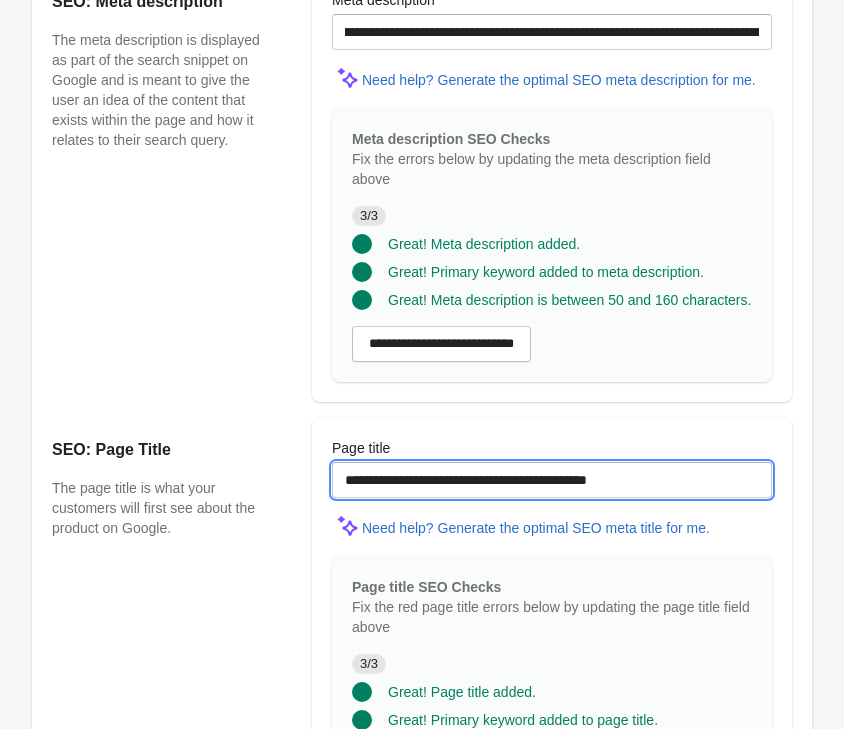 type on "**********" 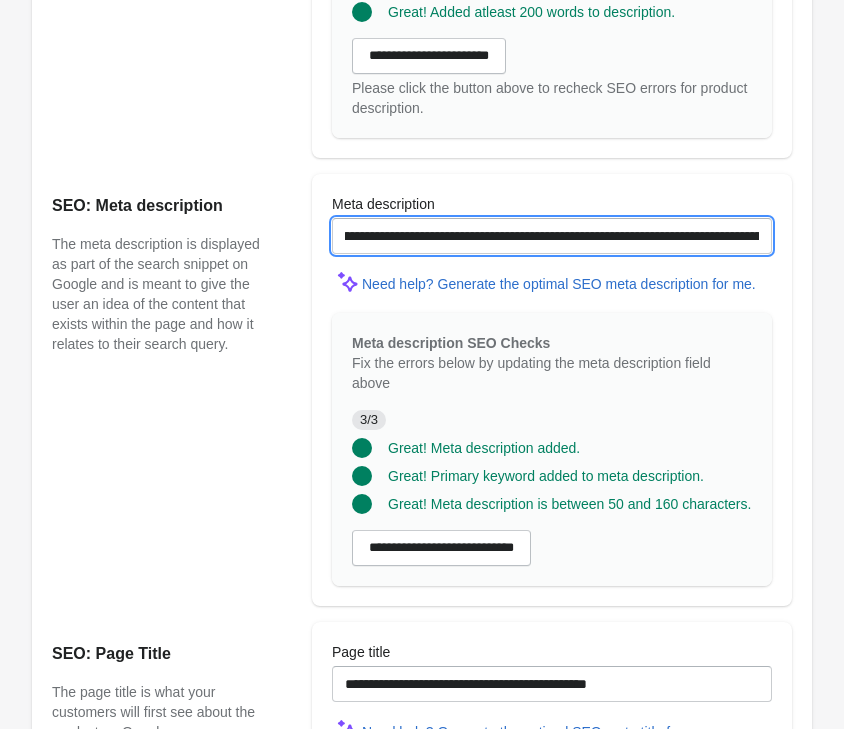 click on "**********" at bounding box center (552, 236) 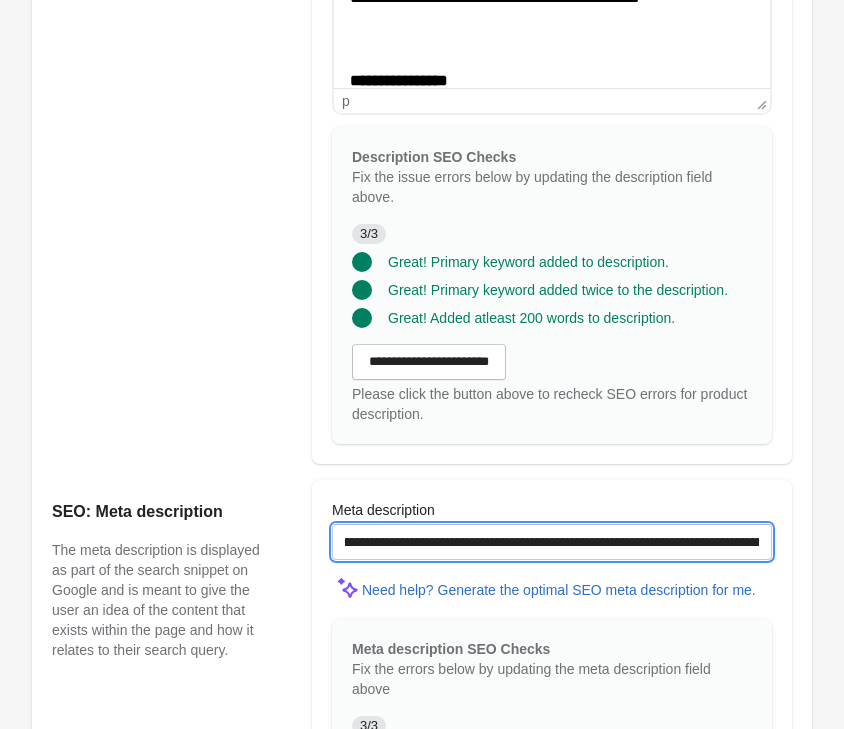 scroll, scrollTop: 816, scrollLeft: 0, axis: vertical 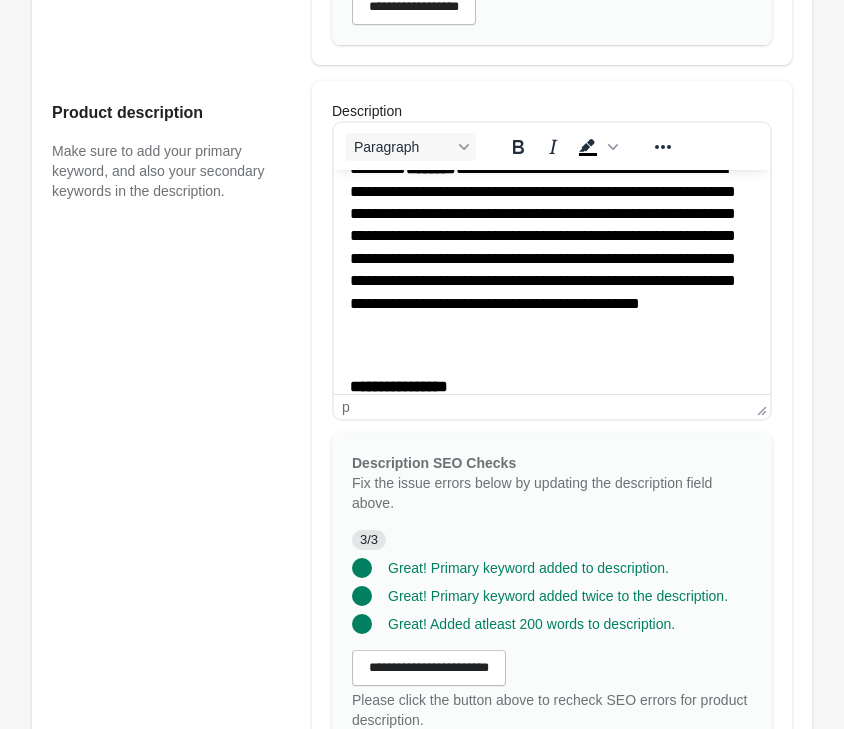 click on "**********" at bounding box center [552, 225] 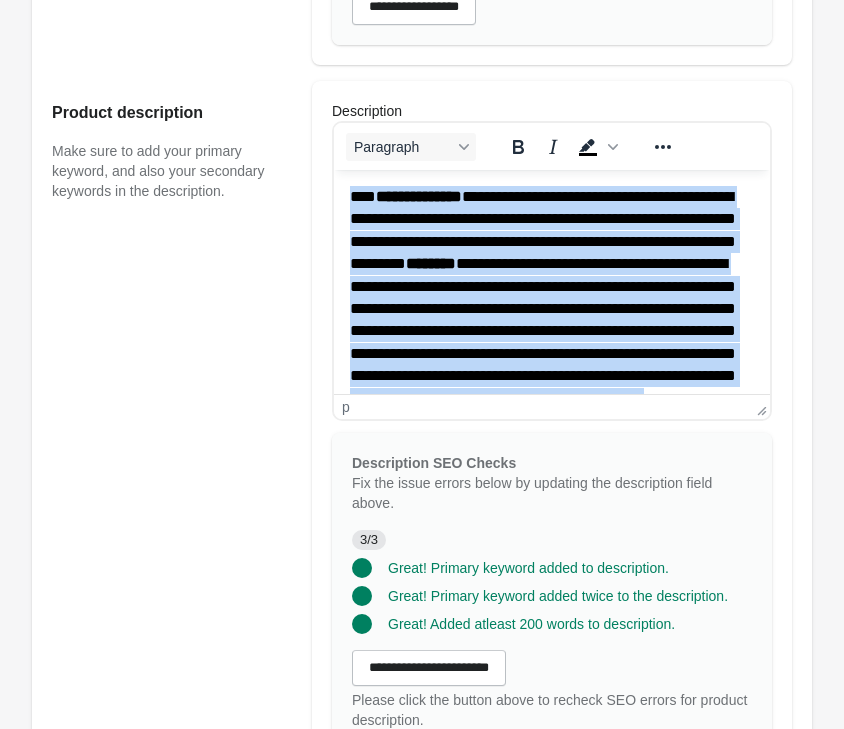 scroll, scrollTop: 408, scrollLeft: 0, axis: vertical 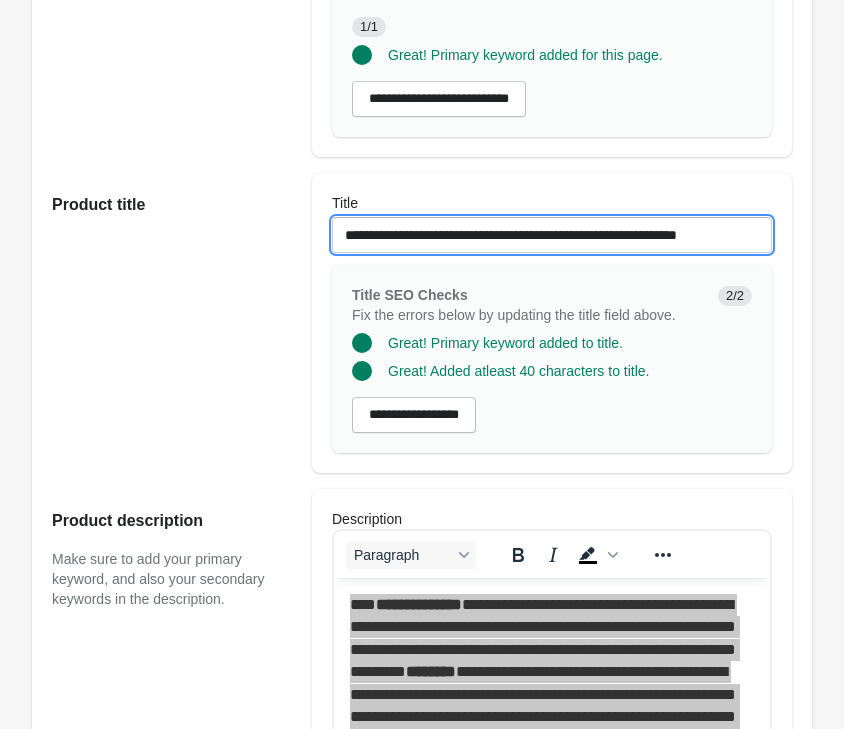click on "**********" at bounding box center (552, 235) 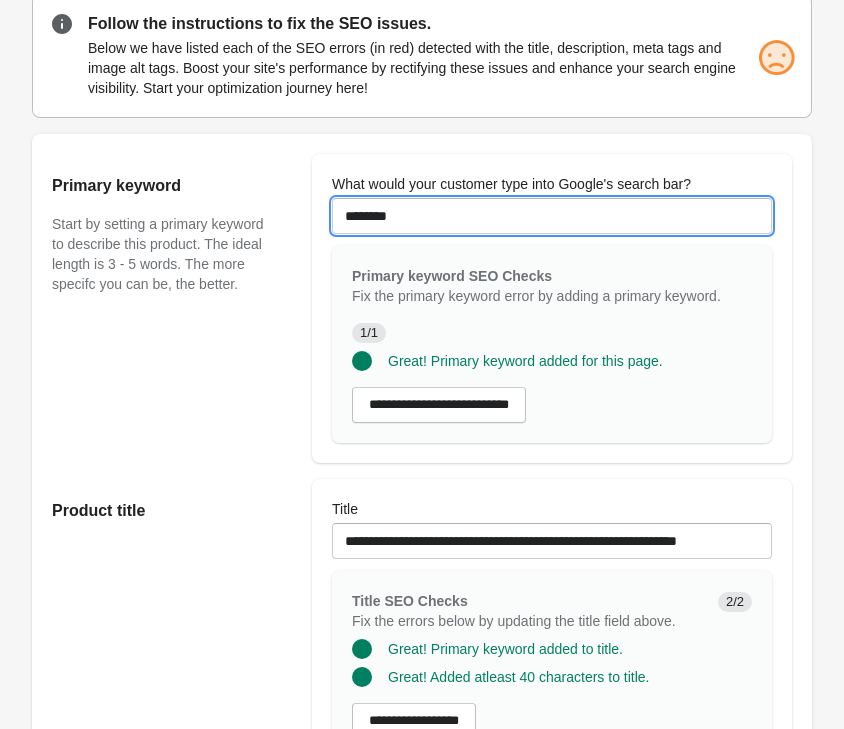 drag, startPoint x: 443, startPoint y: 217, endPoint x: 118, endPoint y: 204, distance: 325.2599 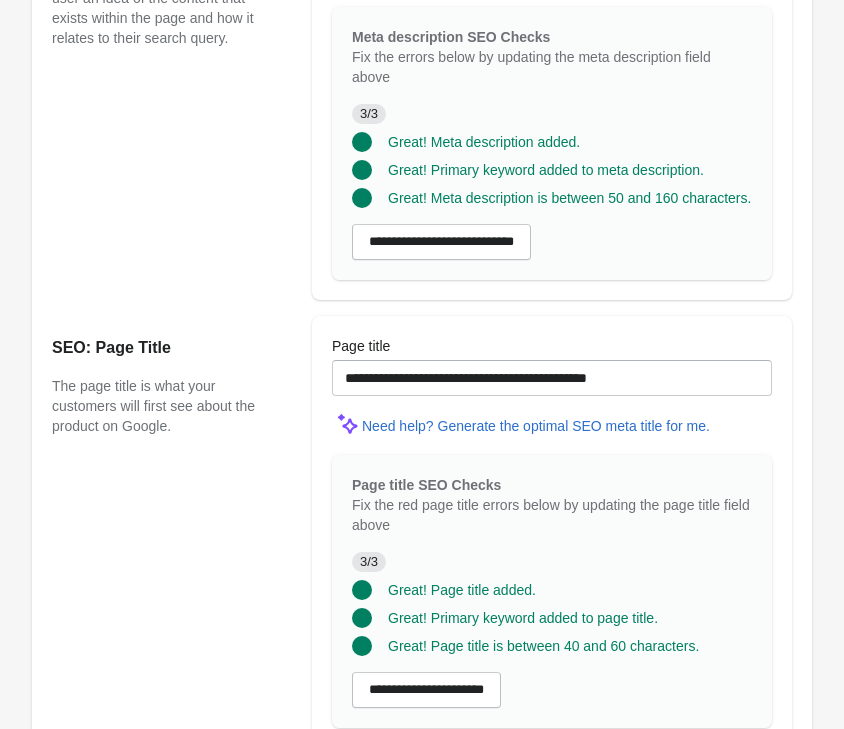 scroll, scrollTop: 1832, scrollLeft: 0, axis: vertical 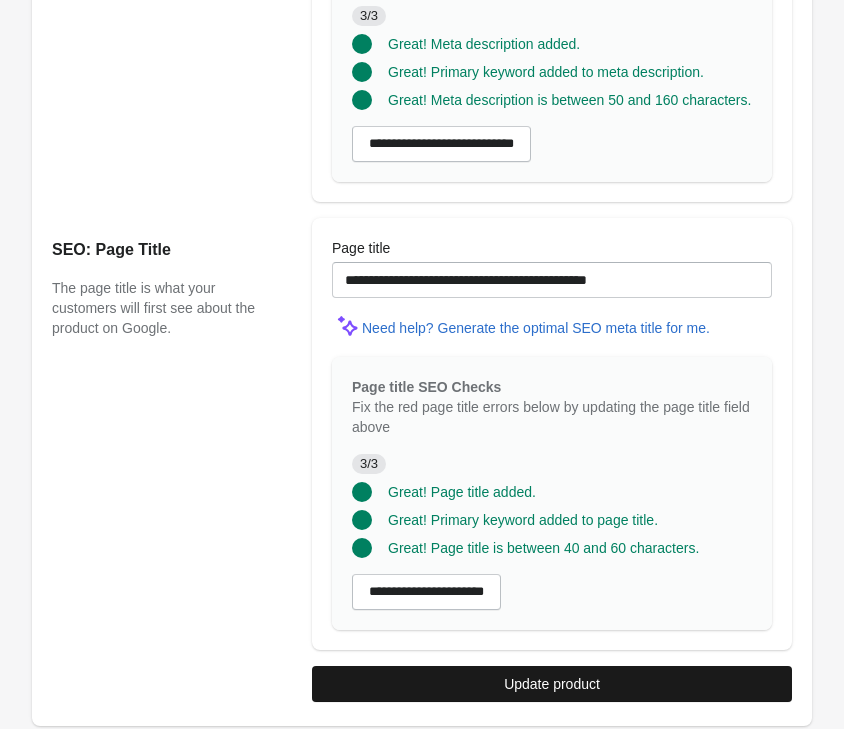 click on "Update product" at bounding box center [552, 684] 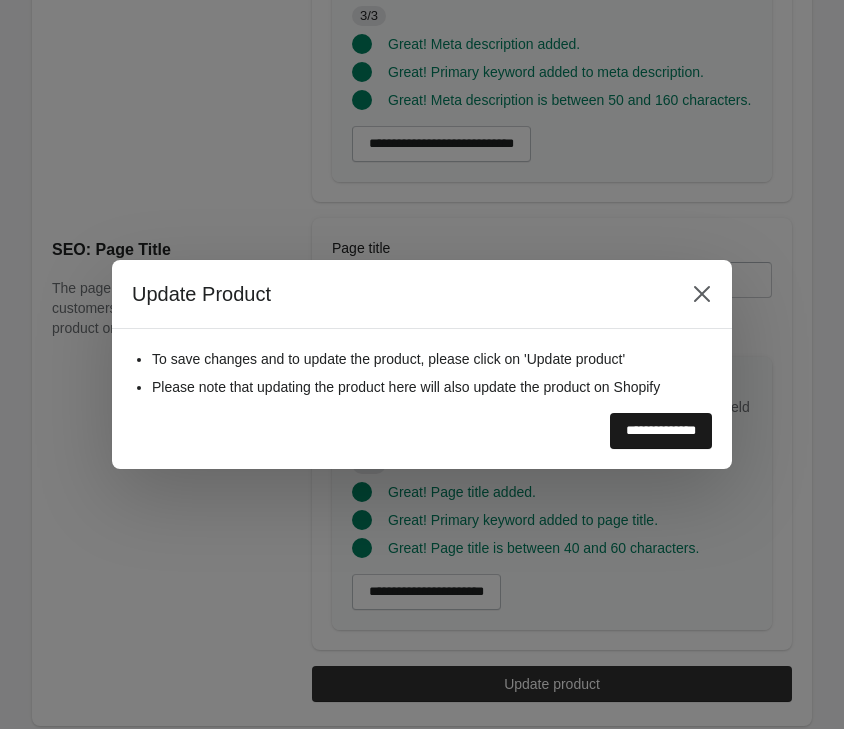 click on "**********" at bounding box center [661, 431] 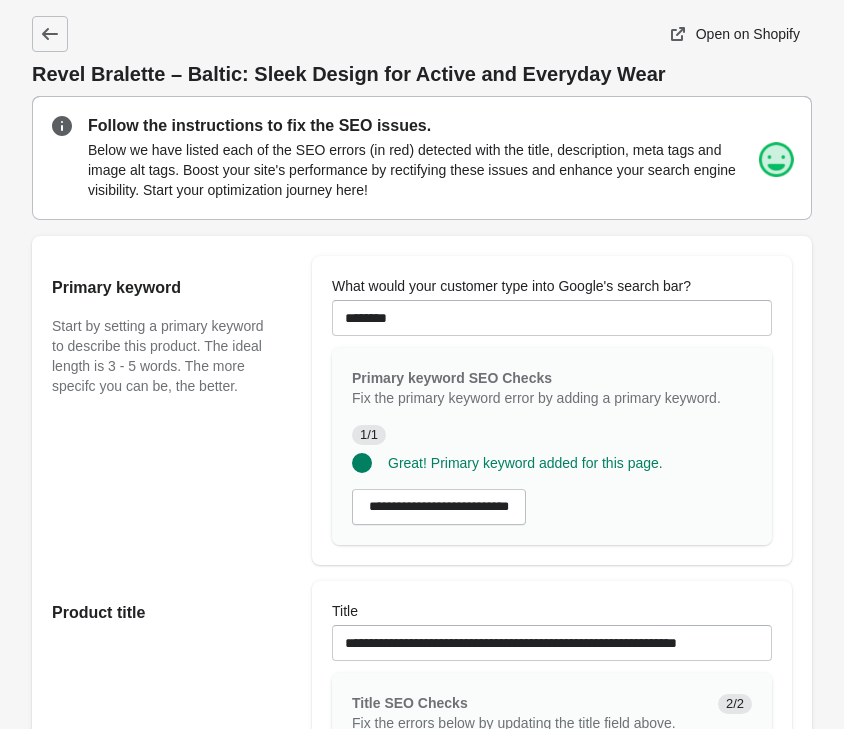 scroll, scrollTop: 0, scrollLeft: 0, axis: both 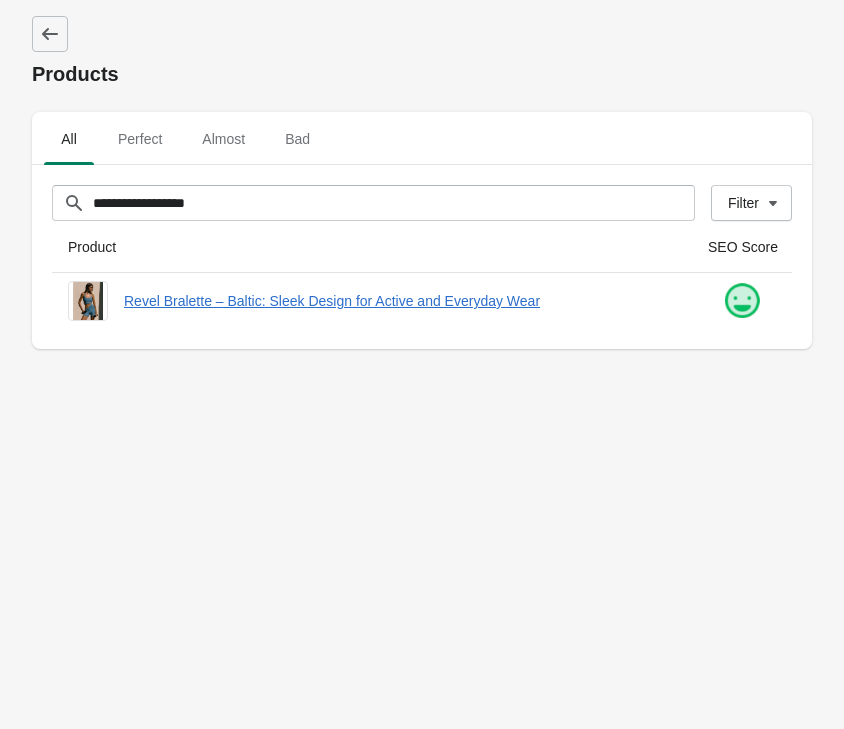 click on "**********" at bounding box center [422, 364] 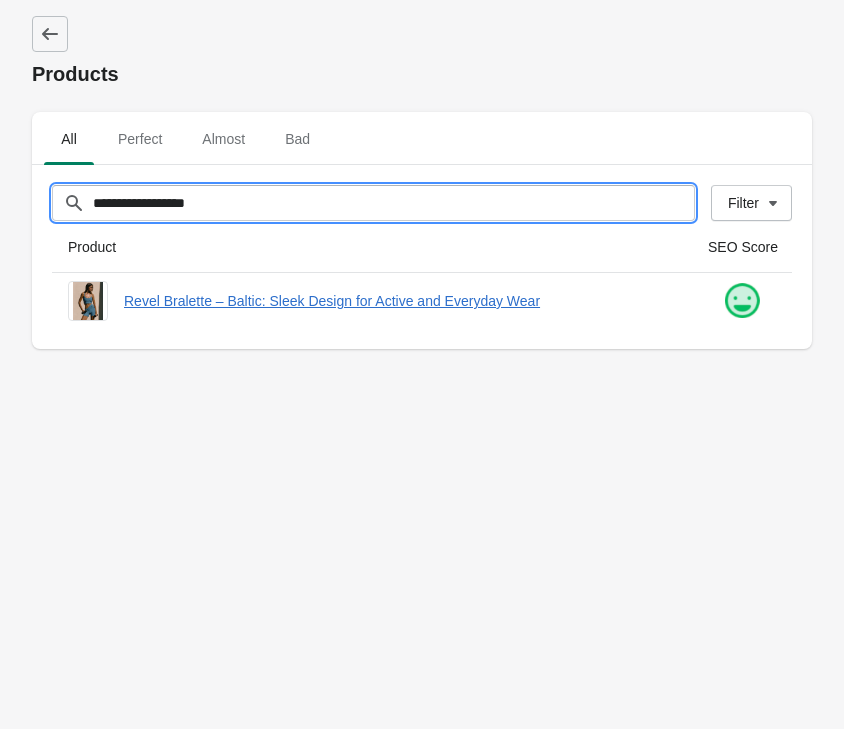 drag, startPoint x: 232, startPoint y: 191, endPoint x: -41, endPoint y: 176, distance: 273.41177 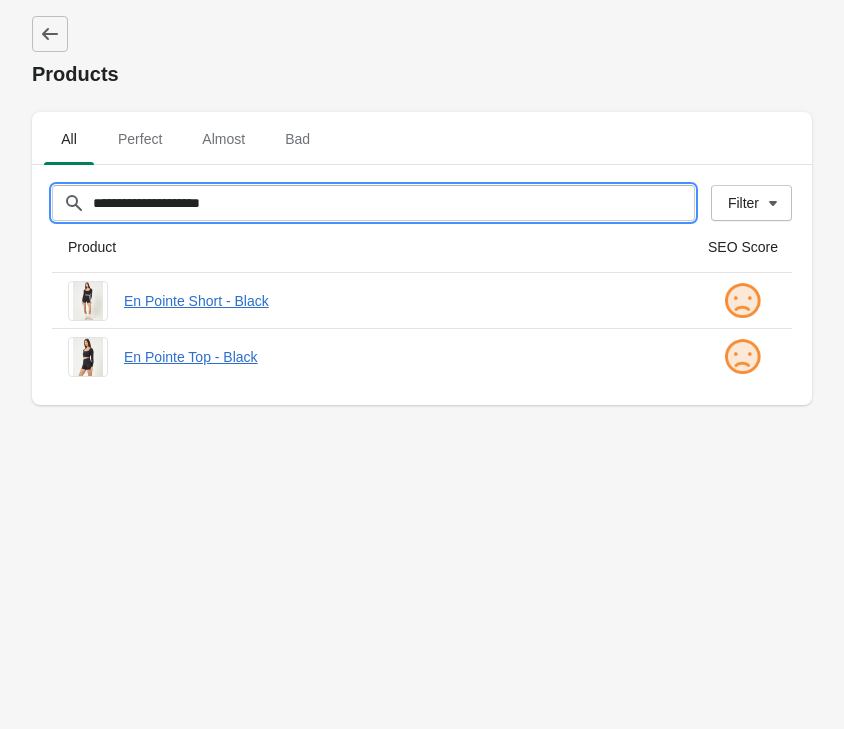 type on "**********" 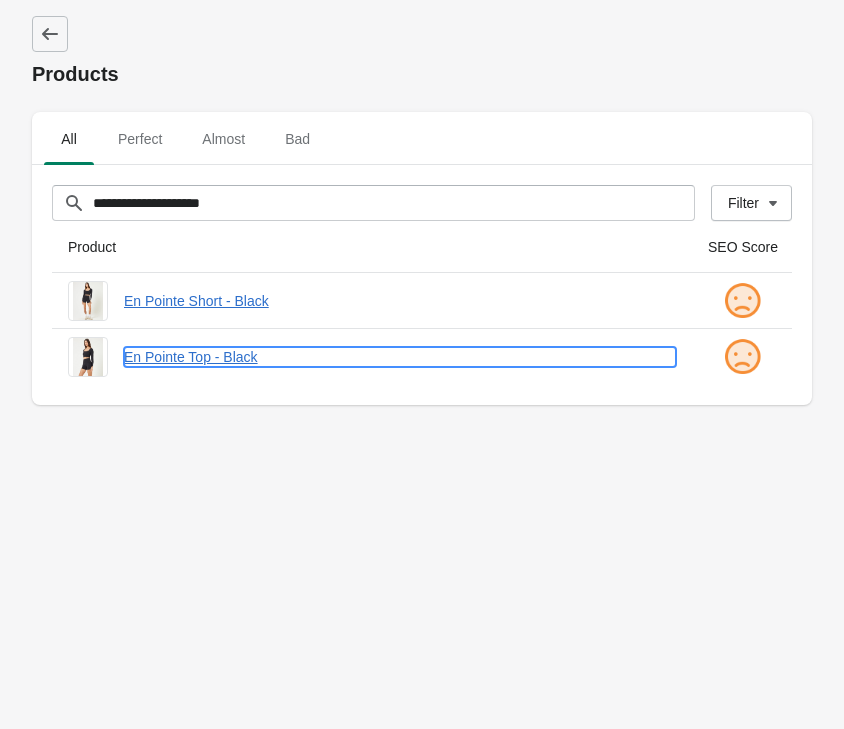 click on "En Pointe Top - Black" at bounding box center [400, 357] 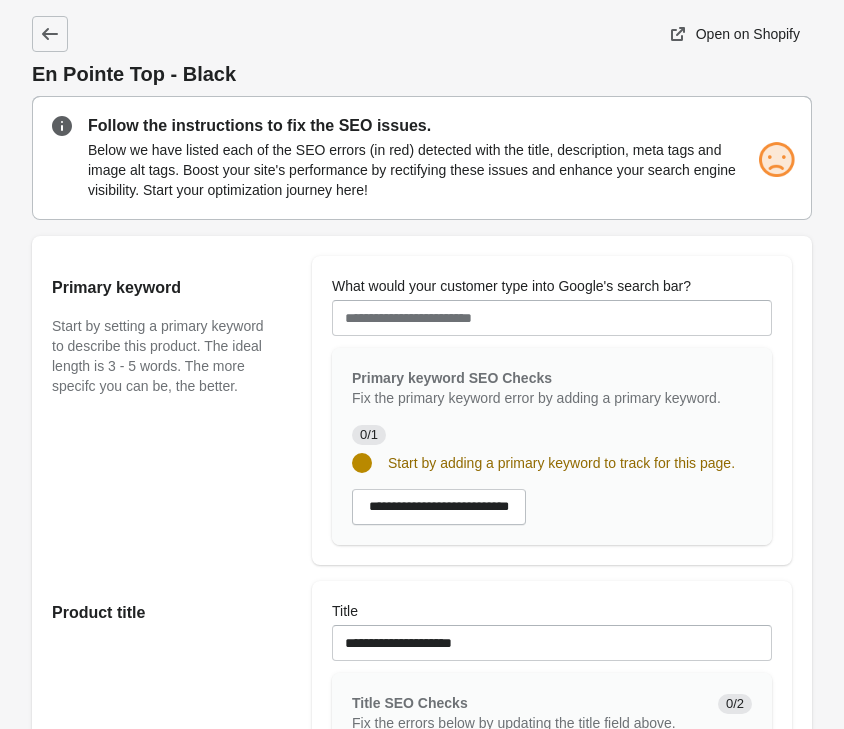 scroll, scrollTop: 0, scrollLeft: 0, axis: both 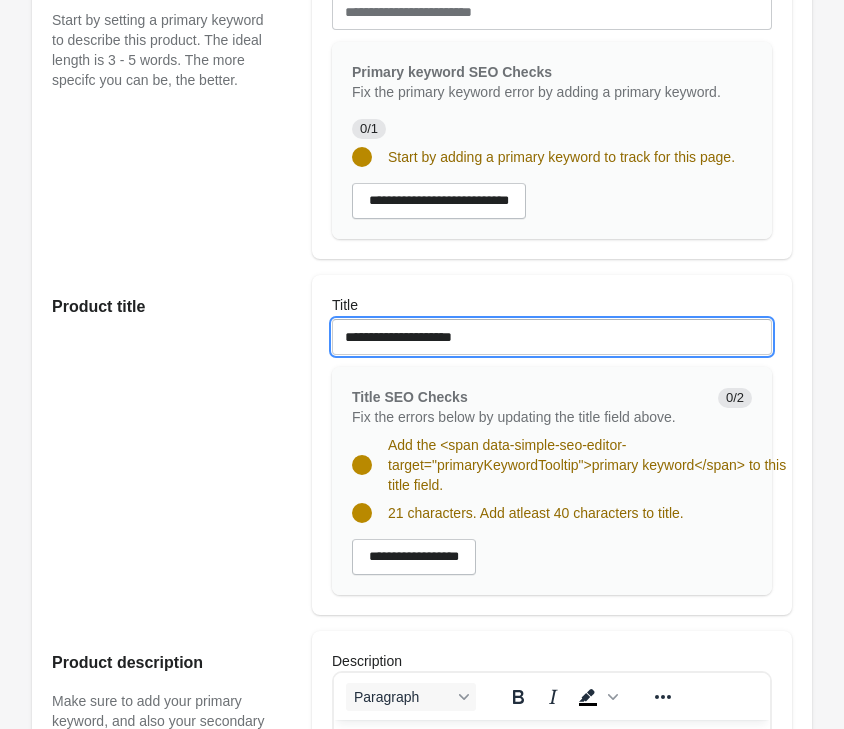 click on "**********" at bounding box center [552, 337] 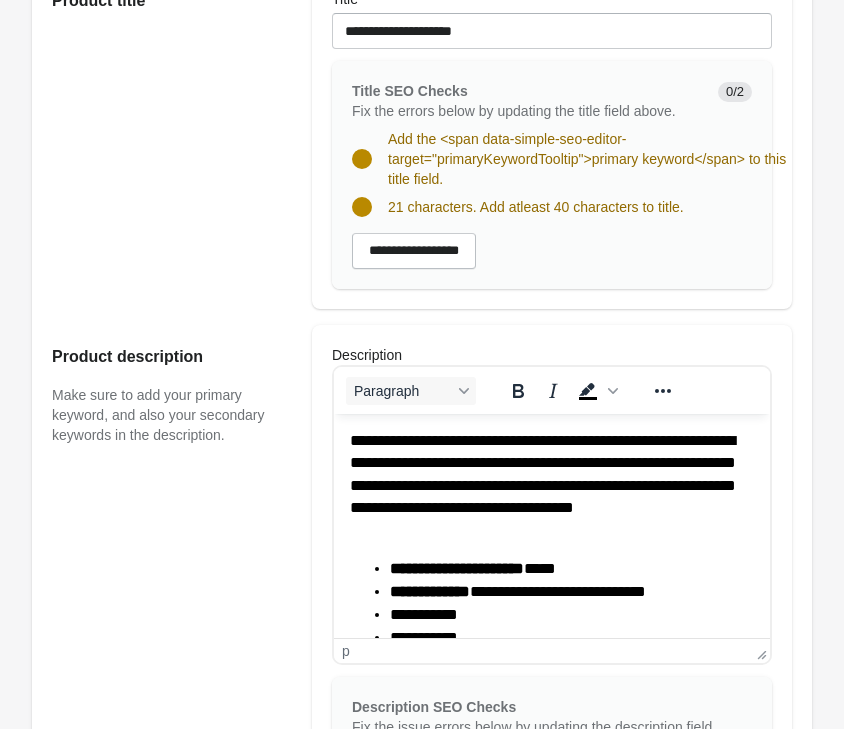 click on "**********" at bounding box center (552, 486) 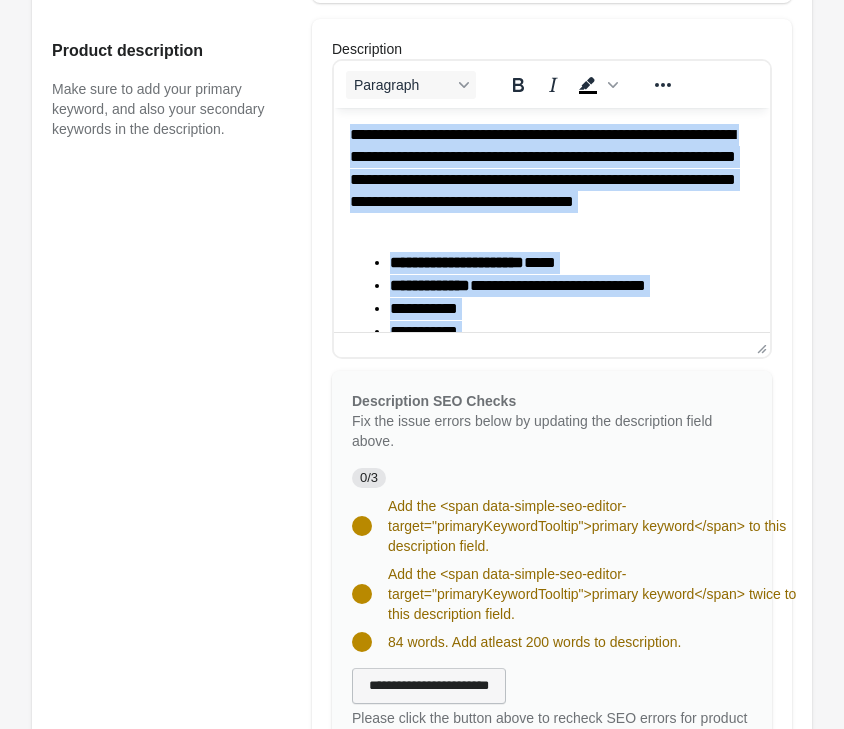 scroll, scrollTop: 1122, scrollLeft: 0, axis: vertical 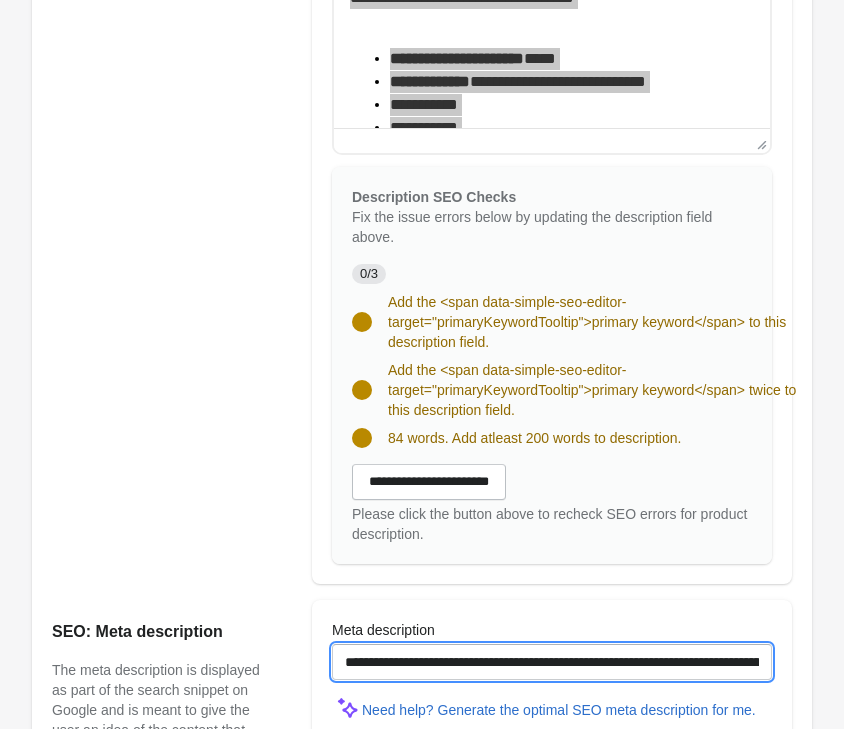 click on "**********" at bounding box center (552, 662) 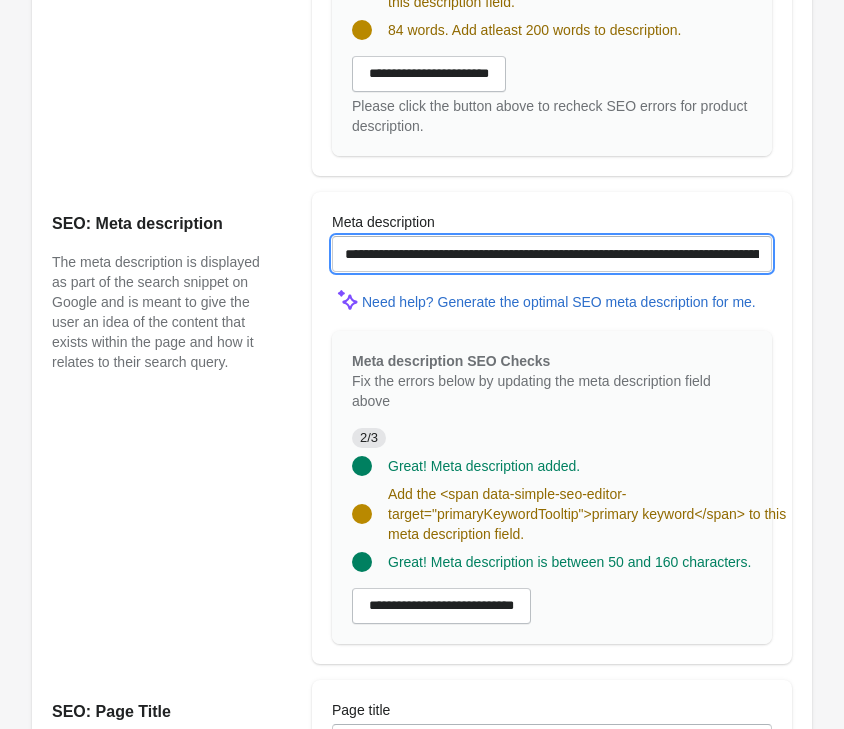 scroll, scrollTop: 1836, scrollLeft: 0, axis: vertical 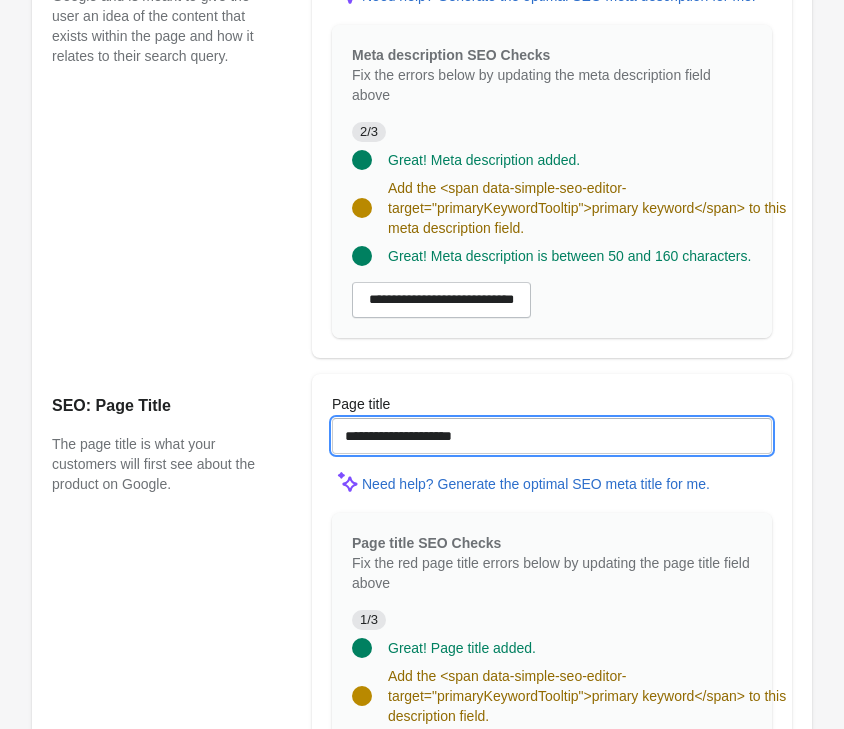click on "**********" at bounding box center (552, 436) 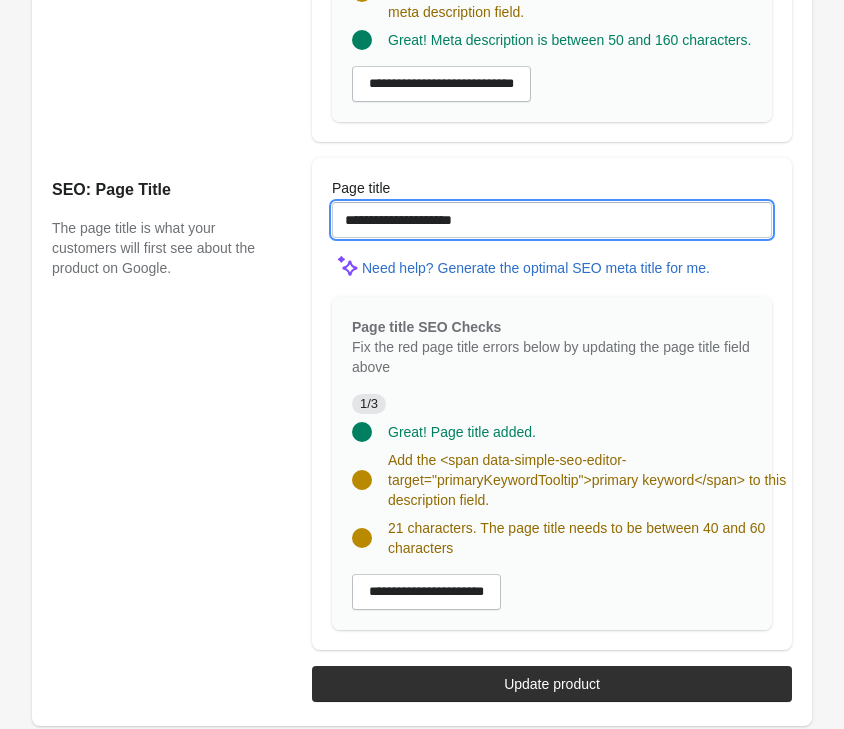 scroll, scrollTop: 1746, scrollLeft: 0, axis: vertical 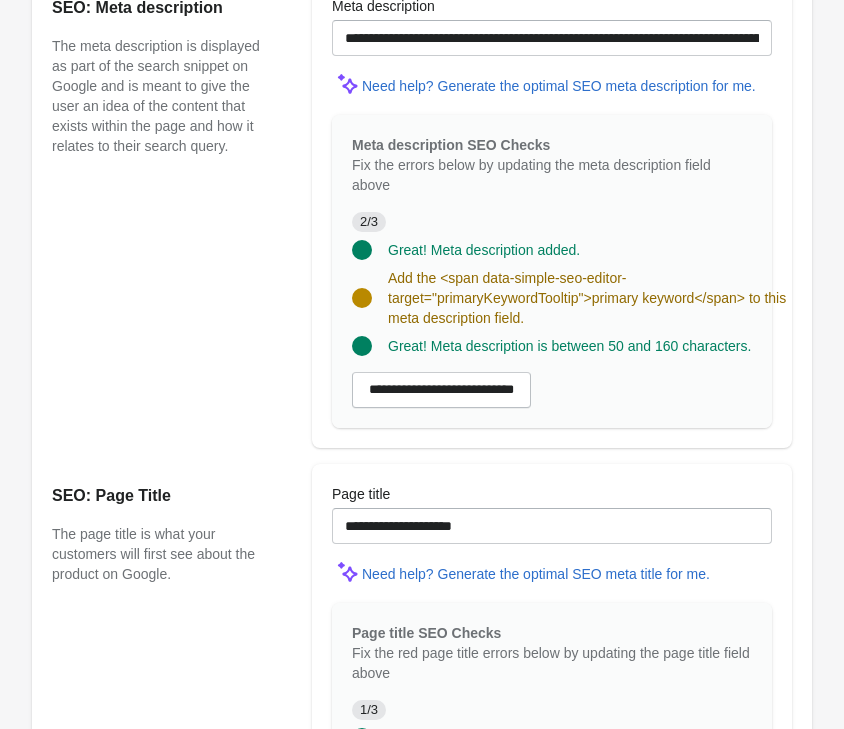 click on "SEO: Meta description
The meta description is displayed as part of the search snippet on Google and is meant to give the user an idea of the content that exists within the page and how it relates to their search query." at bounding box center (172, 212) 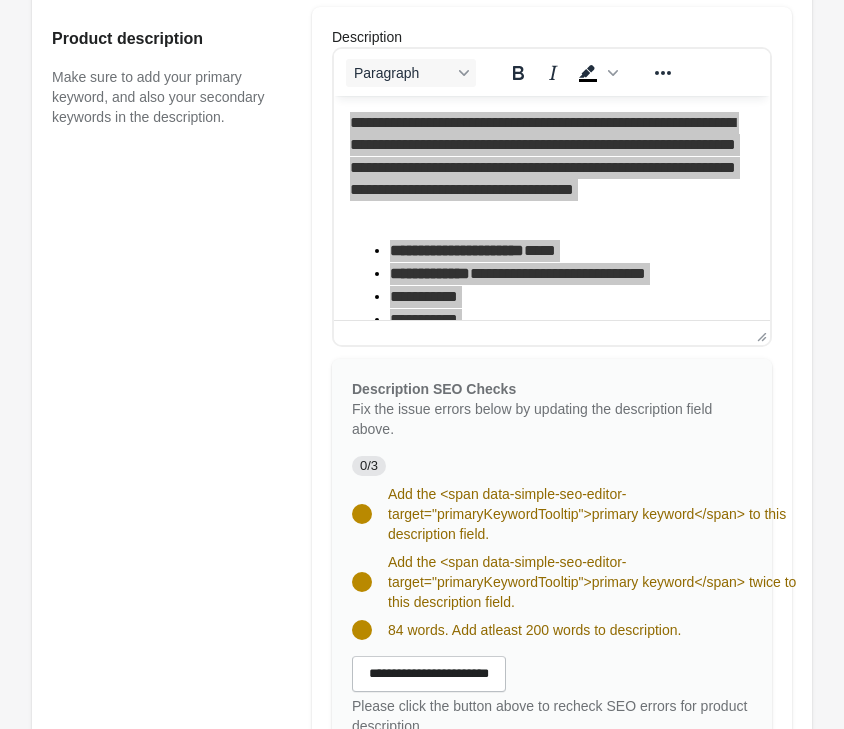scroll, scrollTop: 726, scrollLeft: 0, axis: vertical 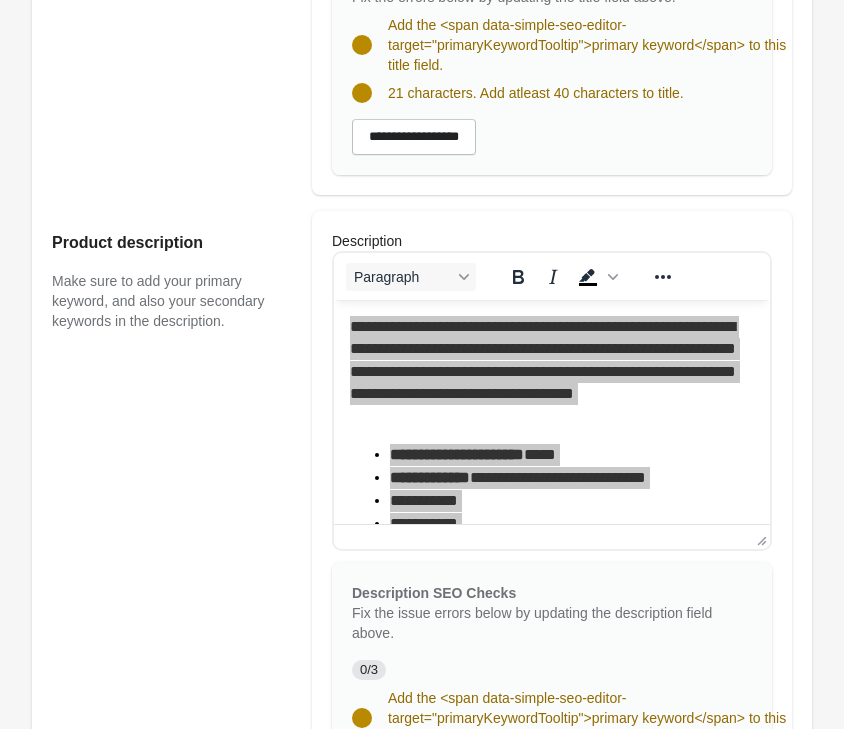 click on "Product description
Make sure to add your primary keyword, and also your secondary keywords in the description." at bounding box center [172, 595] 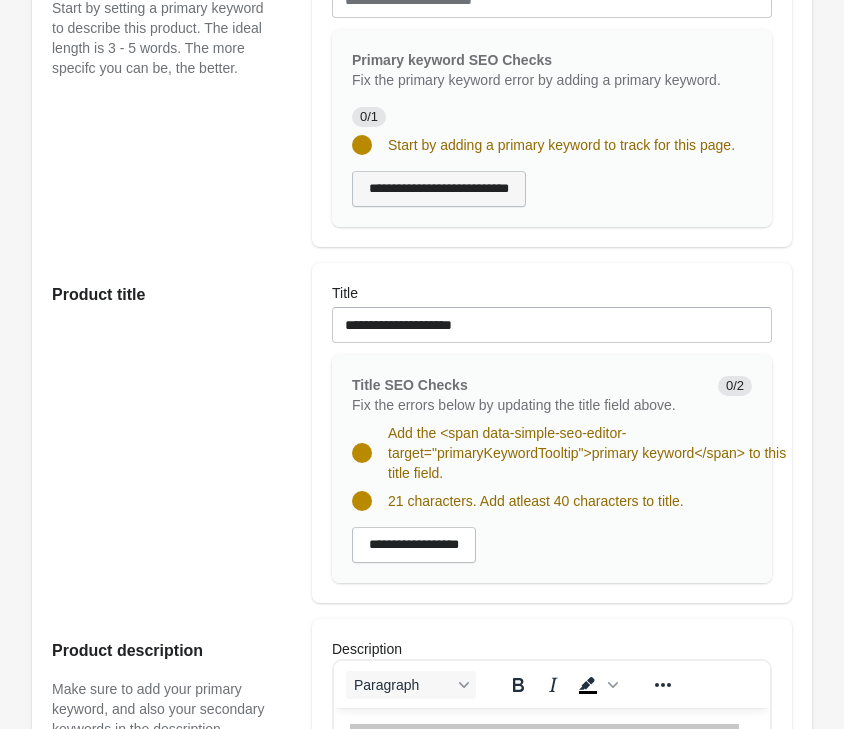 scroll, scrollTop: 0, scrollLeft: 0, axis: both 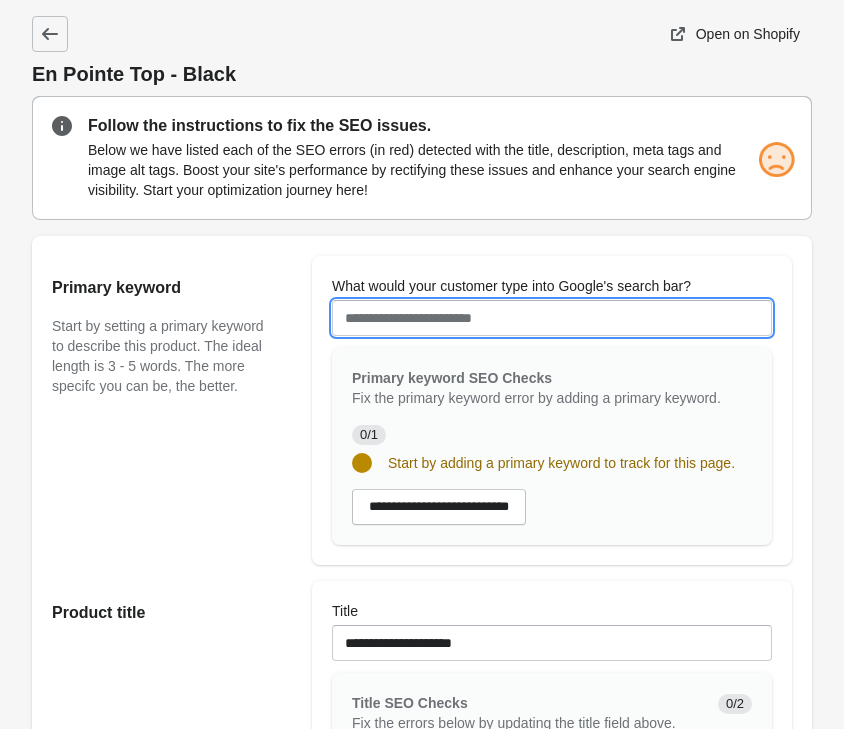 click on "What would your customer type into Google's search bar?" at bounding box center [552, 318] 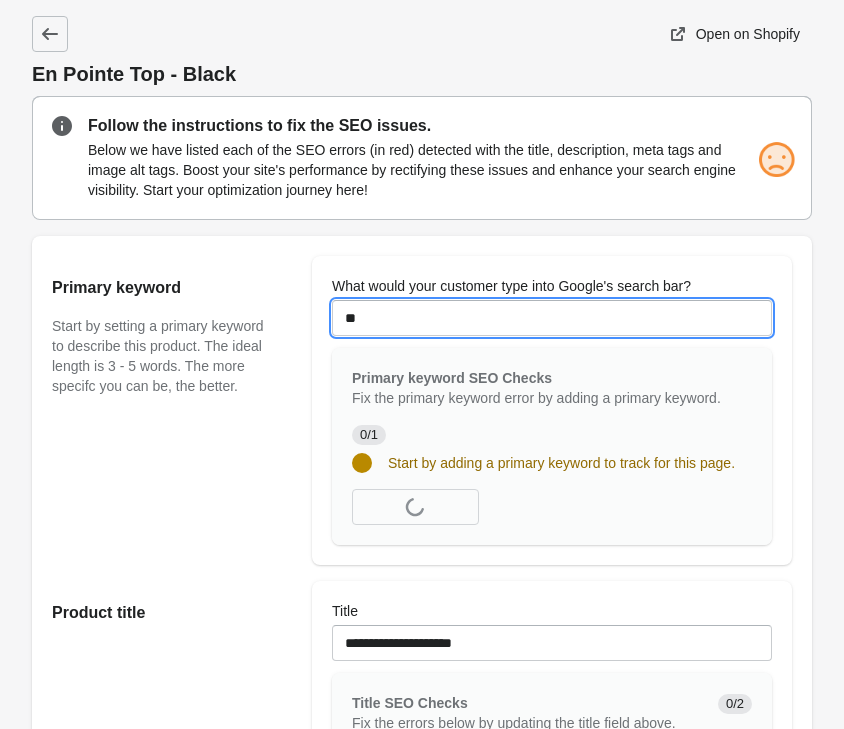 type on "*" 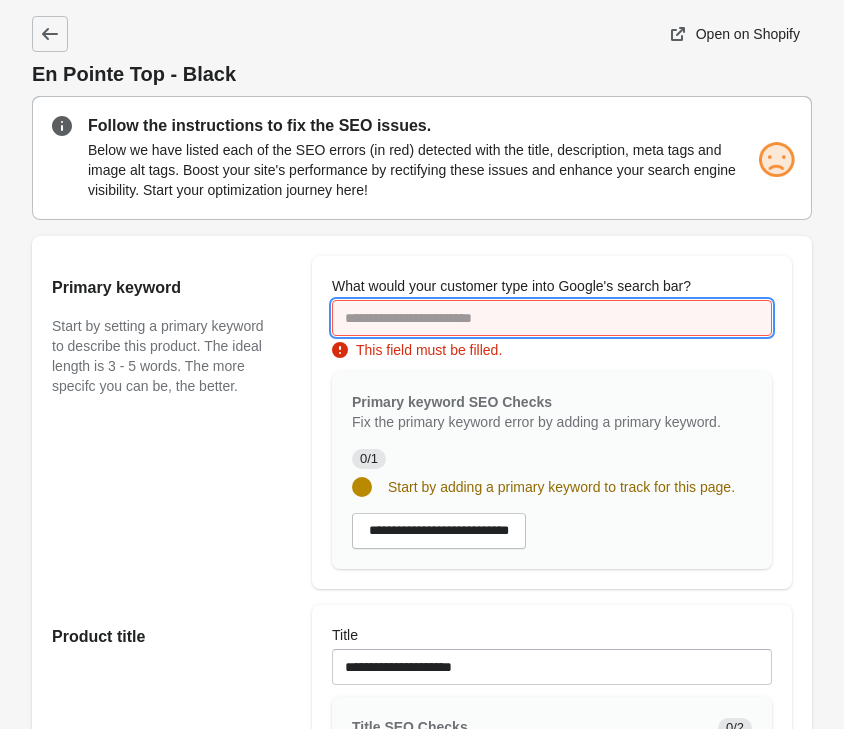 paste on "**********" 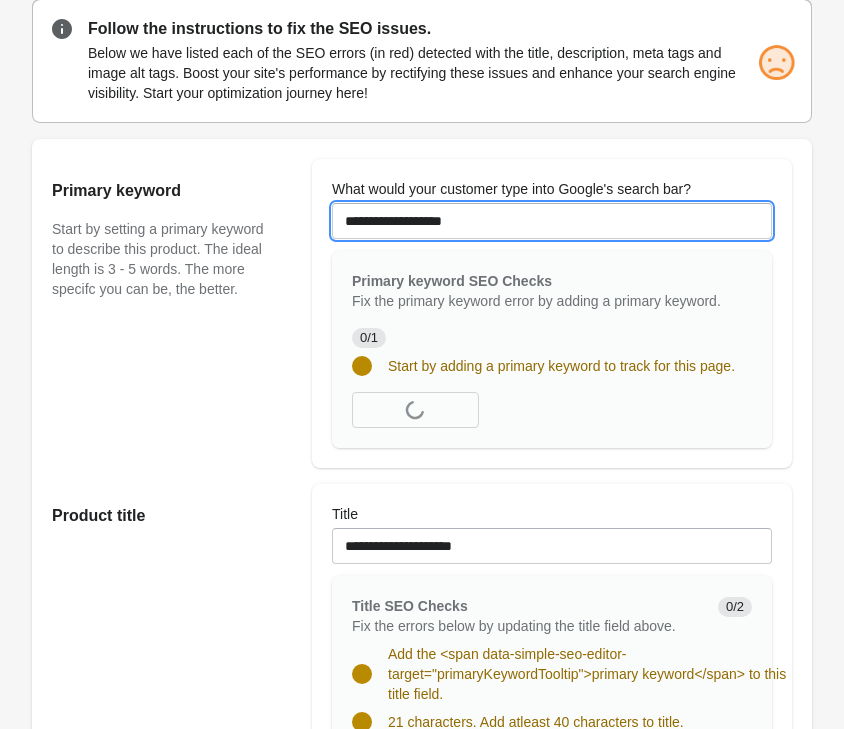 scroll, scrollTop: 306, scrollLeft: 0, axis: vertical 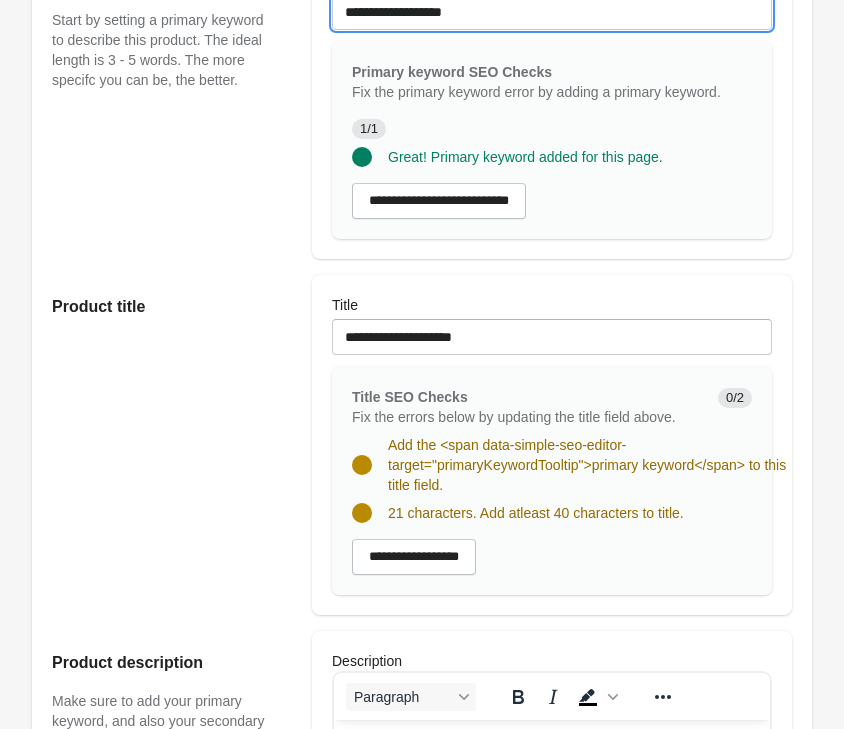 type on "**********" 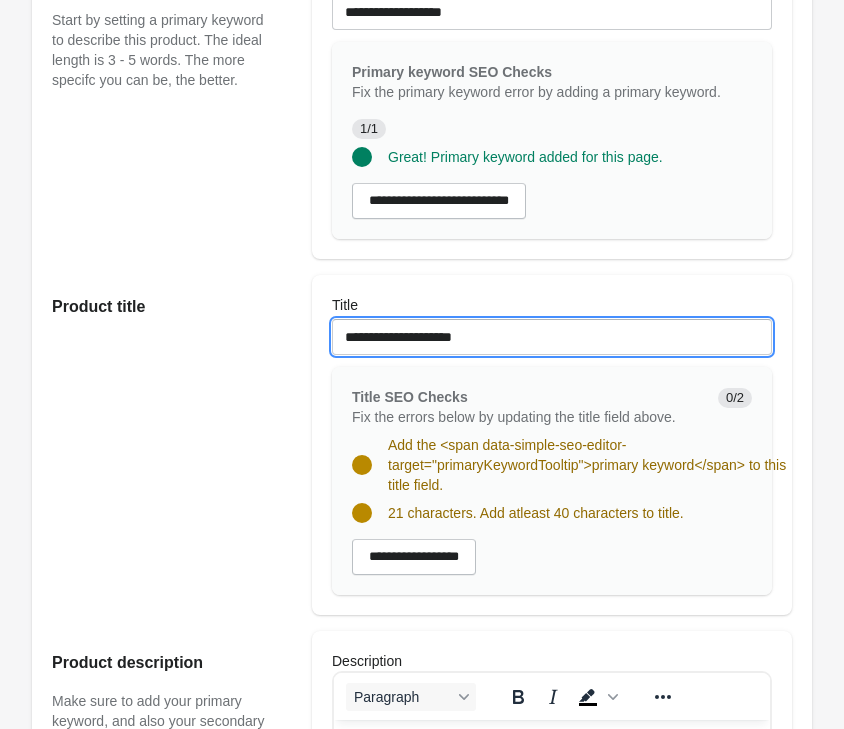 click on "**********" at bounding box center (552, 337) 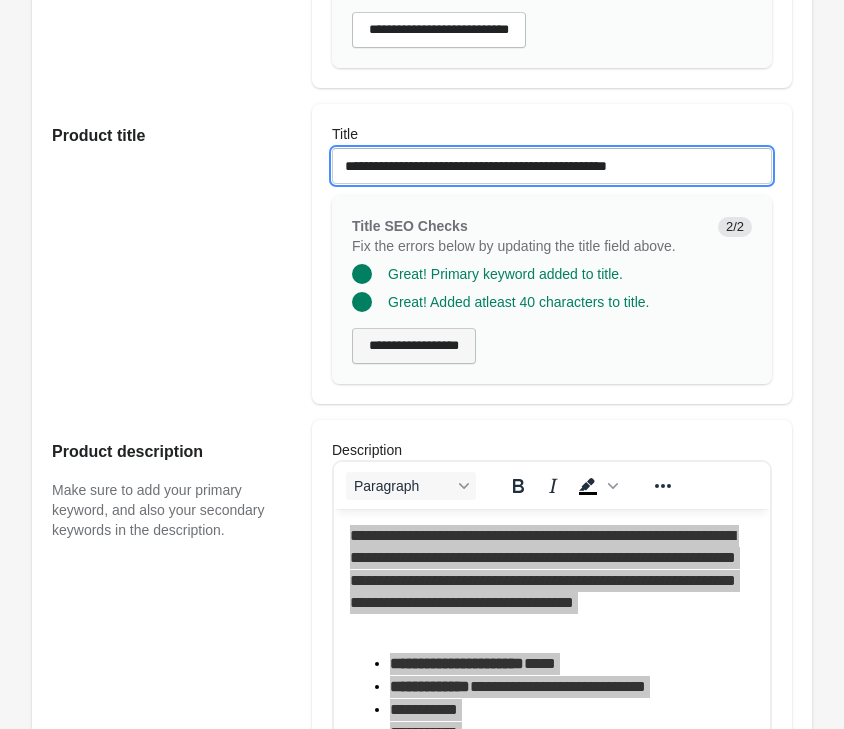 scroll, scrollTop: 510, scrollLeft: 0, axis: vertical 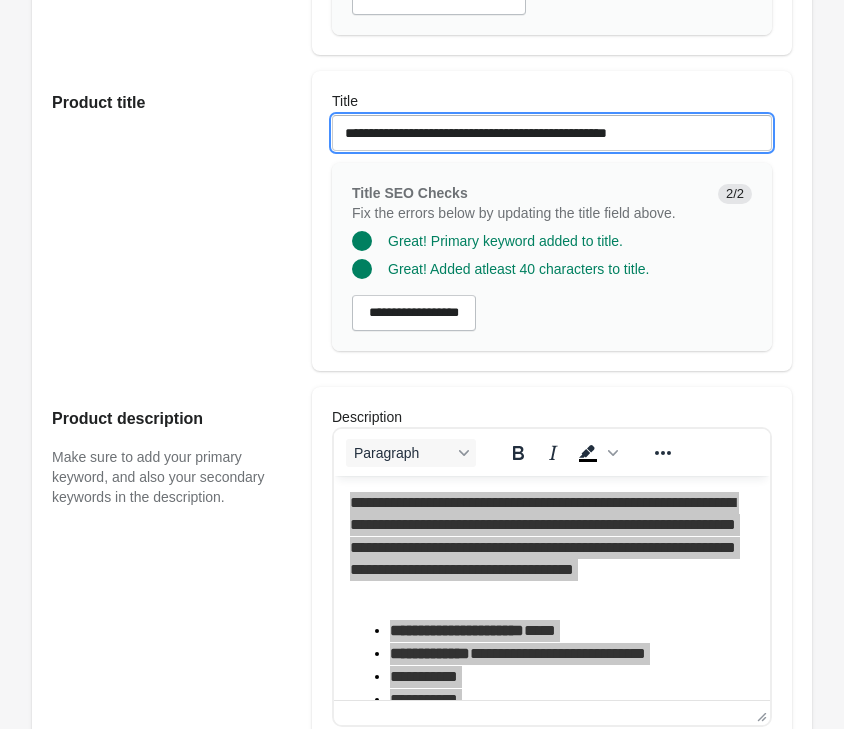 type on "**********" 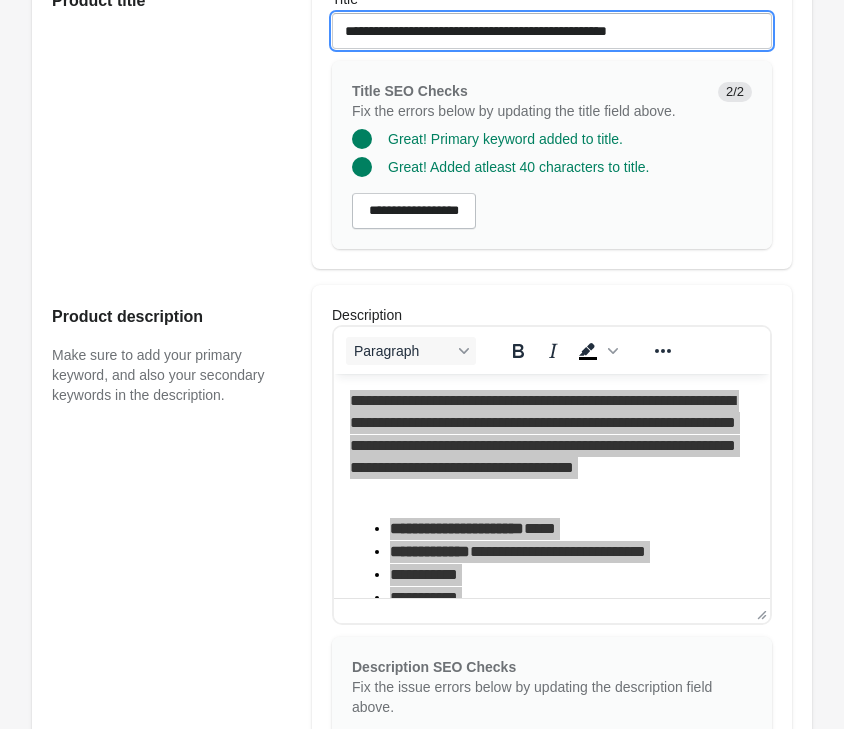 scroll, scrollTop: 918, scrollLeft: 0, axis: vertical 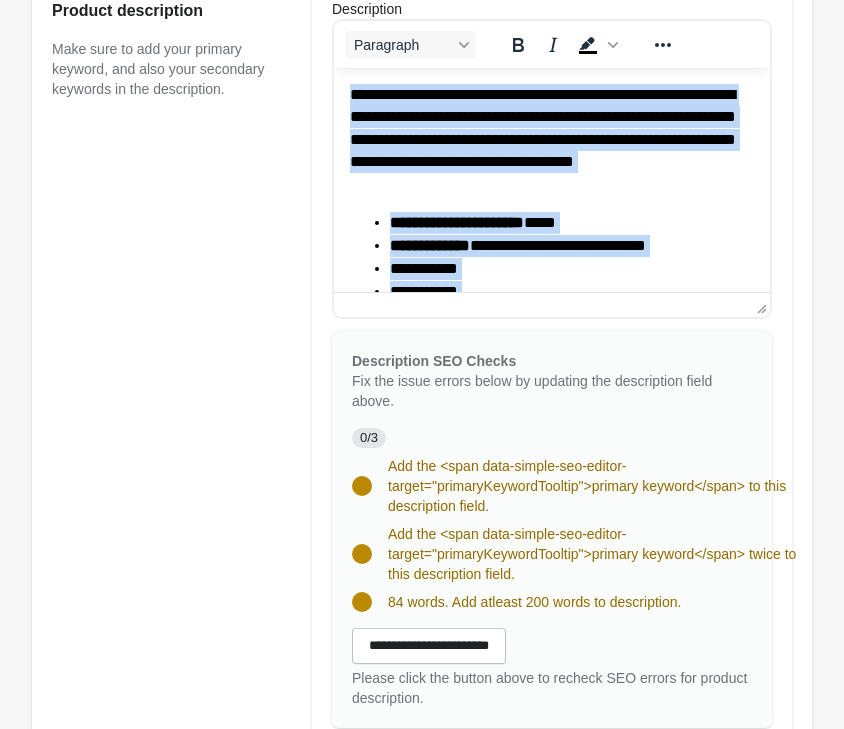 click on "**********" at bounding box center [572, 223] 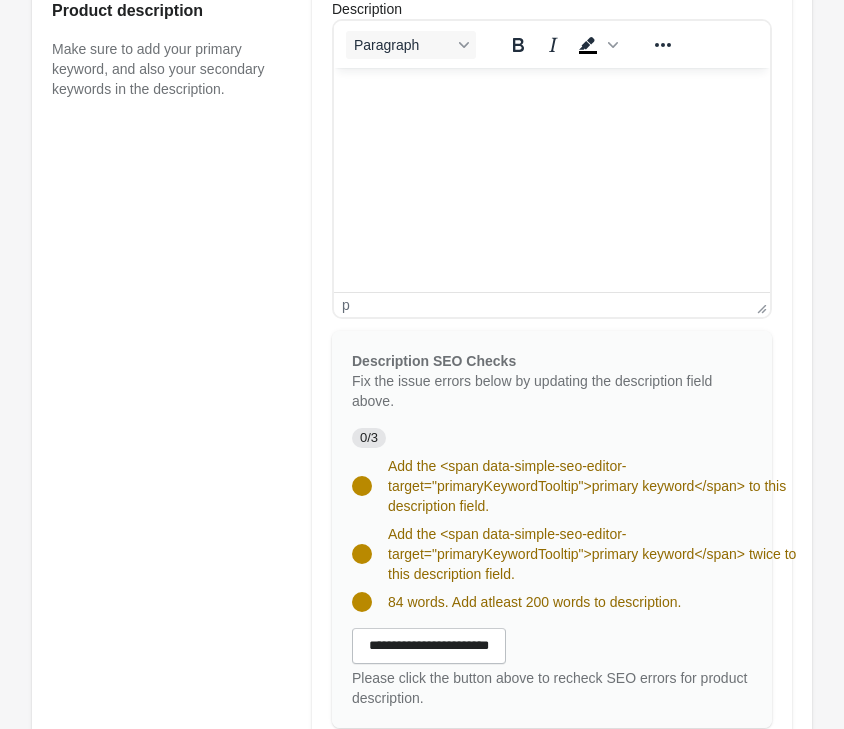 scroll, scrollTop: 608, scrollLeft: 0, axis: vertical 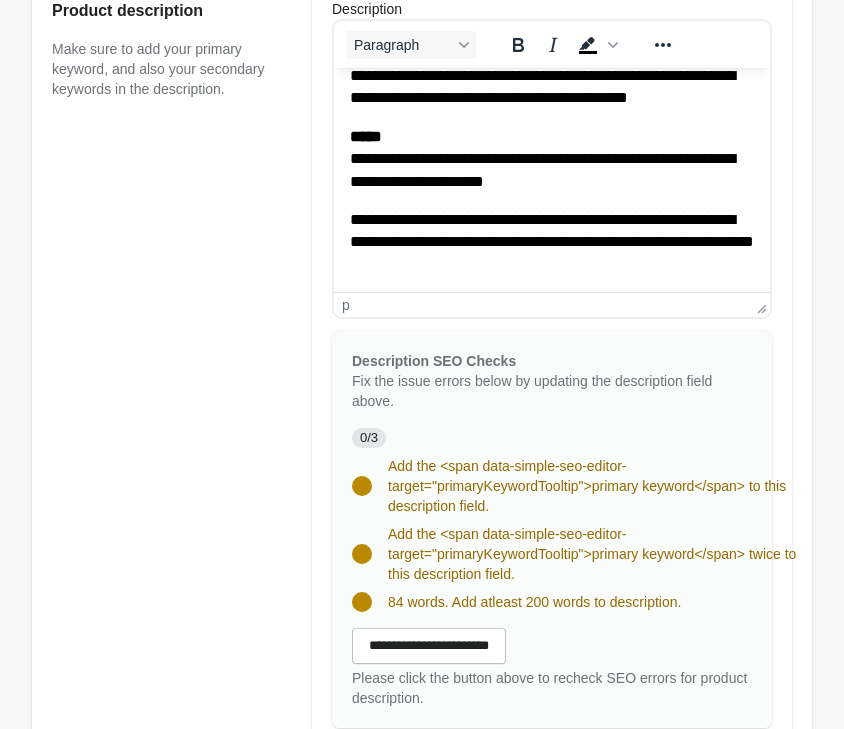 click on "**********" at bounding box center (552, 668) 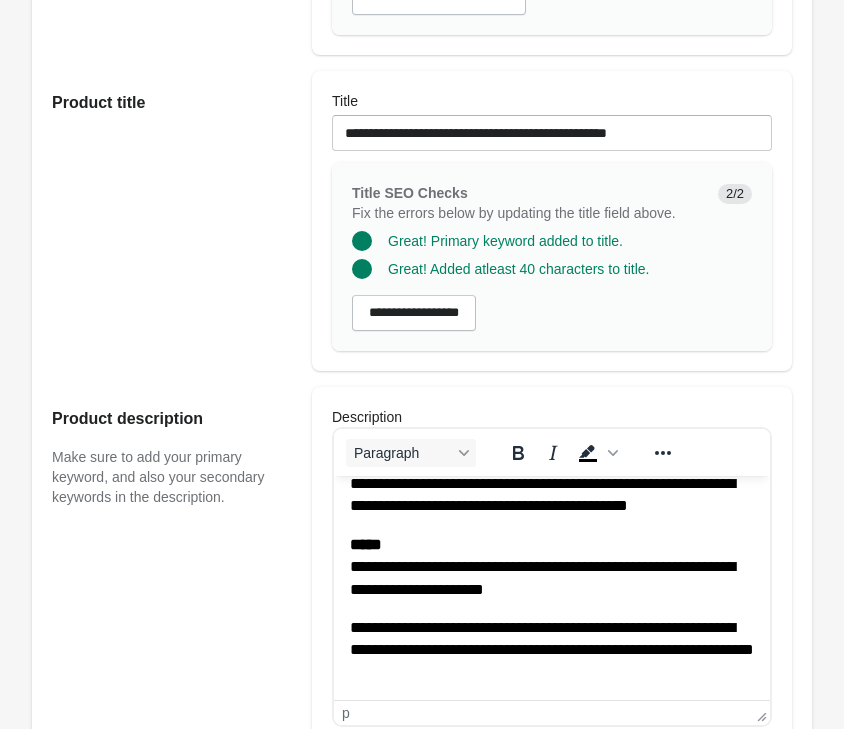 scroll, scrollTop: 204, scrollLeft: 0, axis: vertical 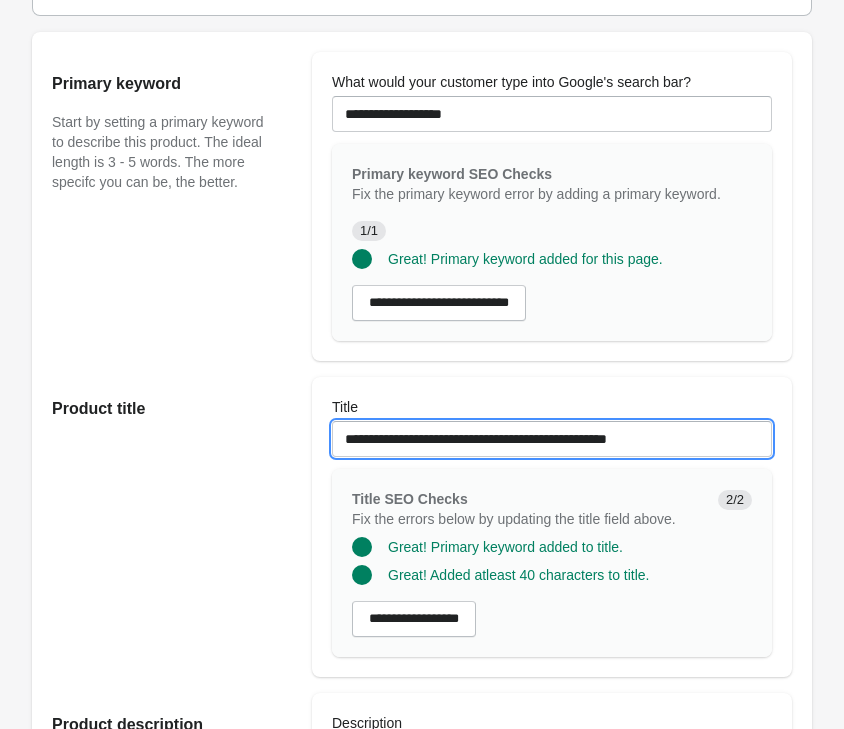 click on "**********" at bounding box center (552, 439) 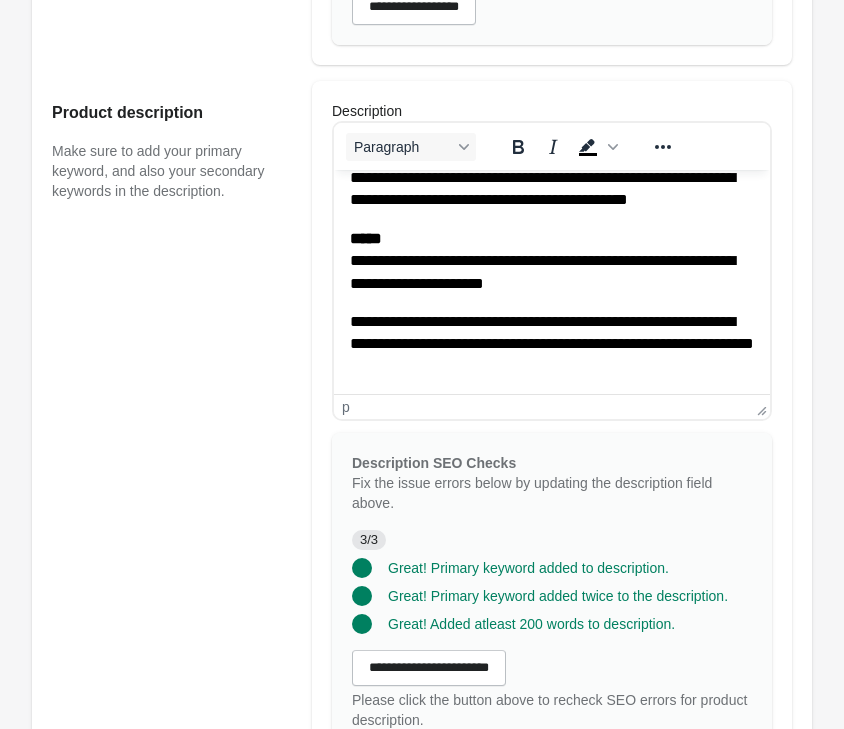 scroll, scrollTop: 1224, scrollLeft: 0, axis: vertical 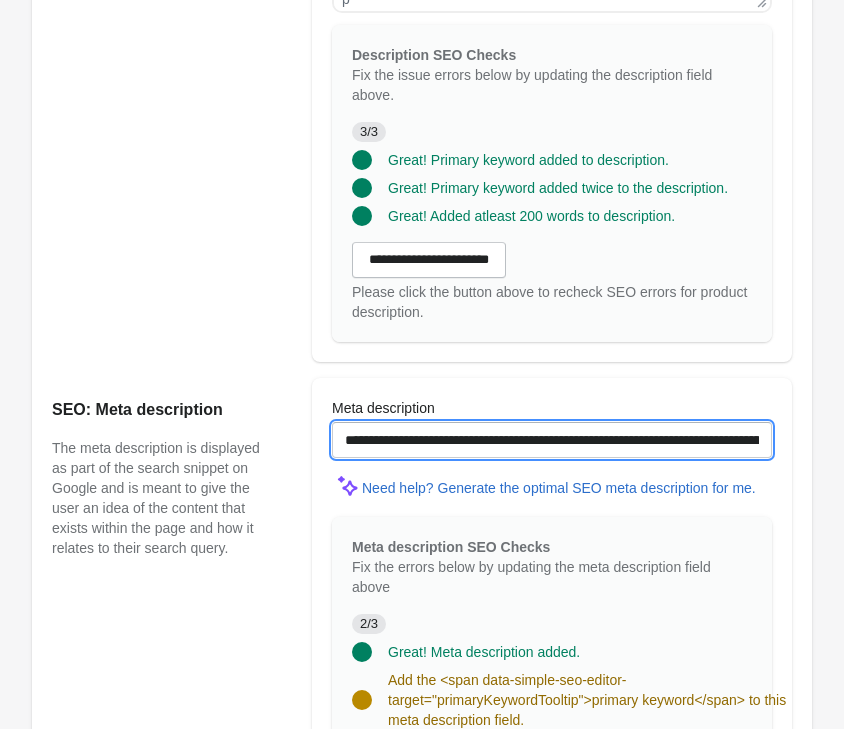 click on "**********" at bounding box center [552, 440] 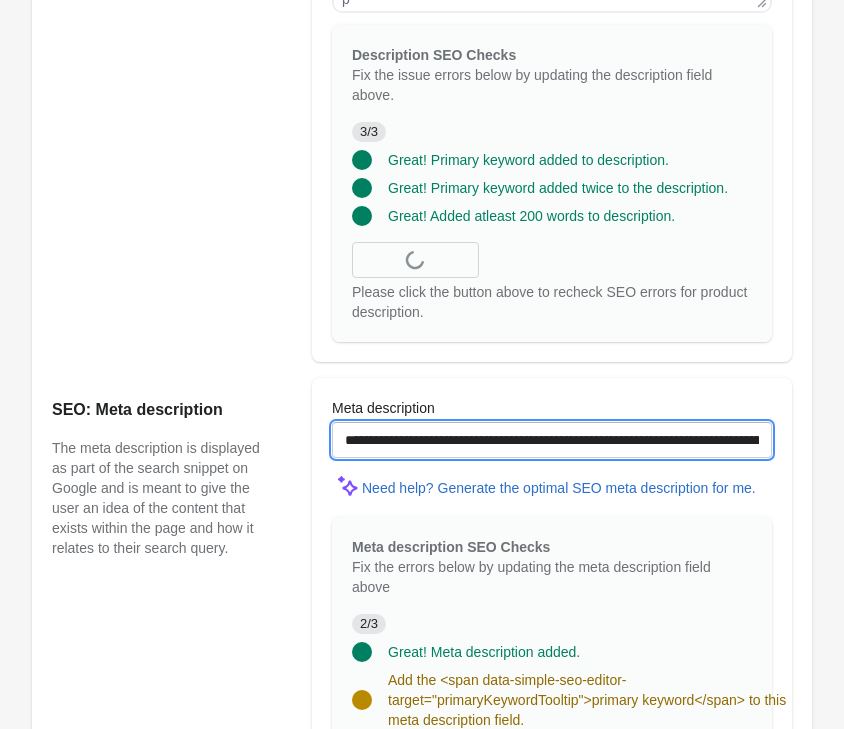 paste on "**********" 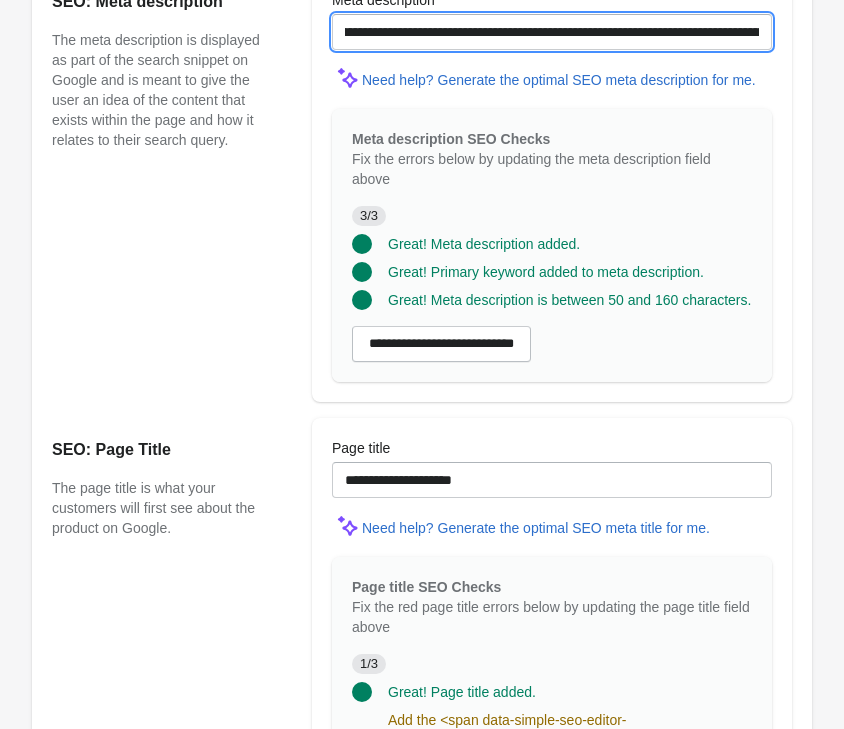 scroll, scrollTop: 1836, scrollLeft: 0, axis: vertical 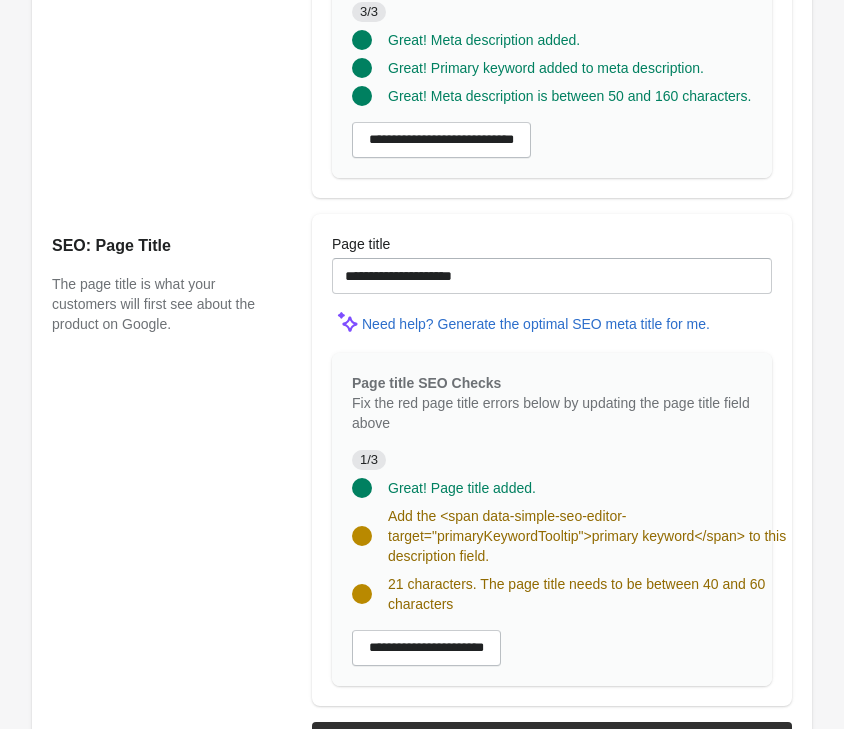 type on "**********" 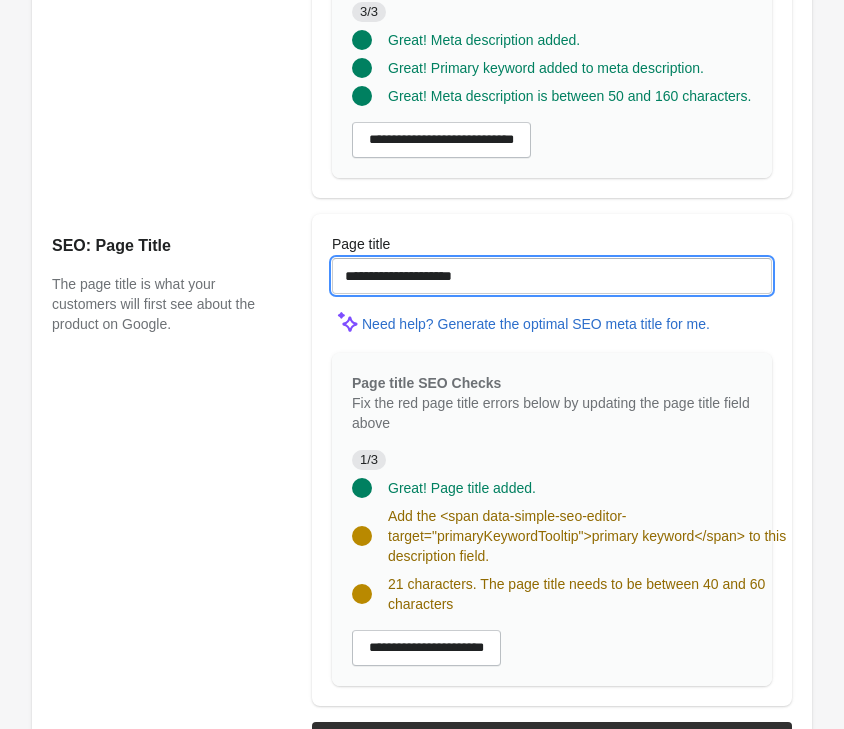 drag, startPoint x: 511, startPoint y: 271, endPoint x: 148, endPoint y: 252, distance: 363.49692 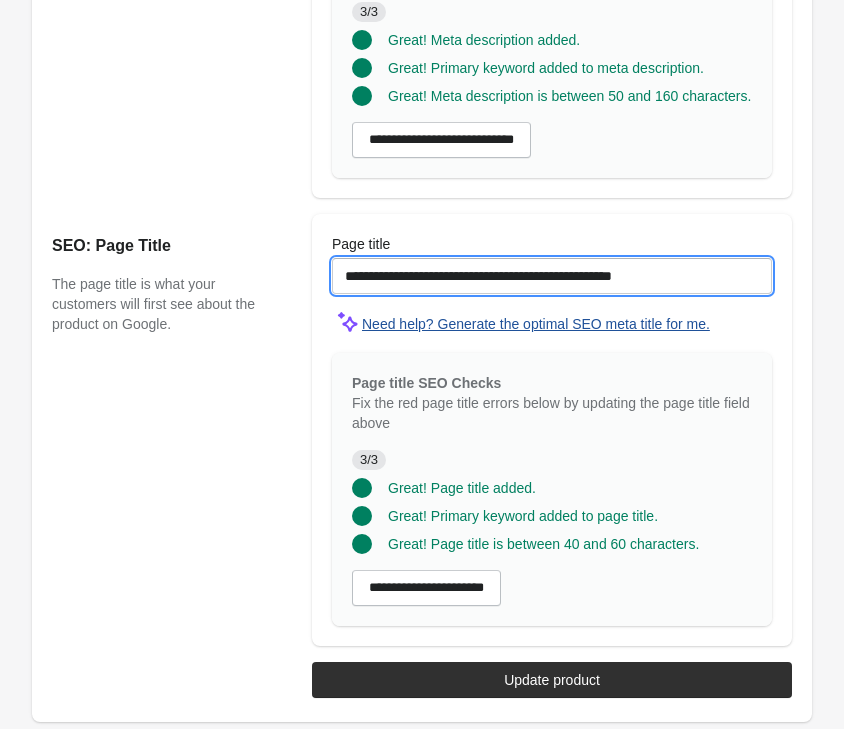 scroll, scrollTop: 1832, scrollLeft: 0, axis: vertical 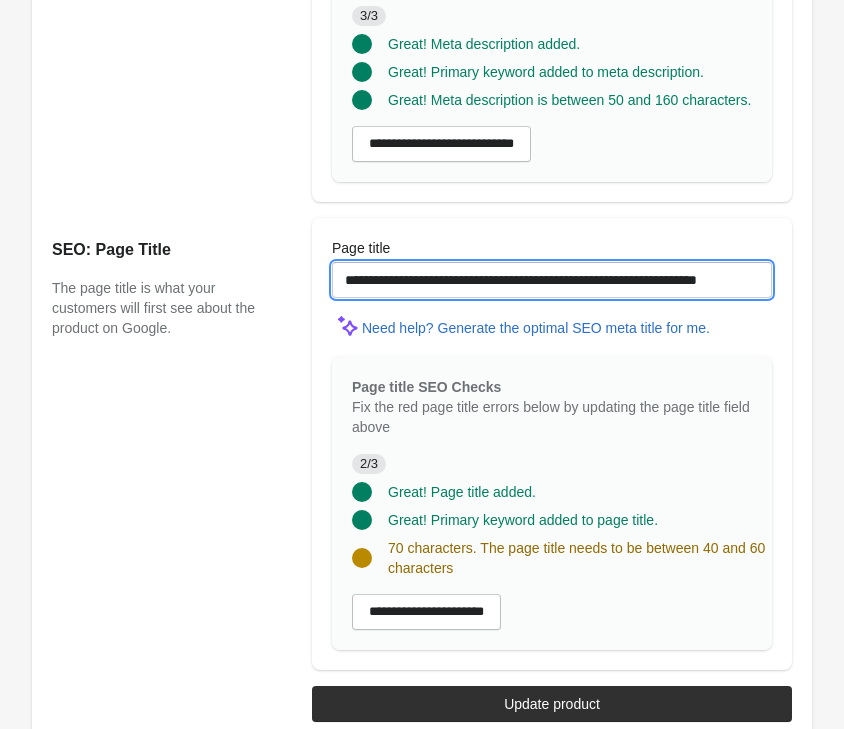 drag, startPoint x: 397, startPoint y: 269, endPoint x: 136, endPoint y: 246, distance: 262.01144 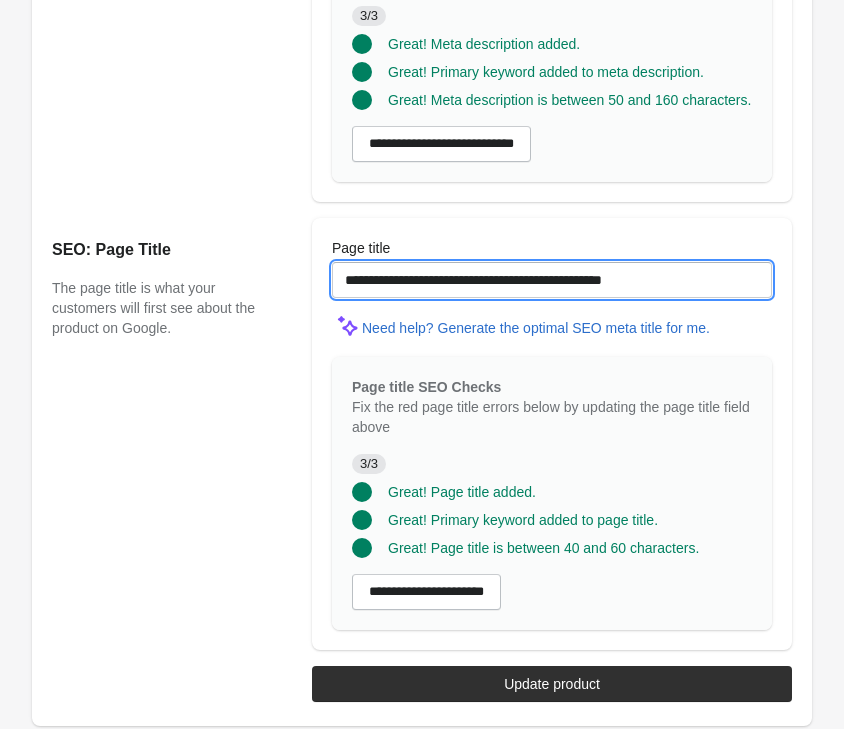 type on "**********" 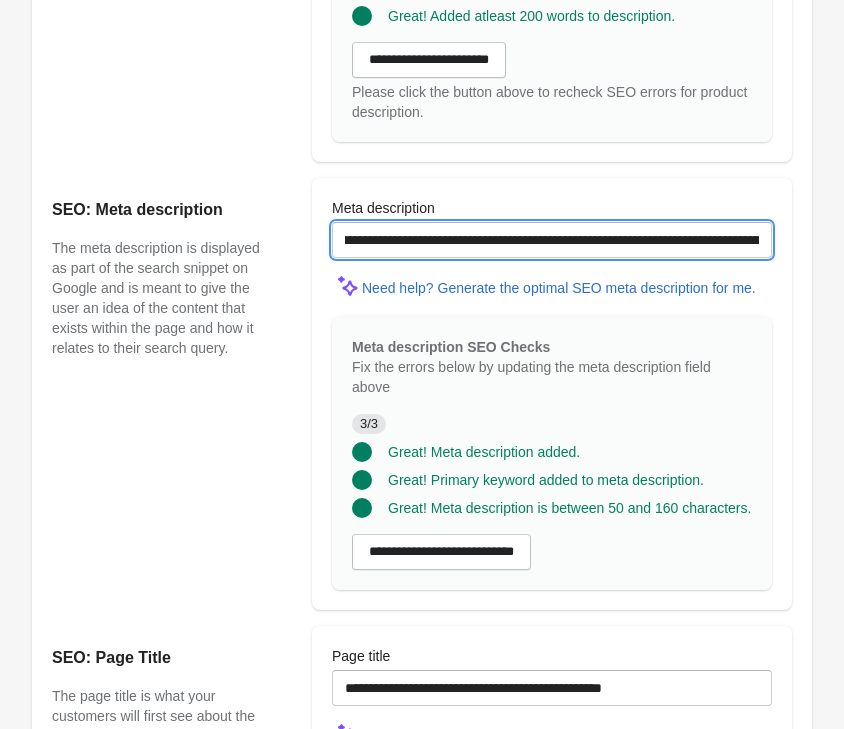 click on "**********" at bounding box center [552, 240] 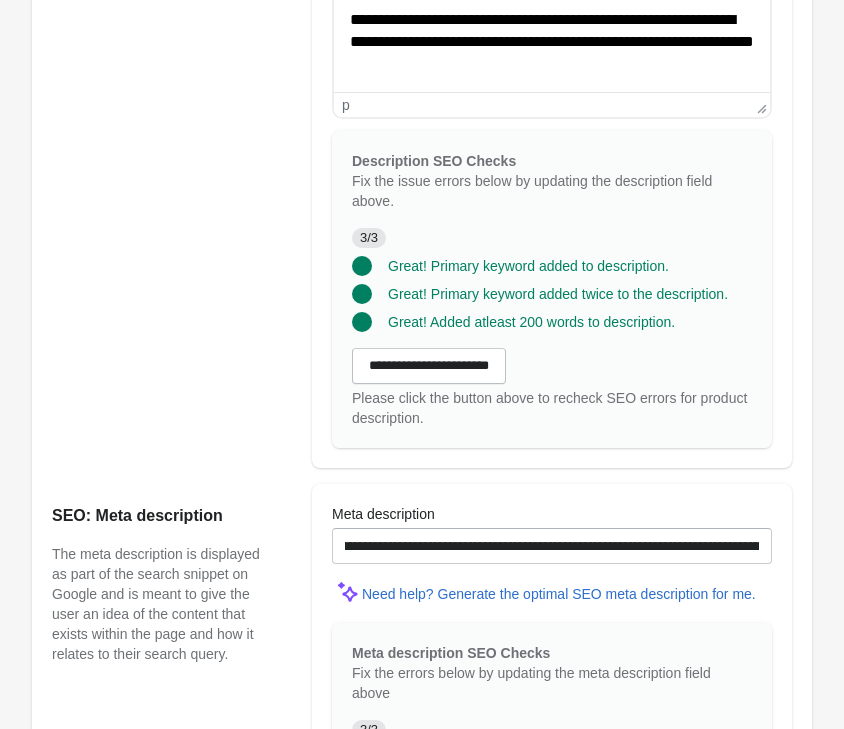 click on "**********" at bounding box center (552, -311) 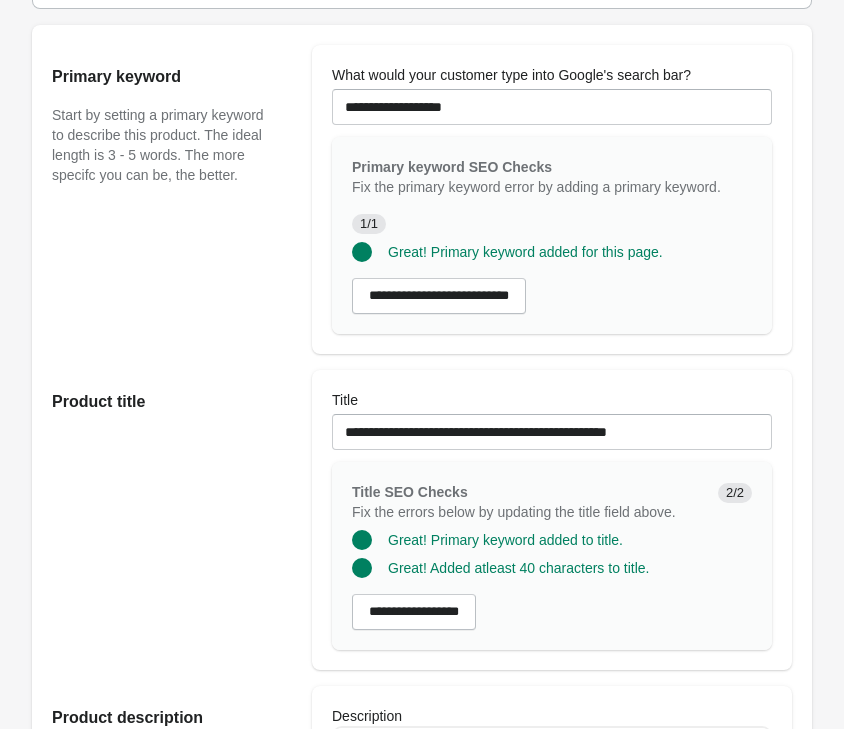 scroll, scrollTop: 200, scrollLeft: 0, axis: vertical 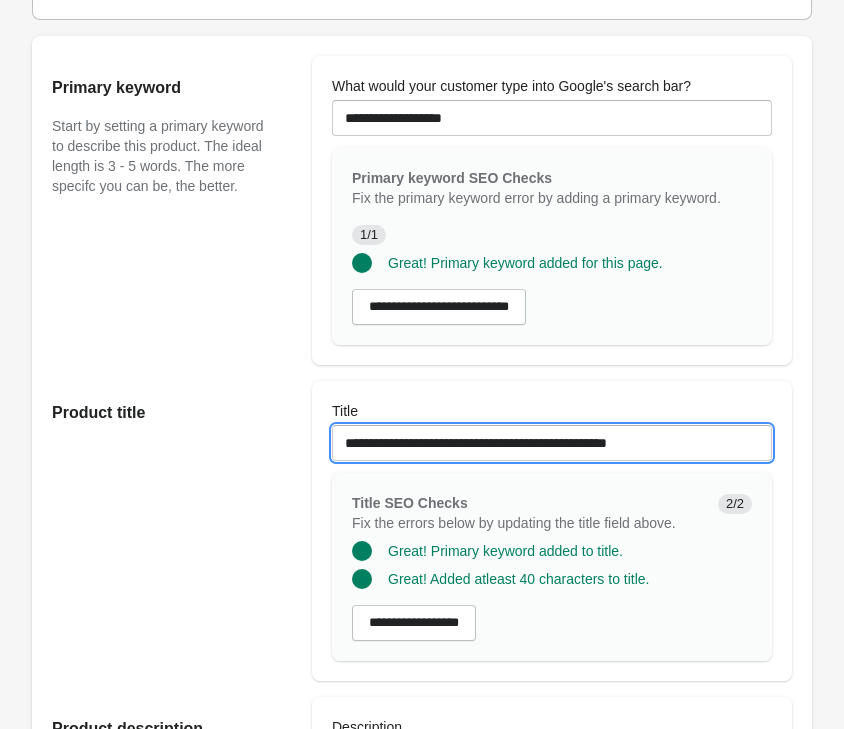 click on "**********" at bounding box center (552, 443) 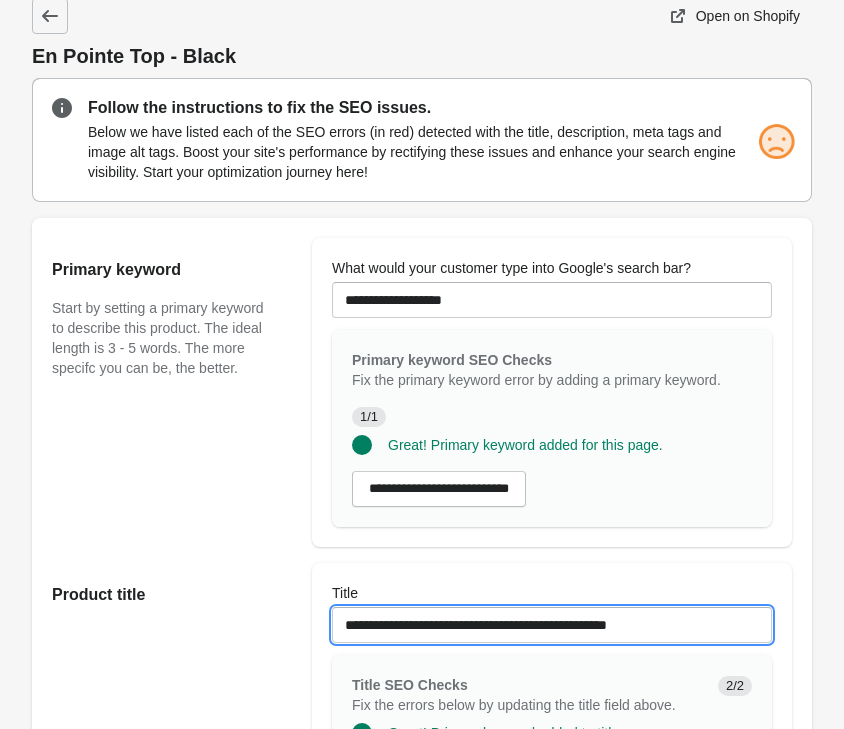 scroll, scrollTop: 0, scrollLeft: 0, axis: both 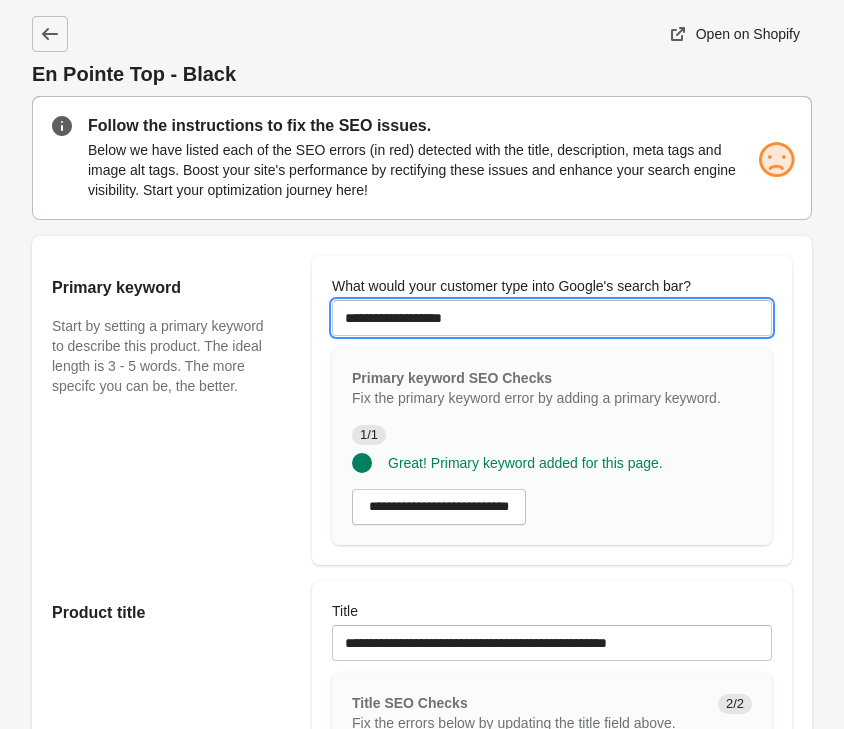 drag, startPoint x: 504, startPoint y: 325, endPoint x: 104, endPoint y: 311, distance: 400.24493 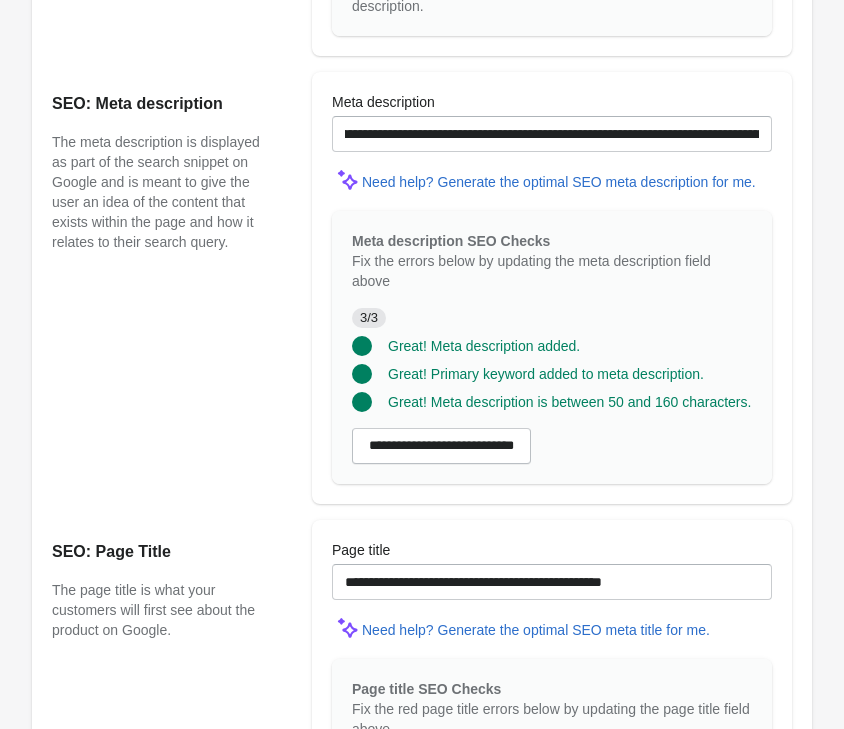 scroll, scrollTop: 1832, scrollLeft: 0, axis: vertical 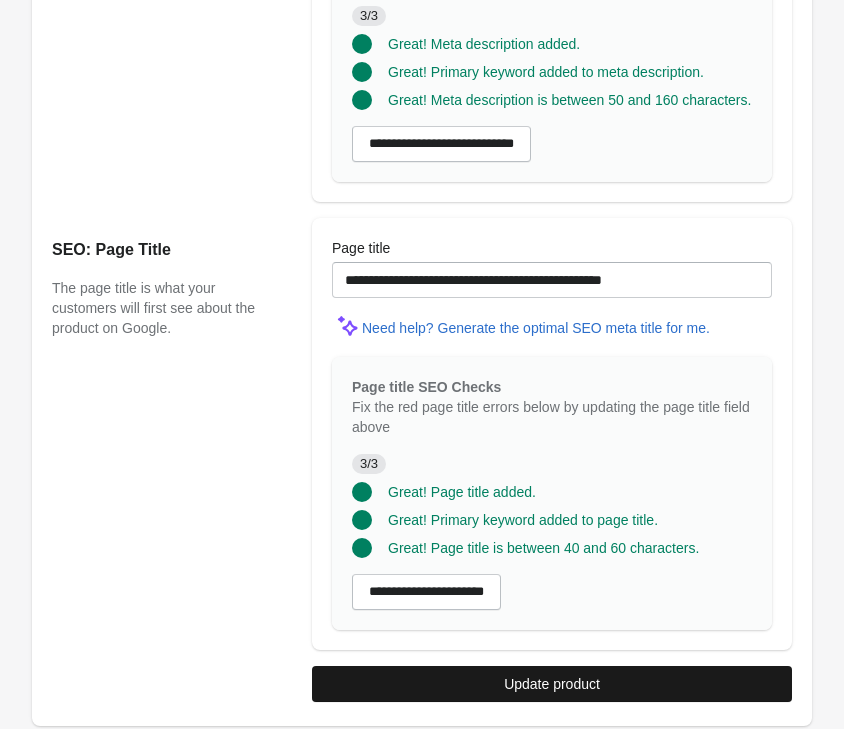 click on "Update product" at bounding box center (552, 684) 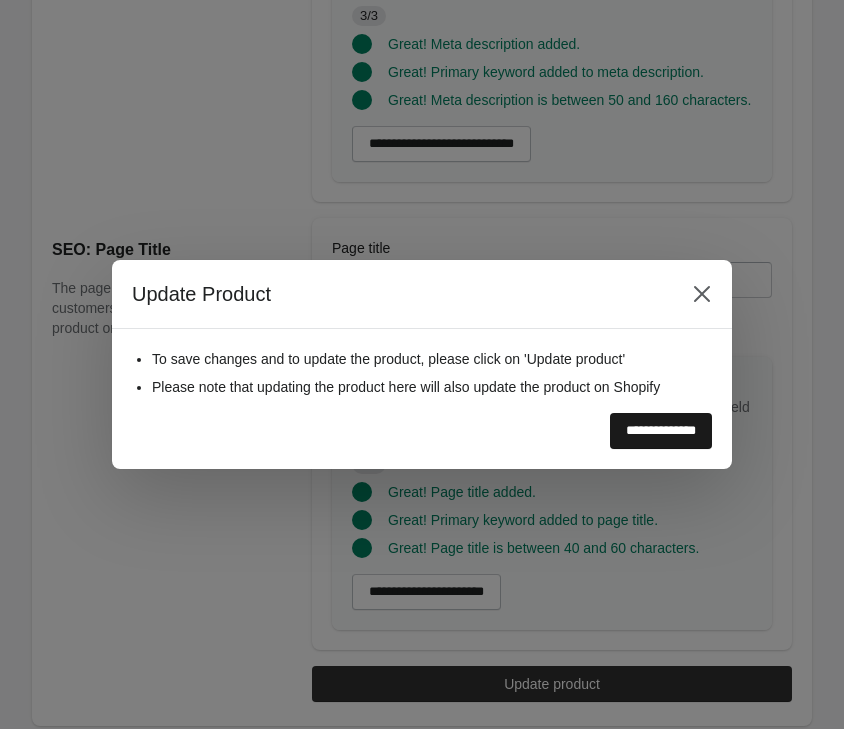 click on "**********" at bounding box center (661, 431) 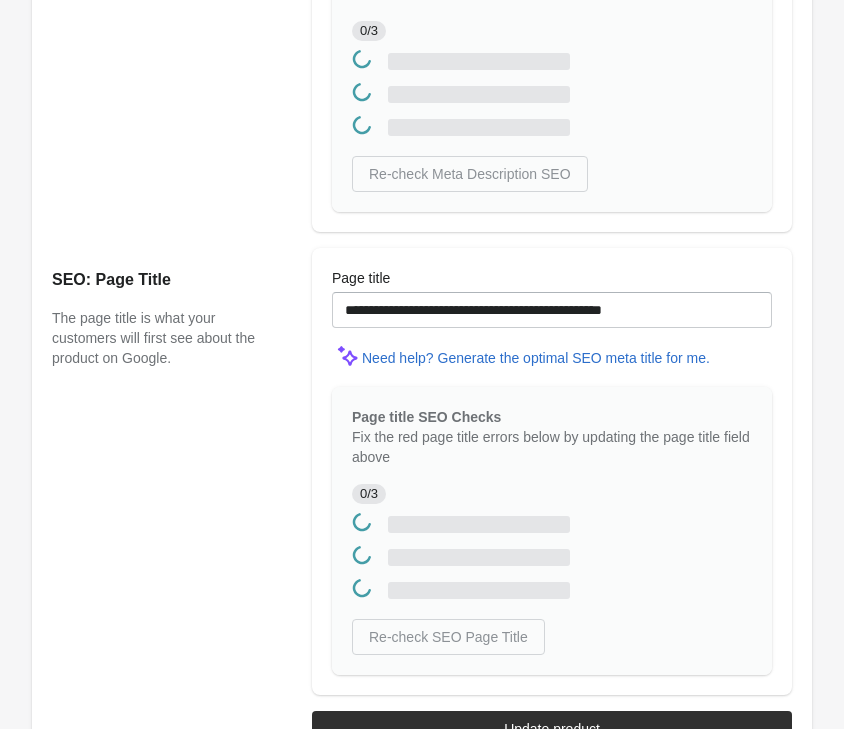 scroll, scrollTop: 0, scrollLeft: 0, axis: both 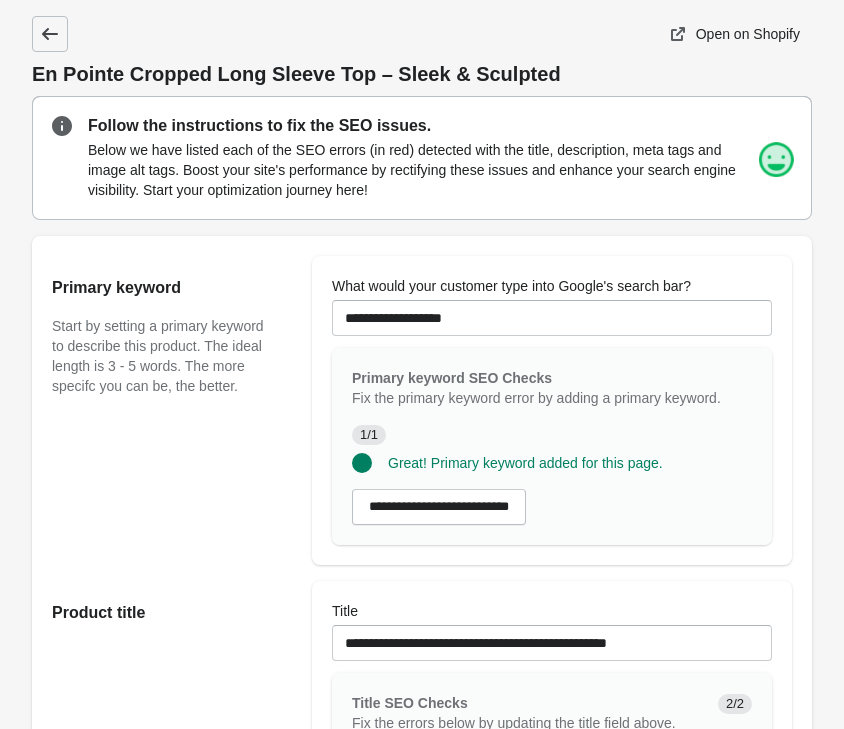 click at bounding box center (50, 34) 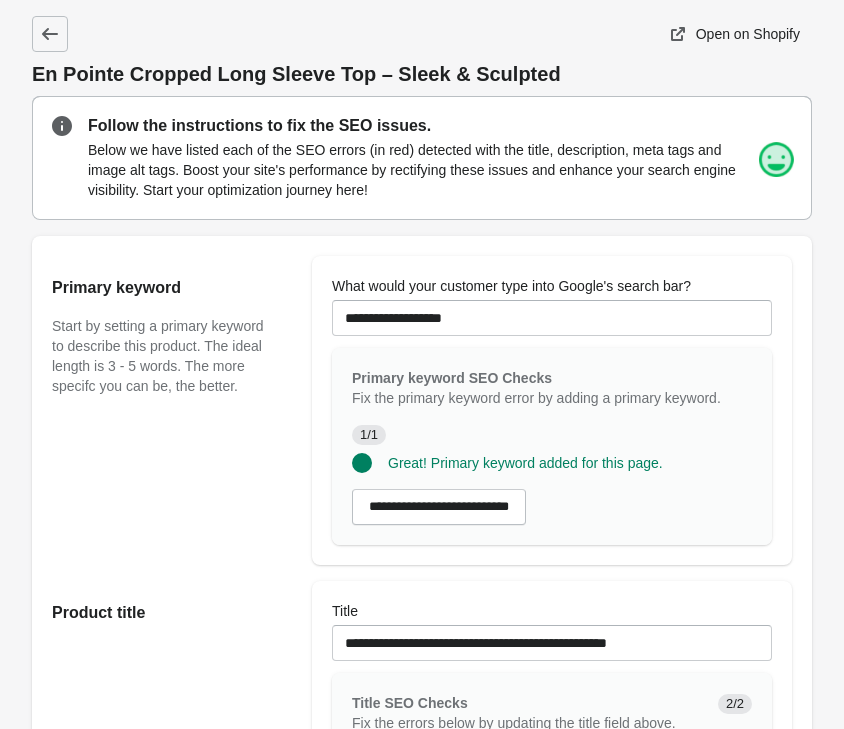 scroll, scrollTop: 0, scrollLeft: 0, axis: both 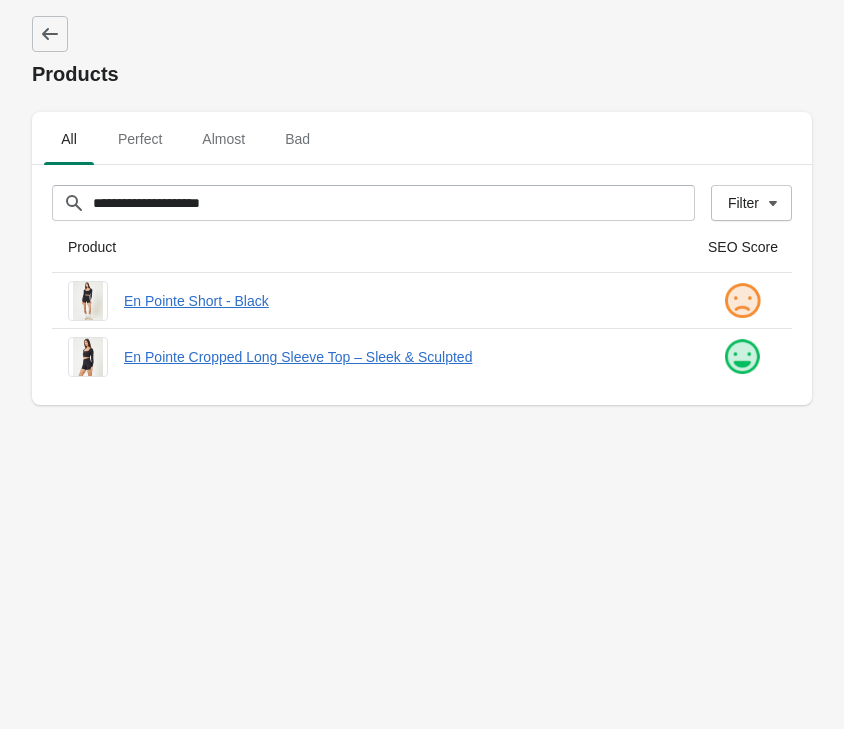 click on "**********" at bounding box center [422, 364] 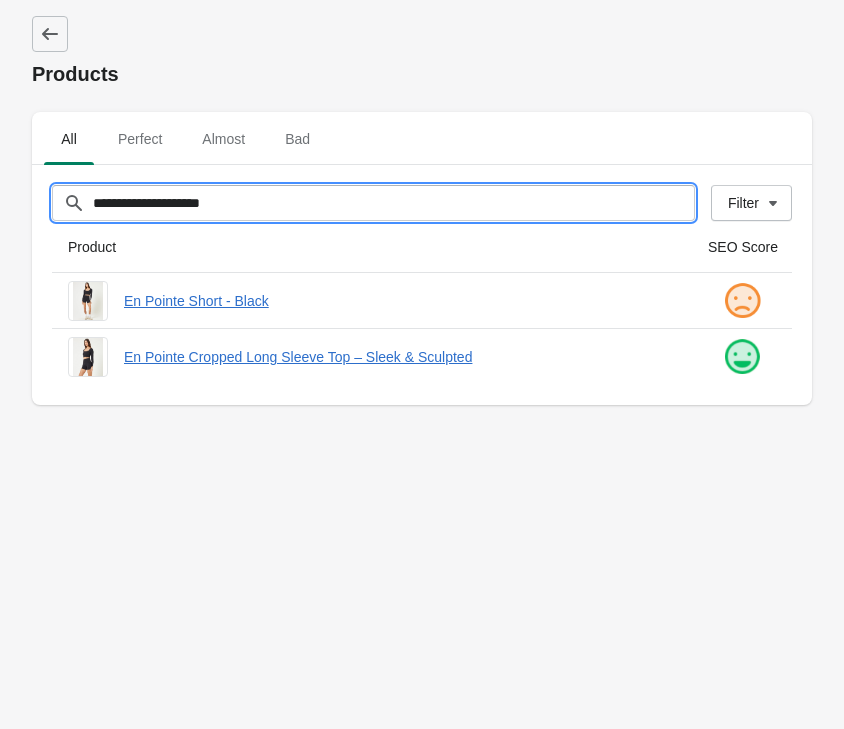 drag, startPoint x: 238, startPoint y: 205, endPoint x: -54, endPoint y: 174, distance: 293.64093 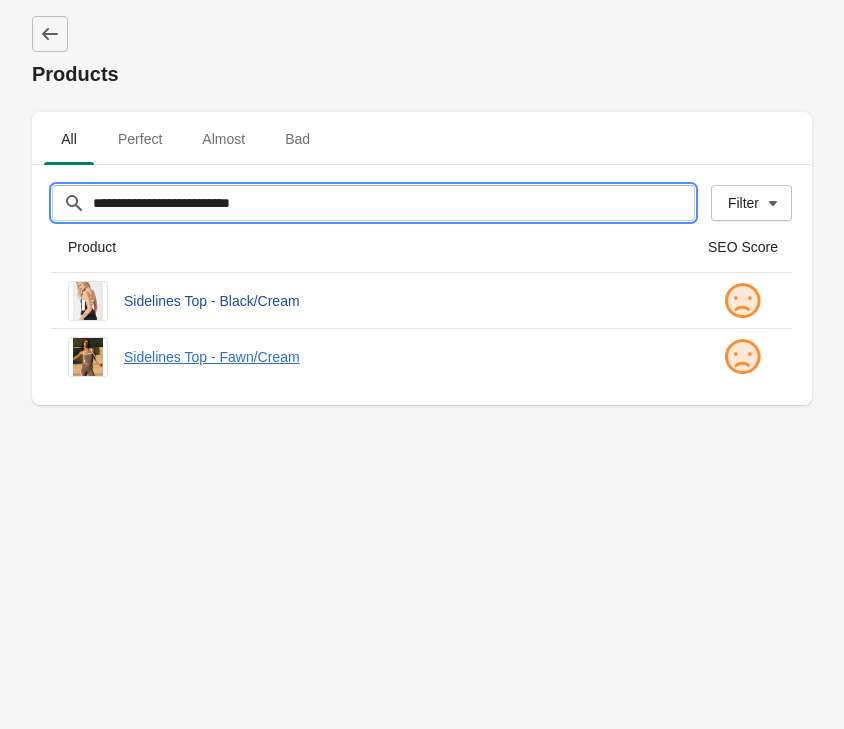 type on "**********" 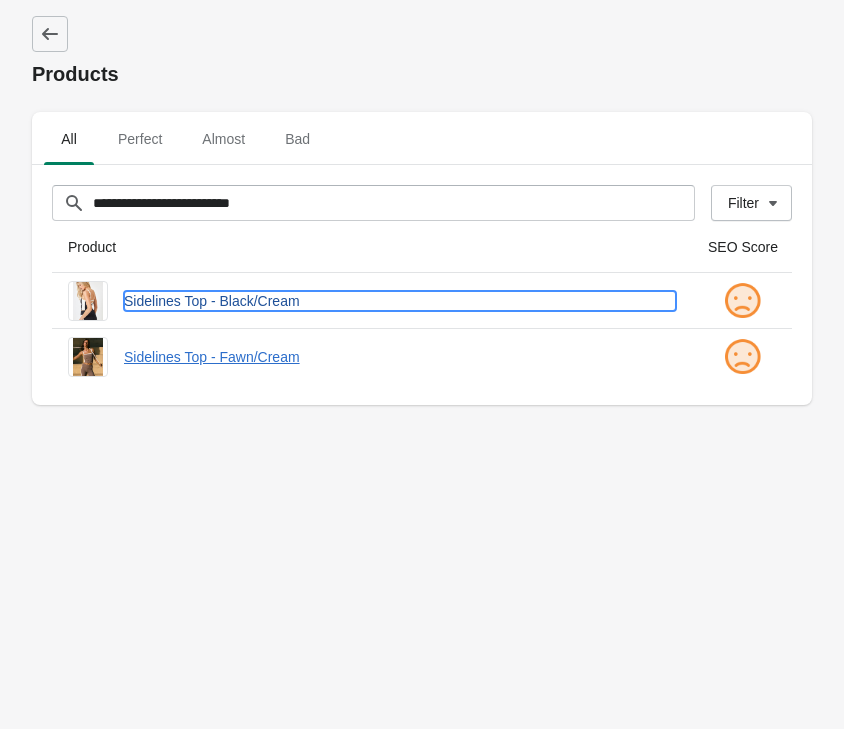 click on "Sidelines Top - Black/Cream" at bounding box center (400, 301) 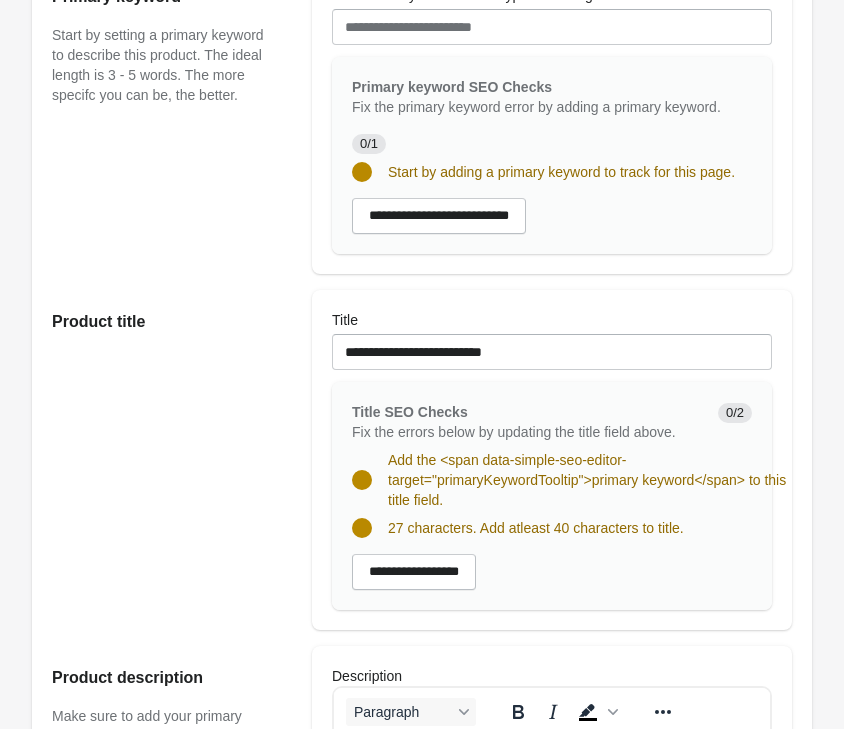 scroll, scrollTop: 0, scrollLeft: 0, axis: both 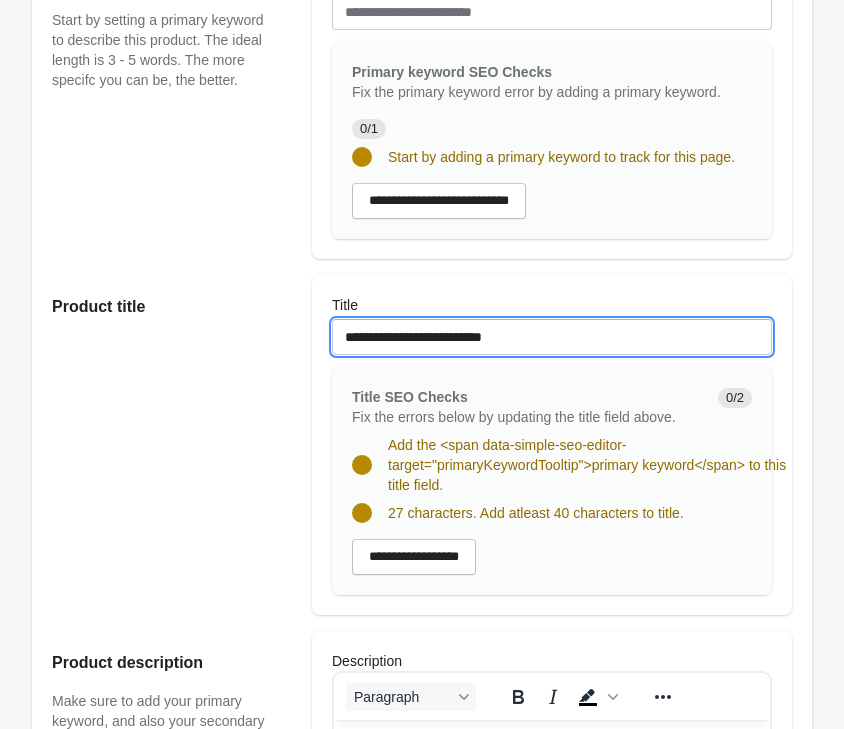 click on "**********" at bounding box center (552, 337) 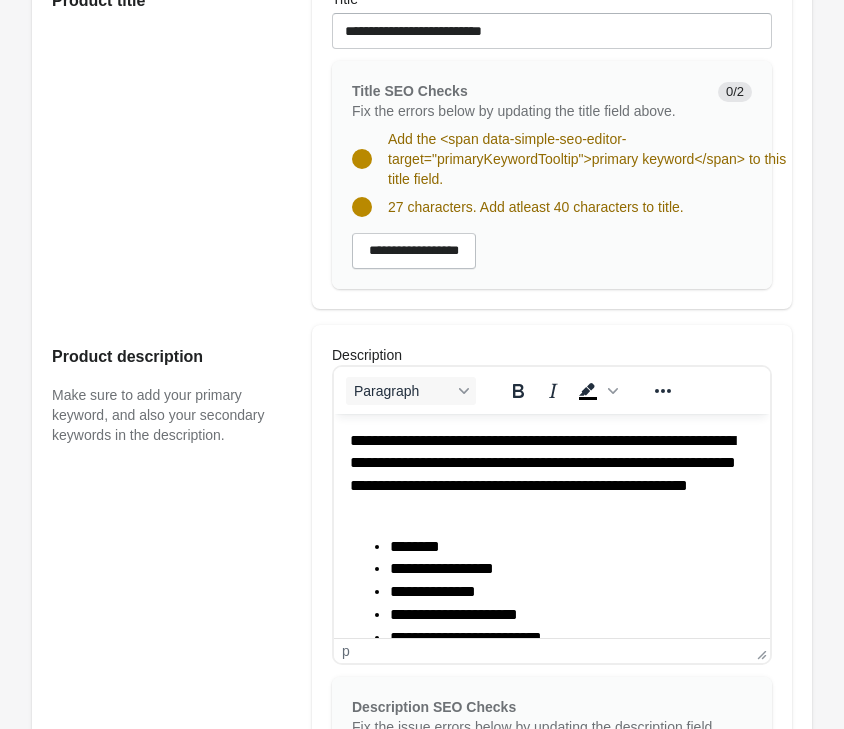 click on "**********" at bounding box center (552, 639) 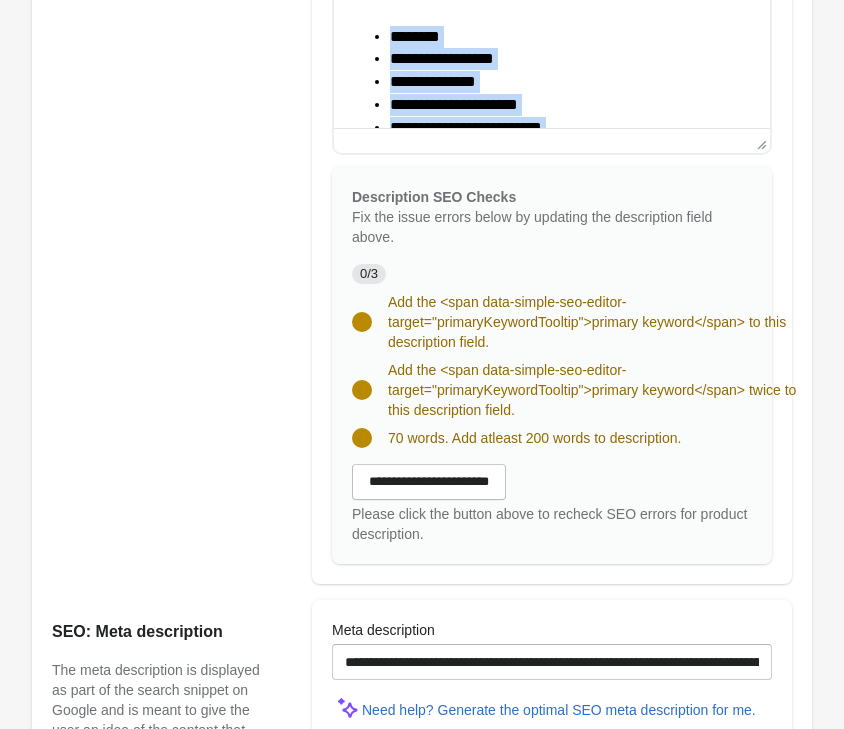 scroll, scrollTop: 1428, scrollLeft: 0, axis: vertical 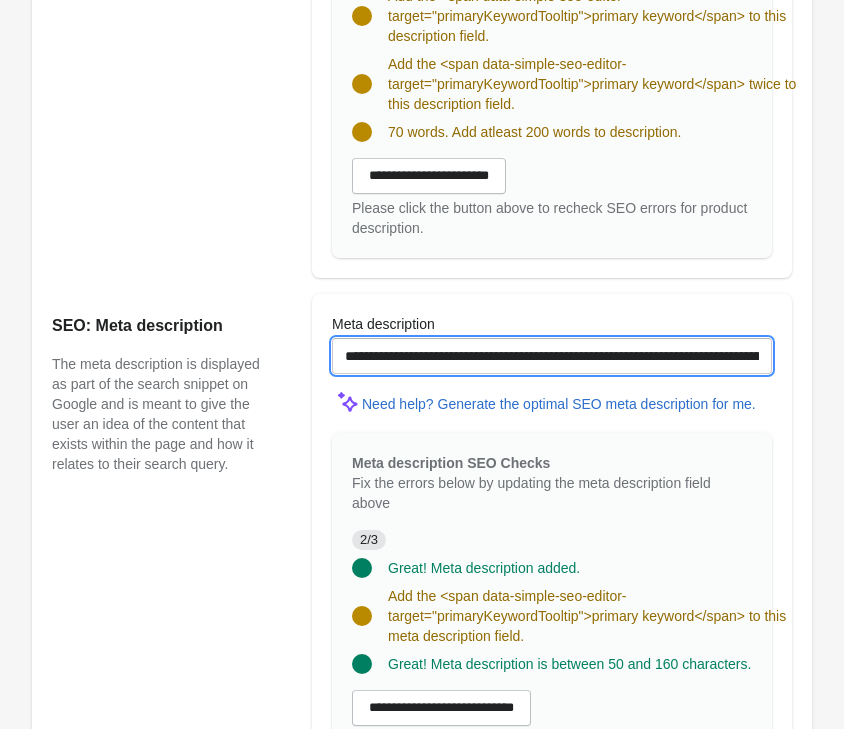 click on "**********" at bounding box center [552, 356] 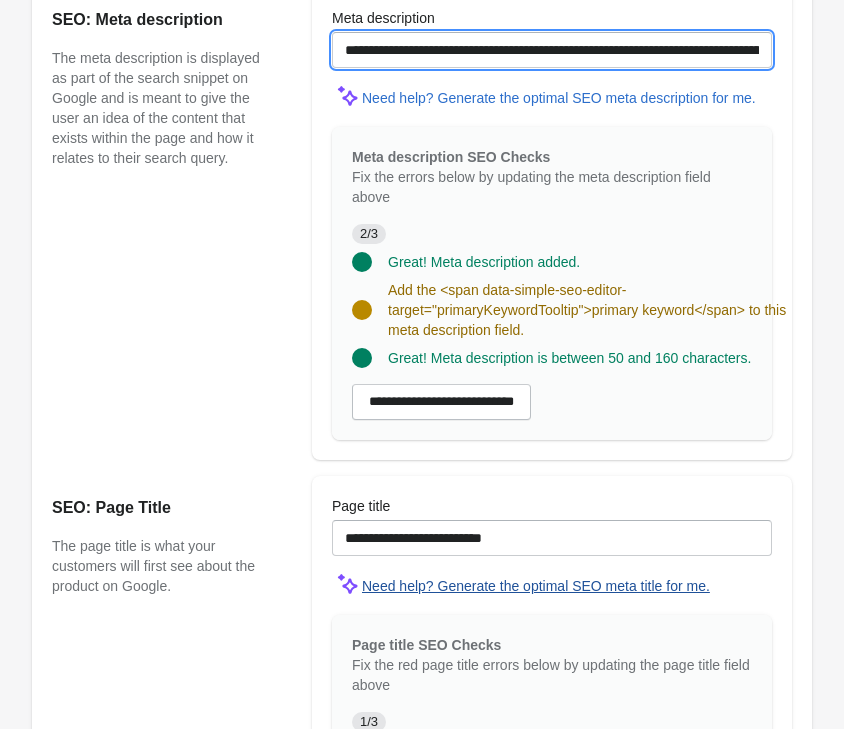 scroll, scrollTop: 1938, scrollLeft: 0, axis: vertical 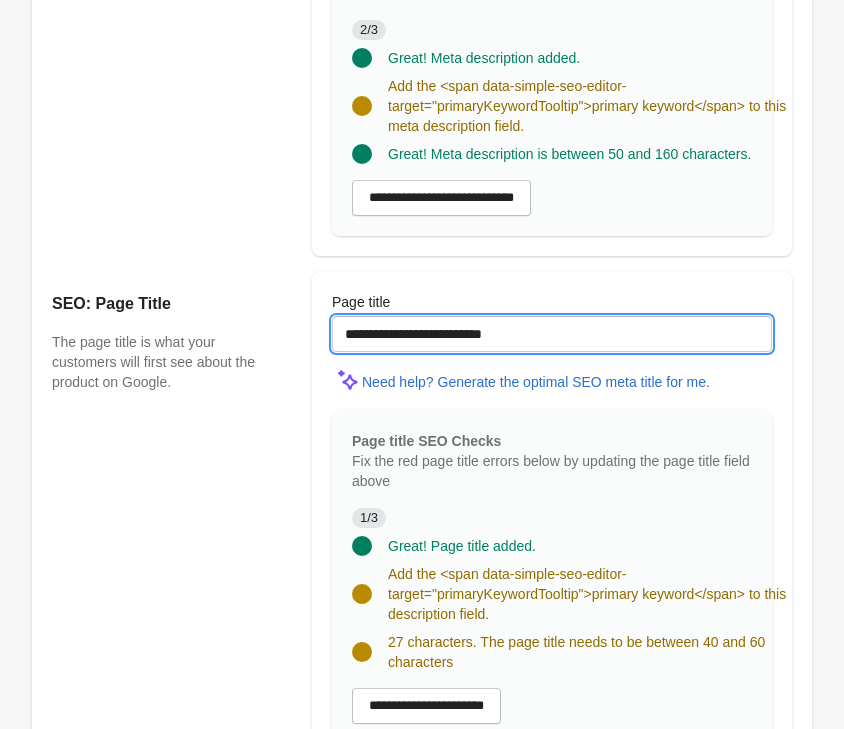 click on "**********" at bounding box center (552, 334) 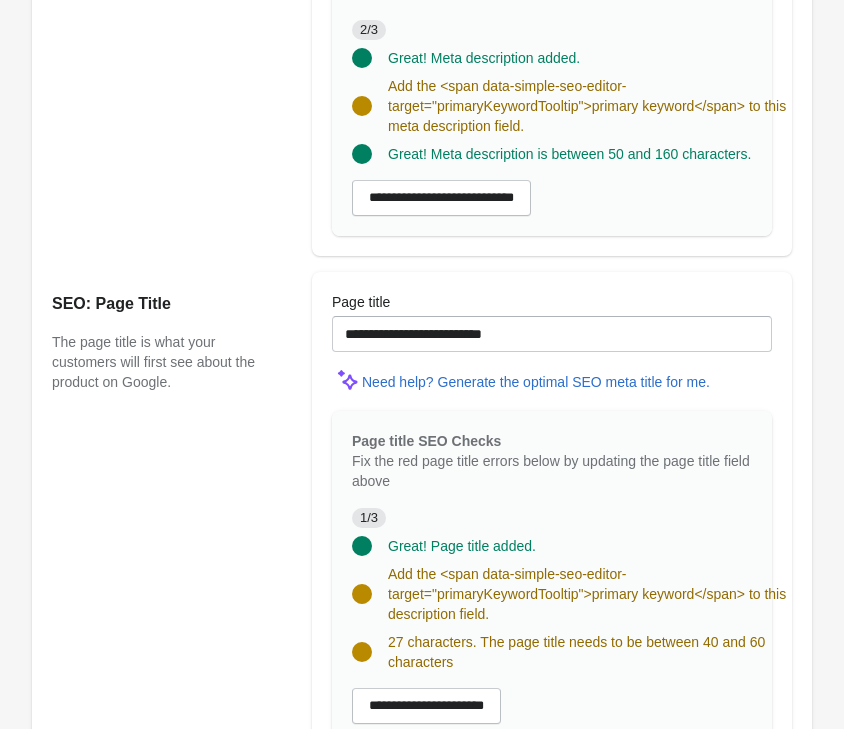 drag, startPoint x: 221, startPoint y: 457, endPoint x: 248, endPoint y: 455, distance: 27.073973 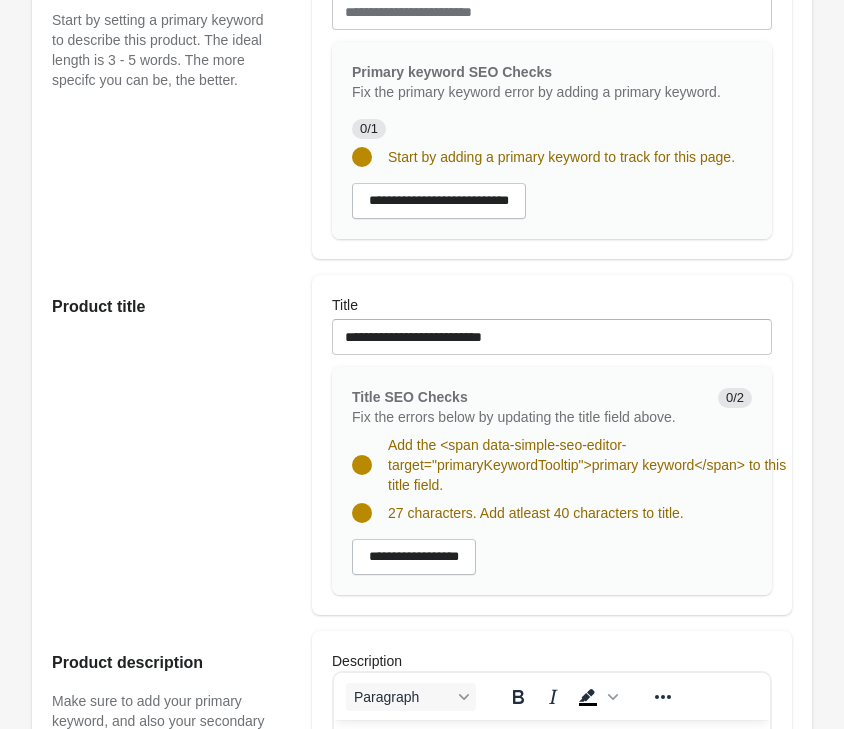 scroll, scrollTop: 0, scrollLeft: 0, axis: both 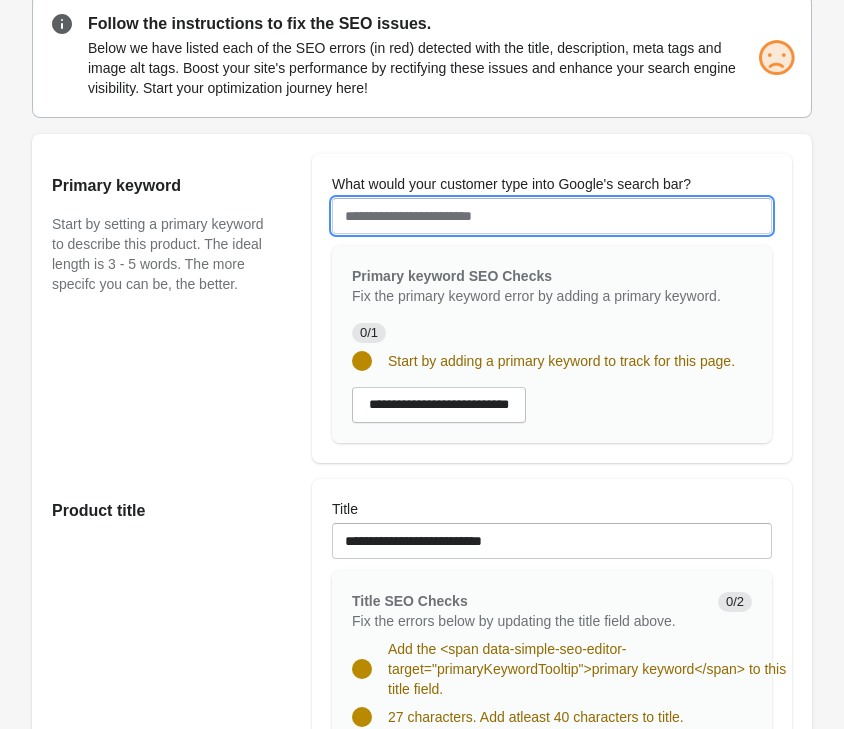 click on "What would your customer type into Google's search bar?" at bounding box center [552, 216] 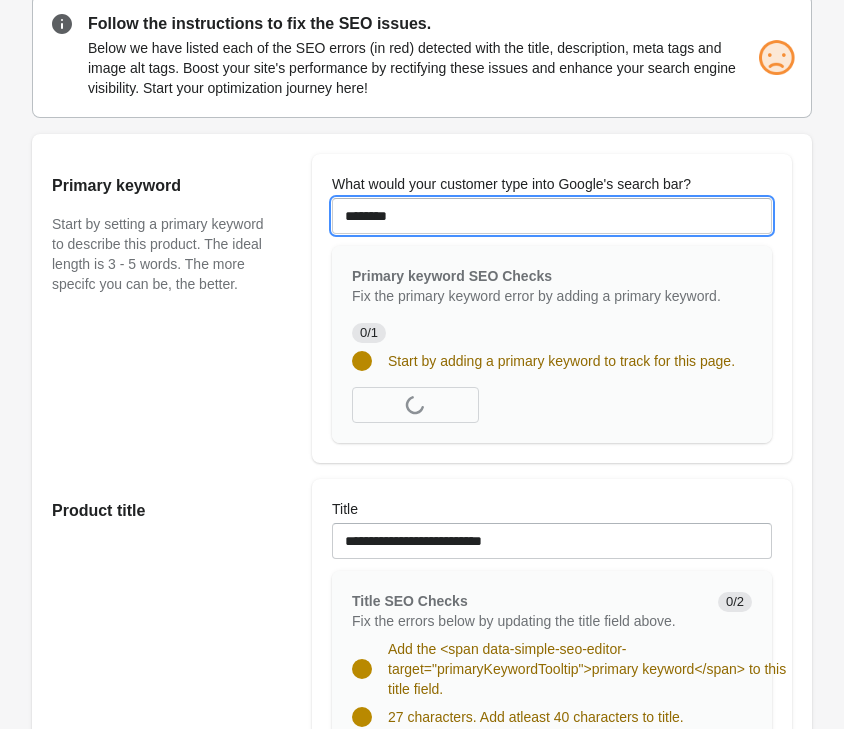type on "********" 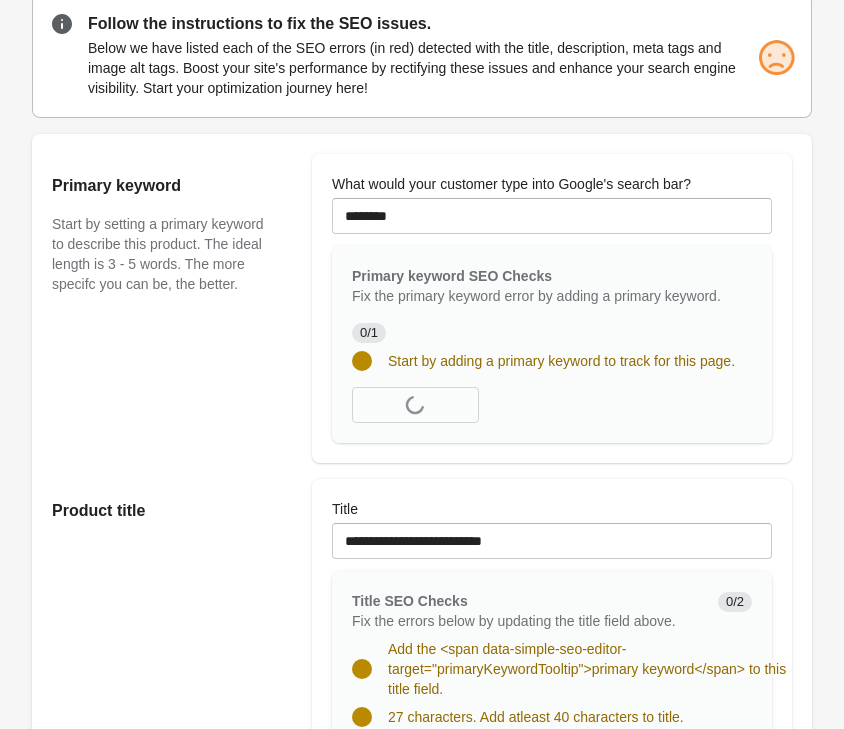drag, startPoint x: 206, startPoint y: 389, endPoint x: 236, endPoint y: 376, distance: 32.695564 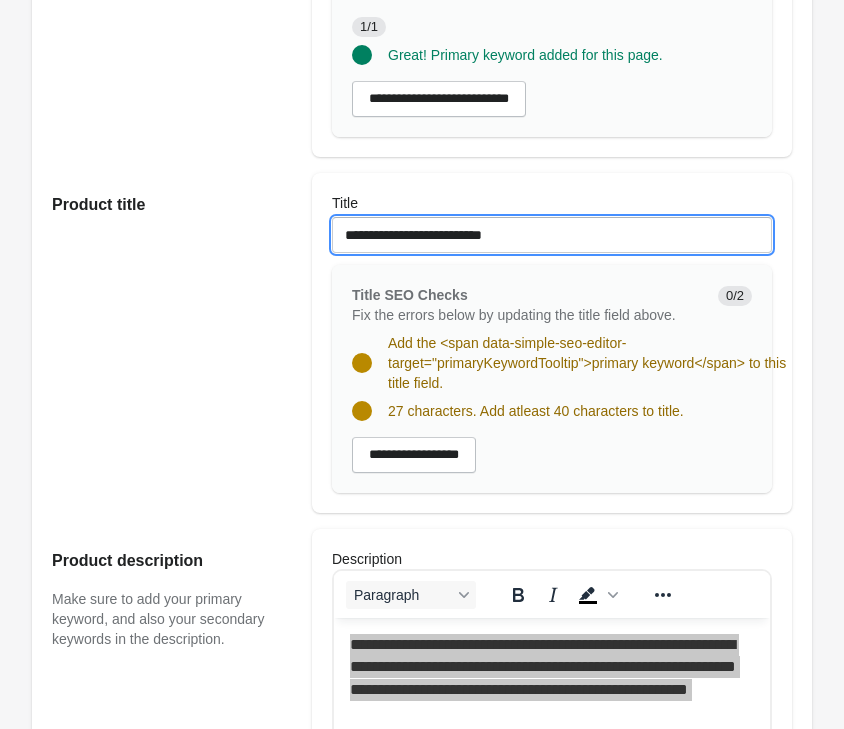 click on "**********" at bounding box center (552, 235) 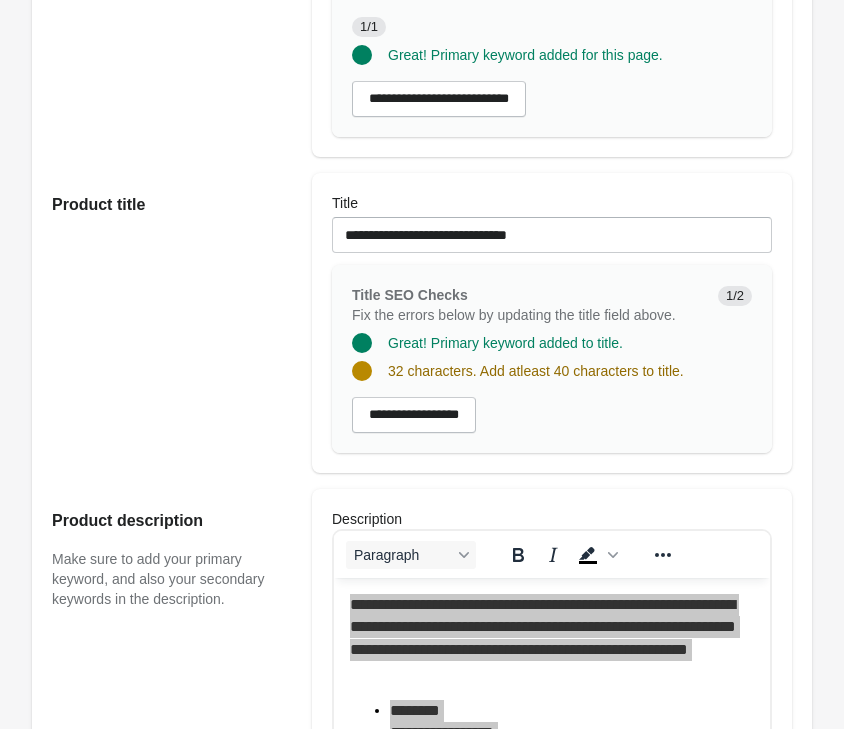 click on "Product title" at bounding box center [172, 323] 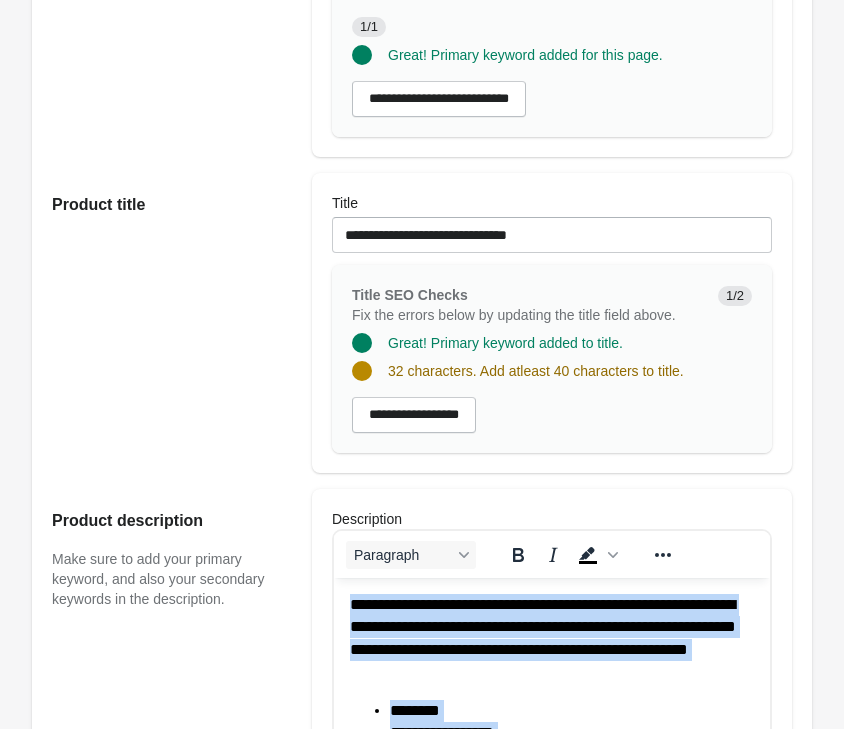 click on "**********" at bounding box center (552, 639) 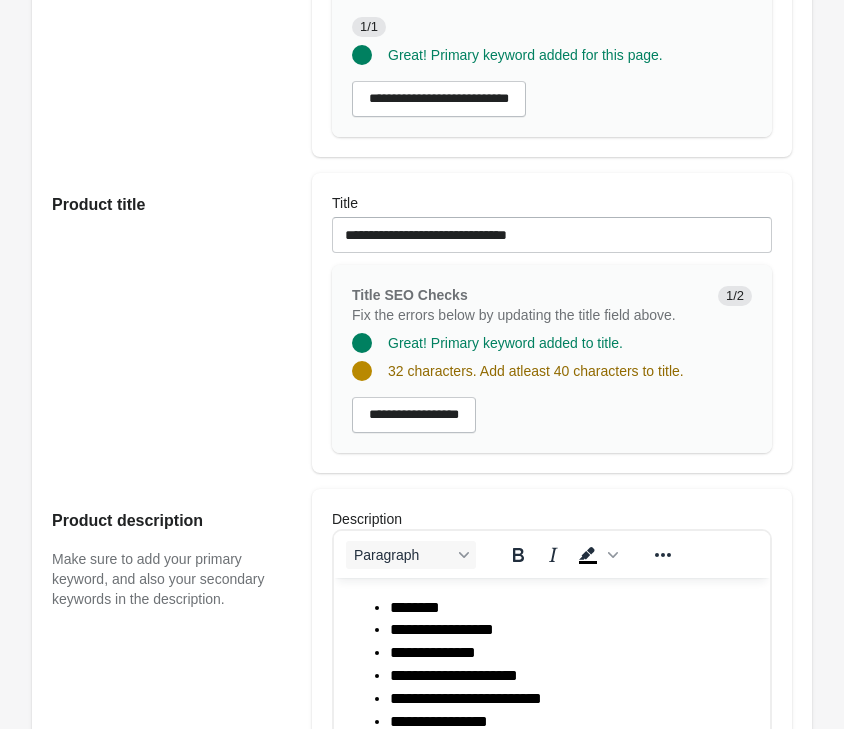 scroll, scrollTop: 102, scrollLeft: 0, axis: vertical 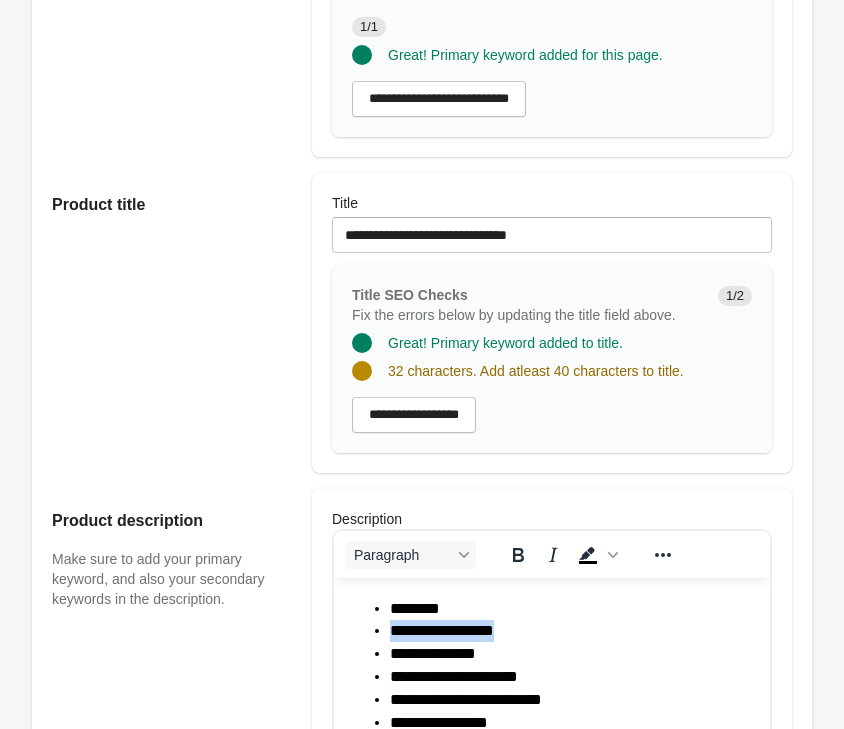 drag, startPoint x: 544, startPoint y: 624, endPoint x: 394, endPoint y: 633, distance: 150.26976 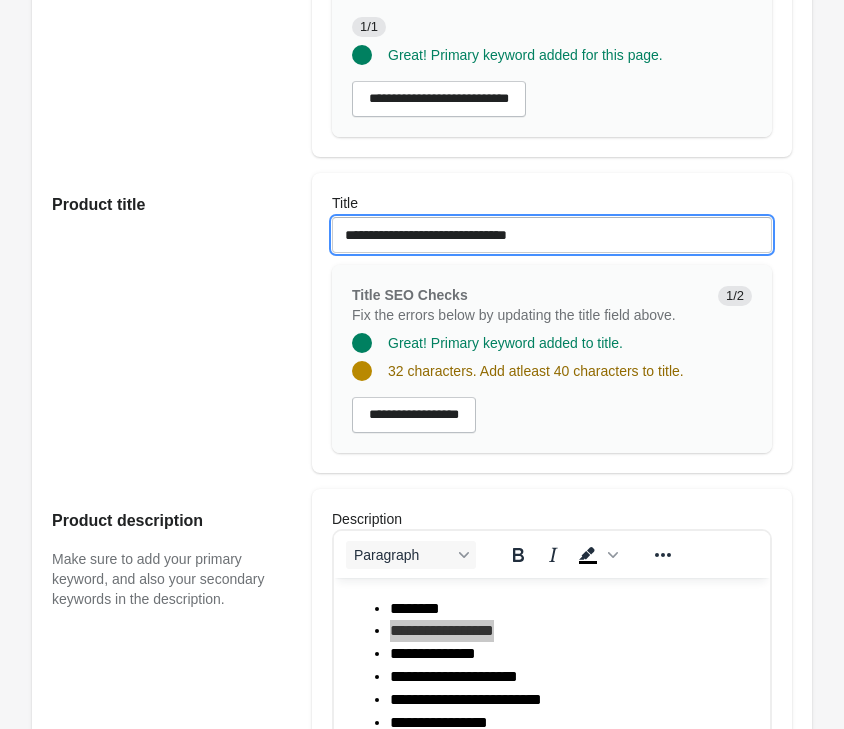 click on "**********" at bounding box center [552, 235] 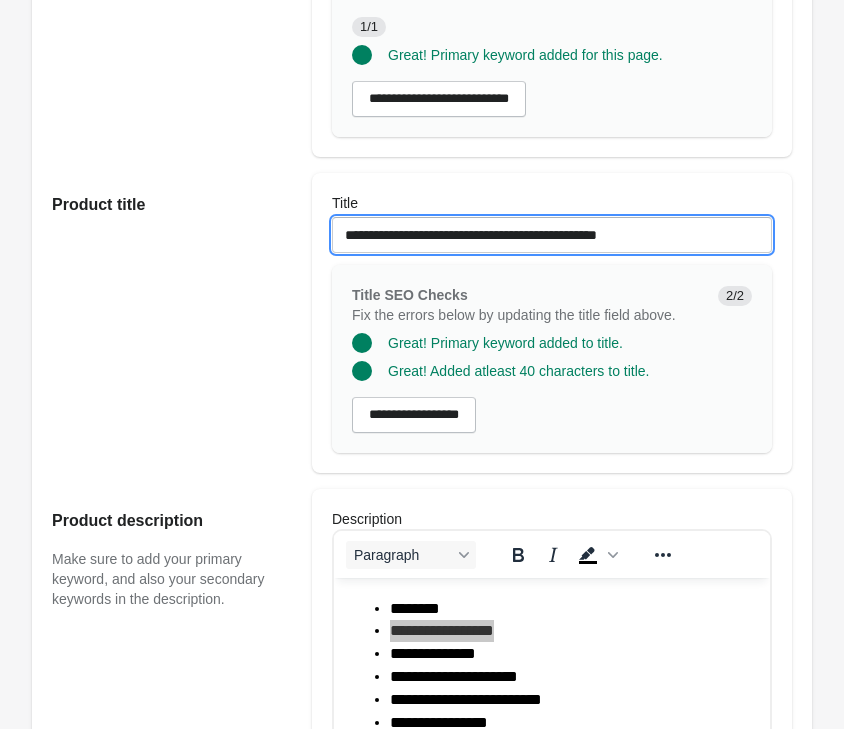 type on "**********" 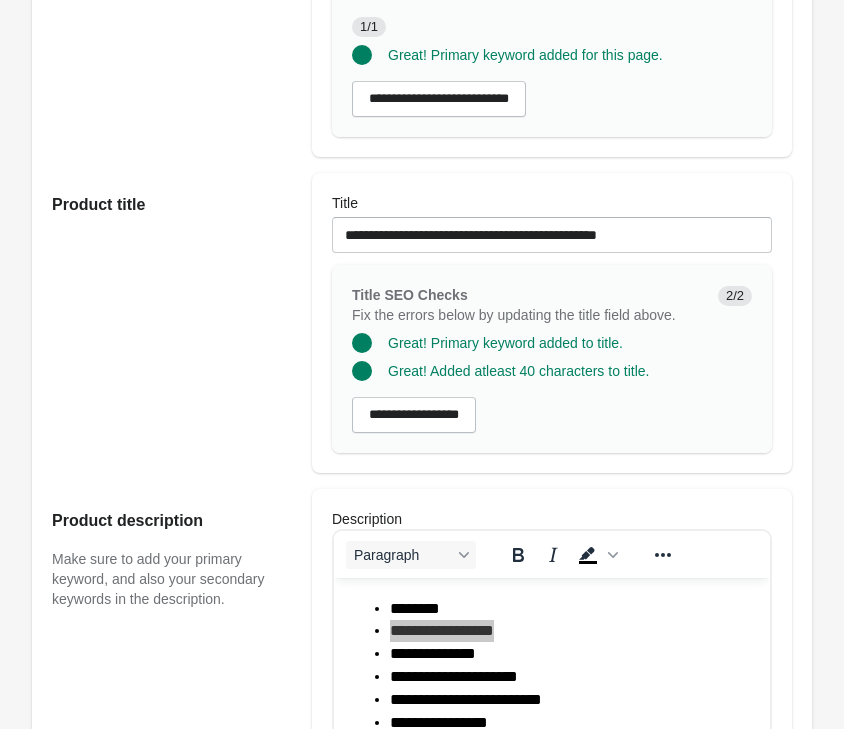 click on "**********" at bounding box center [552, 415] 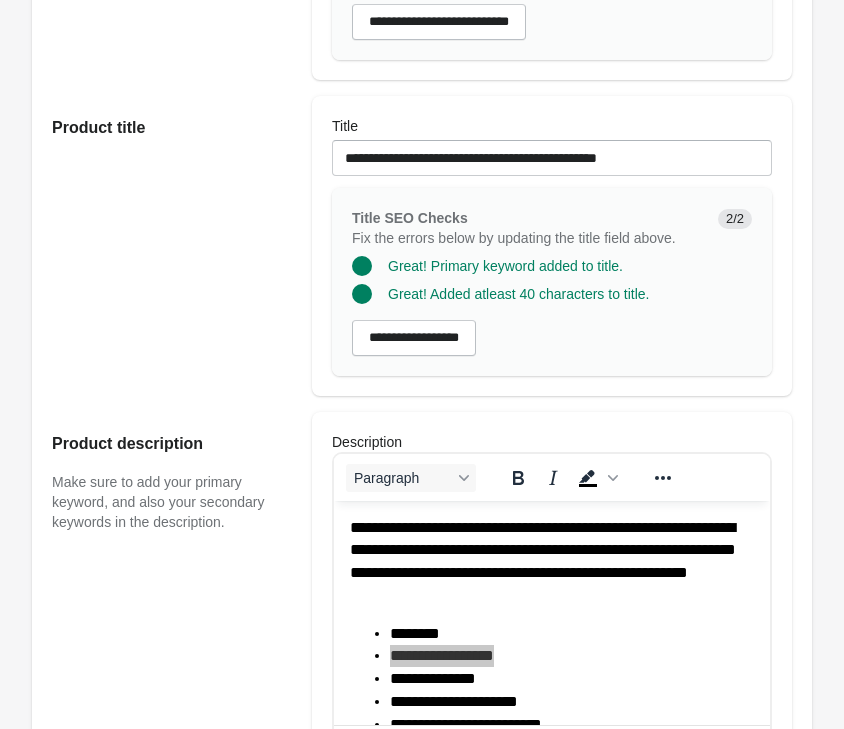 scroll, scrollTop: 204, scrollLeft: 0, axis: vertical 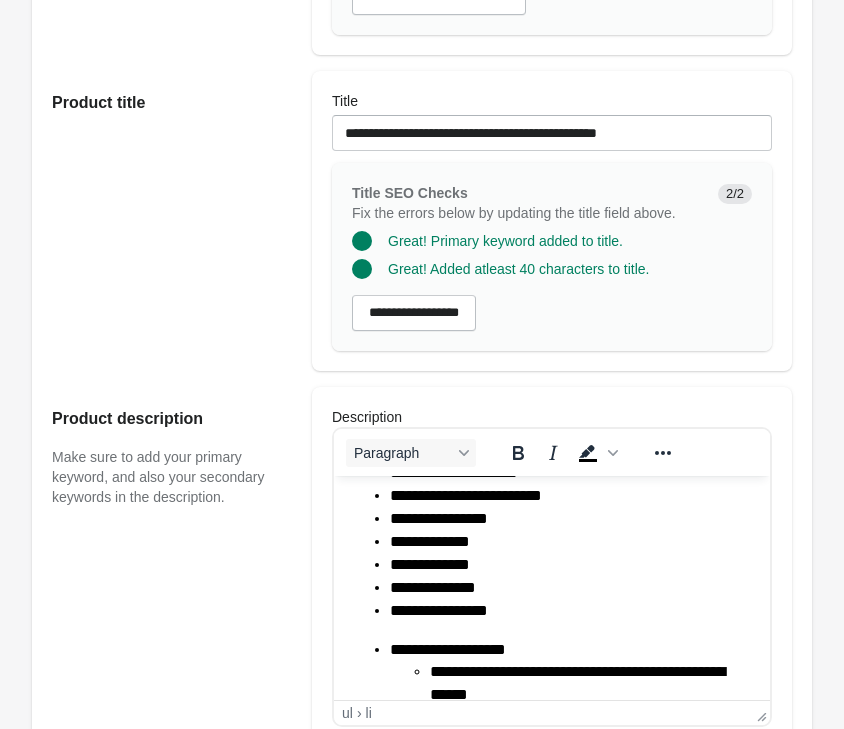 drag, startPoint x: 490, startPoint y: 549, endPoint x: 425, endPoint y: 618, distance: 94.79452 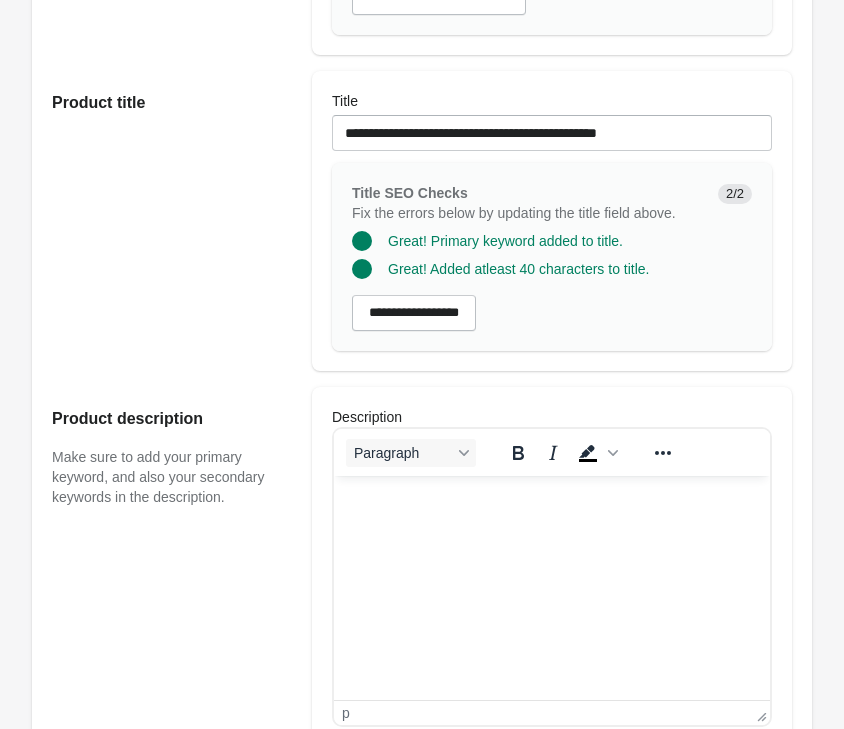 scroll, scrollTop: 0, scrollLeft: 0, axis: both 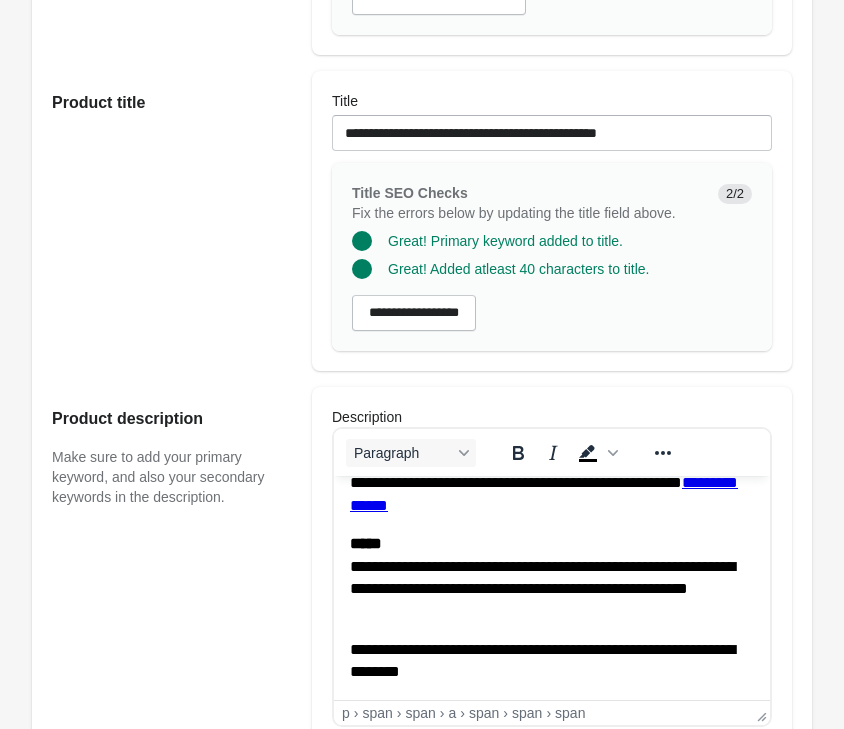 click on "**********" at bounding box center [552, 473] 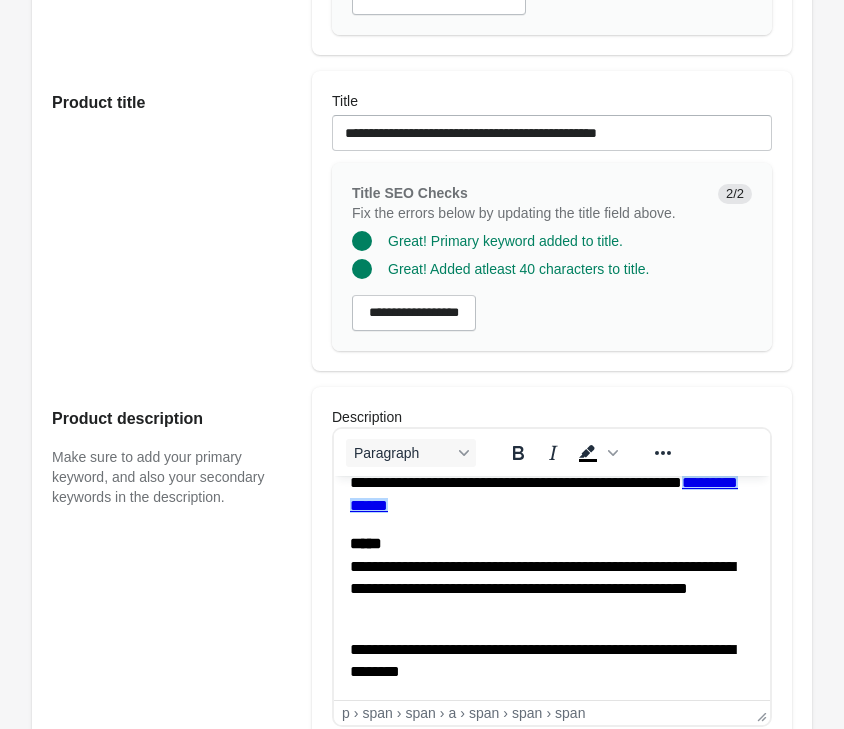 type 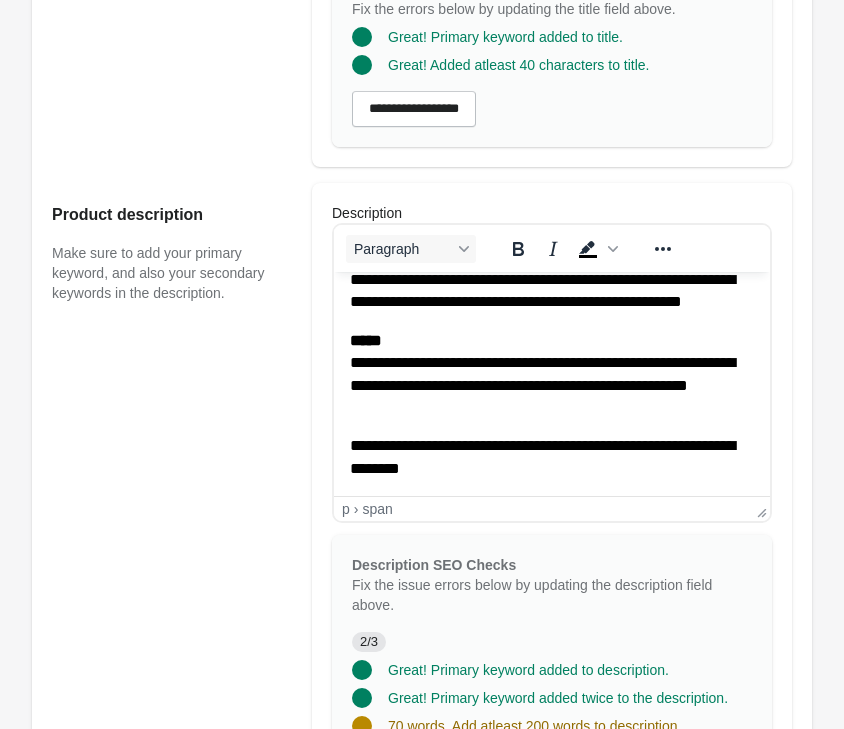 scroll, scrollTop: 918, scrollLeft: 0, axis: vertical 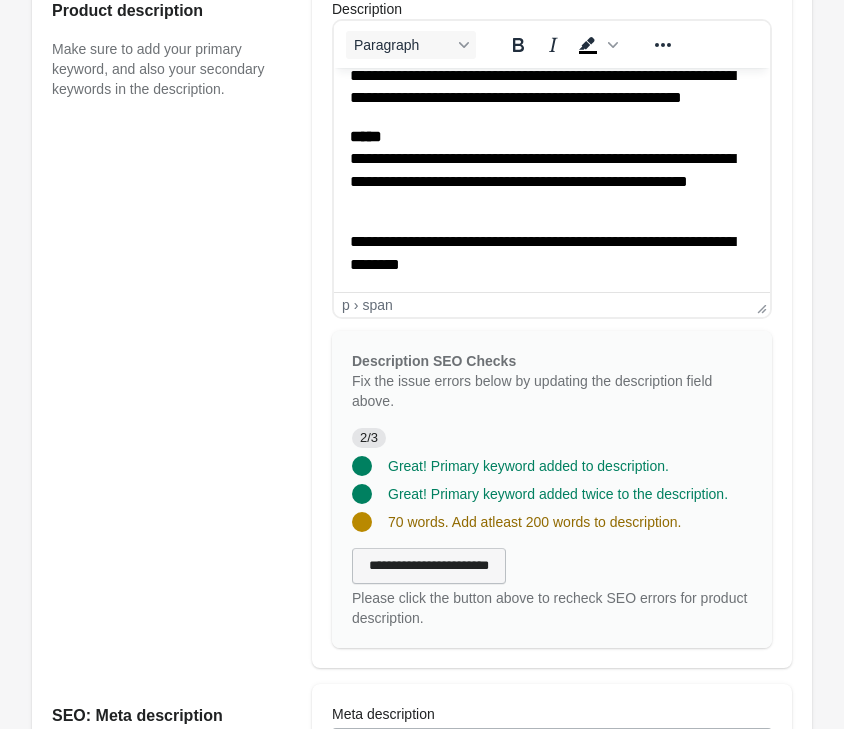 click on "**********" at bounding box center [429, 566] 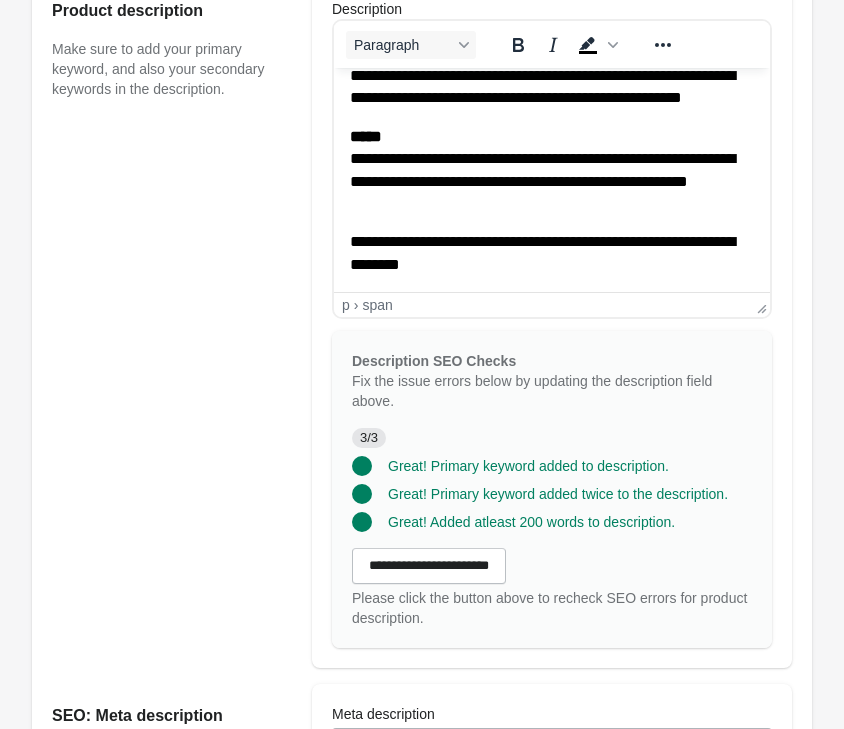 scroll, scrollTop: 1224, scrollLeft: 0, axis: vertical 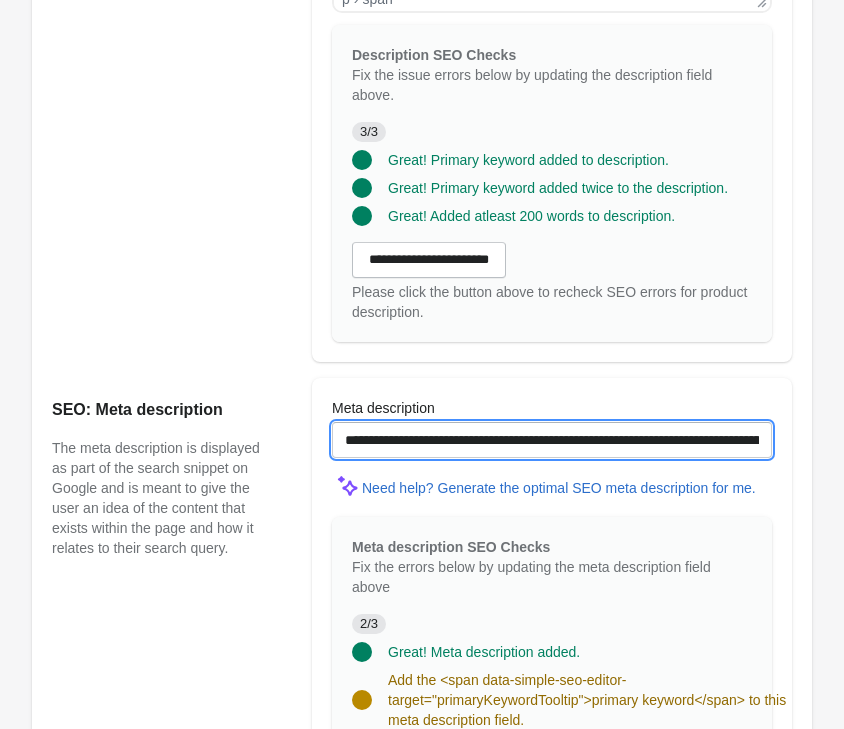 click on "**********" at bounding box center (552, 440) 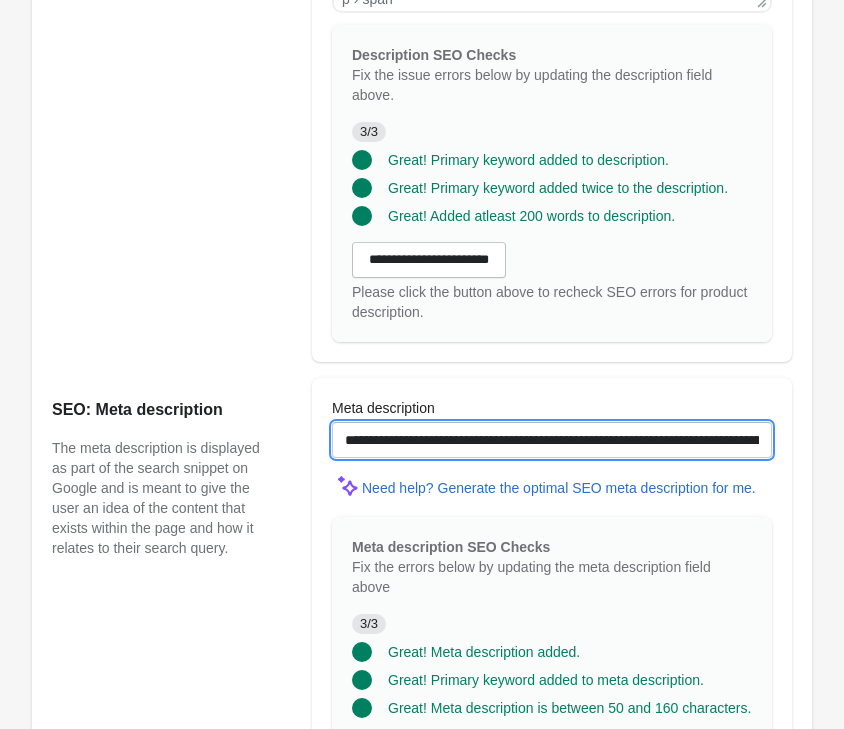 drag, startPoint x: 378, startPoint y: 437, endPoint x: 691, endPoint y: 560, distance: 336.30048 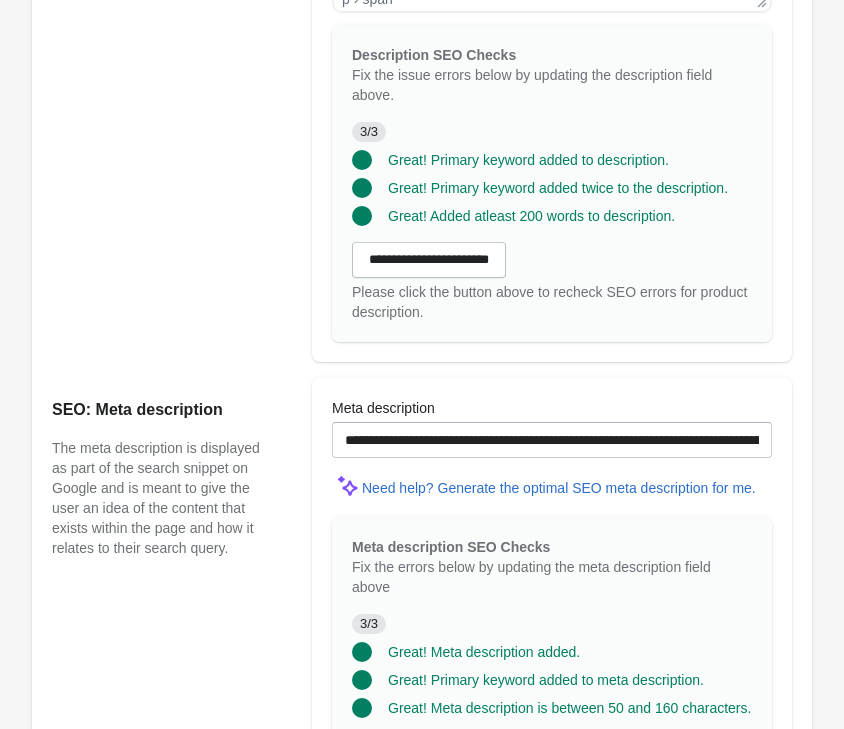 click on "SEO: Meta description
The meta description is displayed as part of the search snippet on Google and is meant to give the user an idea of the content that exists within the page and how it relates to their search query." at bounding box center (172, 594) 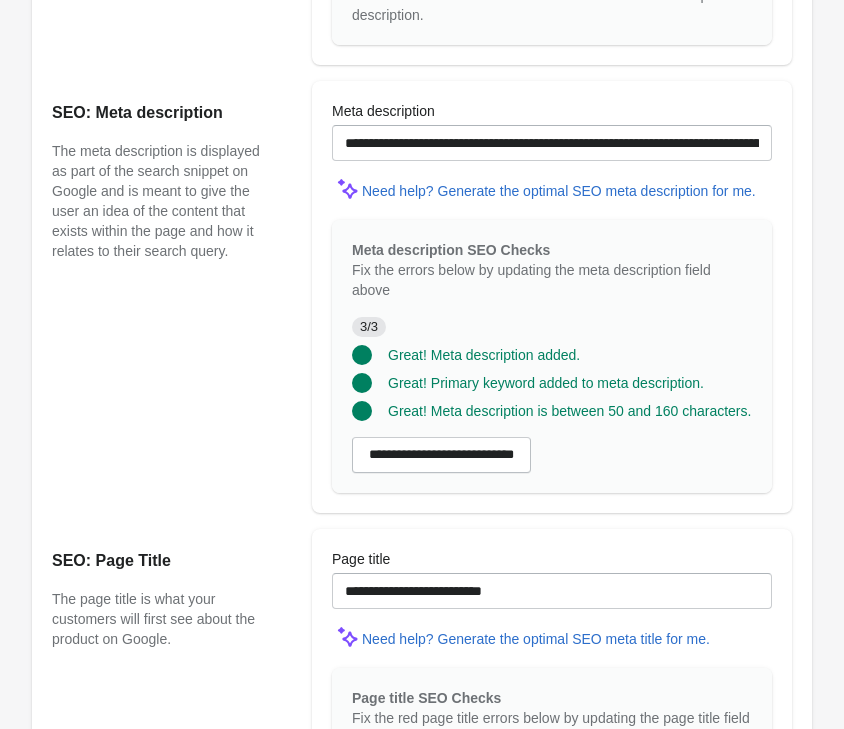 scroll, scrollTop: 1530, scrollLeft: 0, axis: vertical 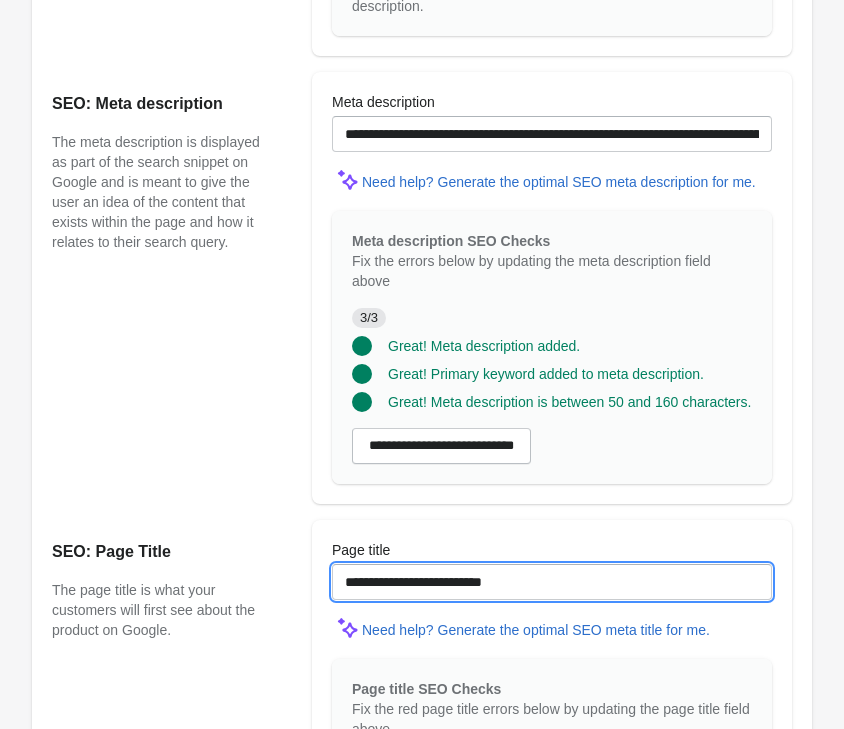 click on "**********" at bounding box center [552, 582] 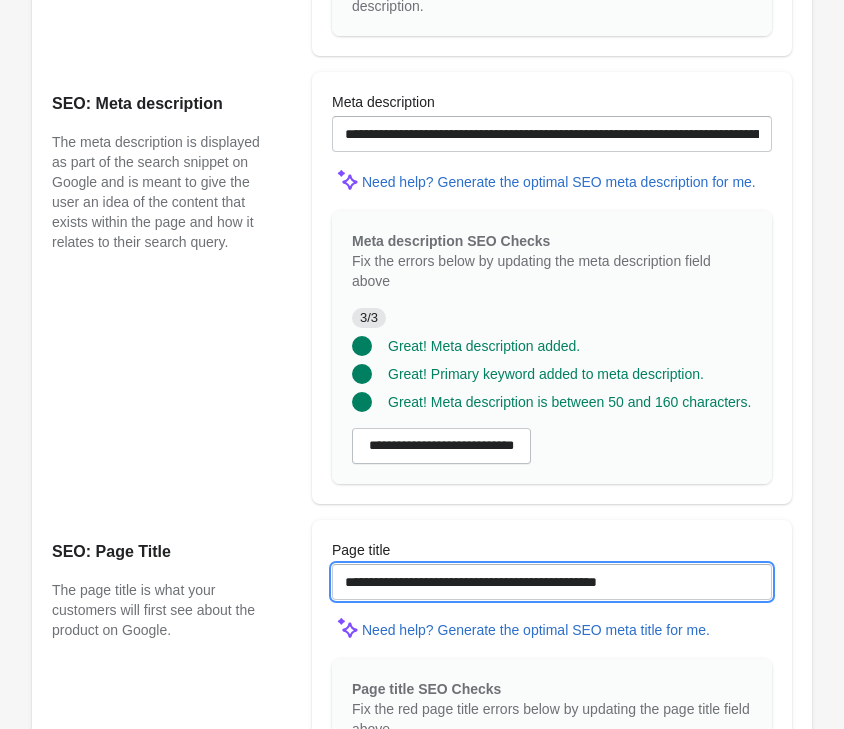 scroll, scrollTop: 1832, scrollLeft: 0, axis: vertical 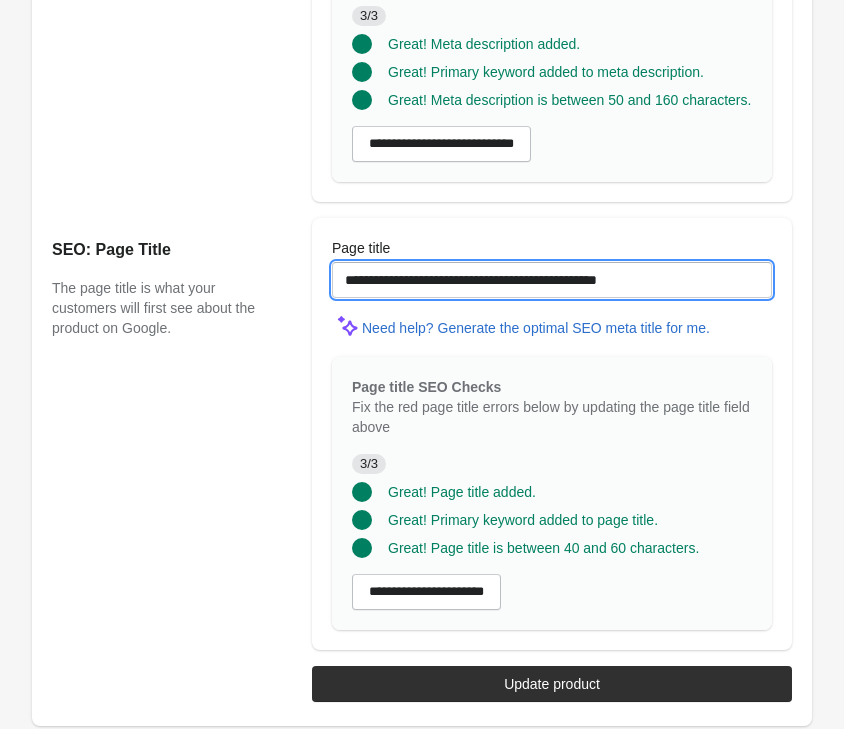 click on "**********" at bounding box center (552, 280) 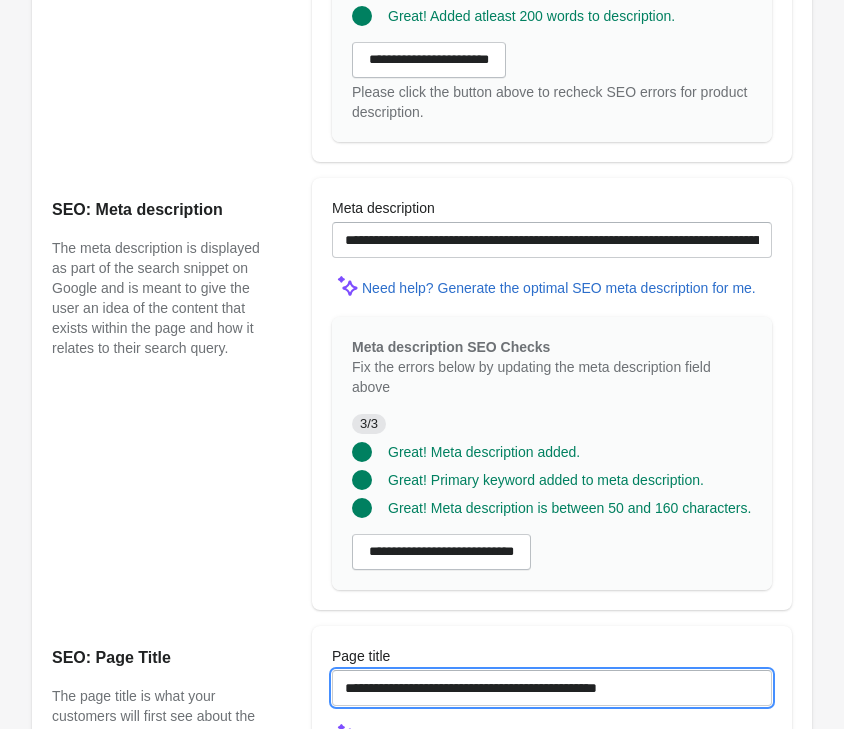 scroll, scrollTop: 1220, scrollLeft: 0, axis: vertical 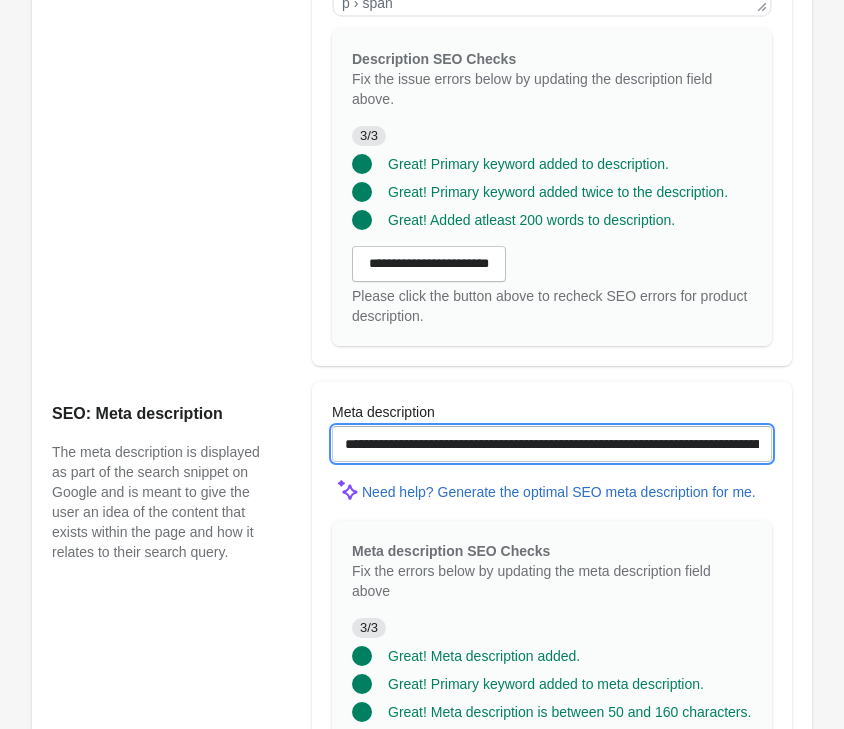 click on "**********" at bounding box center [552, 444] 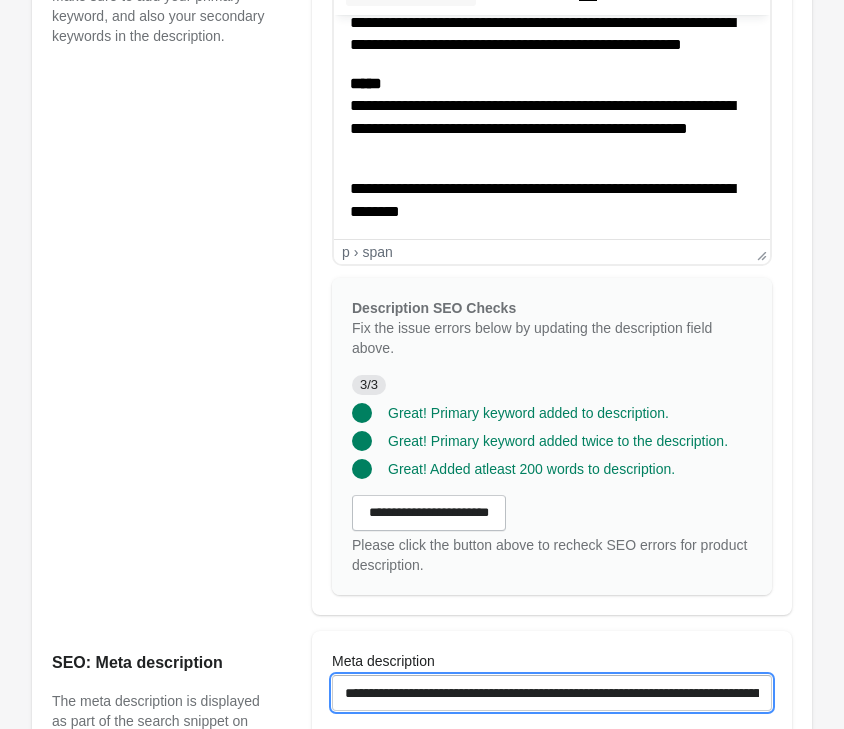 scroll, scrollTop: 914, scrollLeft: 0, axis: vertical 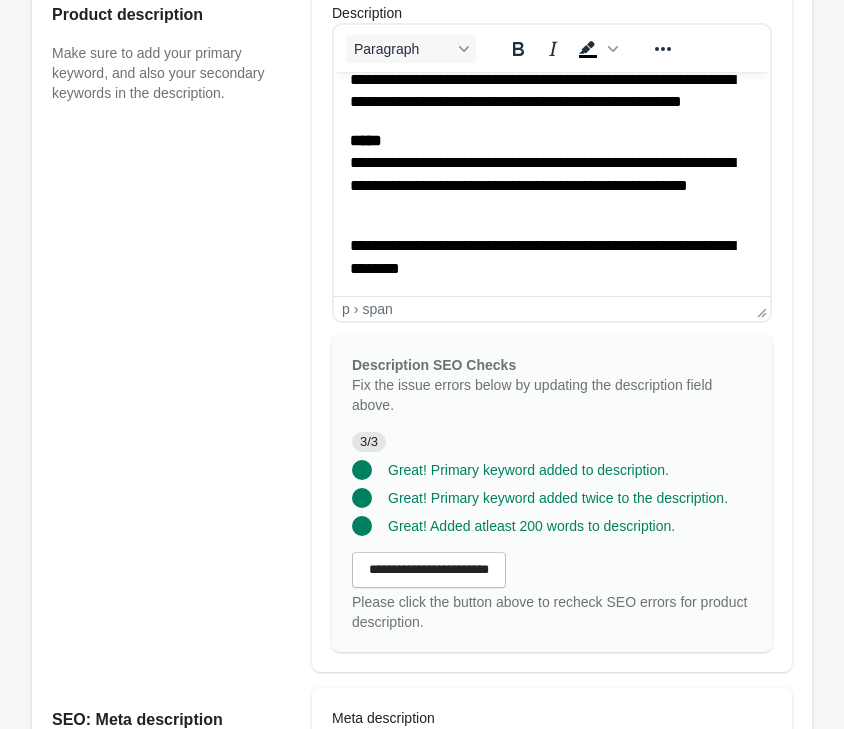 click on "**********" at bounding box center [552, 175] 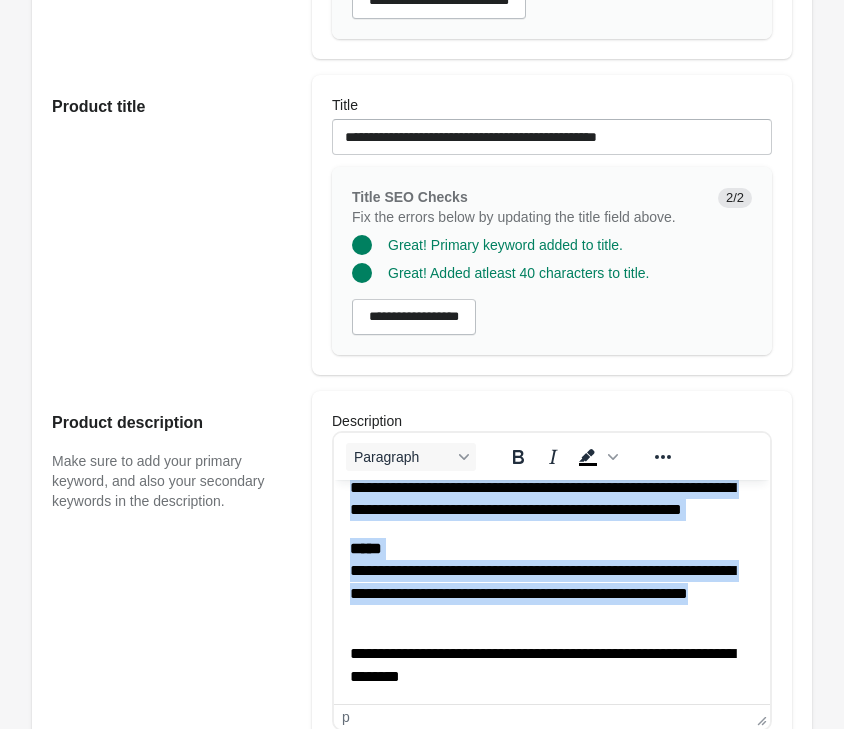 scroll, scrollTop: 302, scrollLeft: 0, axis: vertical 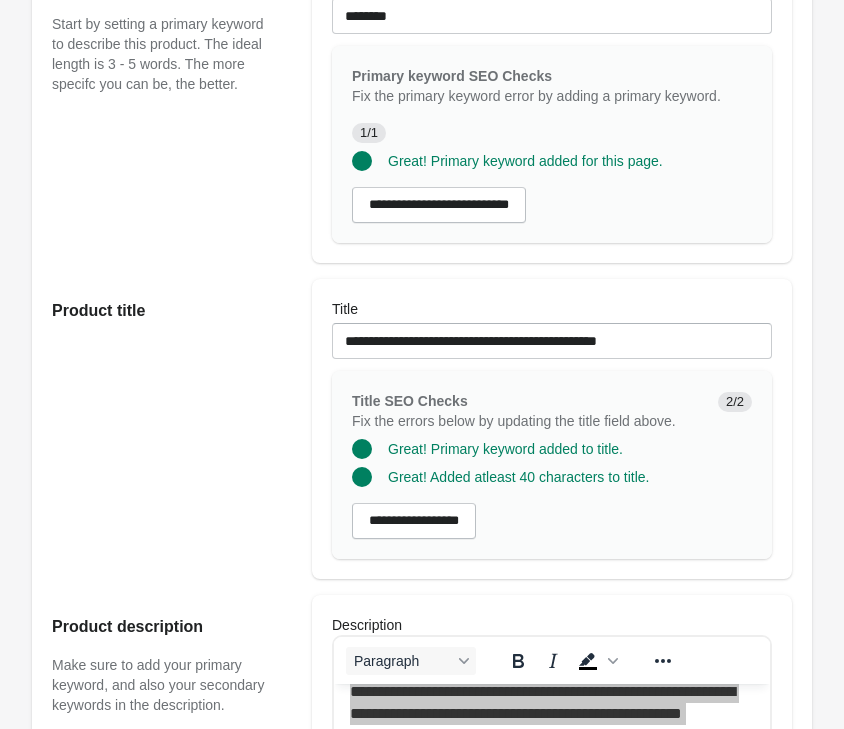 click on "**********" at bounding box center (552, 341) 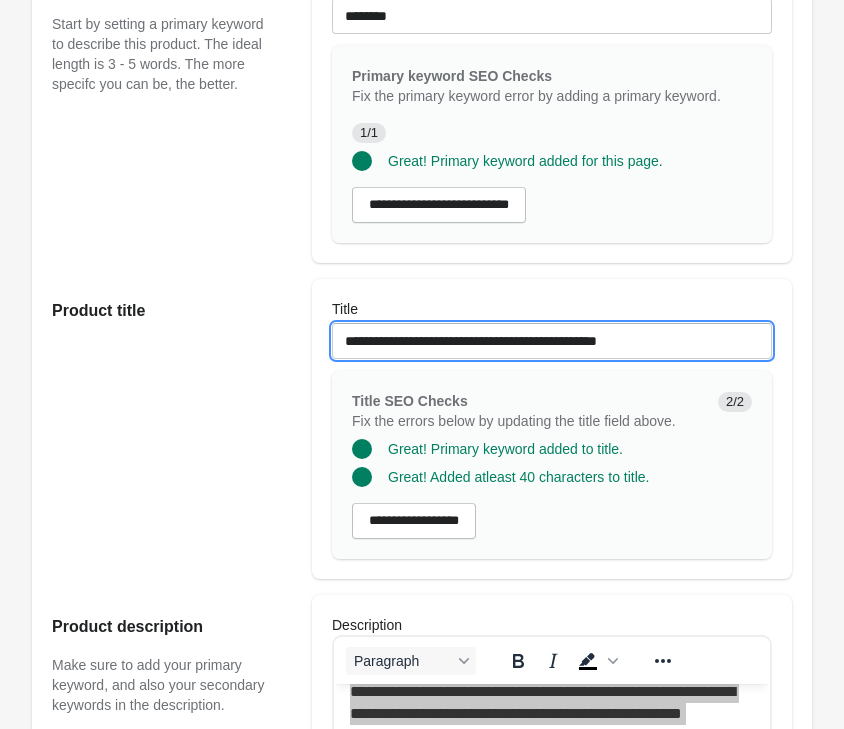 scroll, scrollTop: 0, scrollLeft: 0, axis: both 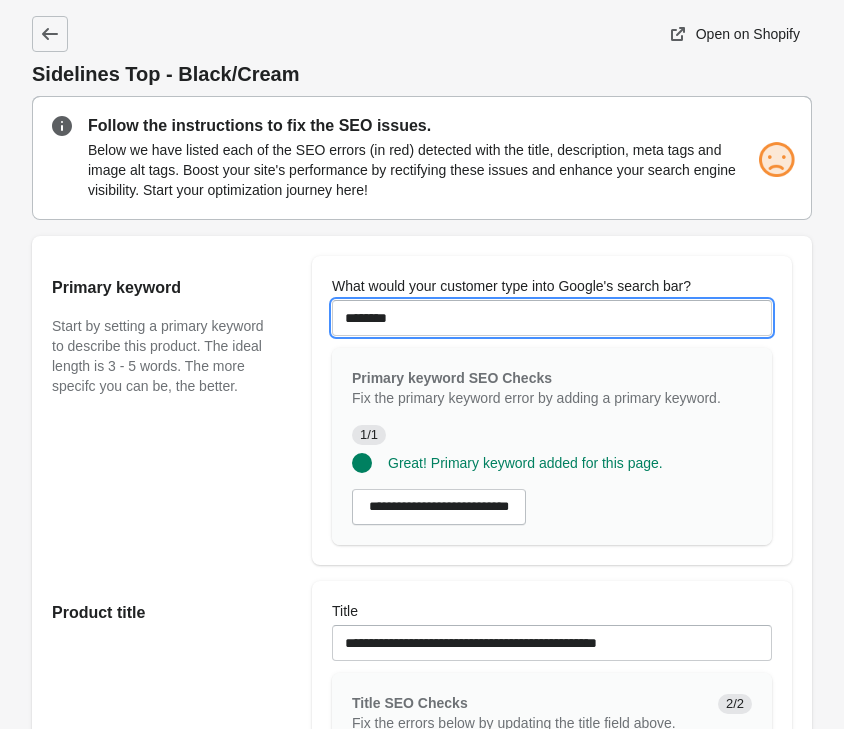 click on "********" at bounding box center [552, 318] 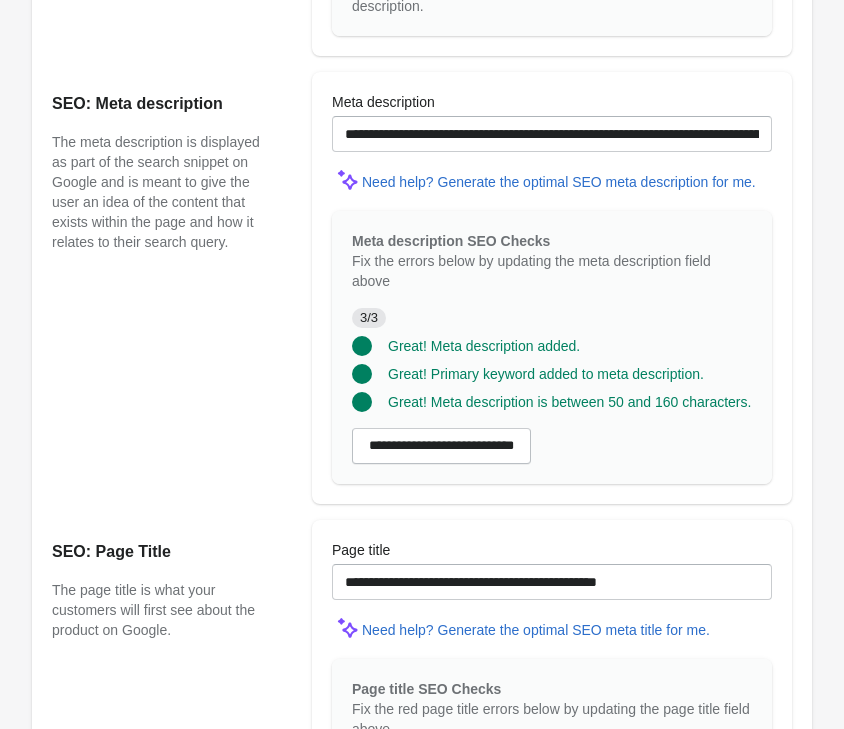 scroll, scrollTop: 1832, scrollLeft: 0, axis: vertical 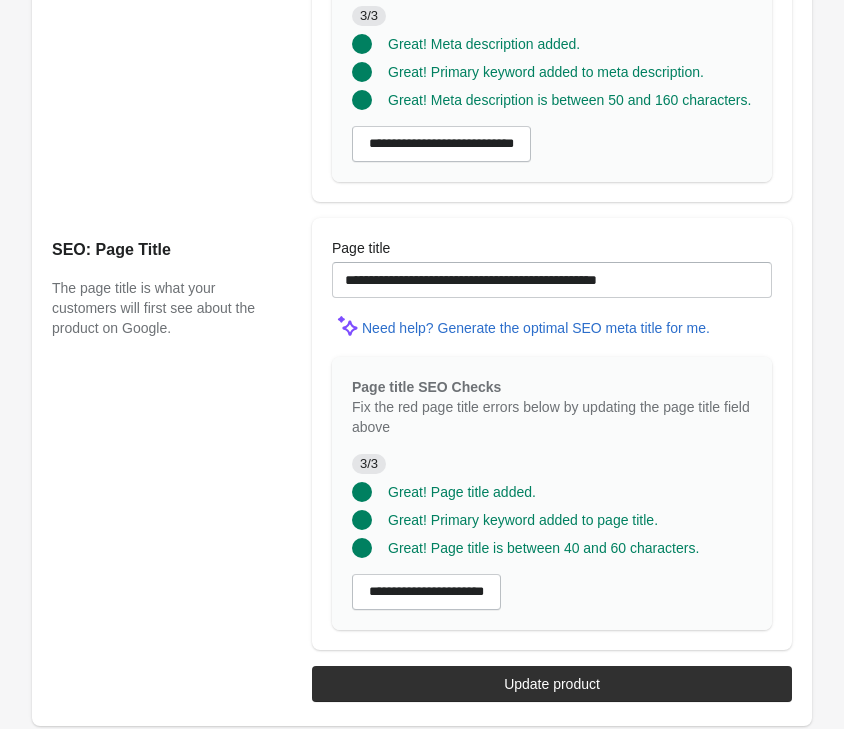 click on "Update product" at bounding box center [552, 684] 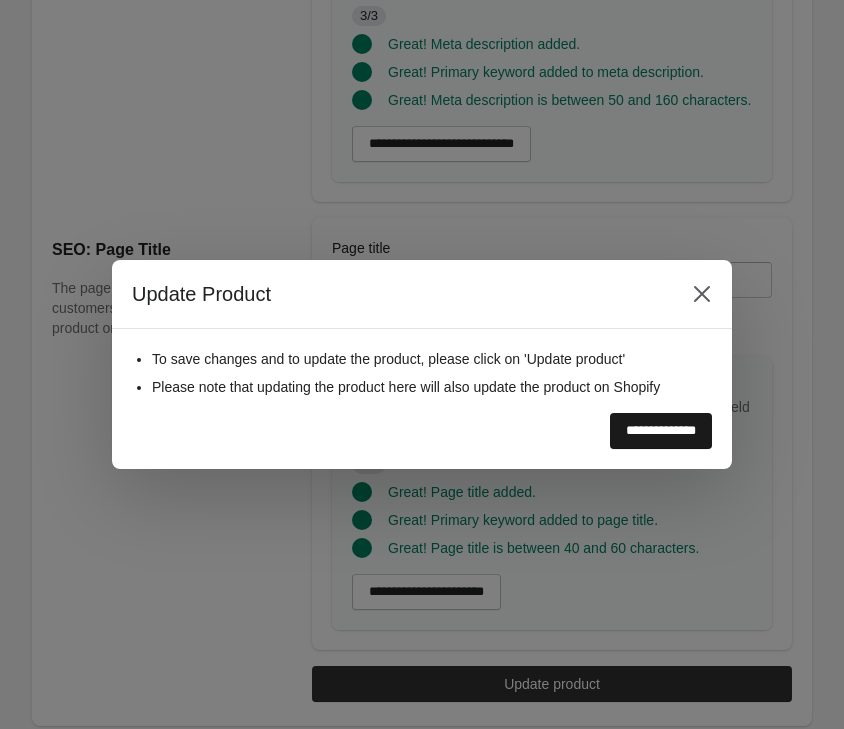 click on "**********" at bounding box center [661, 431] 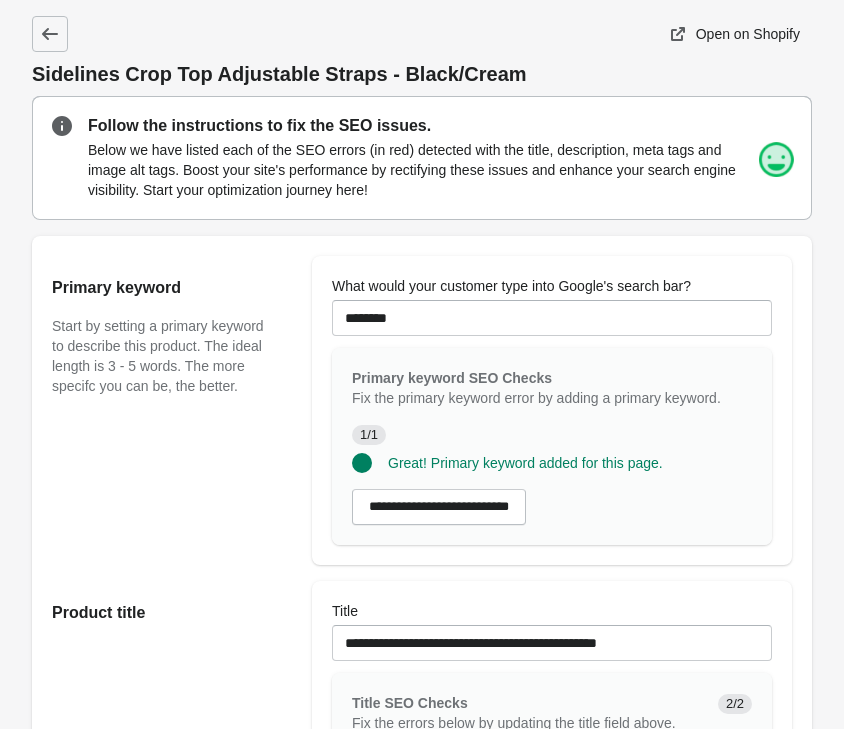 scroll, scrollTop: 0, scrollLeft: 0, axis: both 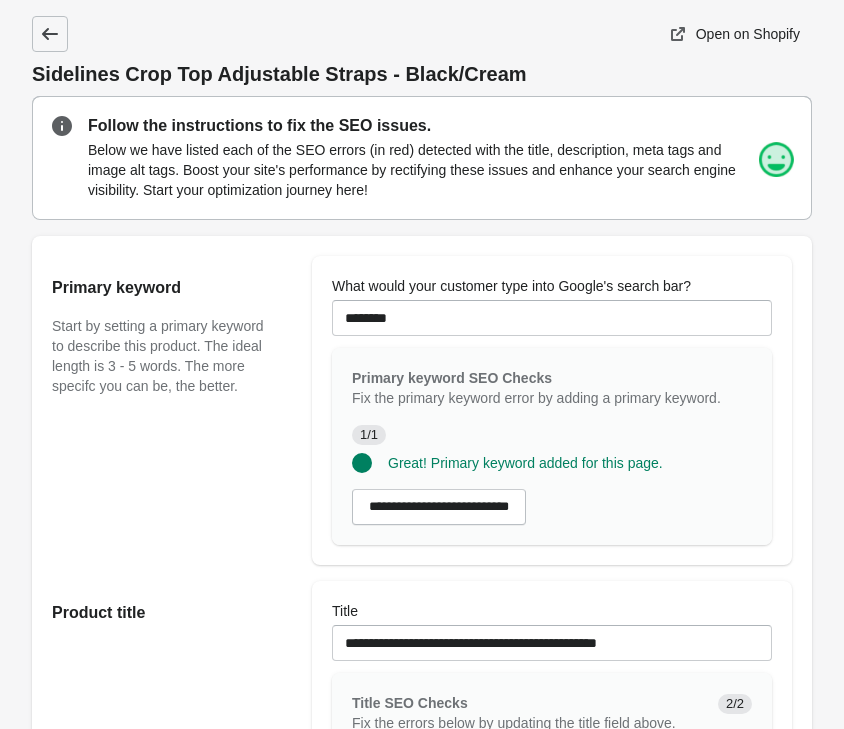 click at bounding box center (50, 34) 